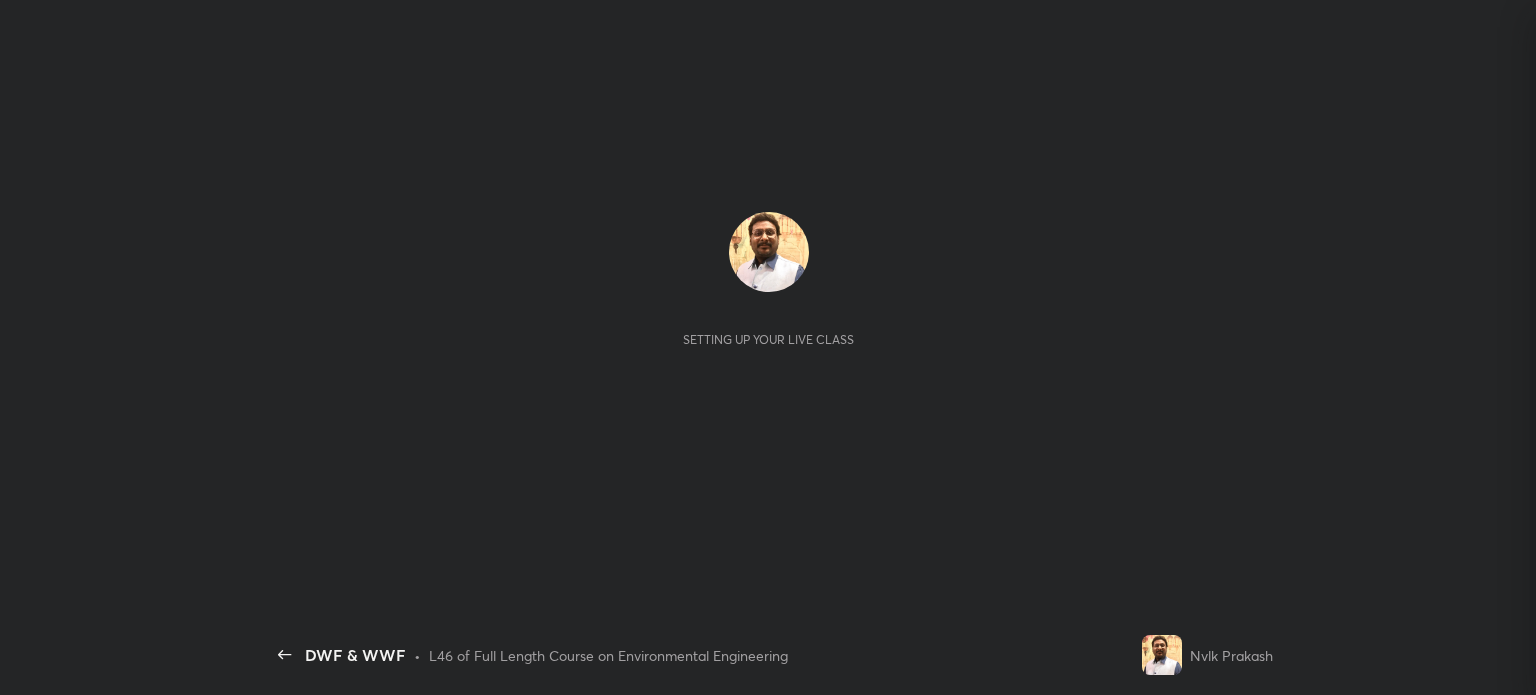 scroll, scrollTop: 0, scrollLeft: 0, axis: both 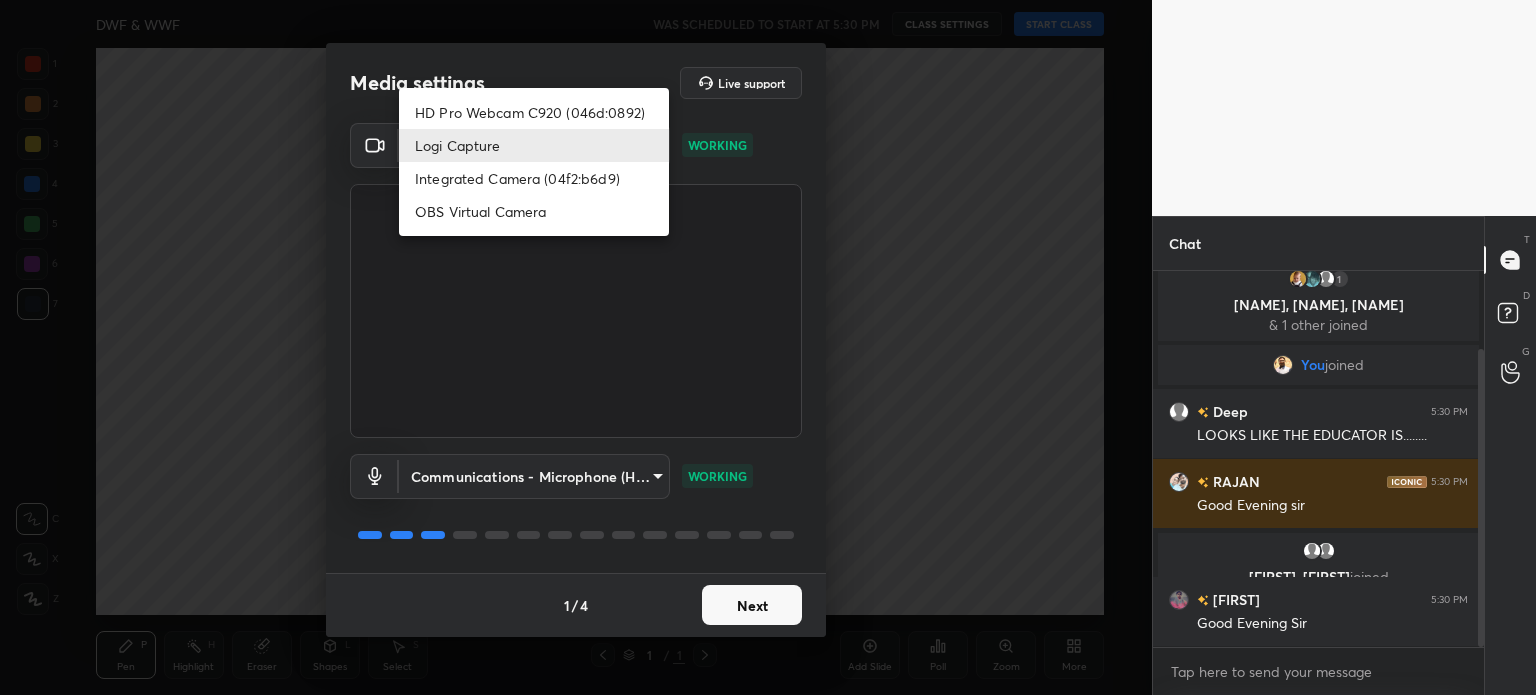 click on "C X Z C X Z E E Erase all H H DWF & WWF WAS SCHEDULED TO START AT 5:30 PM CLASS SETTINGS START CLASS Setting up your live class Back DWF & WWF • L46 of Full Length Course on Environmental Engineering Nvlk Prakash Pen P Highlight H Eraser Shapes L Select S 1 / 1 Add Slide Poll Zoom More Chat 17 Triple, Rohan, Janhavi & 17 others joined 1 Zuneda, SHIVU, Deep & 1 other joined You joined Deep 5:30 PM LOOKS LIKE THE EDUCATOR IS........ RAJAN 5:30 PM Good Evening sir Anushka, Kpcivil joined Anitha 5:30 PM Good Evening Sir JUMP TO LATEST Enable hand raising Enable raise hand to speak to learners. Once enabled, chat will be turned off temporarily. Enable x Doubts asked by learners will show up here Raise hand disabled You have disabled Raise hand currently. Enable it to invite learners to speak Enable Can't raise hand Looks like educator just invited you to speak. Please wait before you can raise your hand again. Got it T Messages (T) D Doubts (D) G Raise Hand (G) Report an issue Buffering" at bounding box center [768, 347] 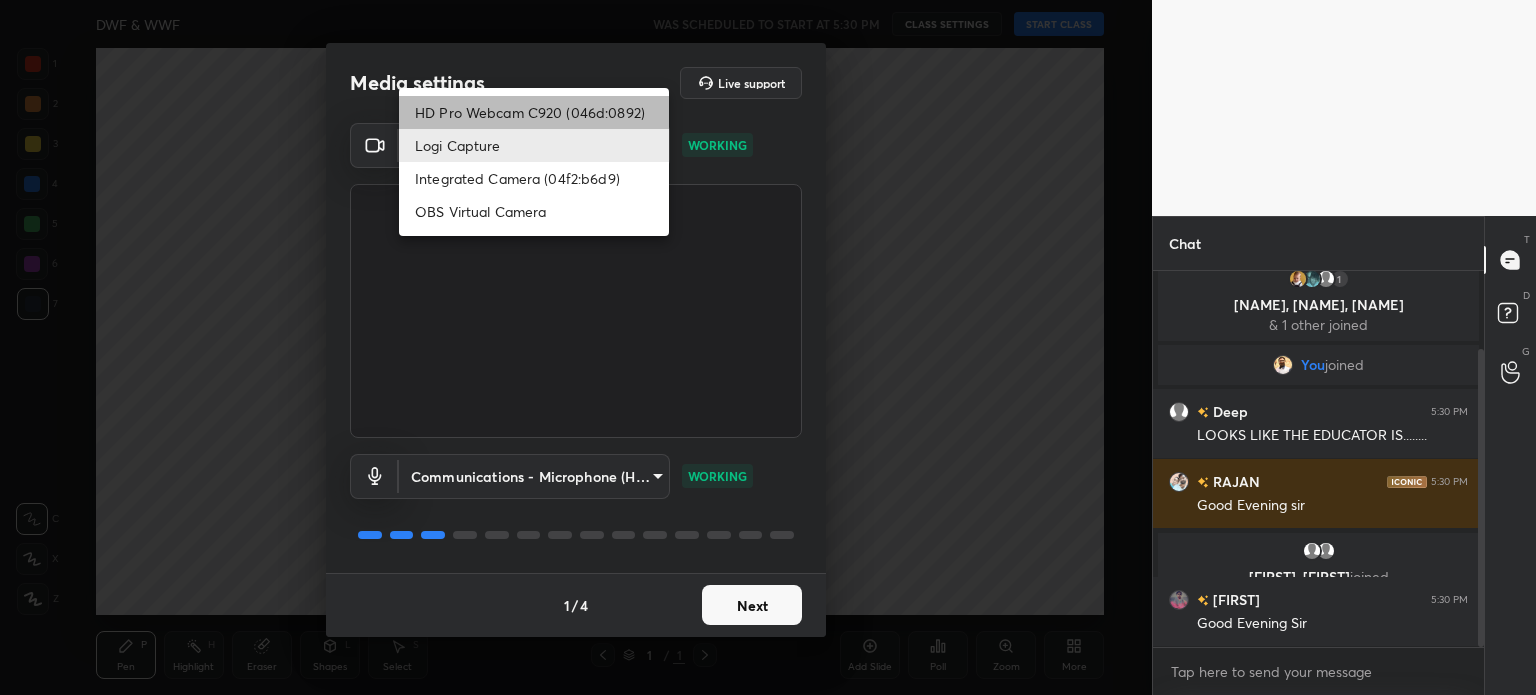 click on "HD Pro Webcam C920 (046d:0892)" at bounding box center (534, 112) 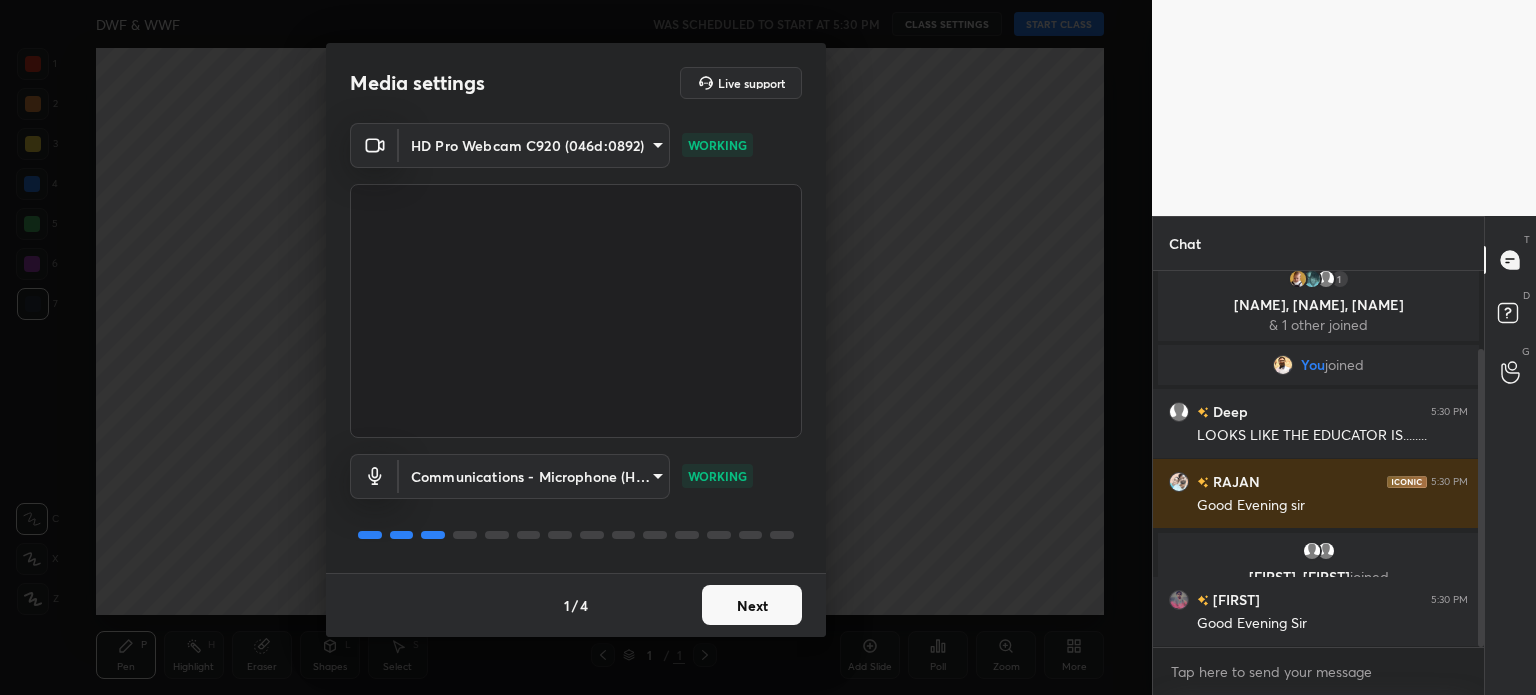 click on "C X Z C X Z E E Erase all H H DWF & WWF WAS SCHEDULED TO START AT 5:30 PM CLASS SETTINGS START CLASS Setting up your live class Back DWF & WWF • L46 of Full Length Course on Environmental Engineering Nvlk Prakash Pen P Highlight H Eraser Shapes L Select S 1 / 1 Add Slide Poll Zoom More Chat 17 Triple, Rohan, Janhavi & 17 others joined 1 Zuneda, SHIVU, Deep & 1 other joined You joined Deep 5:30 PM LOOKS LIKE THE EDUCATOR IS........ RAJAN 5:30 PM Good Evening sir Anushka, Kpcivil joined Anitha 5:30 PM Good Evening Sir JUMP TO LATEST Enable hand raising Enable raise hand to speak to learners. Once enabled, chat will be turned off temporarily. Enable x Doubts asked by learners will show up here Raise hand disabled You have disabled Raise hand currently. Enable it to invite learners to speak Enable Can't raise hand Looks like educator just invited you to speak. Please wait before you can raise your hand again. Got it T Messages (T) D Doubts (D) G Raise Hand (G) Report an issue Buffering" at bounding box center (768, 347) 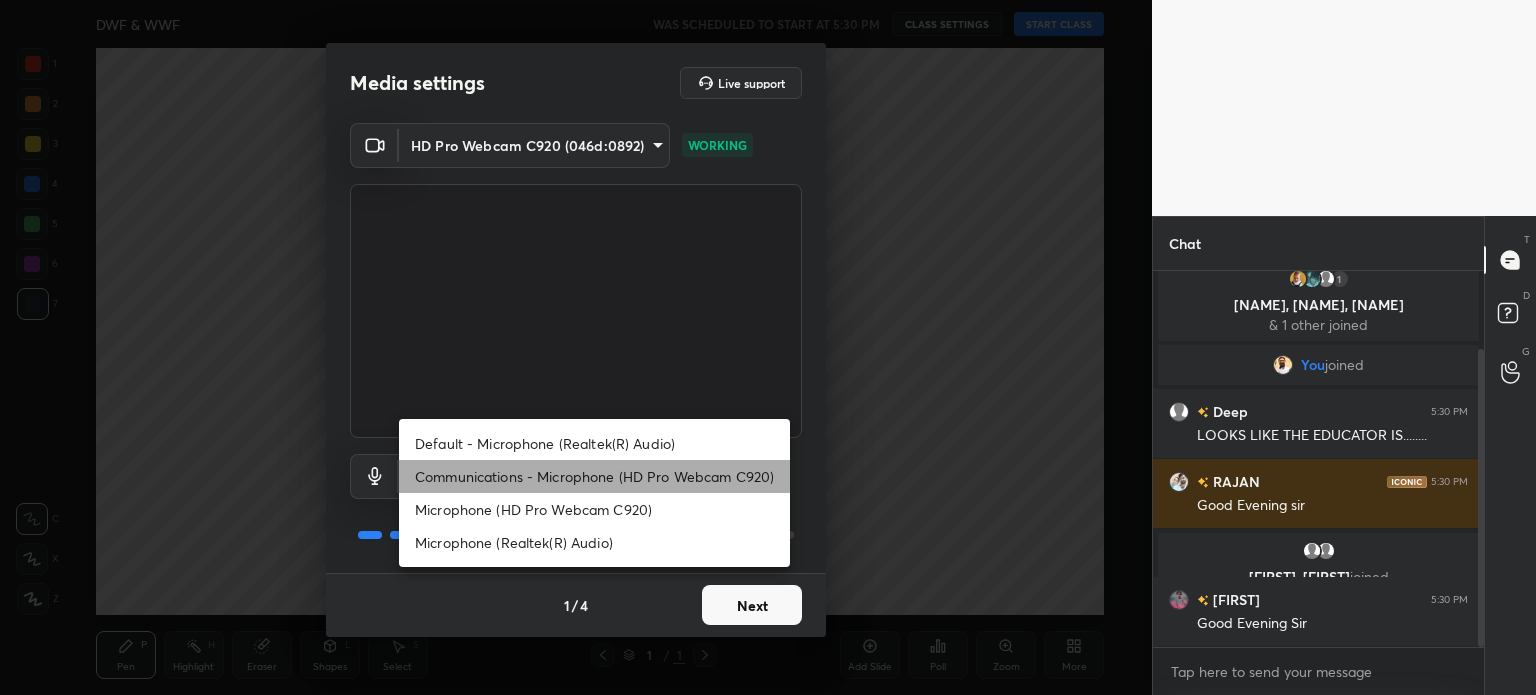 click on "Communications - Microphone (HD Pro Webcam C920)" at bounding box center (594, 476) 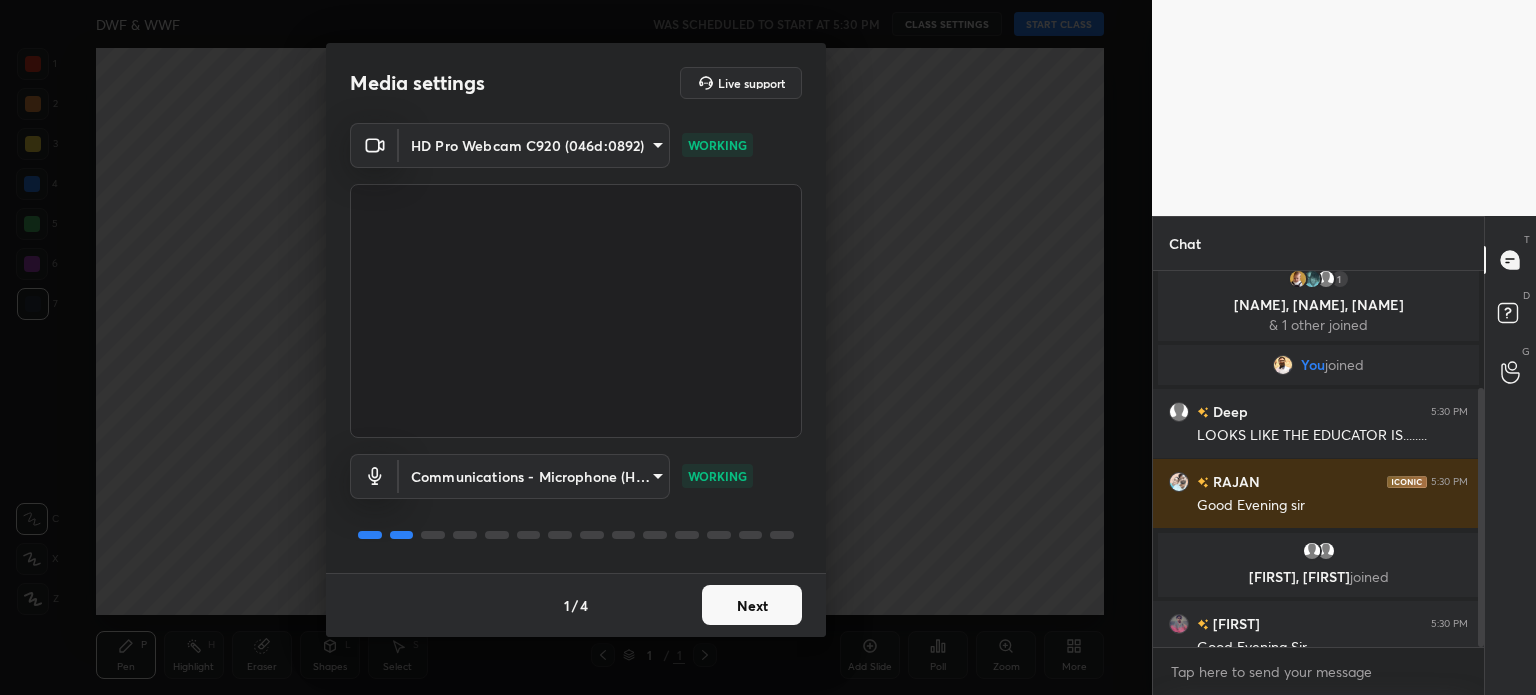 scroll, scrollTop: 170, scrollLeft: 0, axis: vertical 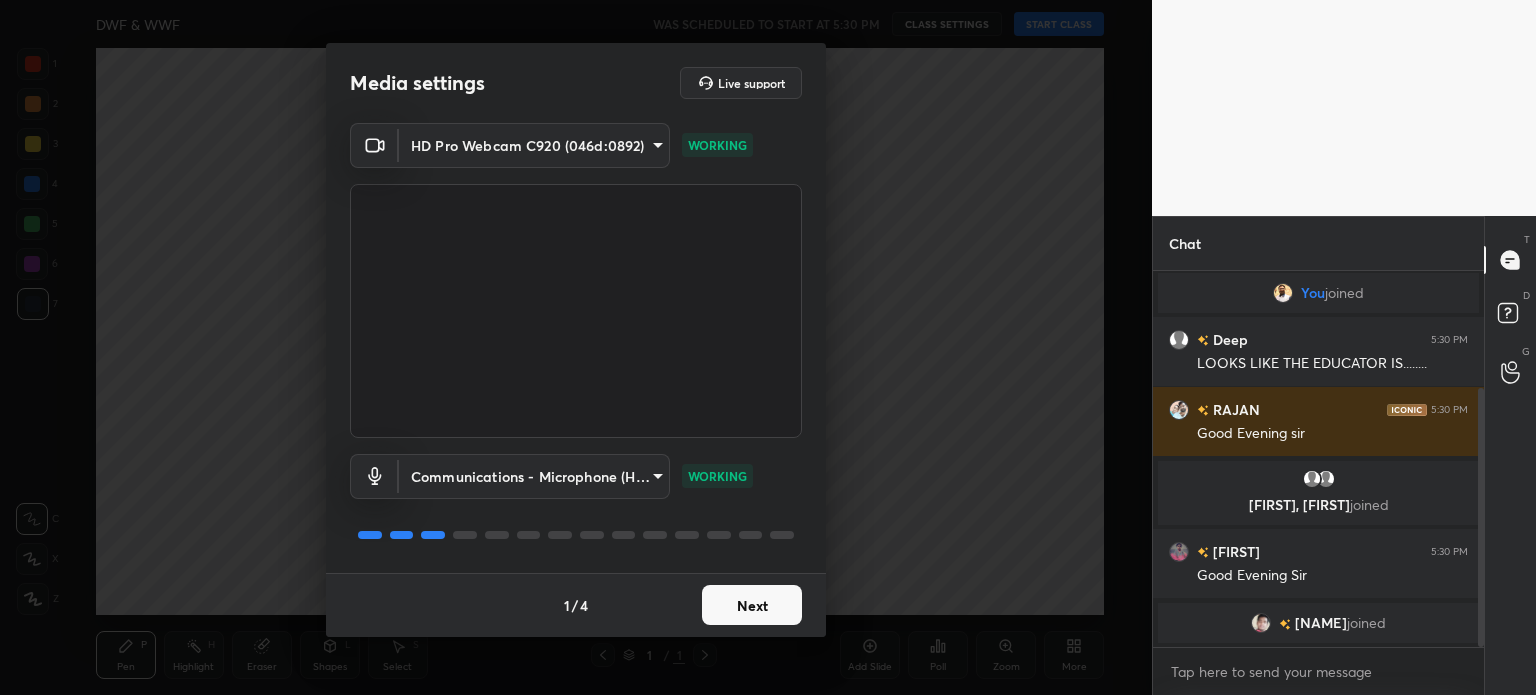 click on "Next" at bounding box center (752, 605) 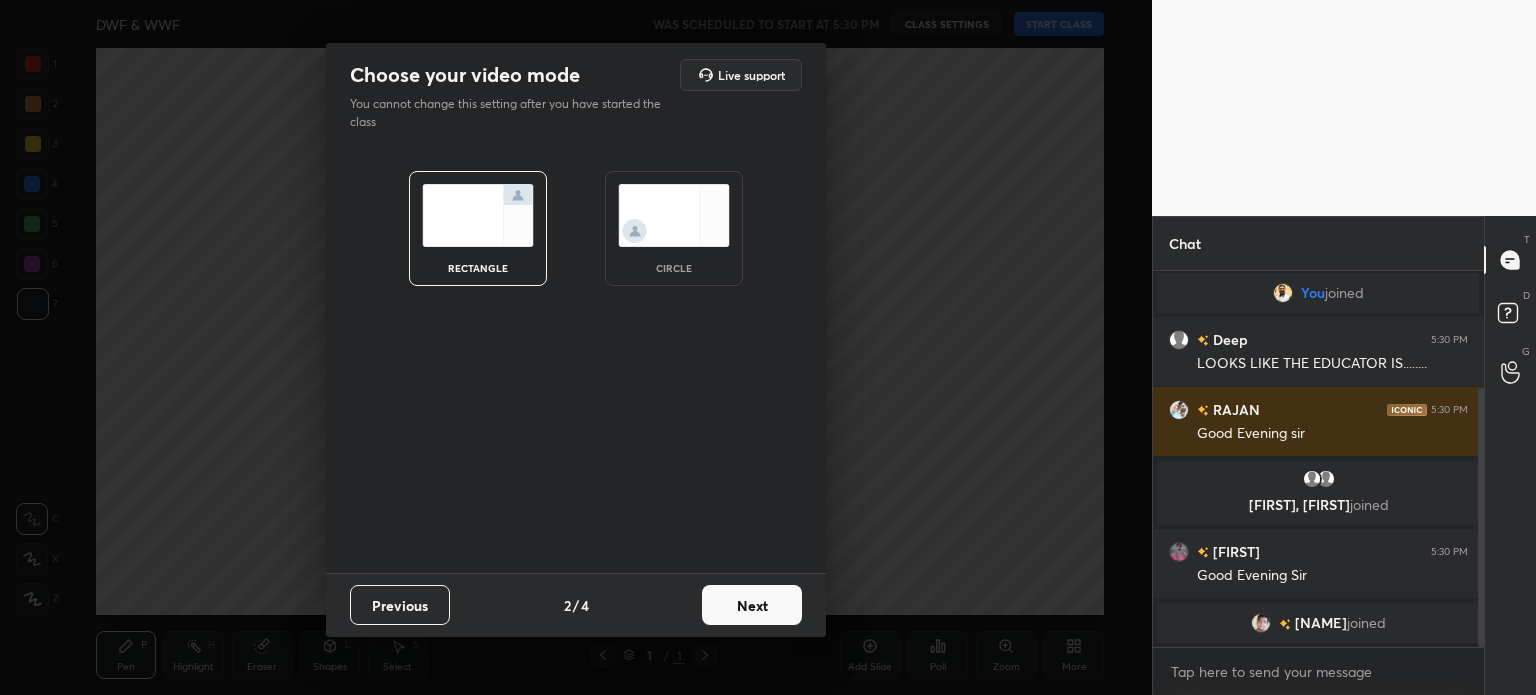 click on "Next" at bounding box center (752, 605) 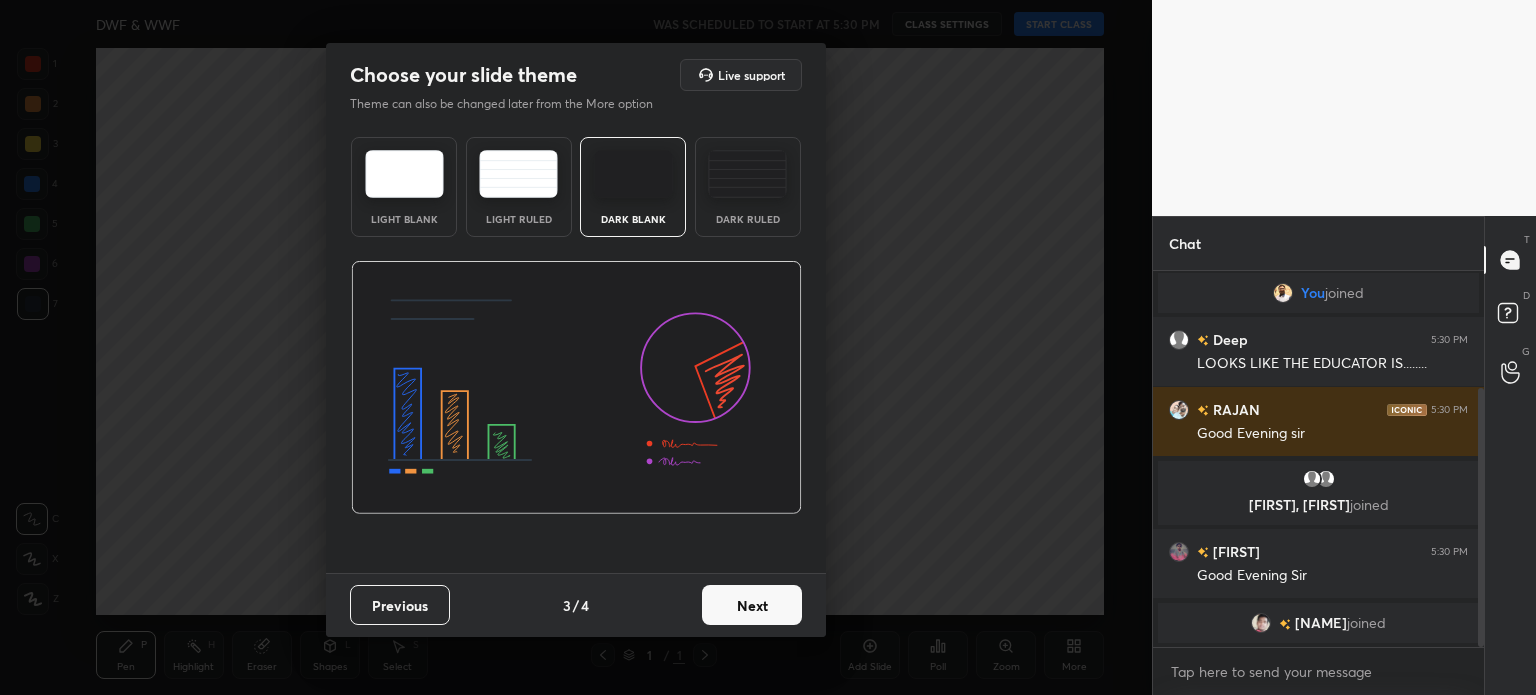 click on "Next" at bounding box center (752, 605) 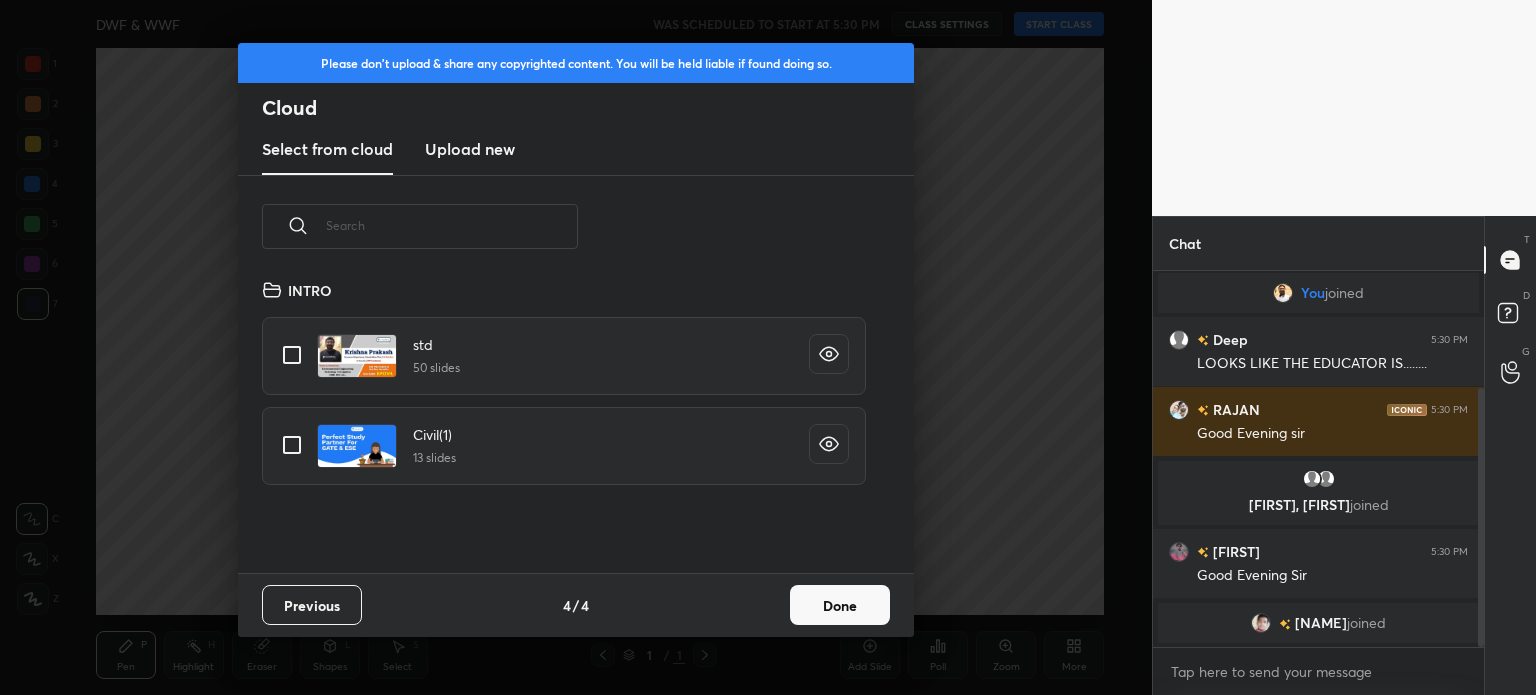 scroll, scrollTop: 6, scrollLeft: 10, axis: both 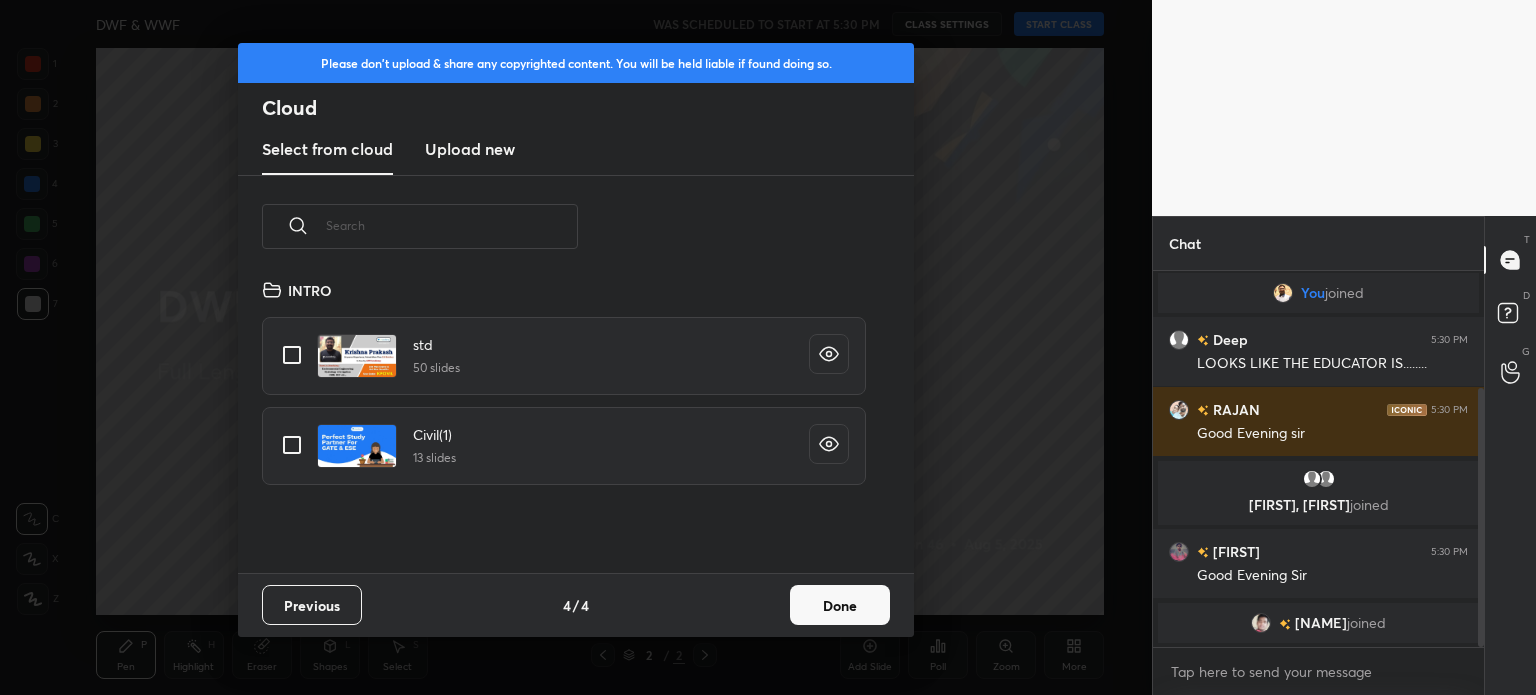click on "Upload new" at bounding box center [470, 149] 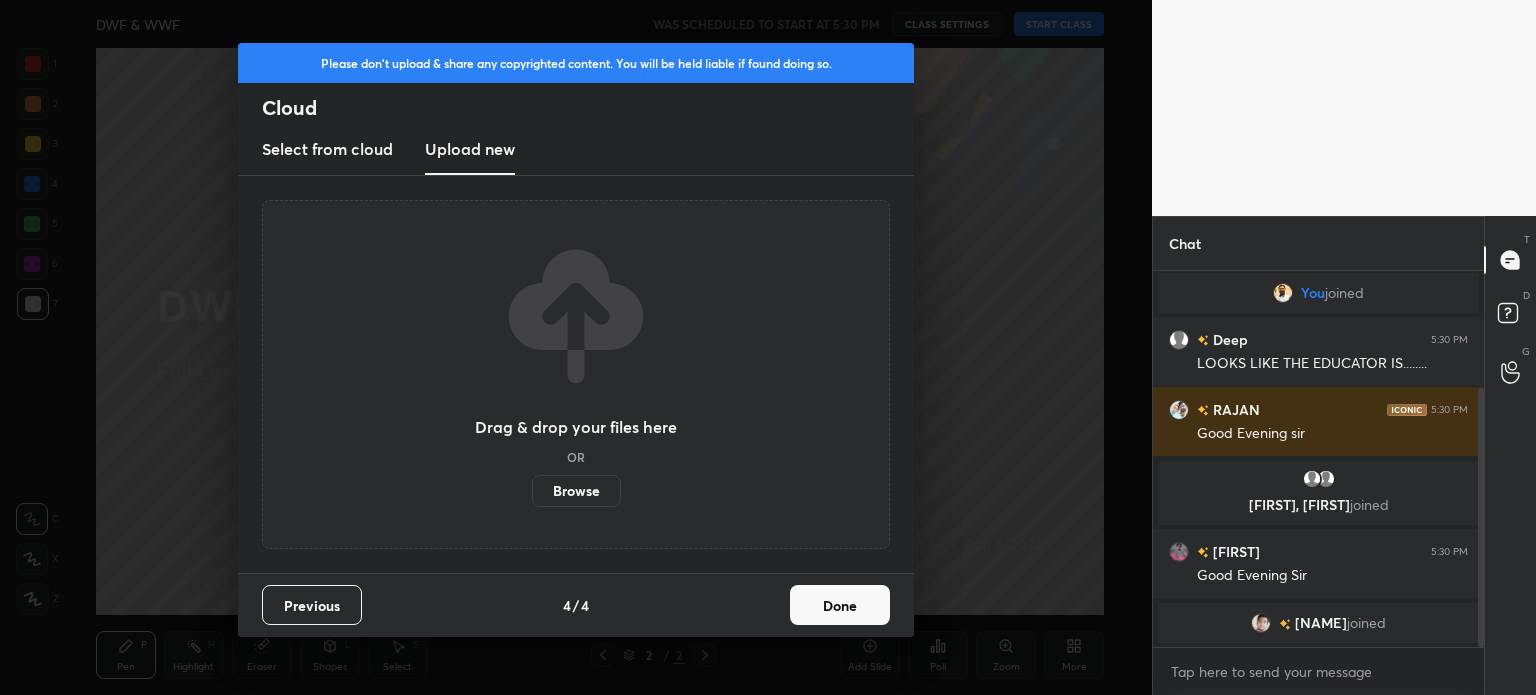 click on "Browse" at bounding box center [576, 491] 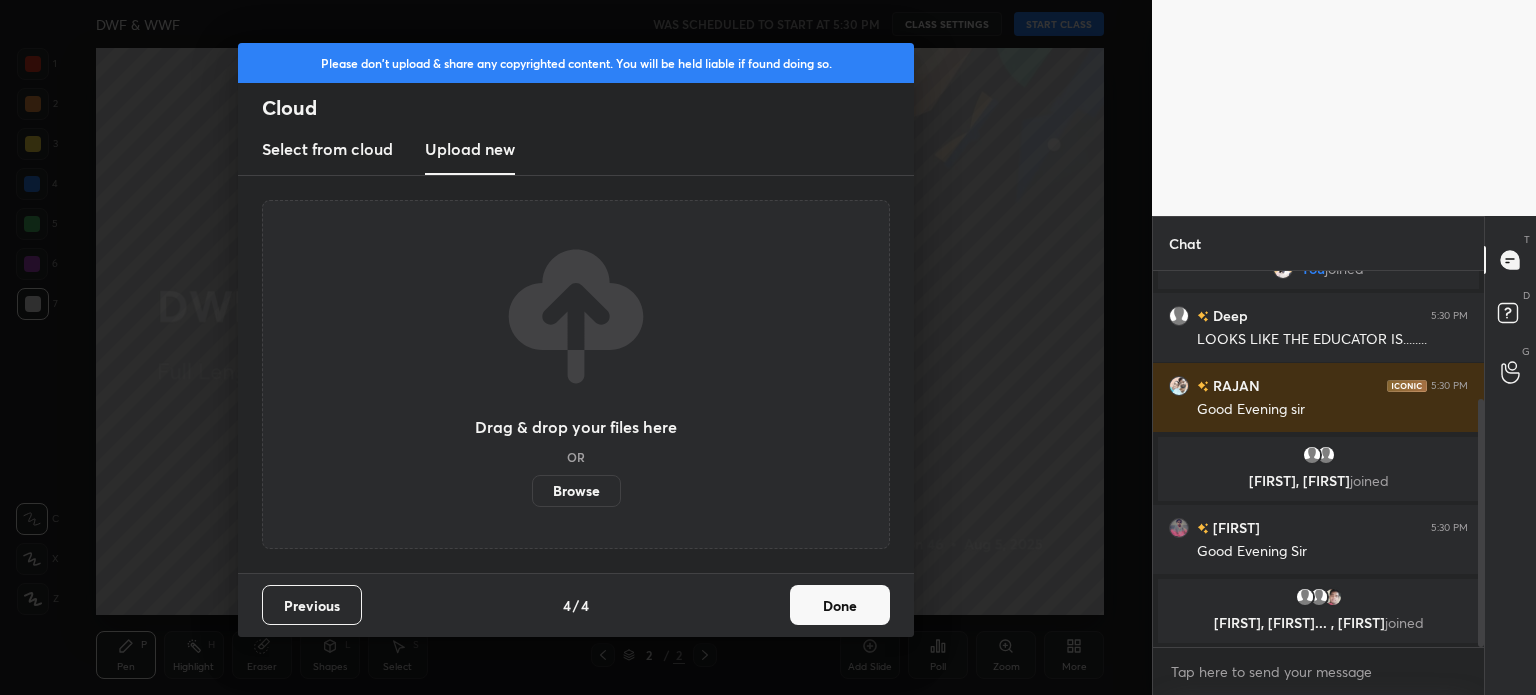 scroll, scrollTop: 210, scrollLeft: 0, axis: vertical 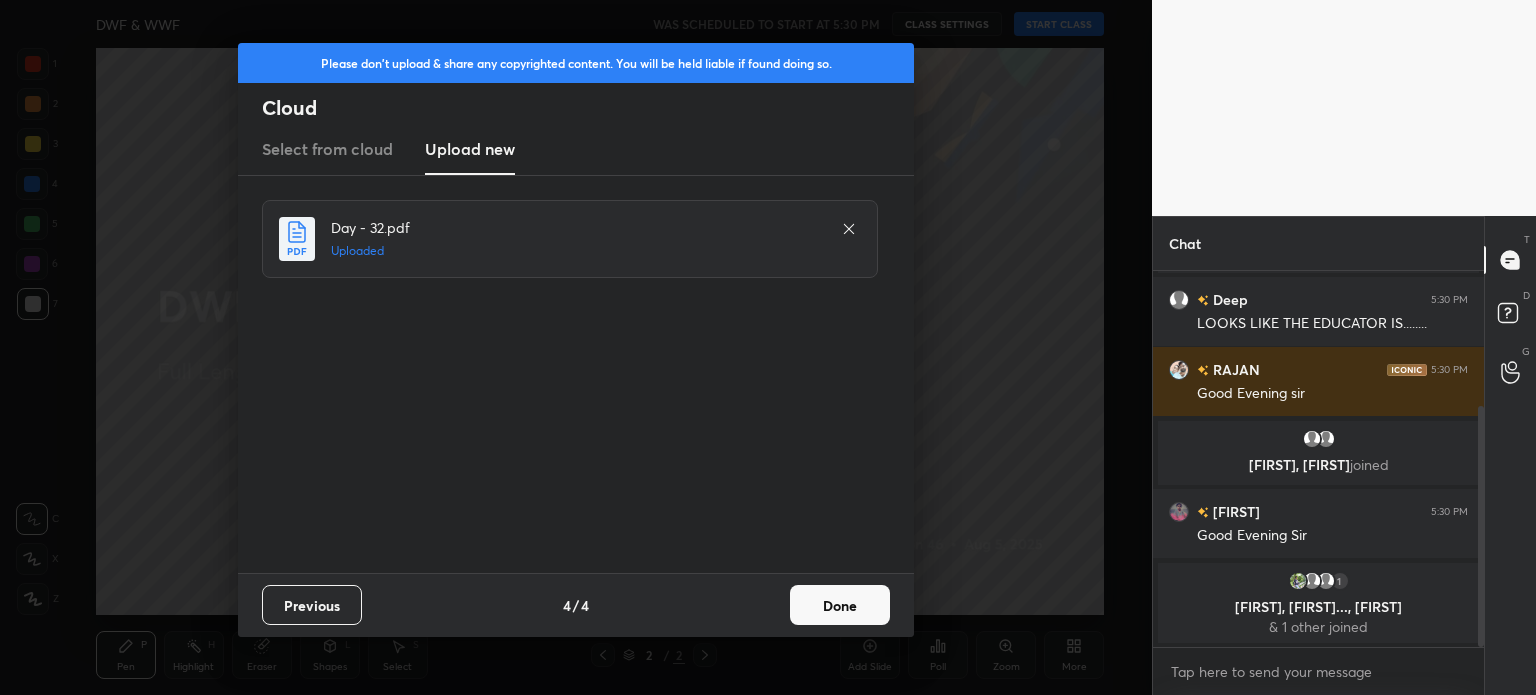 click on "Done" at bounding box center (840, 605) 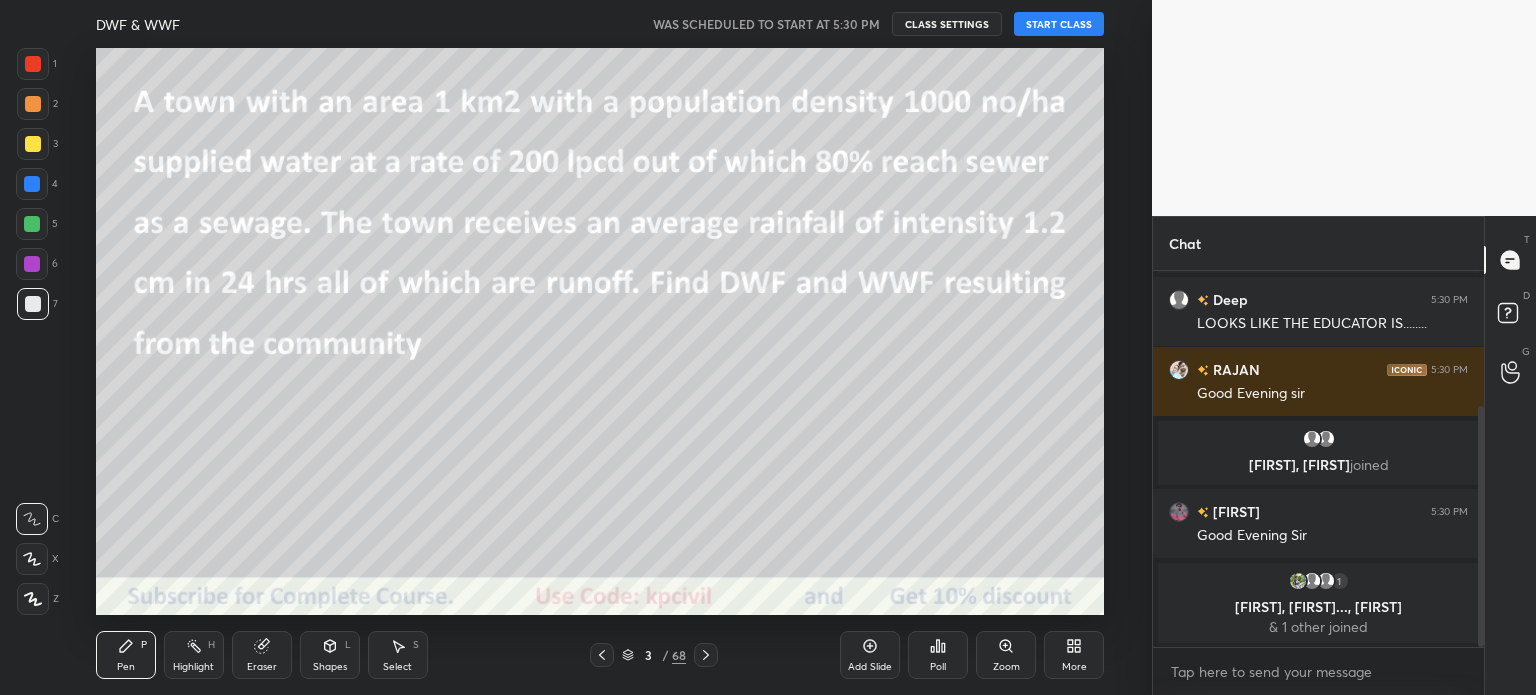 click on "START CLASS" at bounding box center (1059, 24) 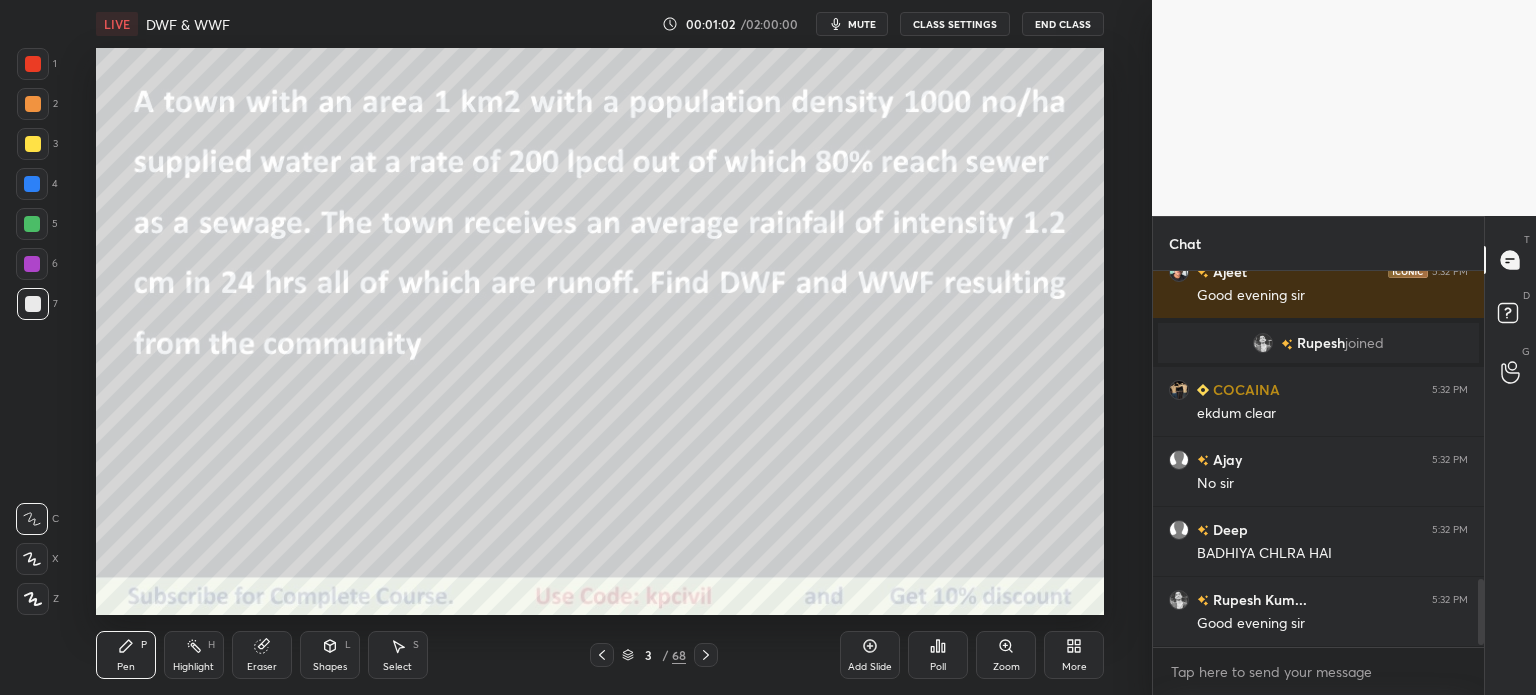 scroll, scrollTop: 1768, scrollLeft: 0, axis: vertical 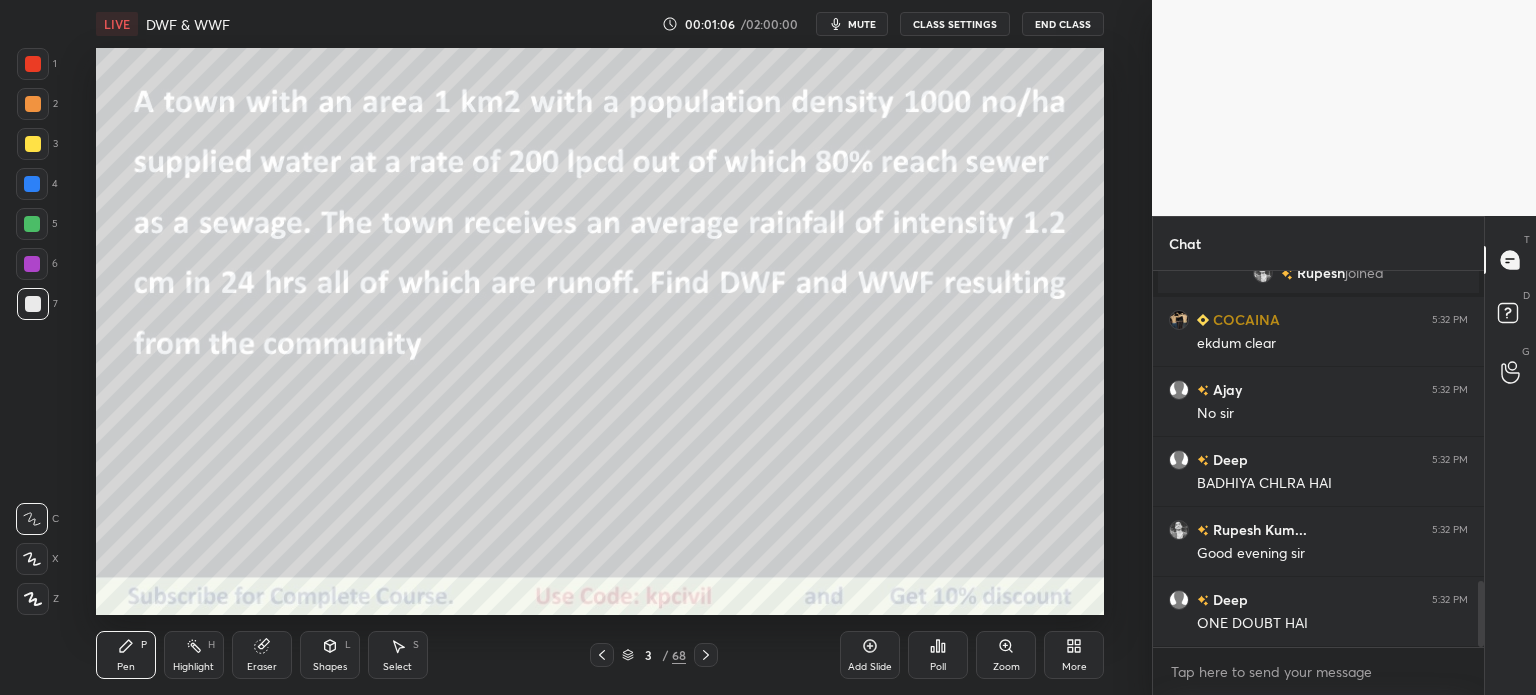 click at bounding box center (602, 655) 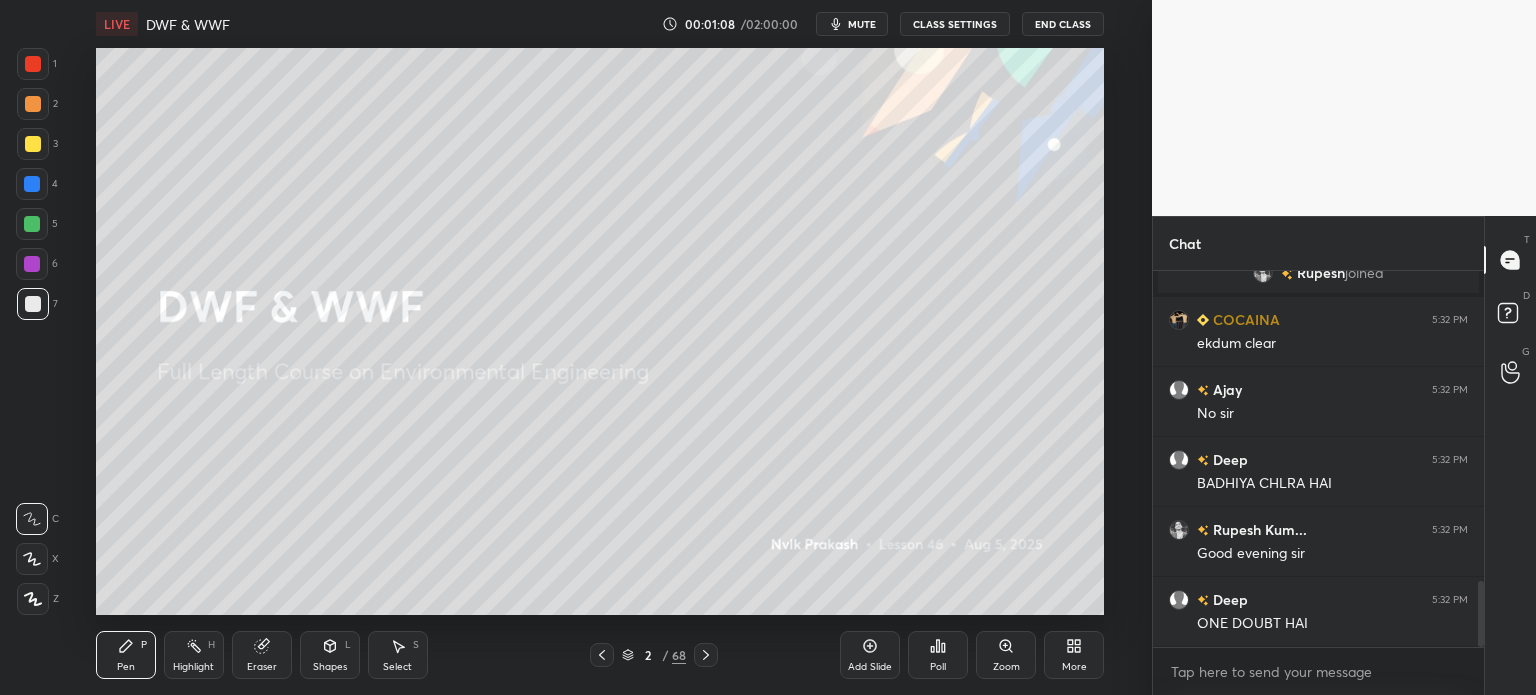 click 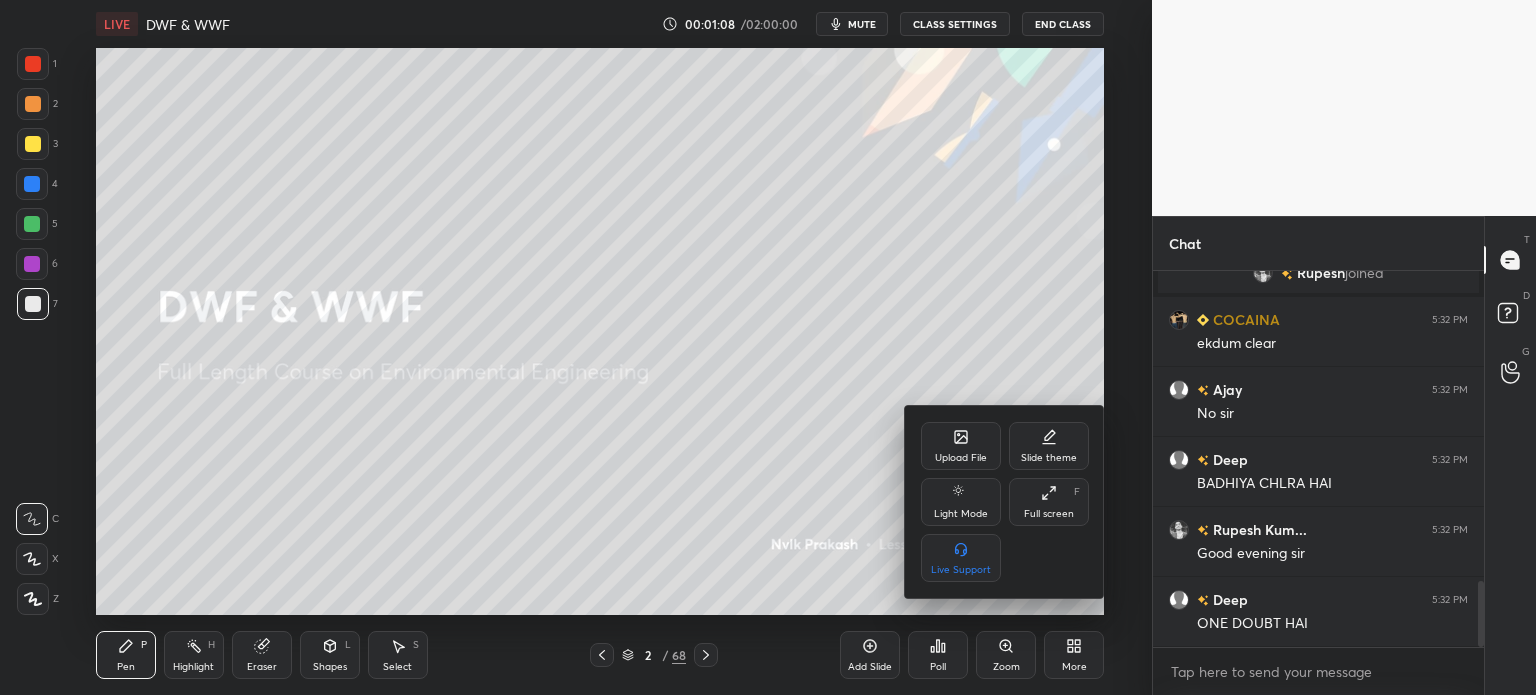 click on "Upload File" at bounding box center (961, 446) 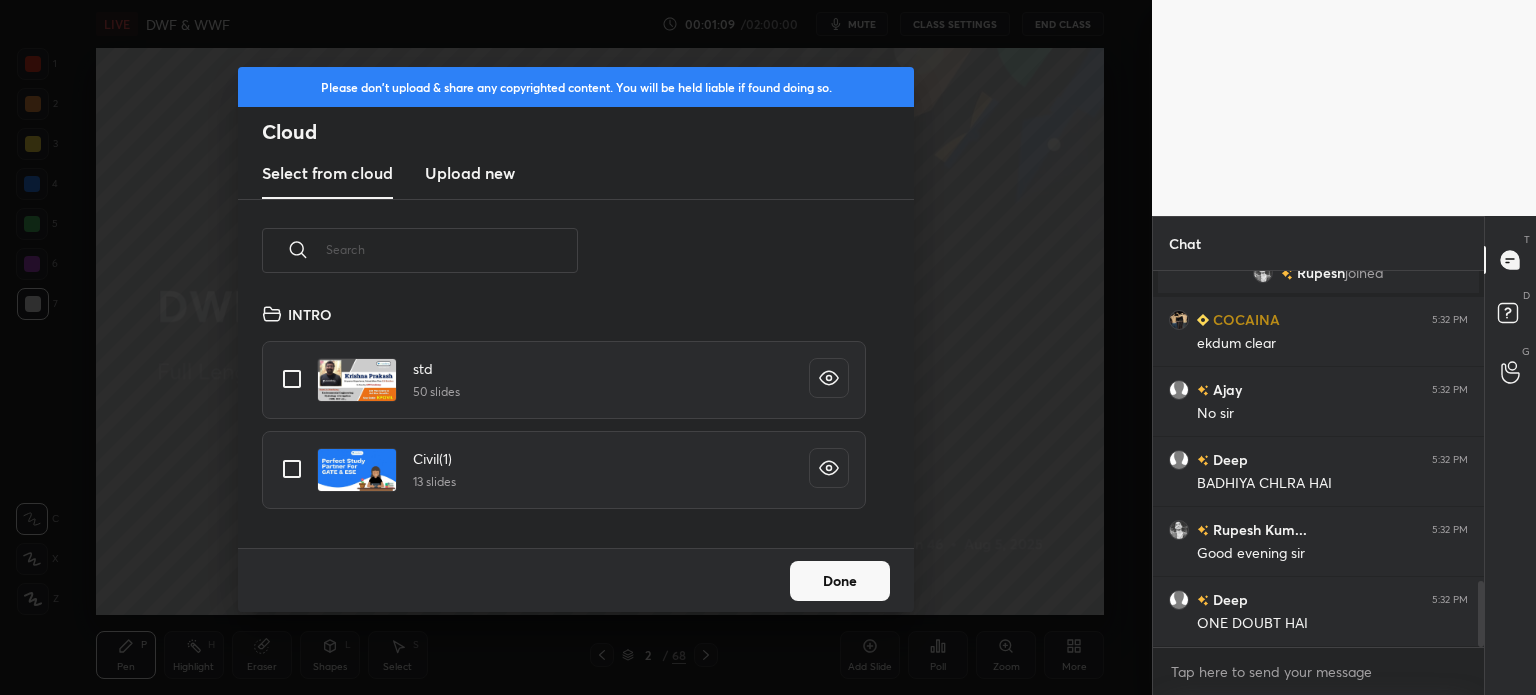 scroll, scrollTop: 5, scrollLeft: 10, axis: both 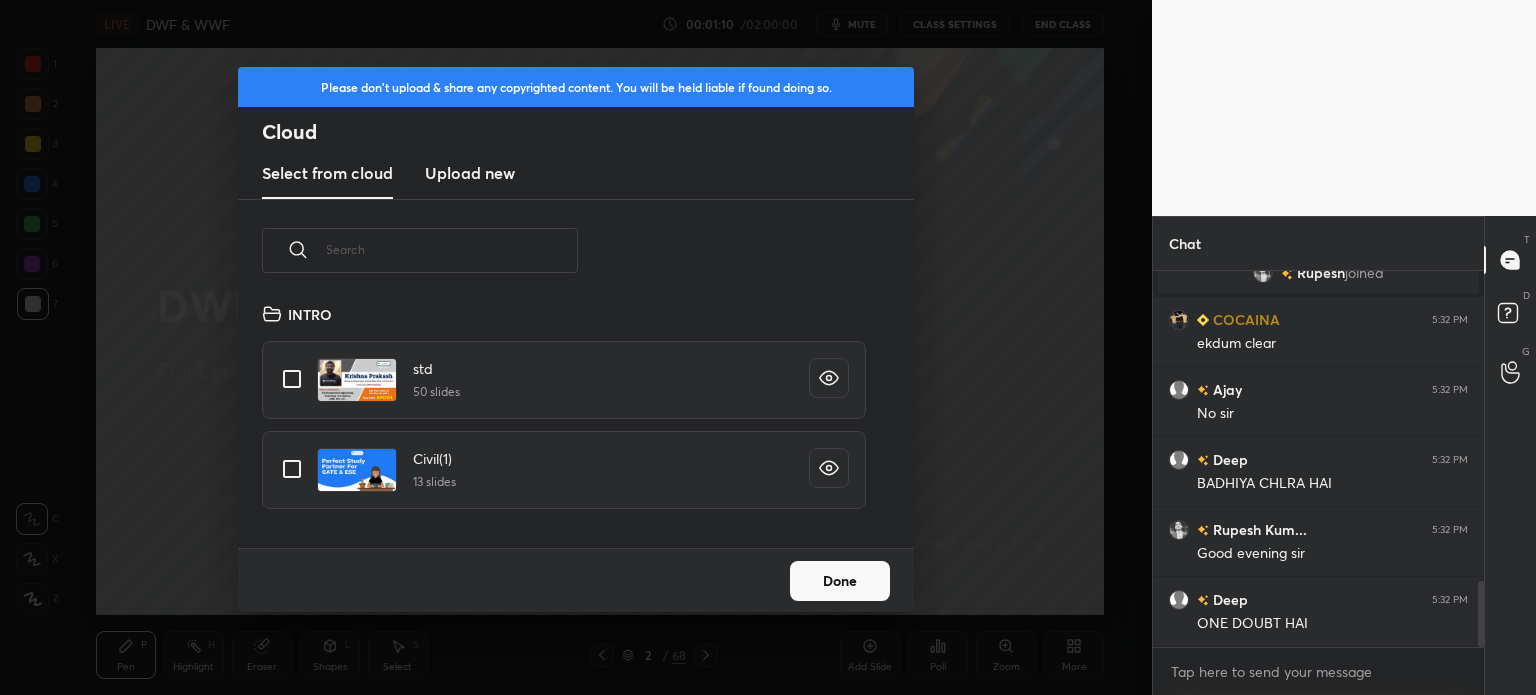 click on "Upload new" at bounding box center [470, 173] 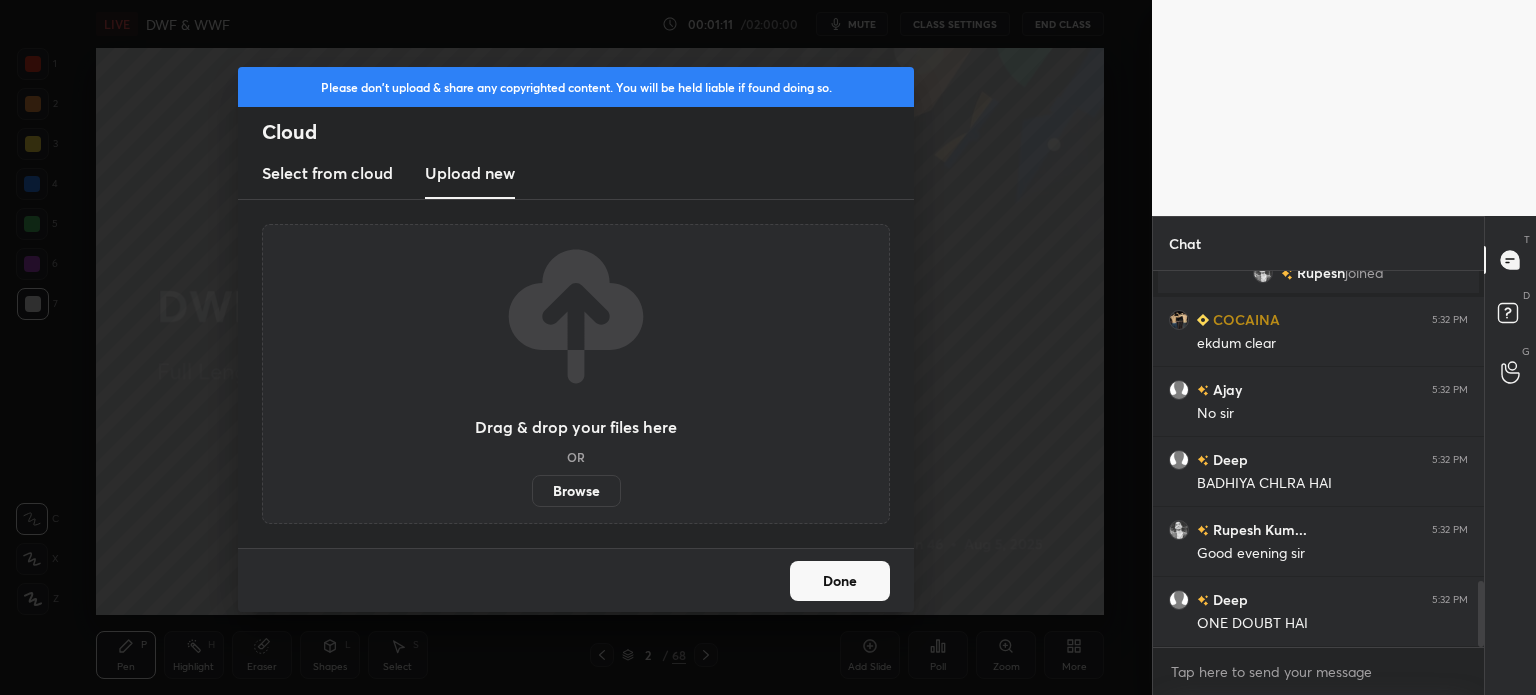 click on "Browse" at bounding box center (576, 491) 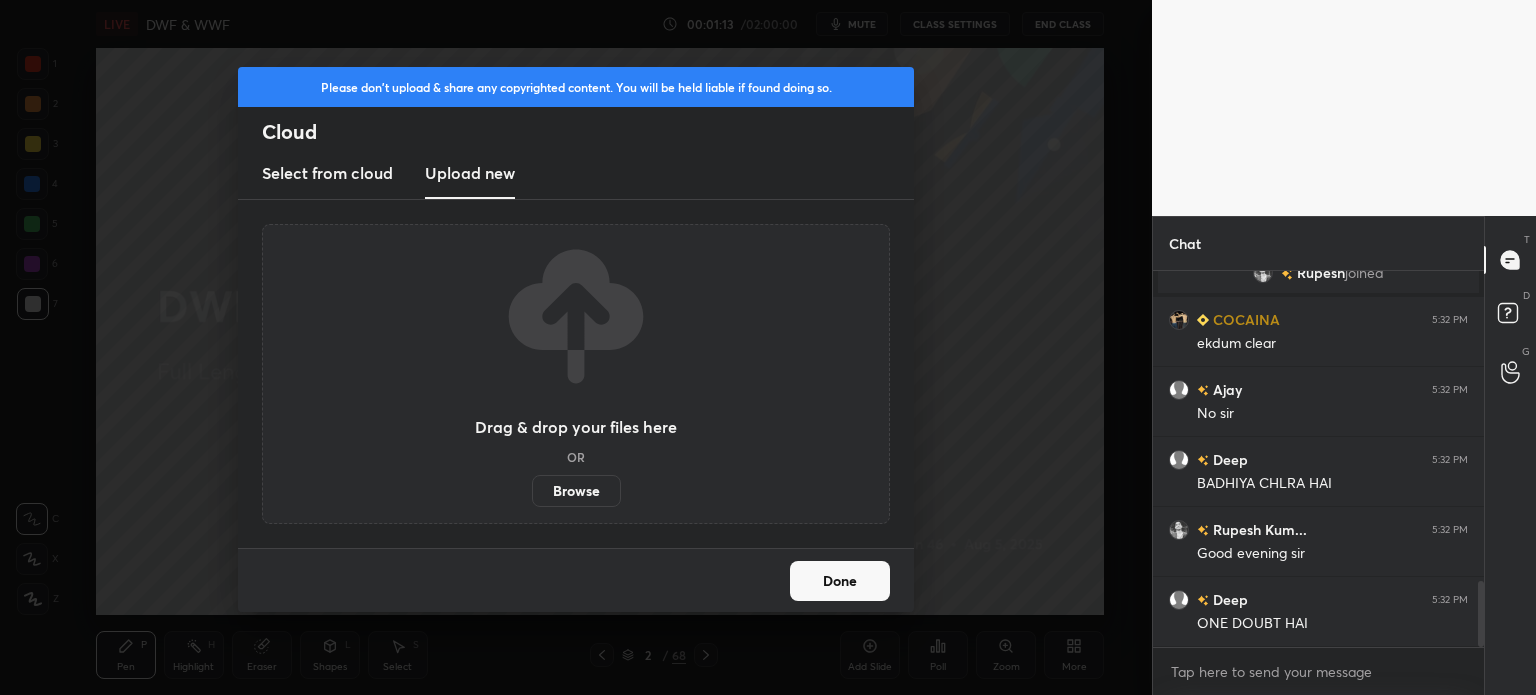 scroll, scrollTop: 1816, scrollLeft: 0, axis: vertical 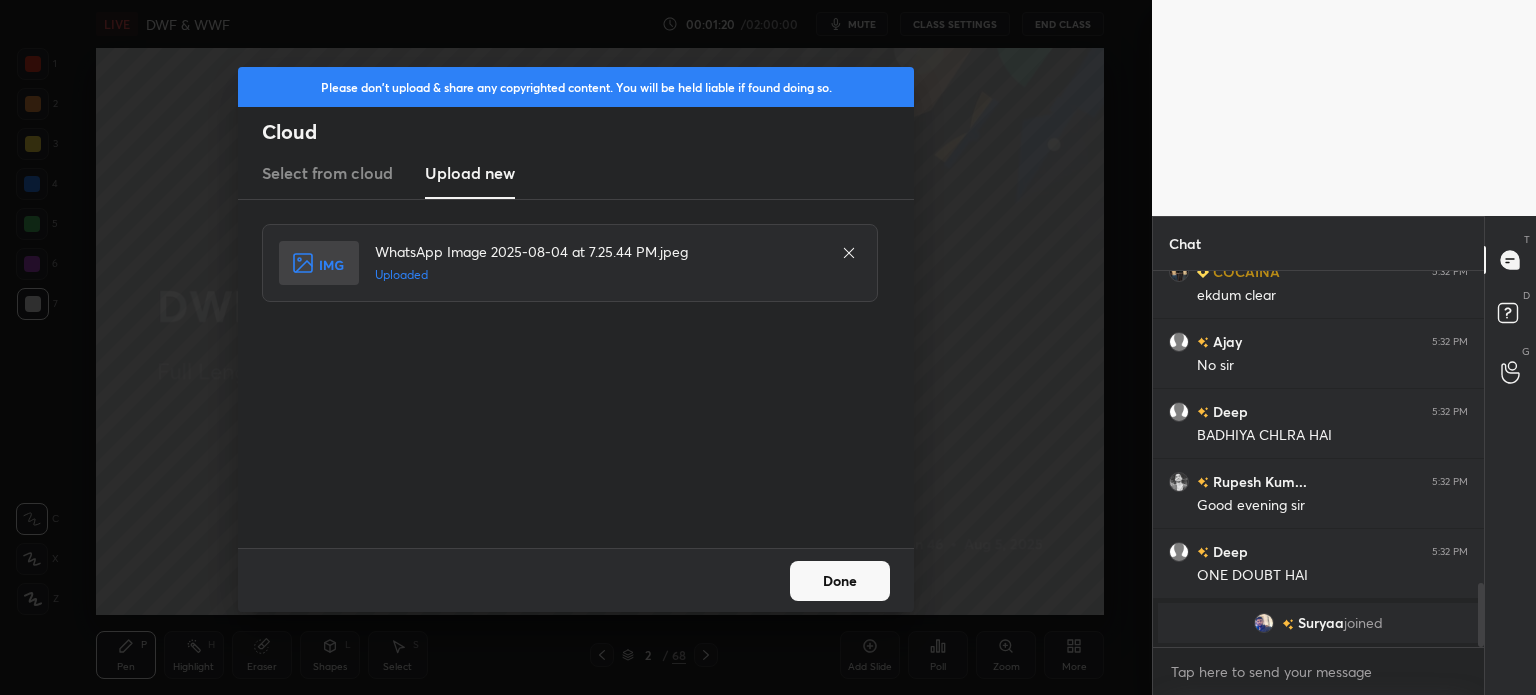 click on "Done" at bounding box center (840, 581) 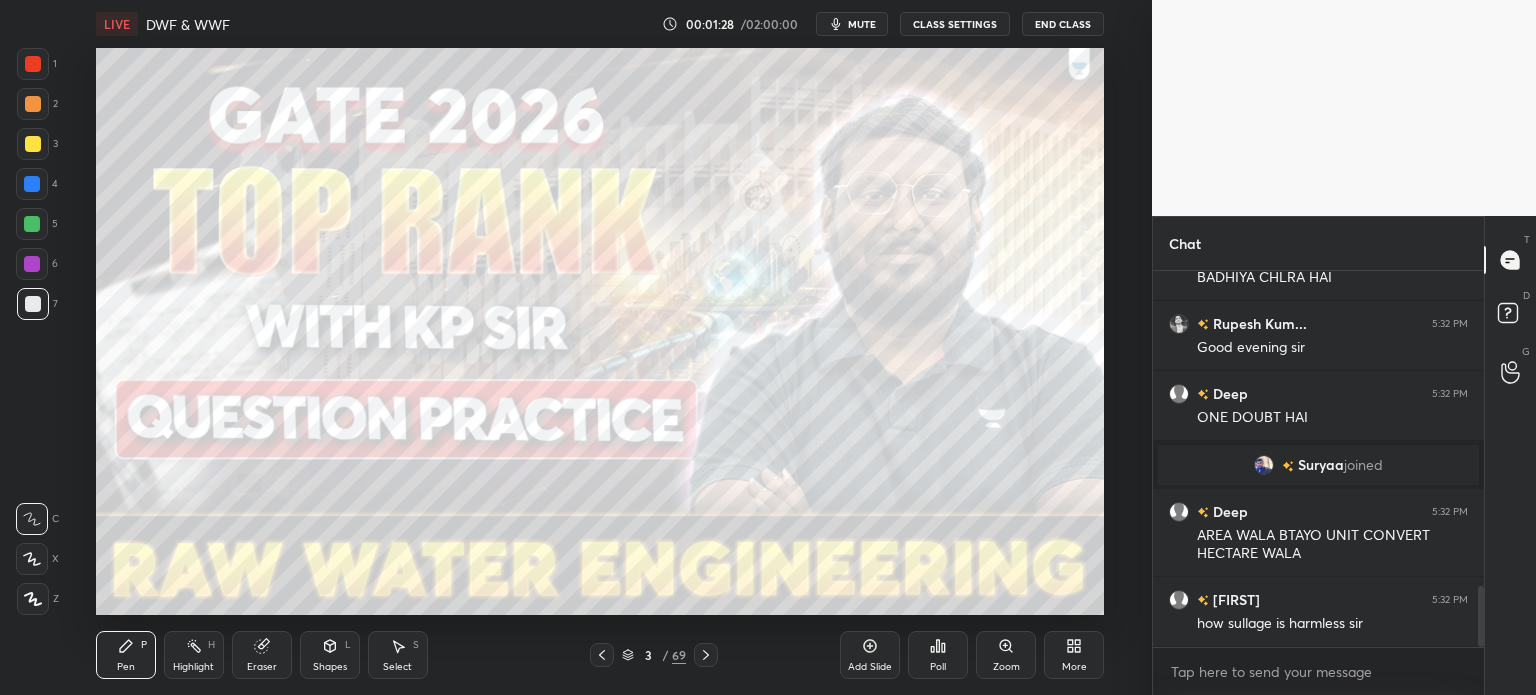 scroll, scrollTop: 1926, scrollLeft: 0, axis: vertical 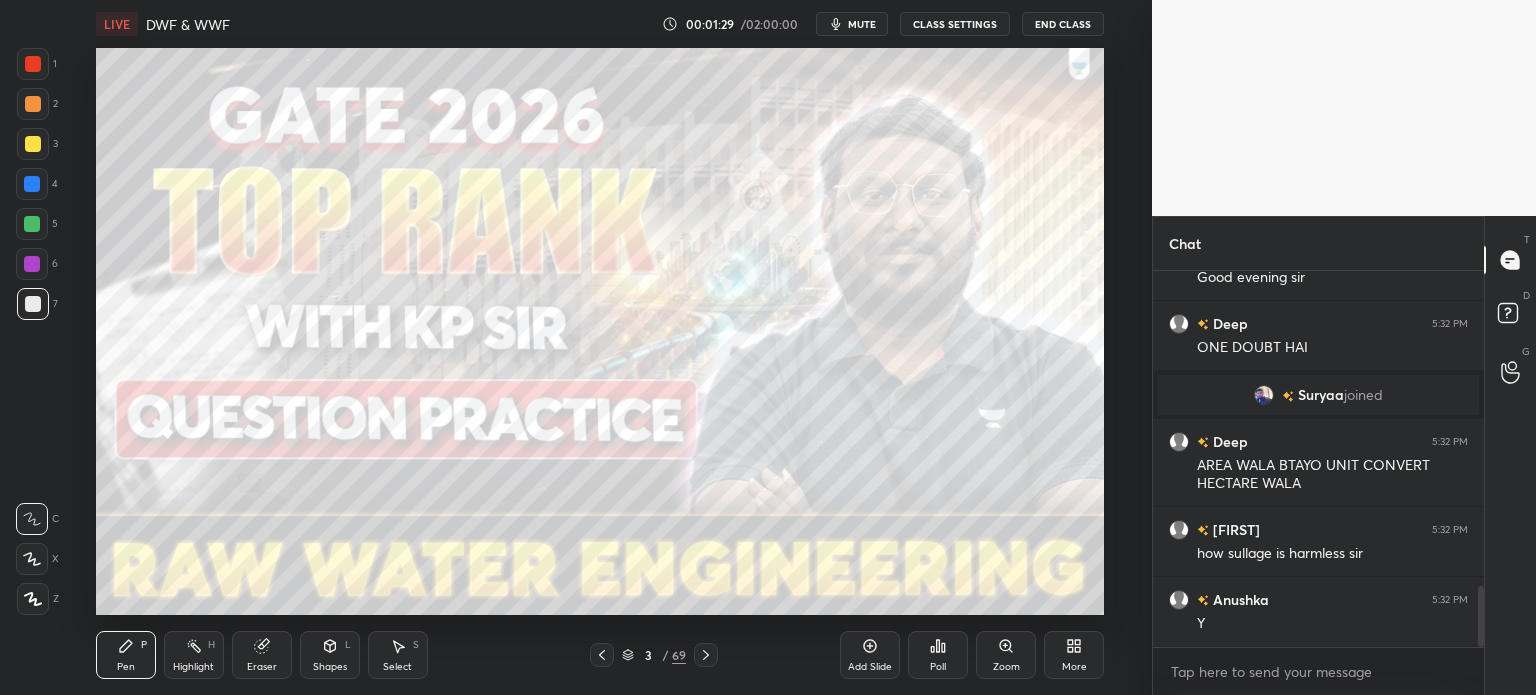 click at bounding box center [33, 599] 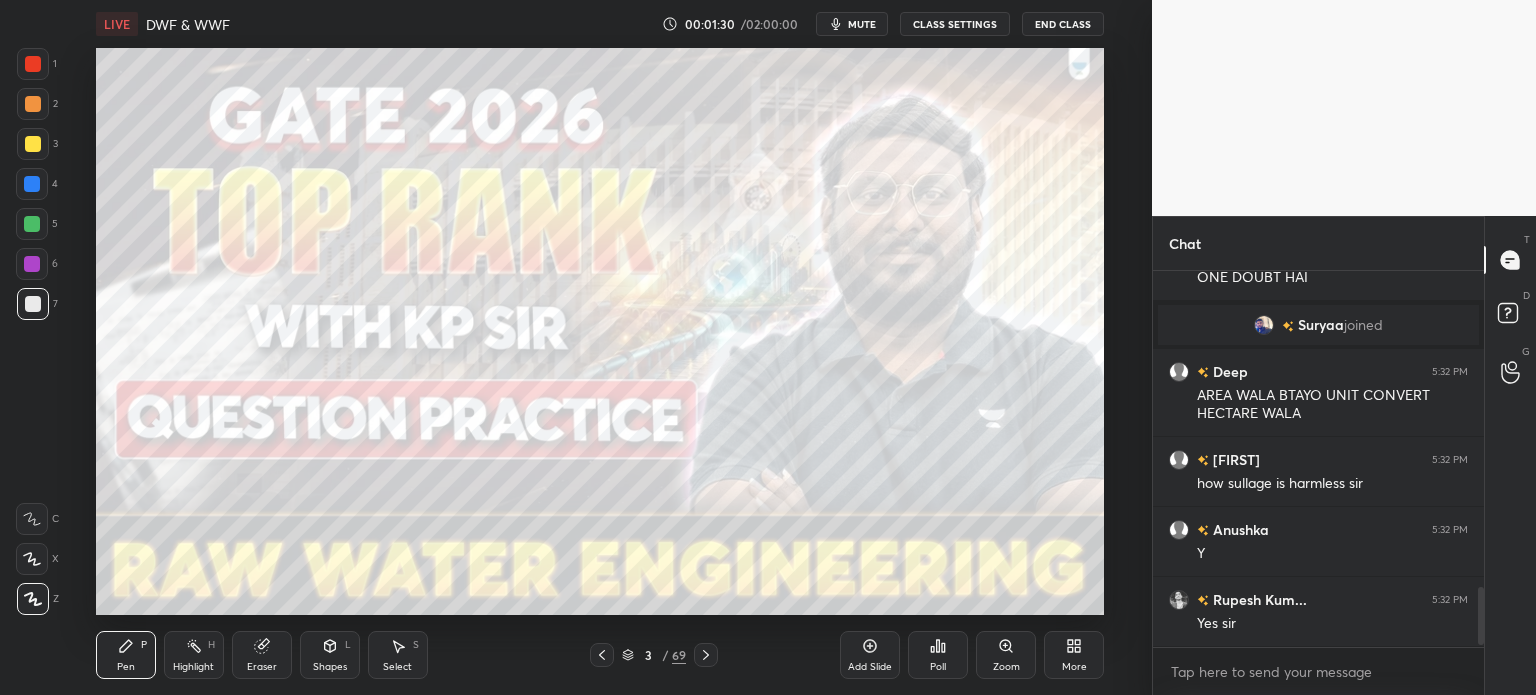 scroll, scrollTop: 2114, scrollLeft: 0, axis: vertical 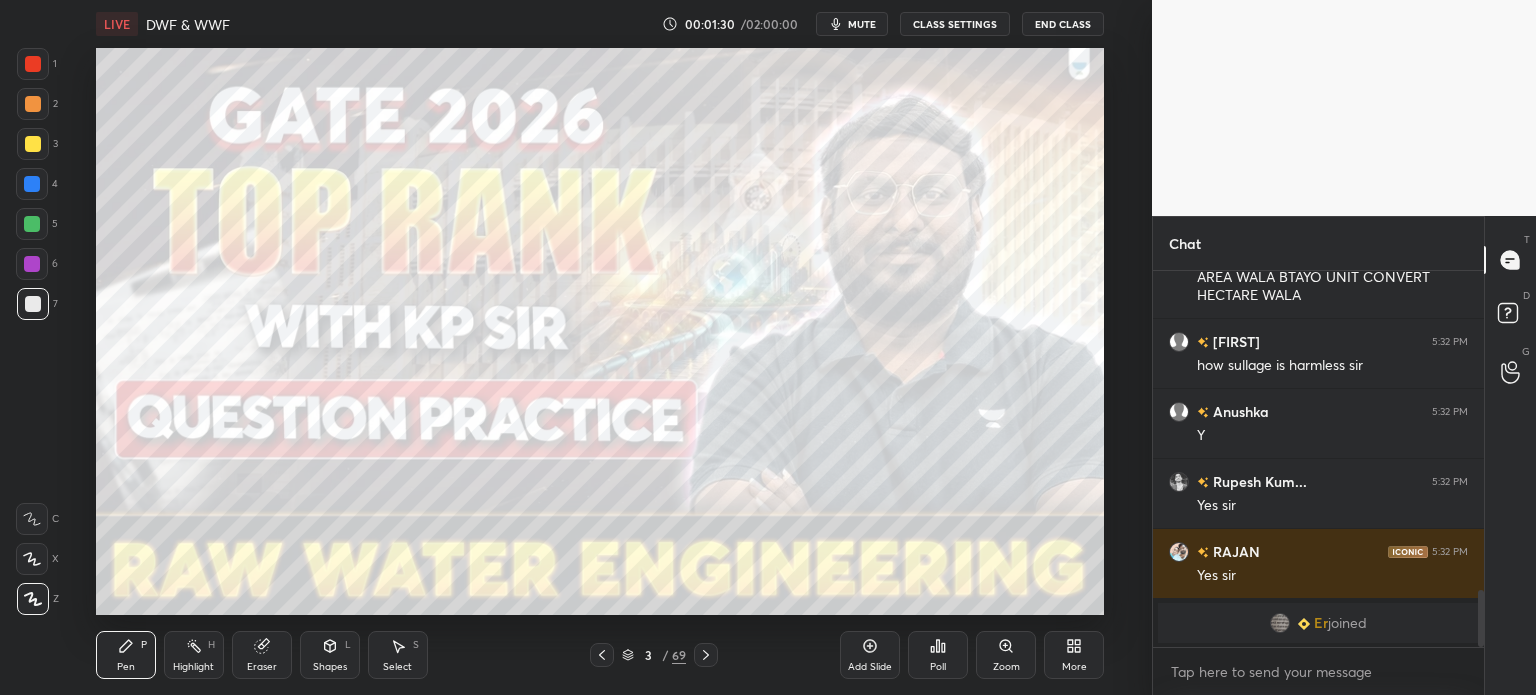 click on "Shapes L" at bounding box center [330, 655] 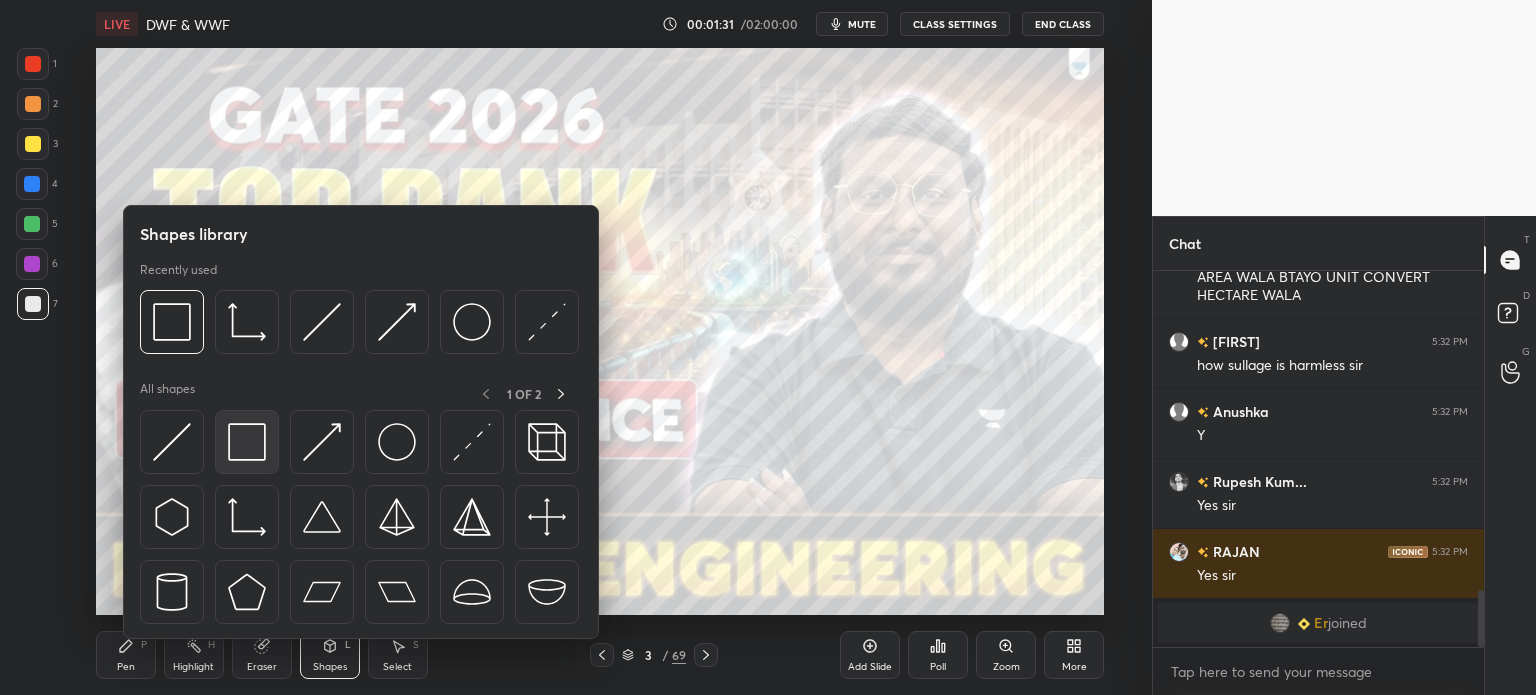 click at bounding box center (247, 442) 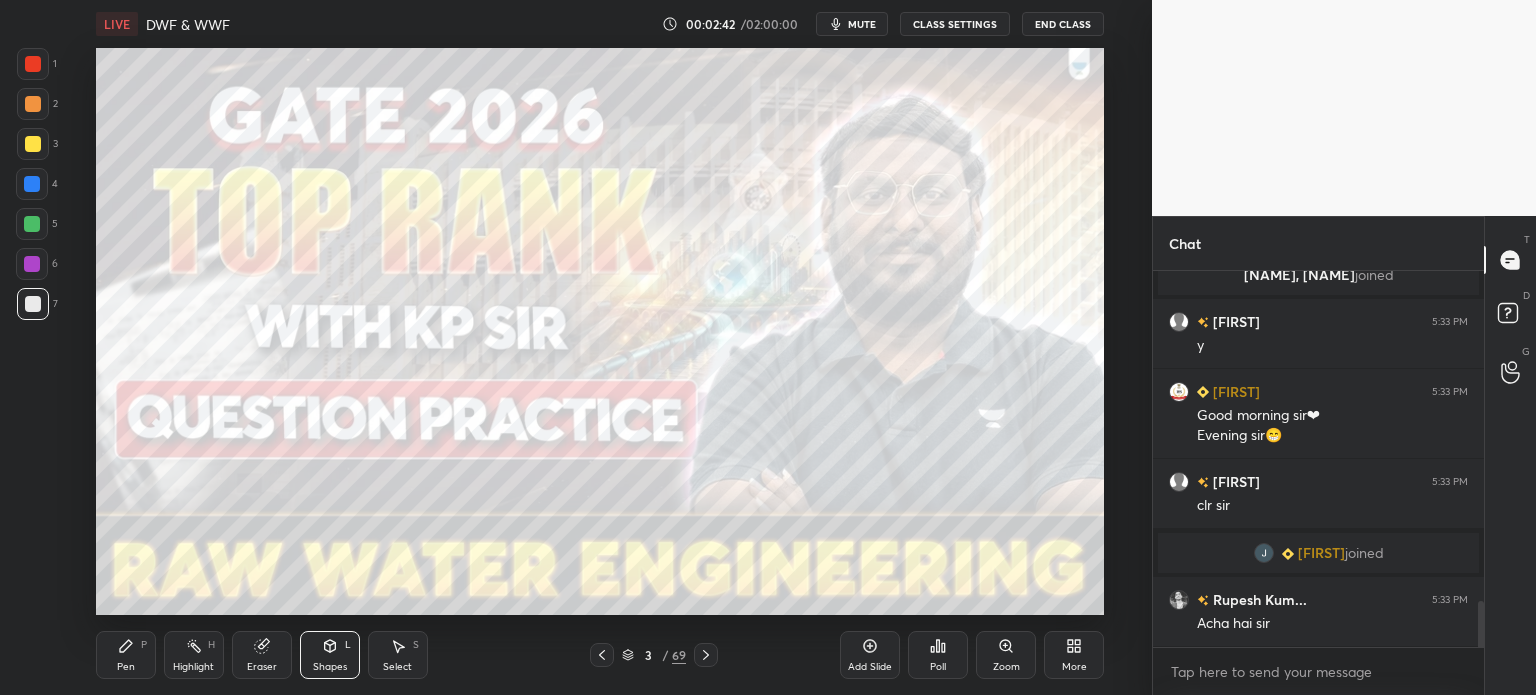 scroll, scrollTop: 2750, scrollLeft: 0, axis: vertical 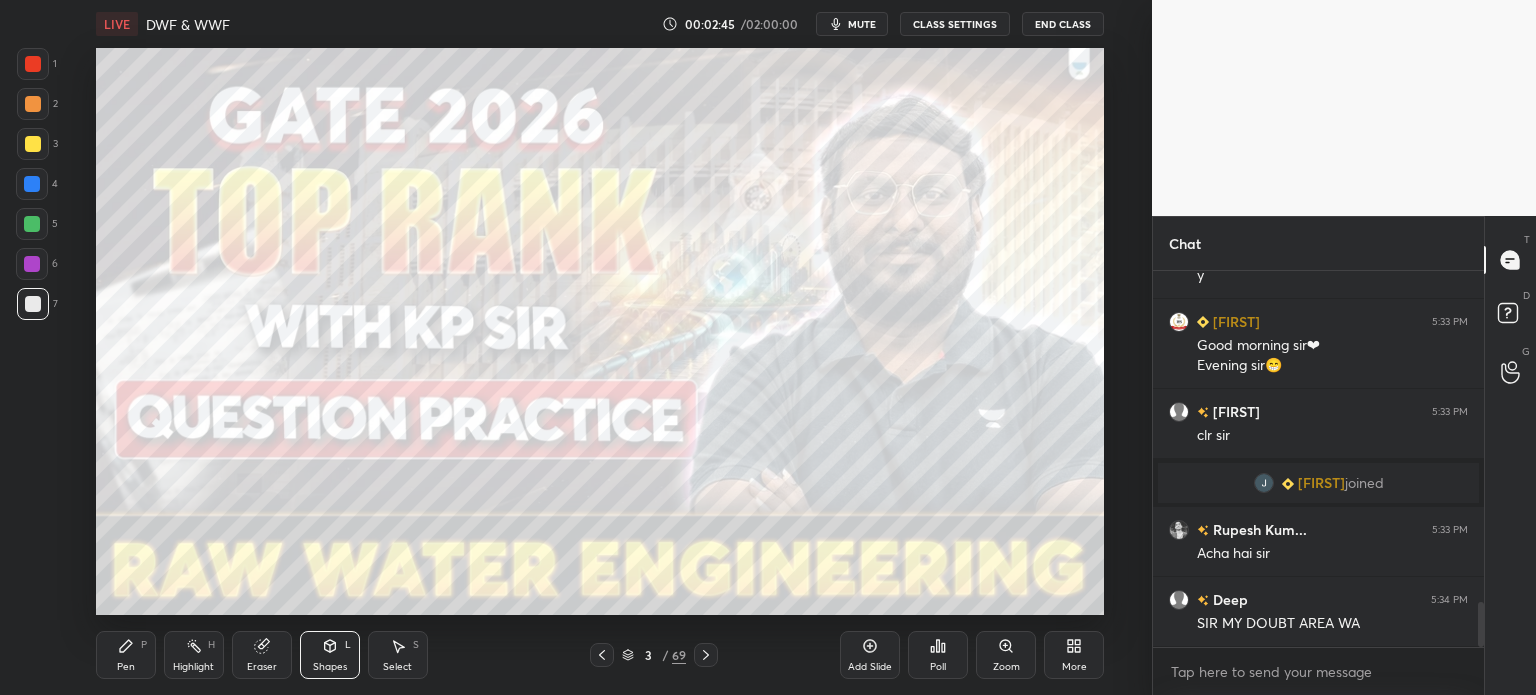 click 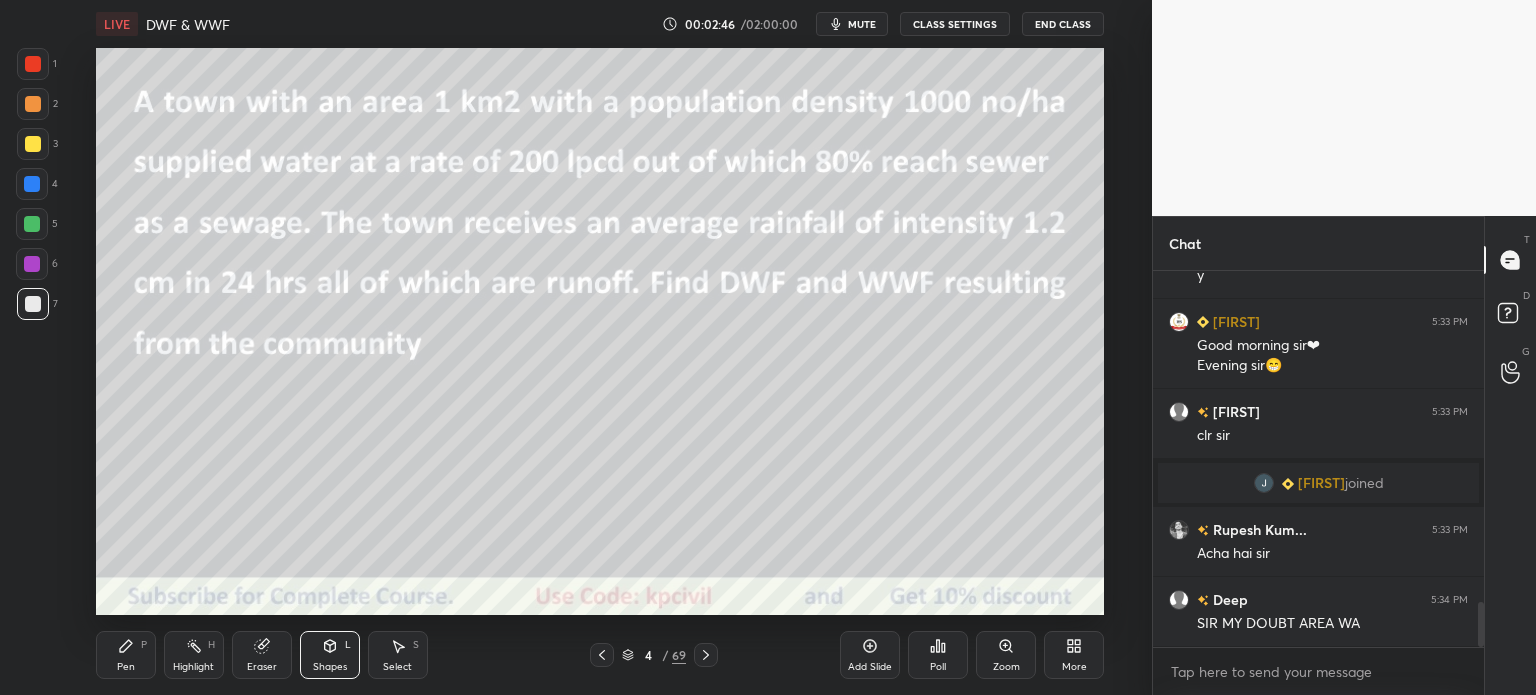 click 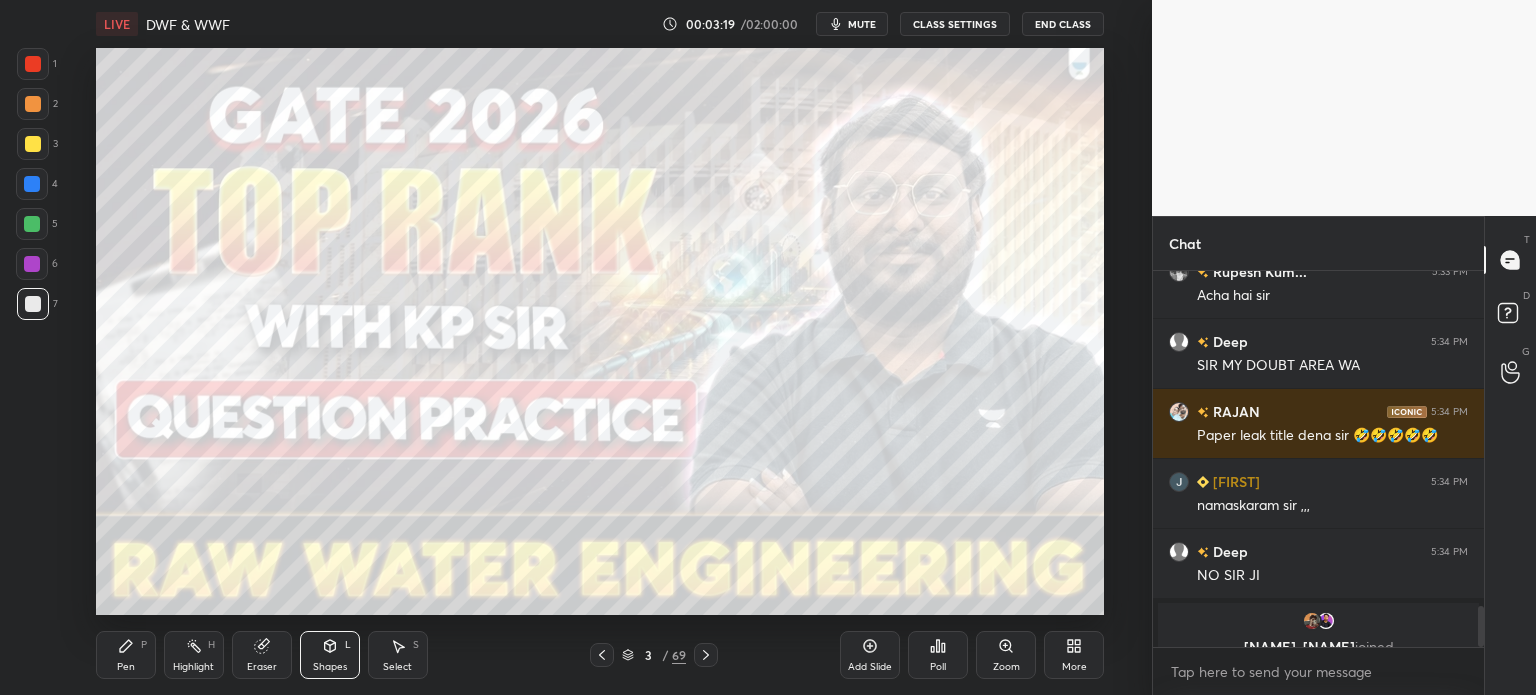 scroll, scrollTop: 3032, scrollLeft: 0, axis: vertical 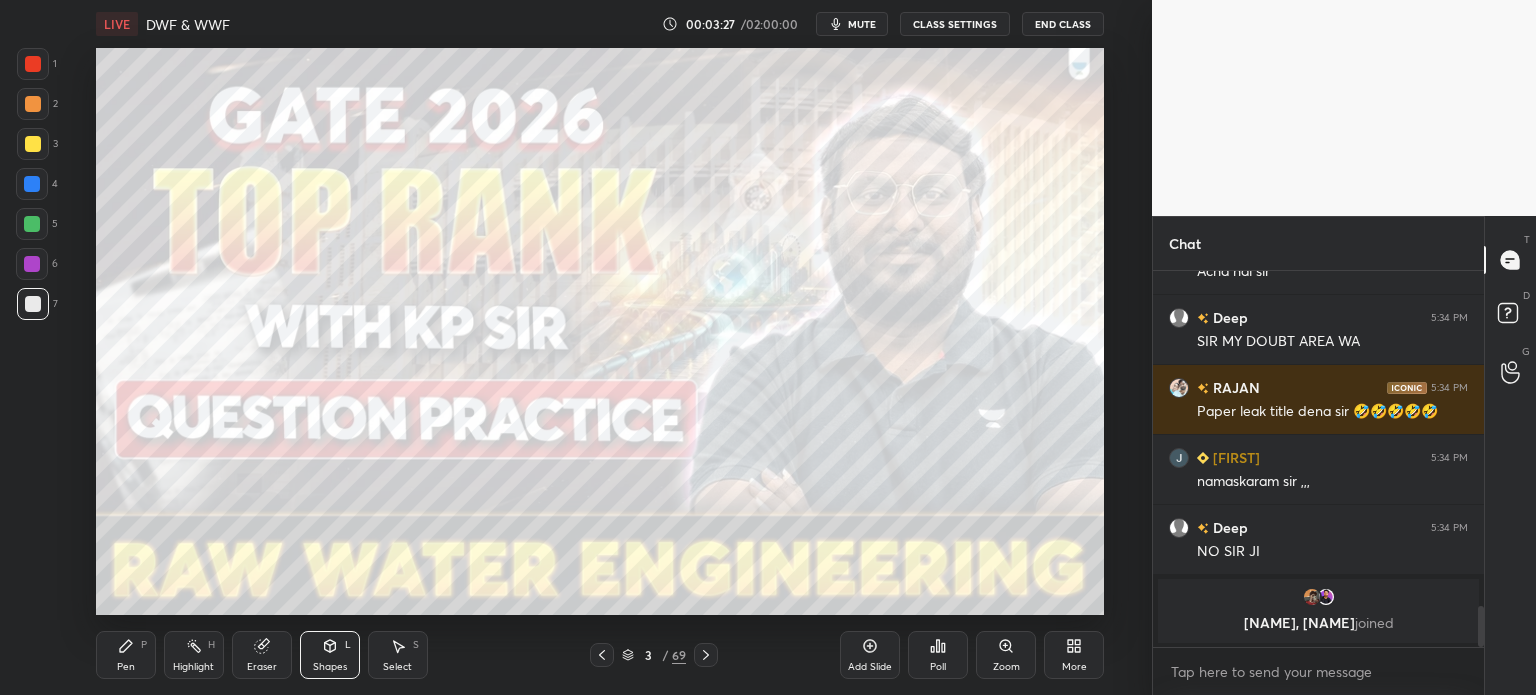 click at bounding box center (706, 655) 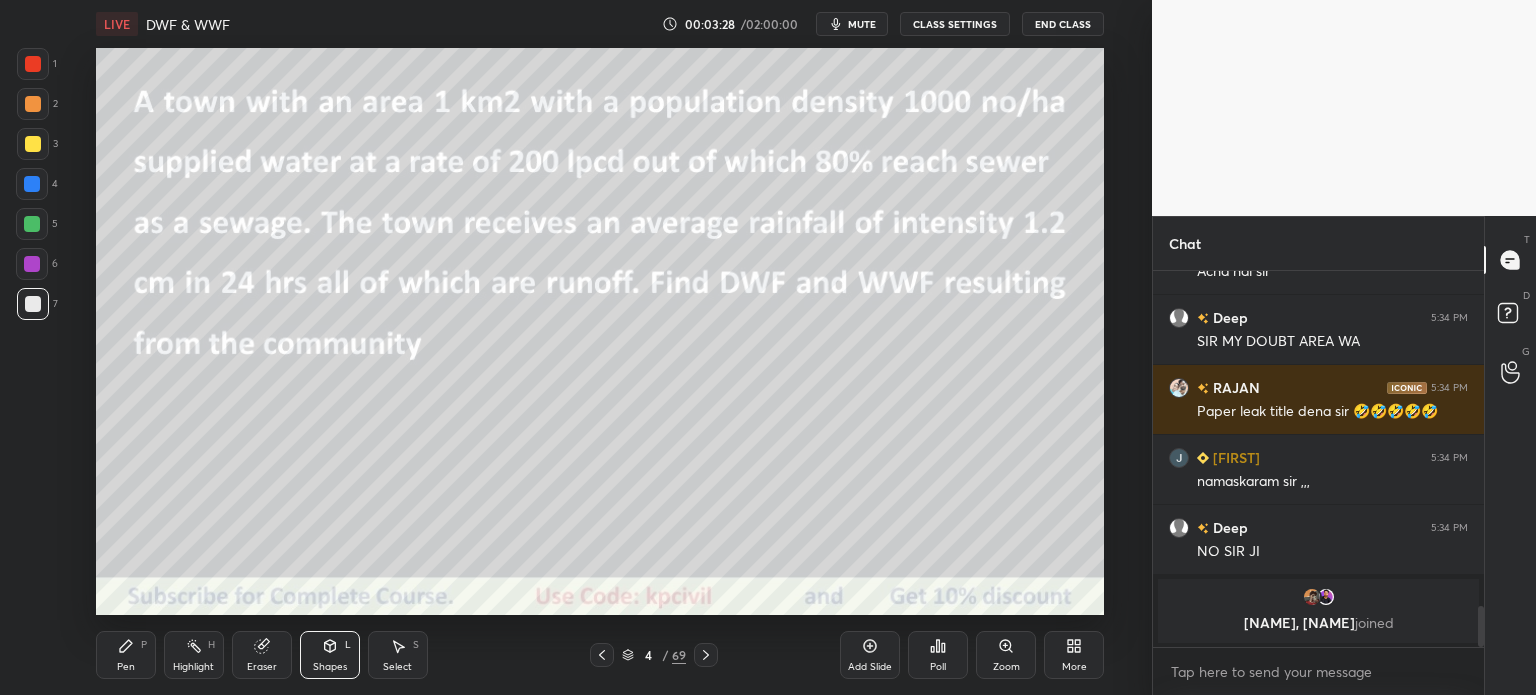 click 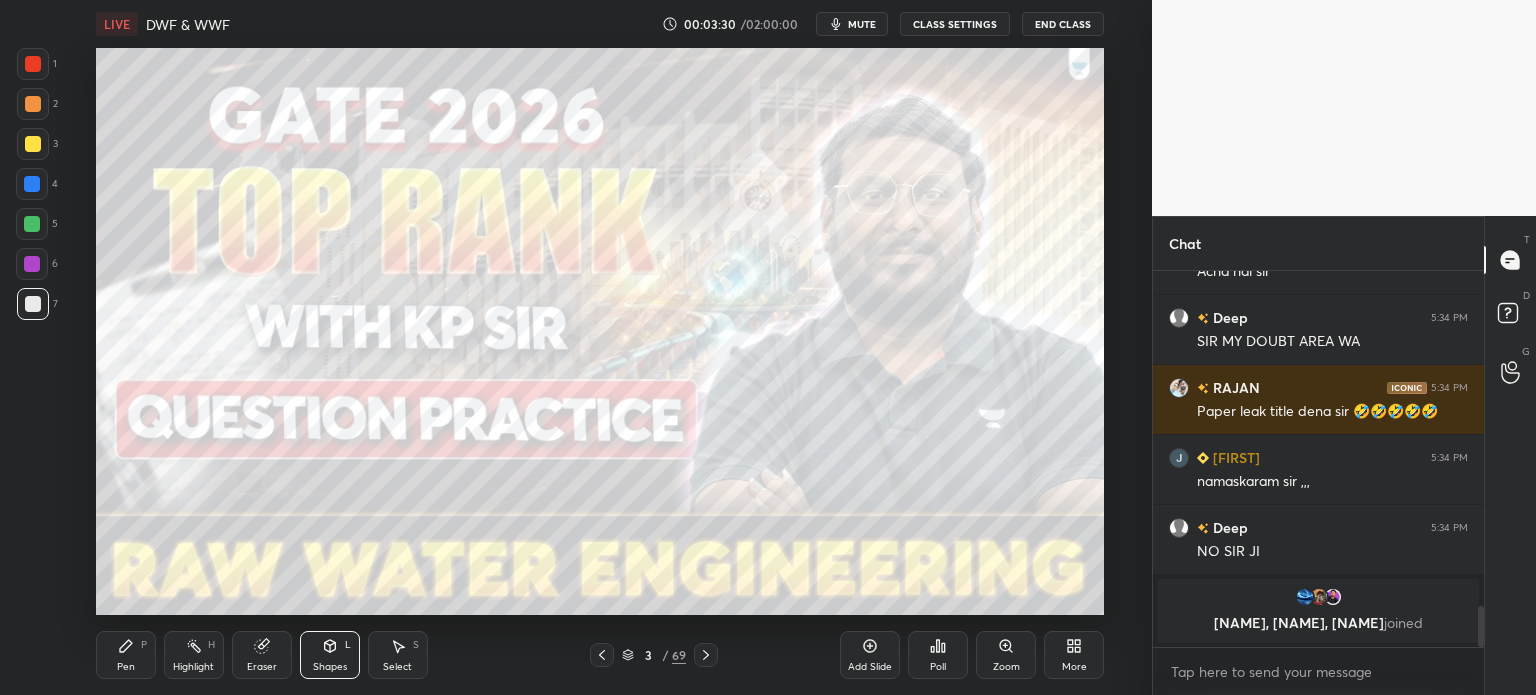 click at bounding box center [602, 655] 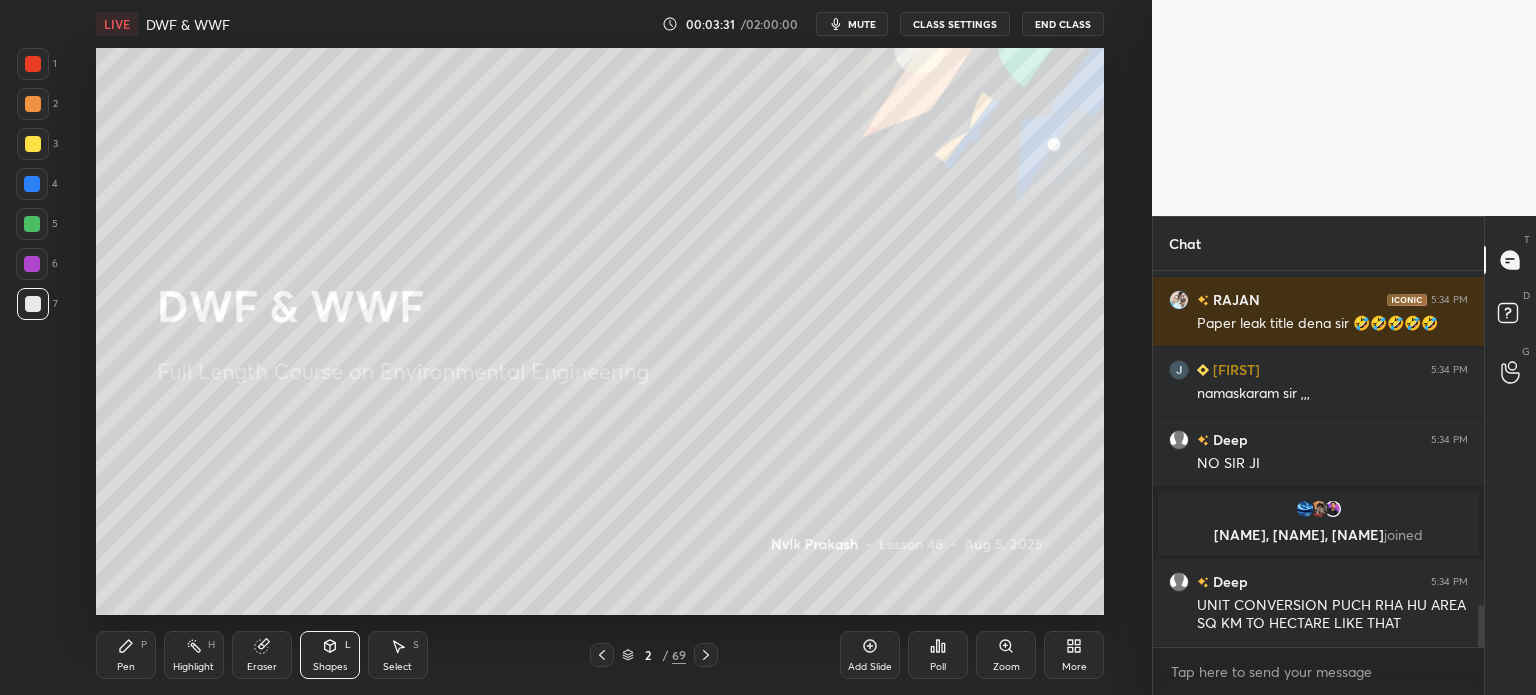scroll, scrollTop: 3002, scrollLeft: 0, axis: vertical 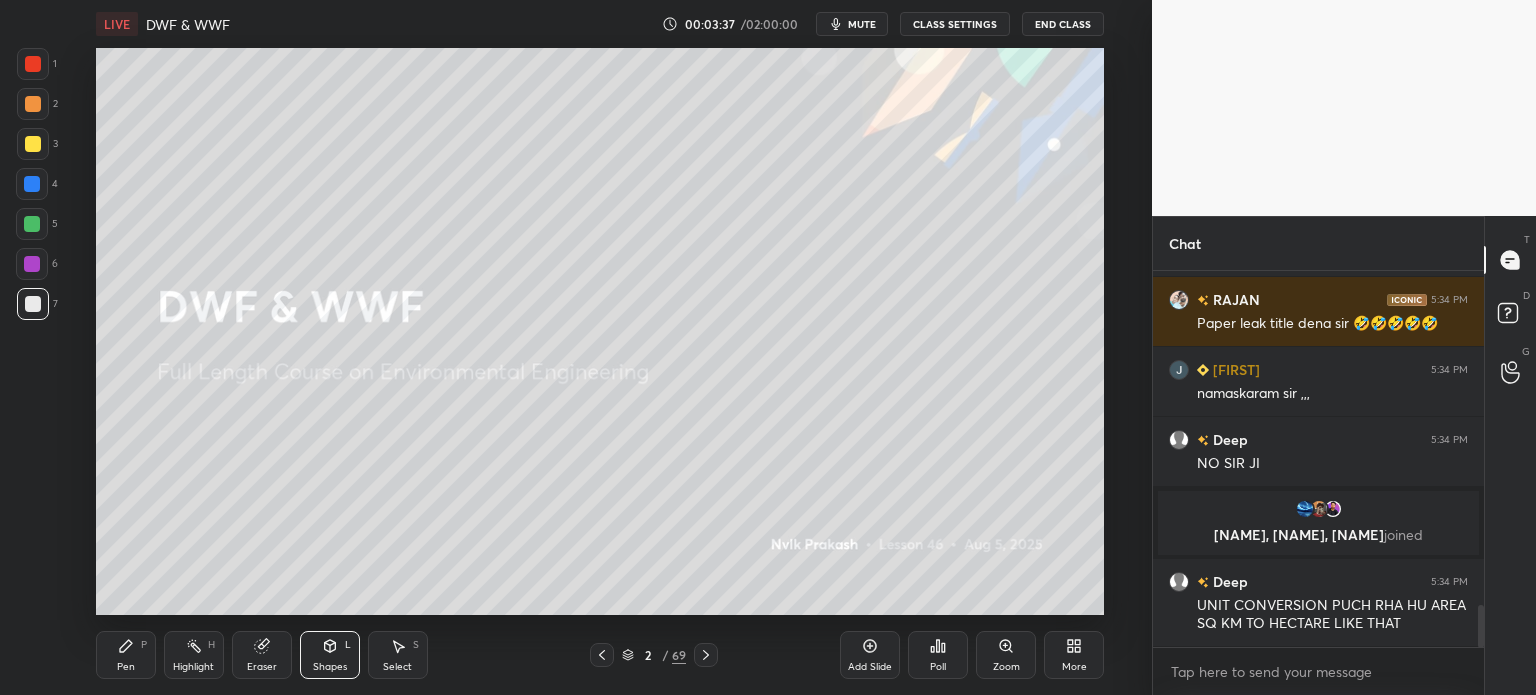 click at bounding box center (33, 144) 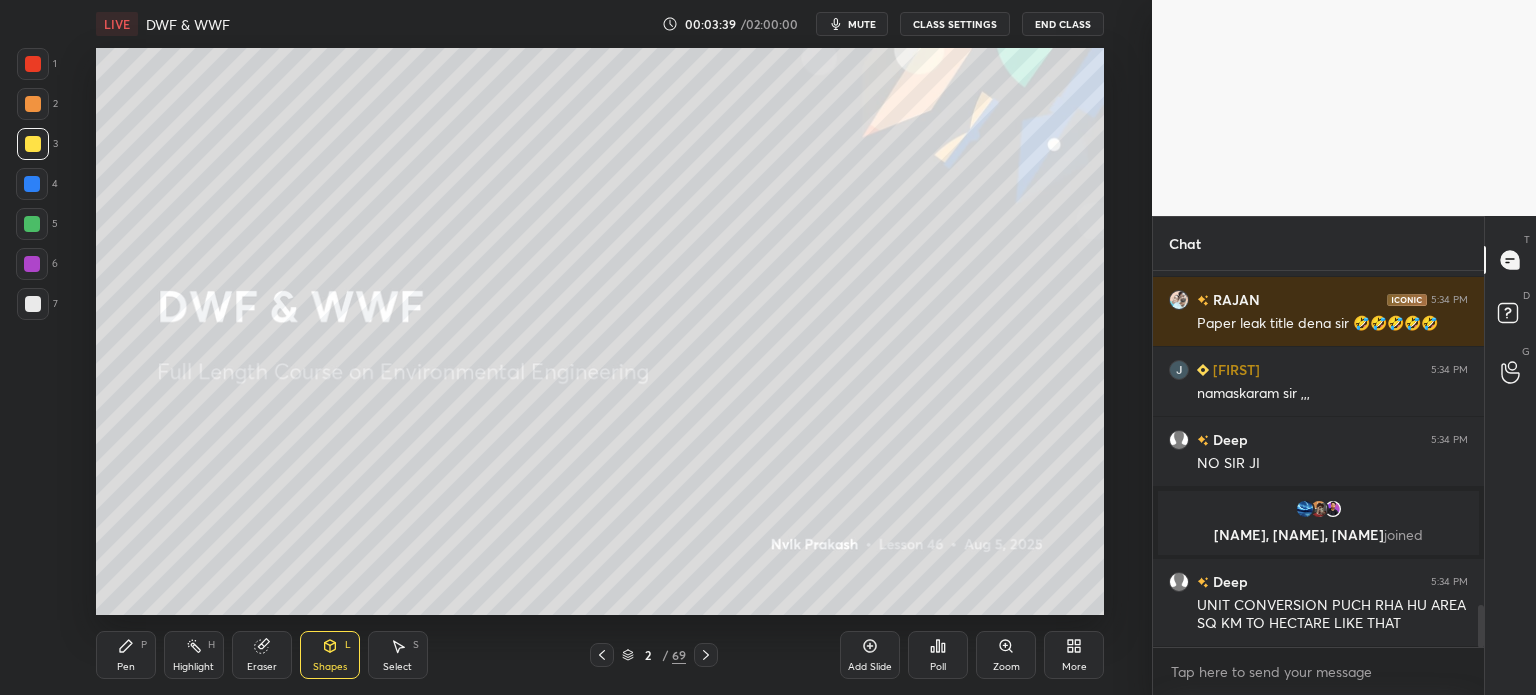 click on "Pen" at bounding box center (126, 667) 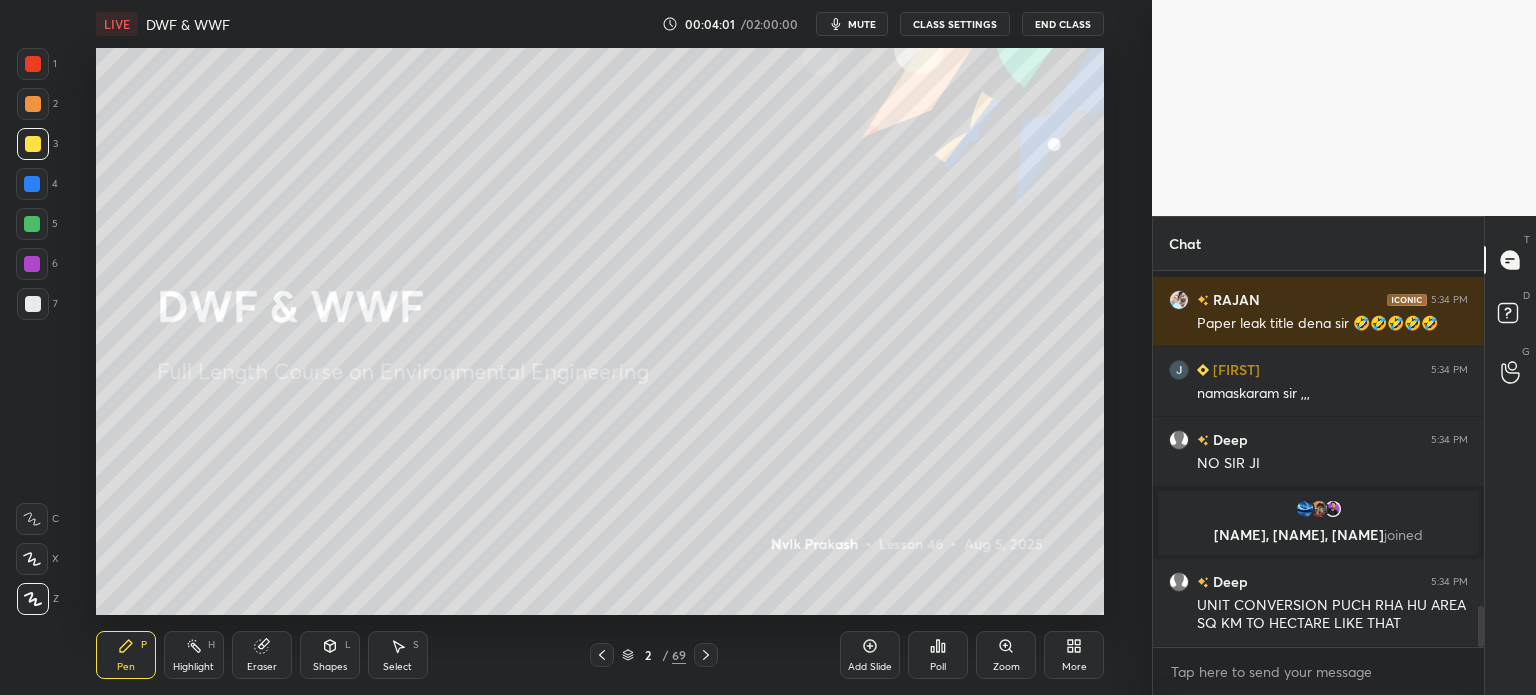 scroll, scrollTop: 3090, scrollLeft: 0, axis: vertical 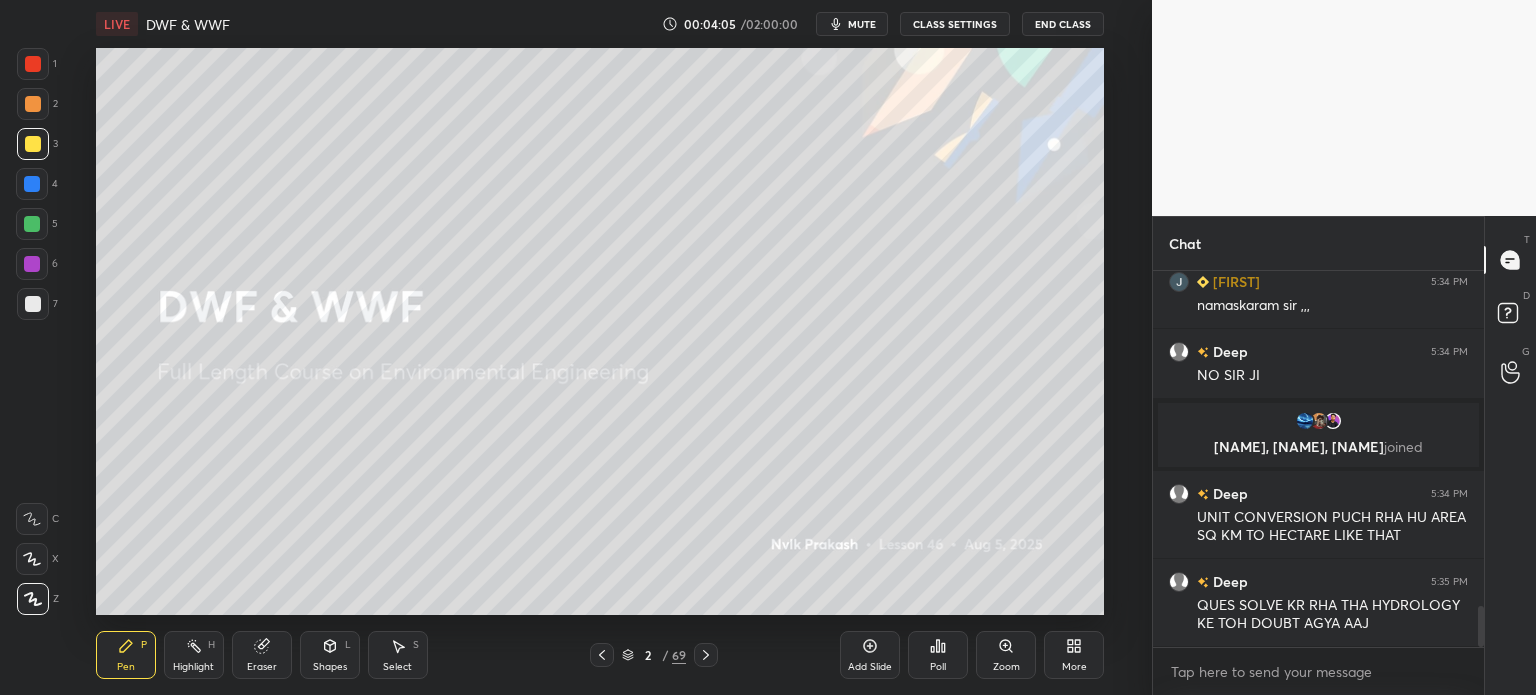 click at bounding box center (33, 304) 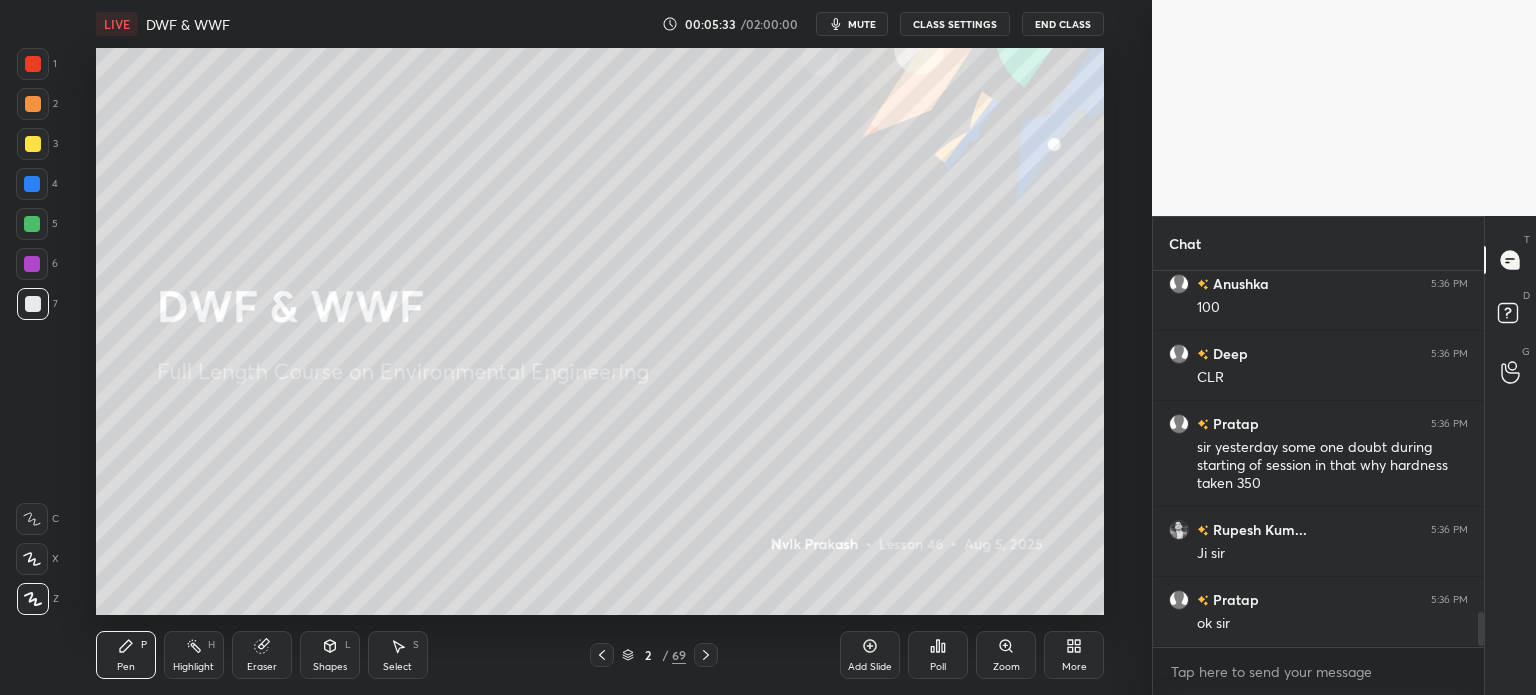 scroll, scrollTop: 3692, scrollLeft: 0, axis: vertical 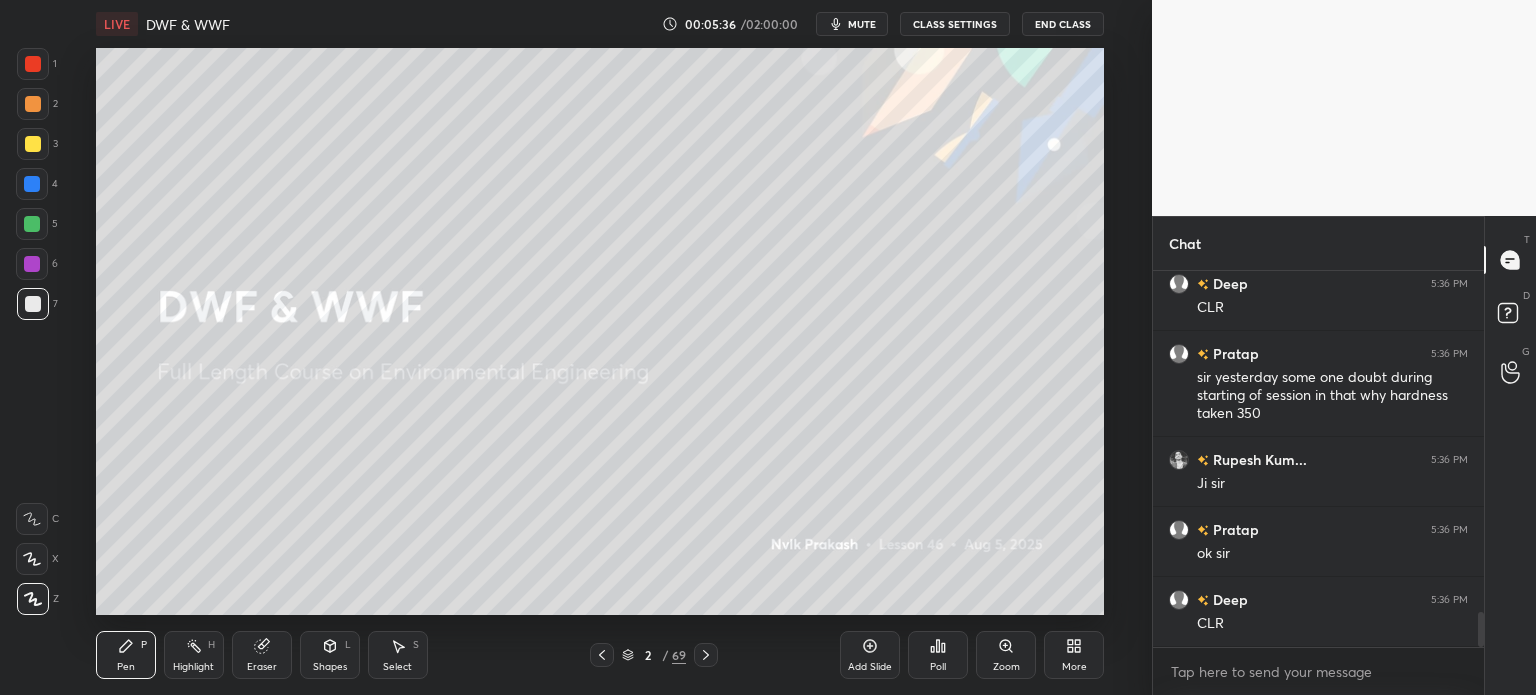 click 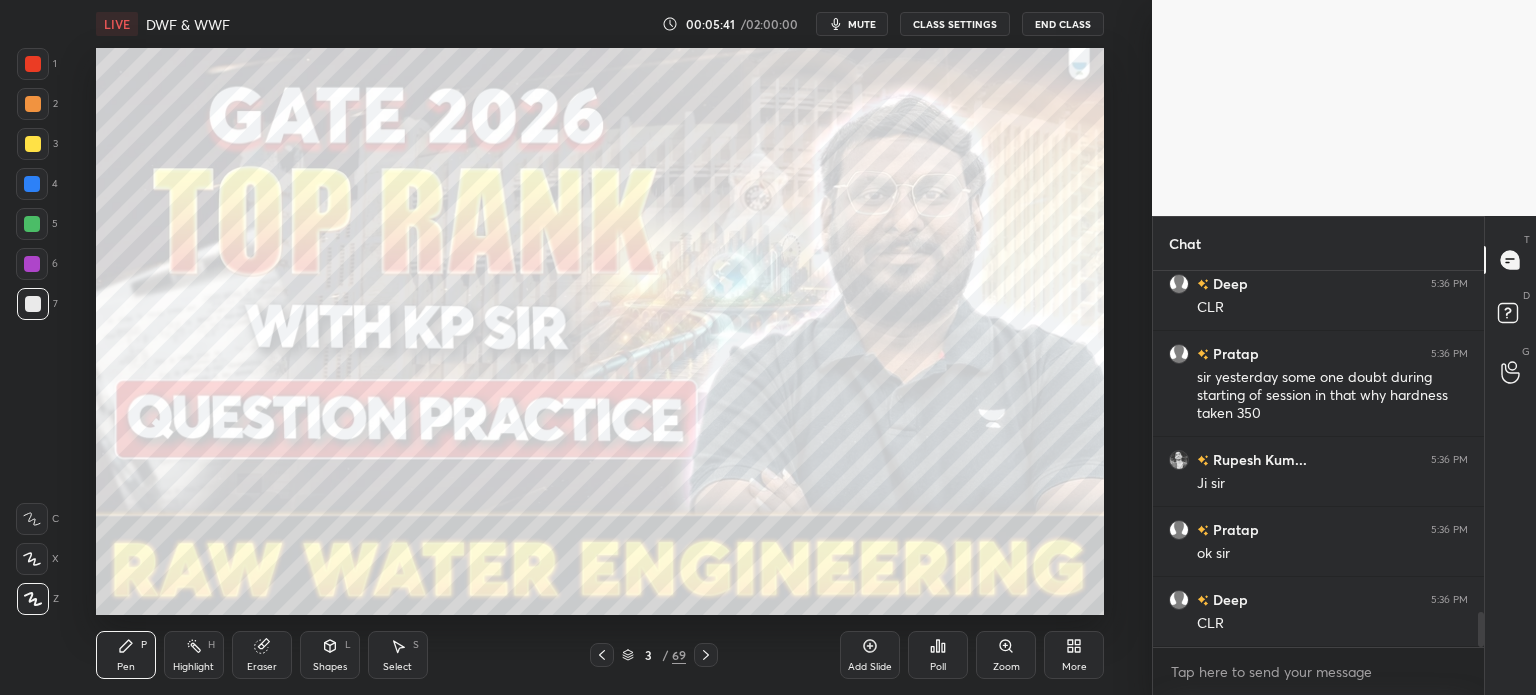 click 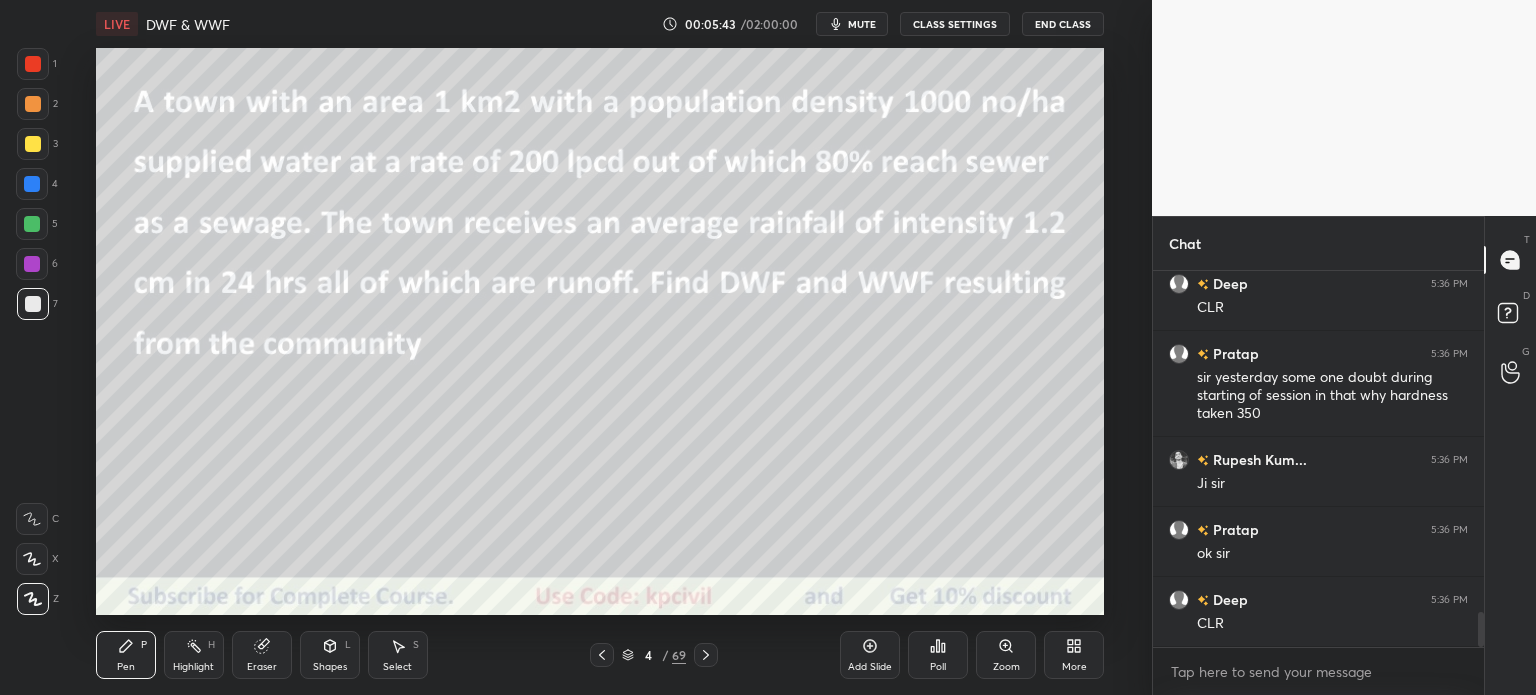 click 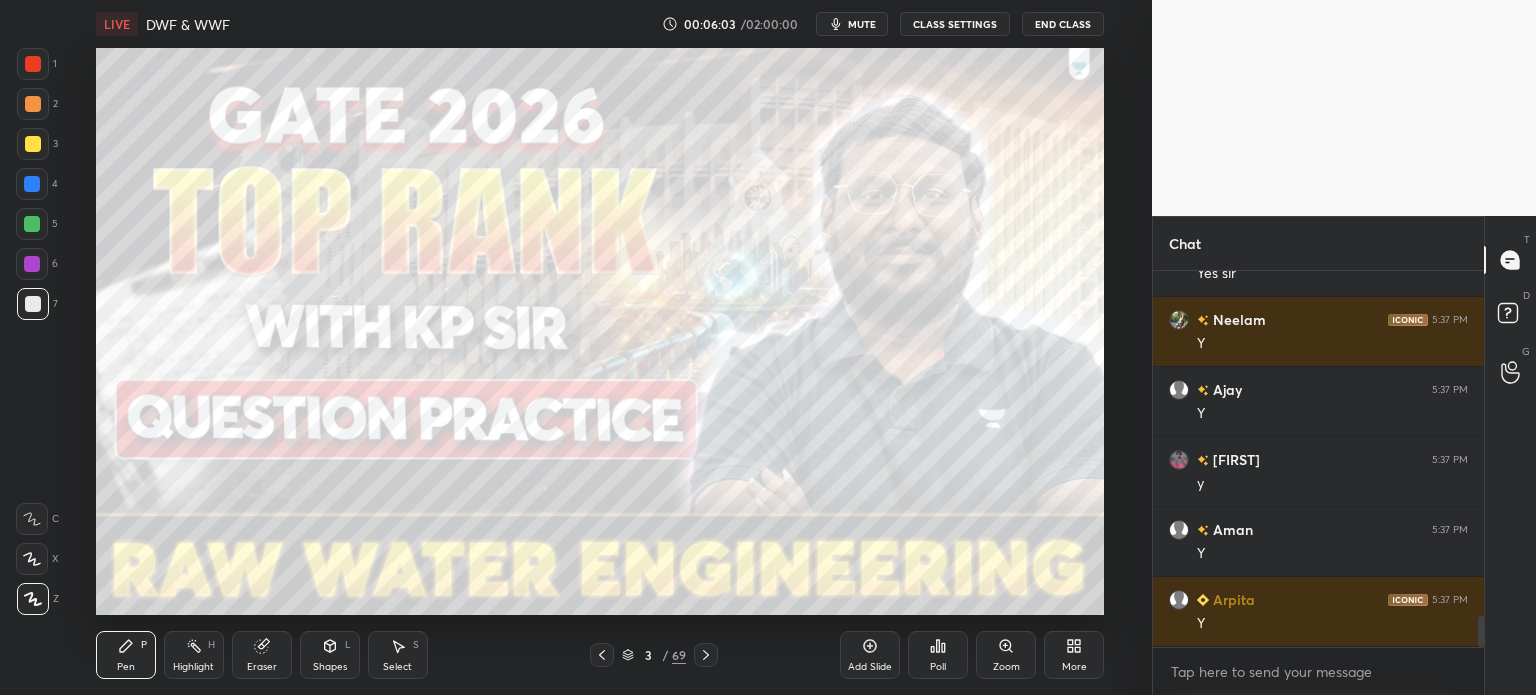 scroll, scrollTop: 4252, scrollLeft: 0, axis: vertical 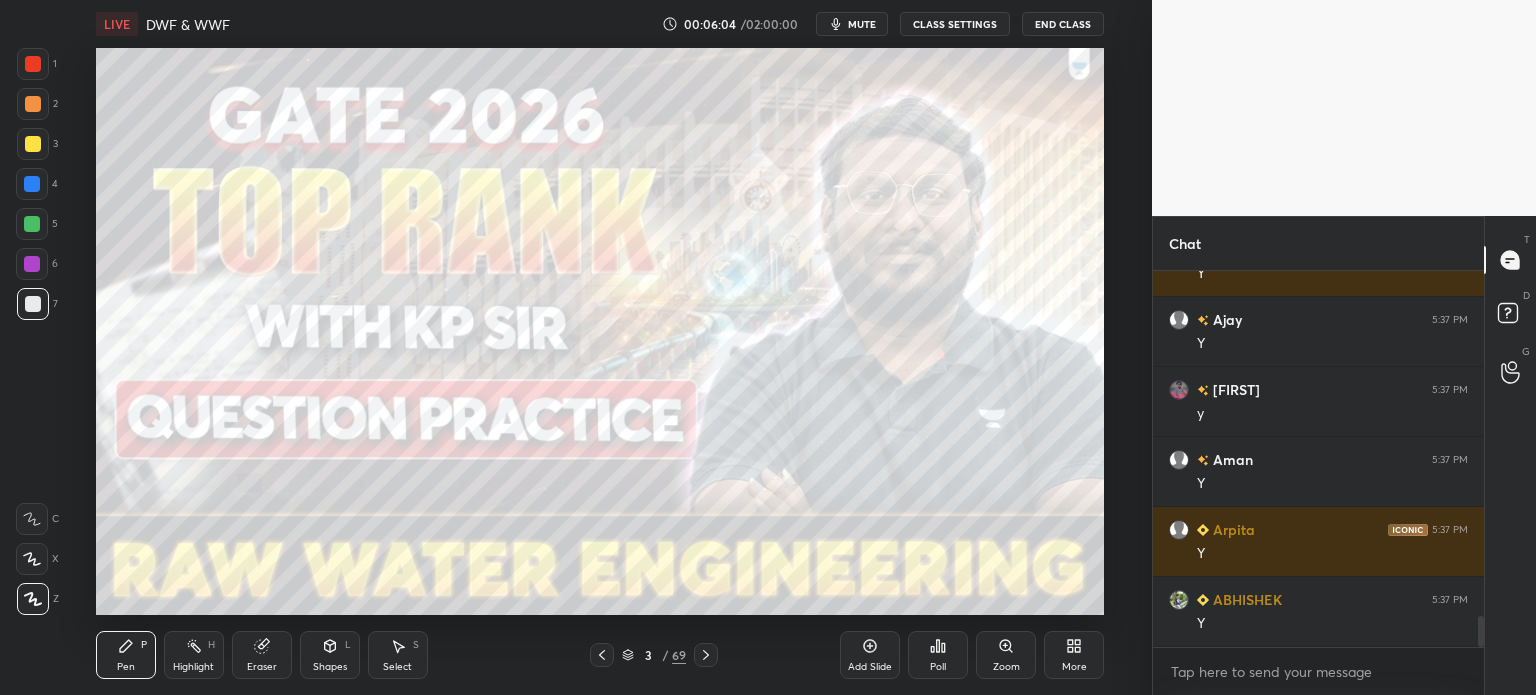 click 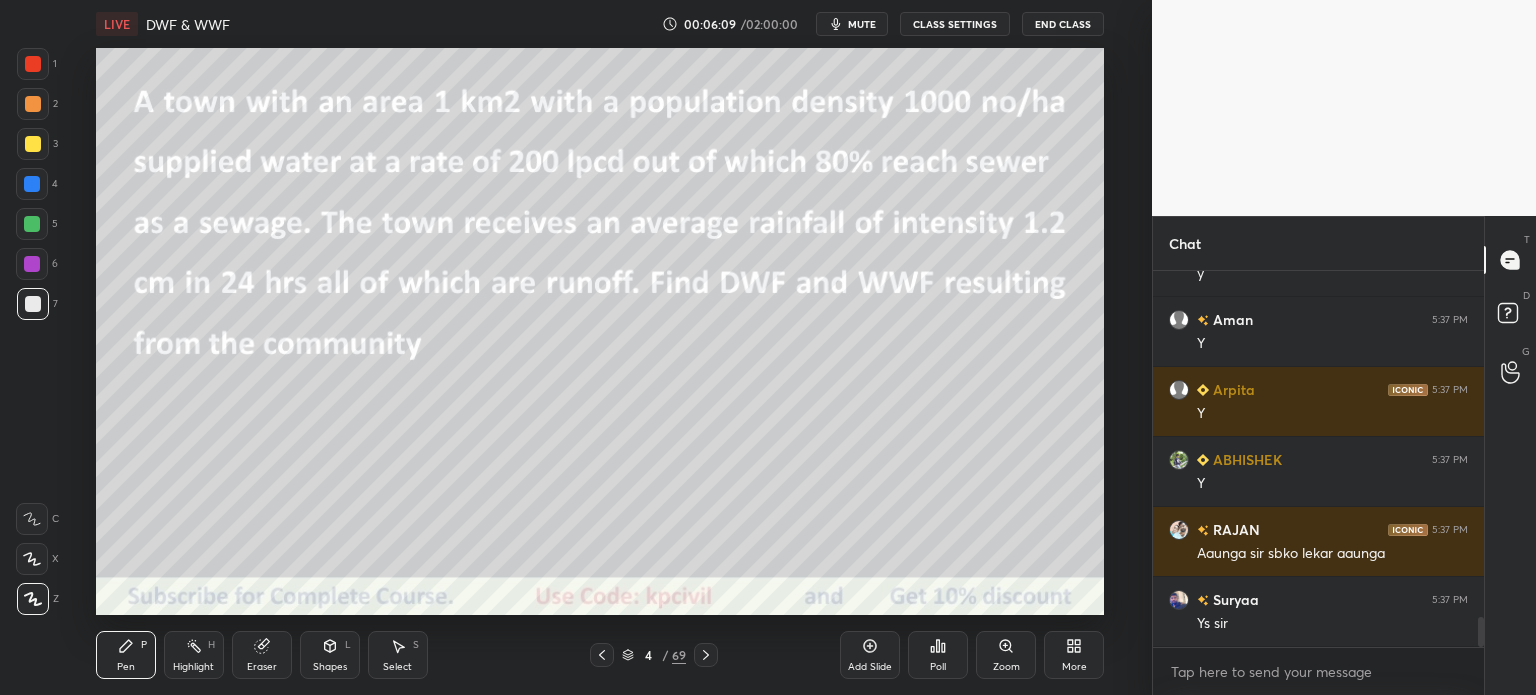 scroll, scrollTop: 4462, scrollLeft: 0, axis: vertical 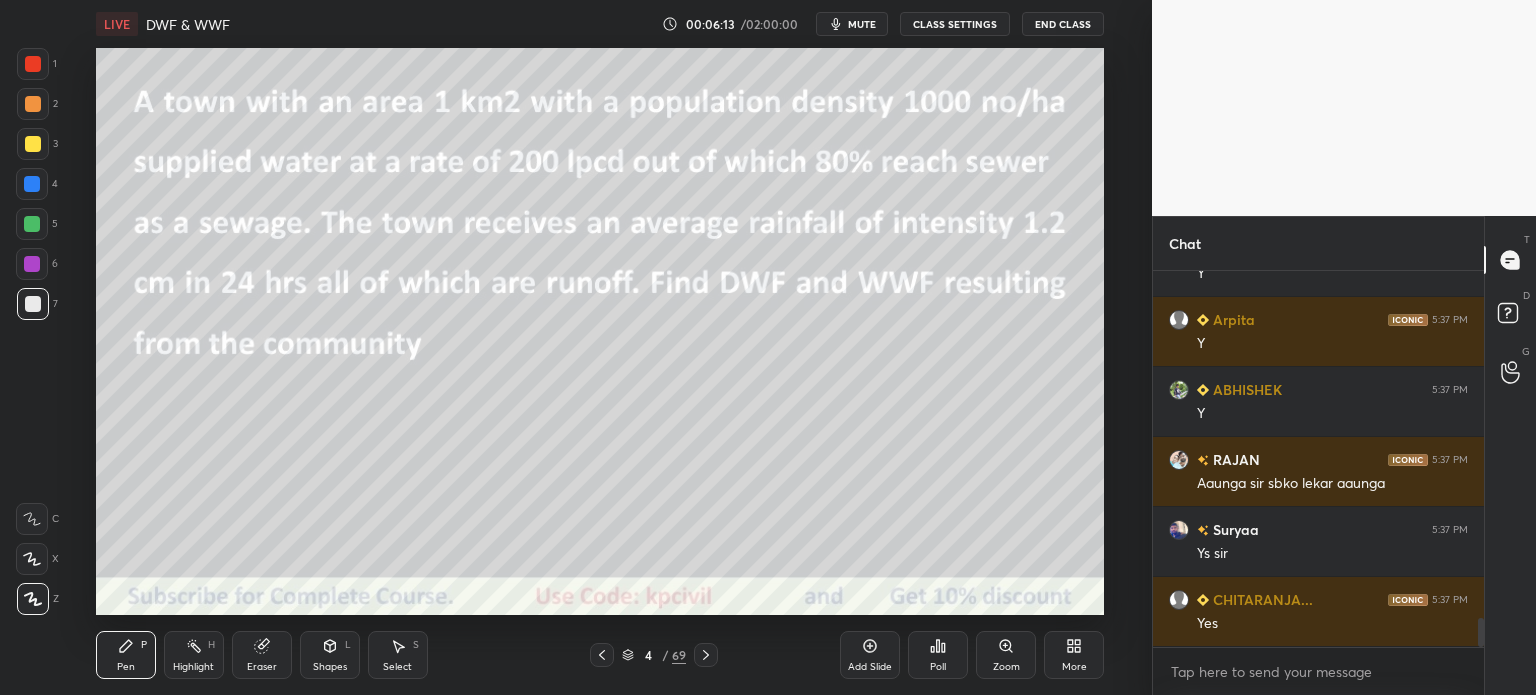 click at bounding box center [33, 104] 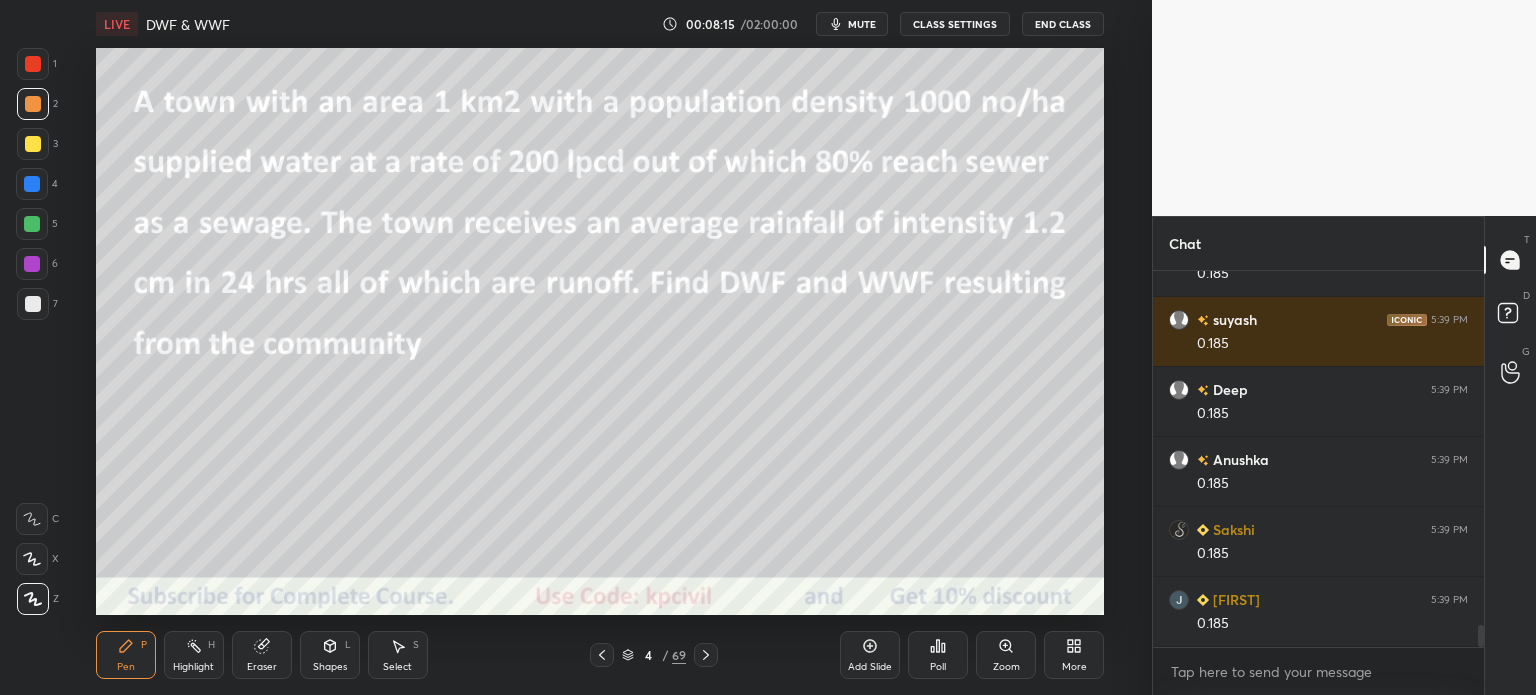 scroll, scrollTop: 6178, scrollLeft: 0, axis: vertical 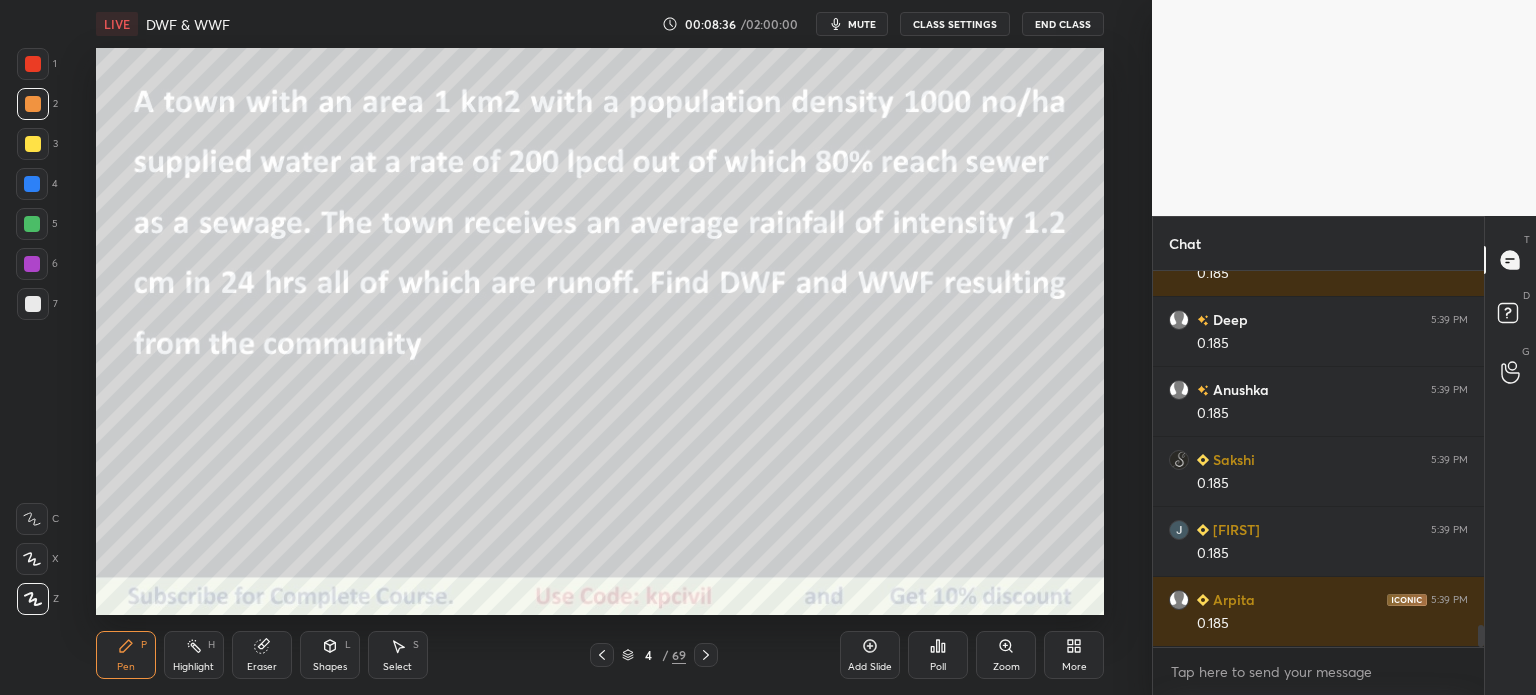 click 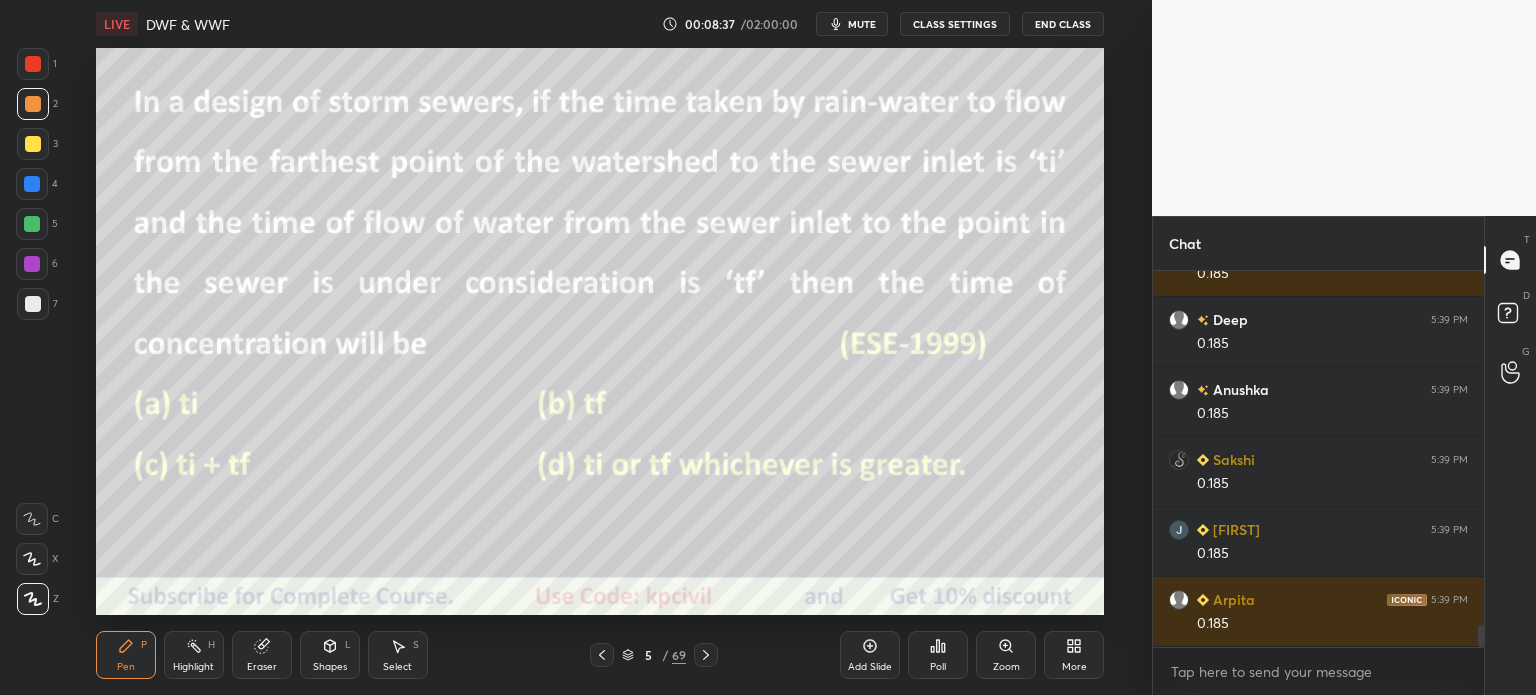click 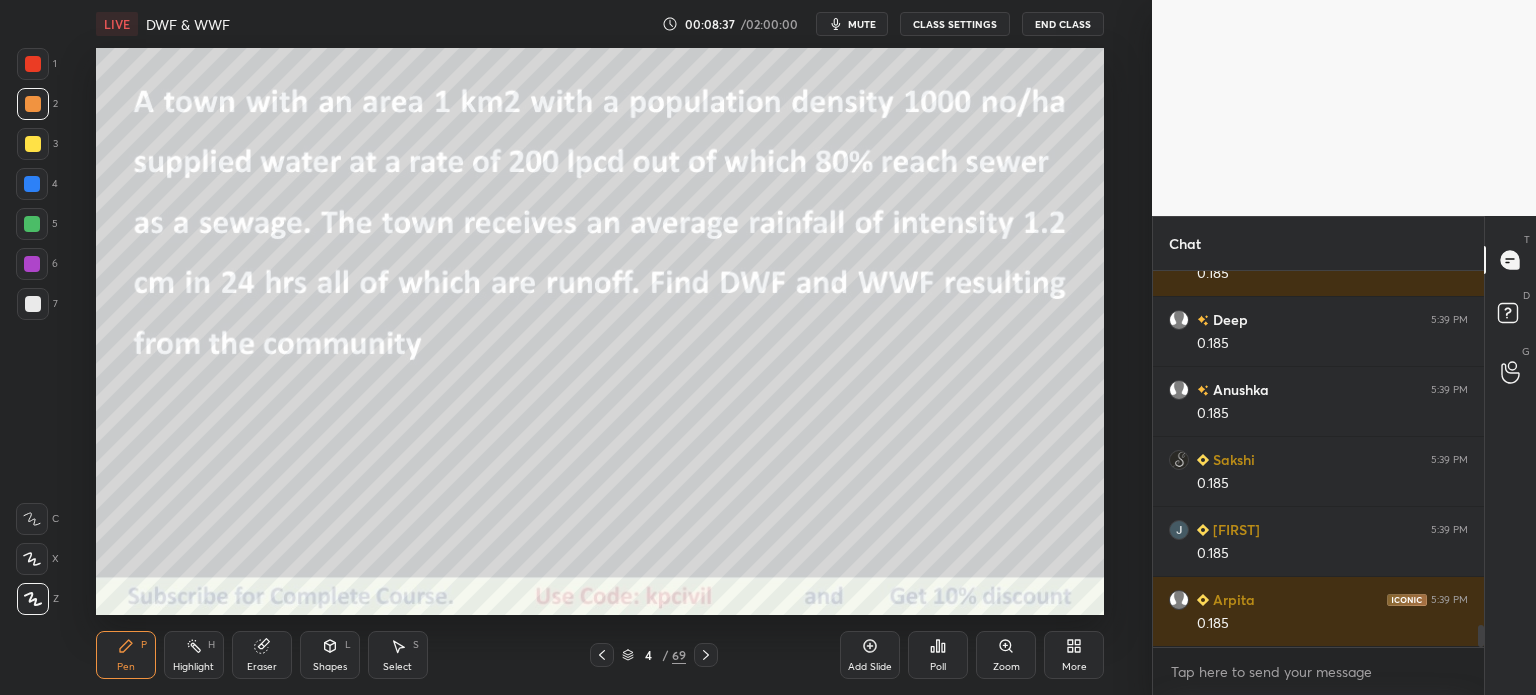 click on "Add Slide" at bounding box center (870, 655) 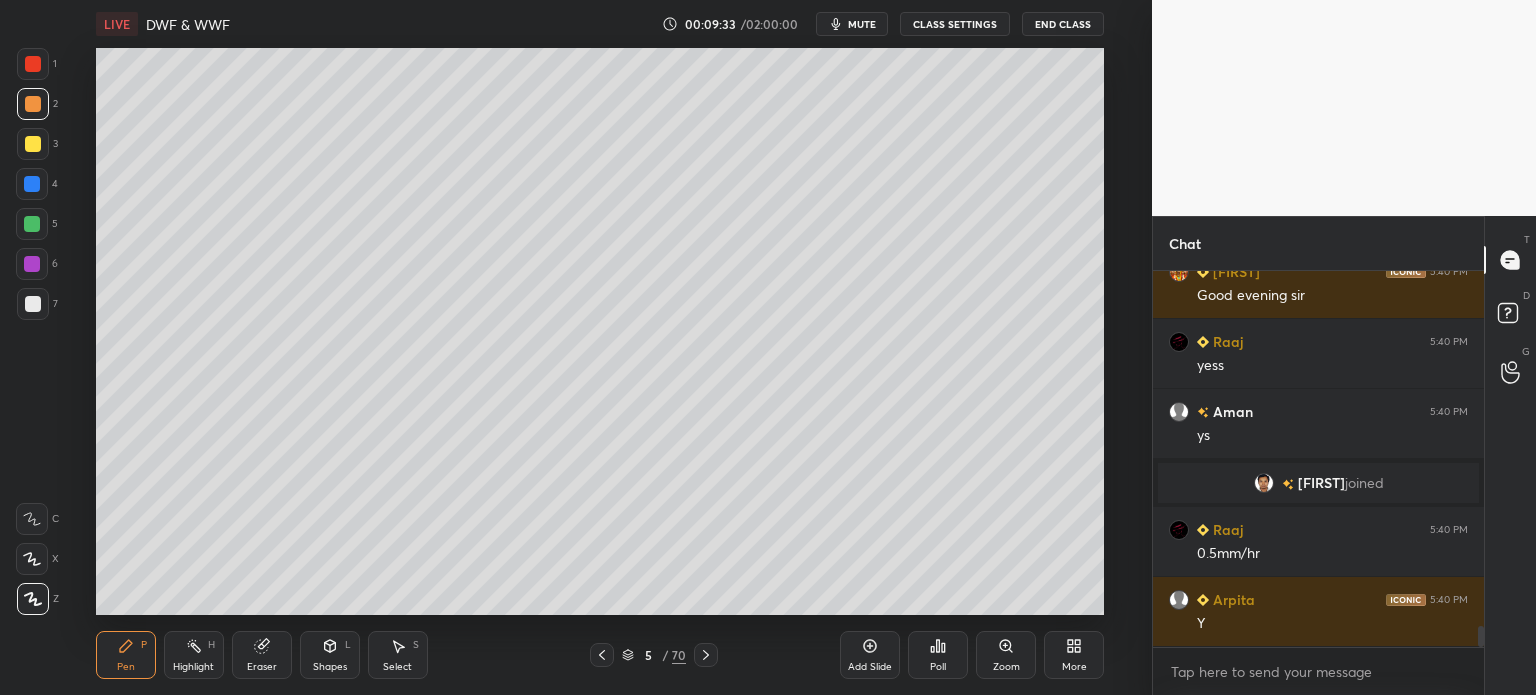 scroll, scrollTop: 6330, scrollLeft: 0, axis: vertical 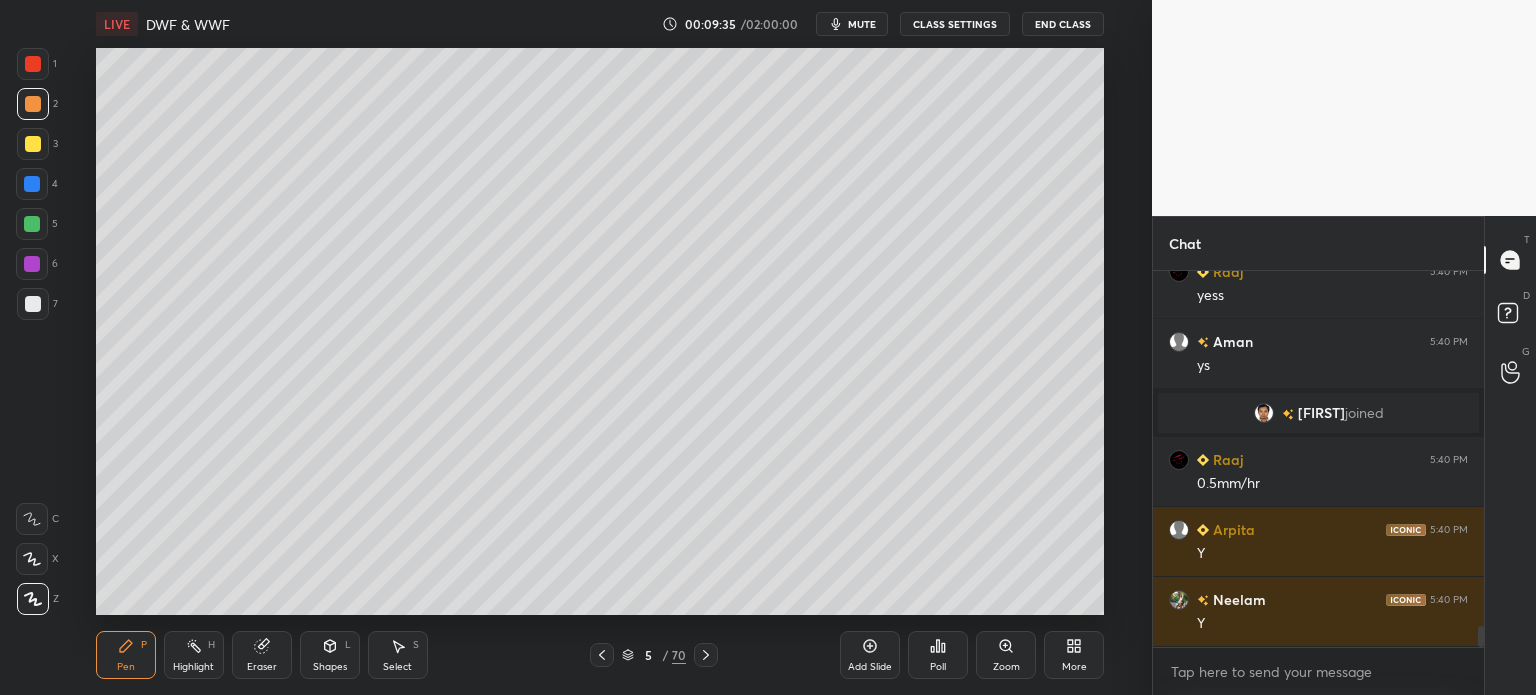 click at bounding box center [33, 304] 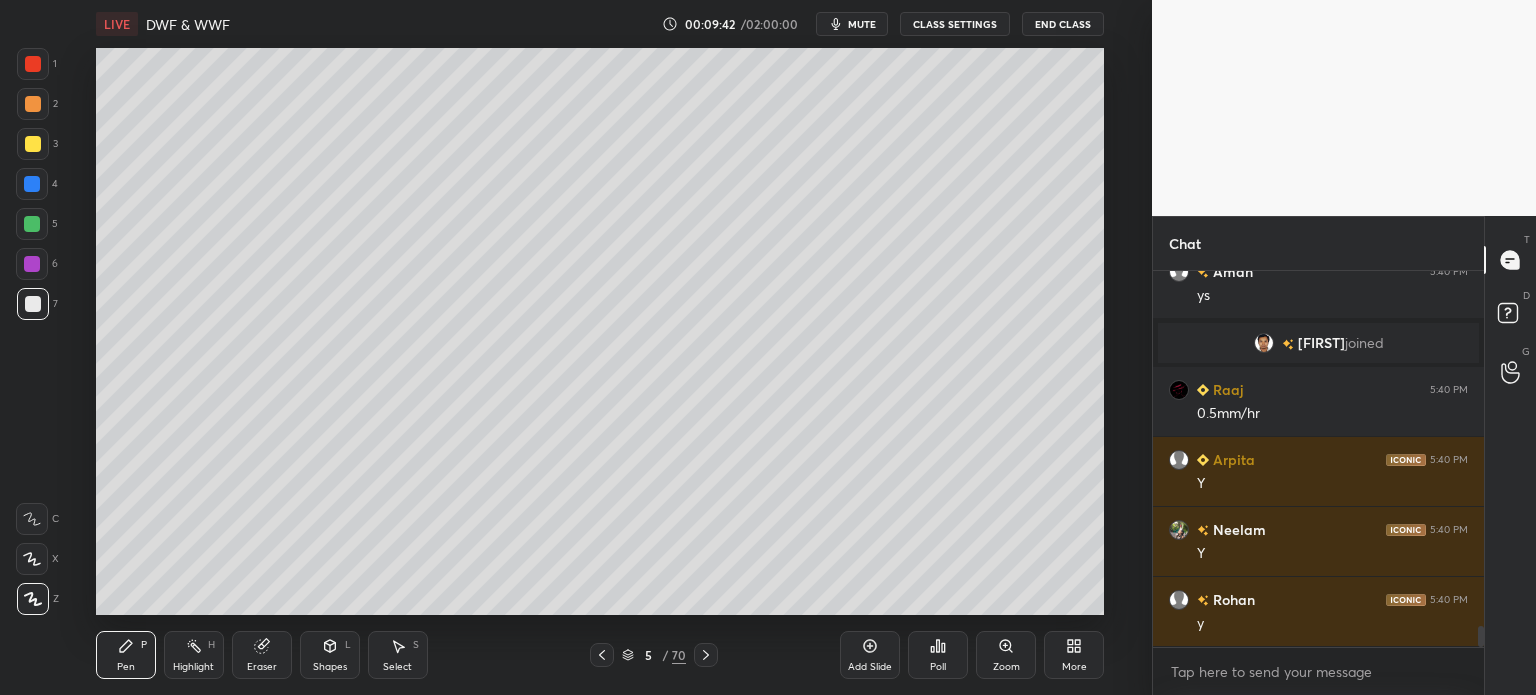 scroll, scrollTop: 6470, scrollLeft: 0, axis: vertical 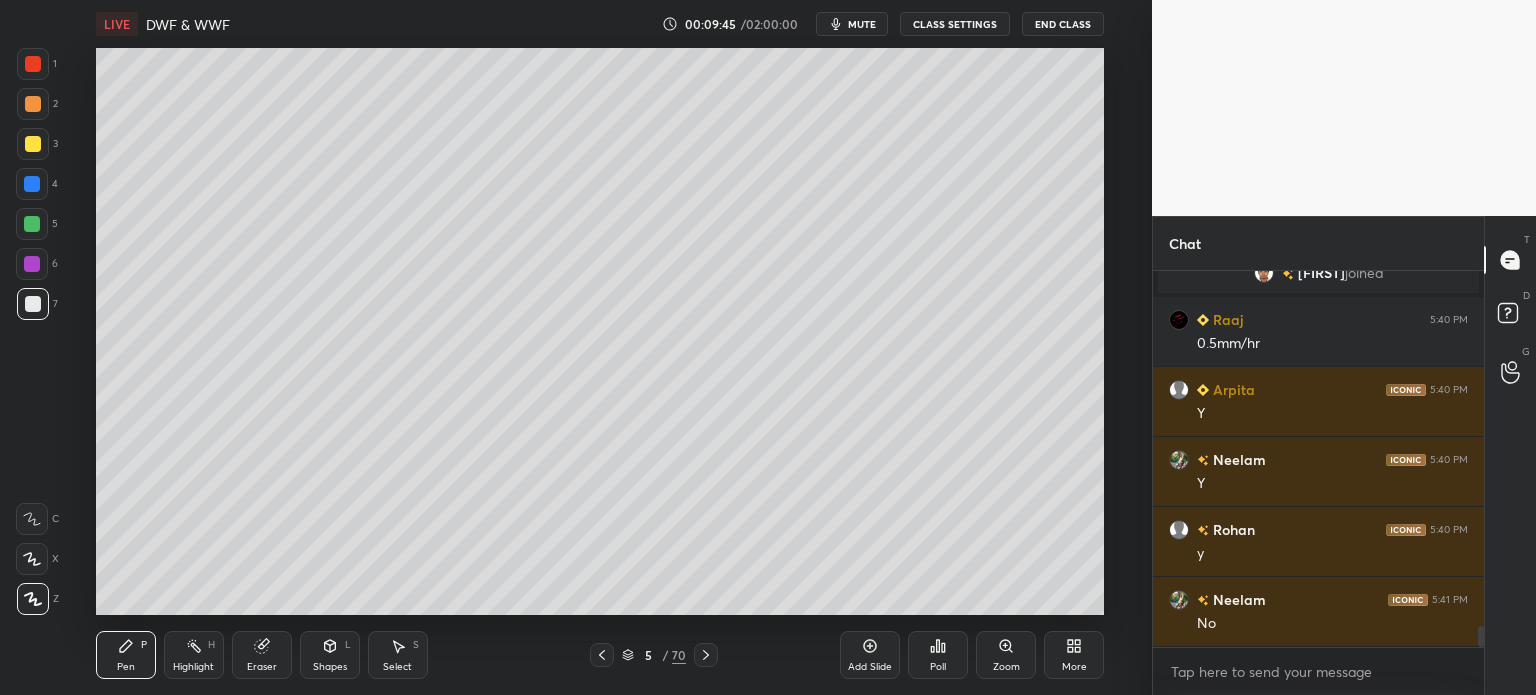 click 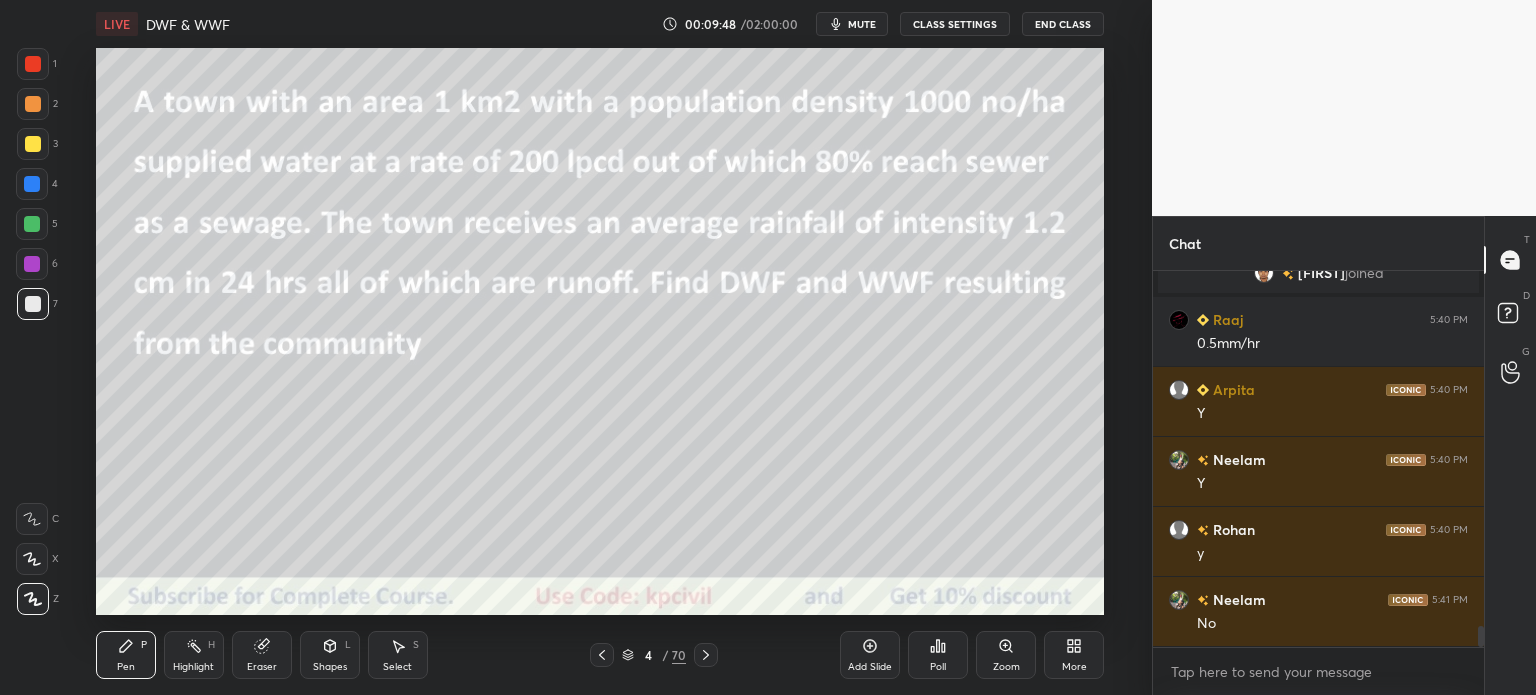 scroll, scrollTop: 6540, scrollLeft: 0, axis: vertical 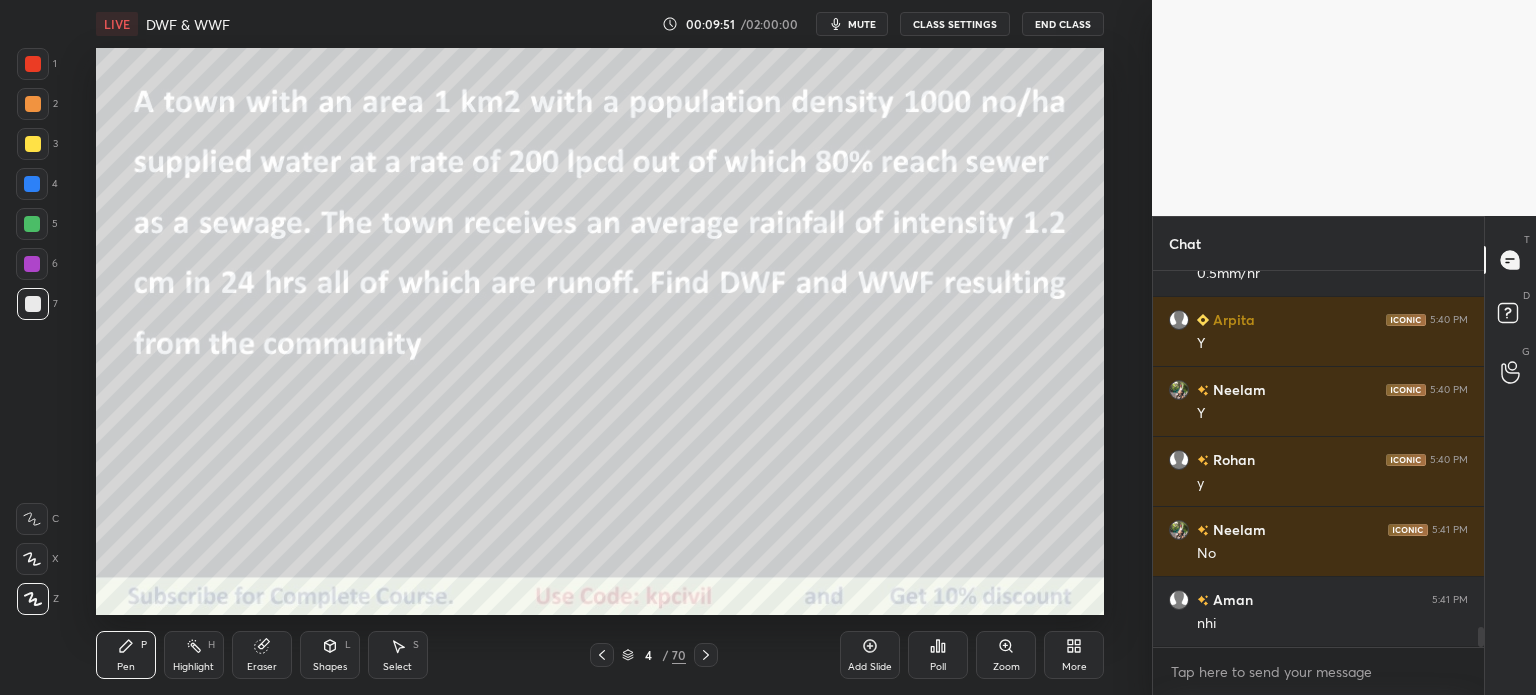 click 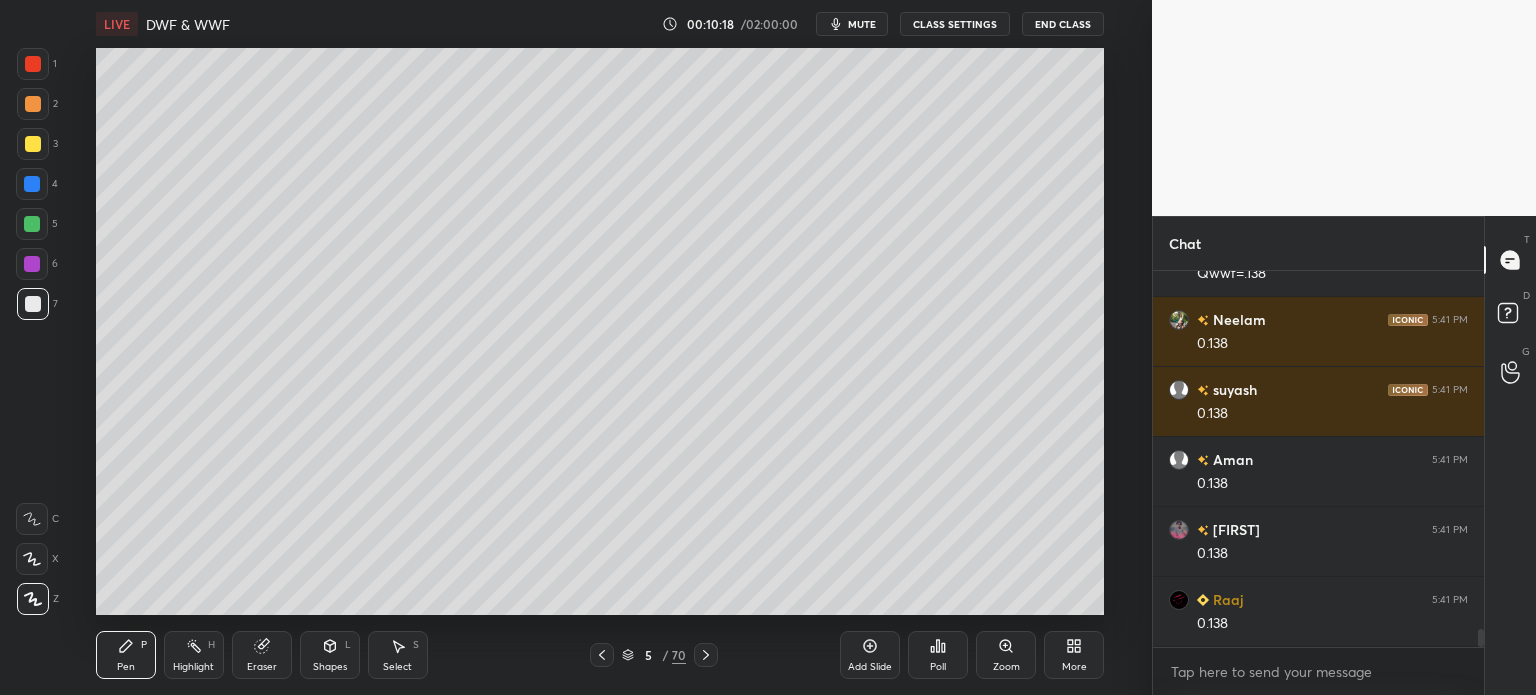 scroll, scrollTop: 7380, scrollLeft: 0, axis: vertical 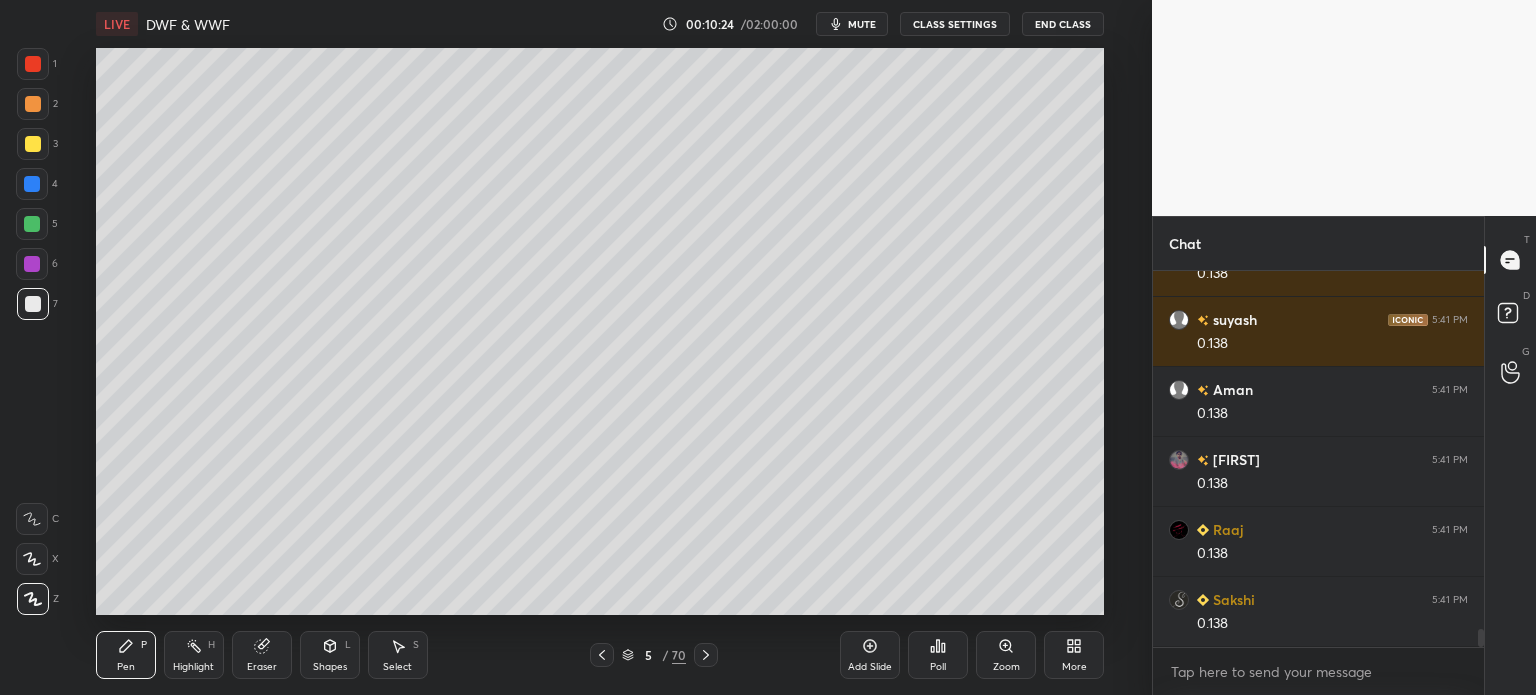 click 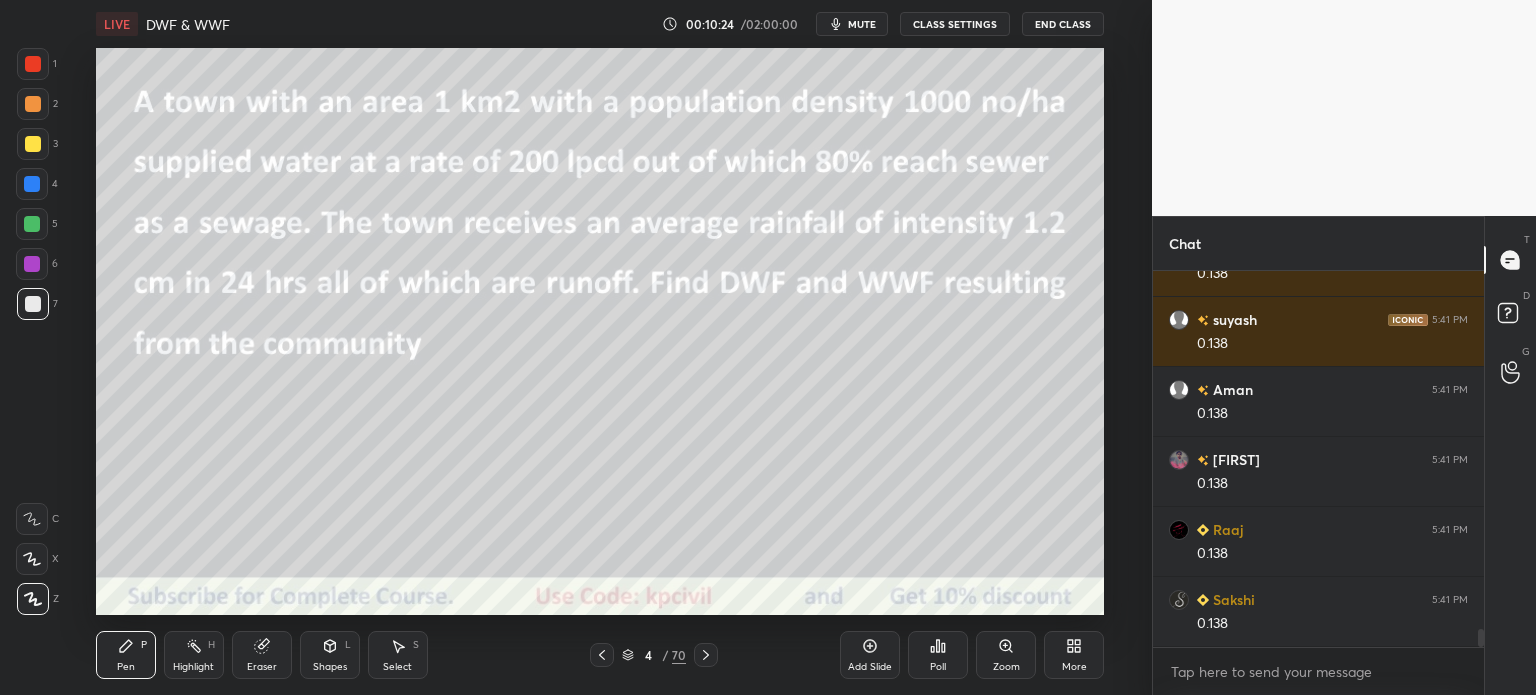 scroll, scrollTop: 7450, scrollLeft: 0, axis: vertical 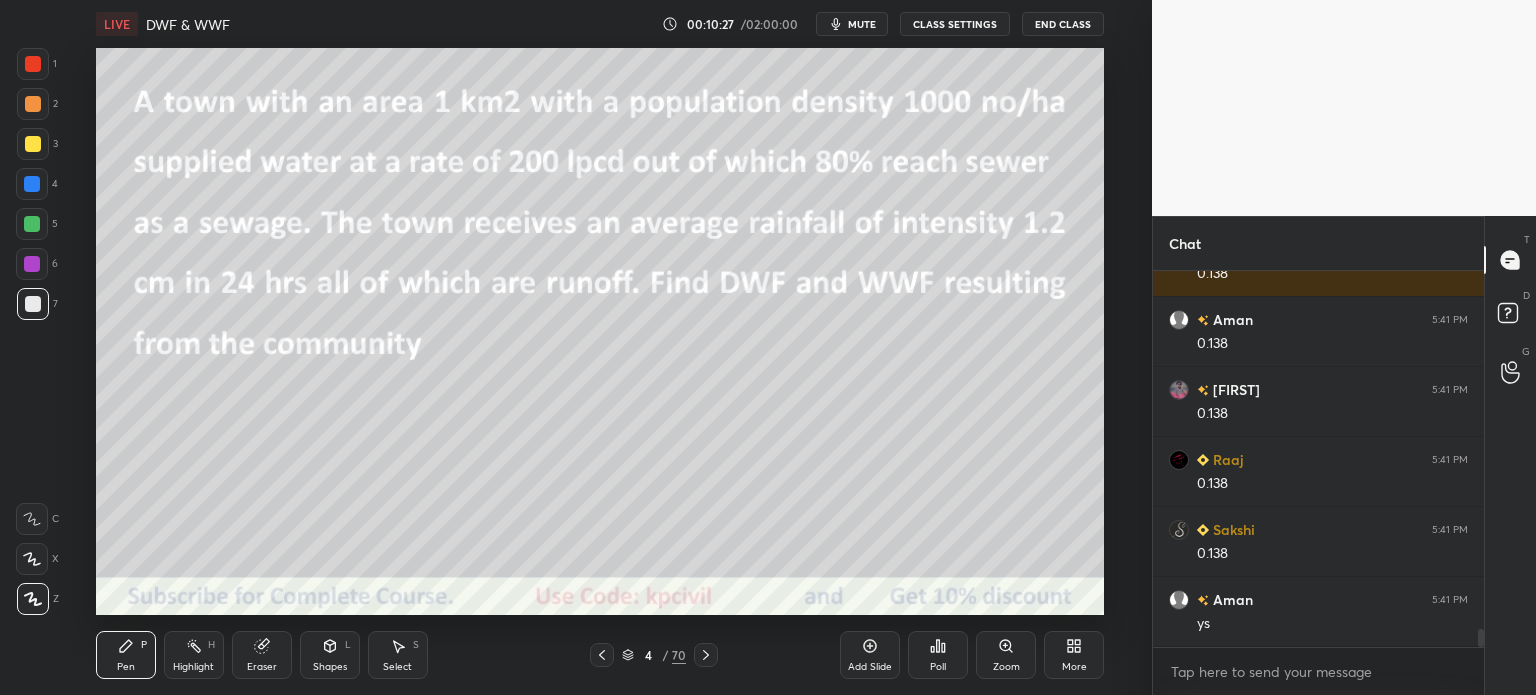 click 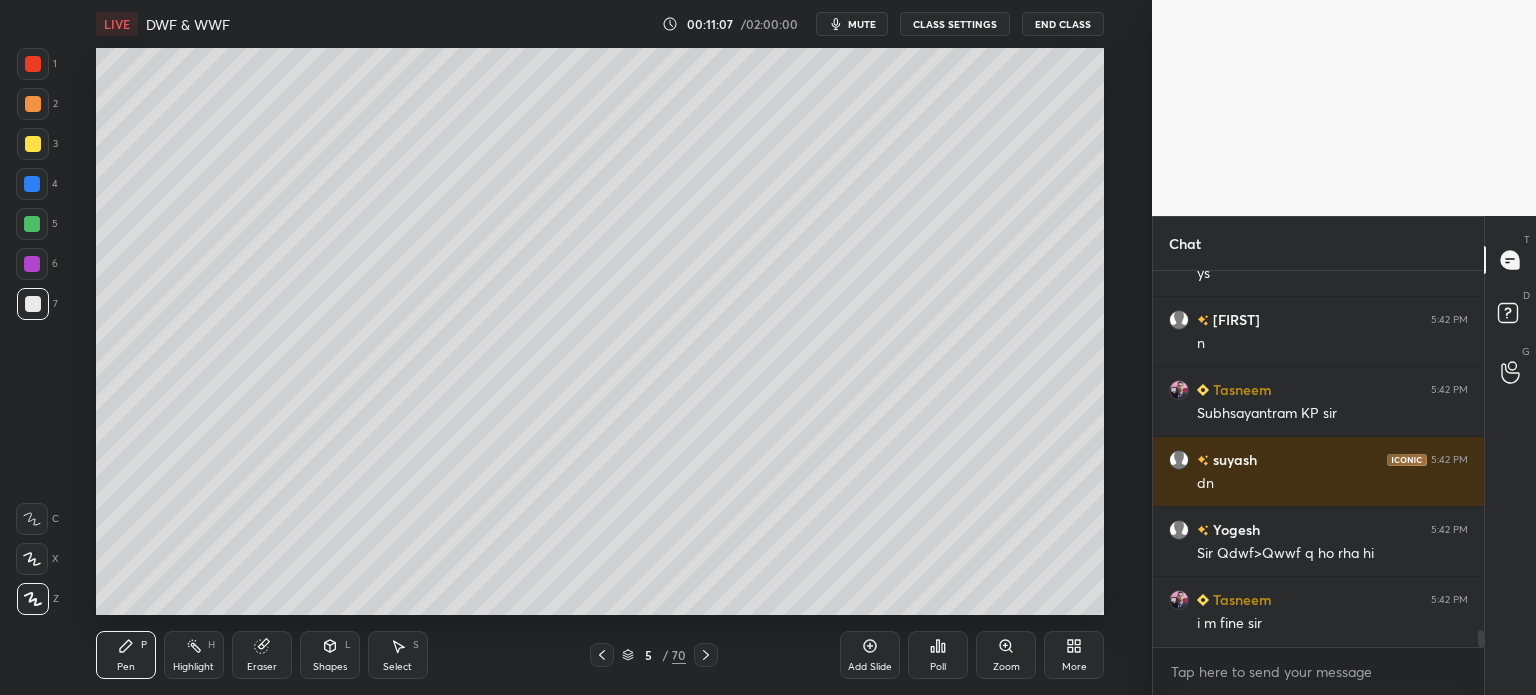 scroll, scrollTop: 7870, scrollLeft: 0, axis: vertical 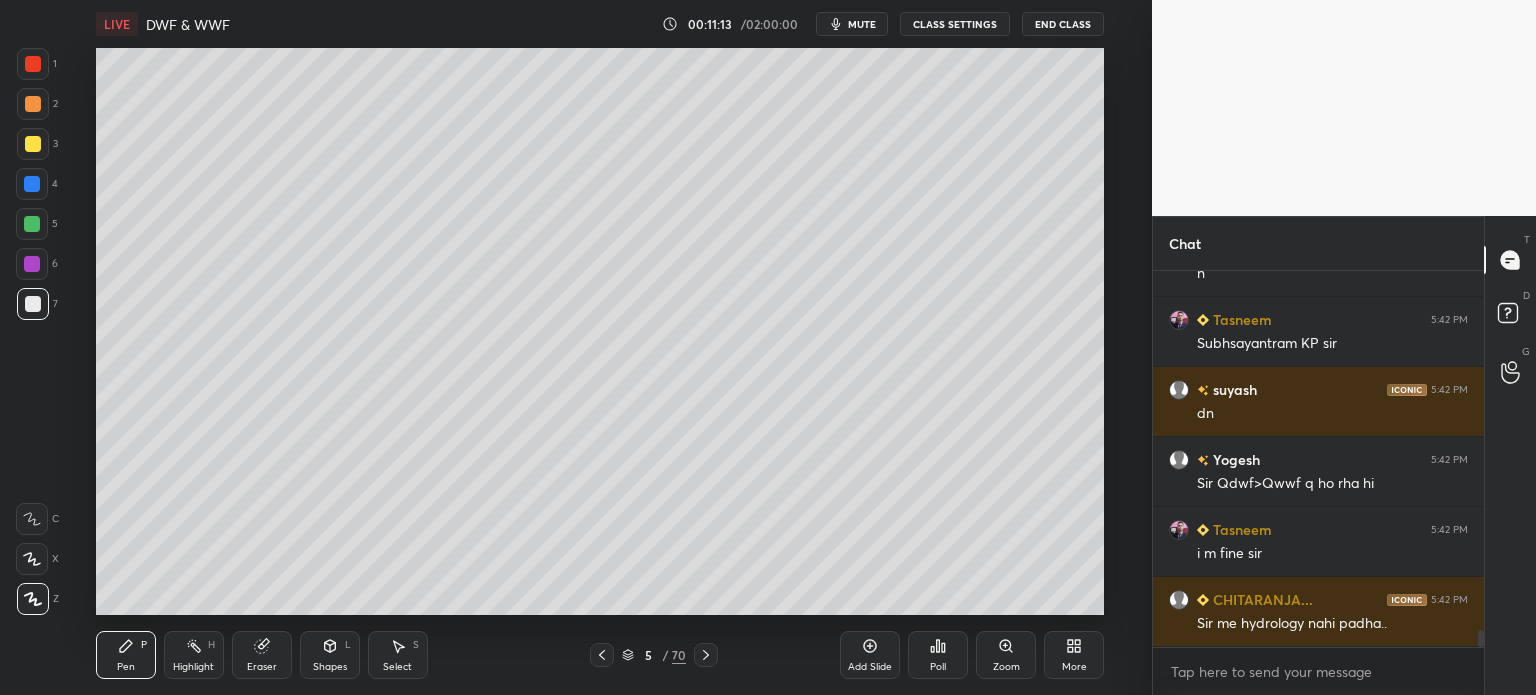 click 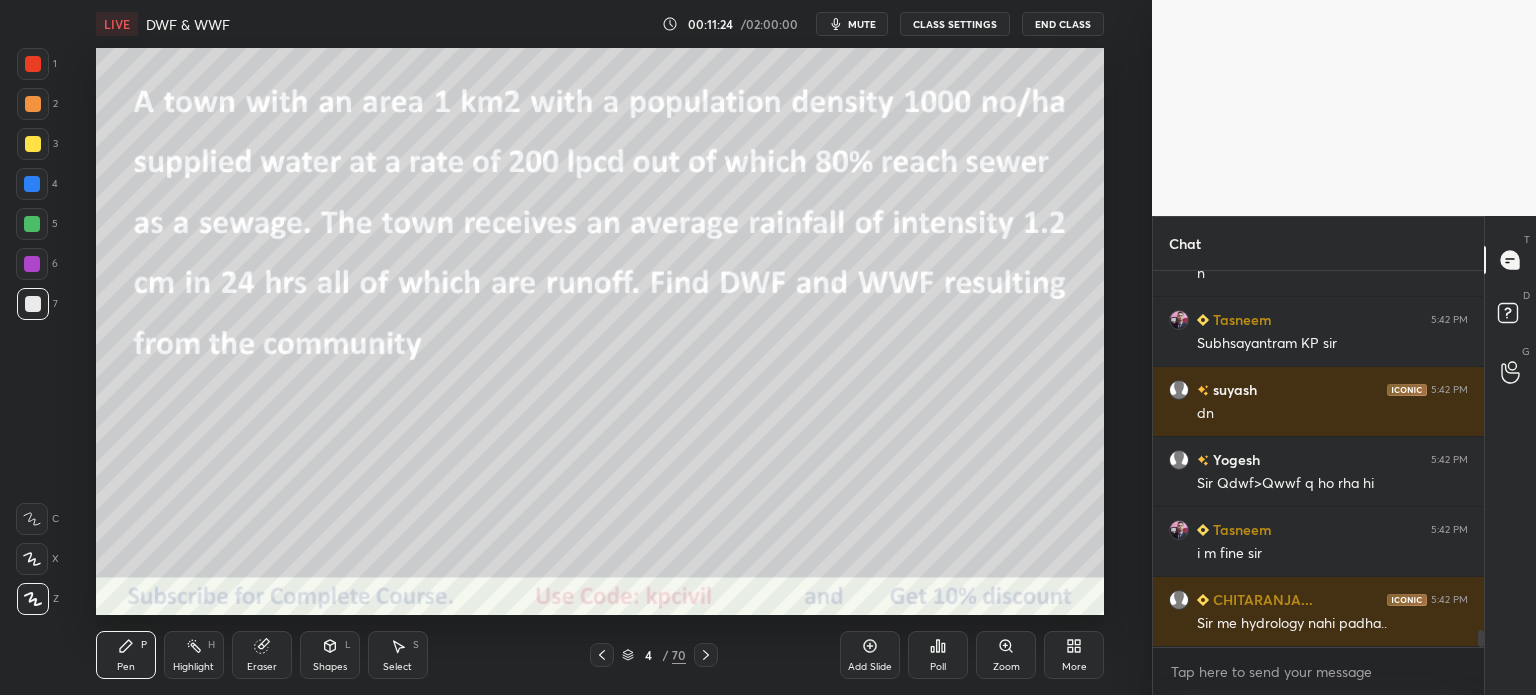 click 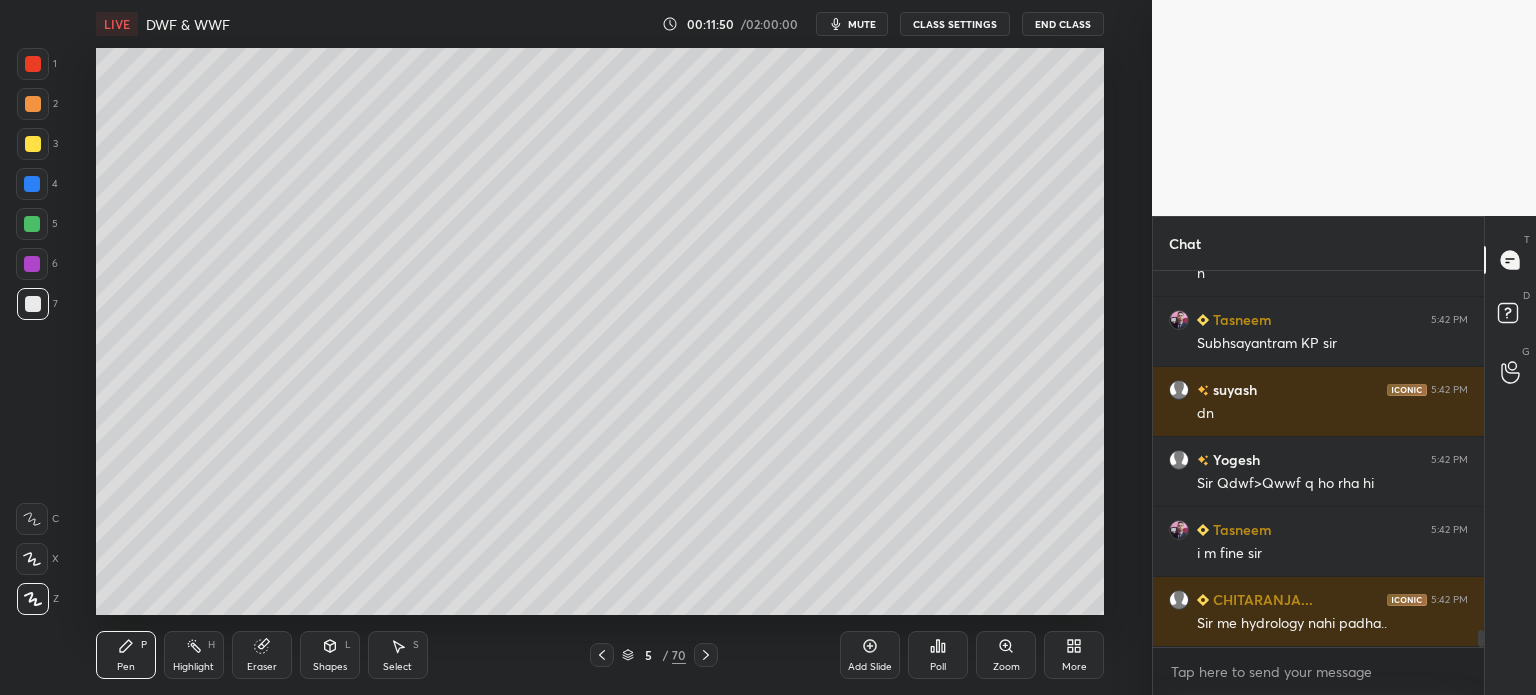 click 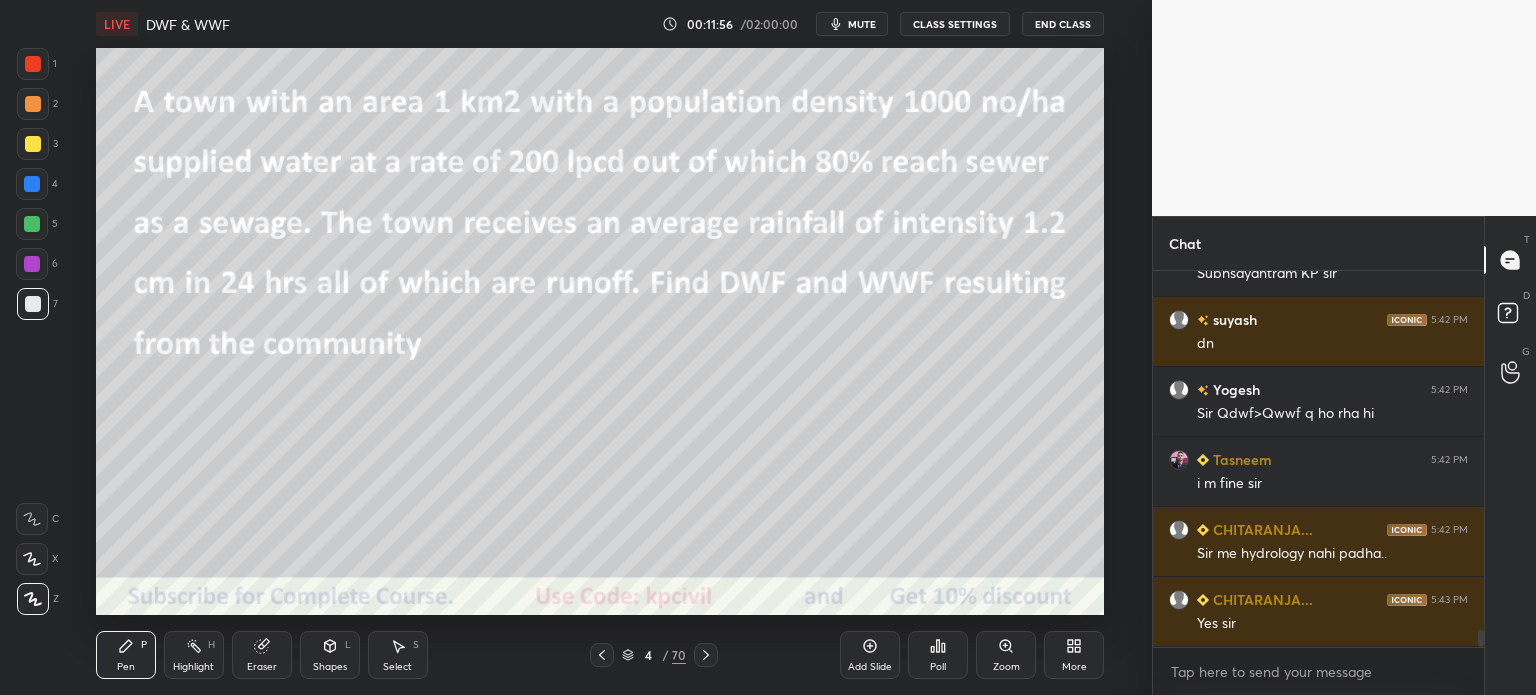 scroll, scrollTop: 8010, scrollLeft: 0, axis: vertical 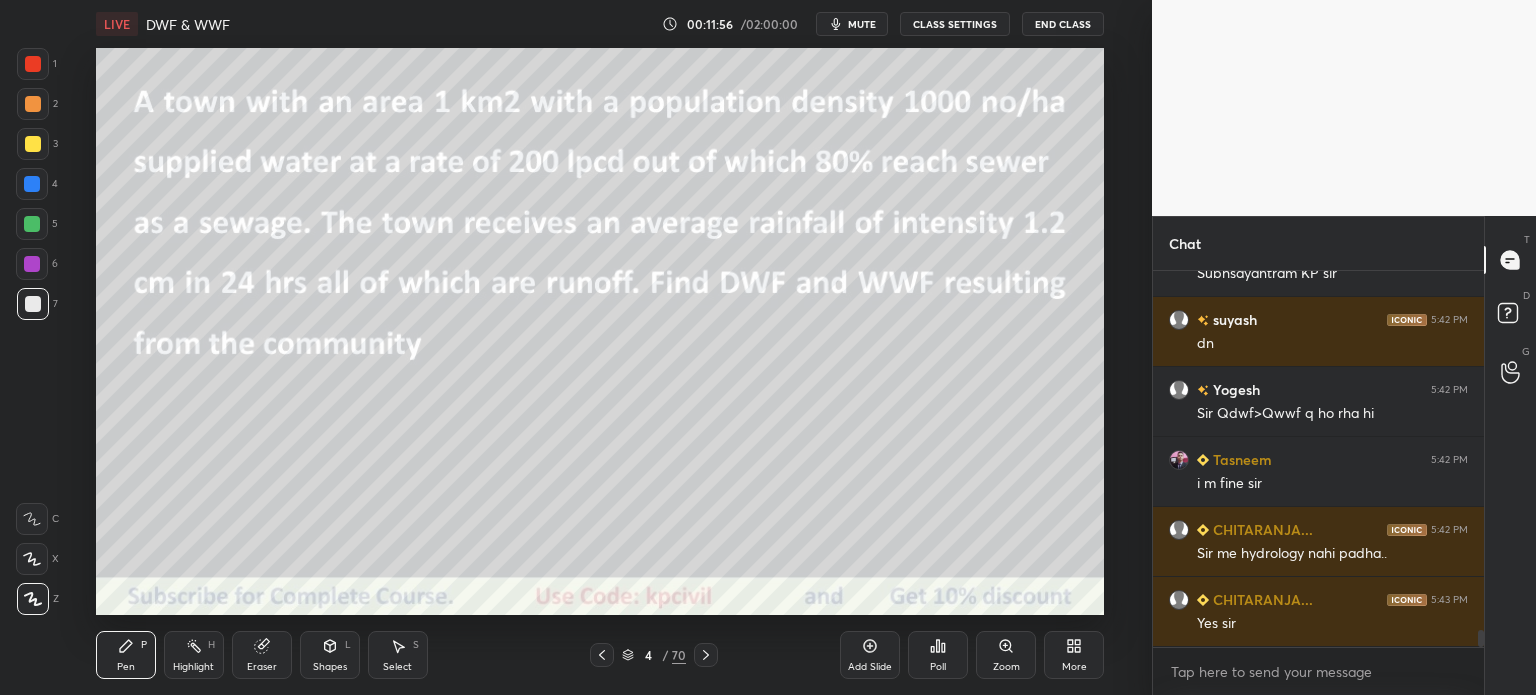 click 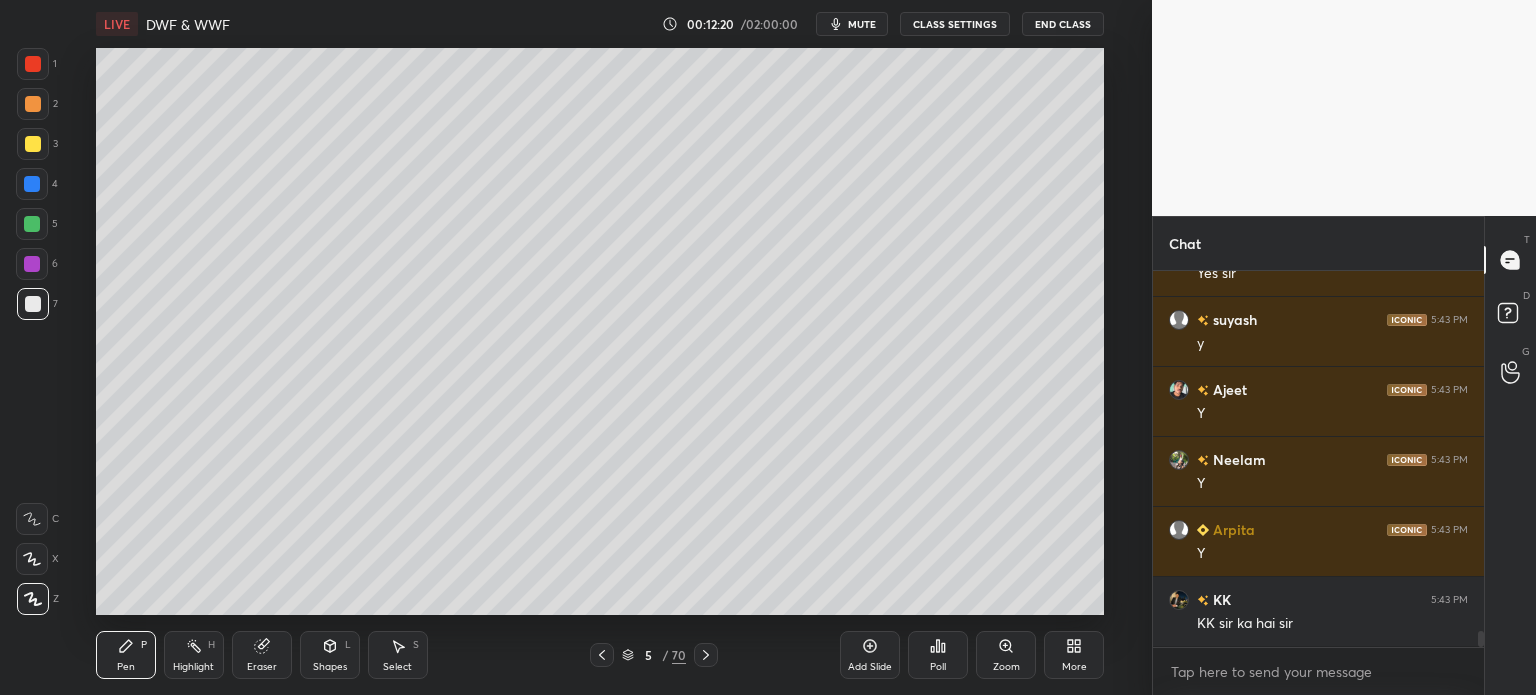 scroll, scrollTop: 8360, scrollLeft: 0, axis: vertical 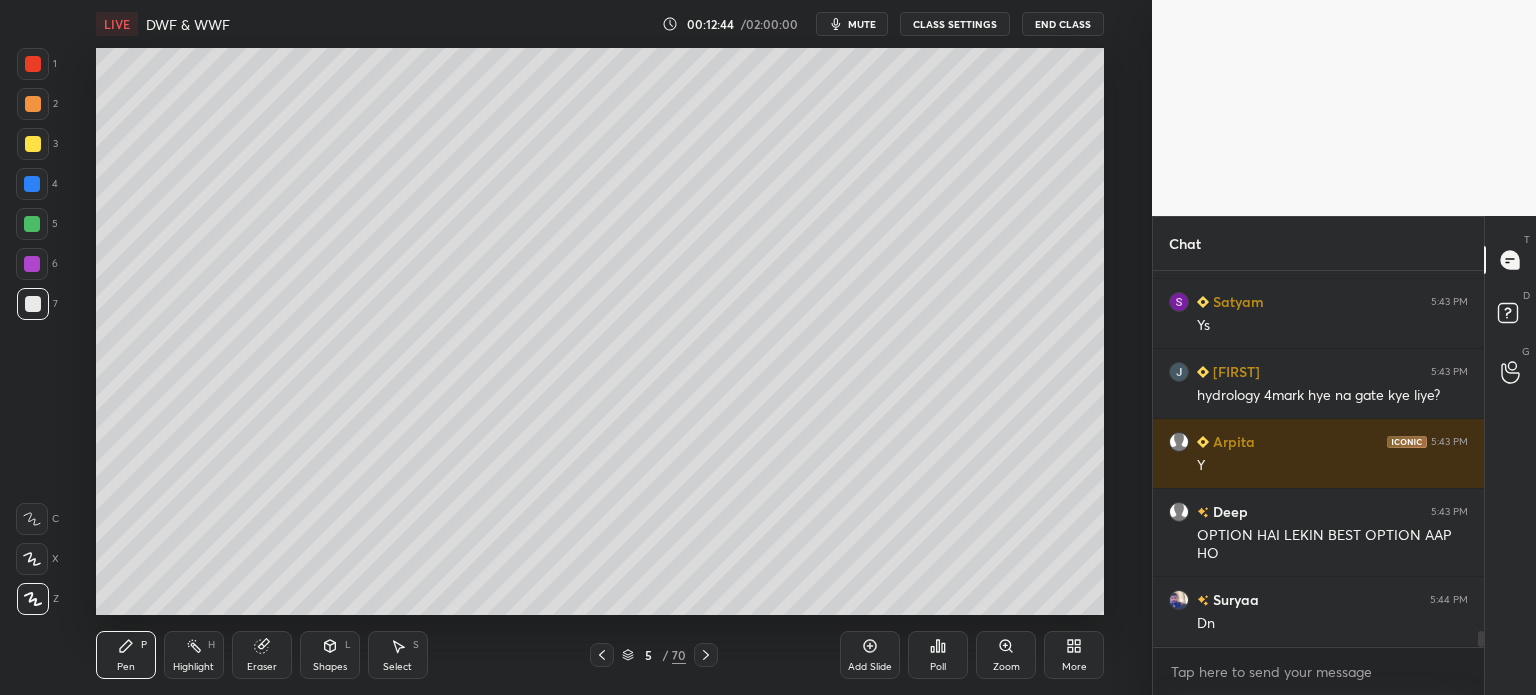 click 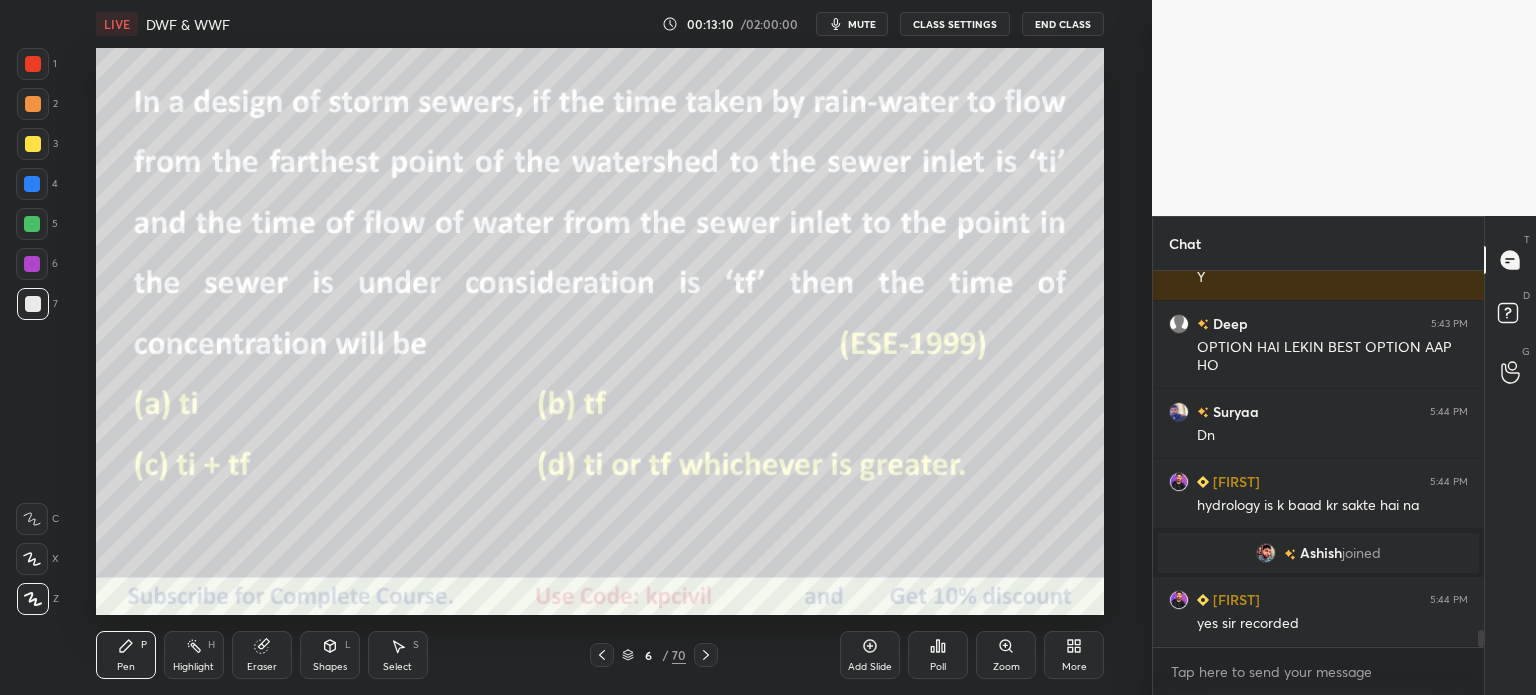 scroll, scrollTop: 8130, scrollLeft: 0, axis: vertical 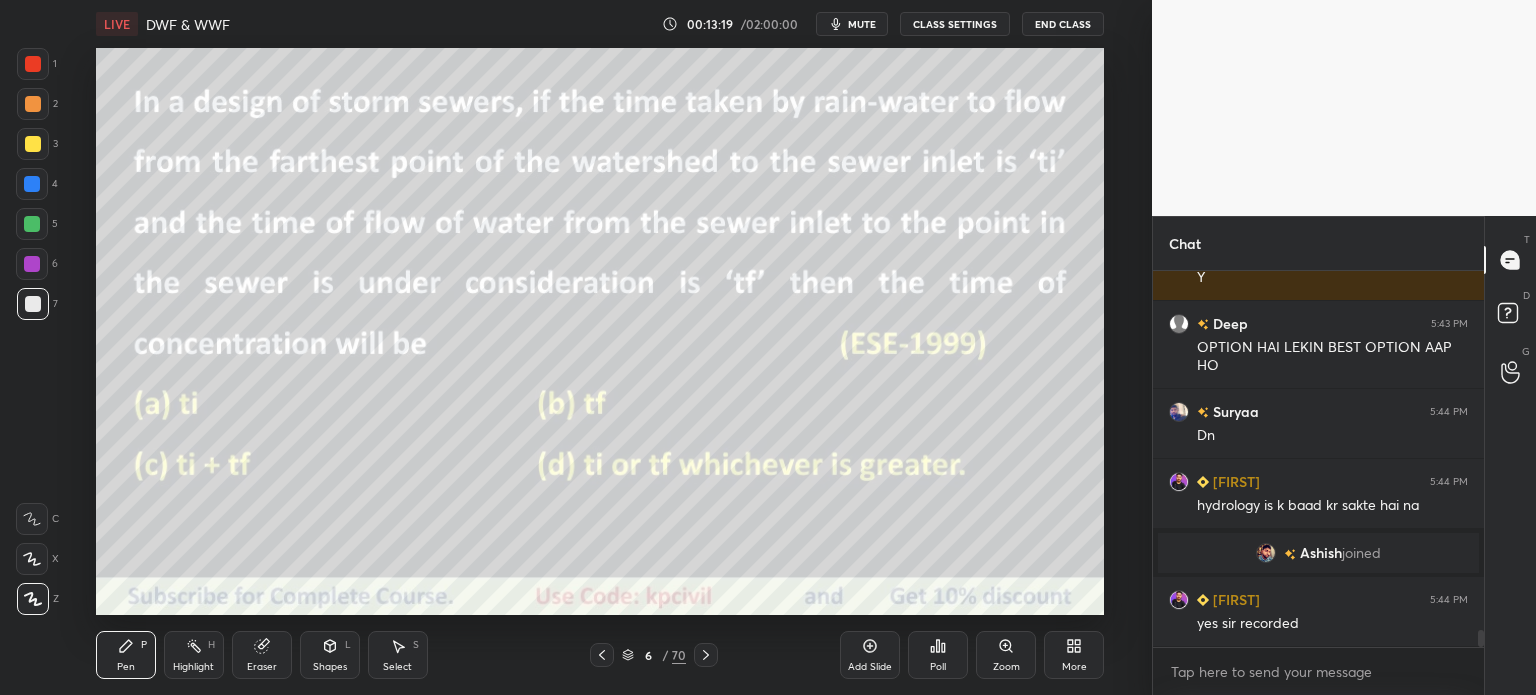 click at bounding box center (33, 104) 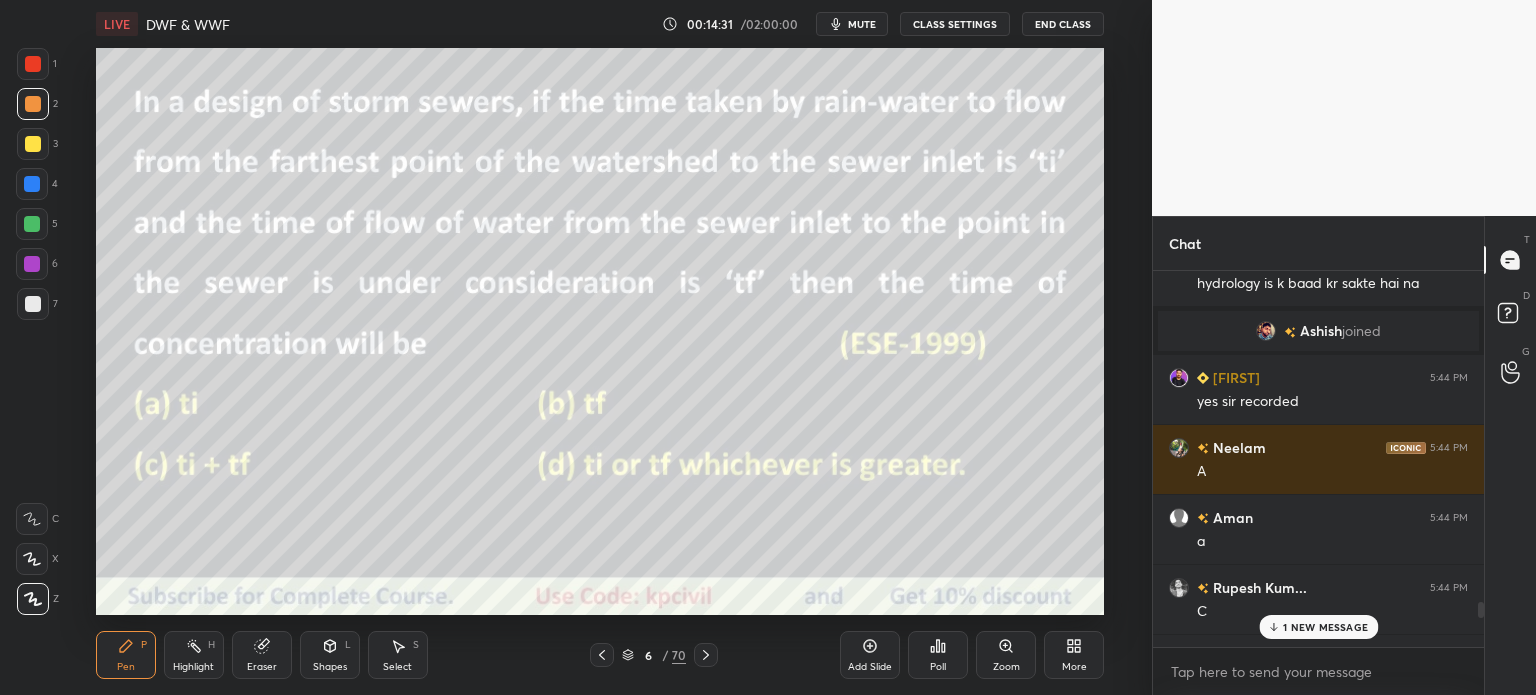 scroll, scrollTop: 8988, scrollLeft: 0, axis: vertical 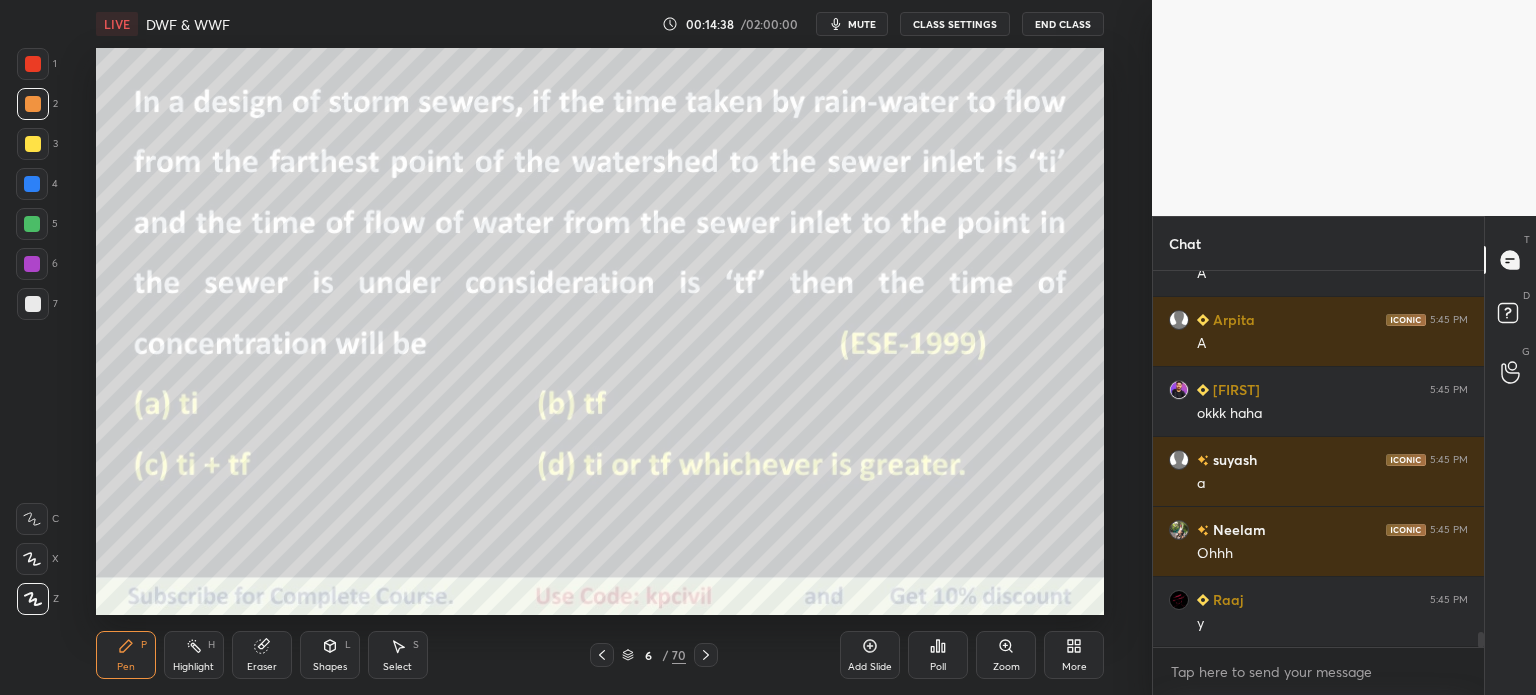 click on "Add Slide" at bounding box center (870, 655) 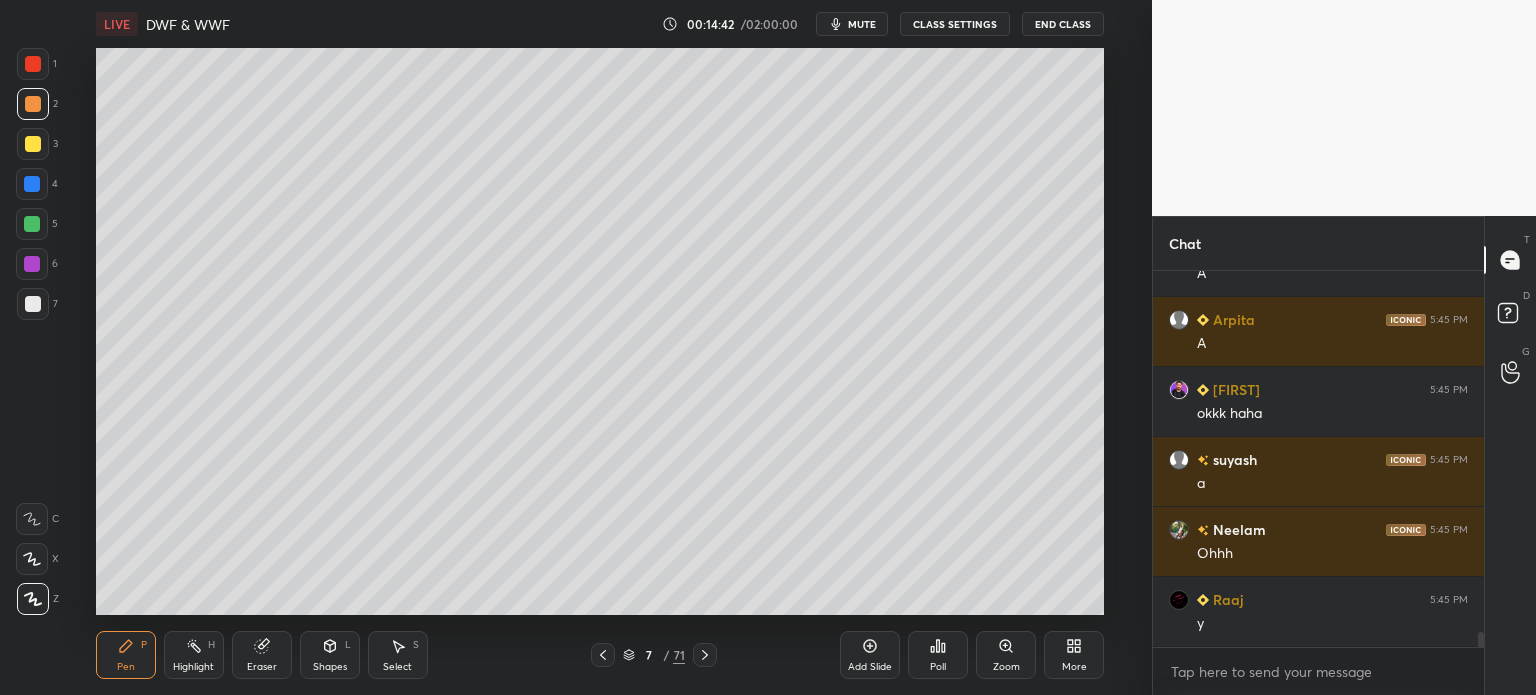 scroll, scrollTop: 9036, scrollLeft: 0, axis: vertical 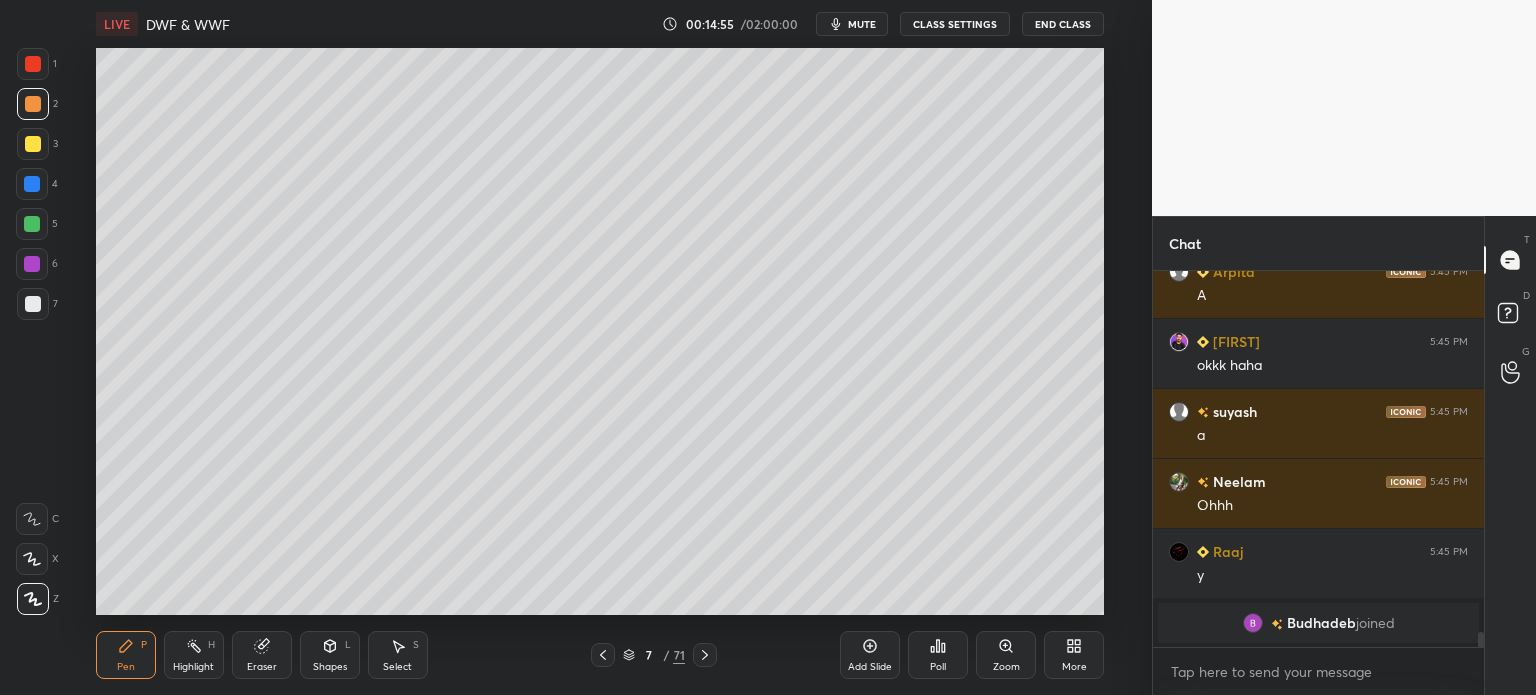 click at bounding box center (33, 104) 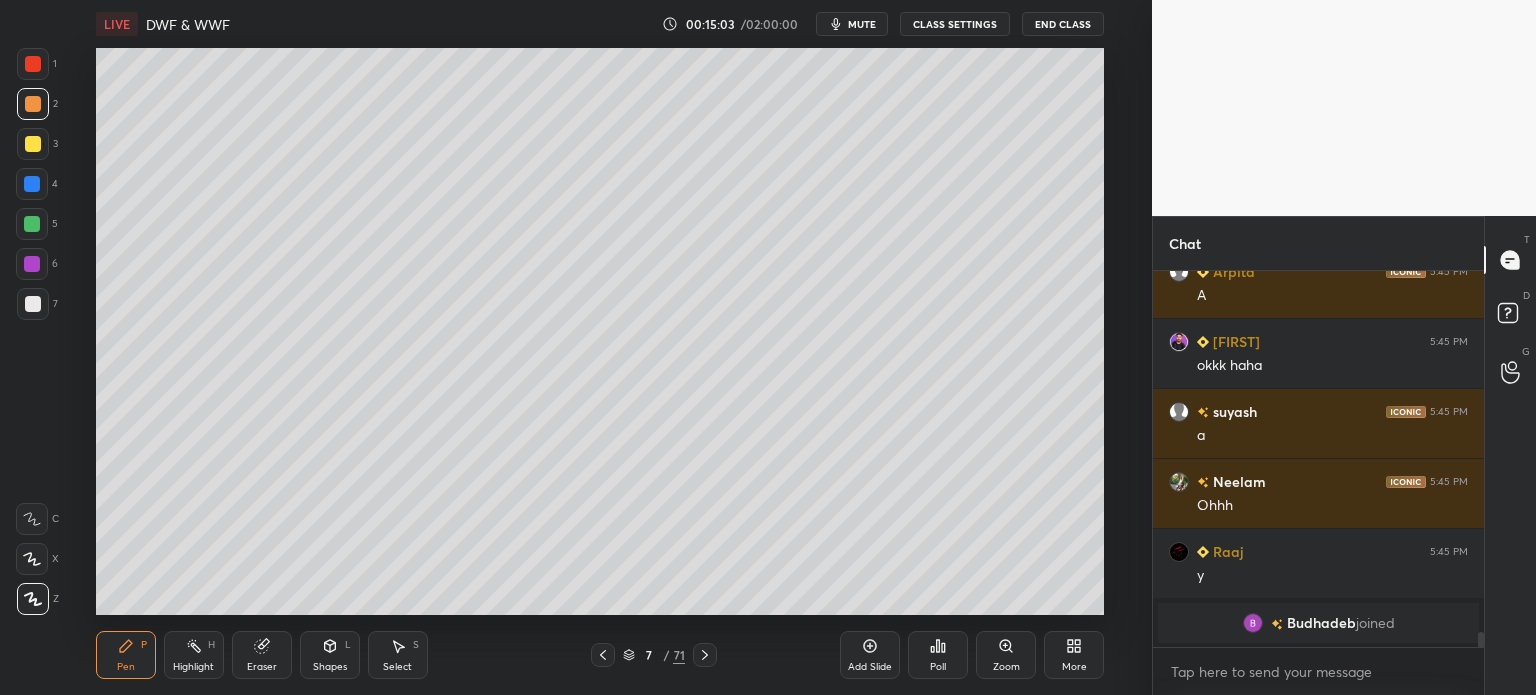 click at bounding box center (33, 304) 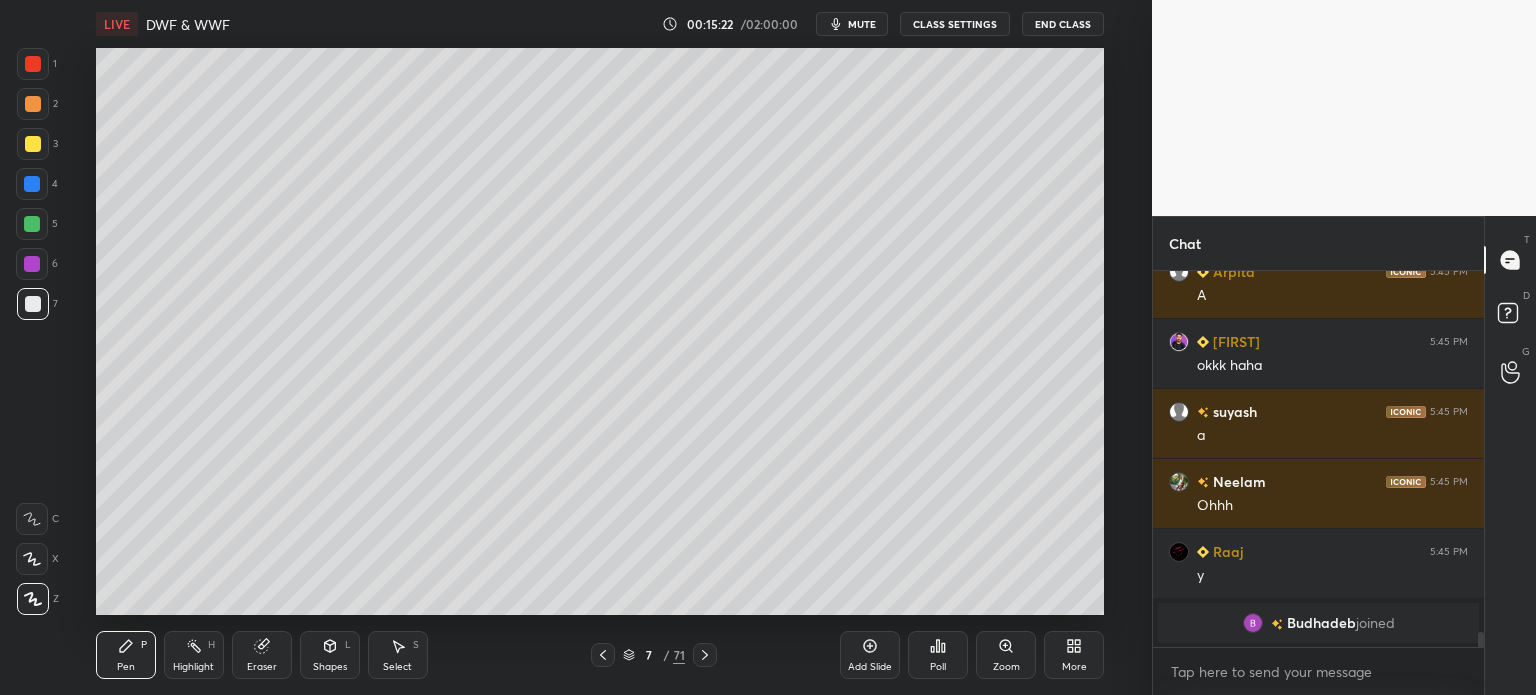 click at bounding box center (33, 104) 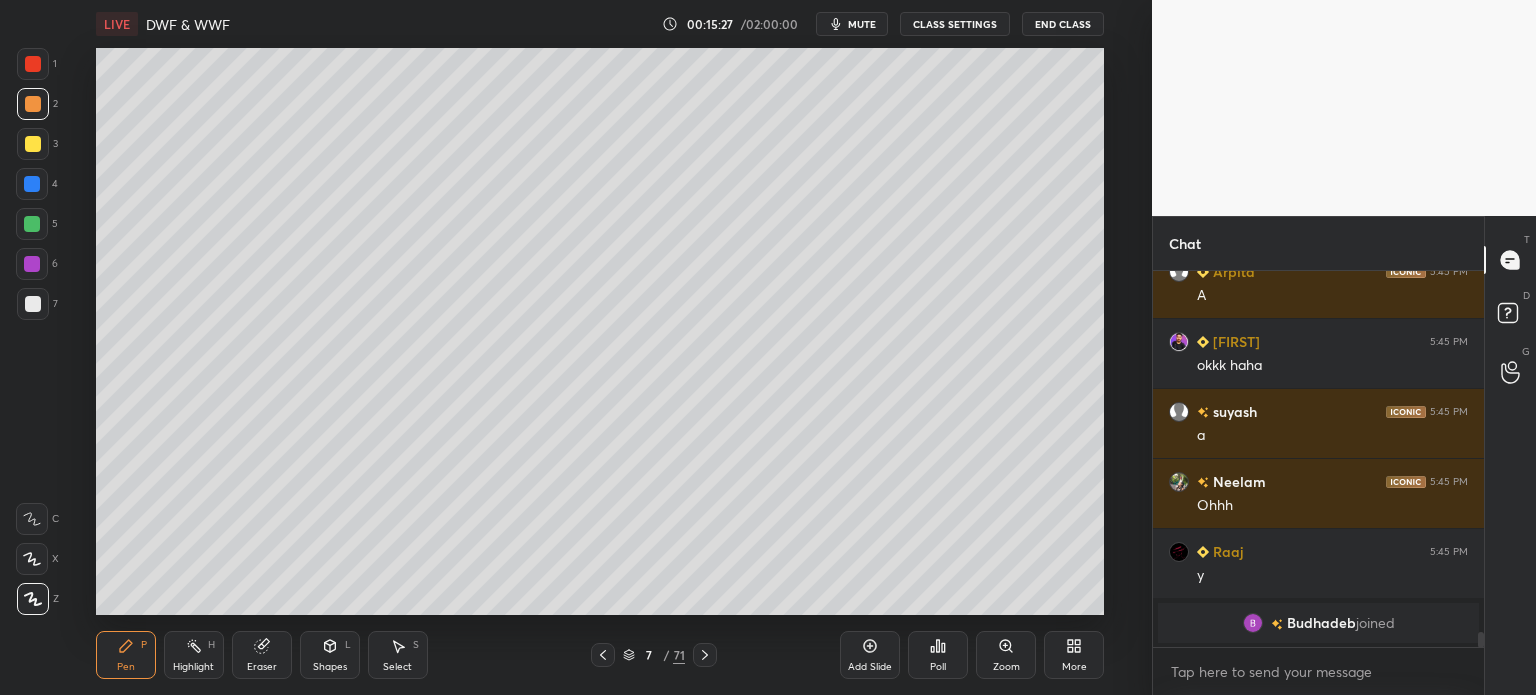 click at bounding box center (33, 304) 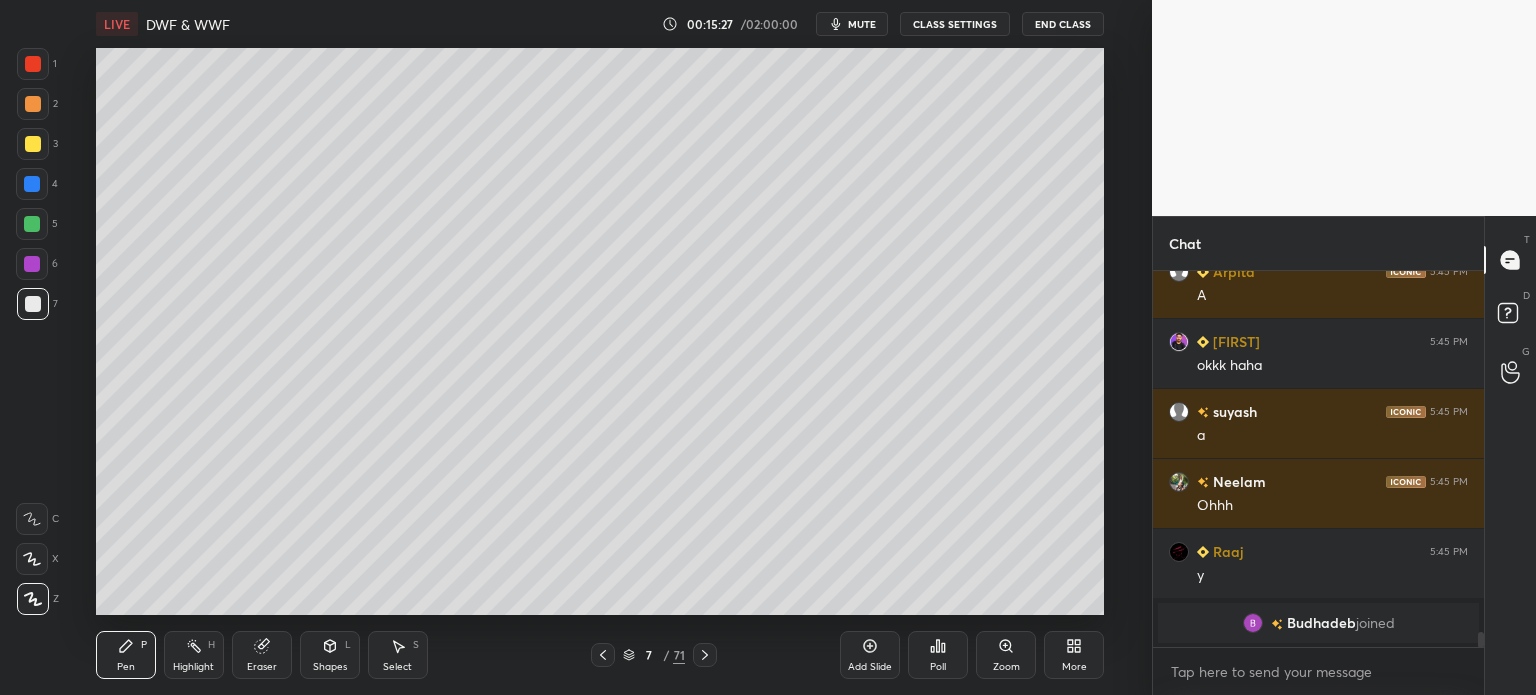 click at bounding box center [32, 184] 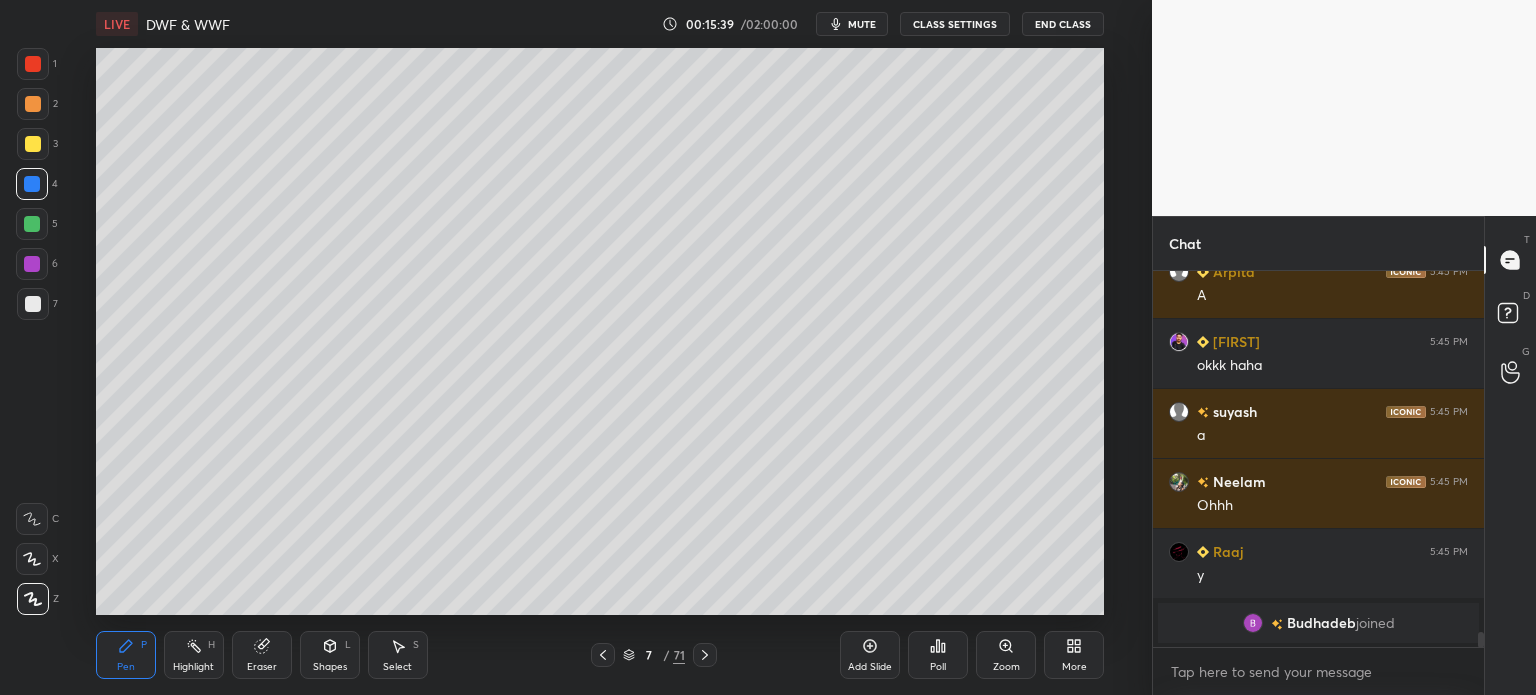 click at bounding box center [33, 304] 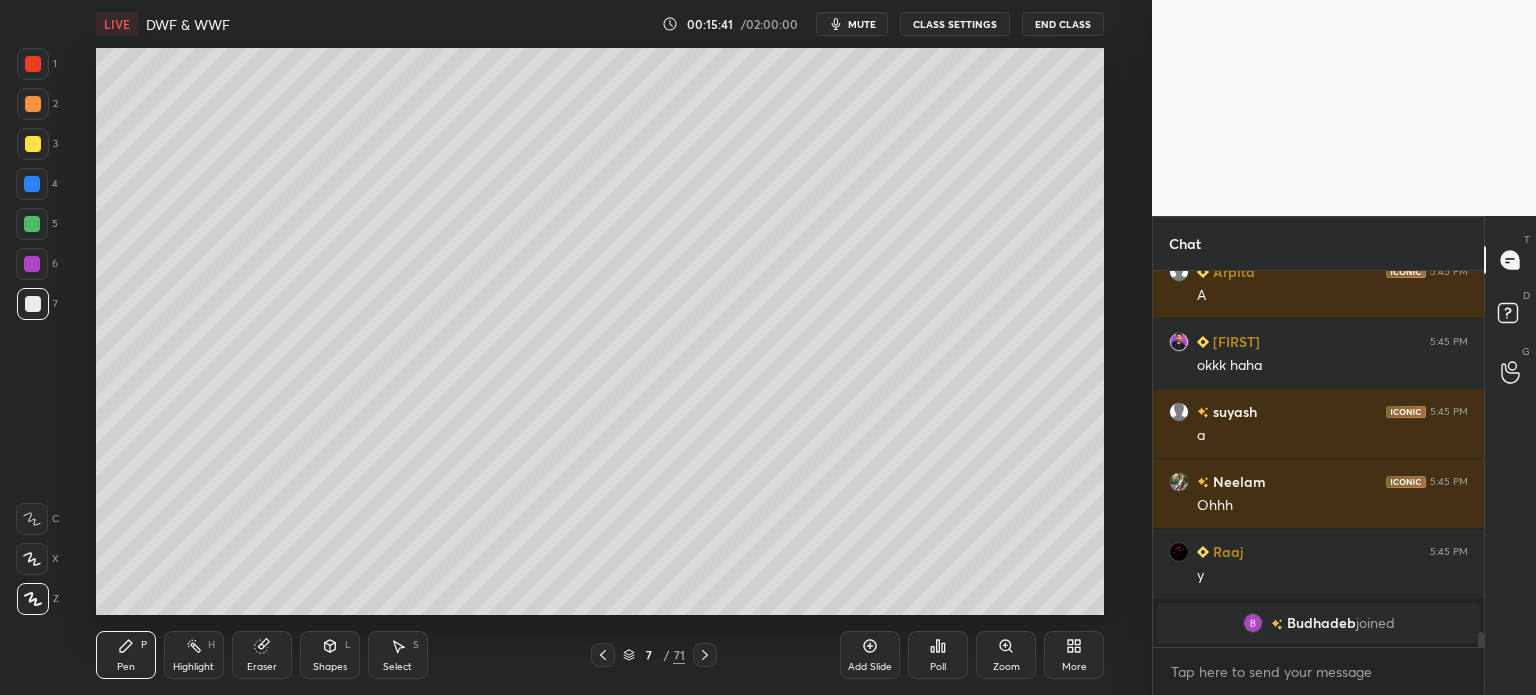 scroll, scrollTop: 8846, scrollLeft: 0, axis: vertical 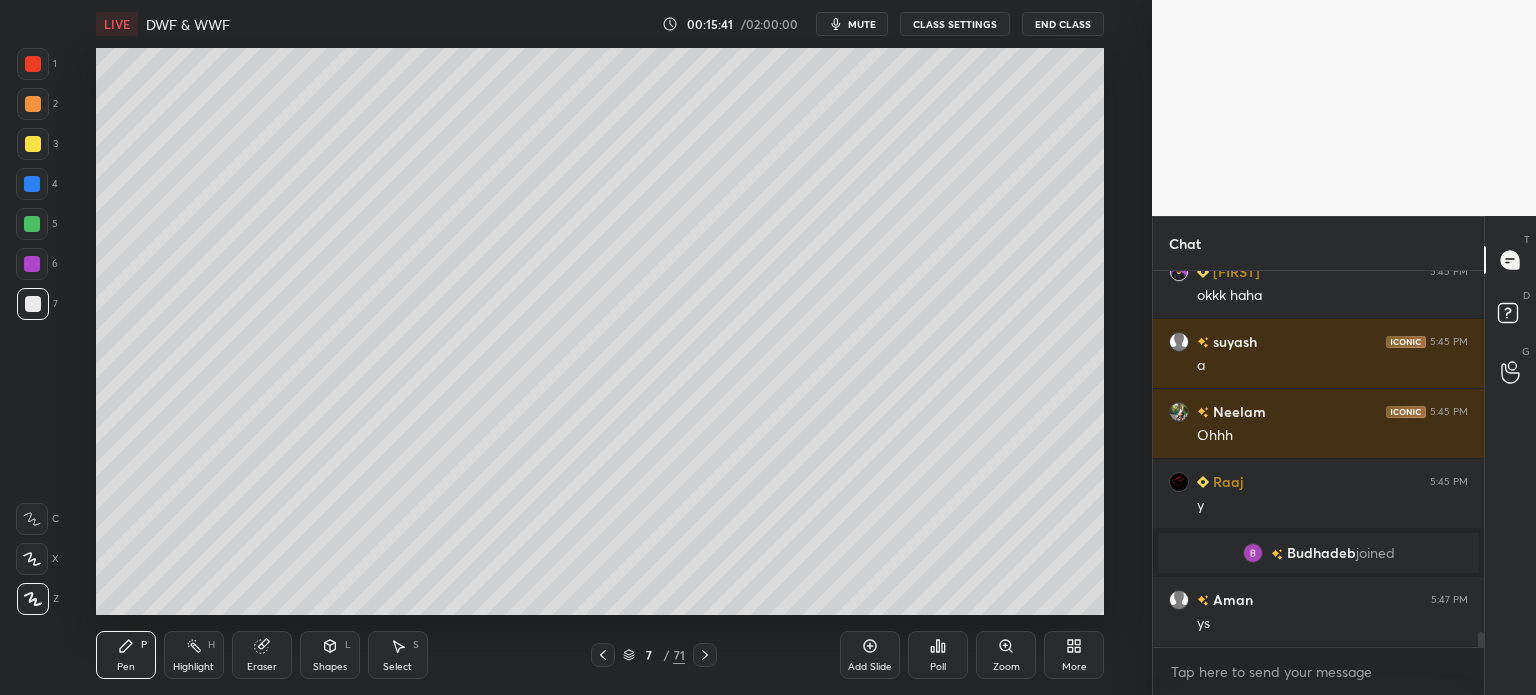 click at bounding box center [32, 184] 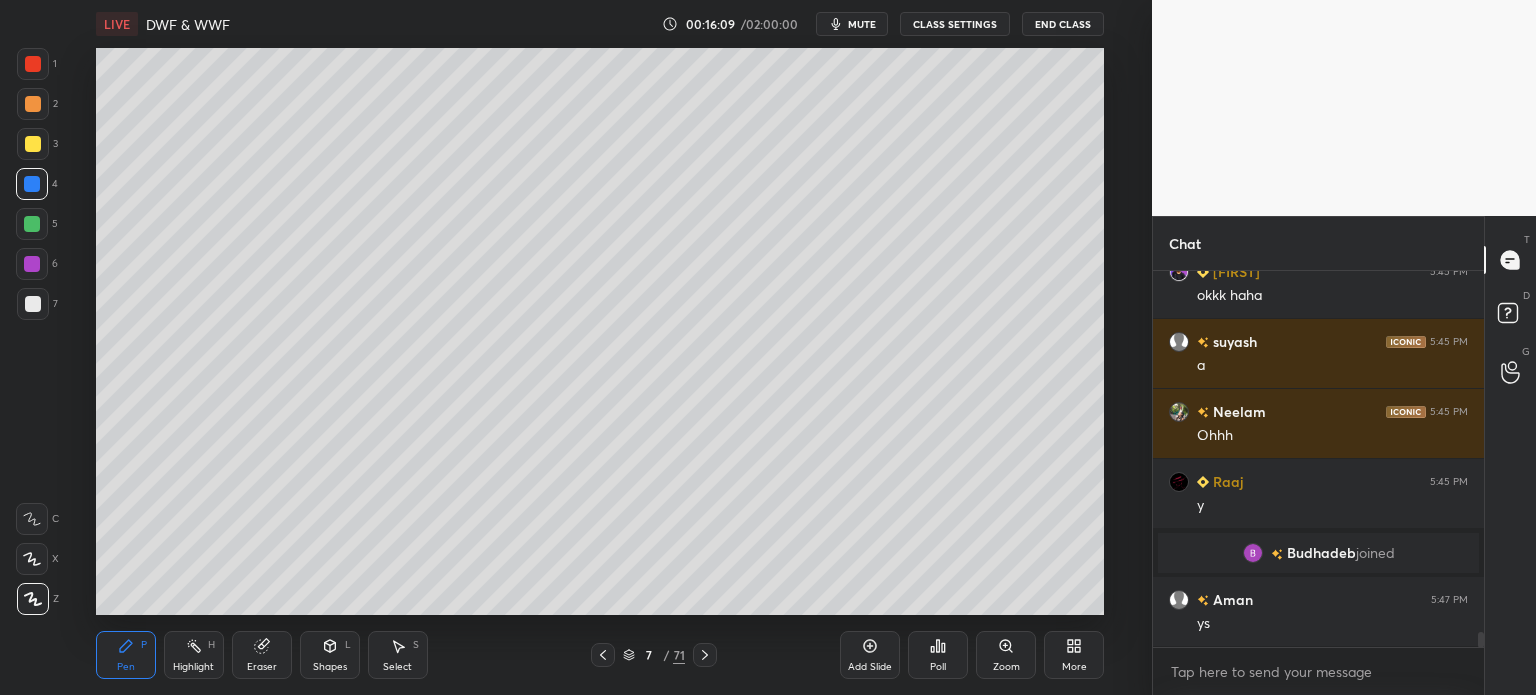 click on "Eraser" at bounding box center [262, 667] 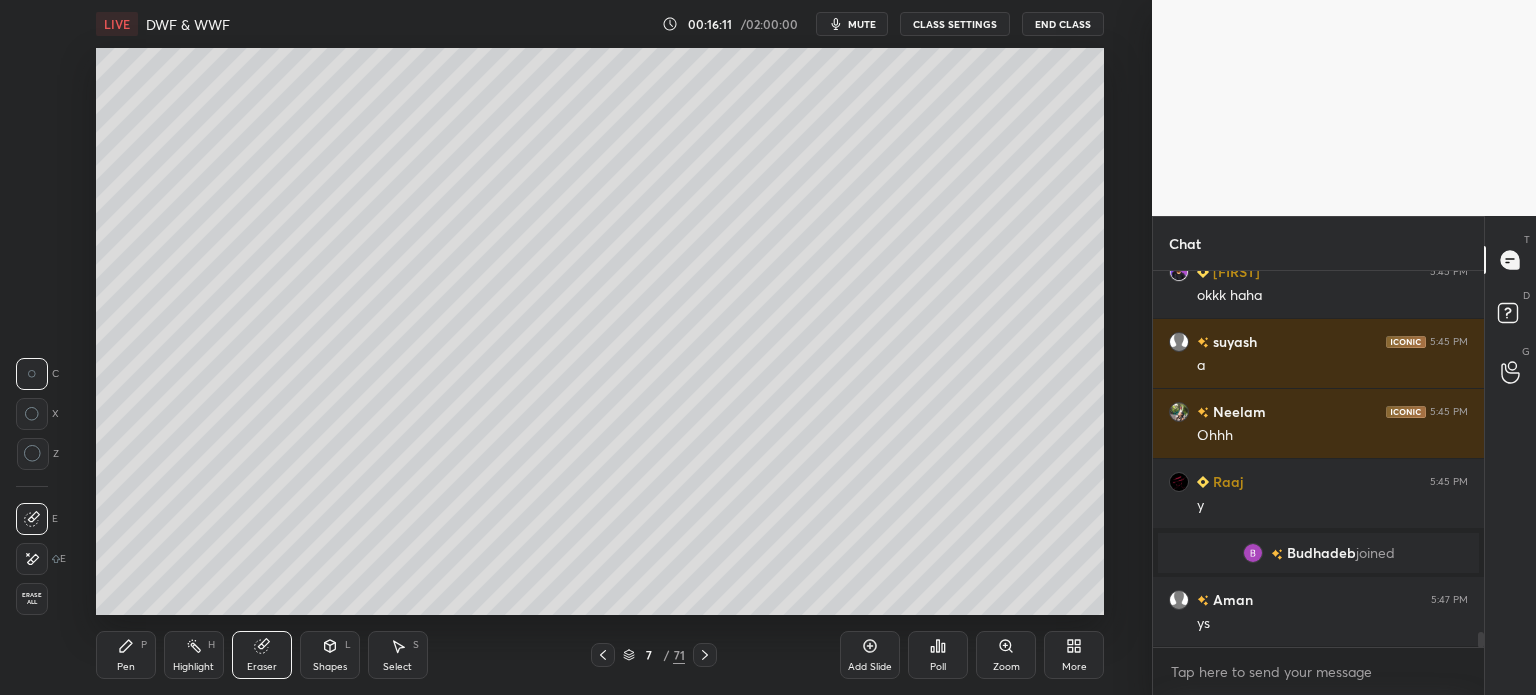 click on "Pen" at bounding box center (126, 667) 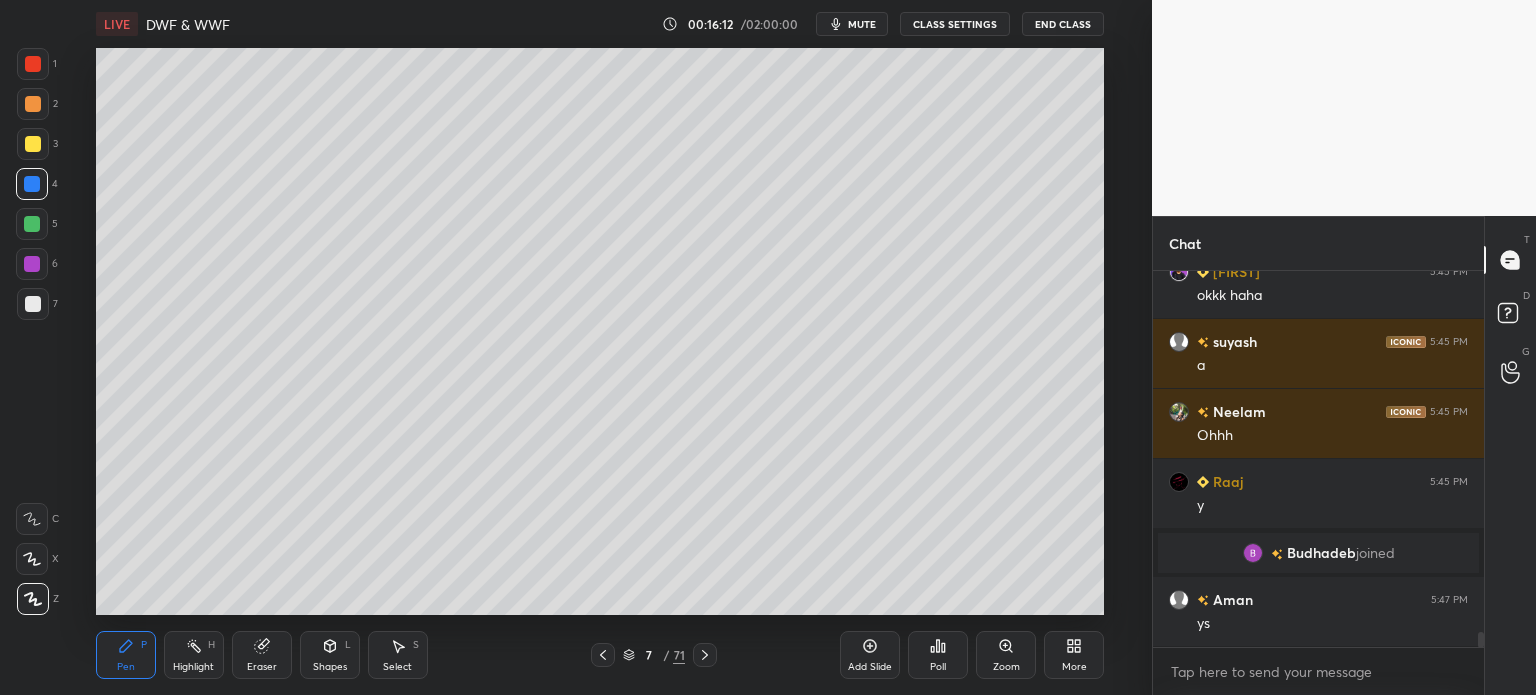click at bounding box center [33, 304] 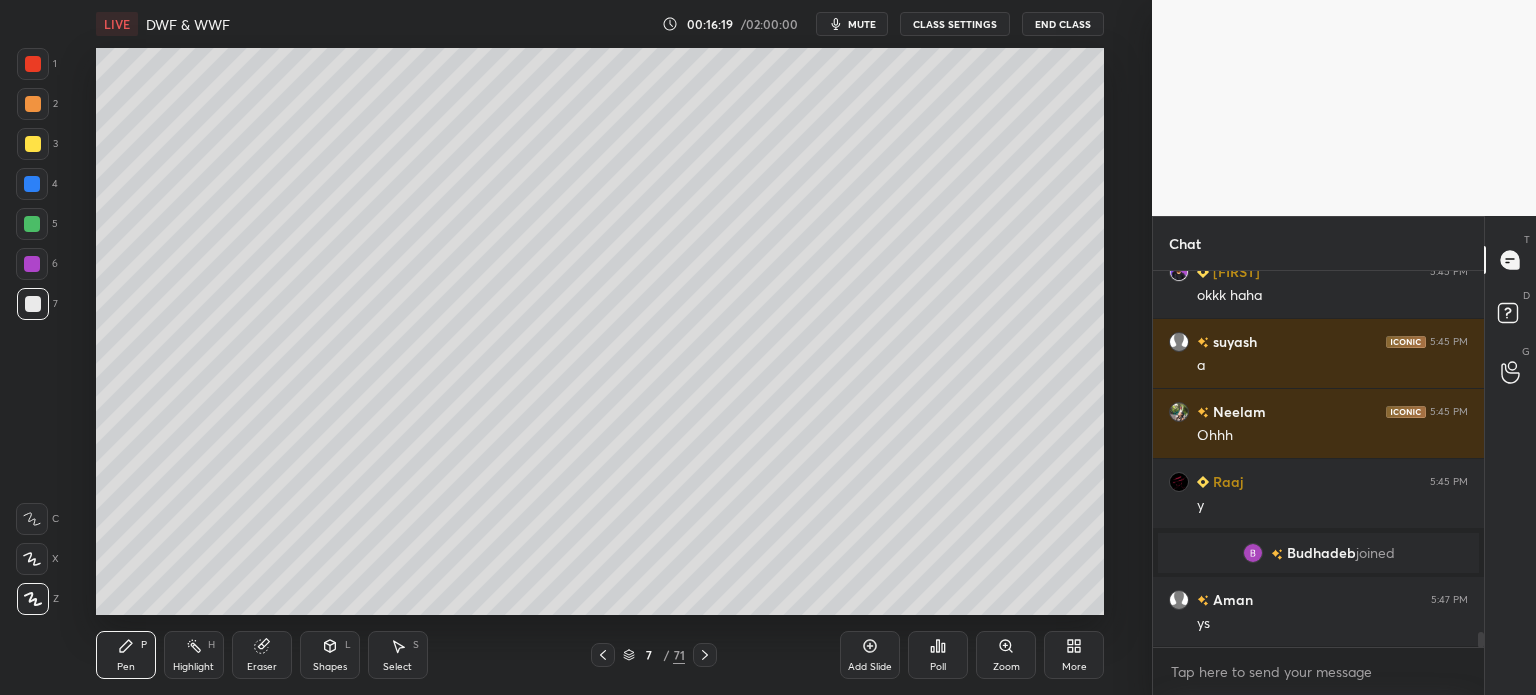 click at bounding box center (32, 184) 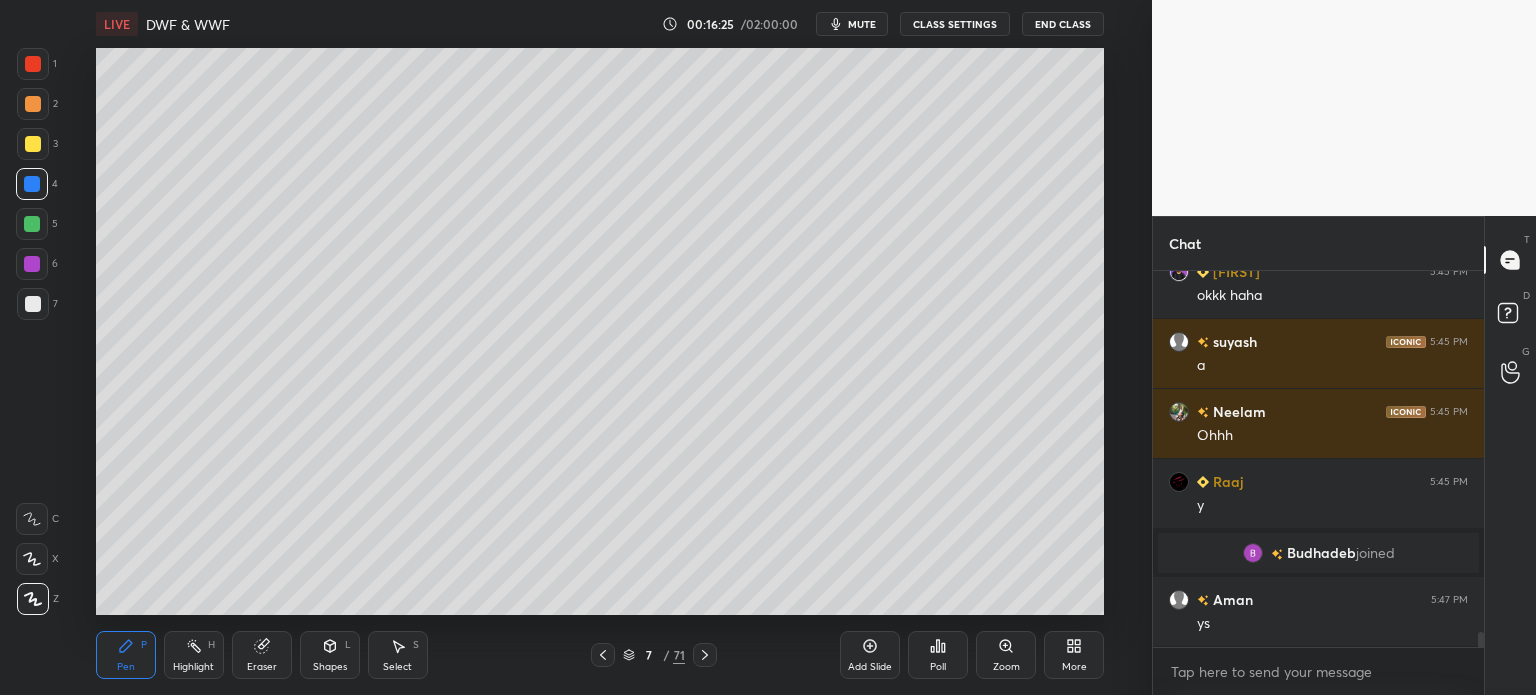 click at bounding box center [33, 304] 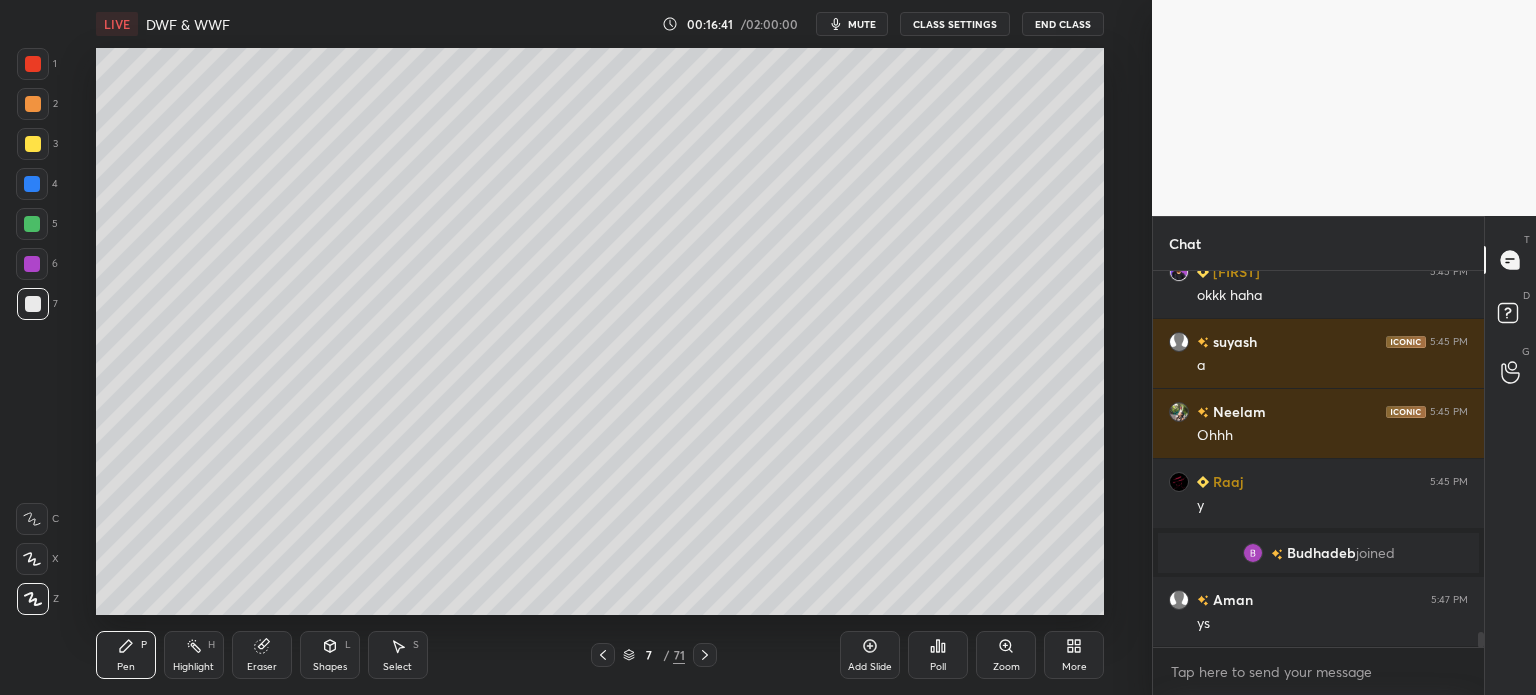 click at bounding box center (32, 184) 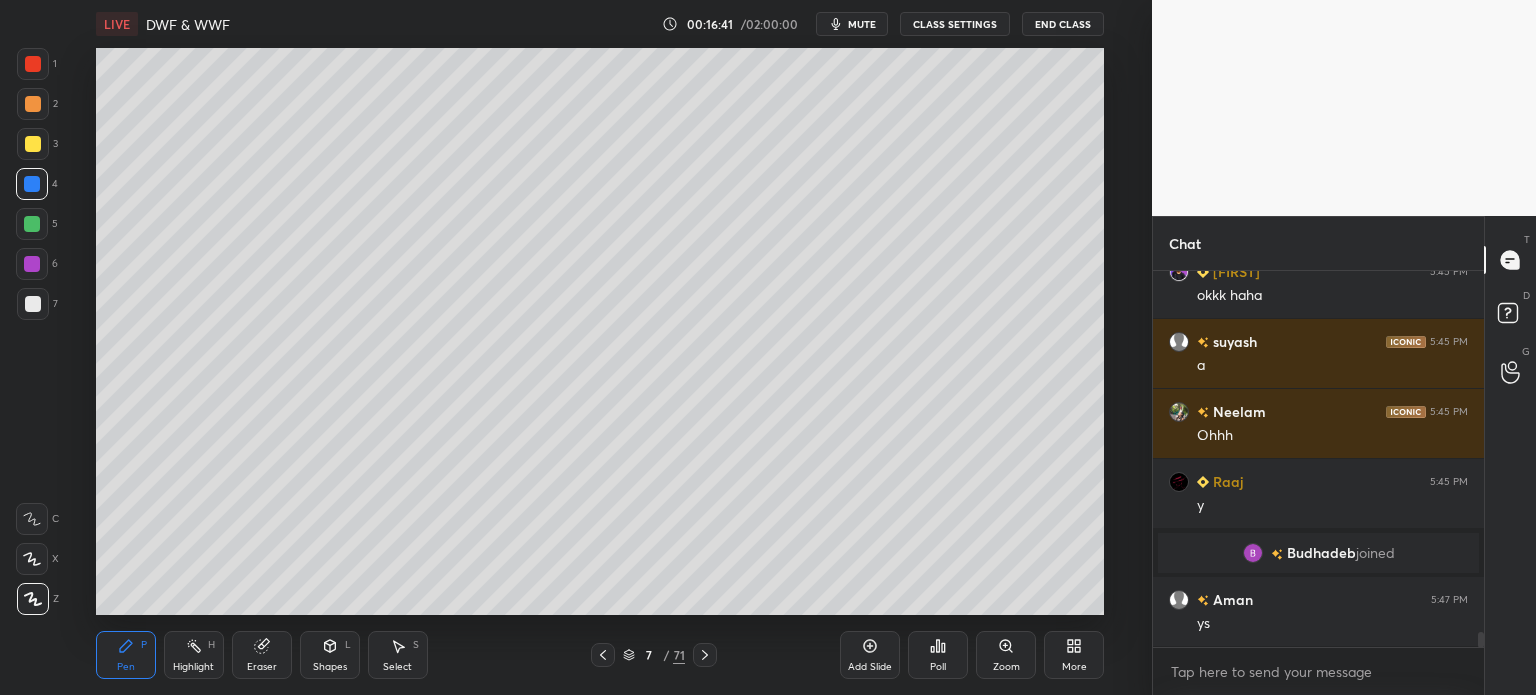 click at bounding box center [33, 144] 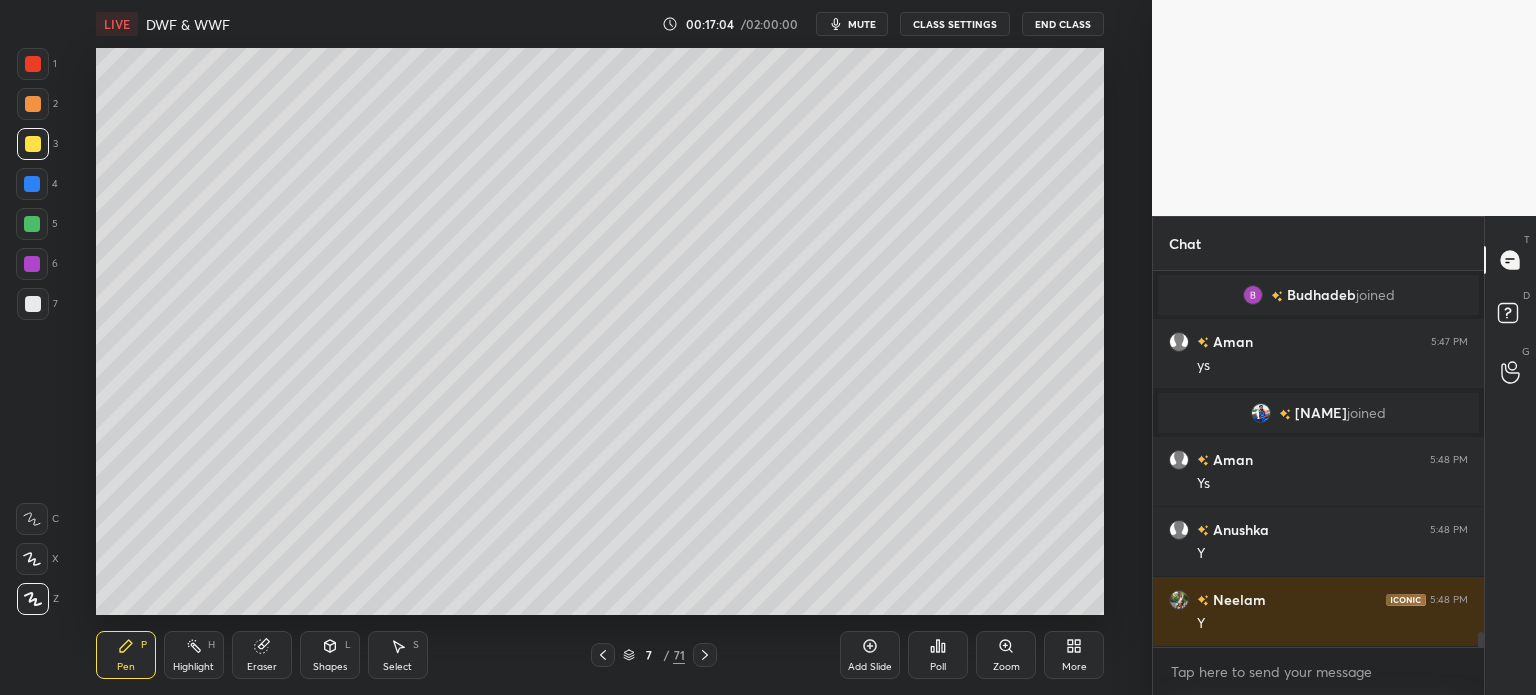 scroll, scrollTop: 9116, scrollLeft: 0, axis: vertical 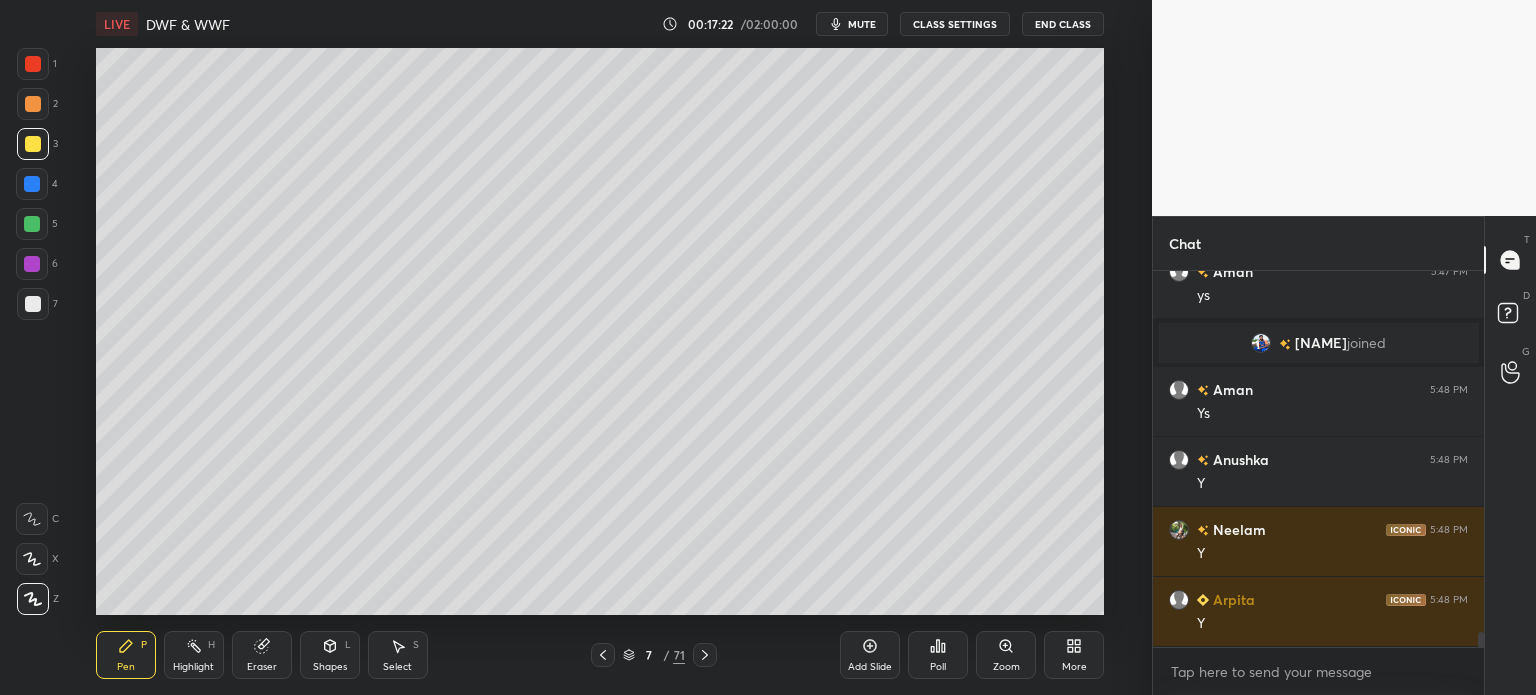 click at bounding box center [32, 184] 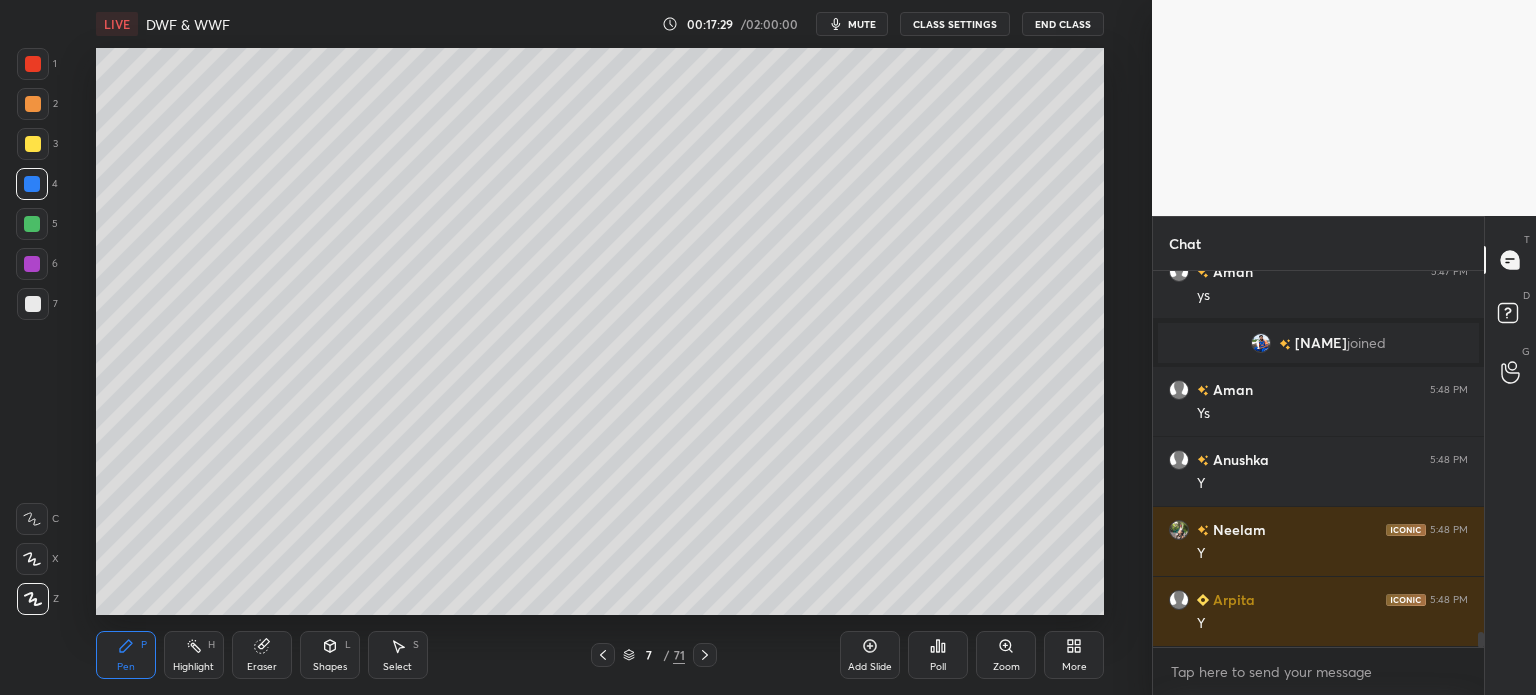 click at bounding box center [33, 304] 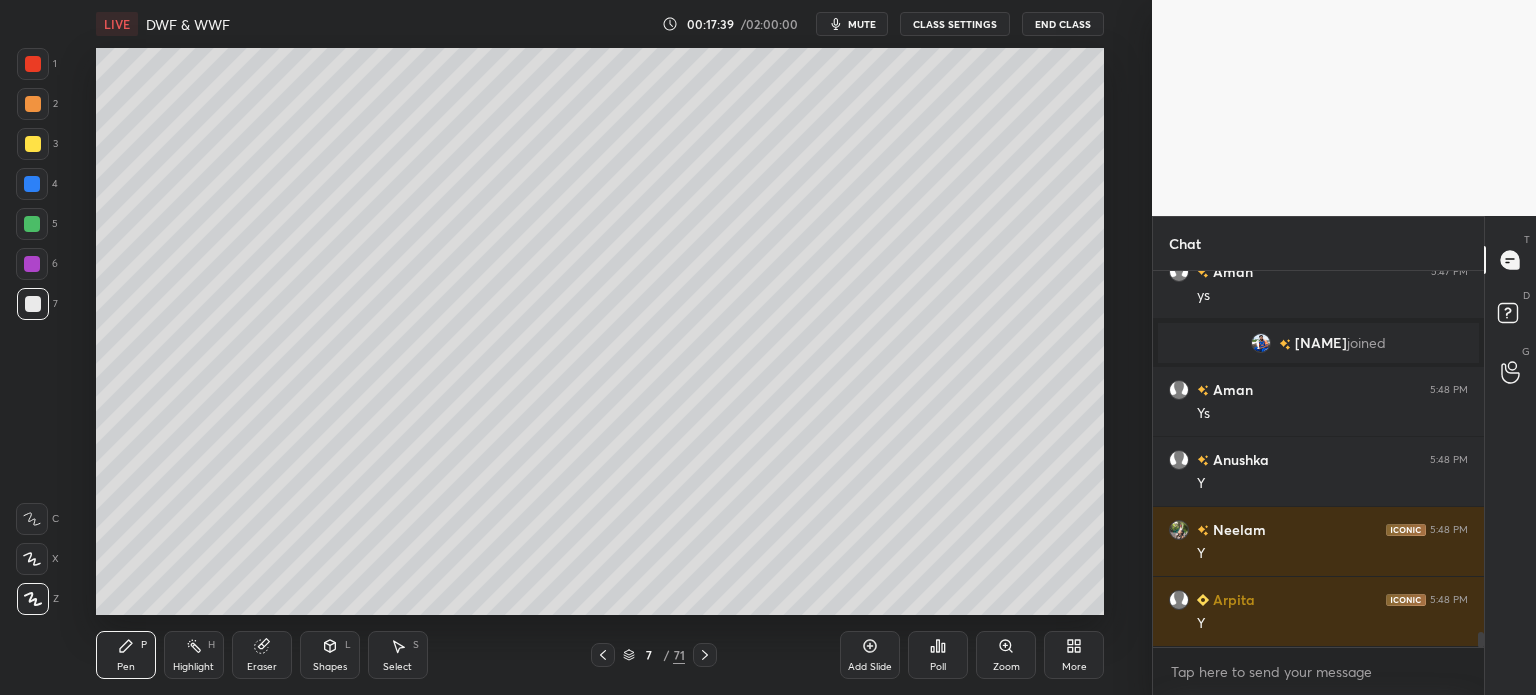 click at bounding box center [33, 144] 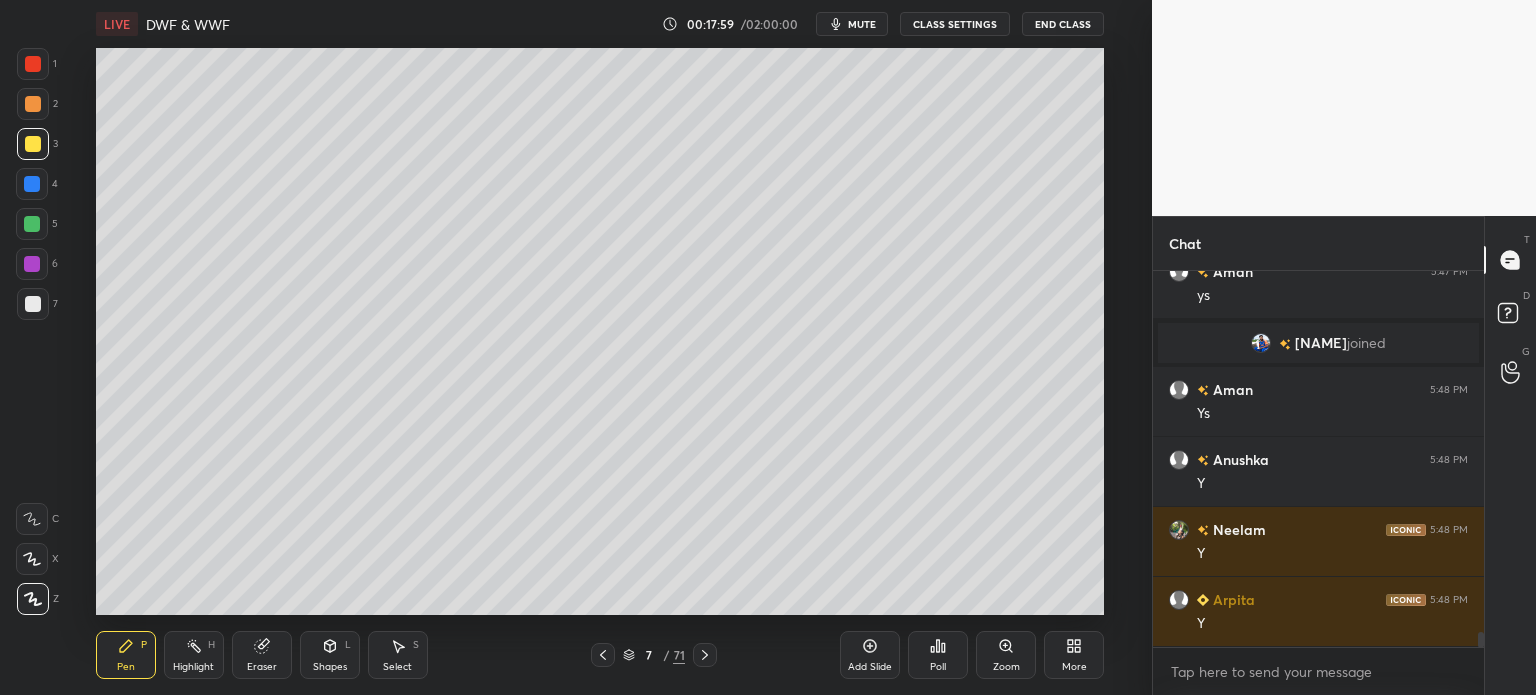 scroll, scrollTop: 9186, scrollLeft: 0, axis: vertical 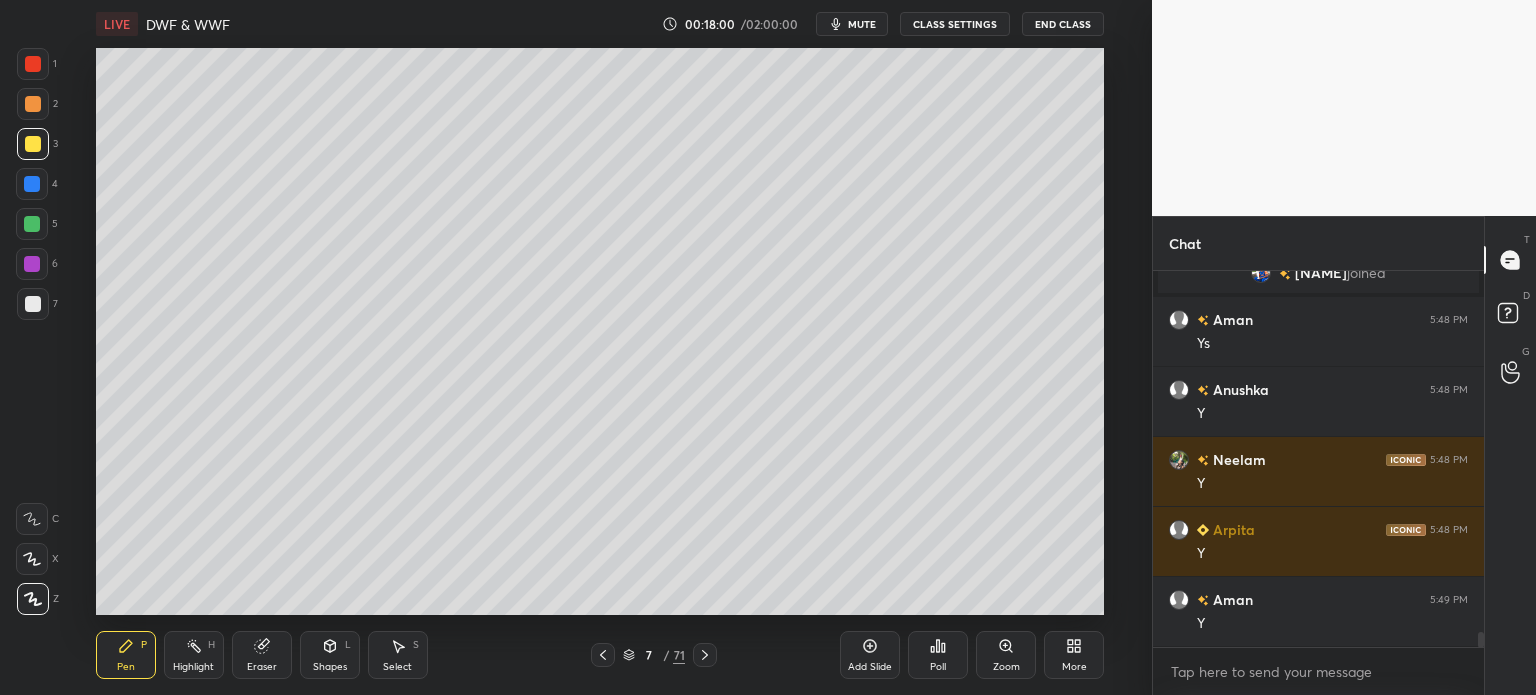 click at bounding box center (32, 184) 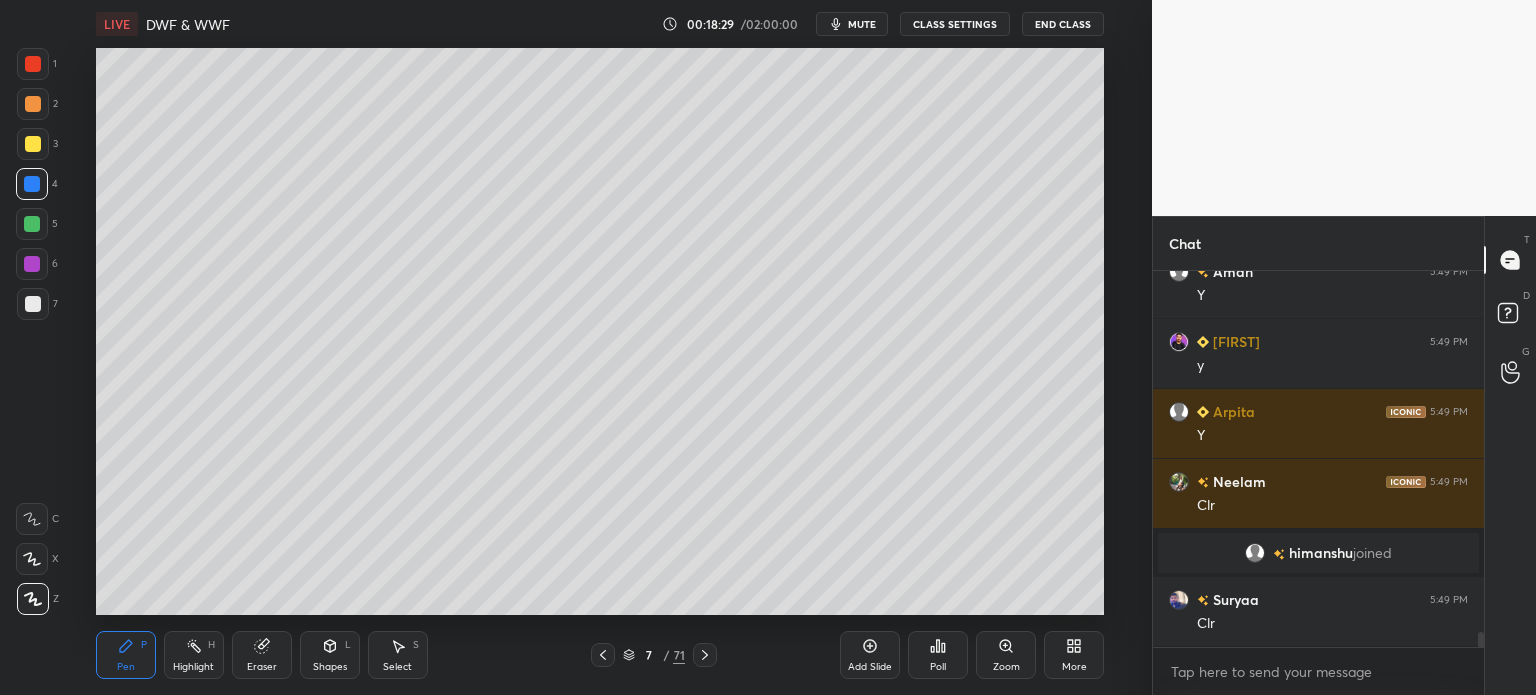 scroll, scrollTop: 9388, scrollLeft: 0, axis: vertical 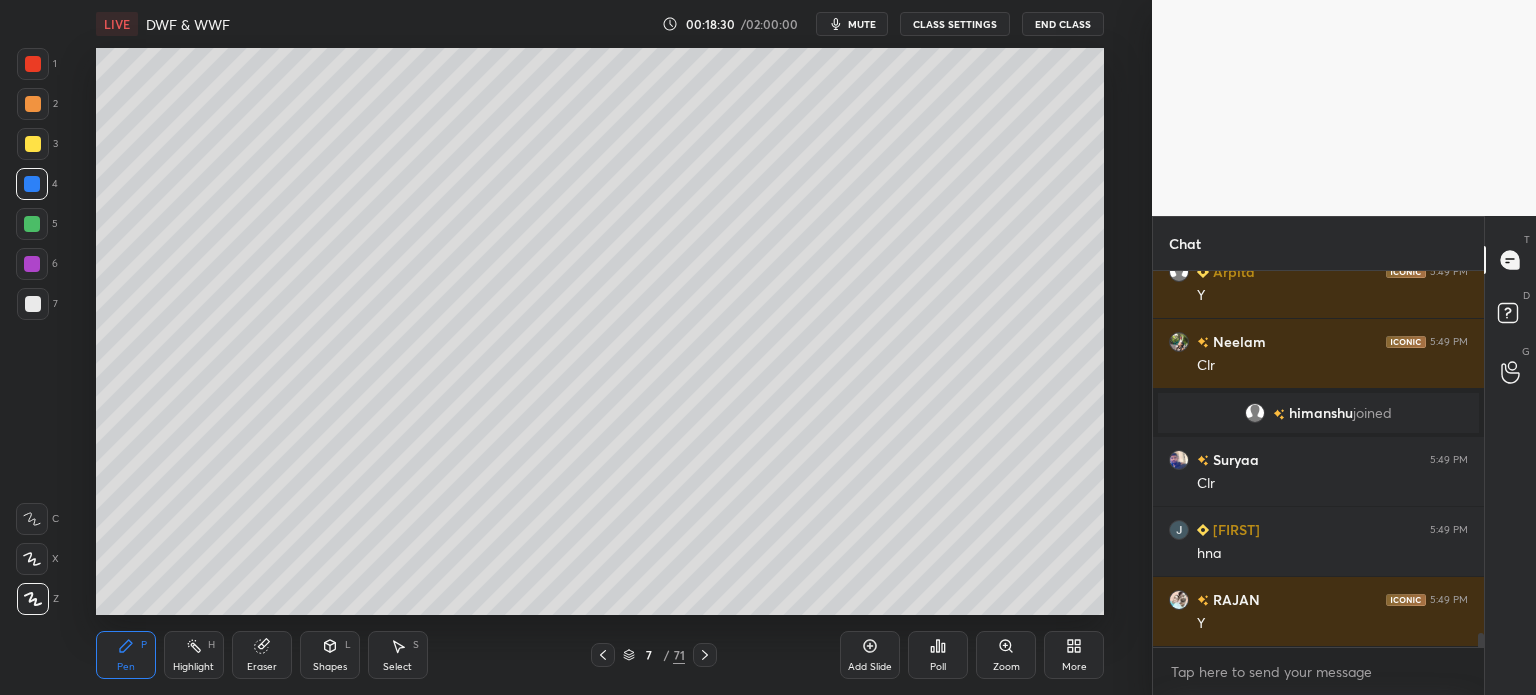 click 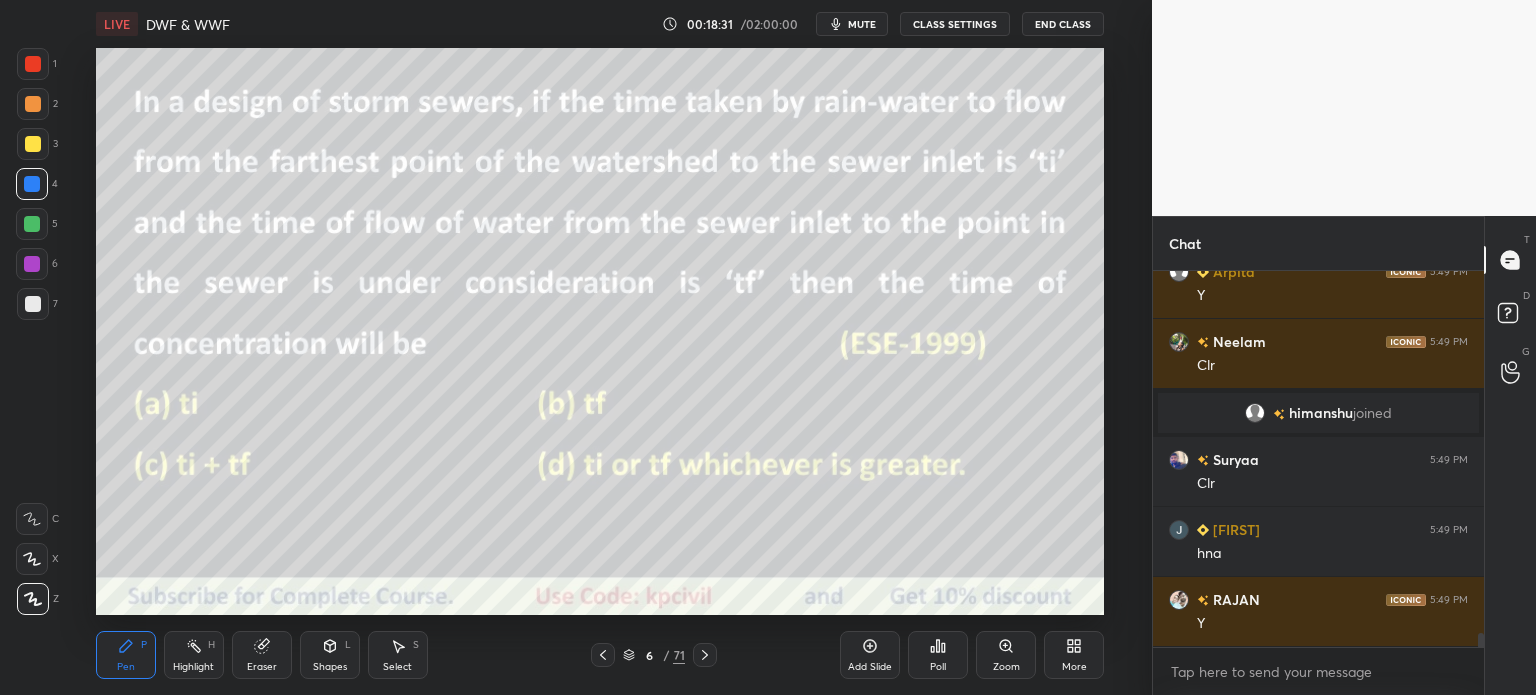 scroll, scrollTop: 9528, scrollLeft: 0, axis: vertical 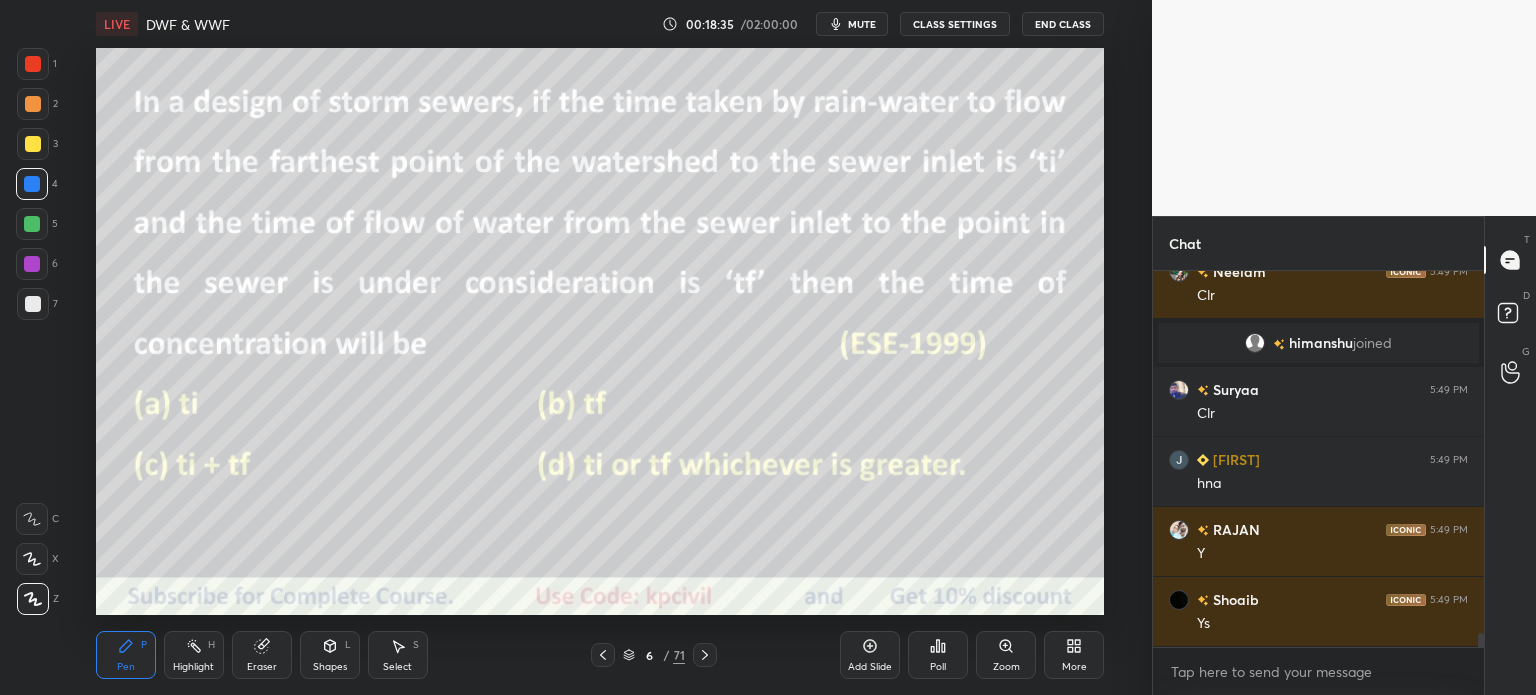 click 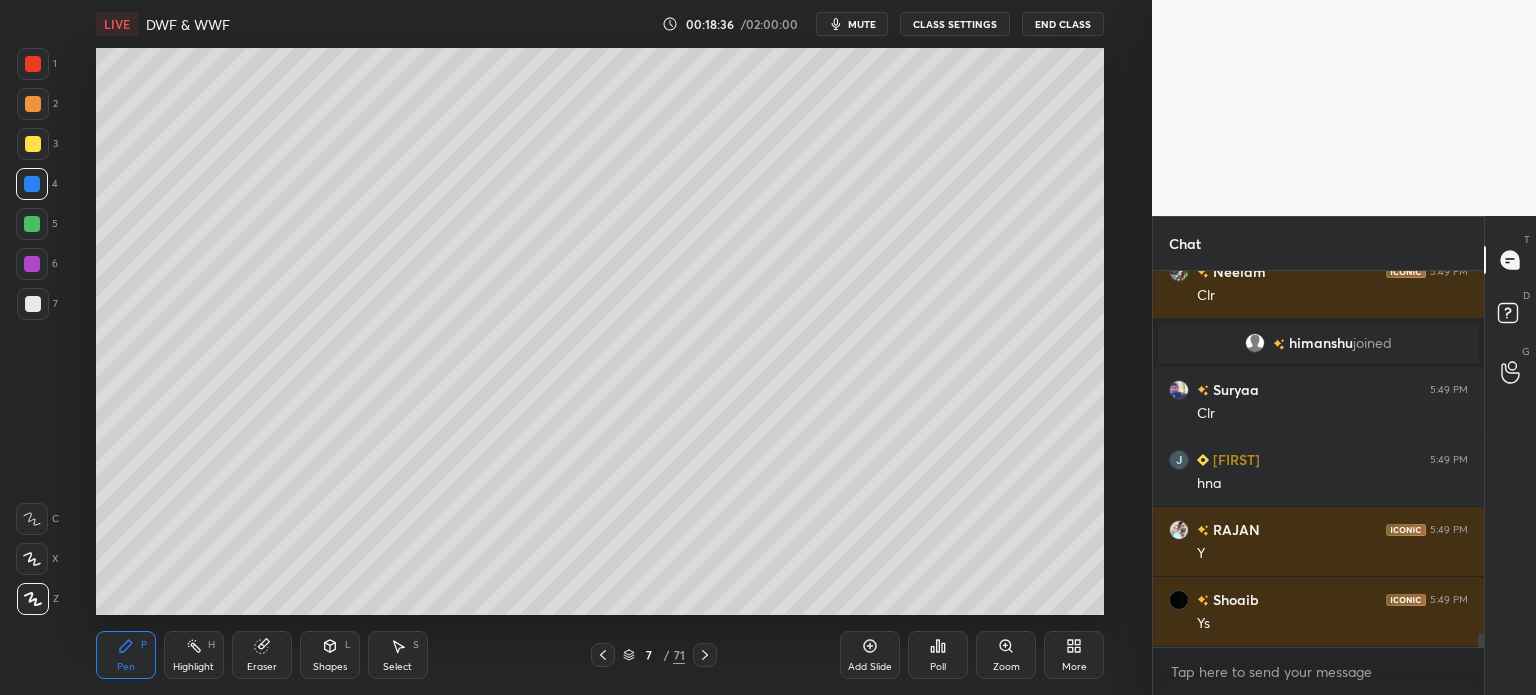 click 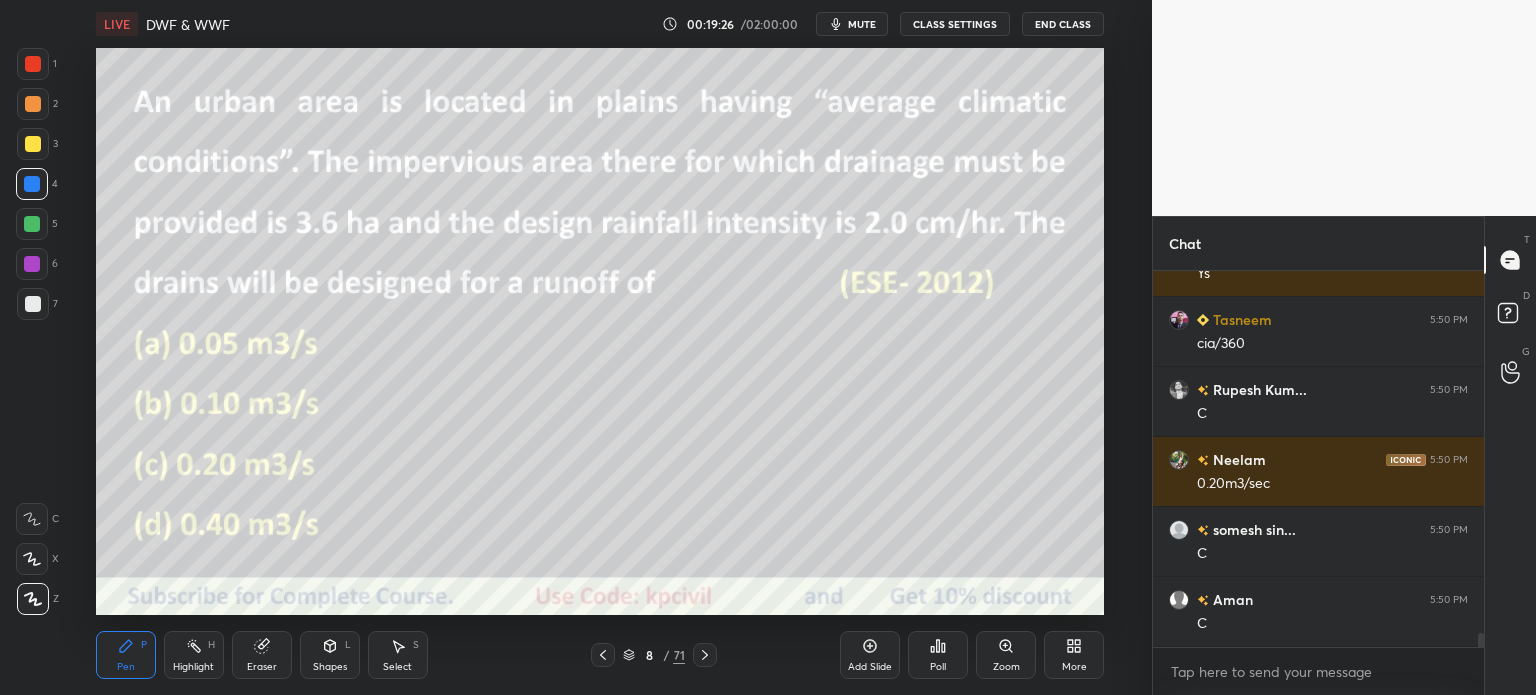scroll, scrollTop: 9948, scrollLeft: 0, axis: vertical 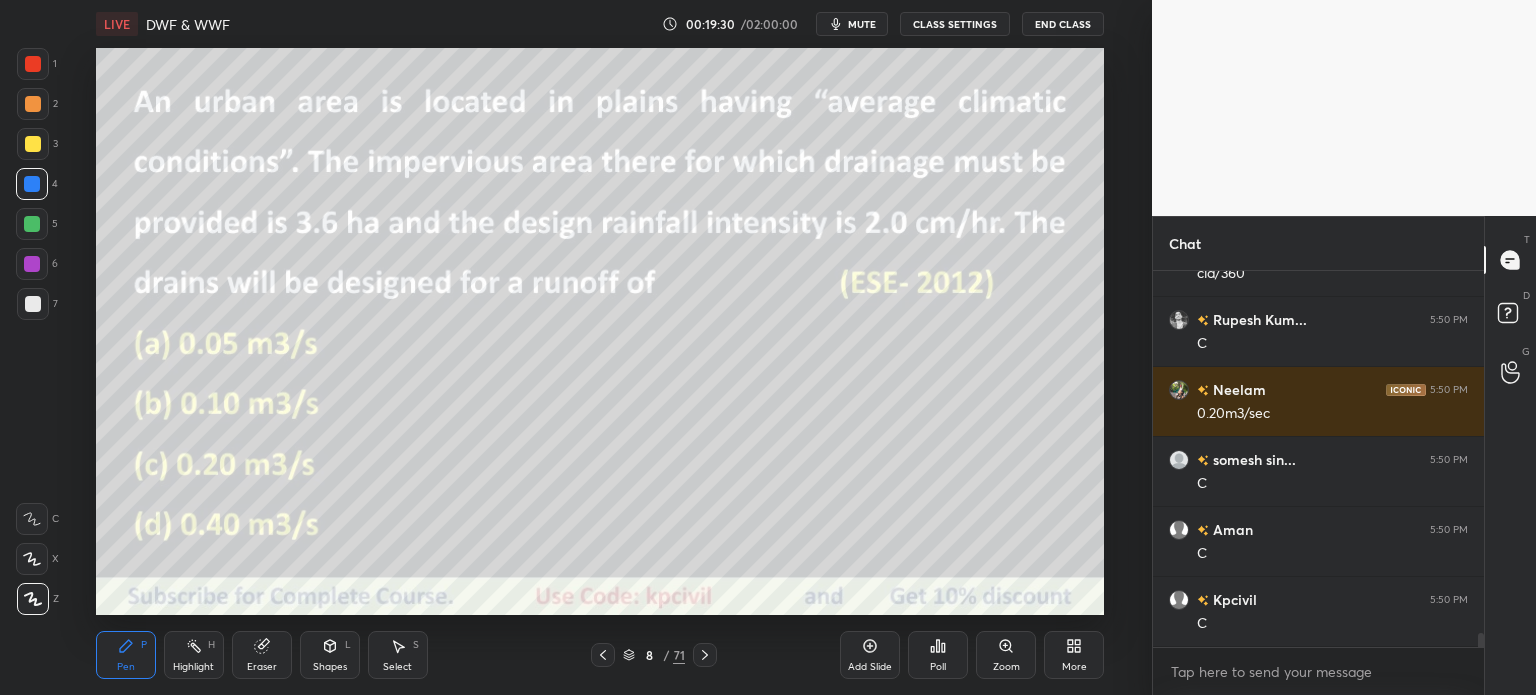 click at bounding box center [33, 304] 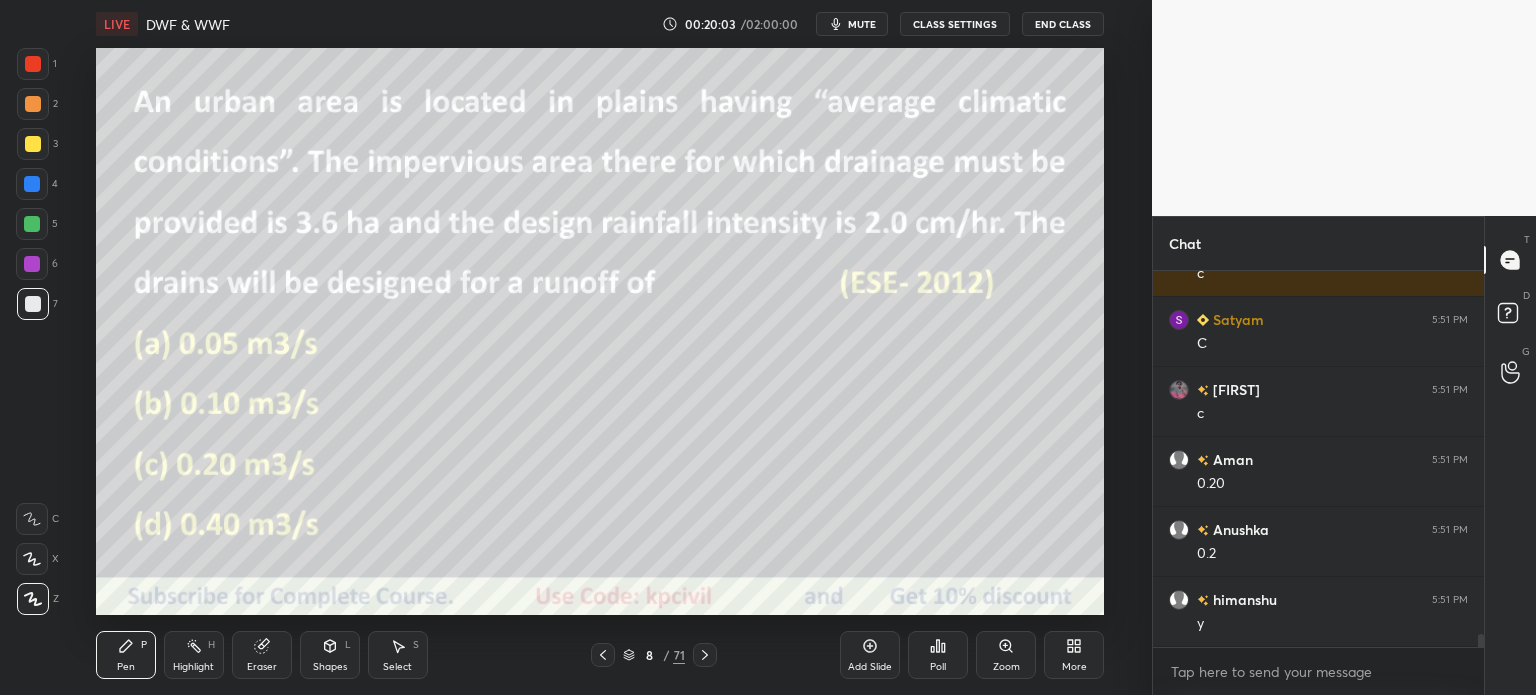 scroll, scrollTop: 10578, scrollLeft: 0, axis: vertical 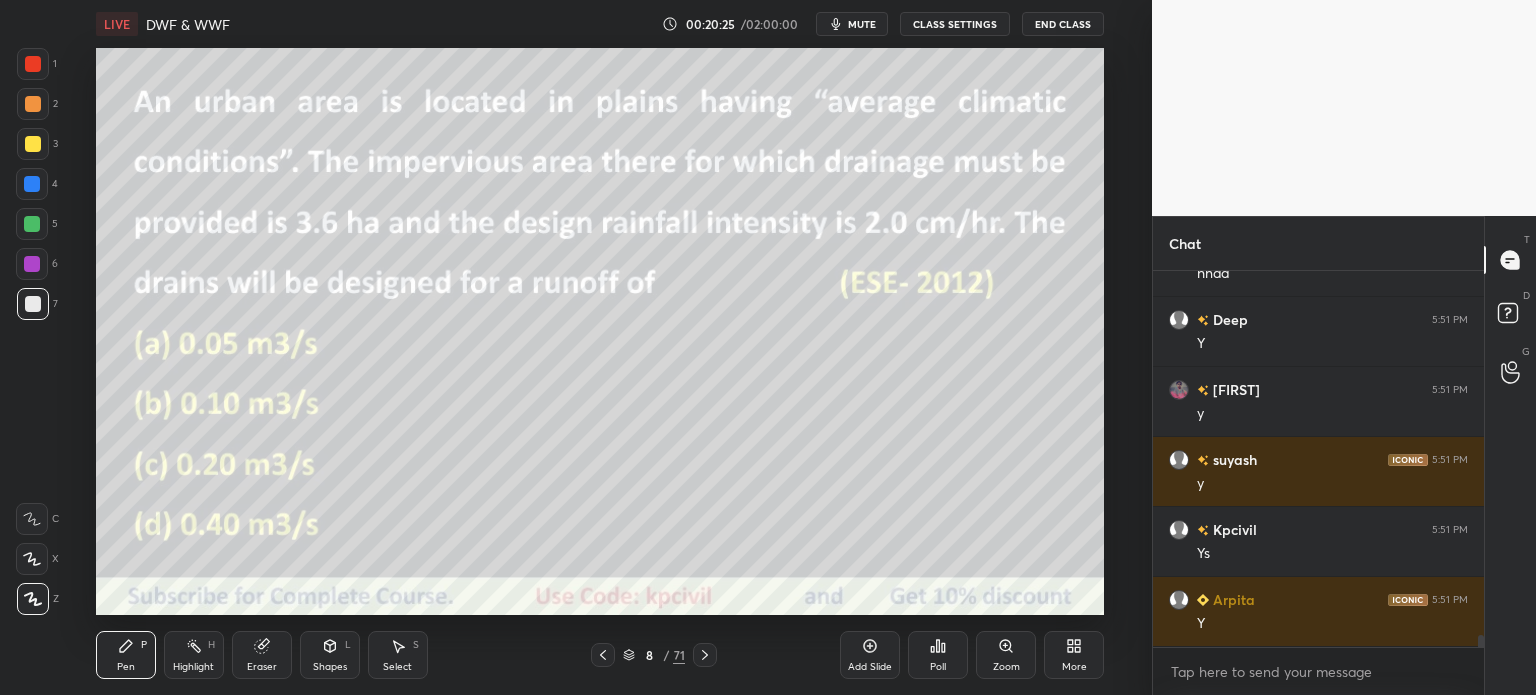 click 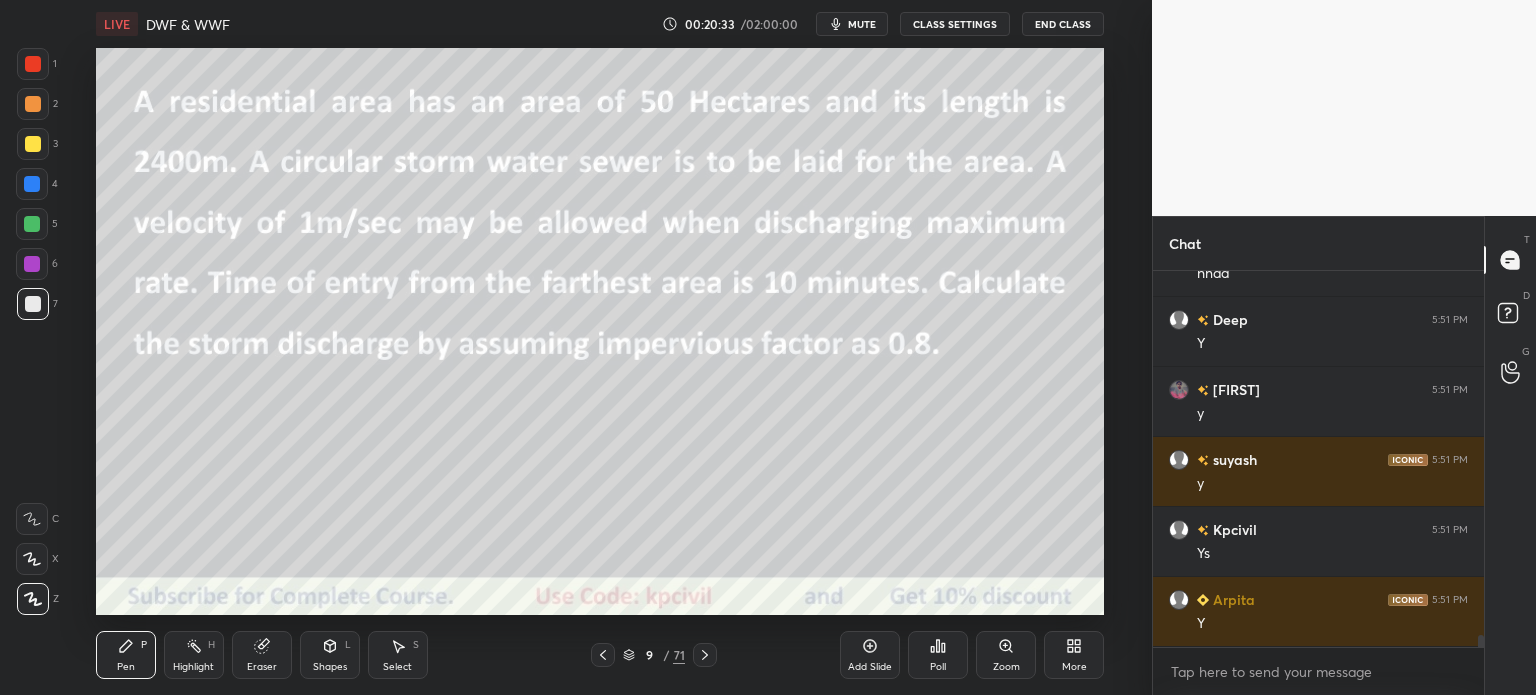 click at bounding box center [33, 144] 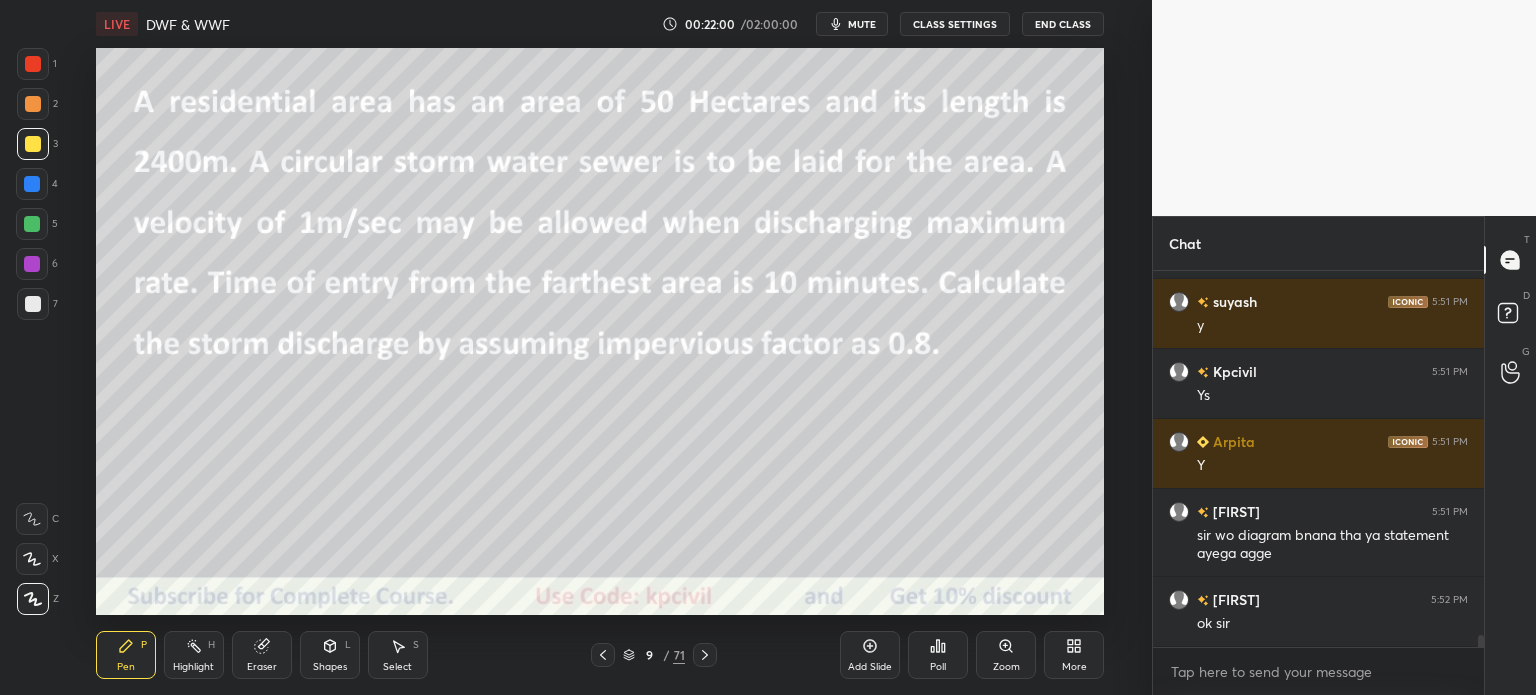 scroll, scrollTop: 11436, scrollLeft: 0, axis: vertical 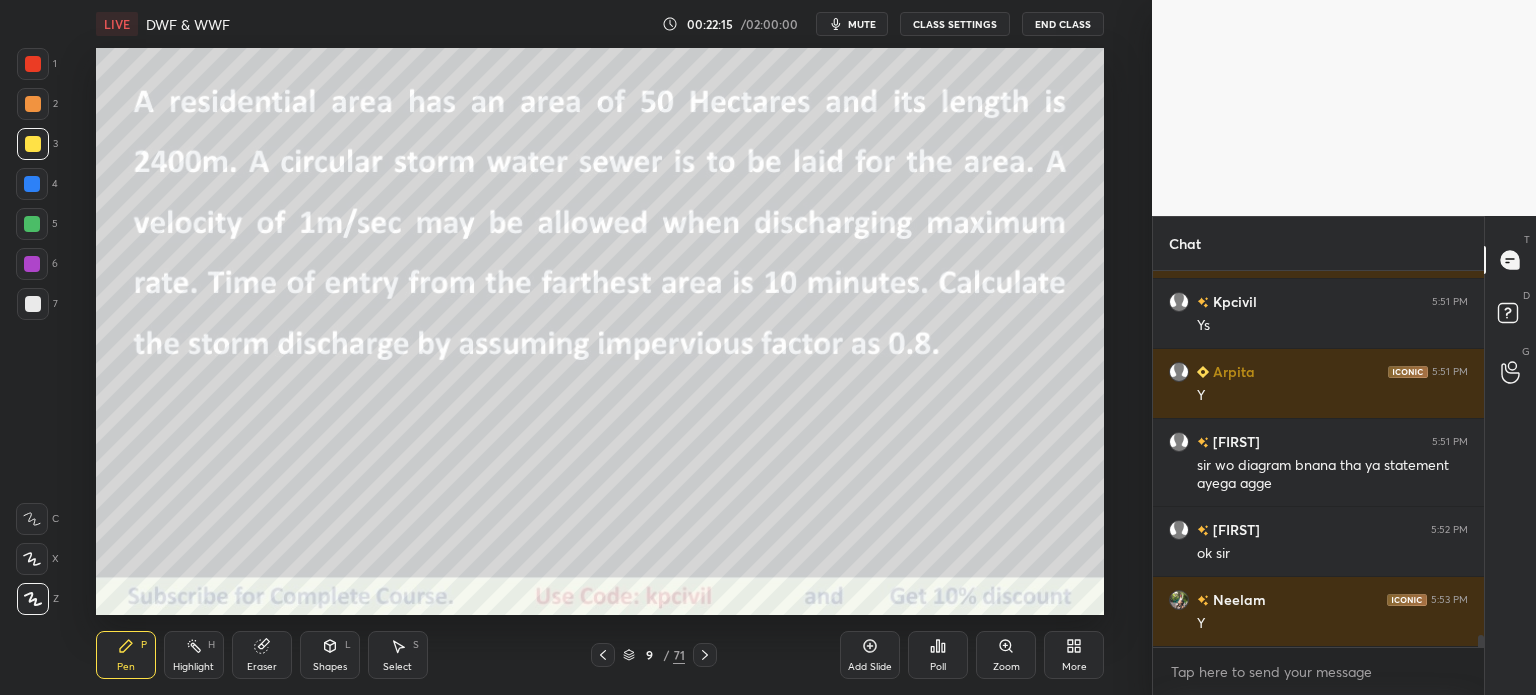 click at bounding box center [32, 184] 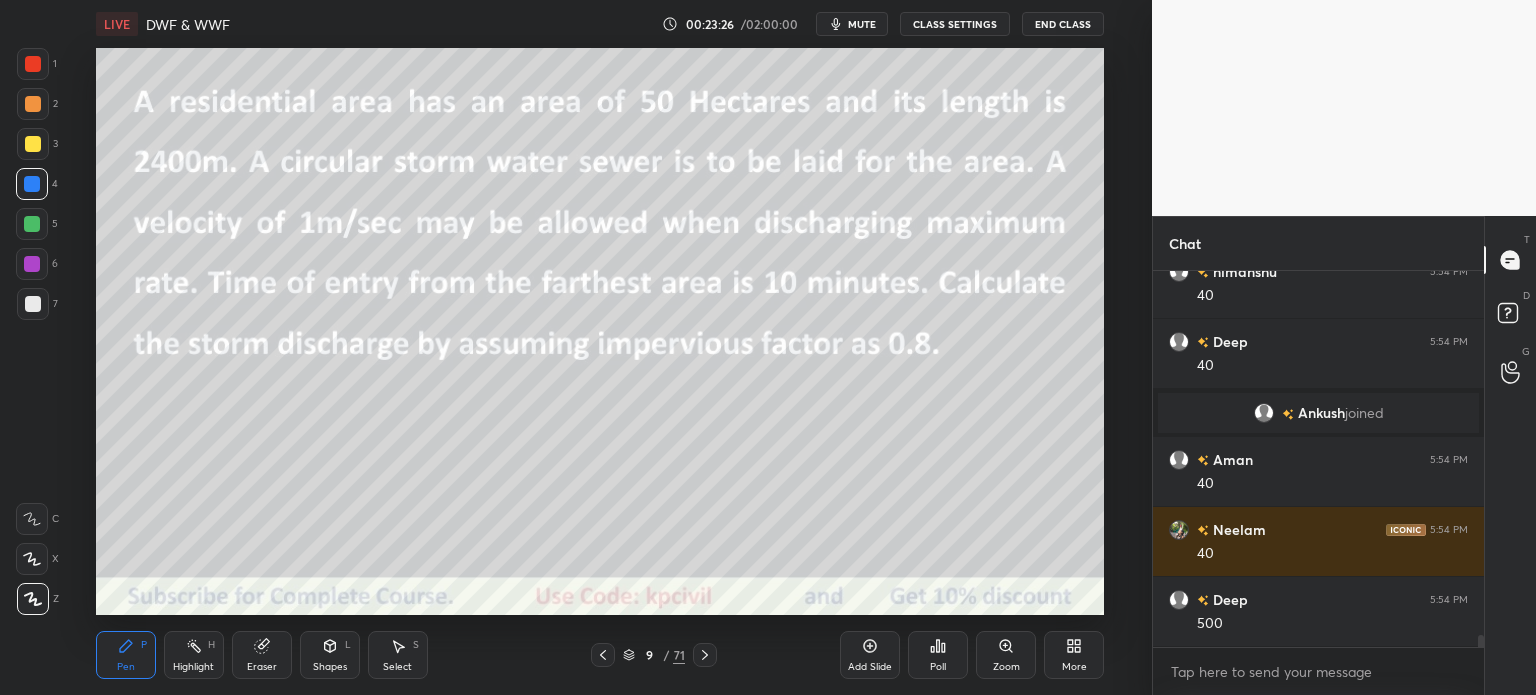 scroll, scrollTop: 11390, scrollLeft: 0, axis: vertical 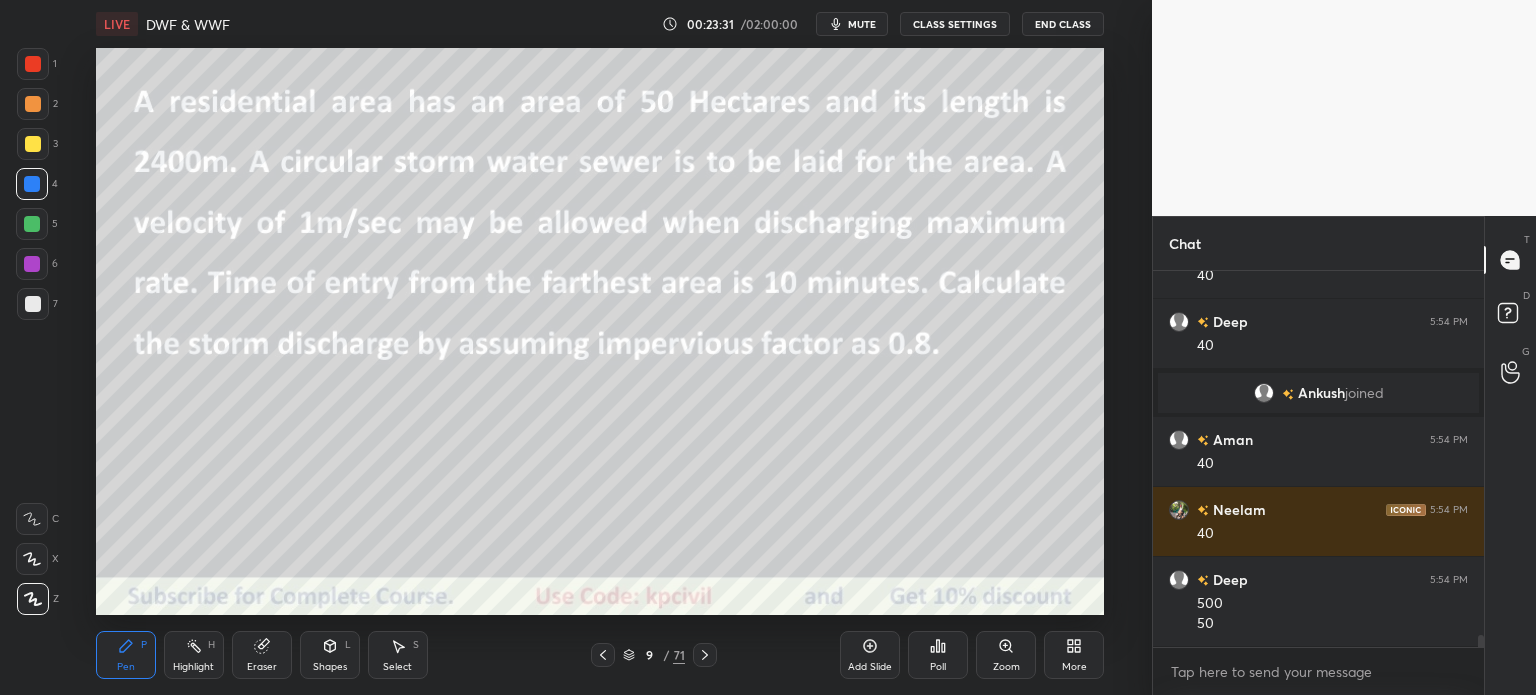 click on "LIVE DWF & WWF 00:23:31 /  02:00:00 mute CLASS SETTINGS End Class" at bounding box center [600, 24] 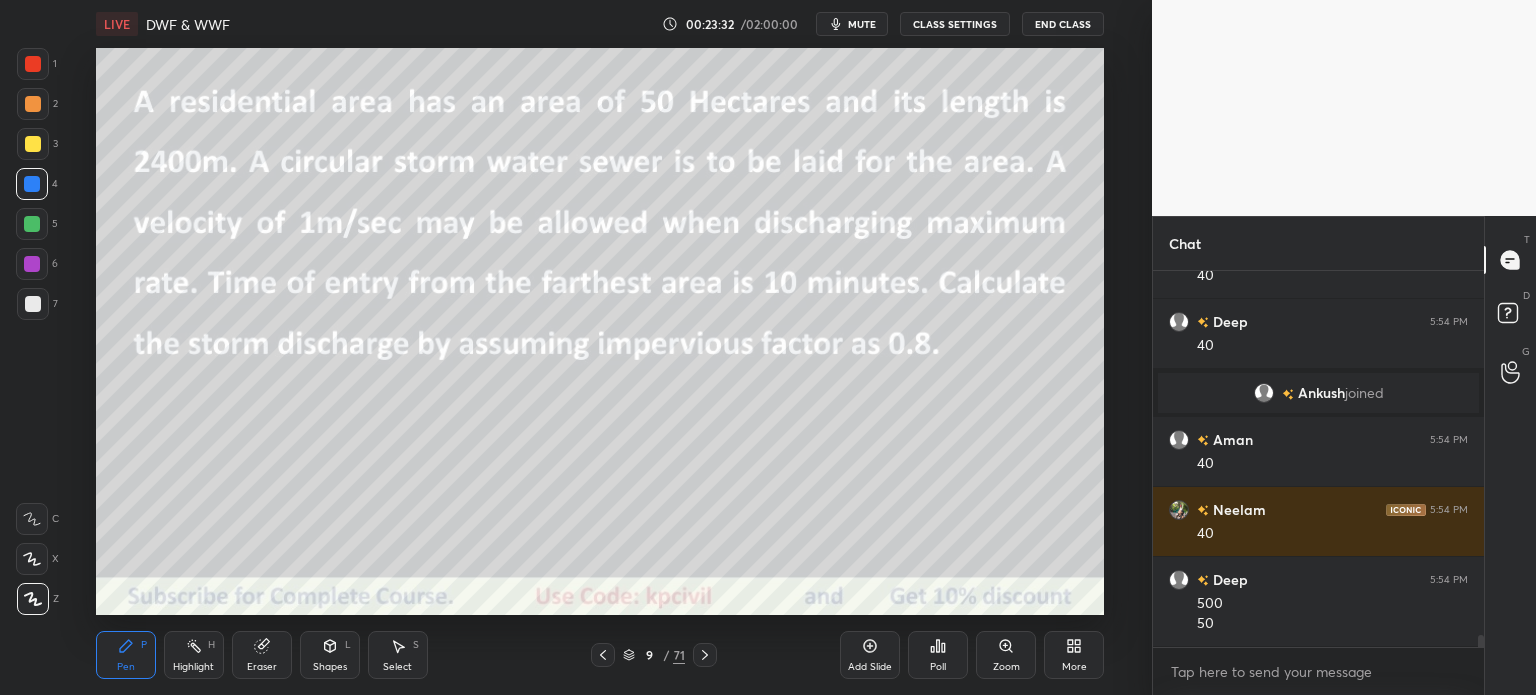 click on "End Class" at bounding box center [1063, 24] 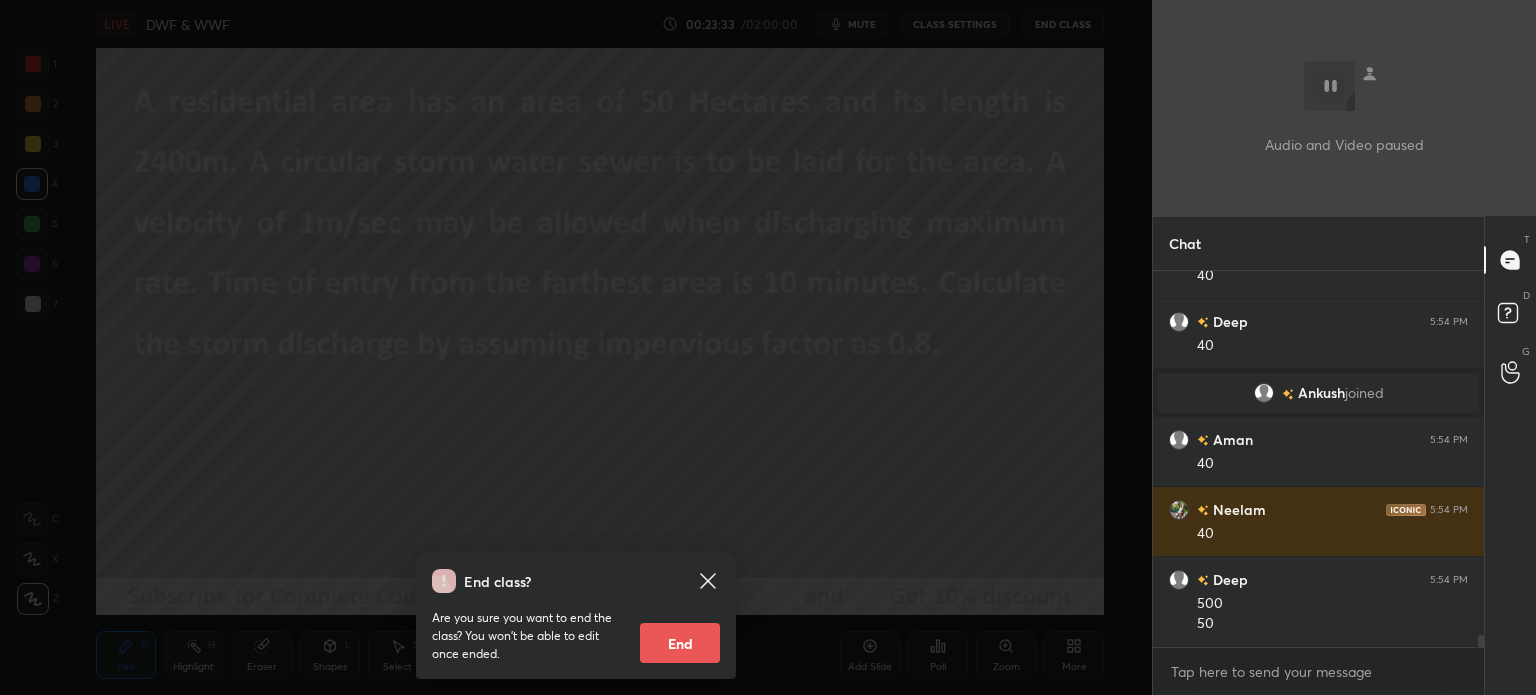 scroll, scrollTop: 11460, scrollLeft: 0, axis: vertical 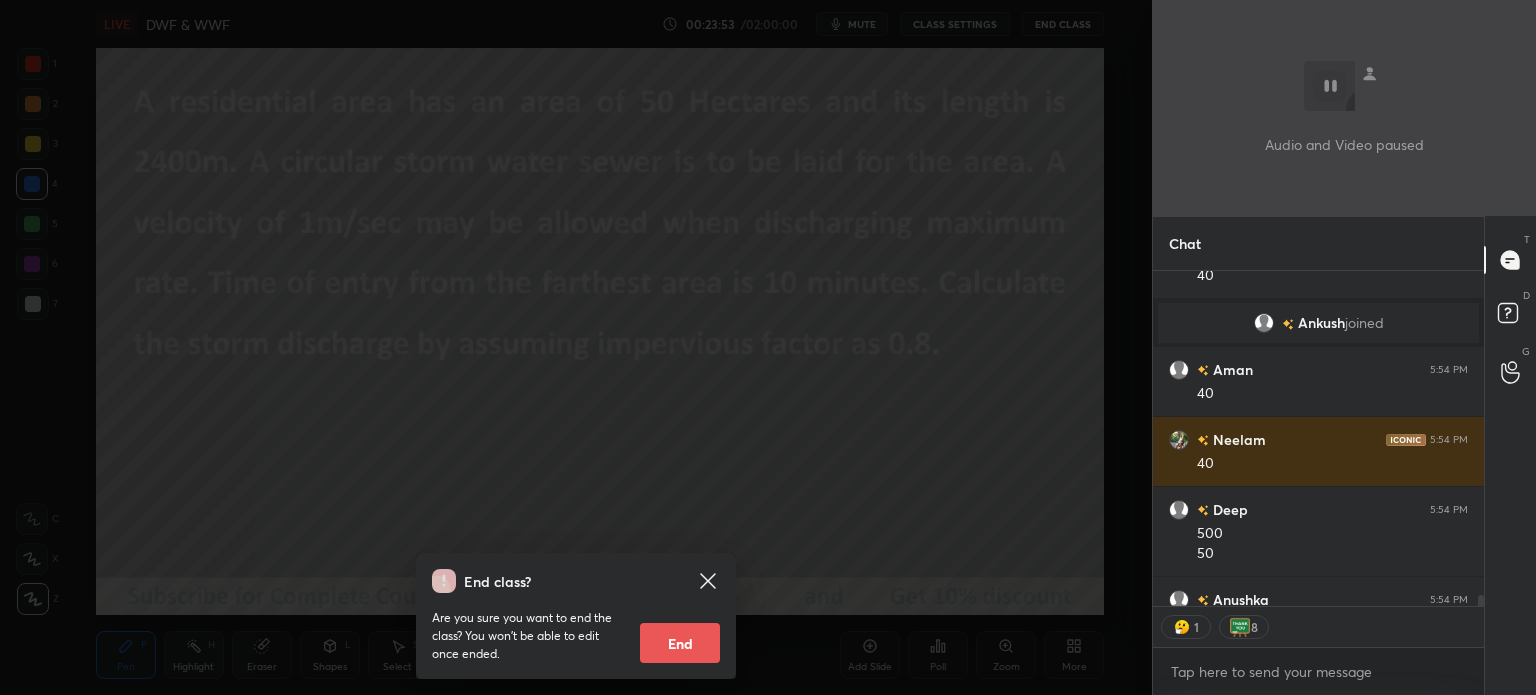 click on "End class? Are you sure you want to end the class? You won’t be able to edit once ended. End" at bounding box center [576, 347] 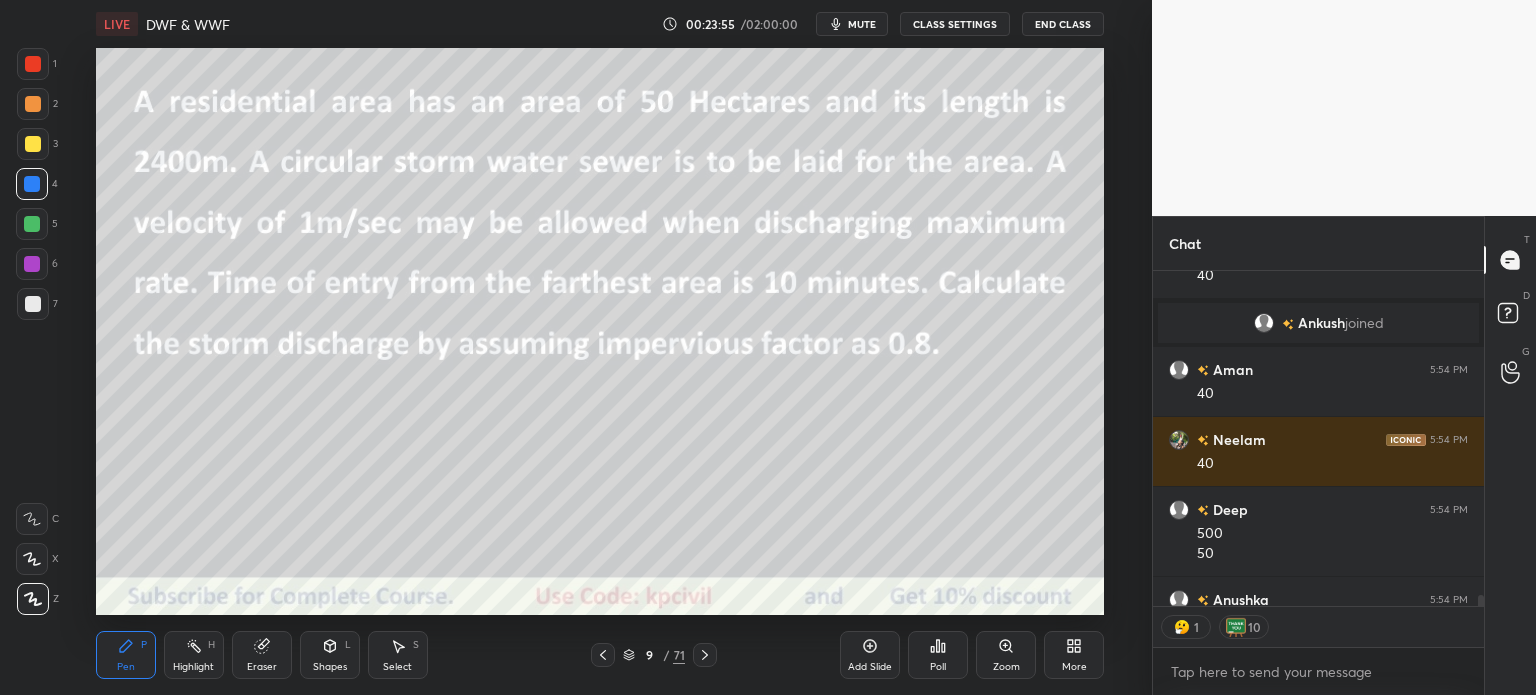 scroll, scrollTop: 11500, scrollLeft: 0, axis: vertical 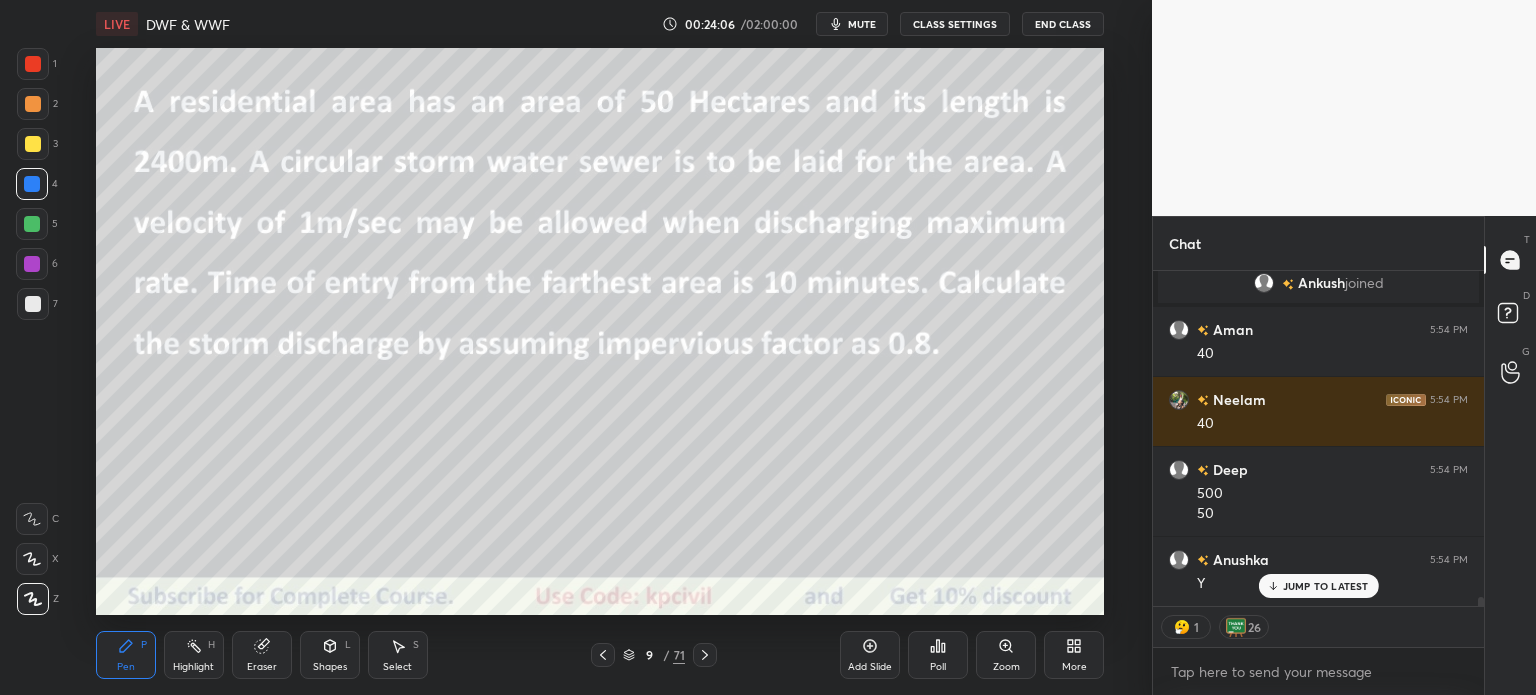 click at bounding box center [33, 104] 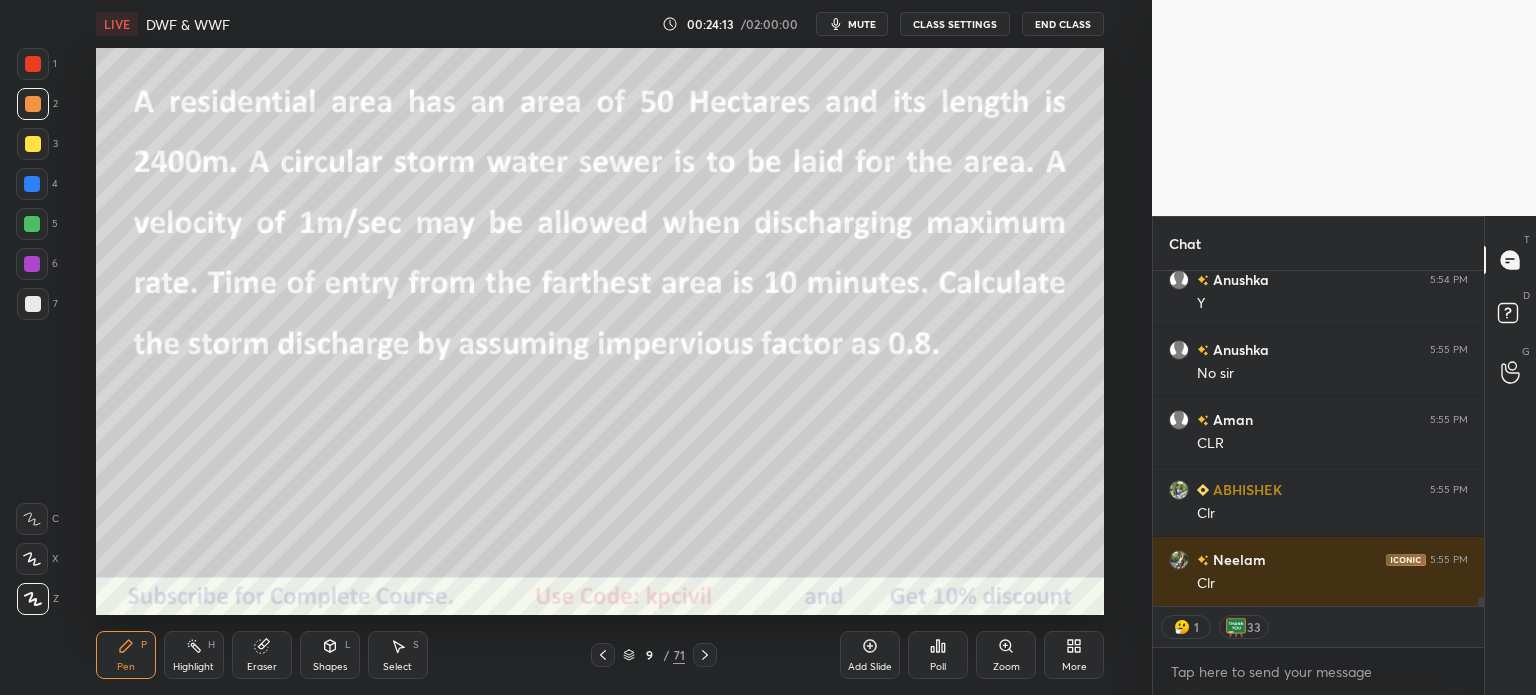 scroll, scrollTop: 11851, scrollLeft: 0, axis: vertical 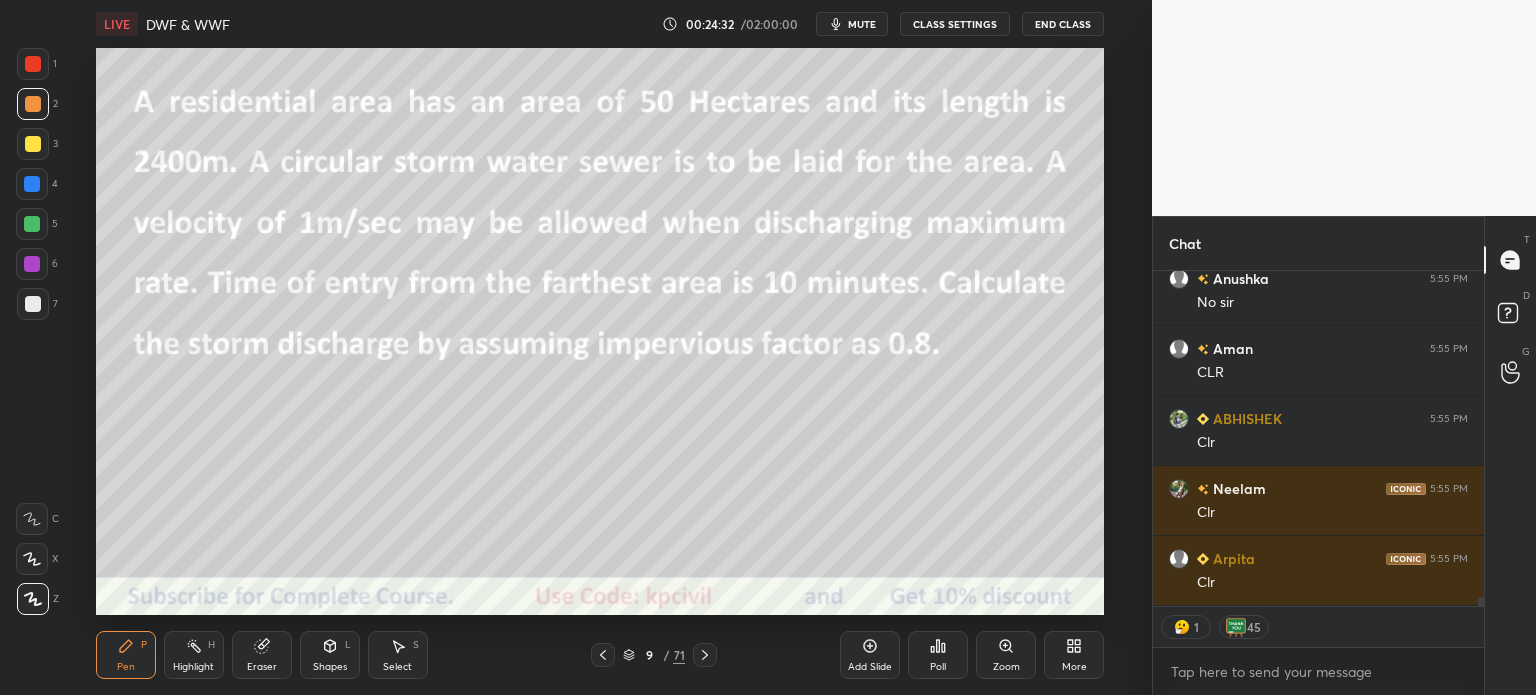 click 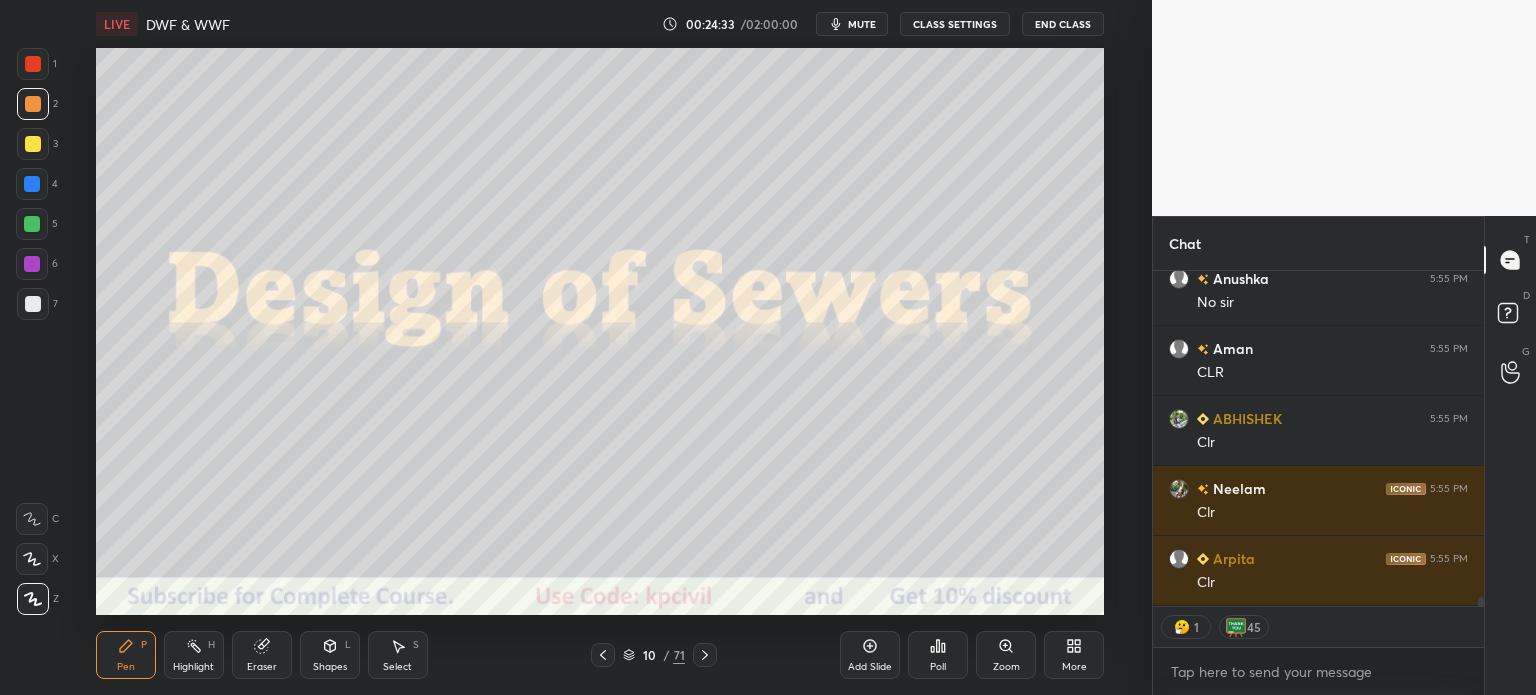 click at bounding box center [603, 655] 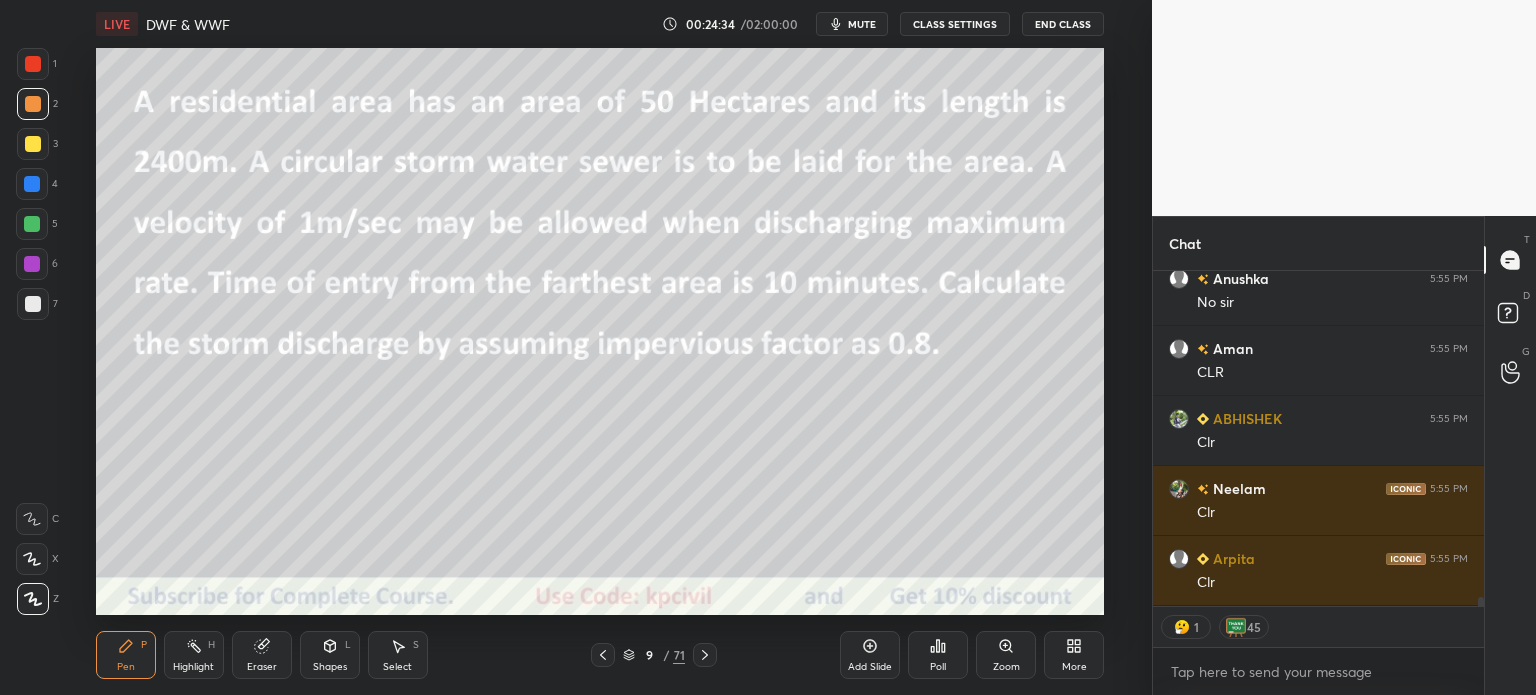 click on "Add Slide" at bounding box center [870, 667] 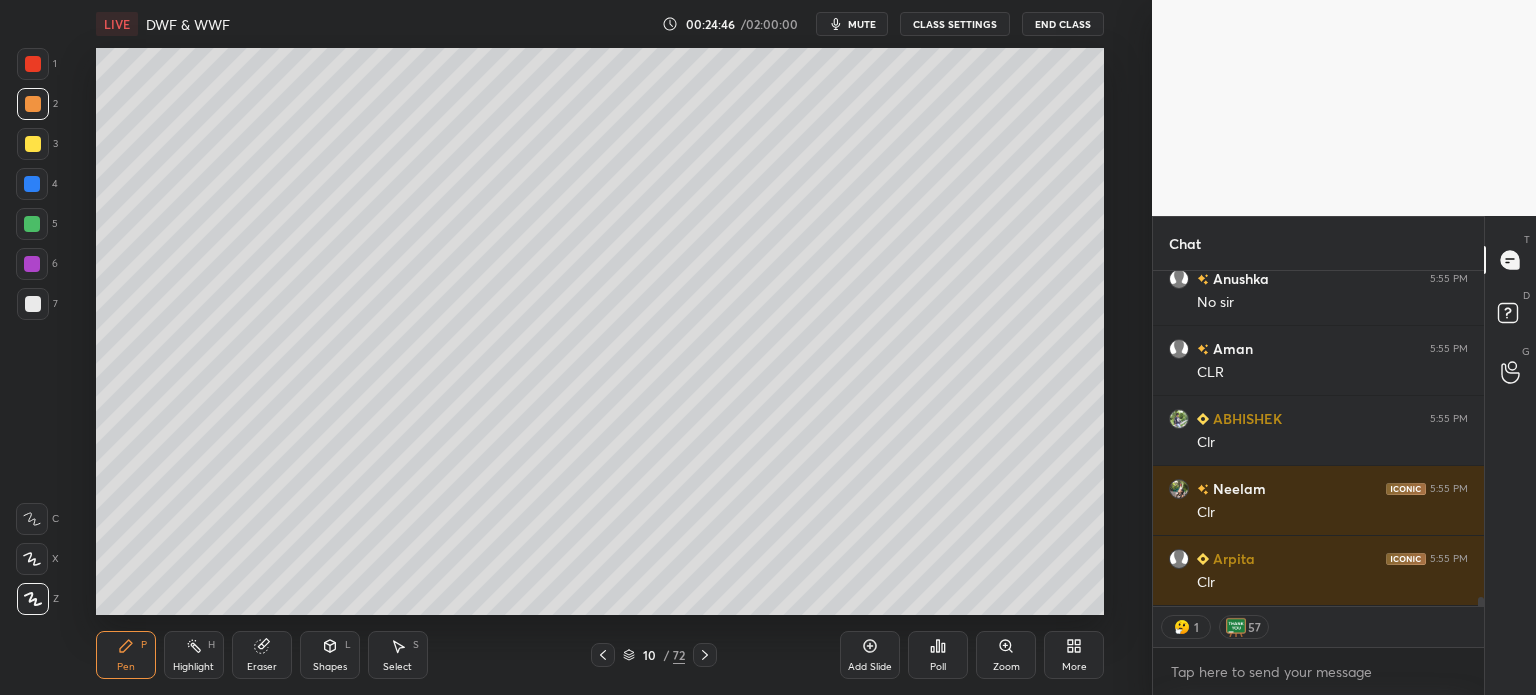click at bounding box center [33, 304] 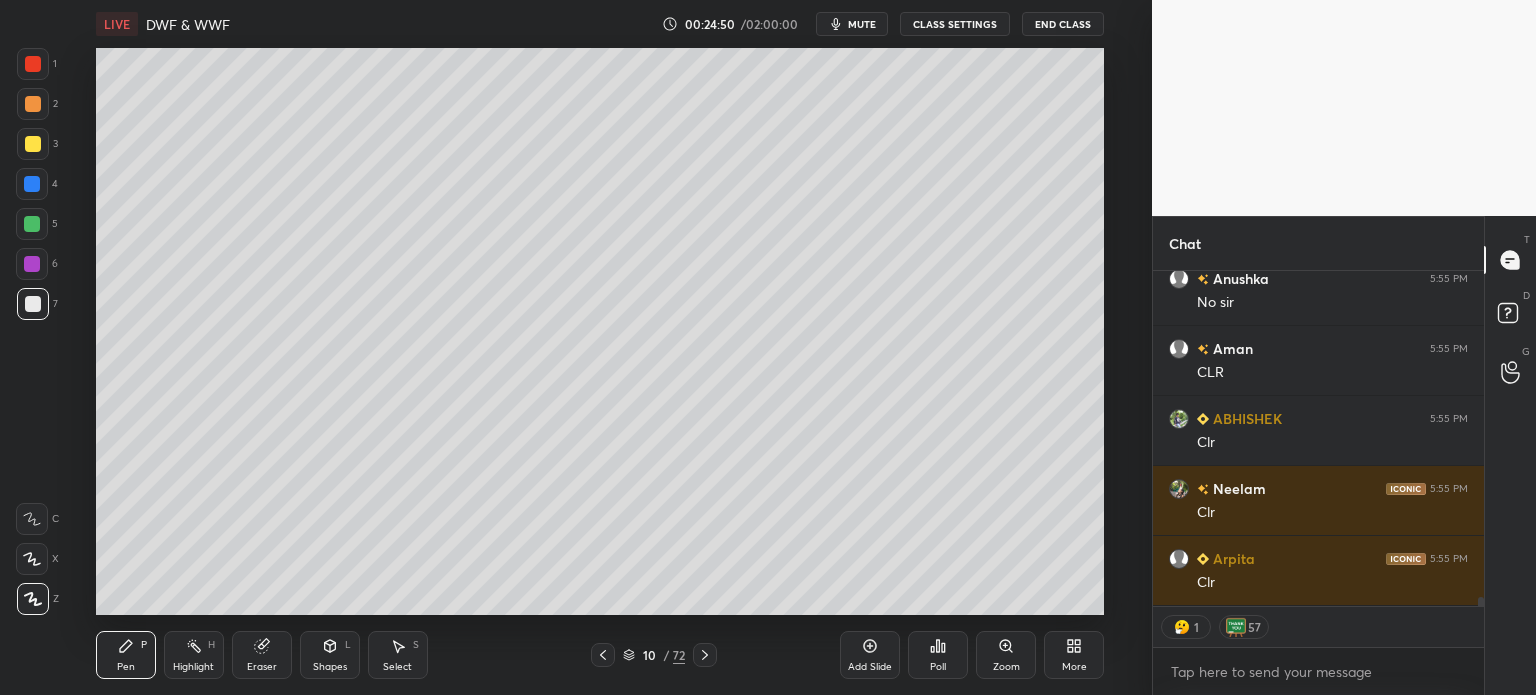 scroll, scrollTop: 5, scrollLeft: 6, axis: both 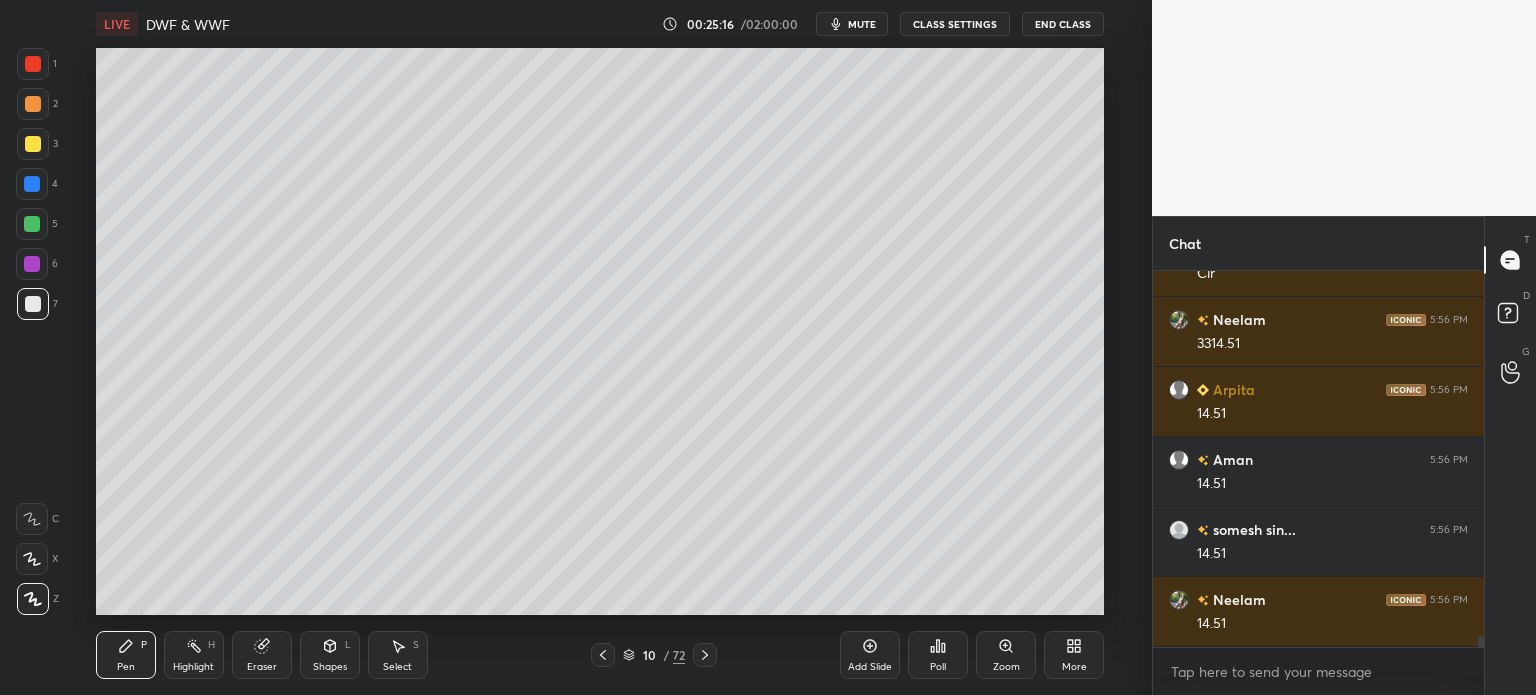 click 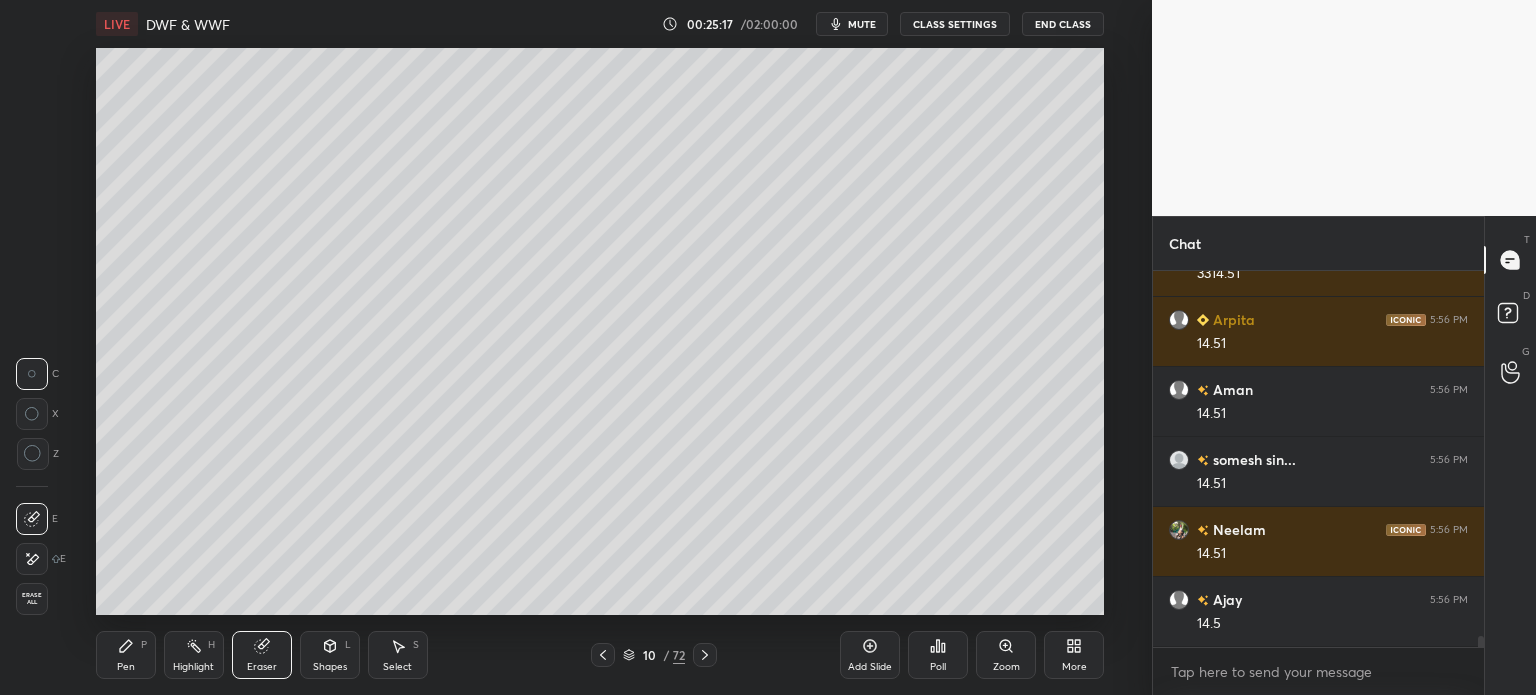 scroll, scrollTop: 12300, scrollLeft: 0, axis: vertical 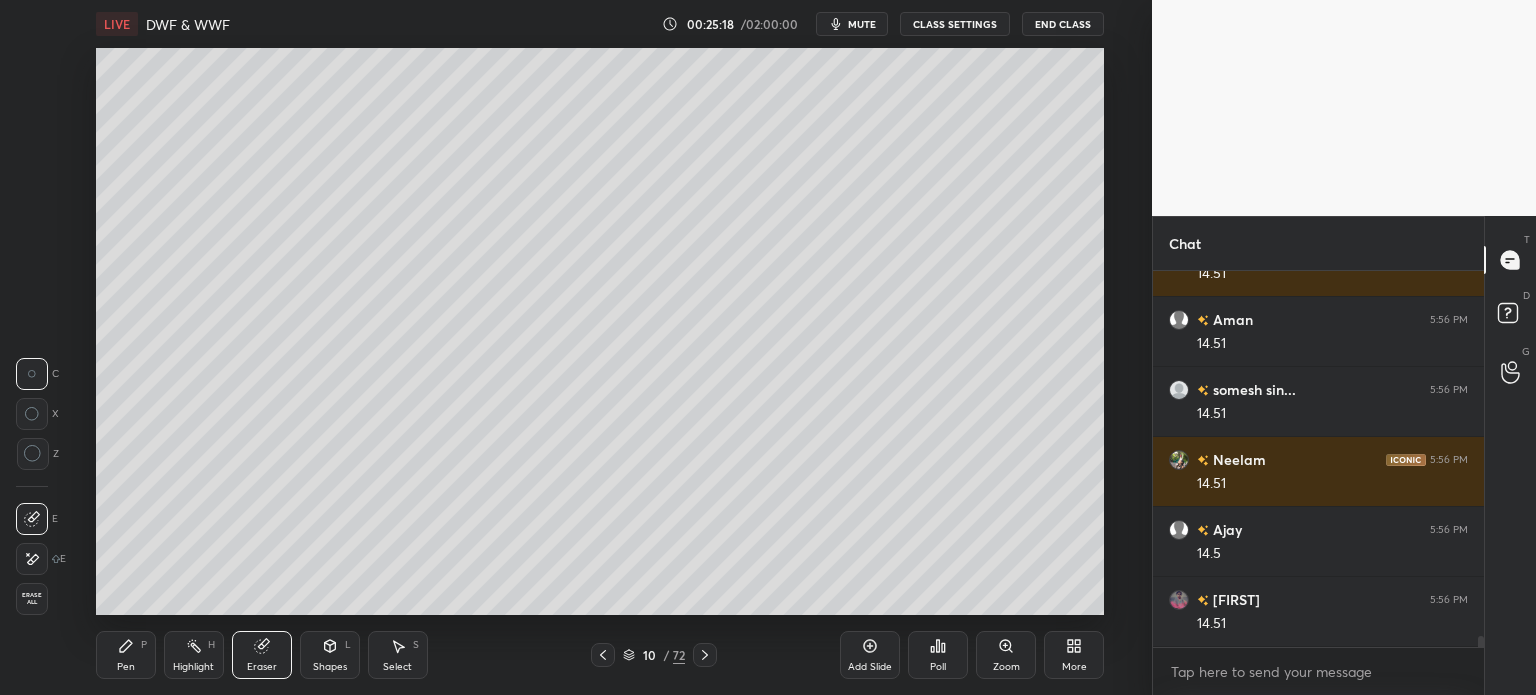 click on "Pen P" at bounding box center (126, 655) 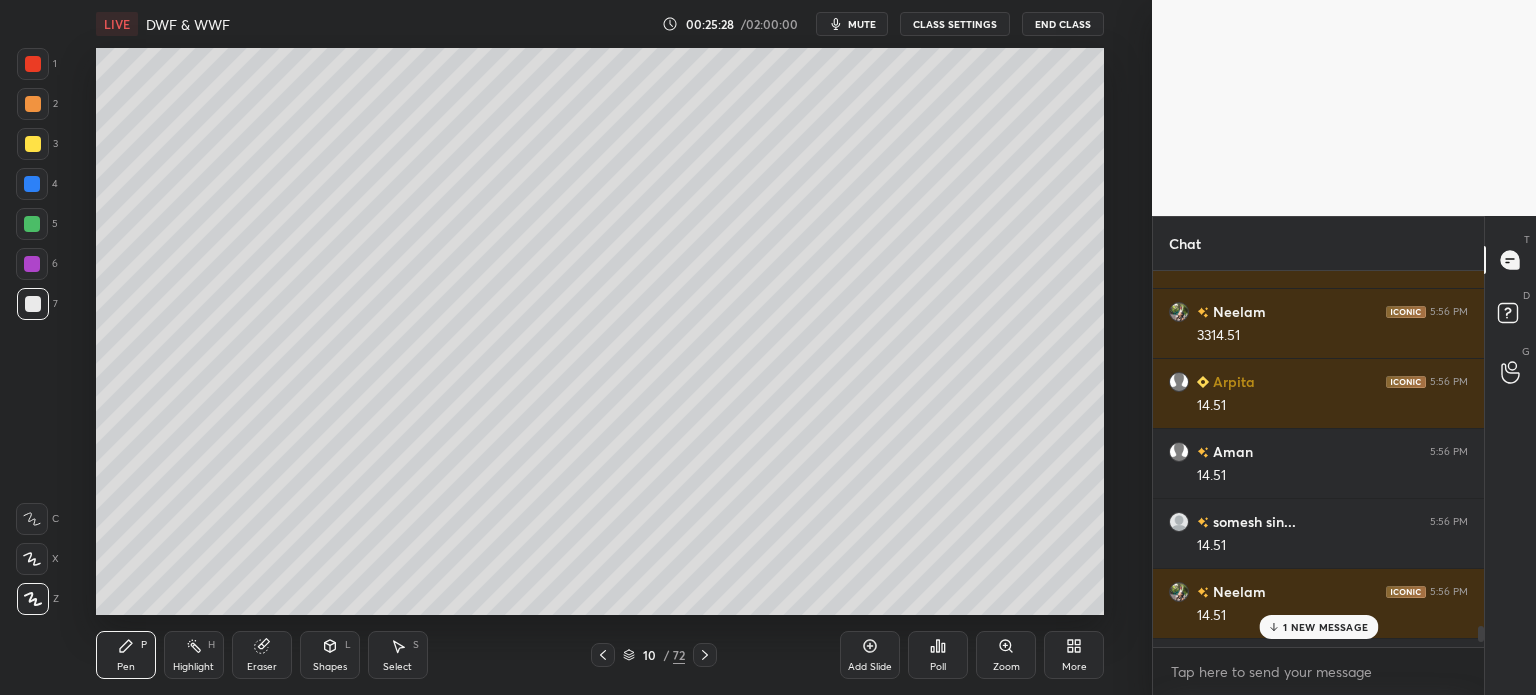 scroll, scrollTop: 12510, scrollLeft: 0, axis: vertical 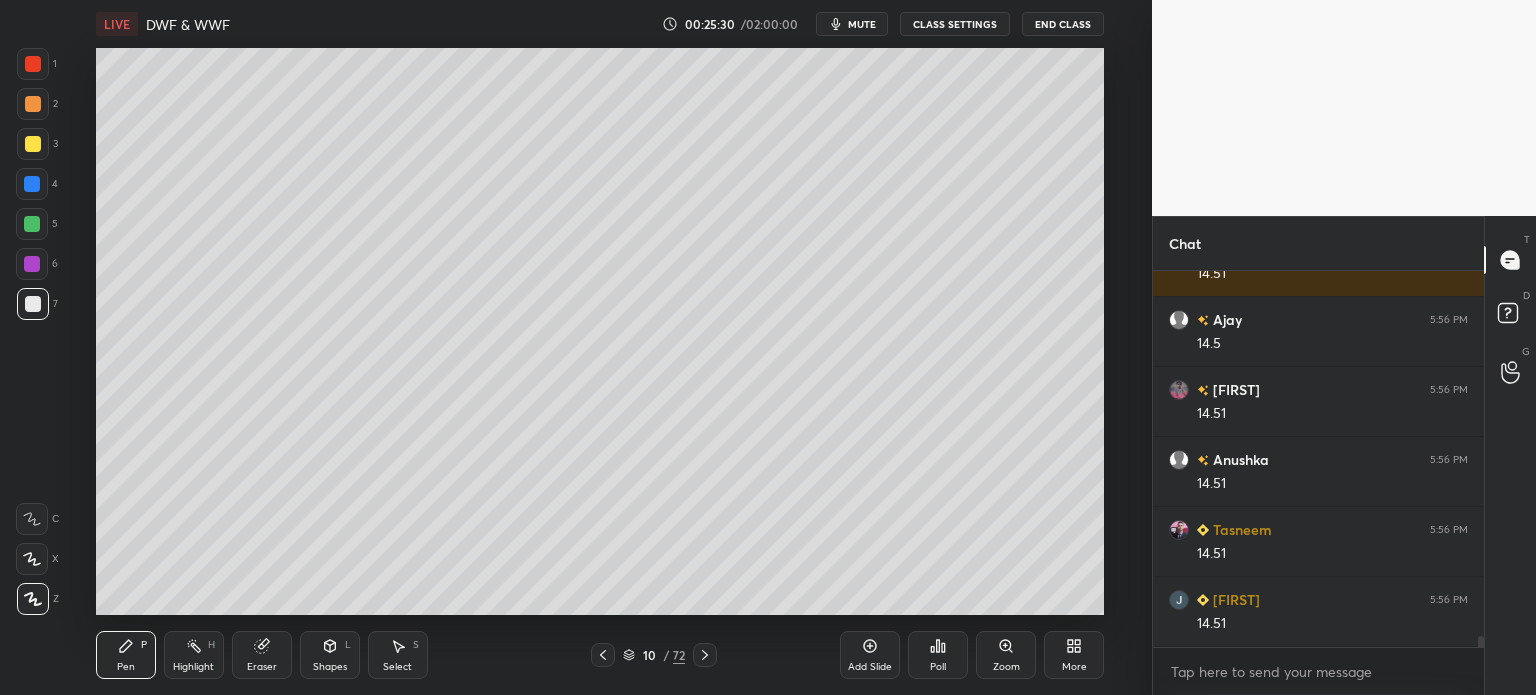 click at bounding box center (33, 144) 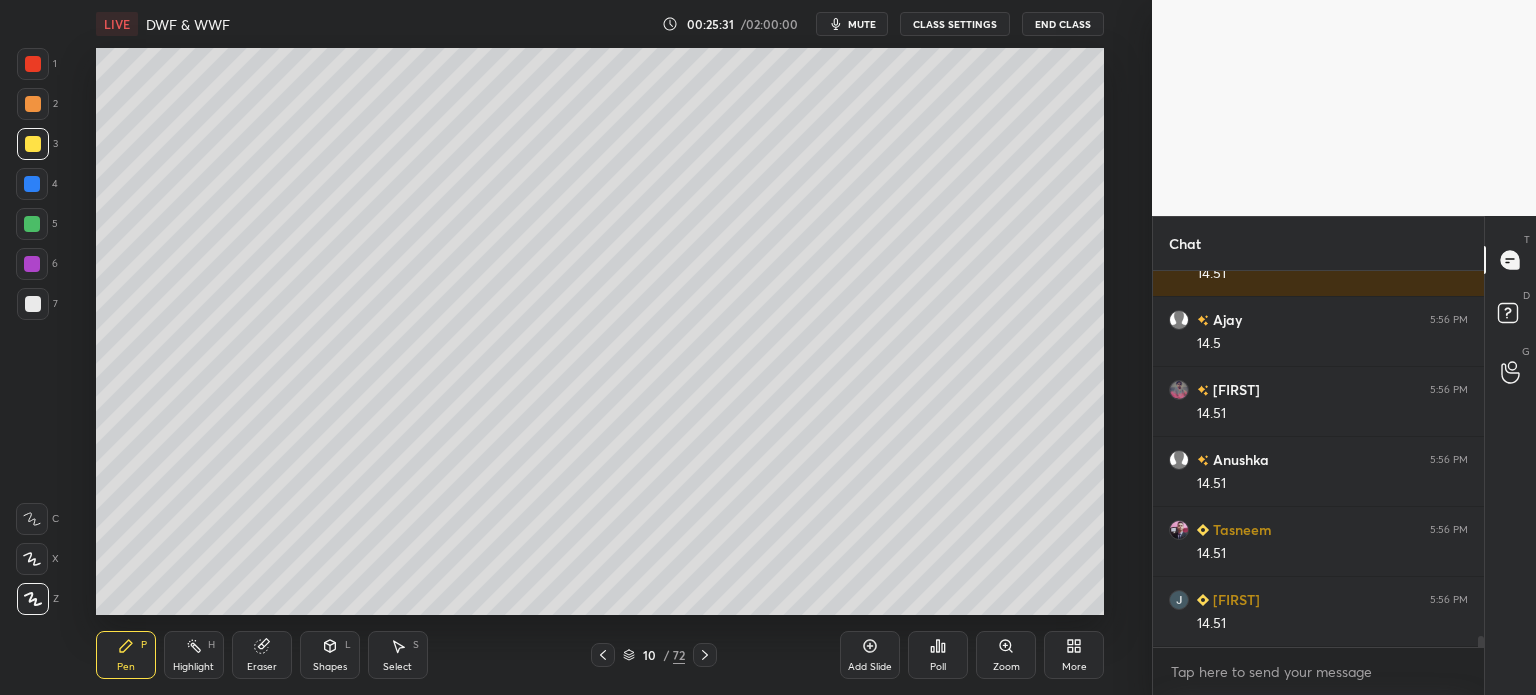 click 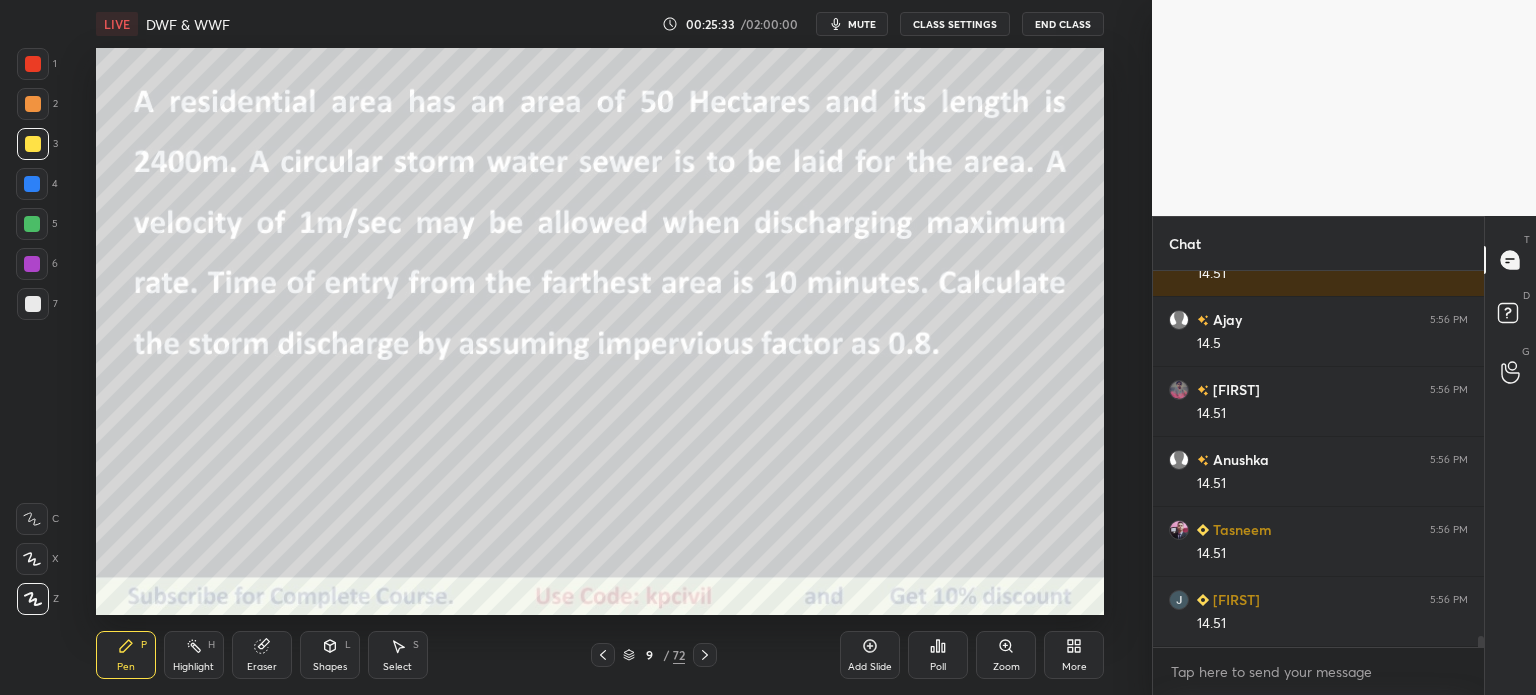 click at bounding box center (33, 304) 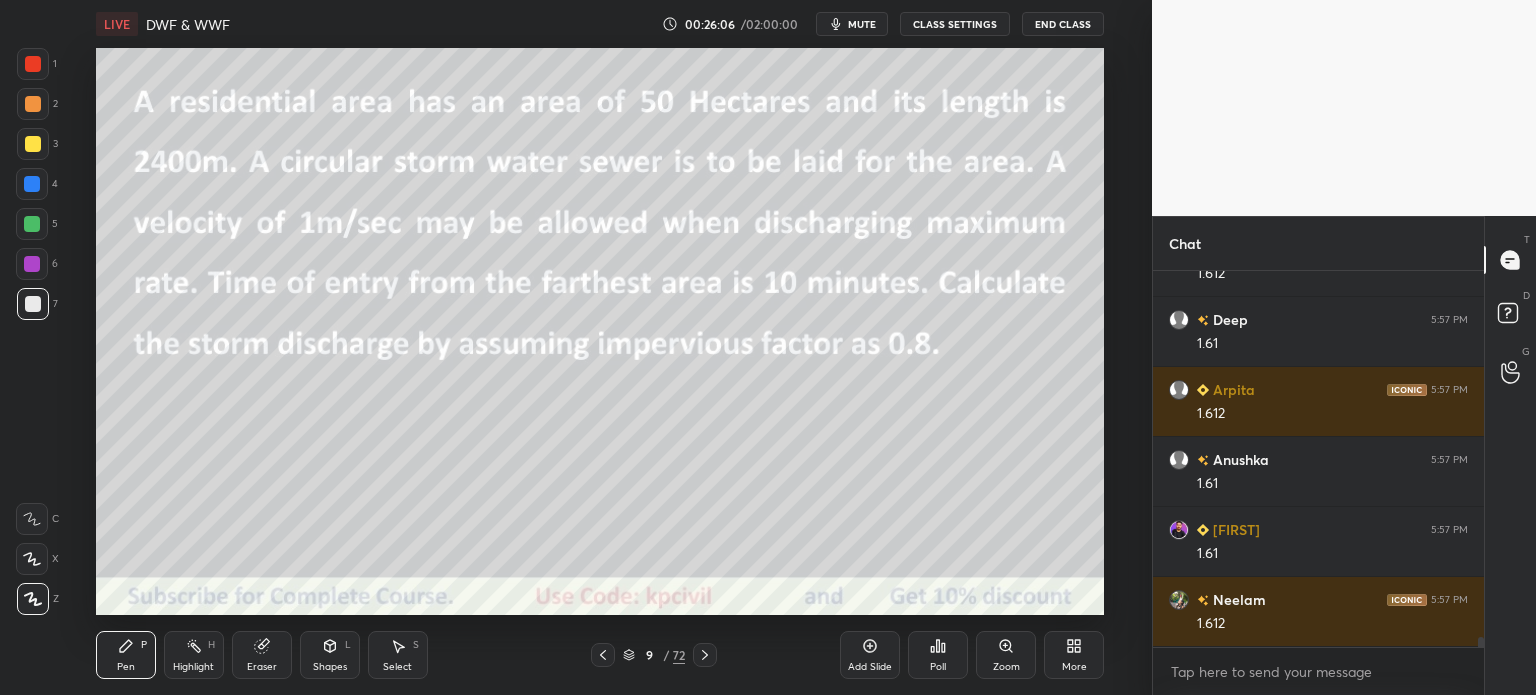 scroll, scrollTop: 13438, scrollLeft: 0, axis: vertical 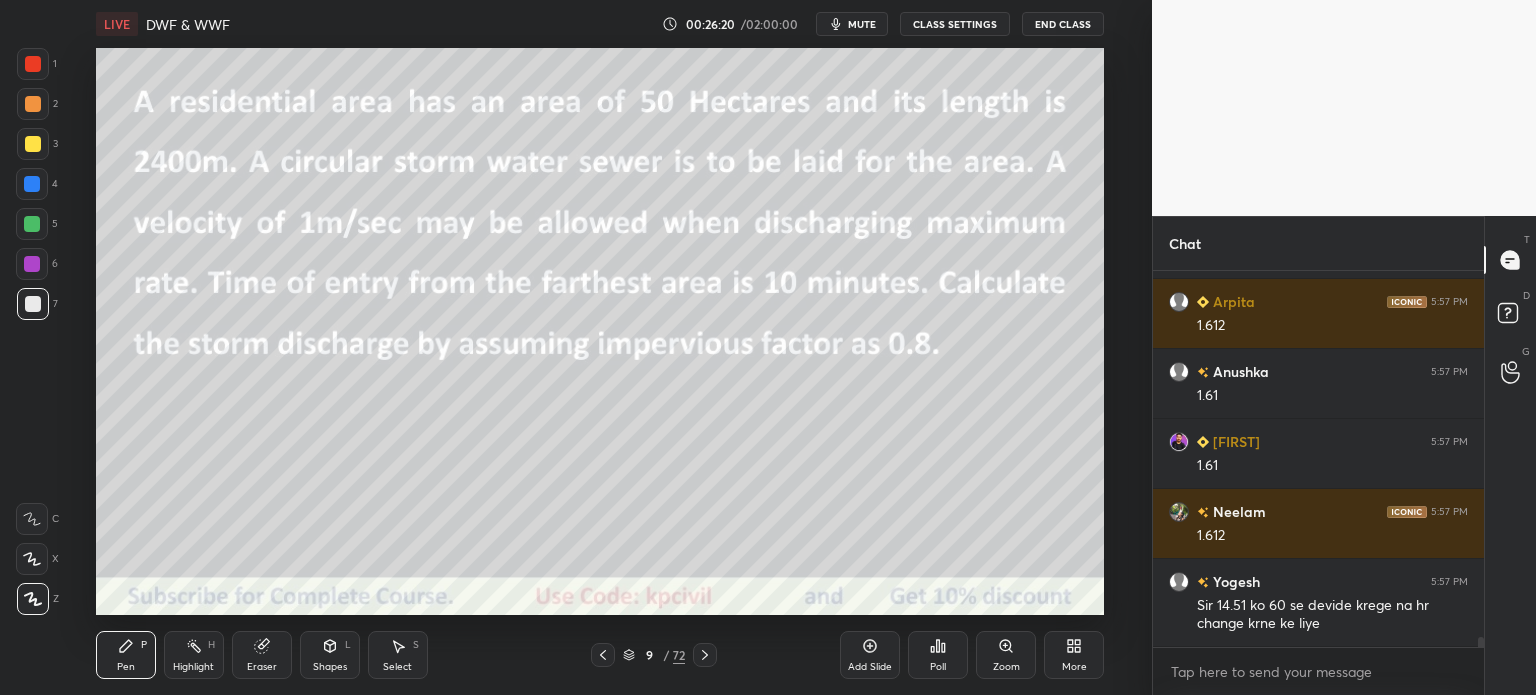 click 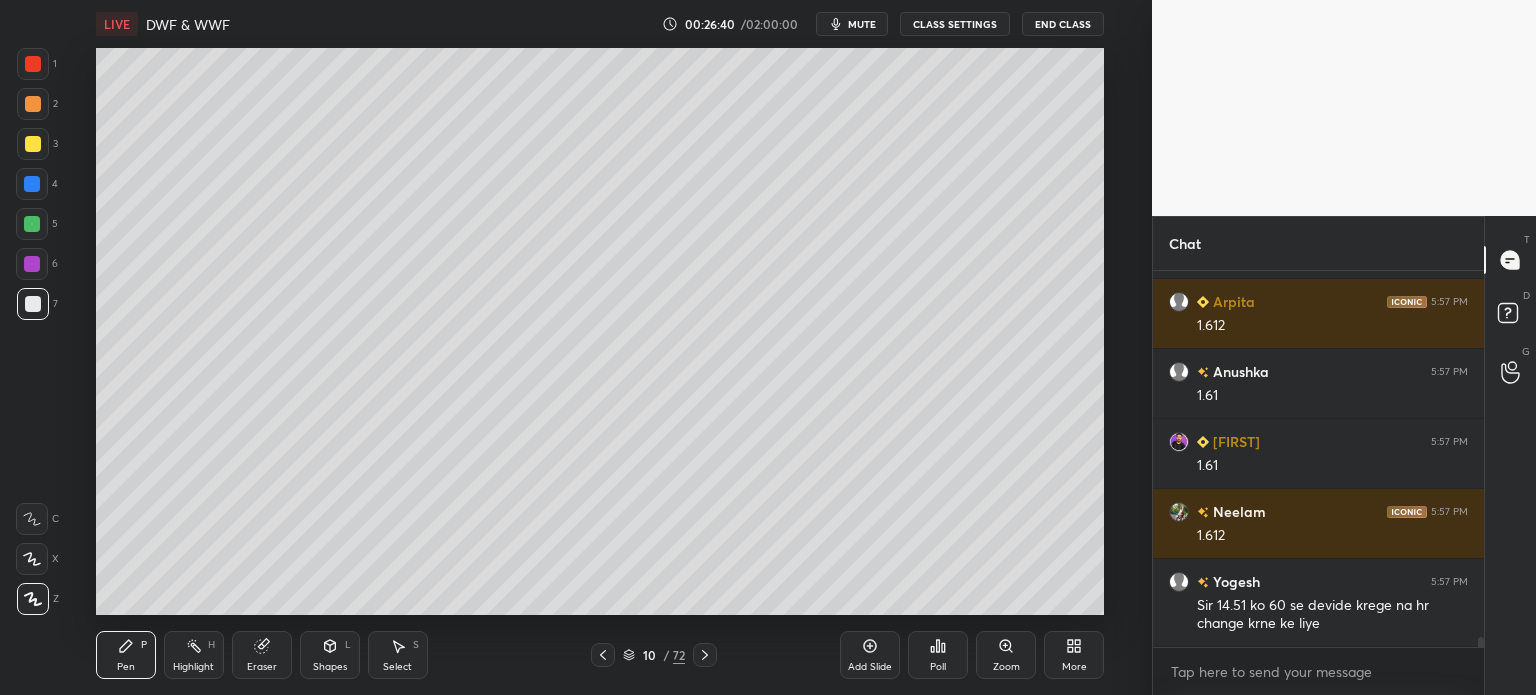 scroll, scrollTop: 13508, scrollLeft: 0, axis: vertical 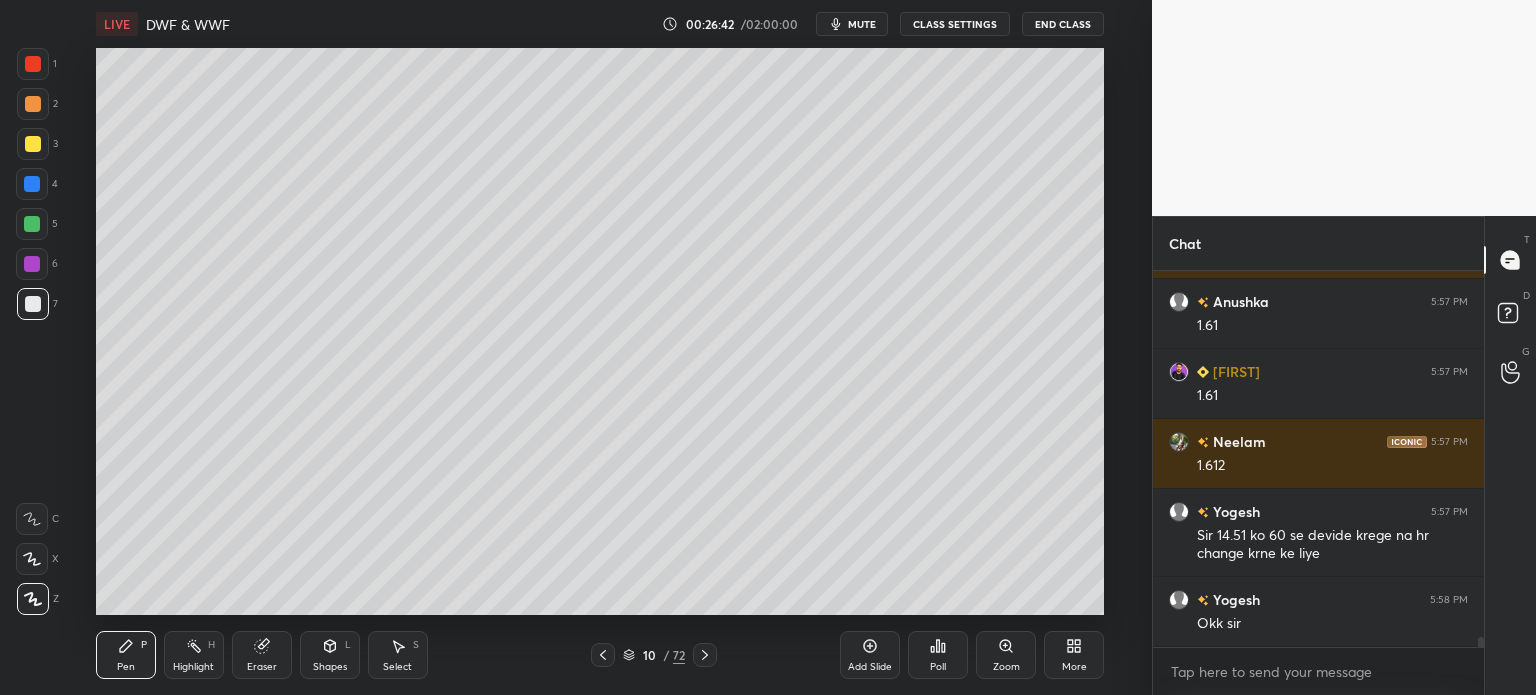 click 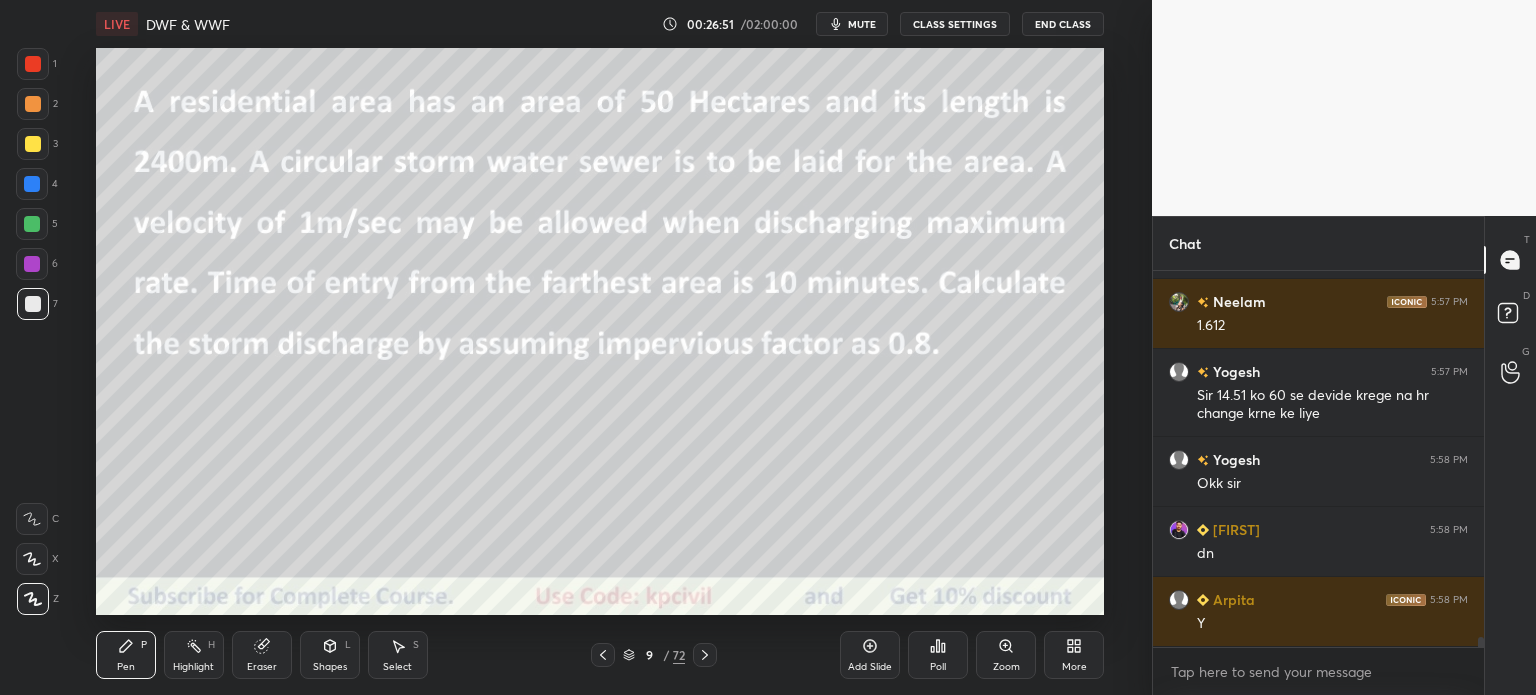 scroll, scrollTop: 13718, scrollLeft: 0, axis: vertical 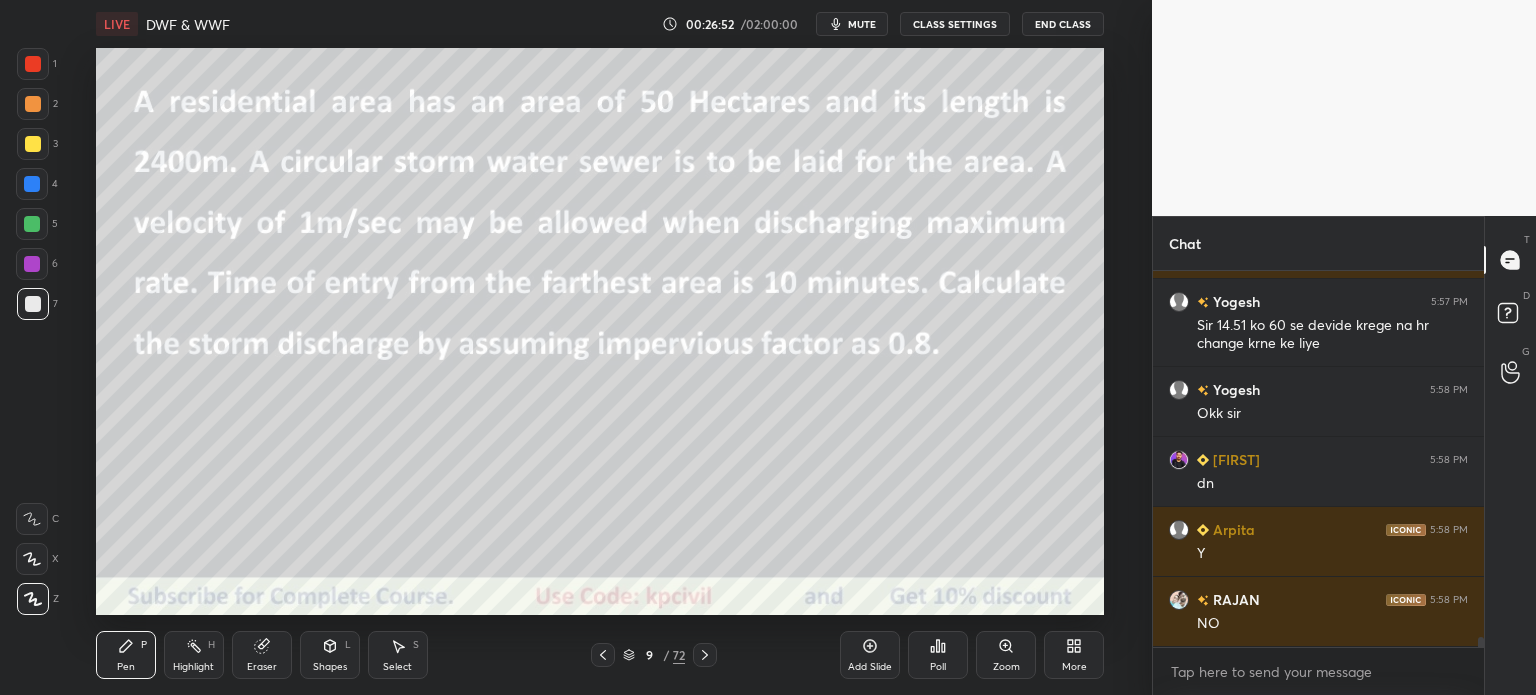 click at bounding box center [705, 655] 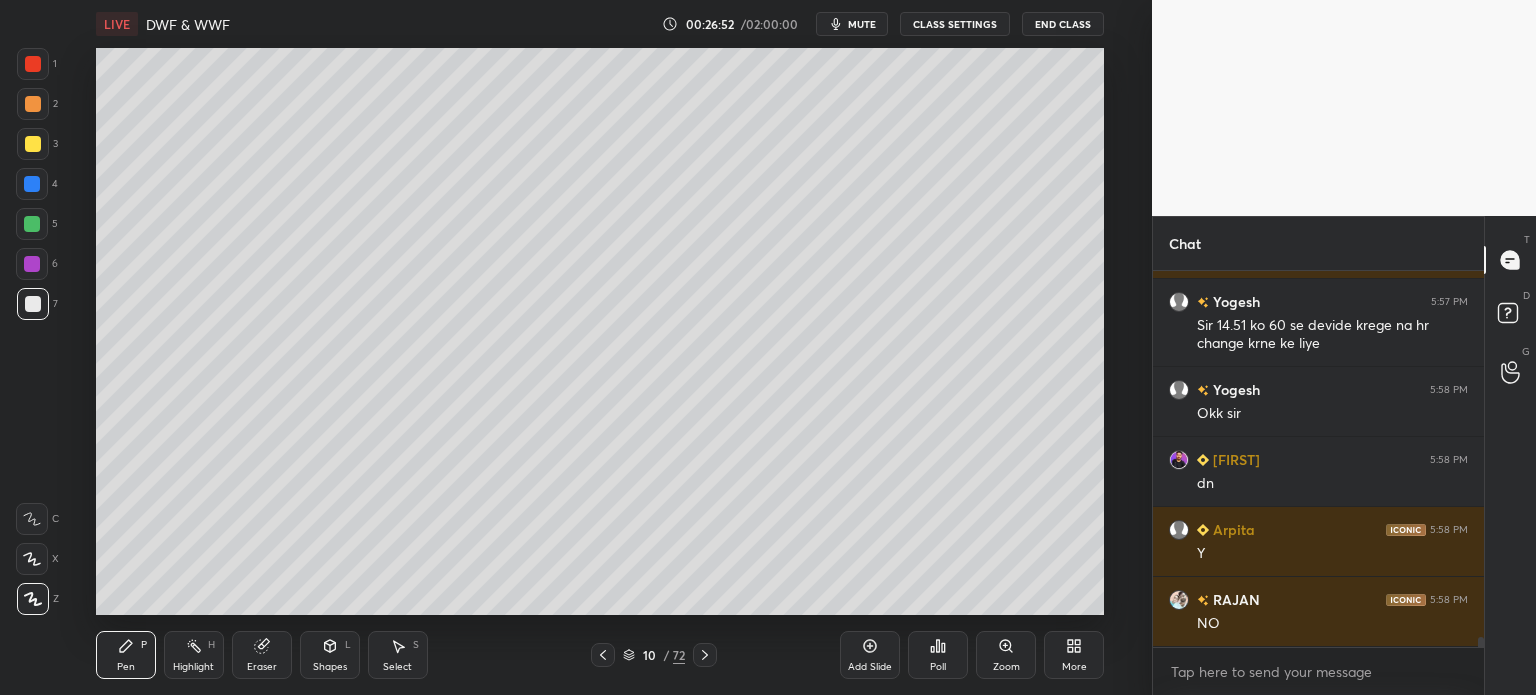 scroll, scrollTop: 13858, scrollLeft: 0, axis: vertical 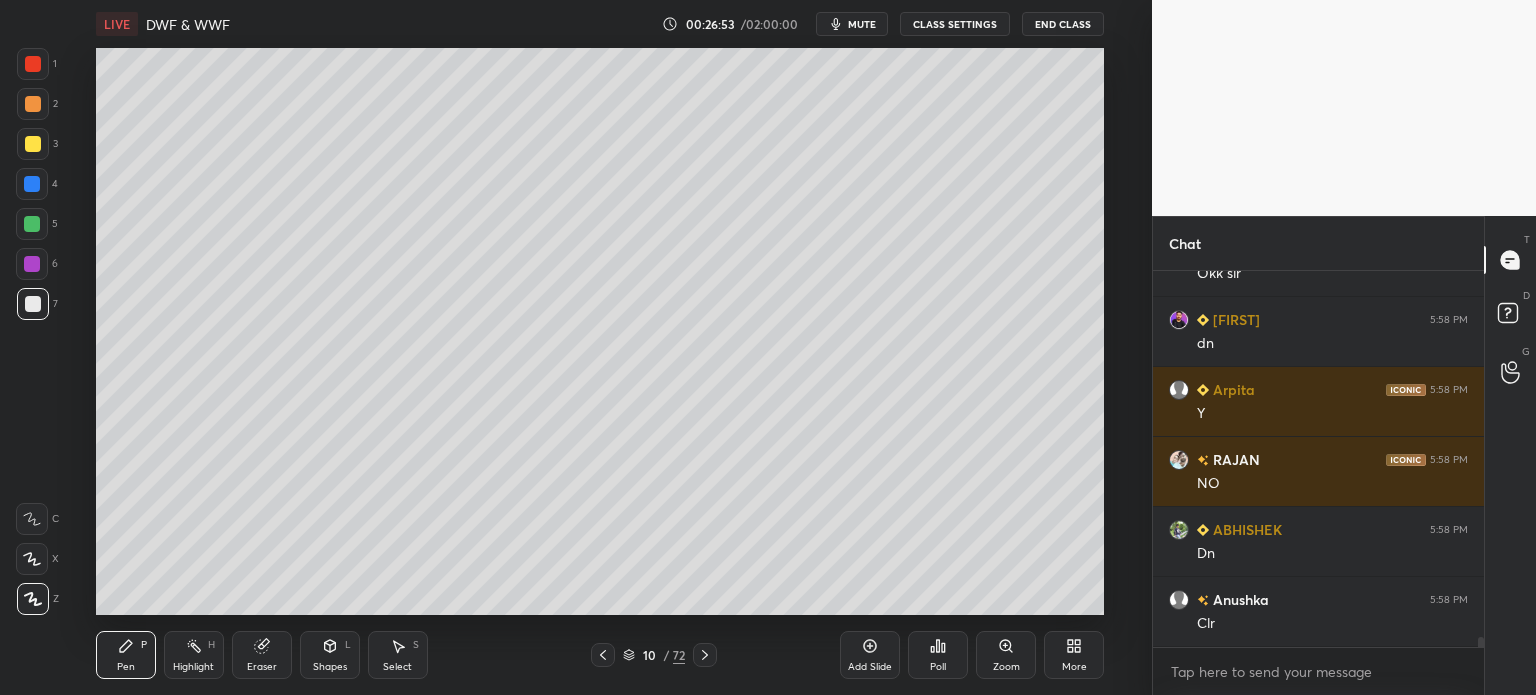click on "Pen P Highlight H Eraser Shapes L Select S 10 / 72 Add Slide Poll Zoom More" at bounding box center (600, 655) 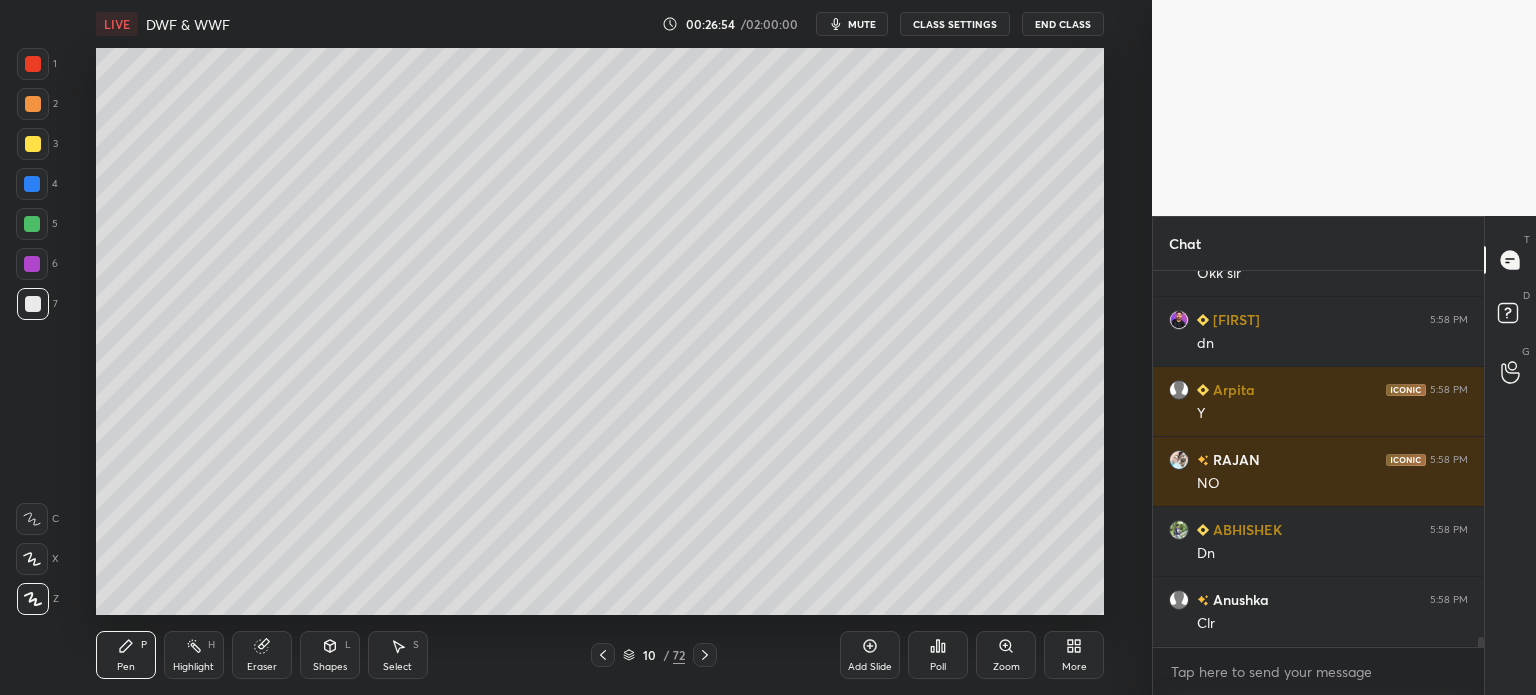 scroll, scrollTop: 13928, scrollLeft: 0, axis: vertical 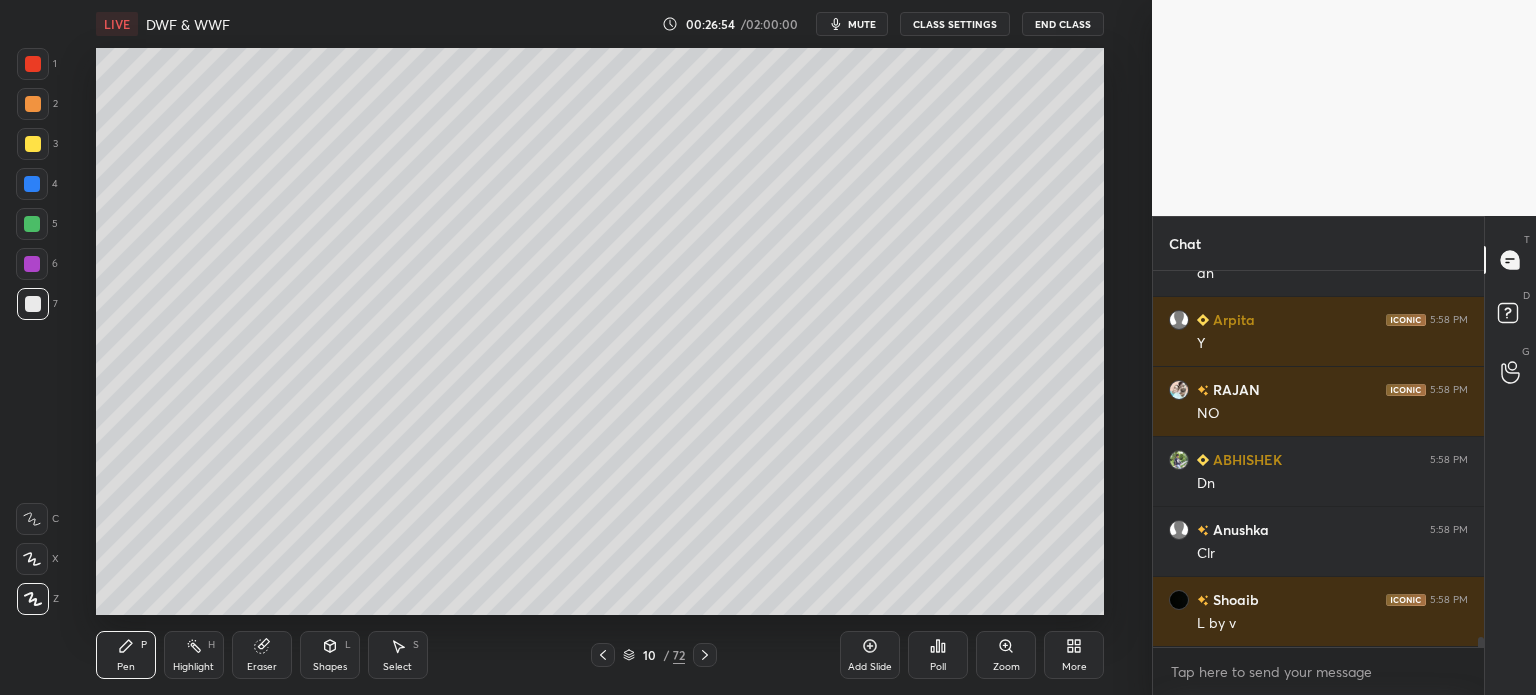 click 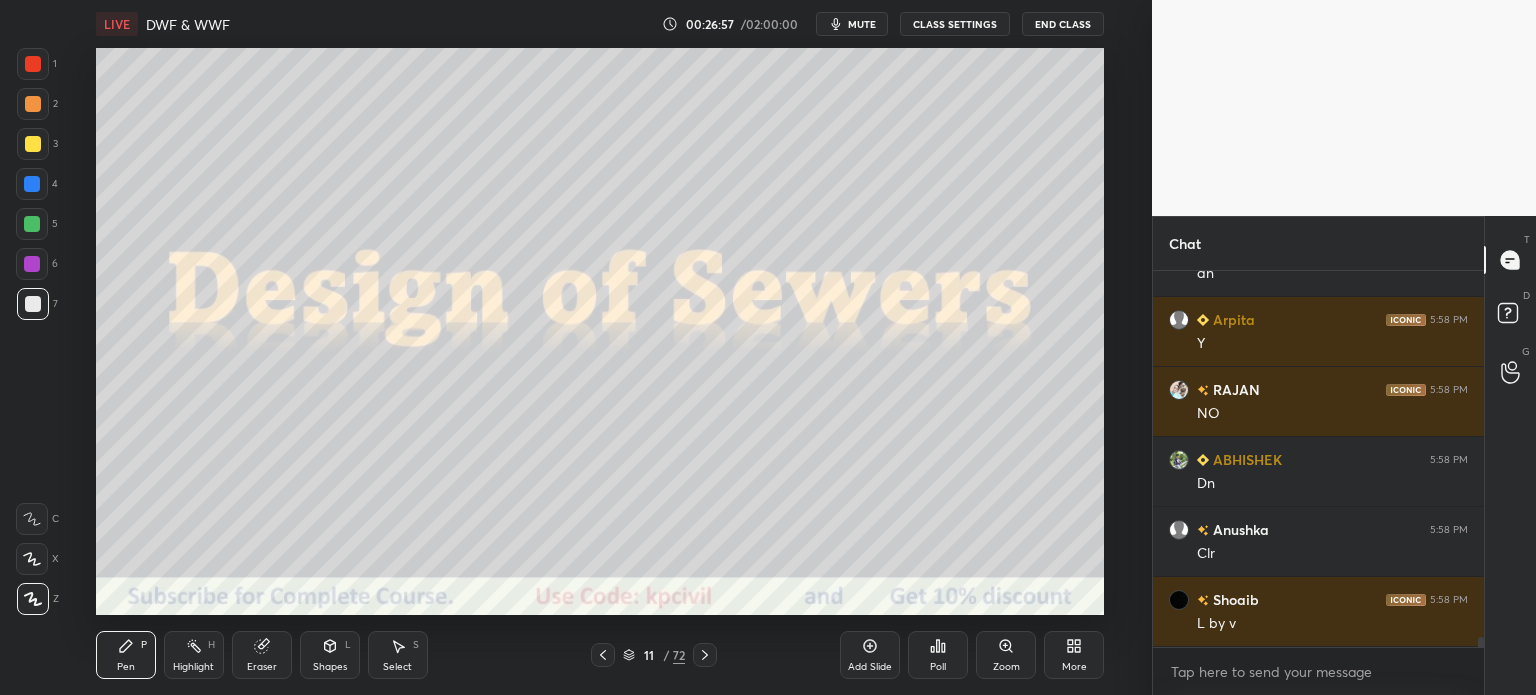 click at bounding box center [603, 655] 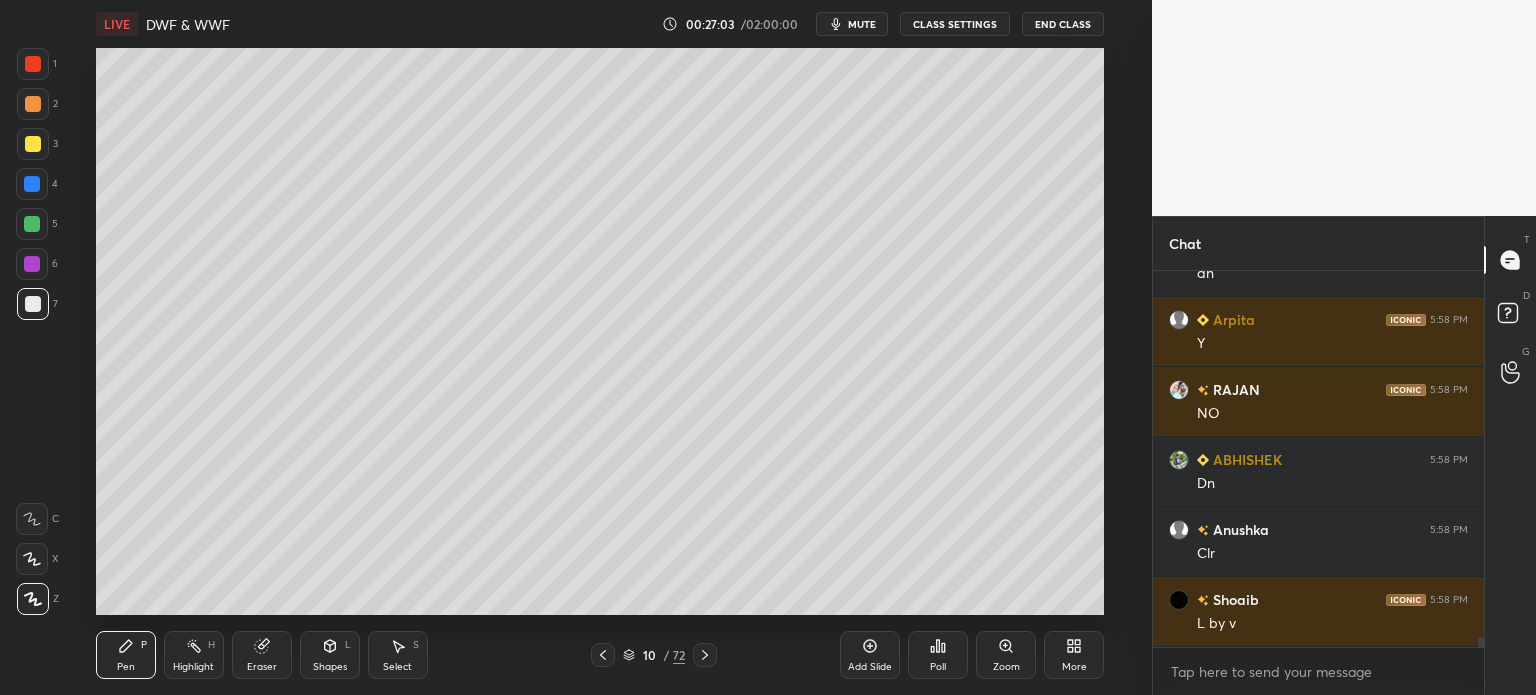 click on "Eraser" at bounding box center (262, 655) 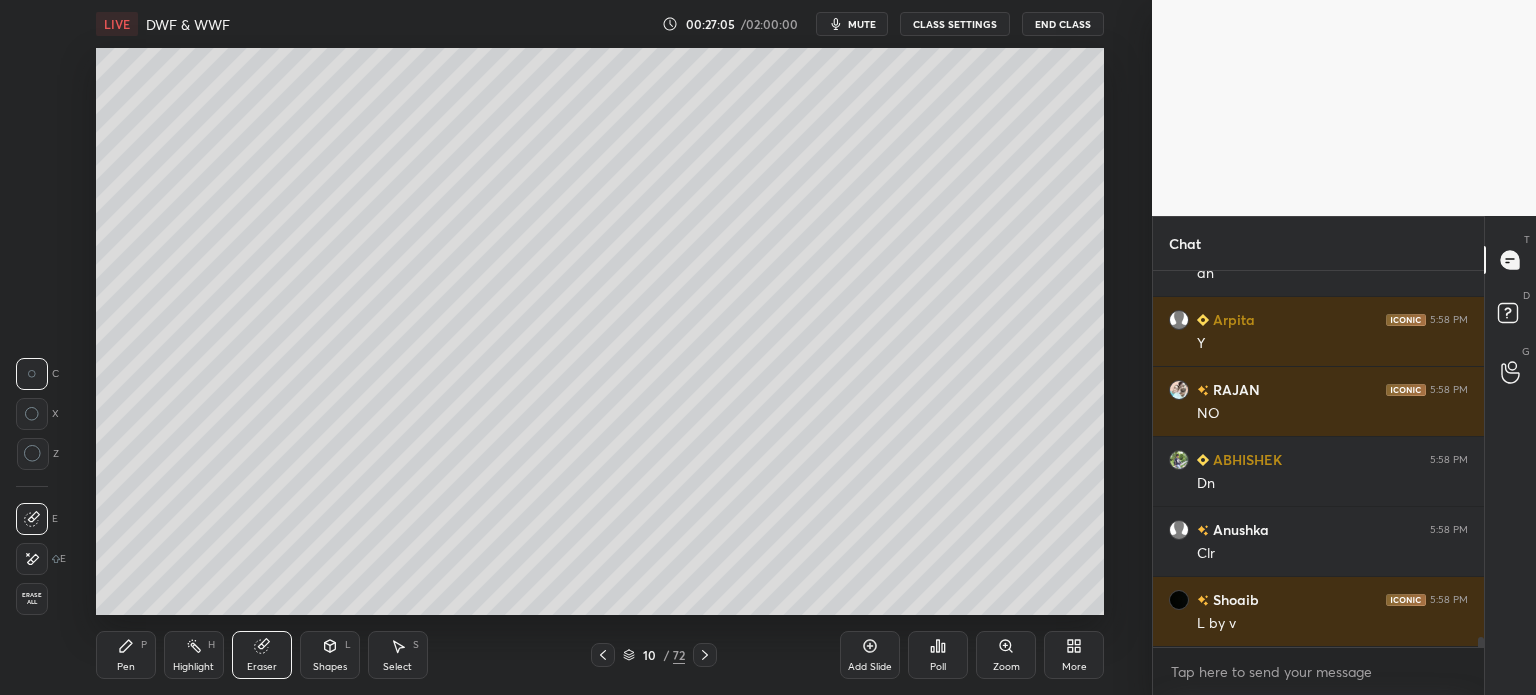 click on "Pen P" at bounding box center (126, 655) 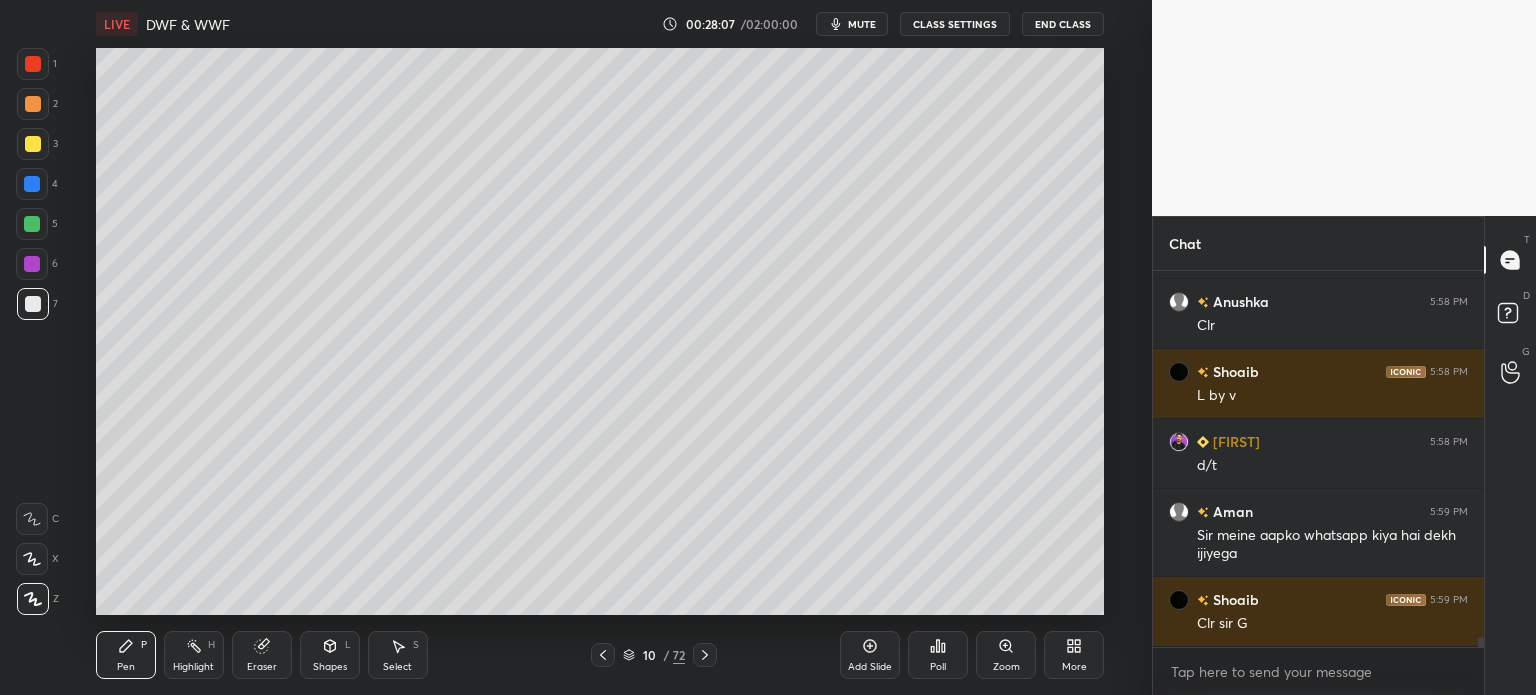 scroll, scrollTop: 14226, scrollLeft: 0, axis: vertical 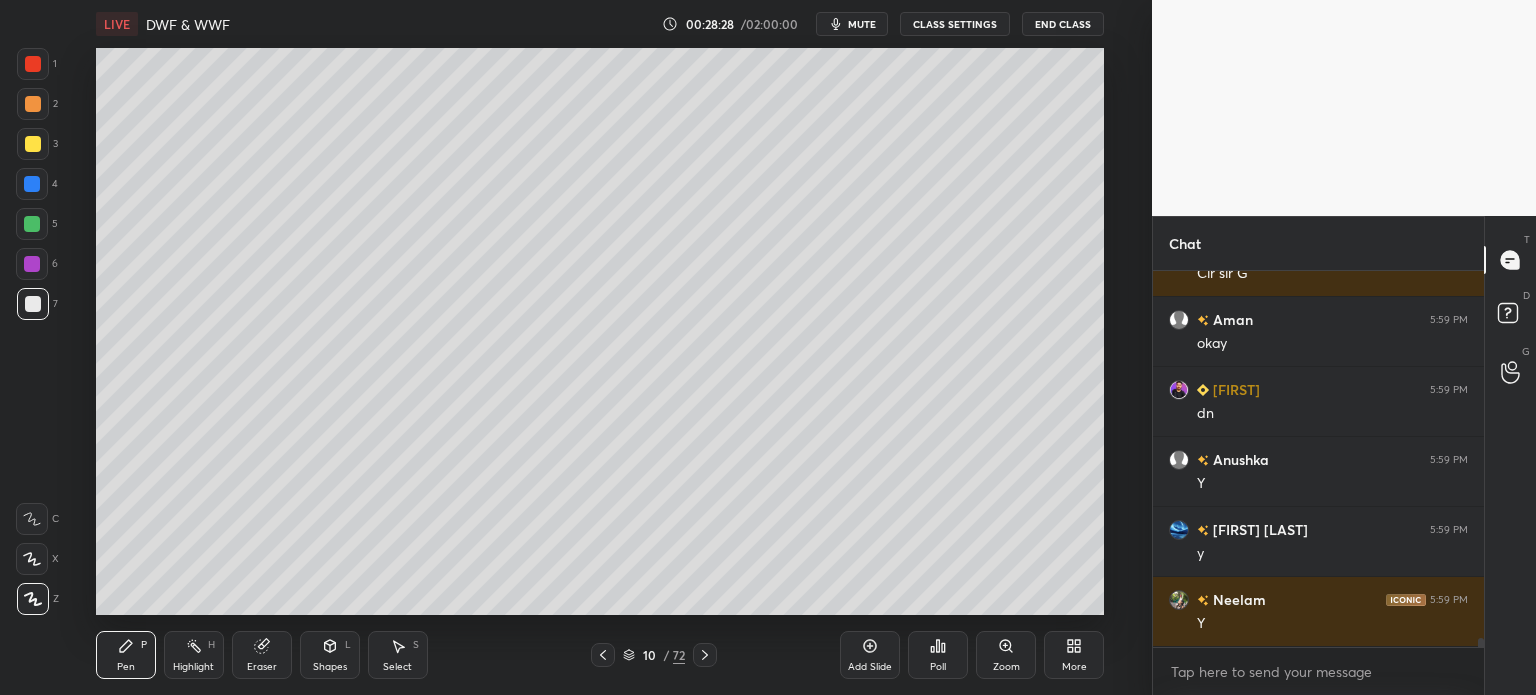 click at bounding box center (705, 655) 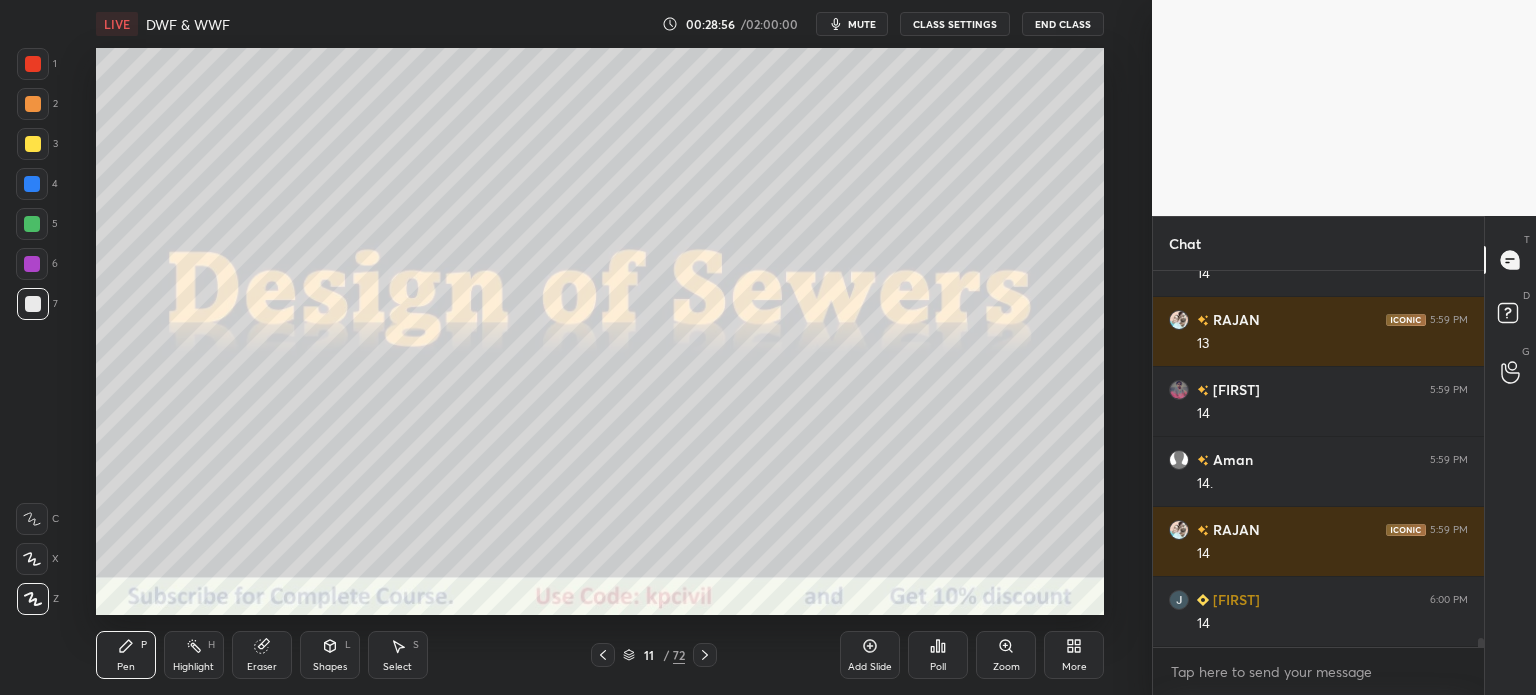 scroll, scrollTop: 15276, scrollLeft: 0, axis: vertical 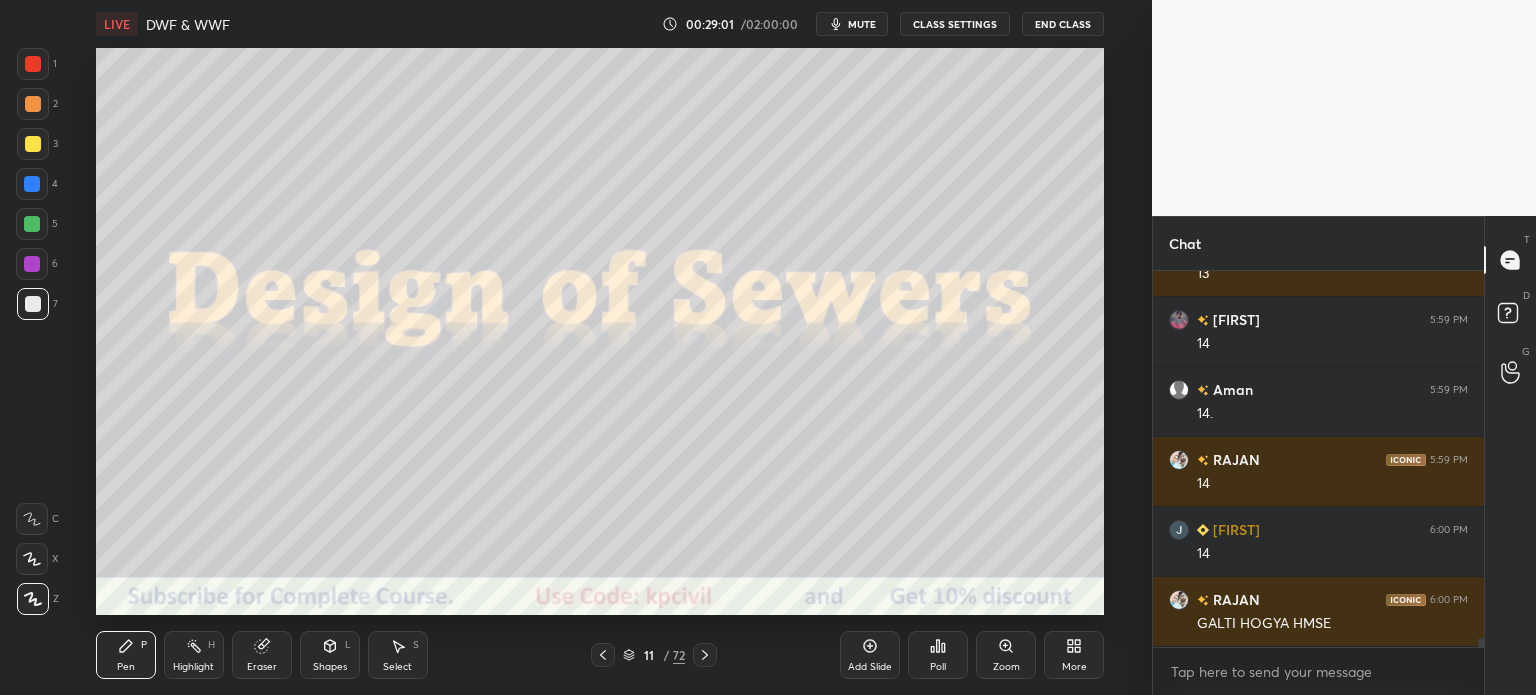 click 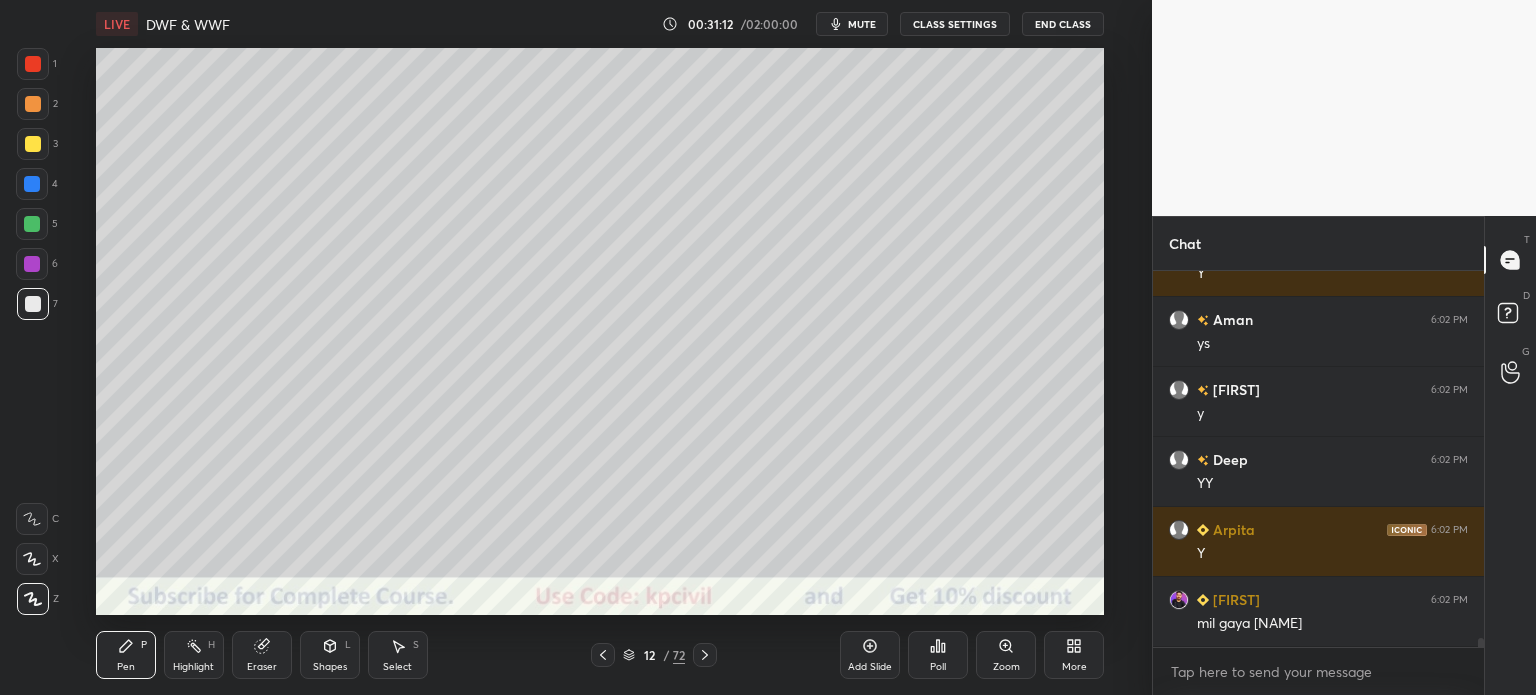 scroll, scrollTop: 15996, scrollLeft: 0, axis: vertical 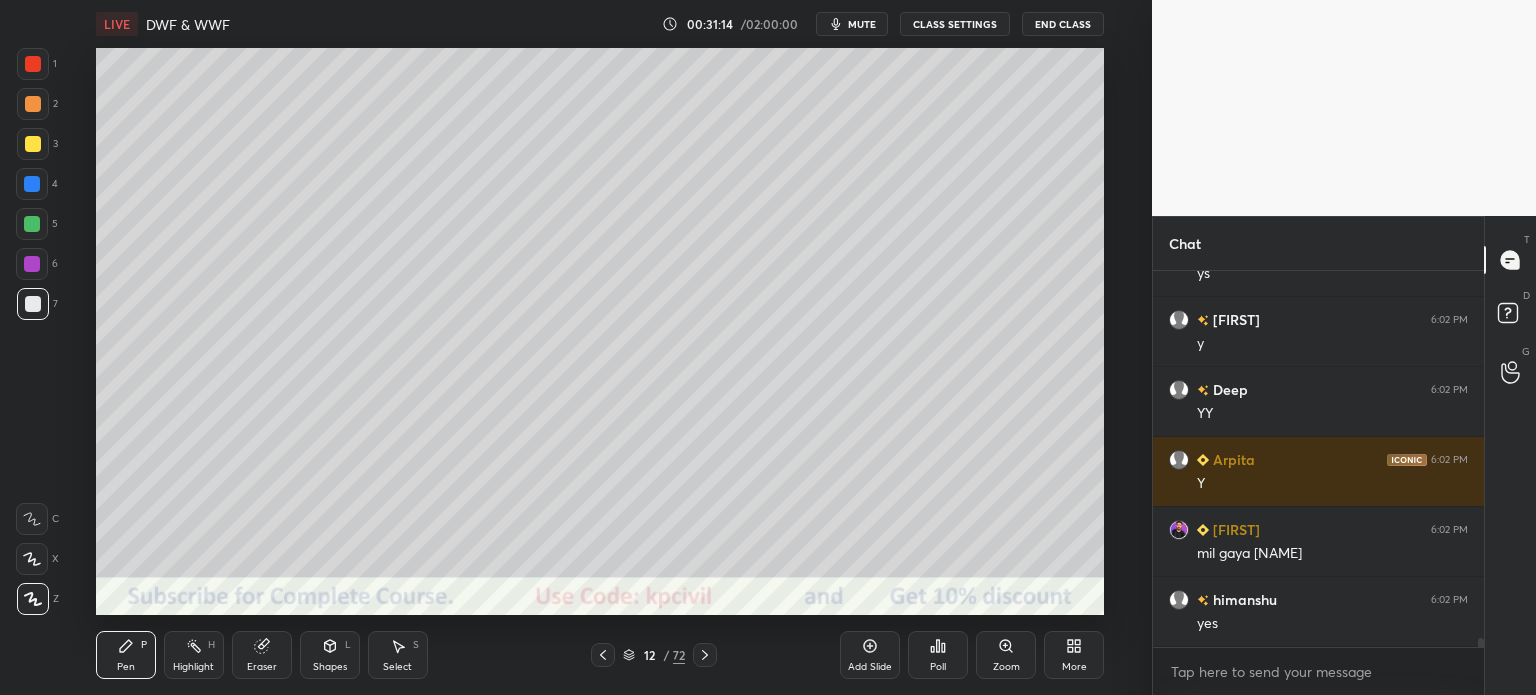 click on "12 / 72" at bounding box center (654, 655) 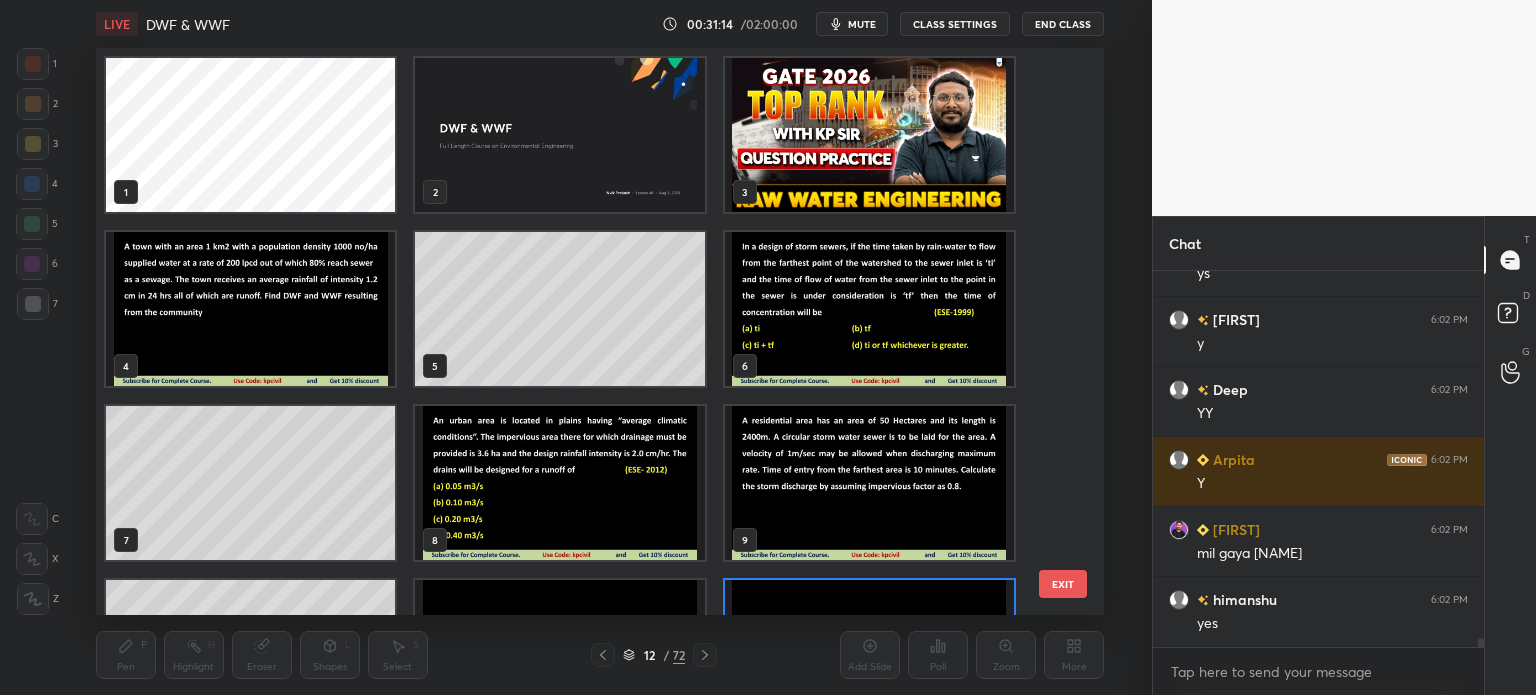 scroll, scrollTop: 128, scrollLeft: 0, axis: vertical 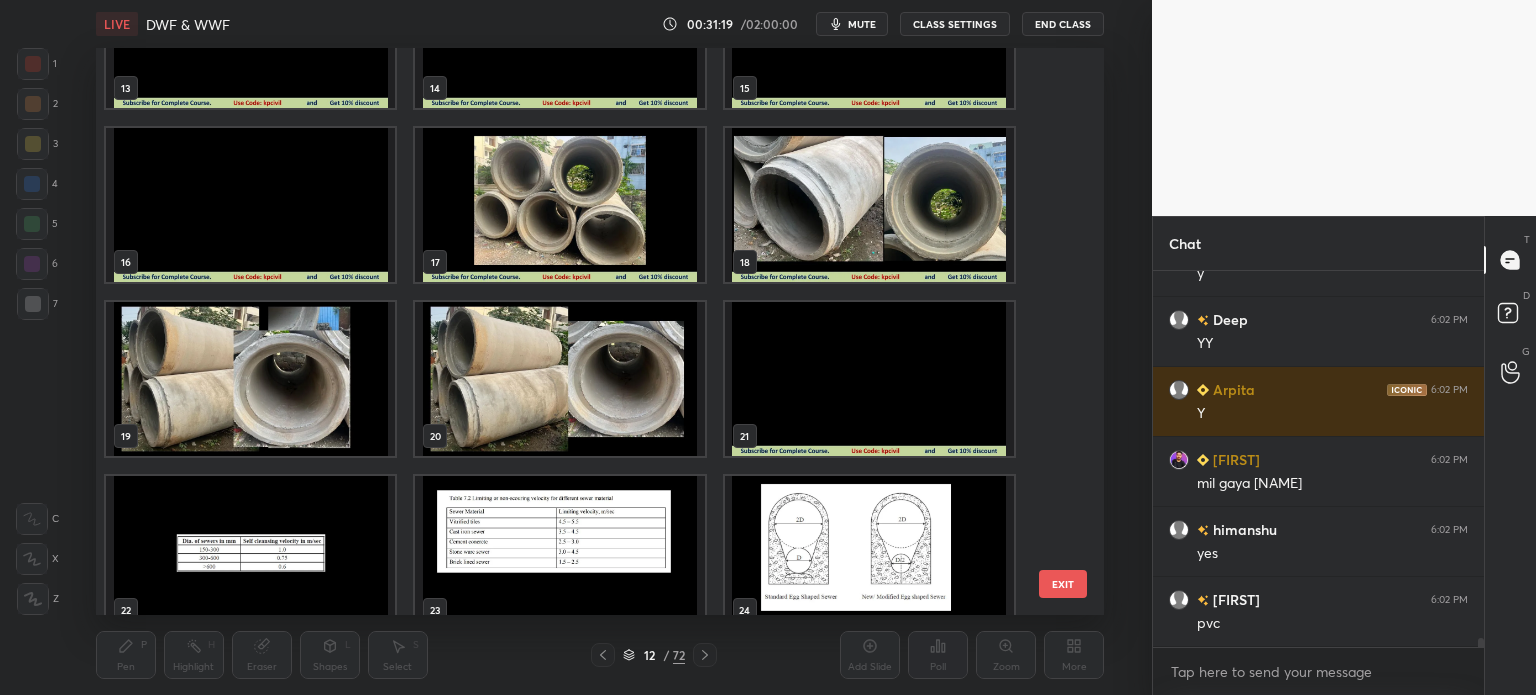 click at bounding box center (559, 205) 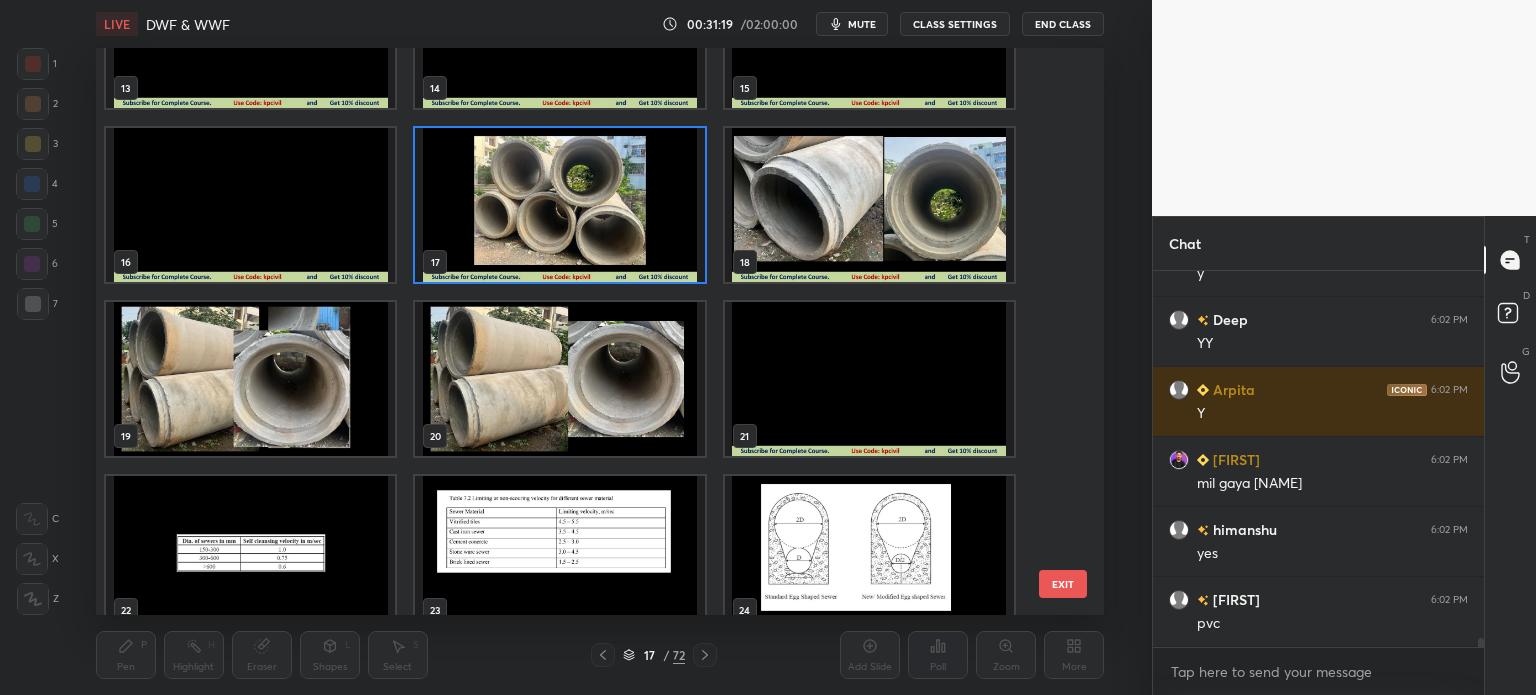 click at bounding box center [559, 205] 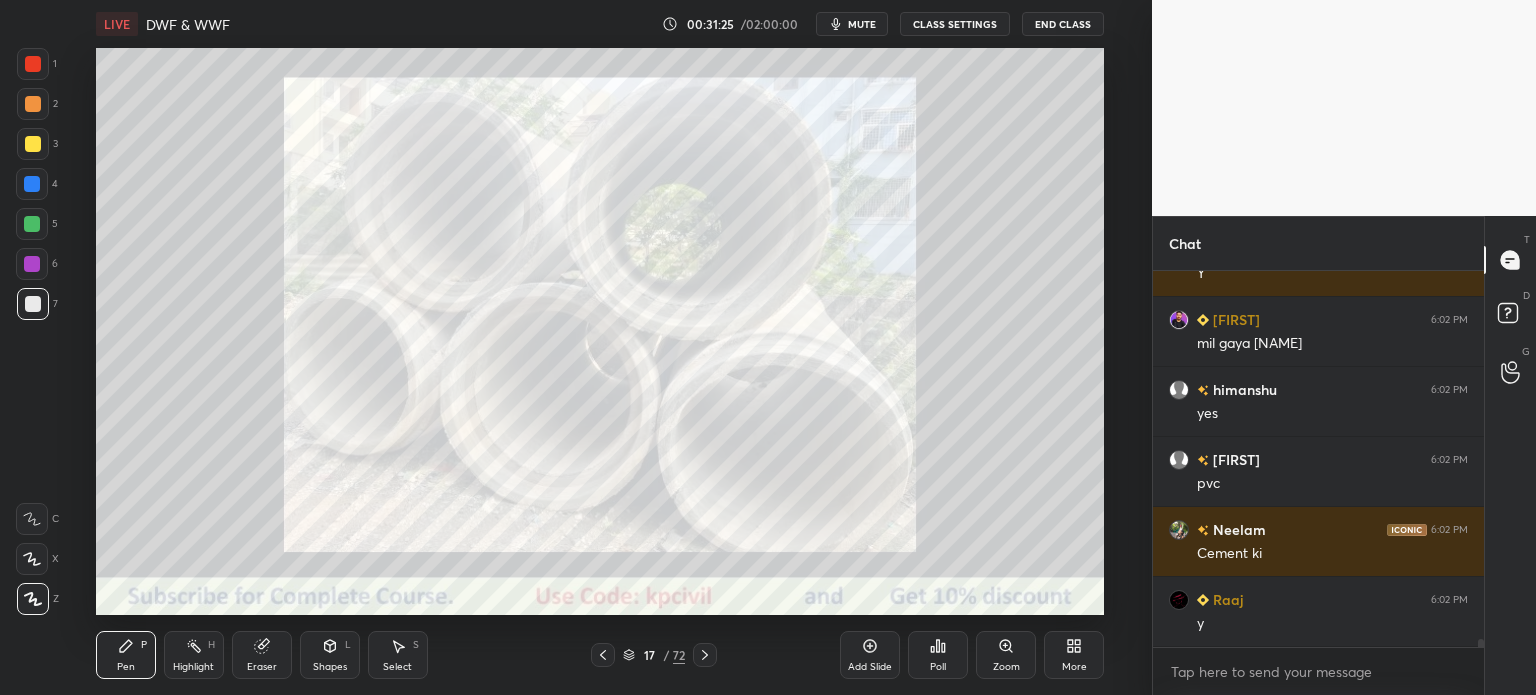 scroll, scrollTop: 16276, scrollLeft: 0, axis: vertical 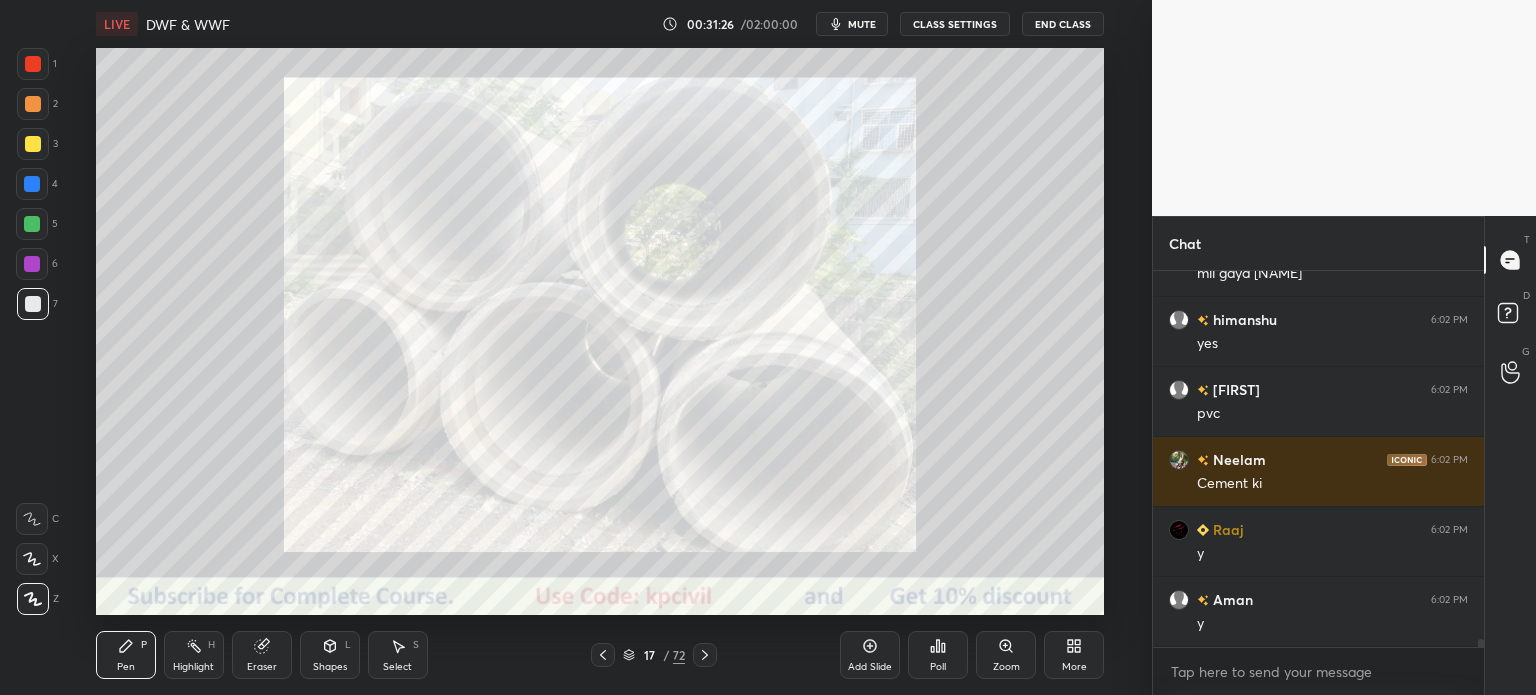 click 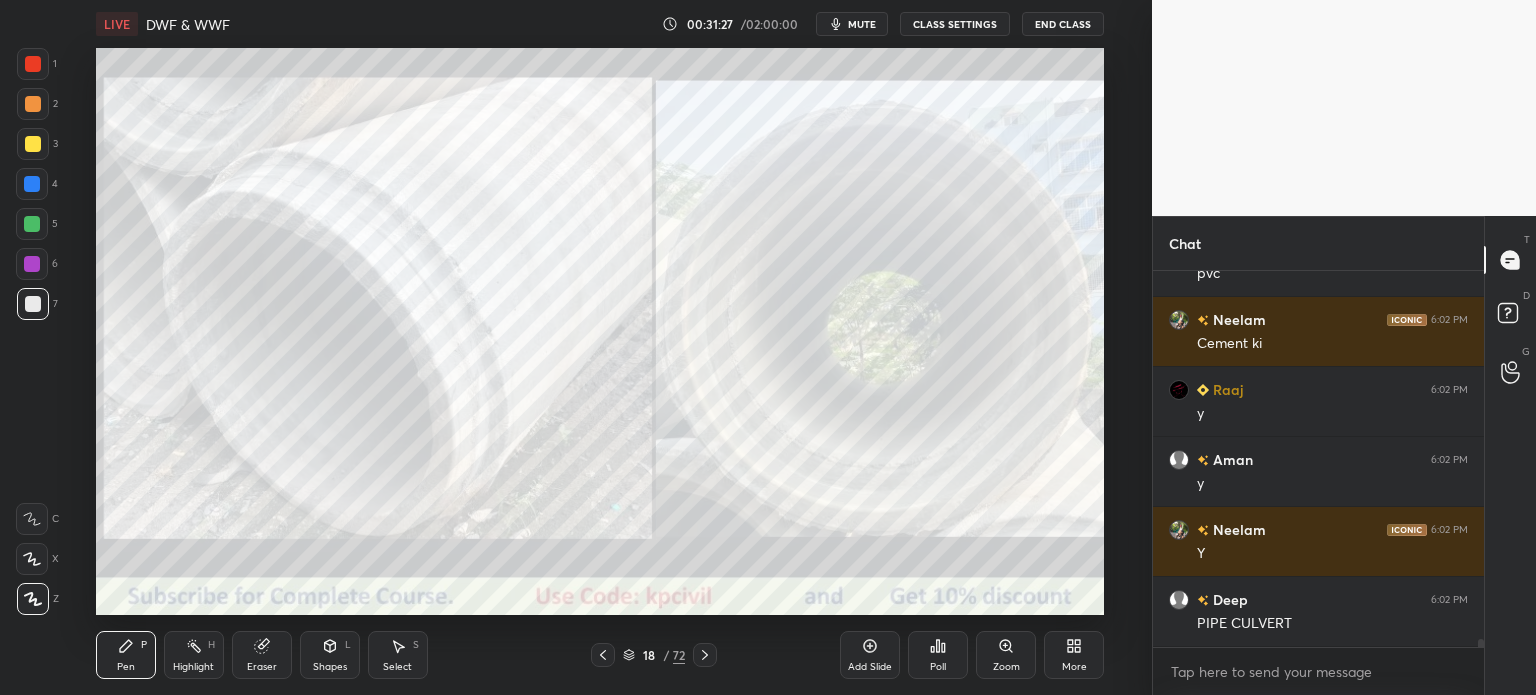 scroll, scrollTop: 16486, scrollLeft: 0, axis: vertical 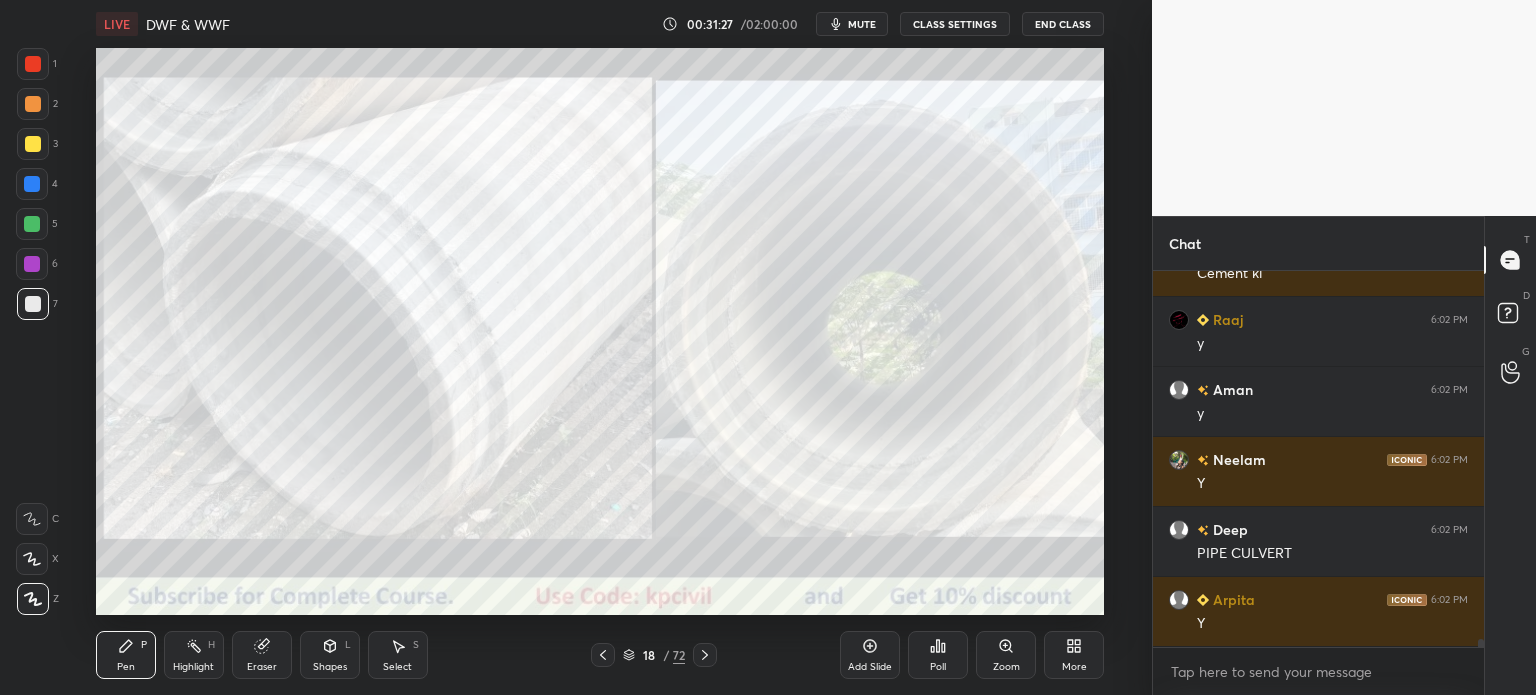 click on "Pen P Highlight H Eraser Shapes L Select S 18 / 72 Add Slide Poll Zoom More" at bounding box center [600, 655] 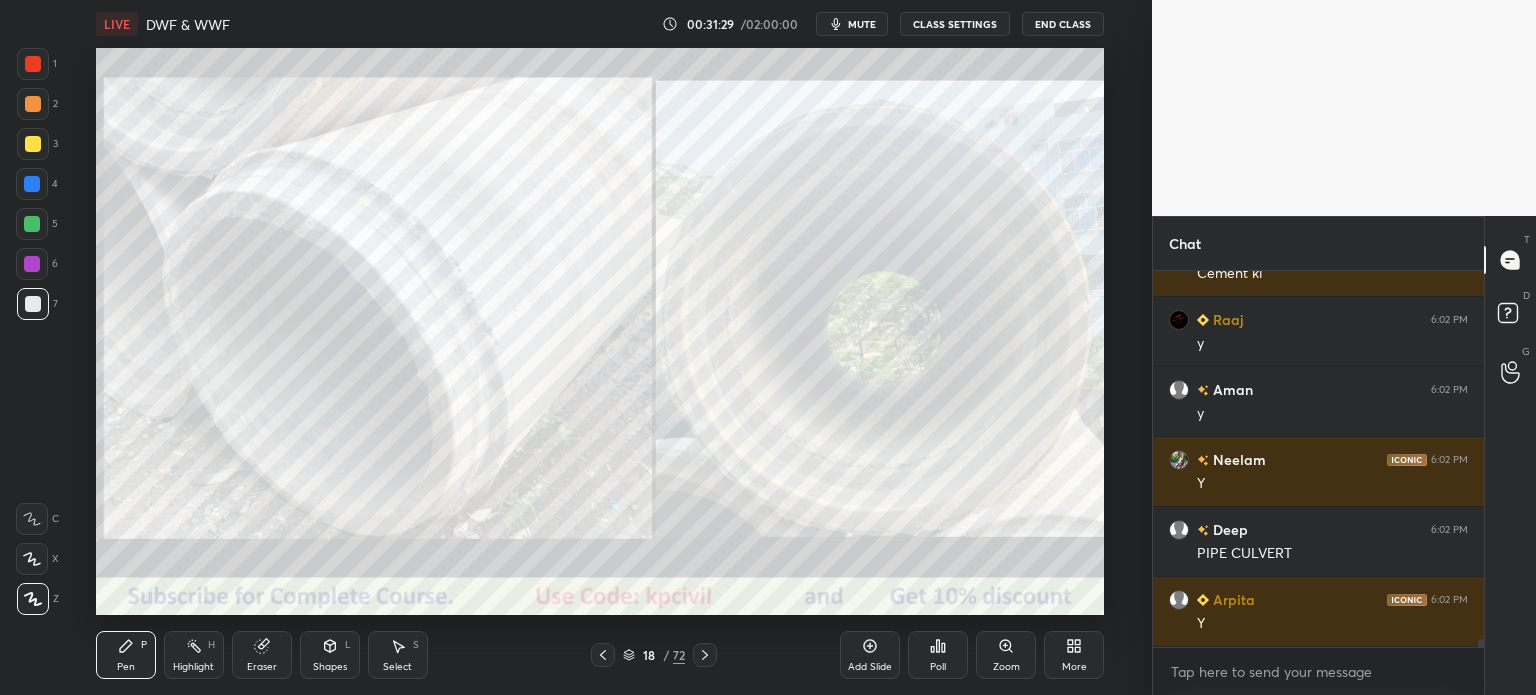 click 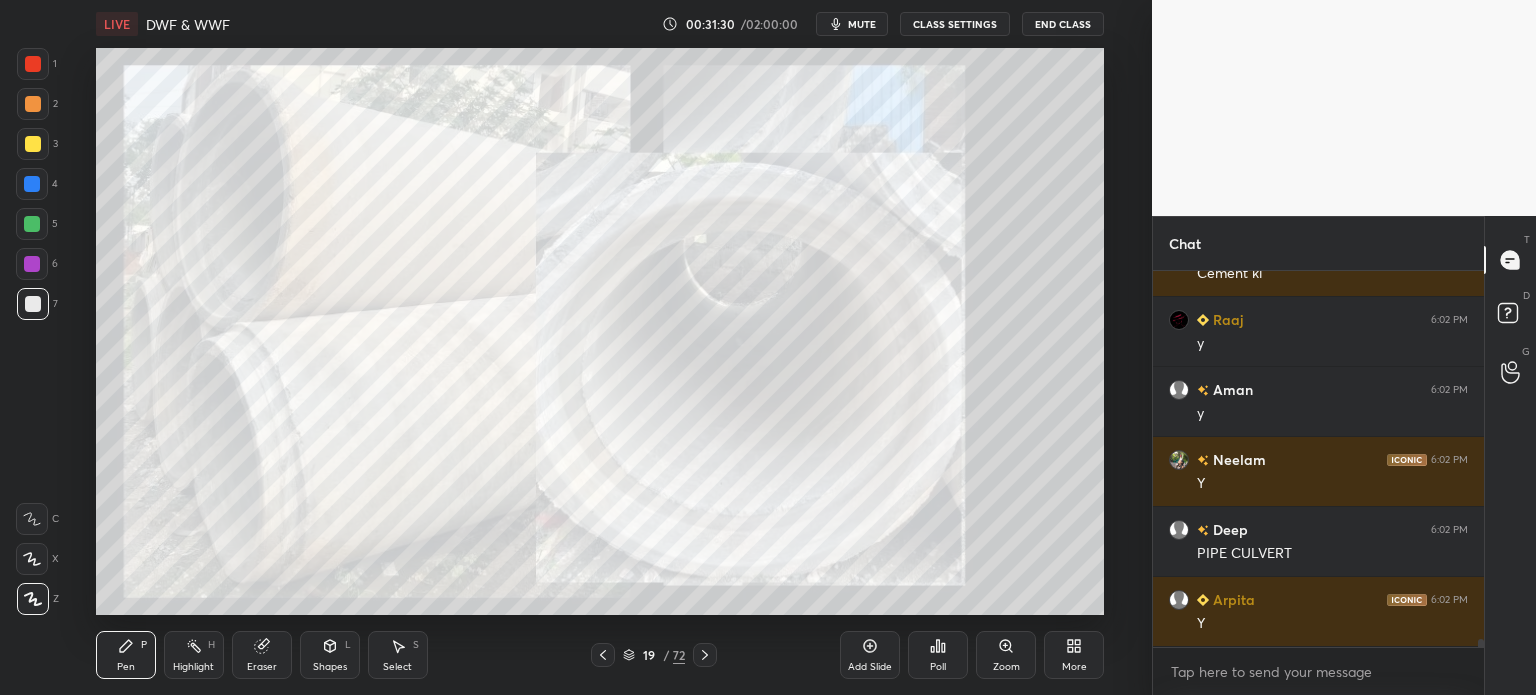 scroll, scrollTop: 16556, scrollLeft: 0, axis: vertical 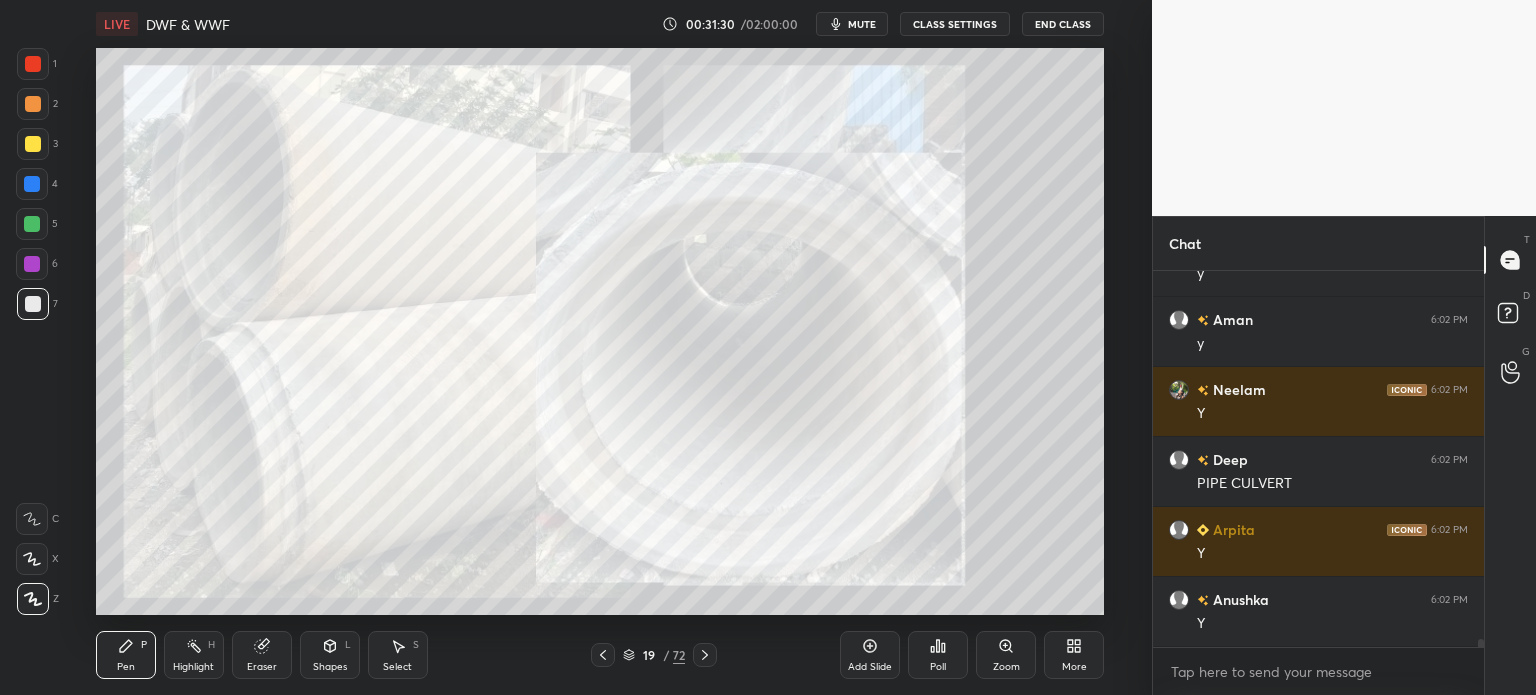 click 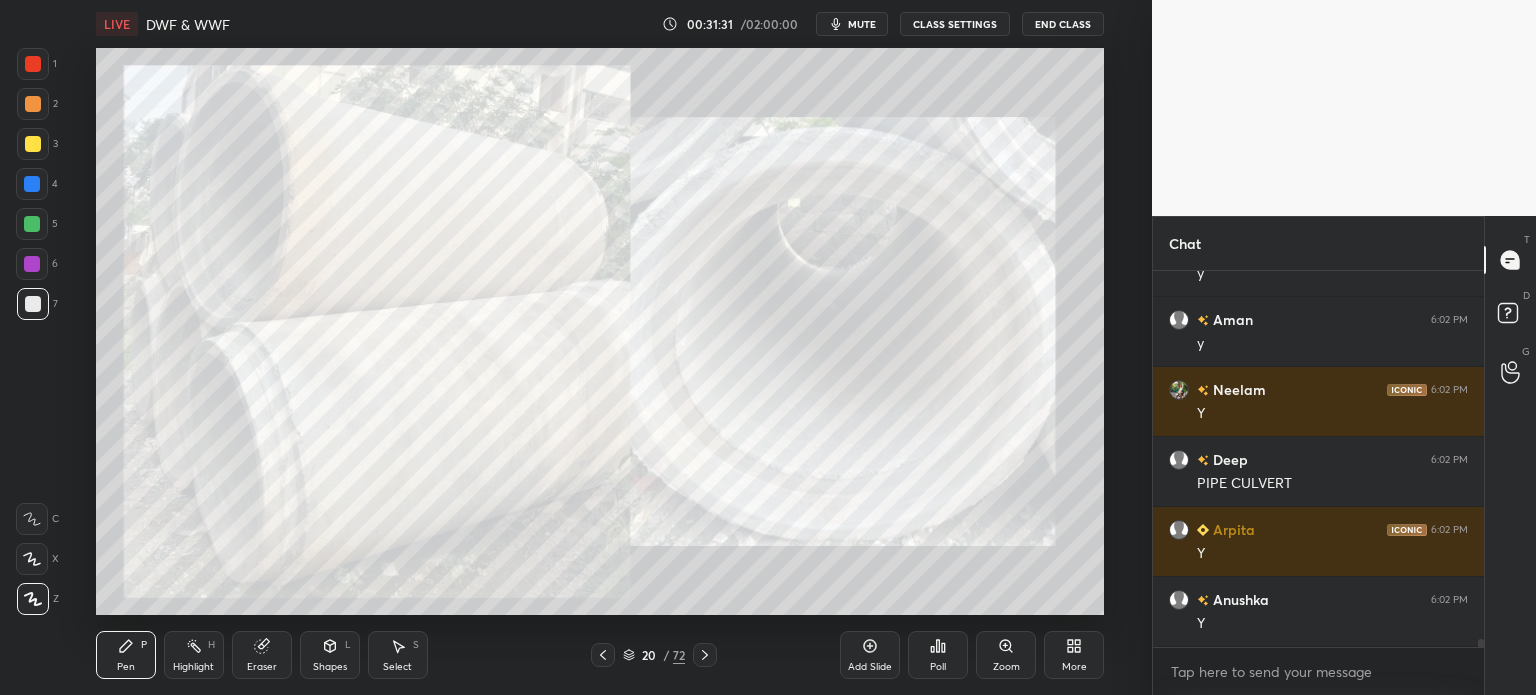 scroll, scrollTop: 16626, scrollLeft: 0, axis: vertical 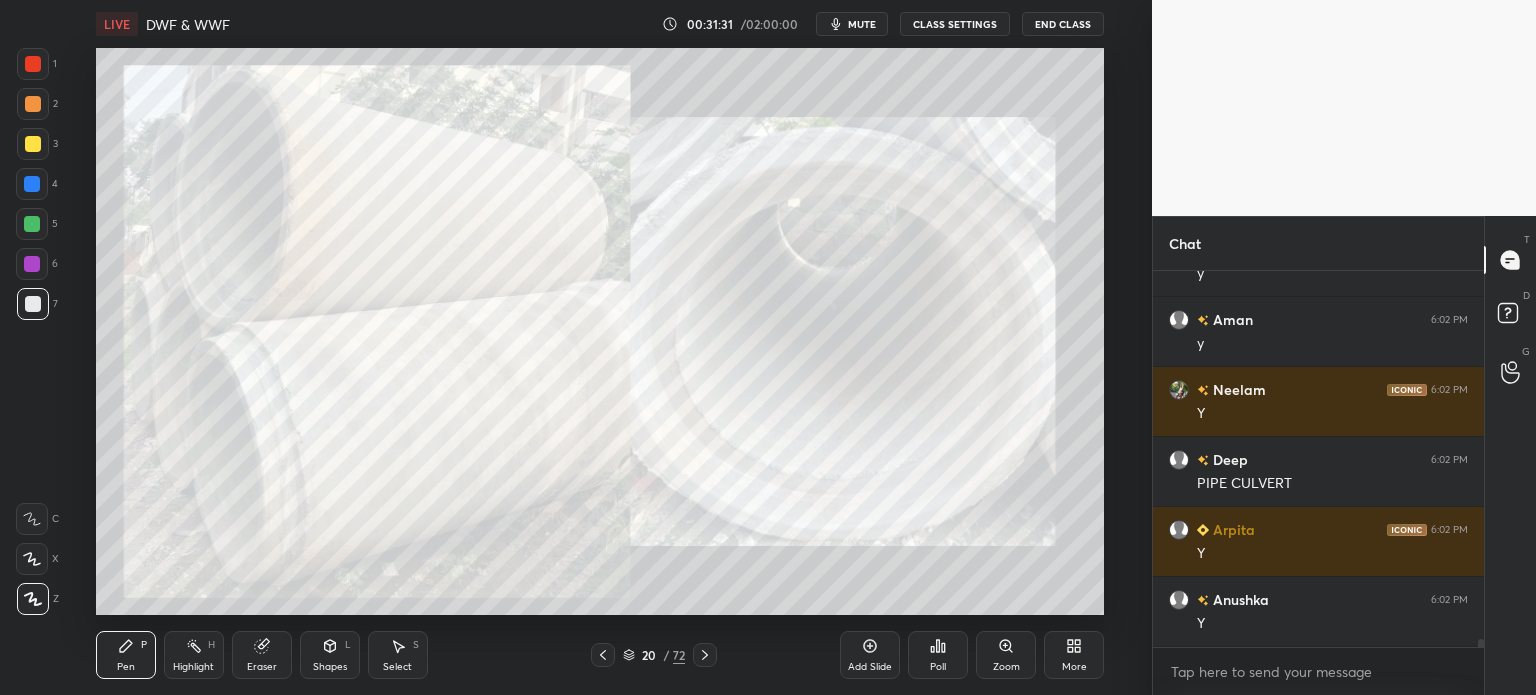 click 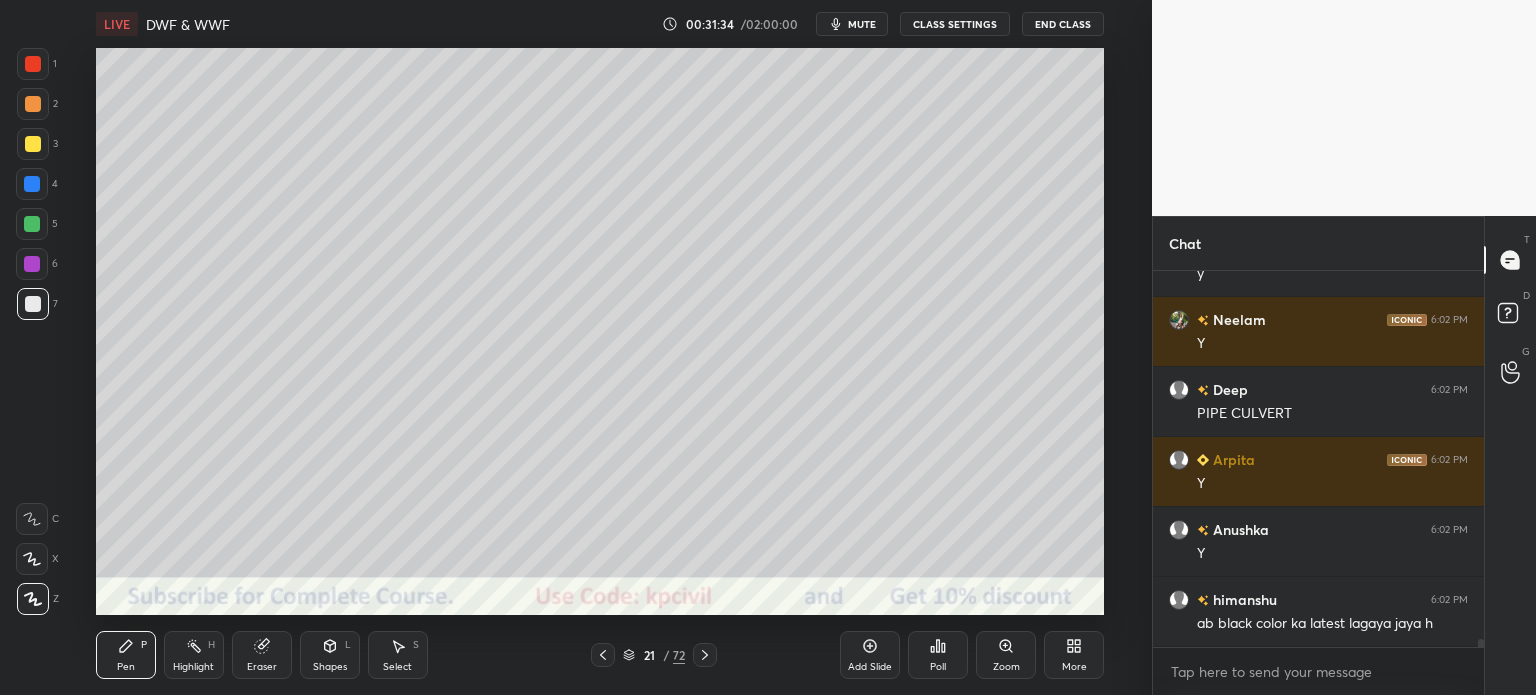 scroll, scrollTop: 16696, scrollLeft: 0, axis: vertical 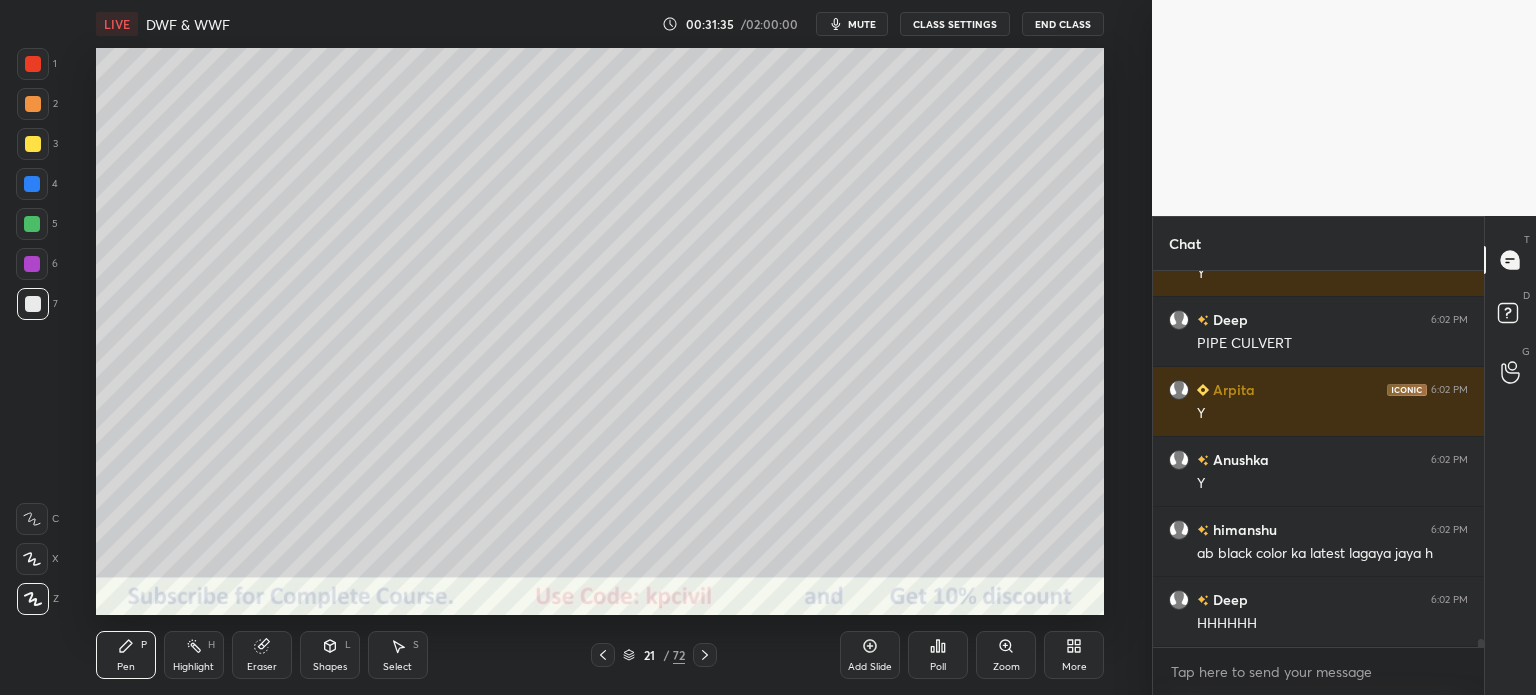 click 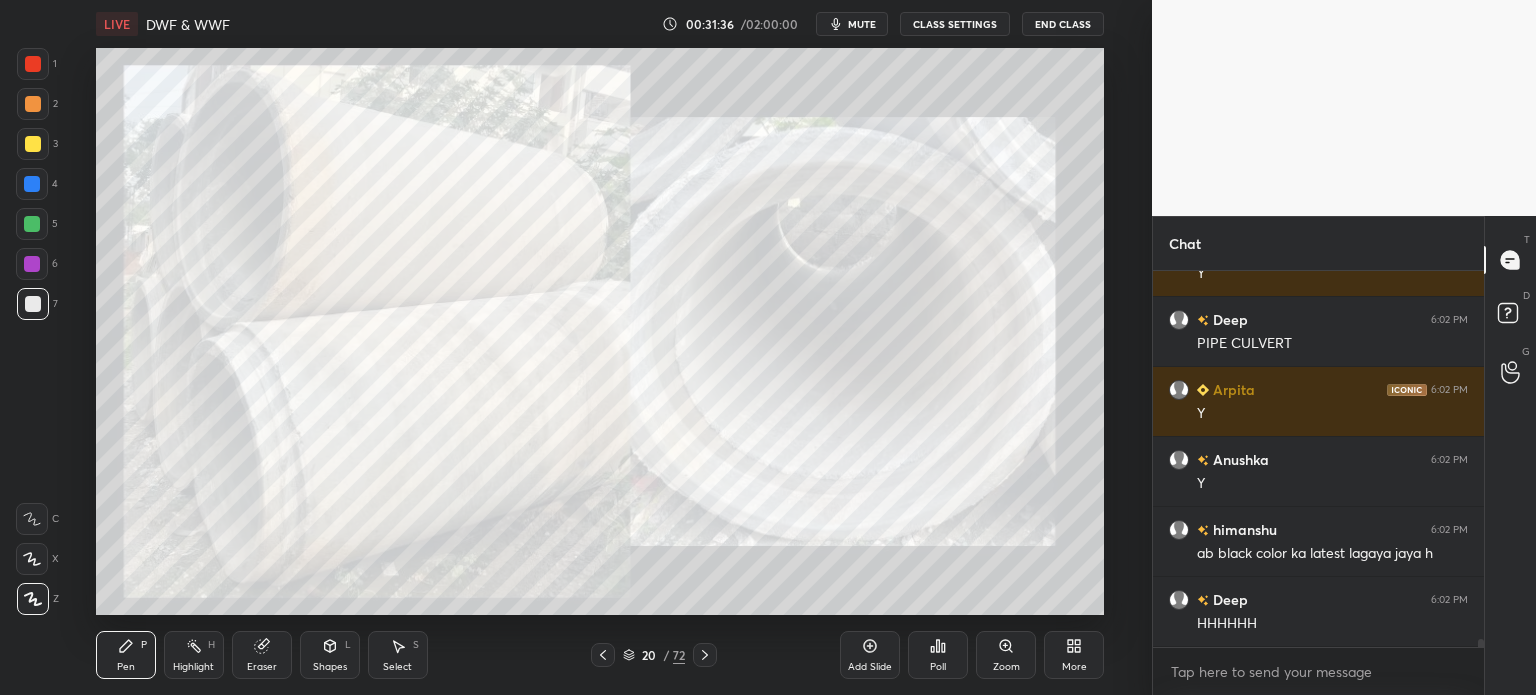 click 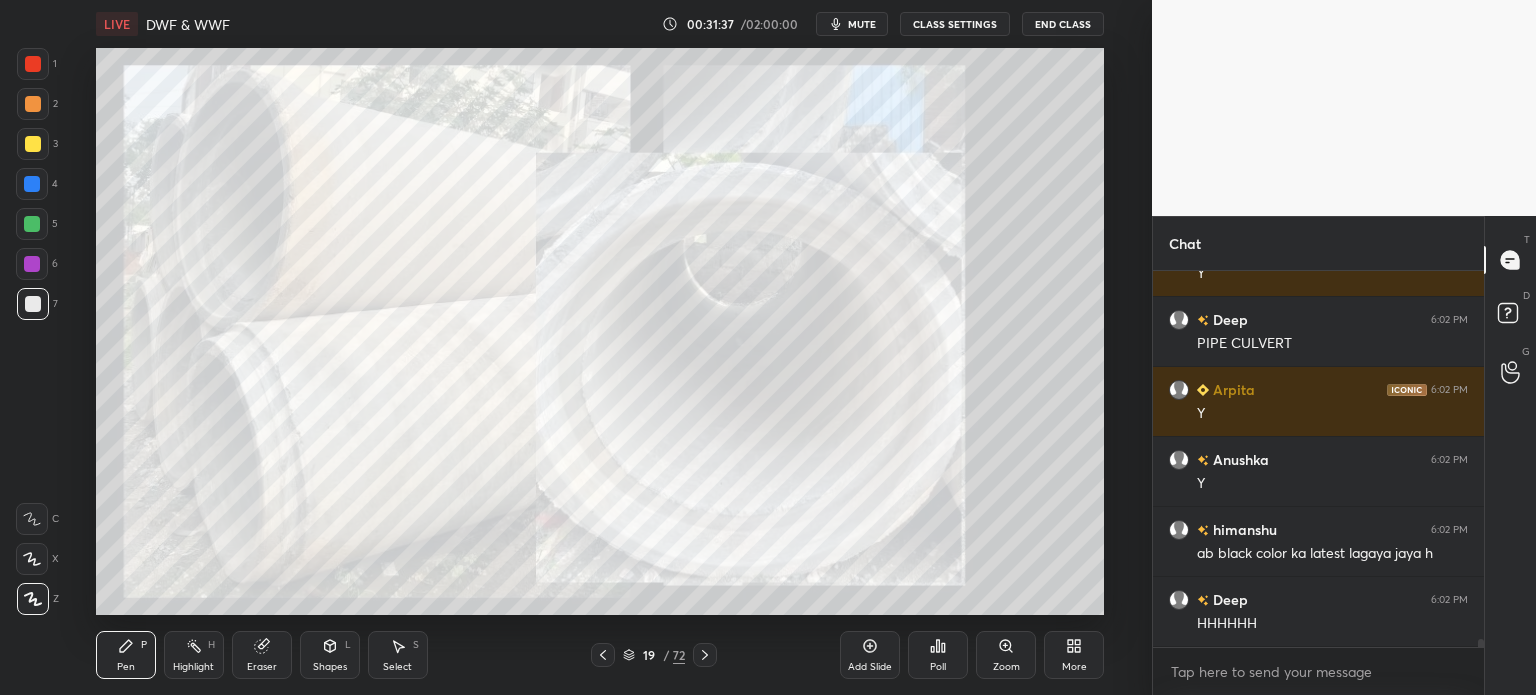 click 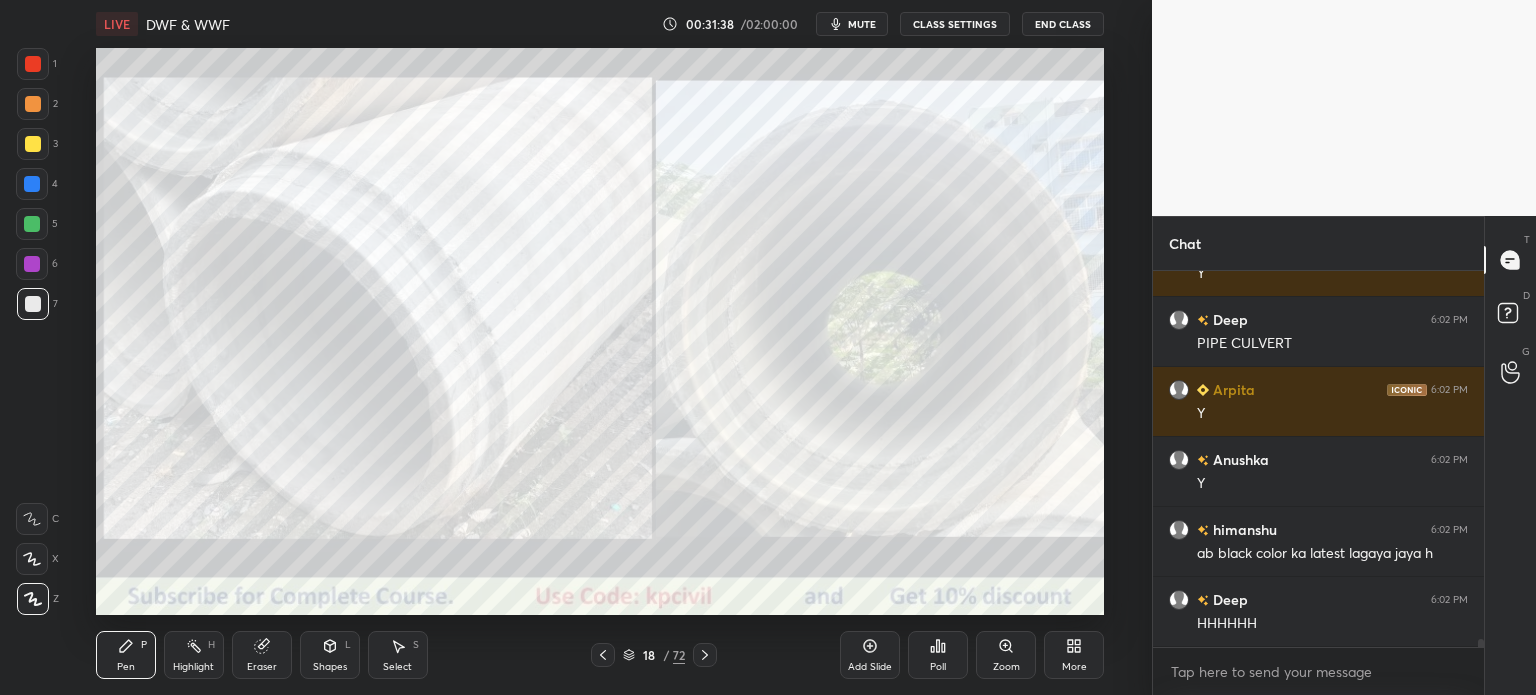 click on "Pen P Highlight H Eraser Shapes L Select S 18 / 72 Add Slide Poll Zoom More" at bounding box center (600, 655) 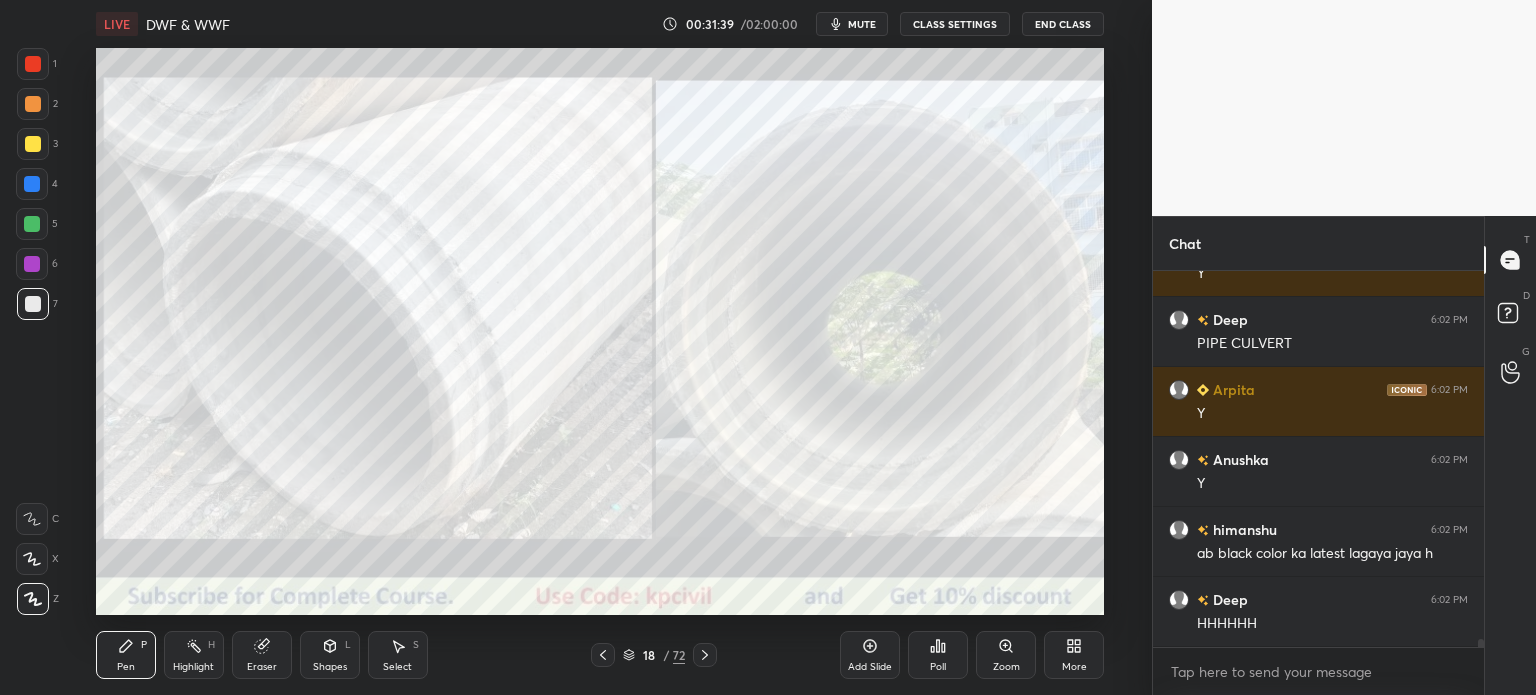 click 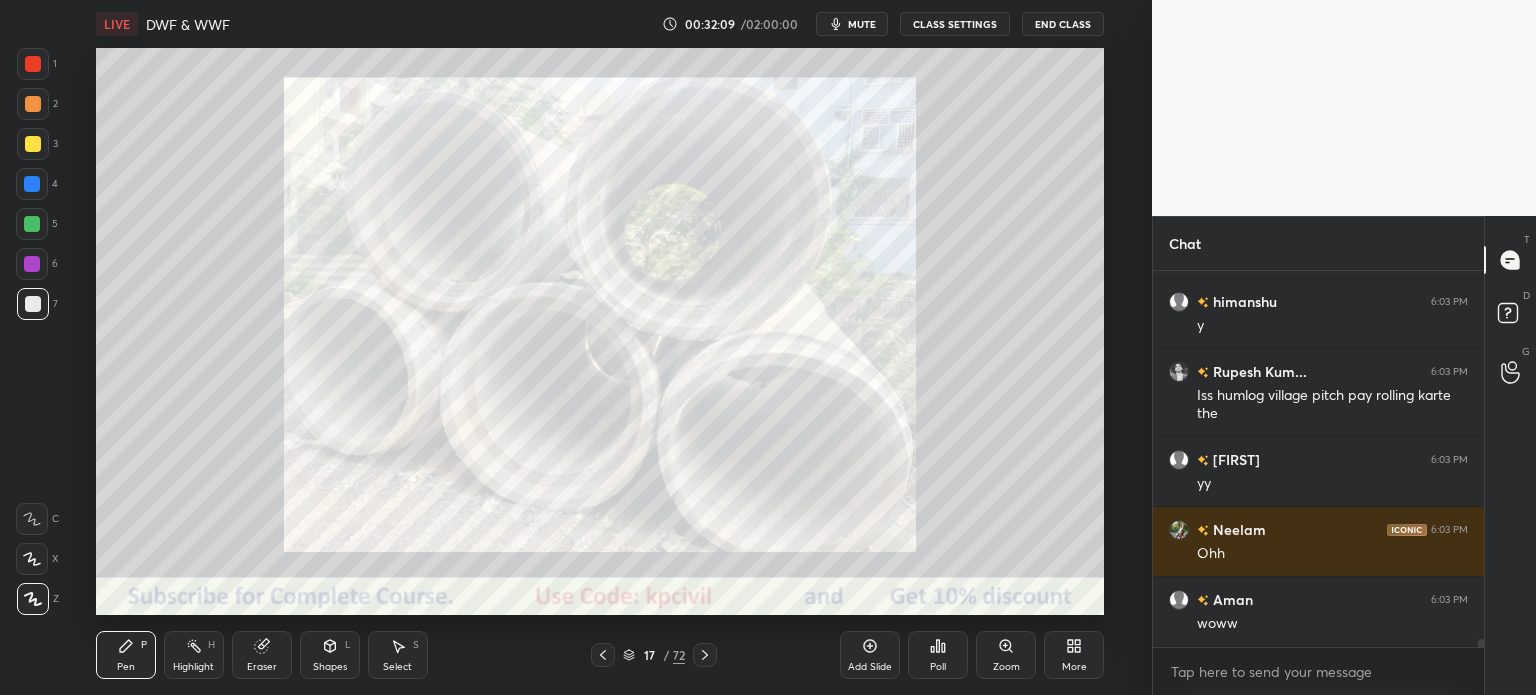 scroll, scrollTop: 17434, scrollLeft: 0, axis: vertical 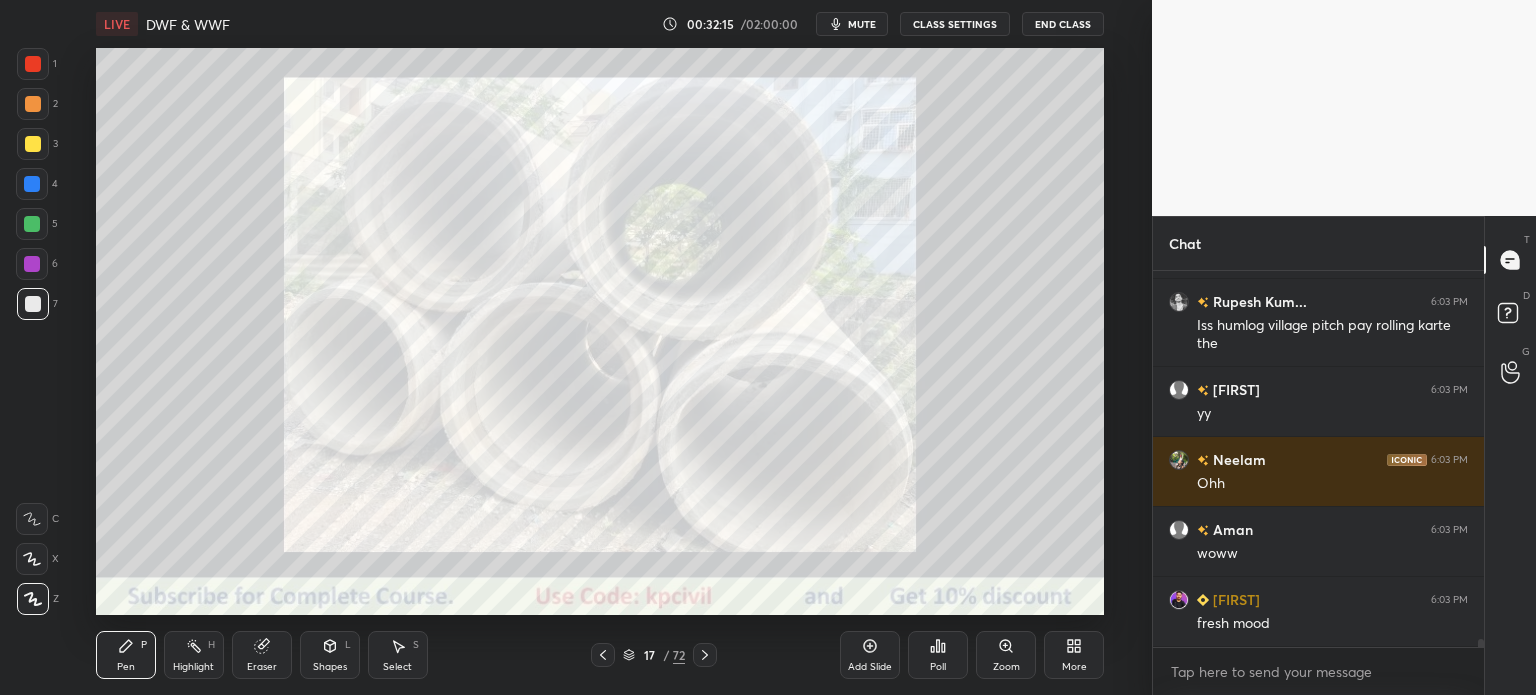 click 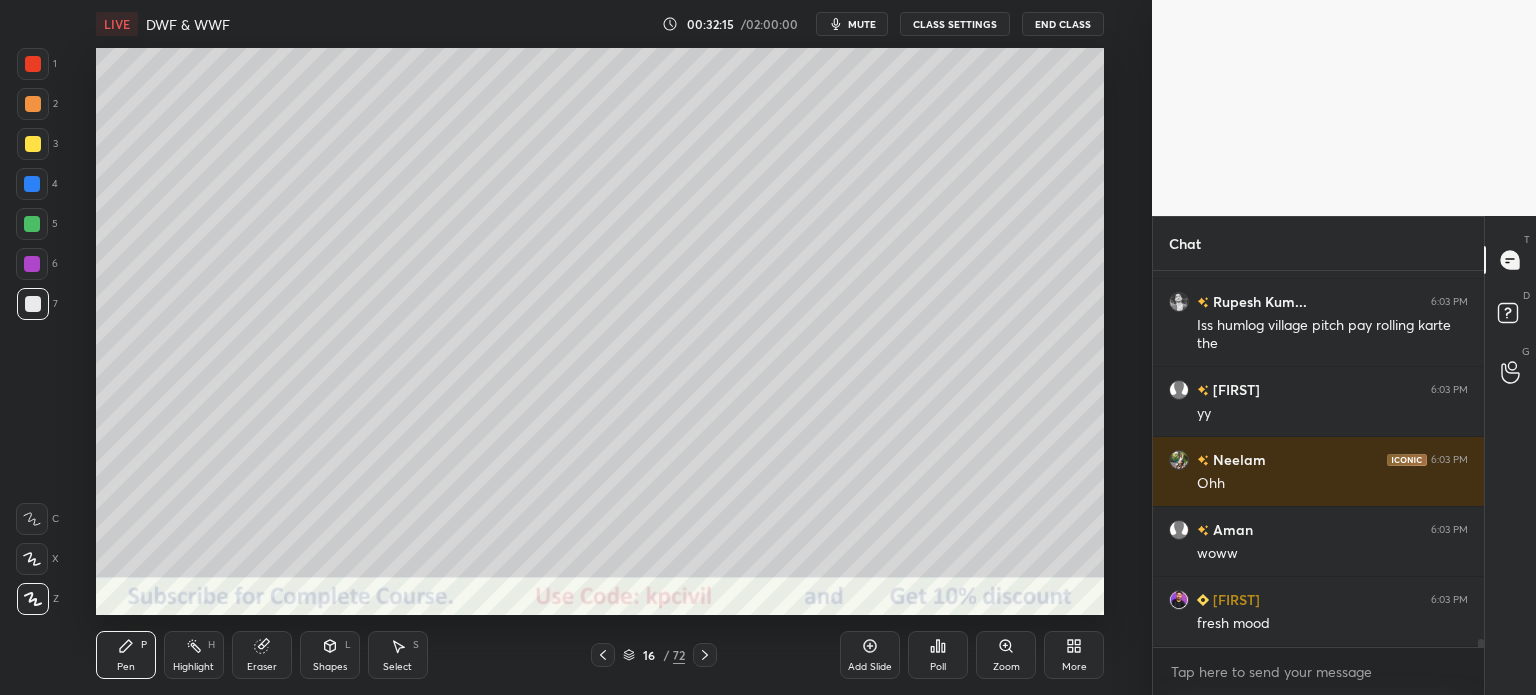 click at bounding box center (603, 655) 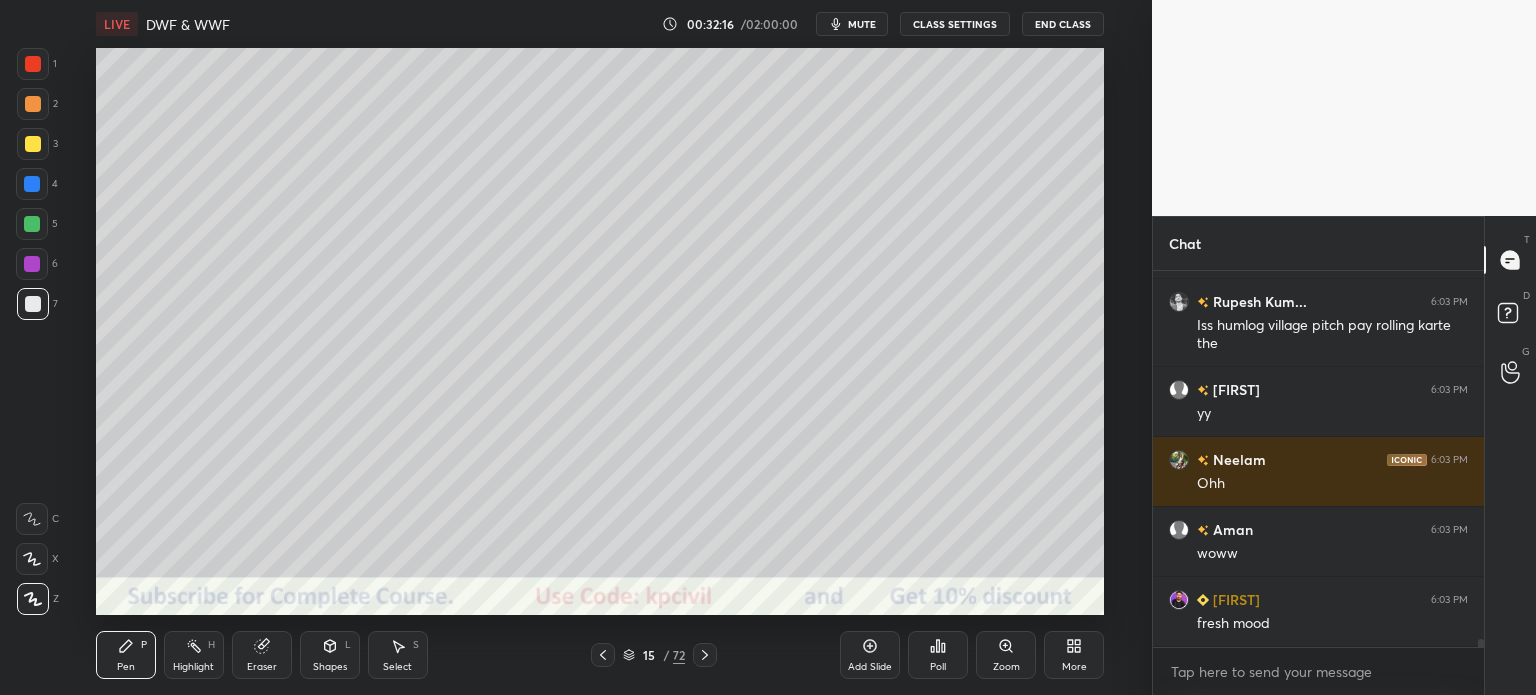 click 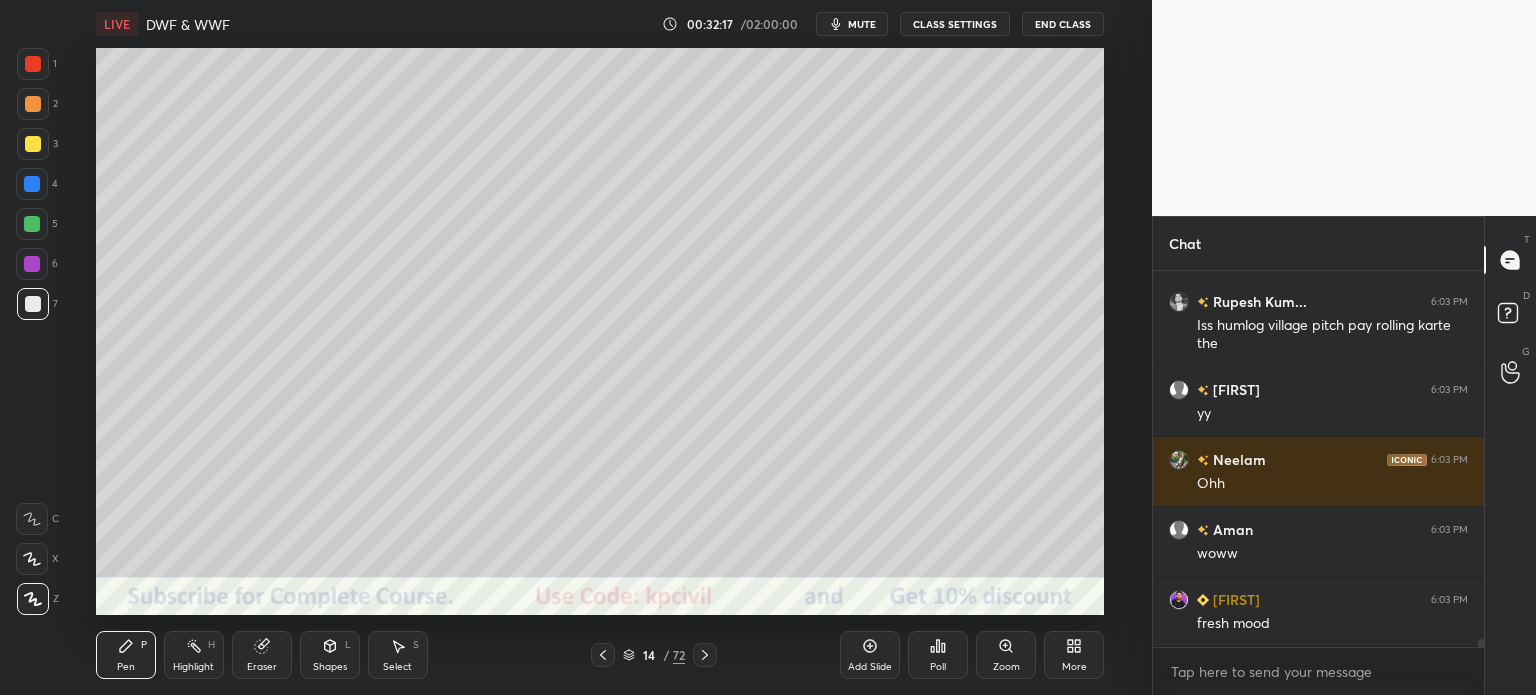 click 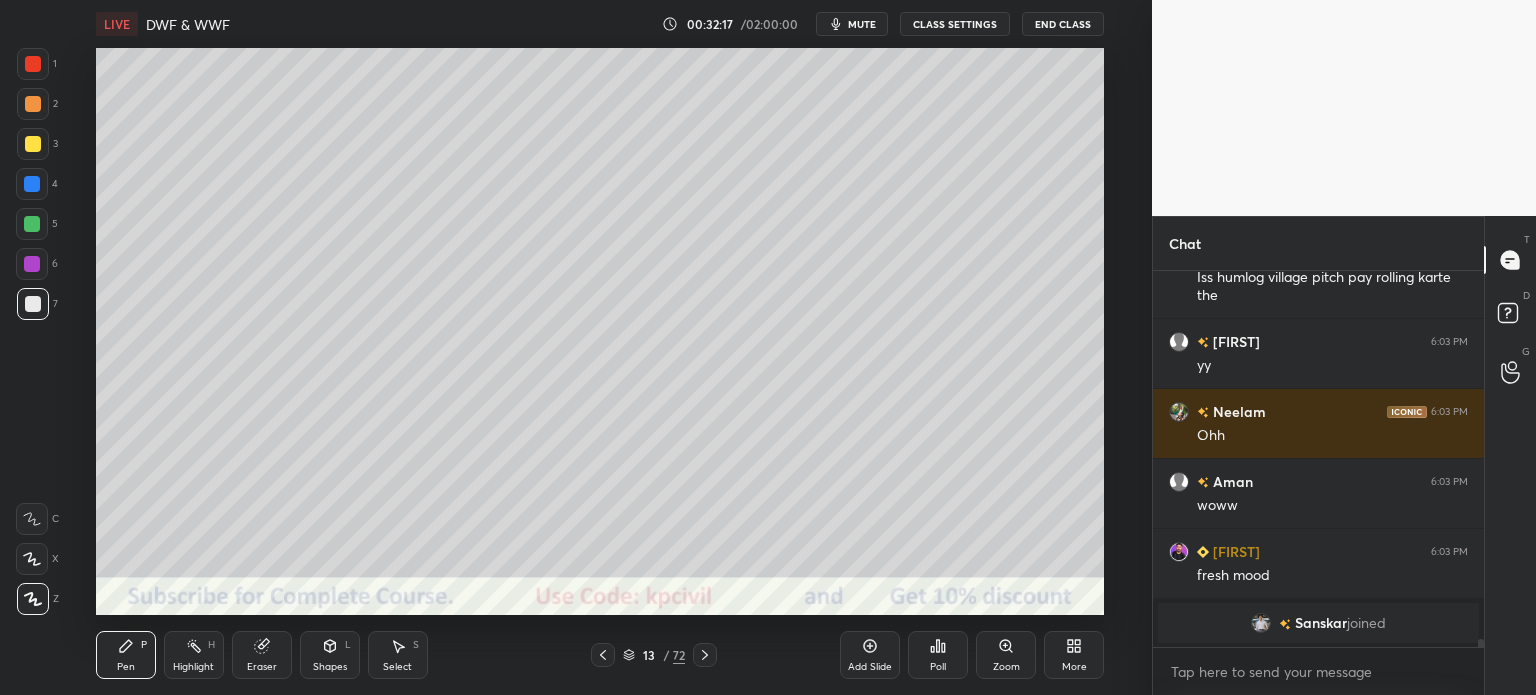 click 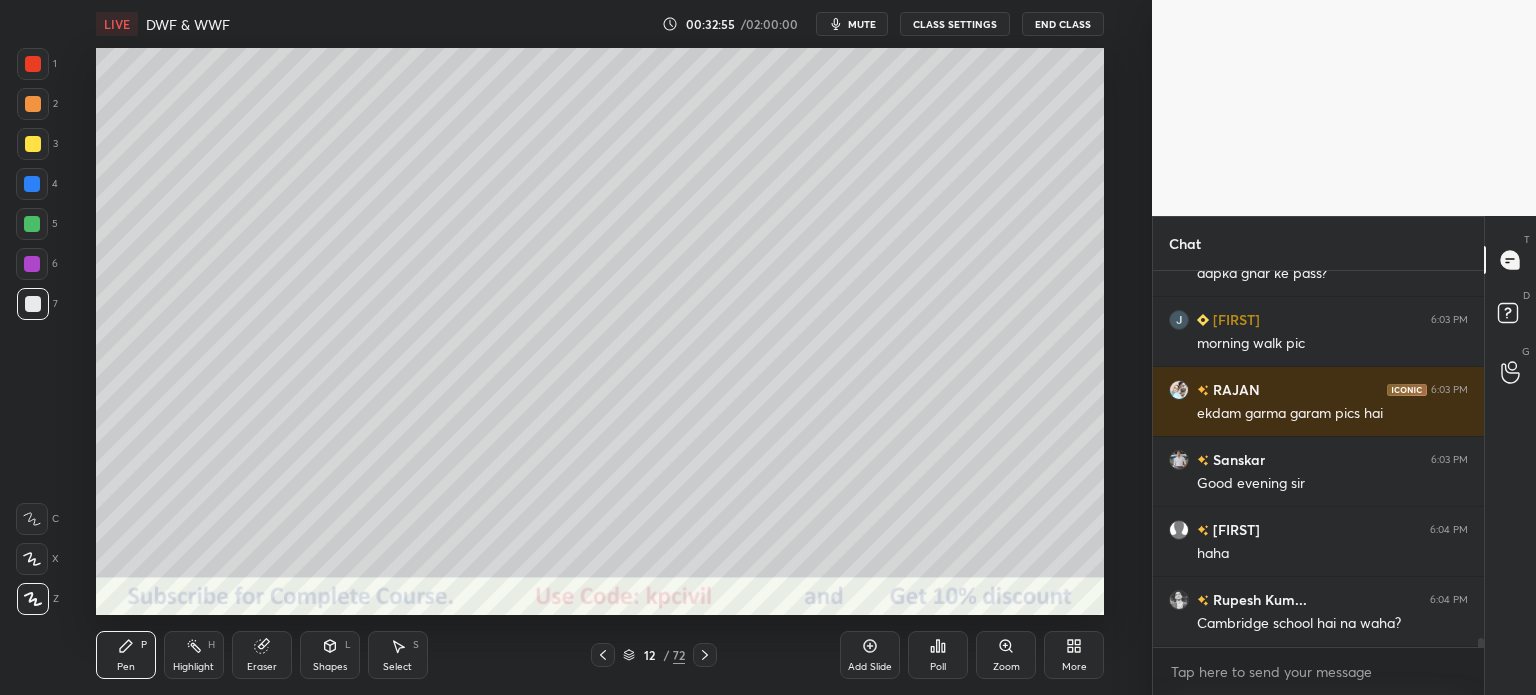 scroll, scrollTop: 16050, scrollLeft: 0, axis: vertical 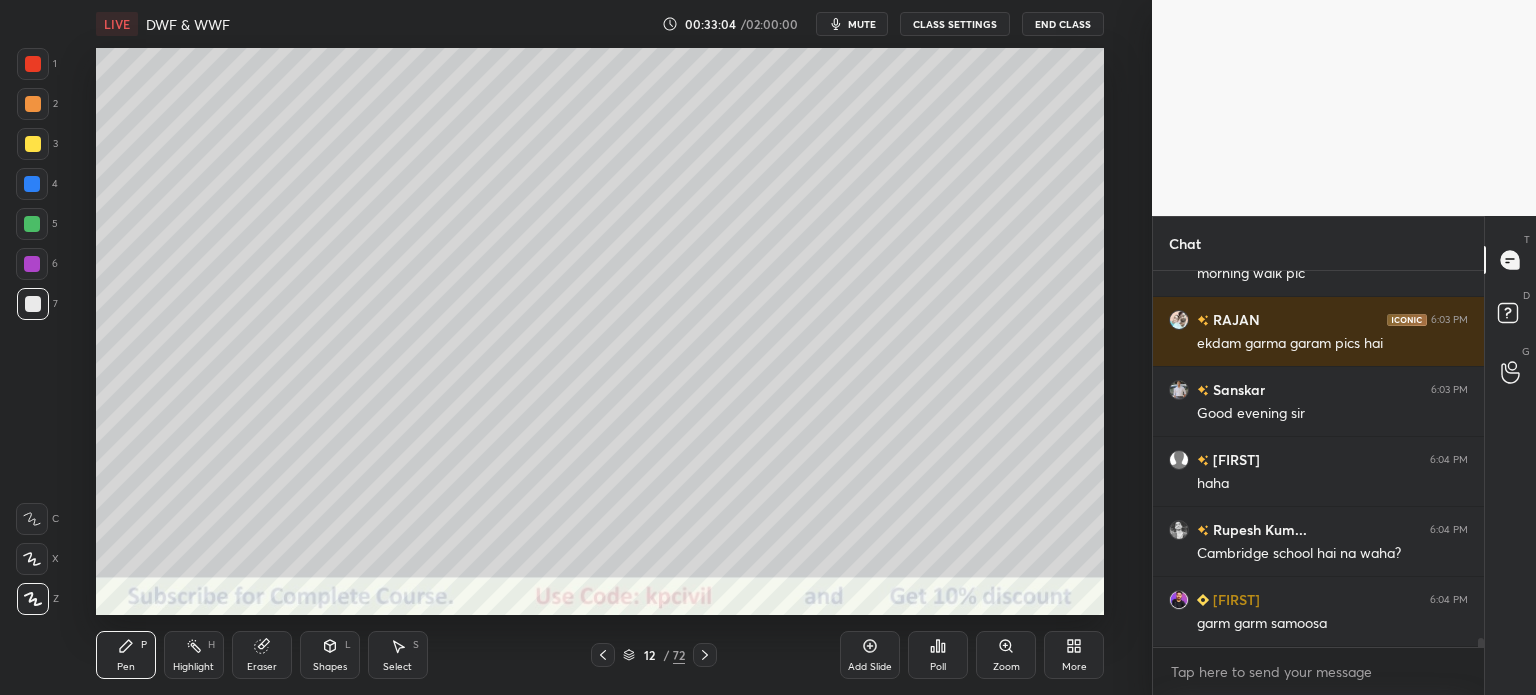 click at bounding box center [33, 144] 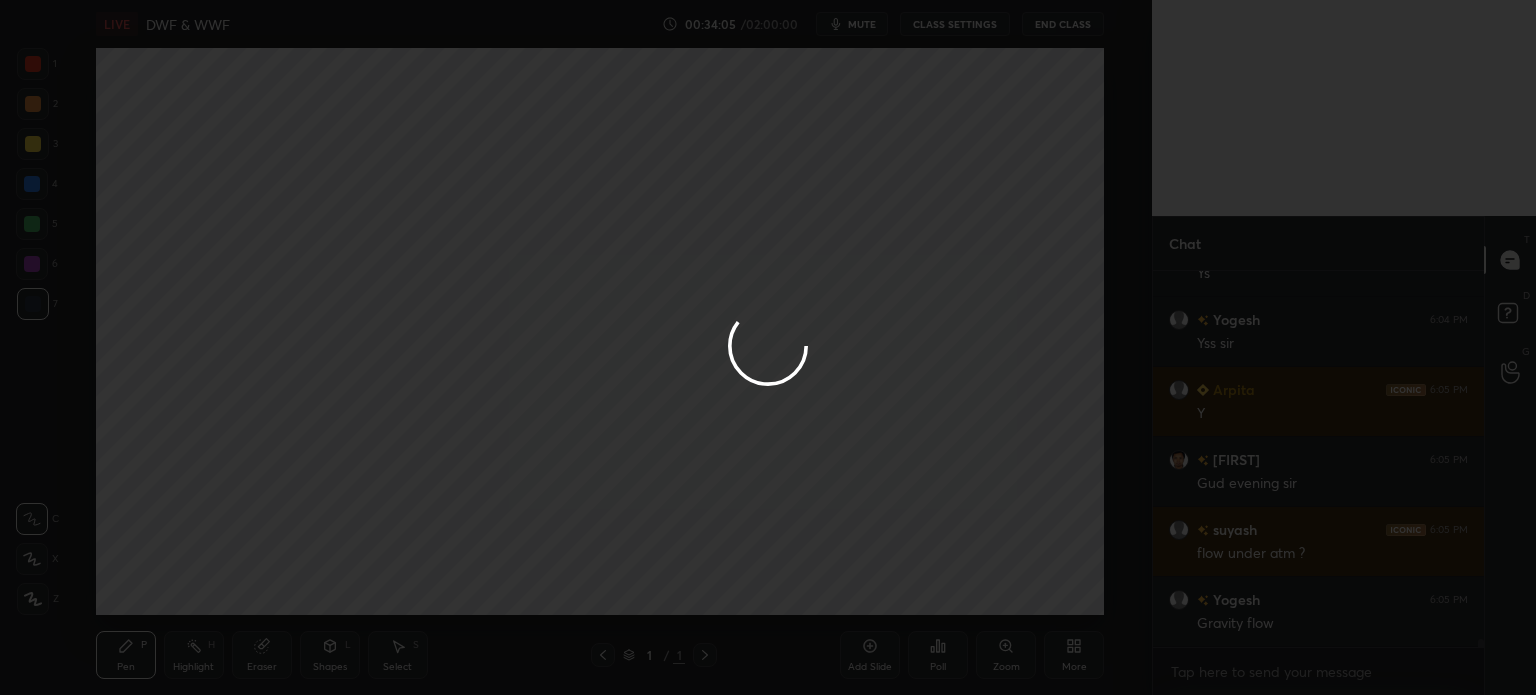 scroll, scrollTop: 16680, scrollLeft: 0, axis: vertical 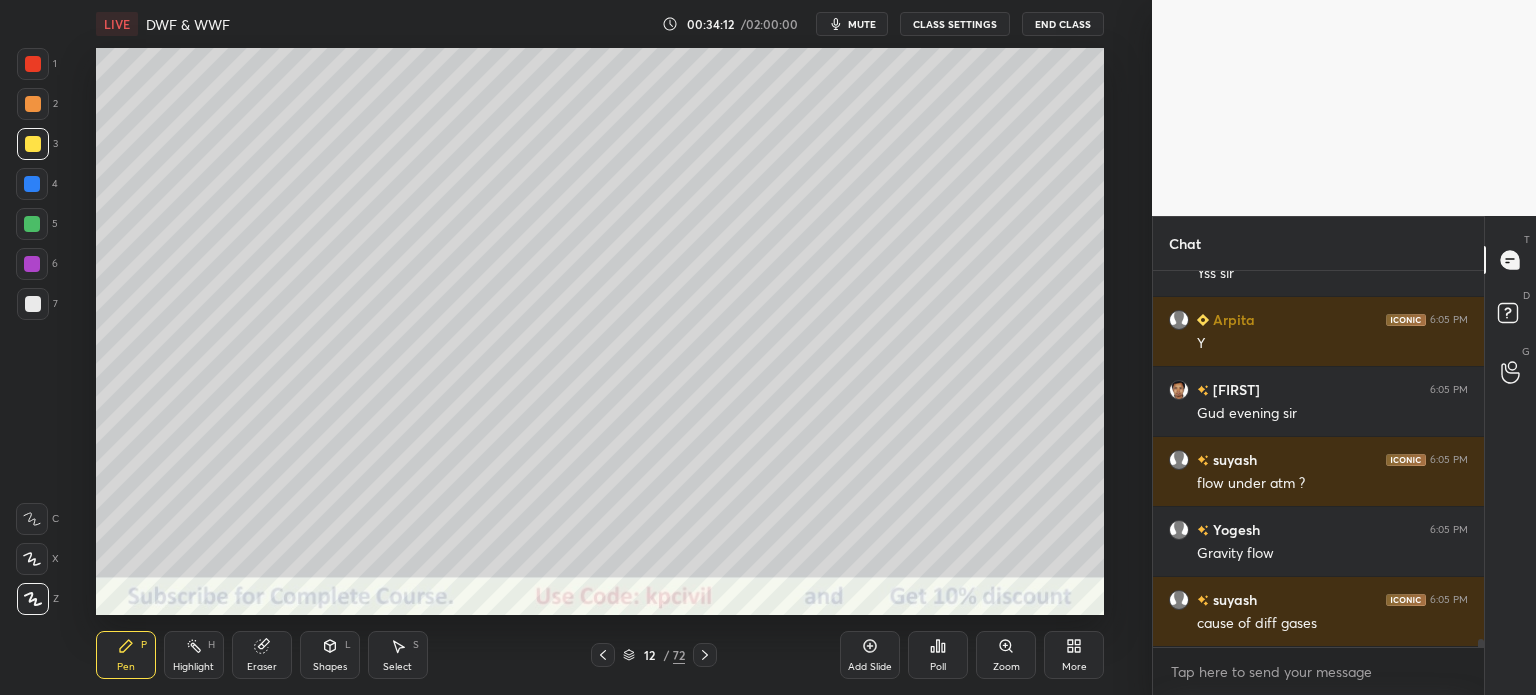 click at bounding box center [33, 104] 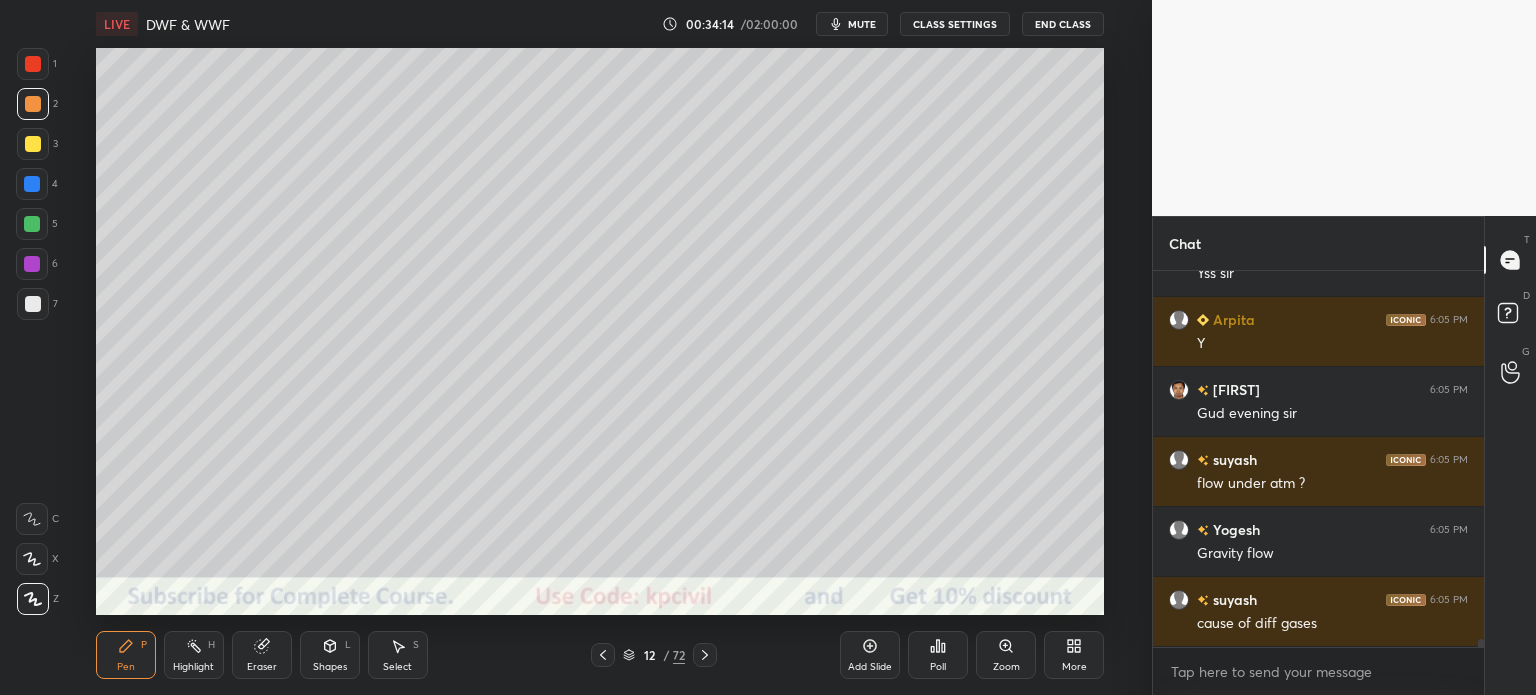 scroll, scrollTop: 16750, scrollLeft: 0, axis: vertical 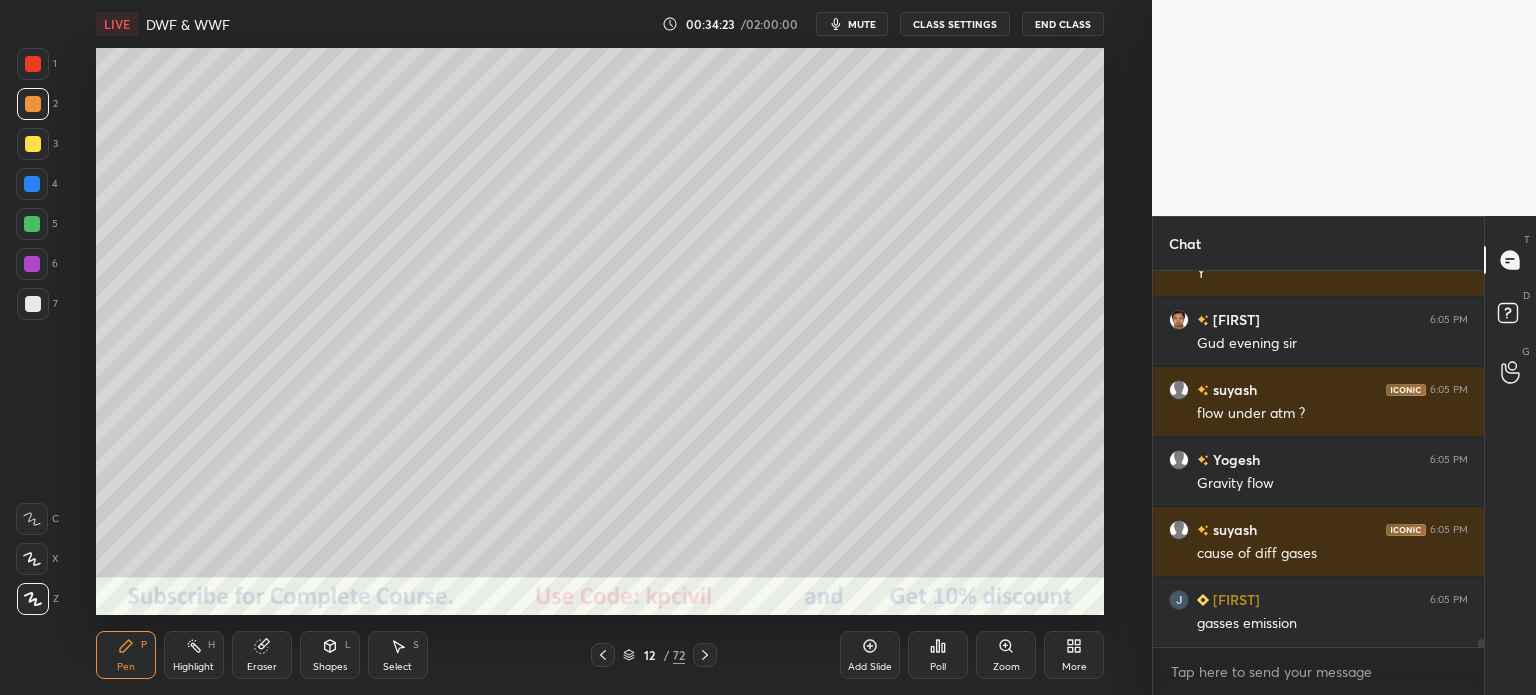 click at bounding box center [33, 304] 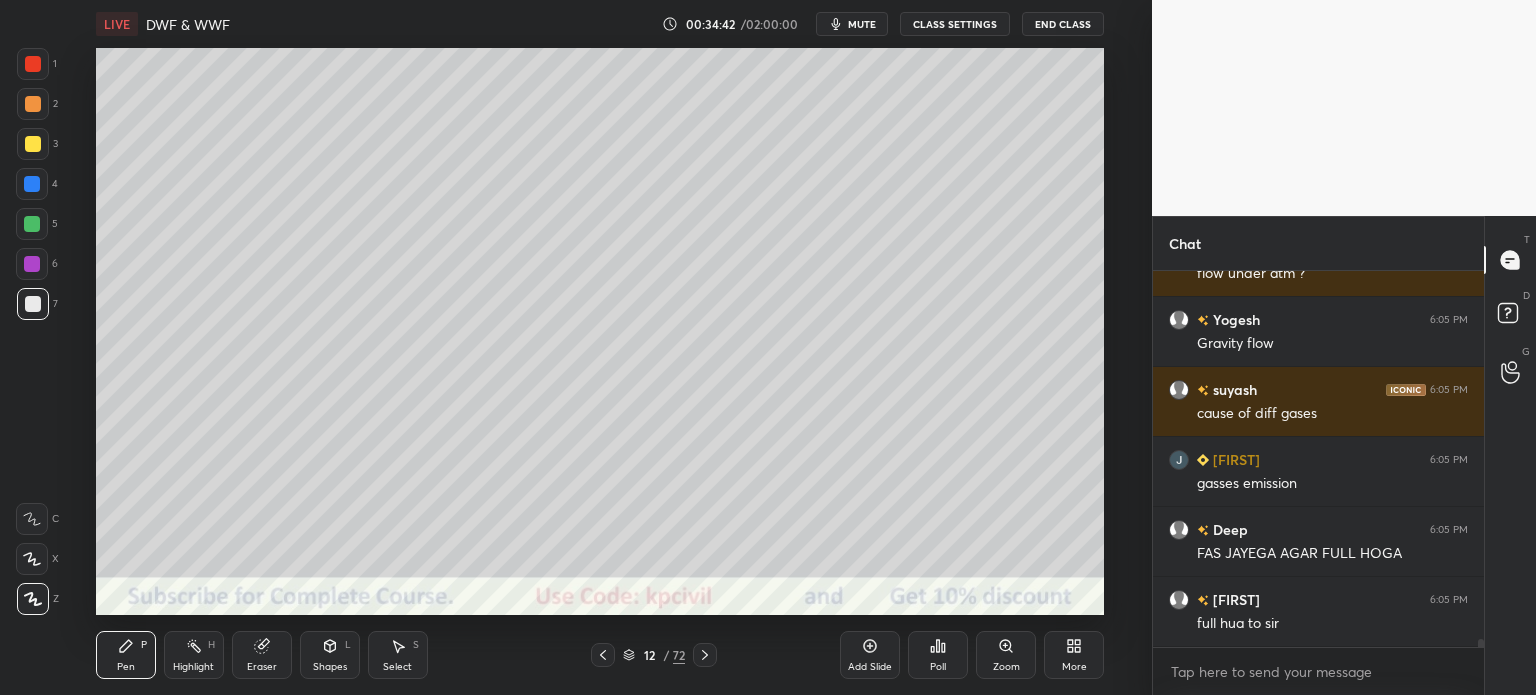 scroll, scrollTop: 16960, scrollLeft: 0, axis: vertical 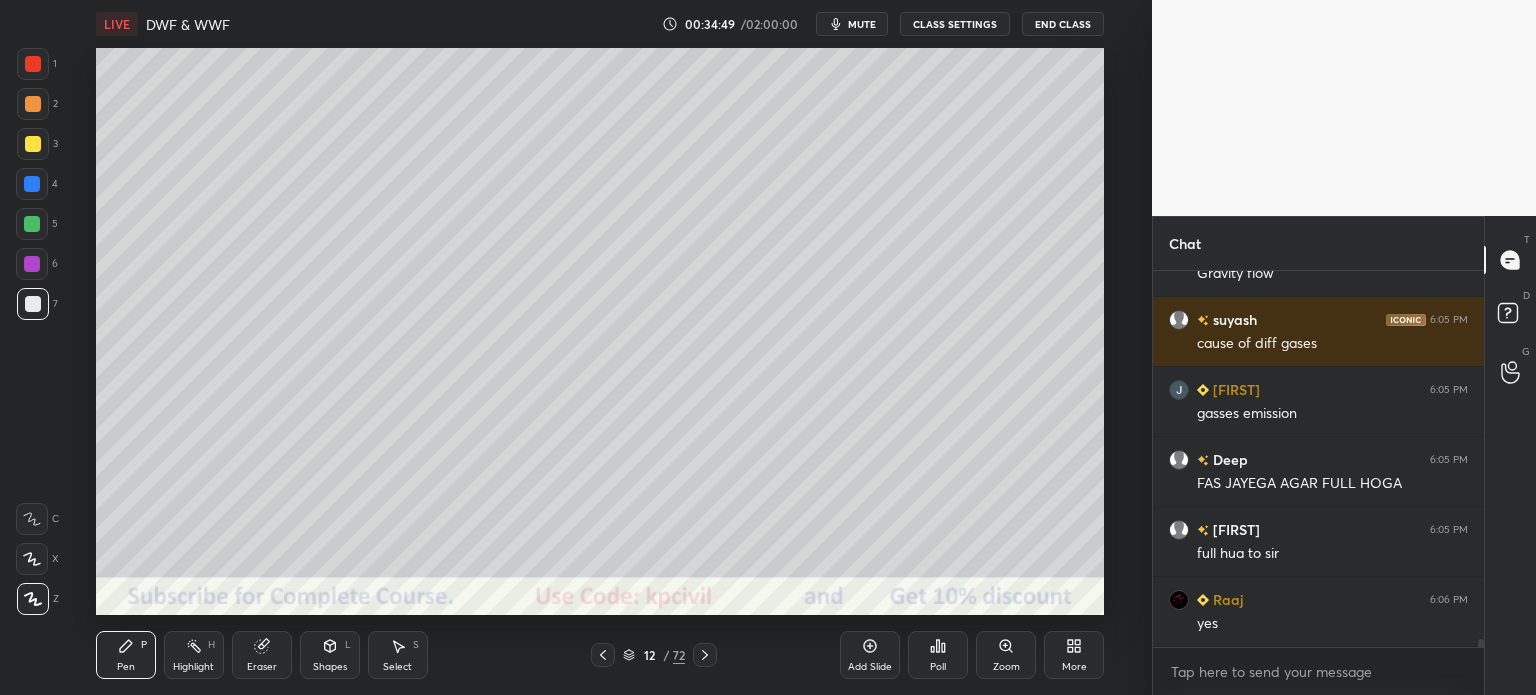 click at bounding box center [33, 144] 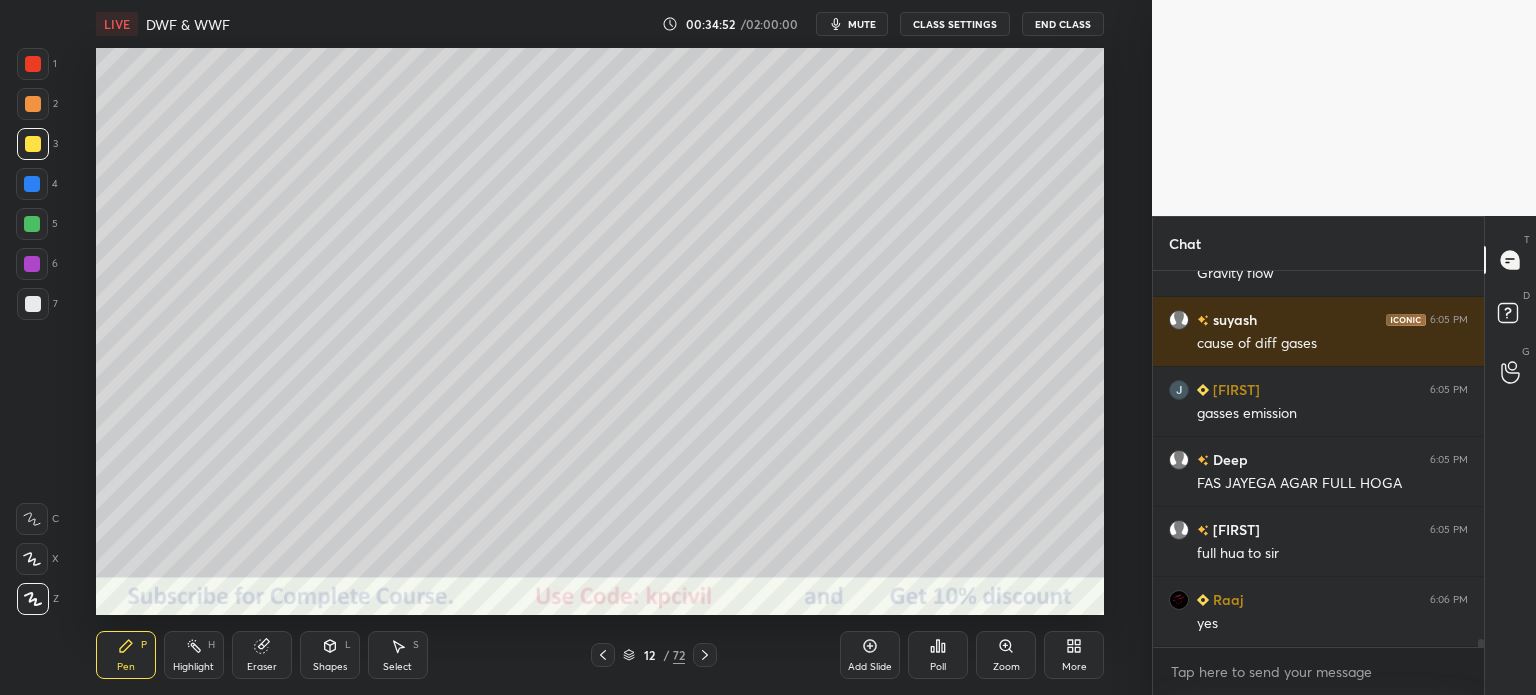 scroll, scrollTop: 17030, scrollLeft: 0, axis: vertical 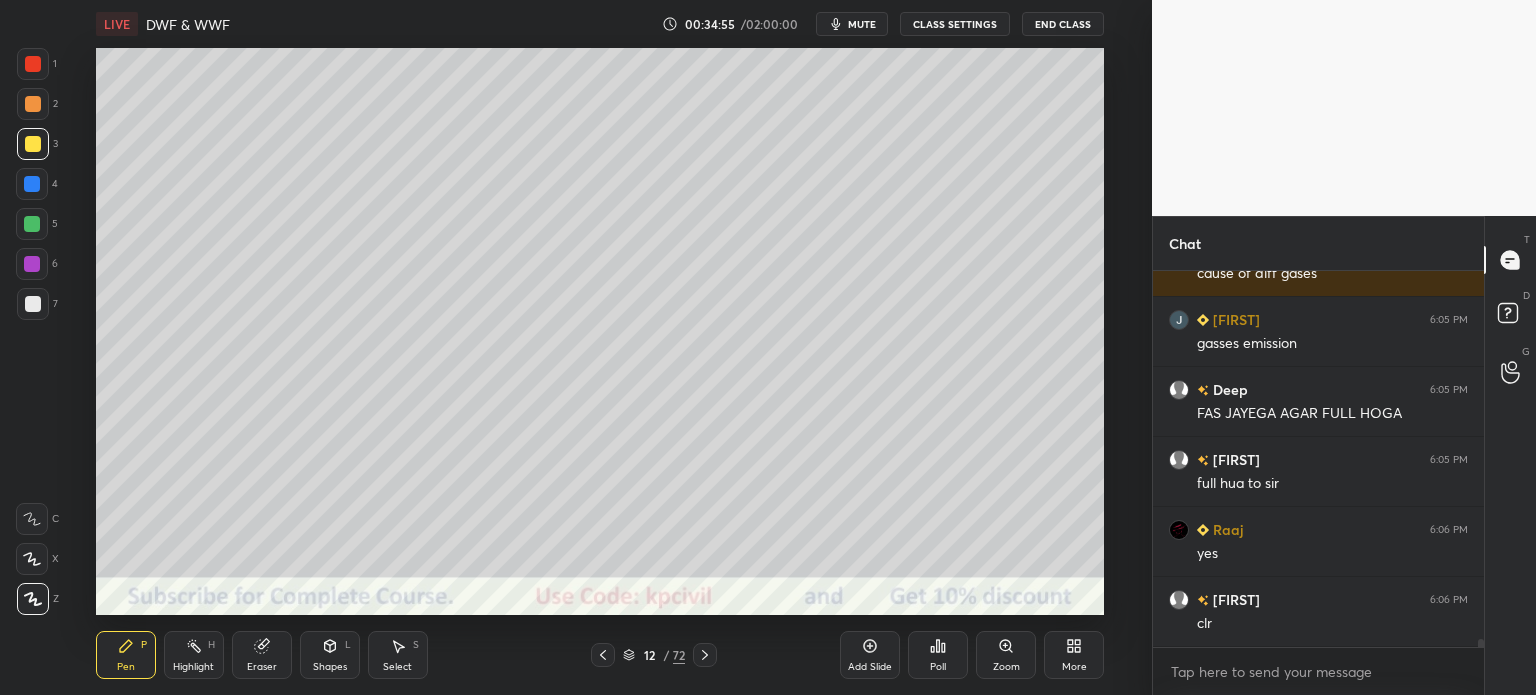 click 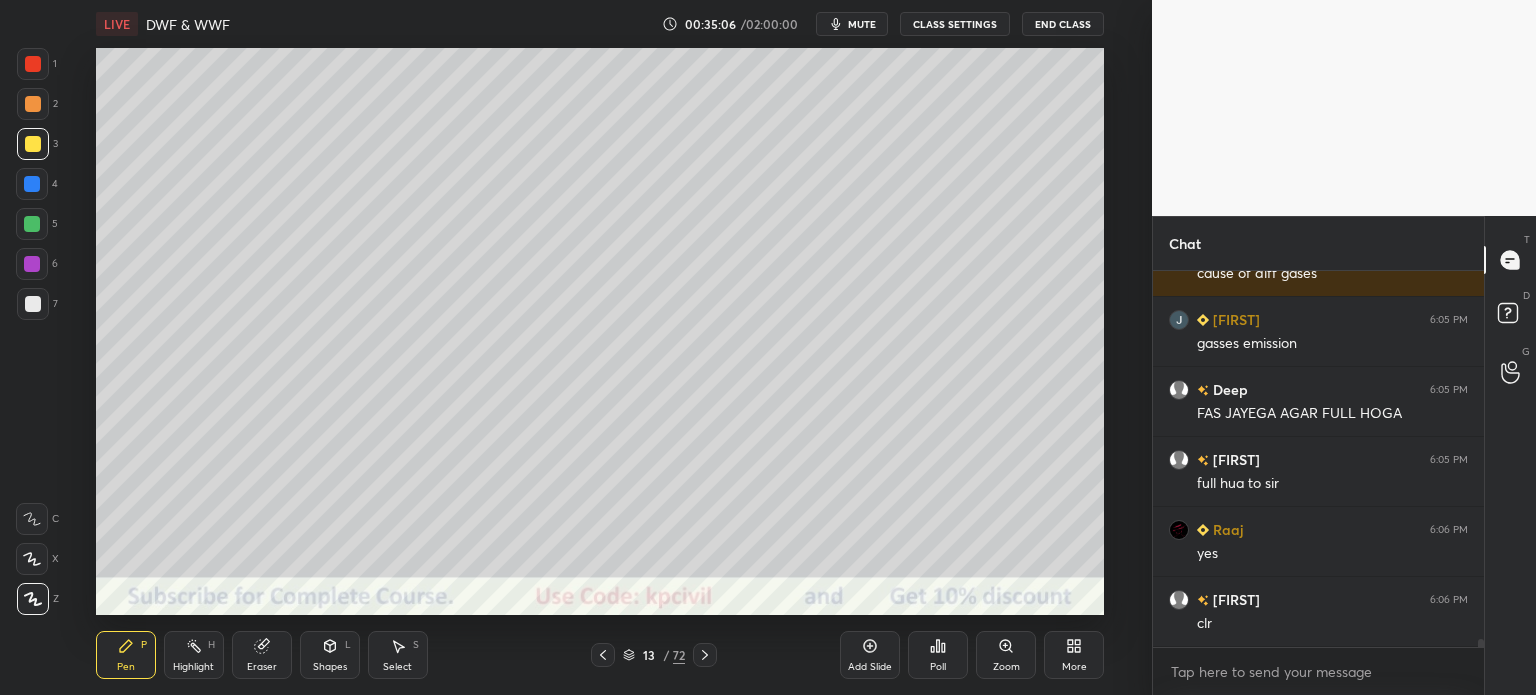 scroll, scrollTop: 17118, scrollLeft: 0, axis: vertical 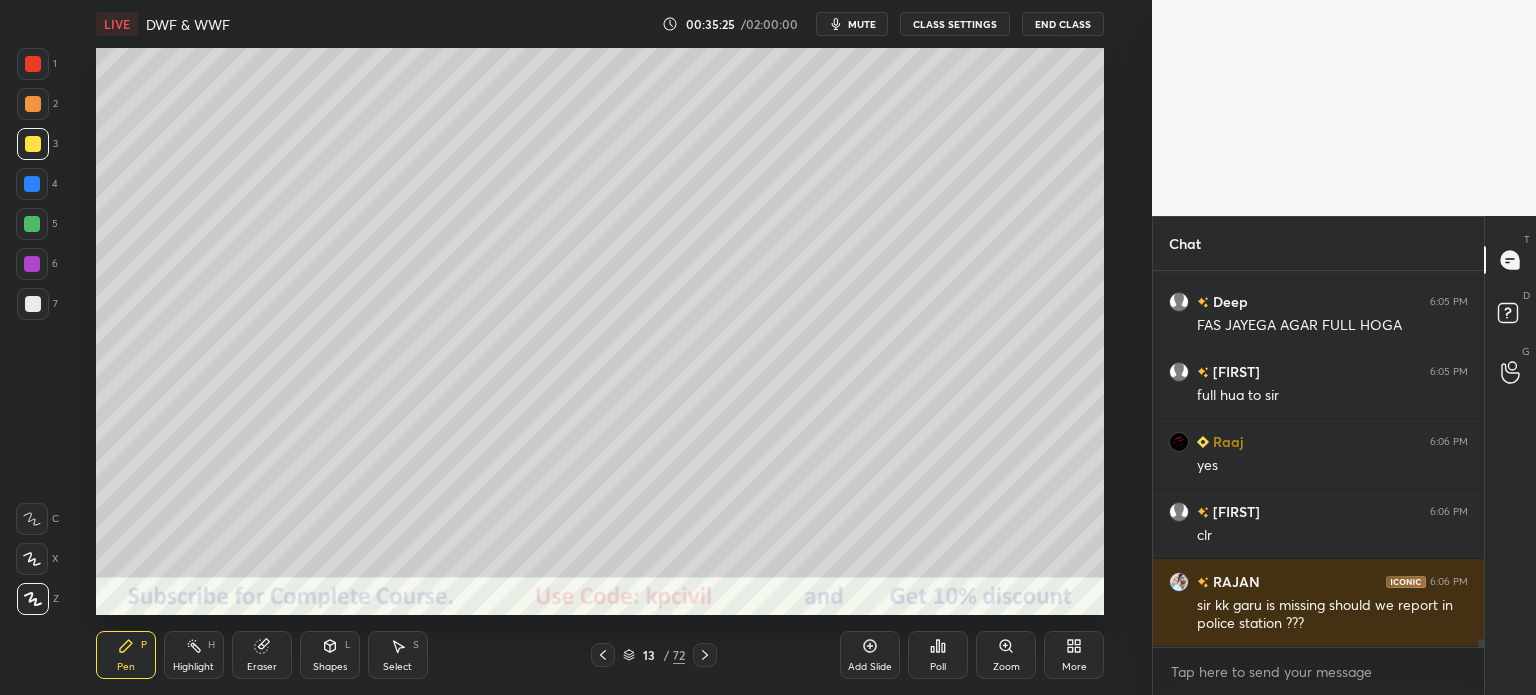 click at bounding box center (33, 304) 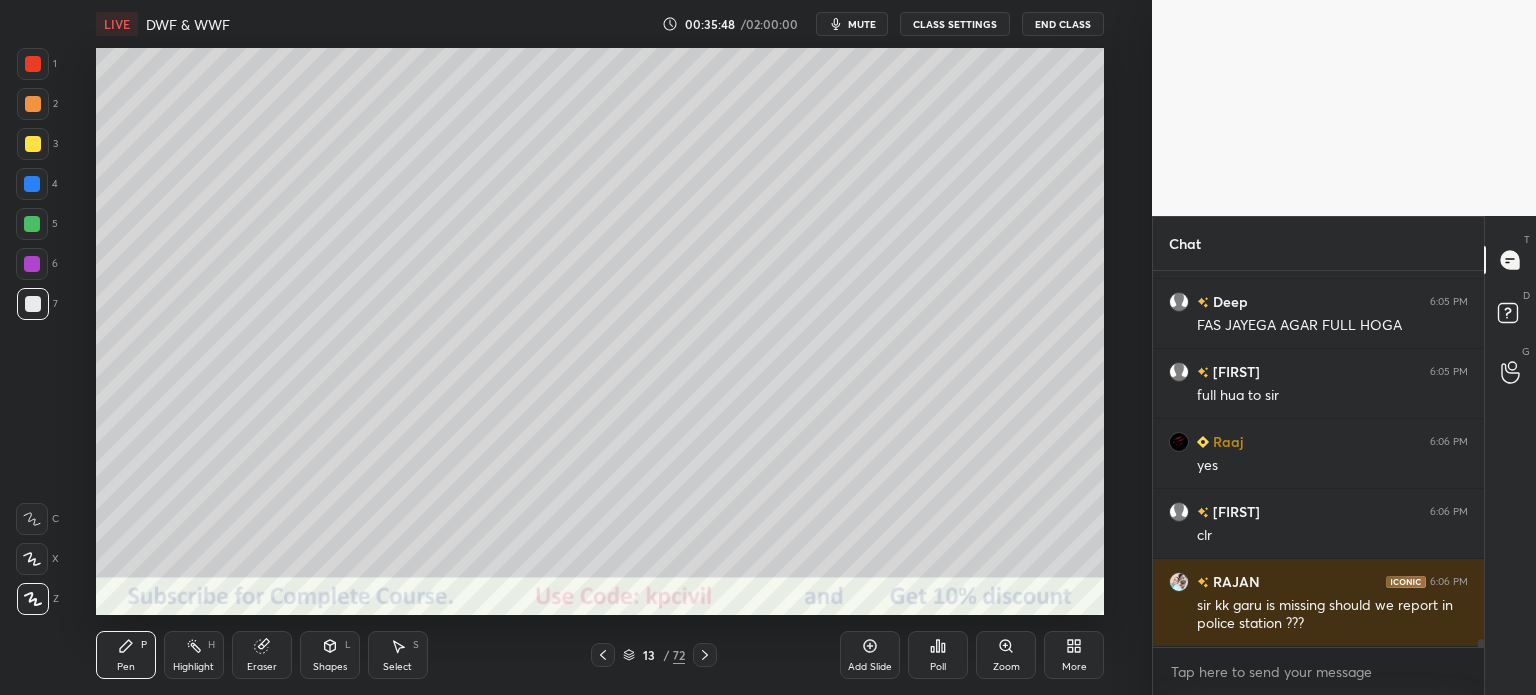 scroll, scrollTop: 17188, scrollLeft: 0, axis: vertical 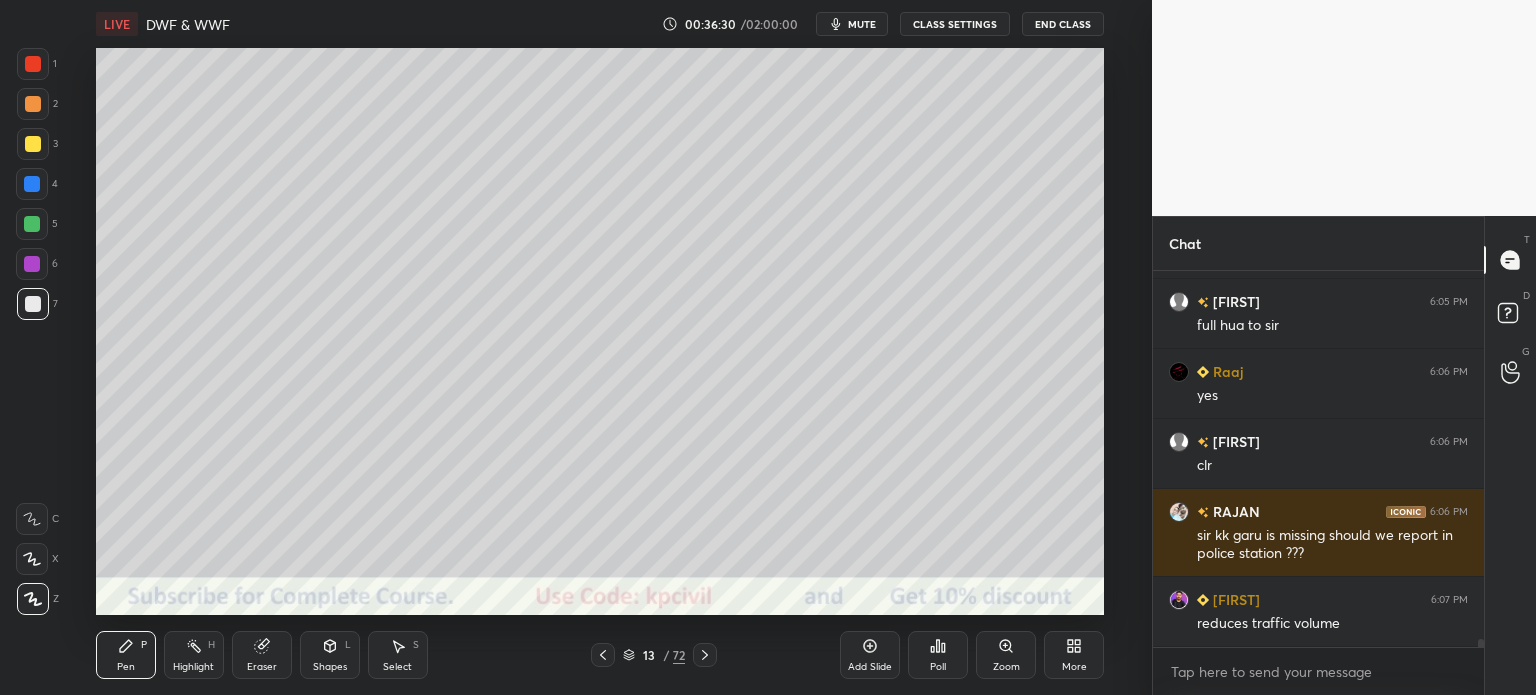 click at bounding box center (33, 104) 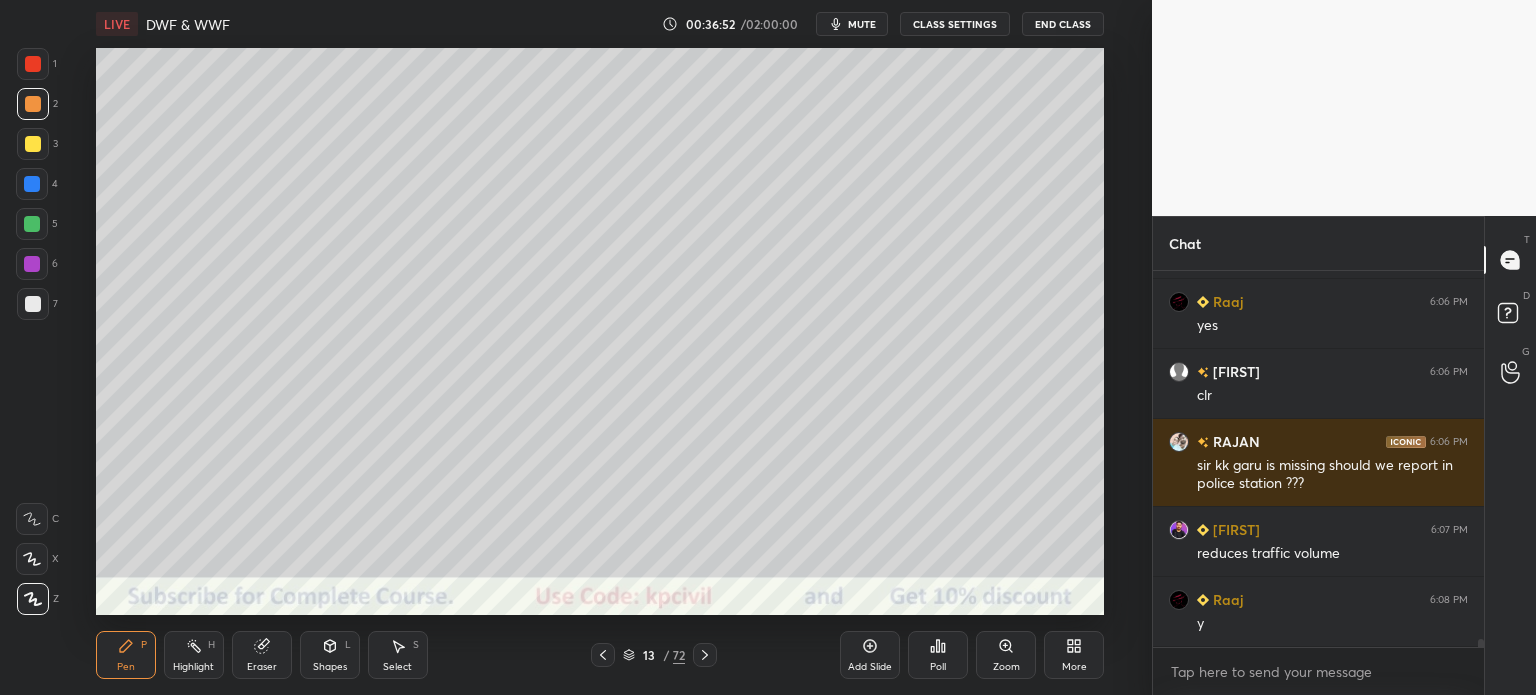 scroll, scrollTop: 17328, scrollLeft: 0, axis: vertical 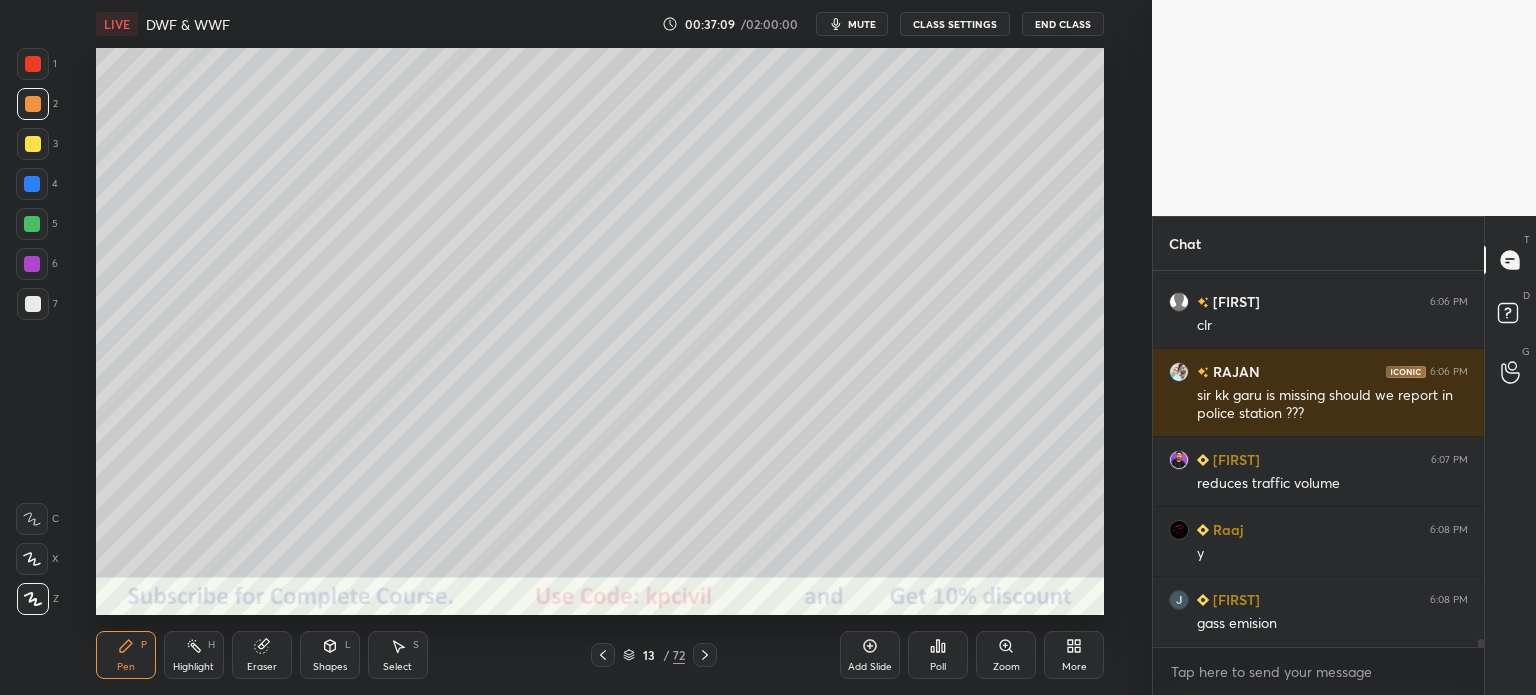 click at bounding box center (33, 304) 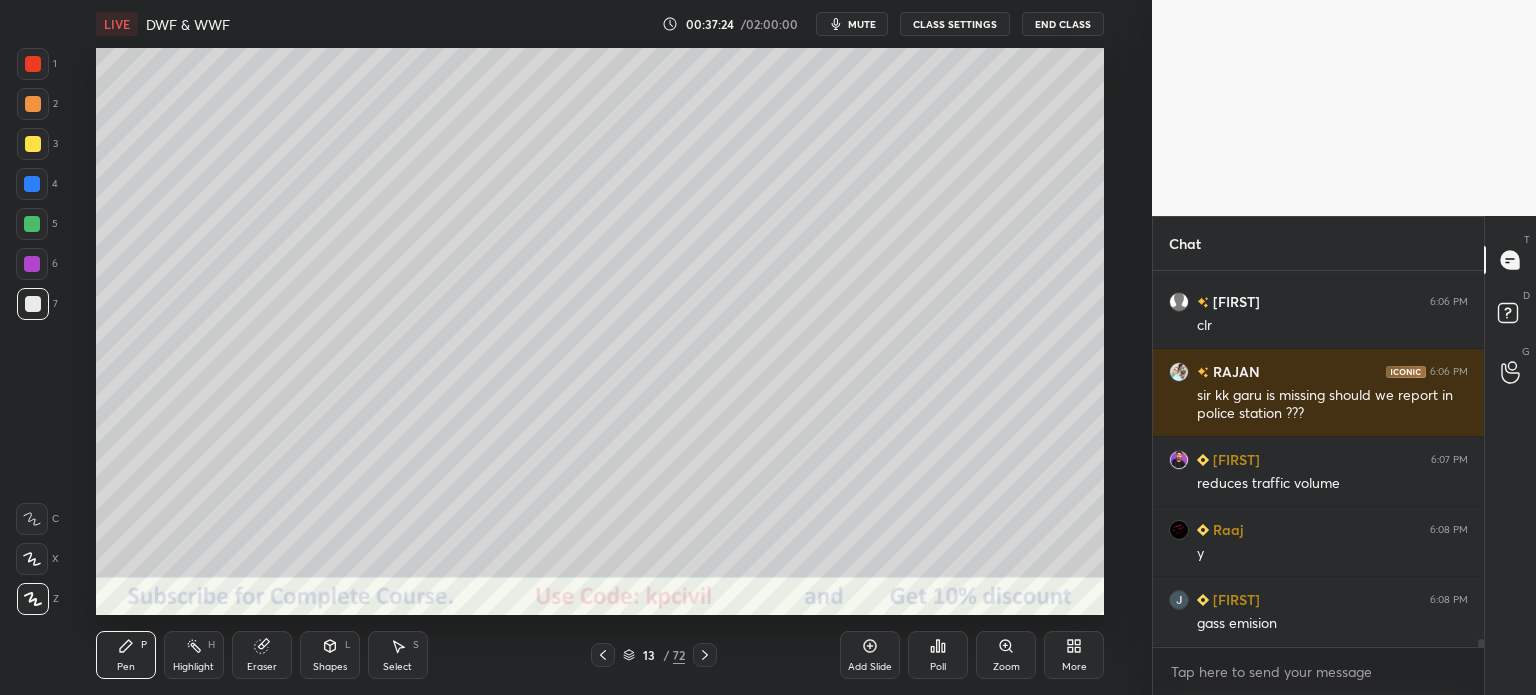 click on "Highlight H" at bounding box center [194, 655] 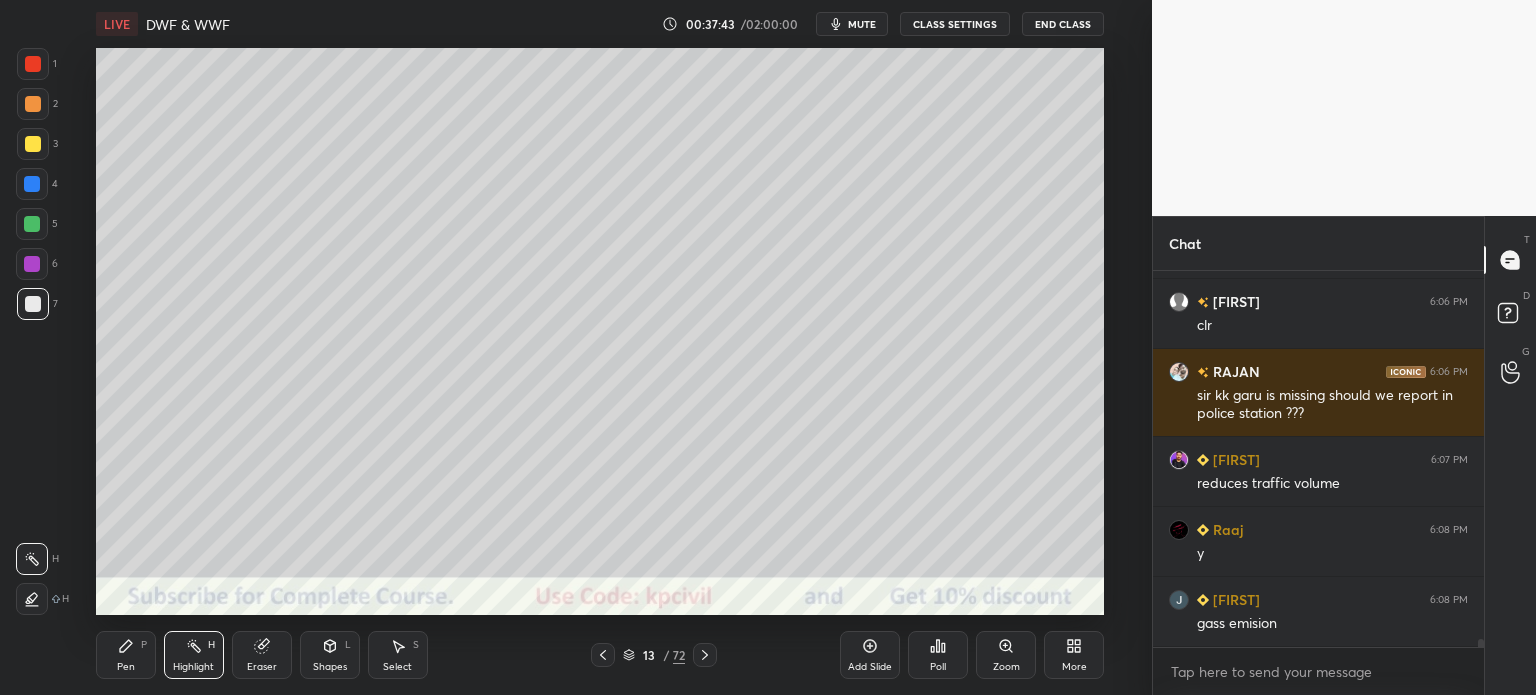 click on "Pen P" at bounding box center [126, 655] 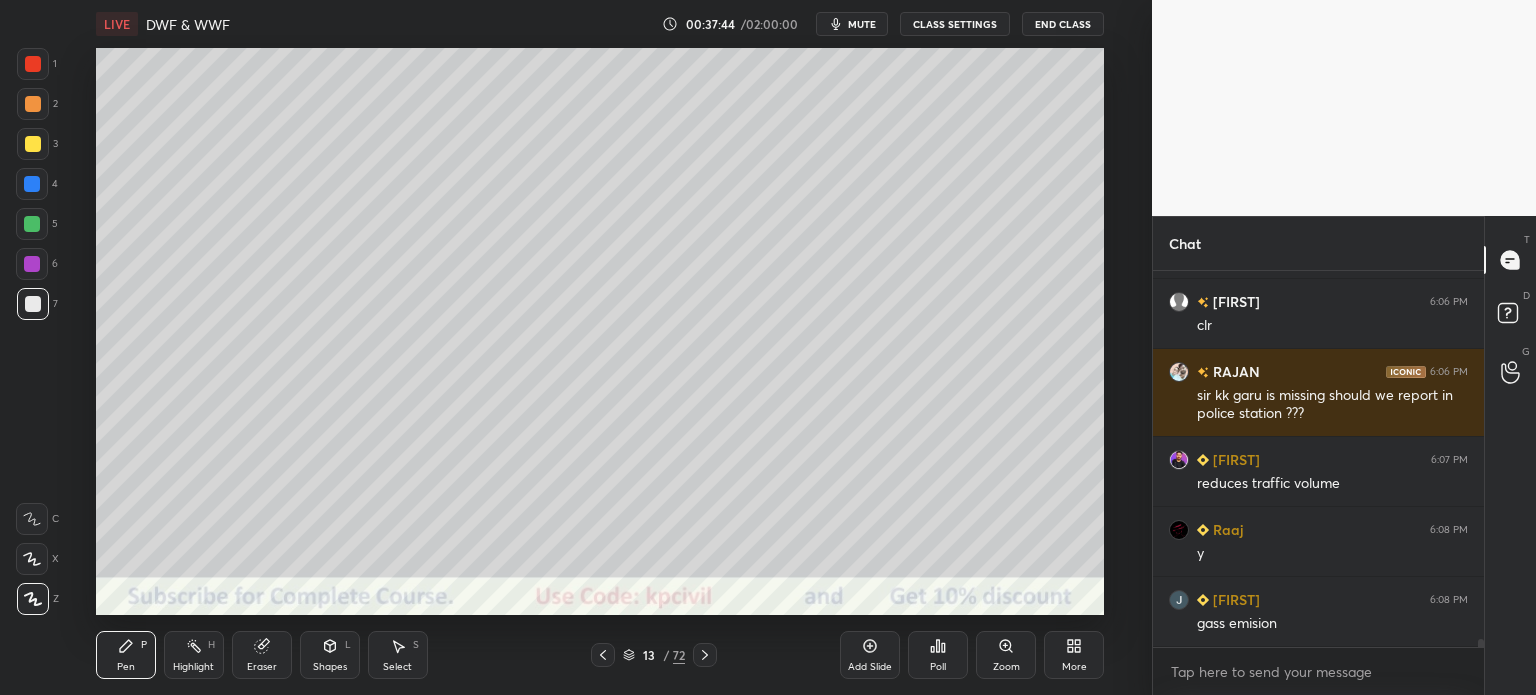 click at bounding box center [33, 104] 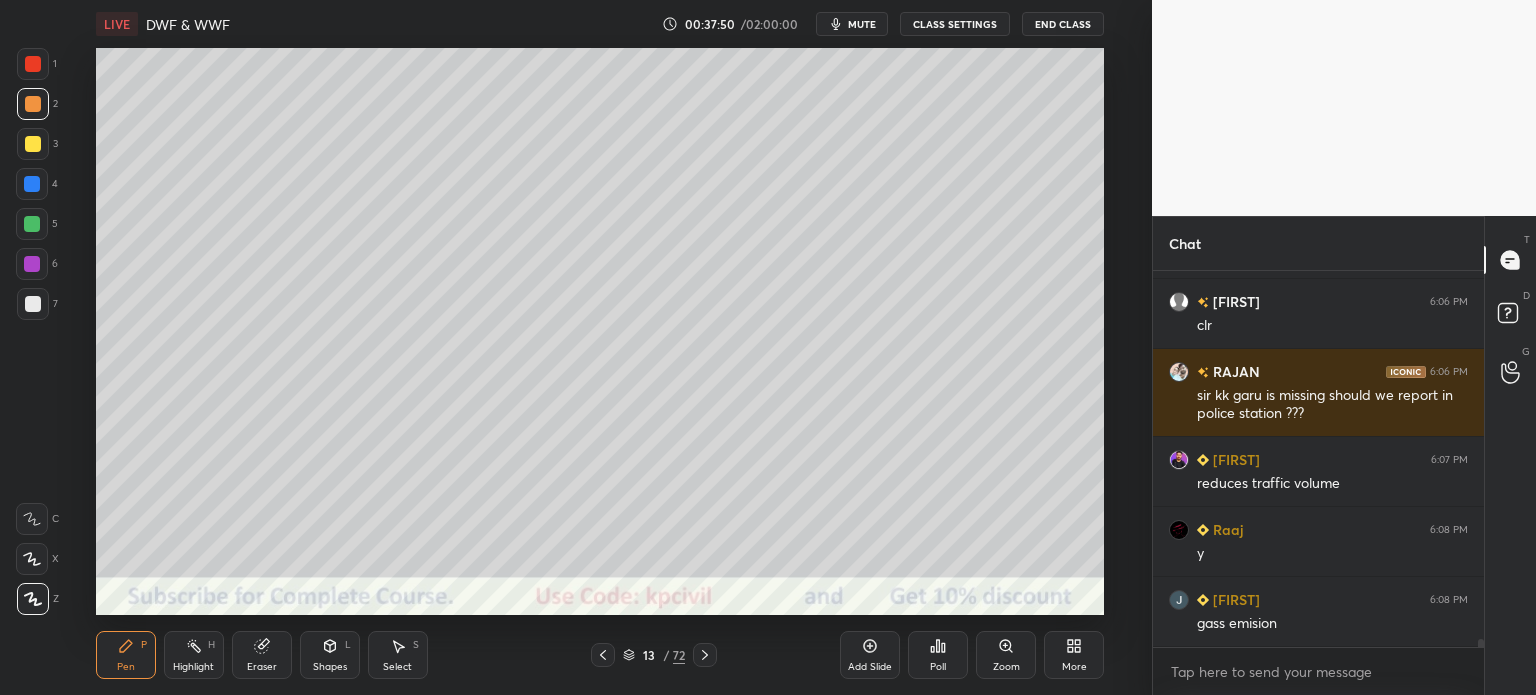 click on "LIVE DWF & WWF 00:37:50 /  02:00:00 mute CLASS SETTINGS End Class" at bounding box center [600, 24] 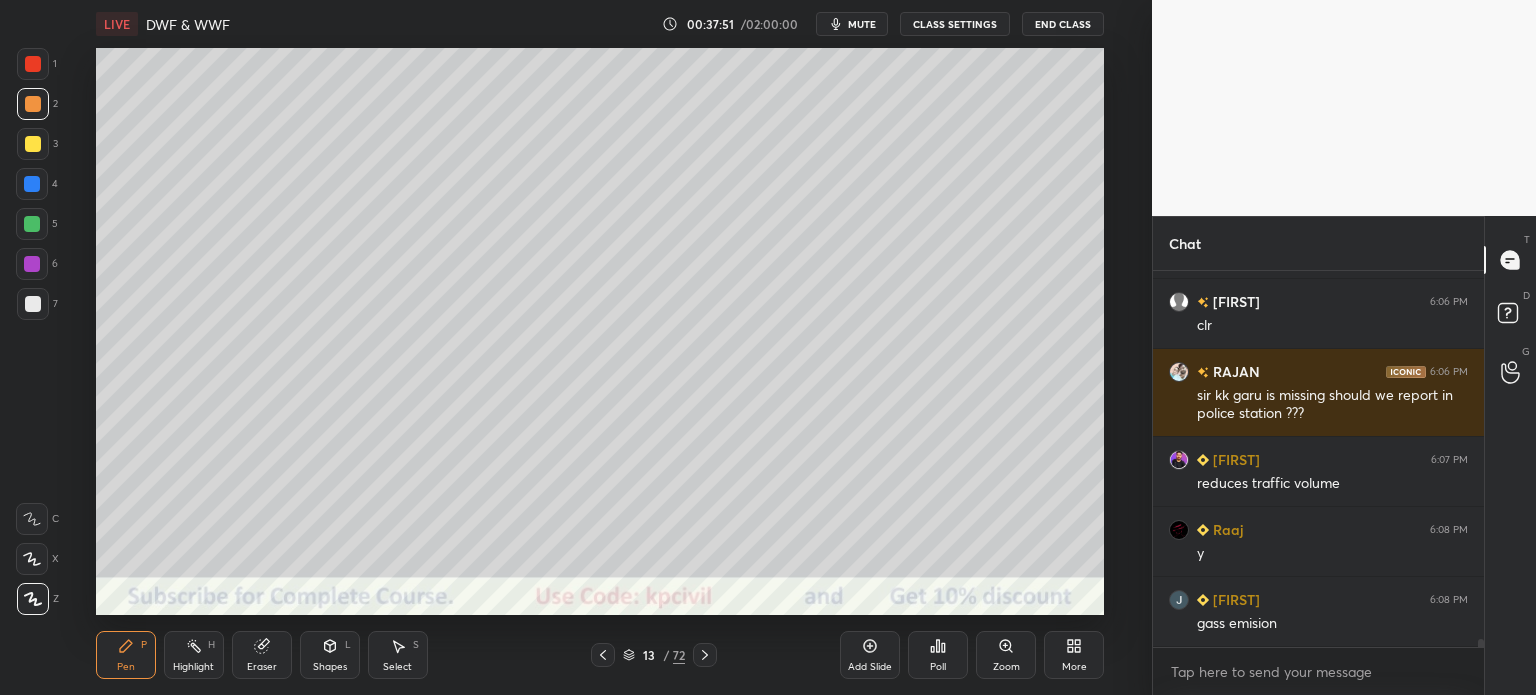click on "End Class" at bounding box center (1063, 24) 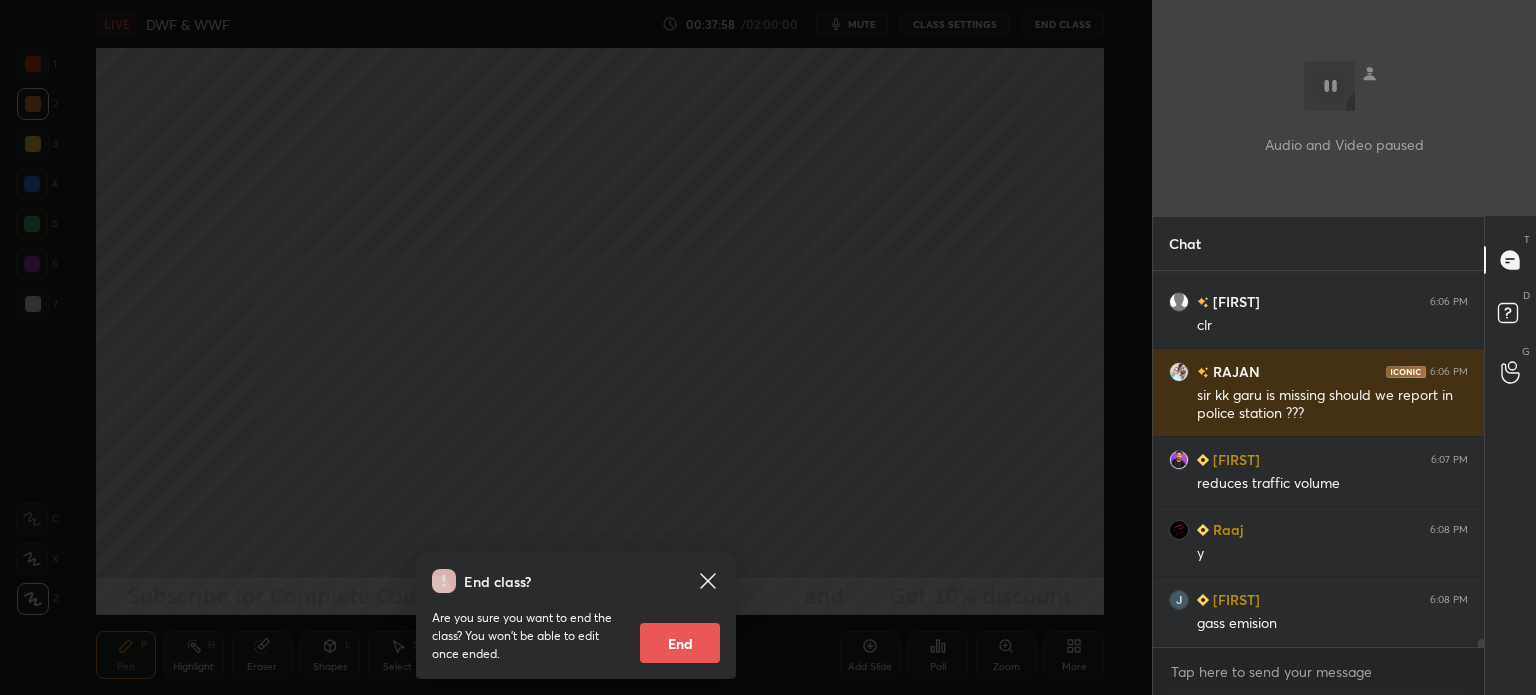 scroll, scrollTop: 17398, scrollLeft: 0, axis: vertical 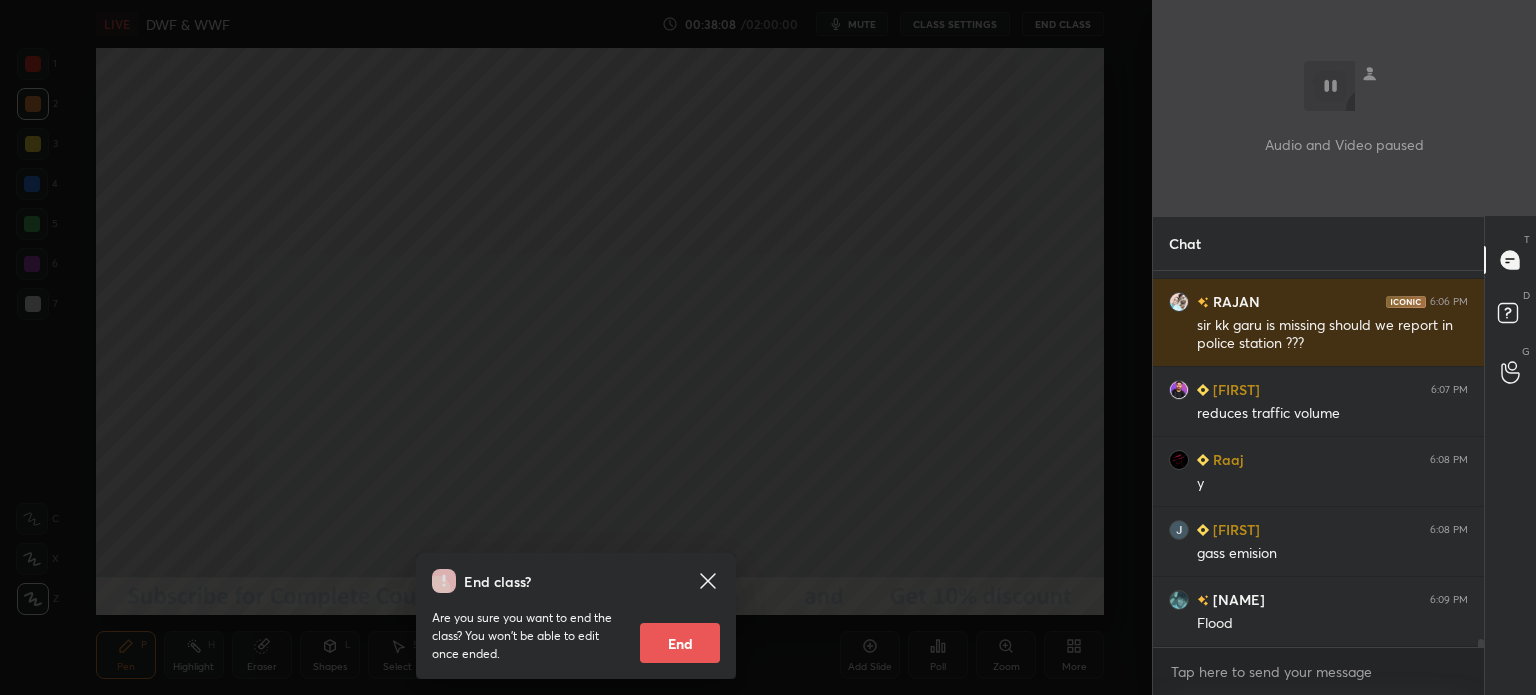click on "End class? Are you sure you want to end the class? You won’t be able to edit once ended. End" at bounding box center [576, 347] 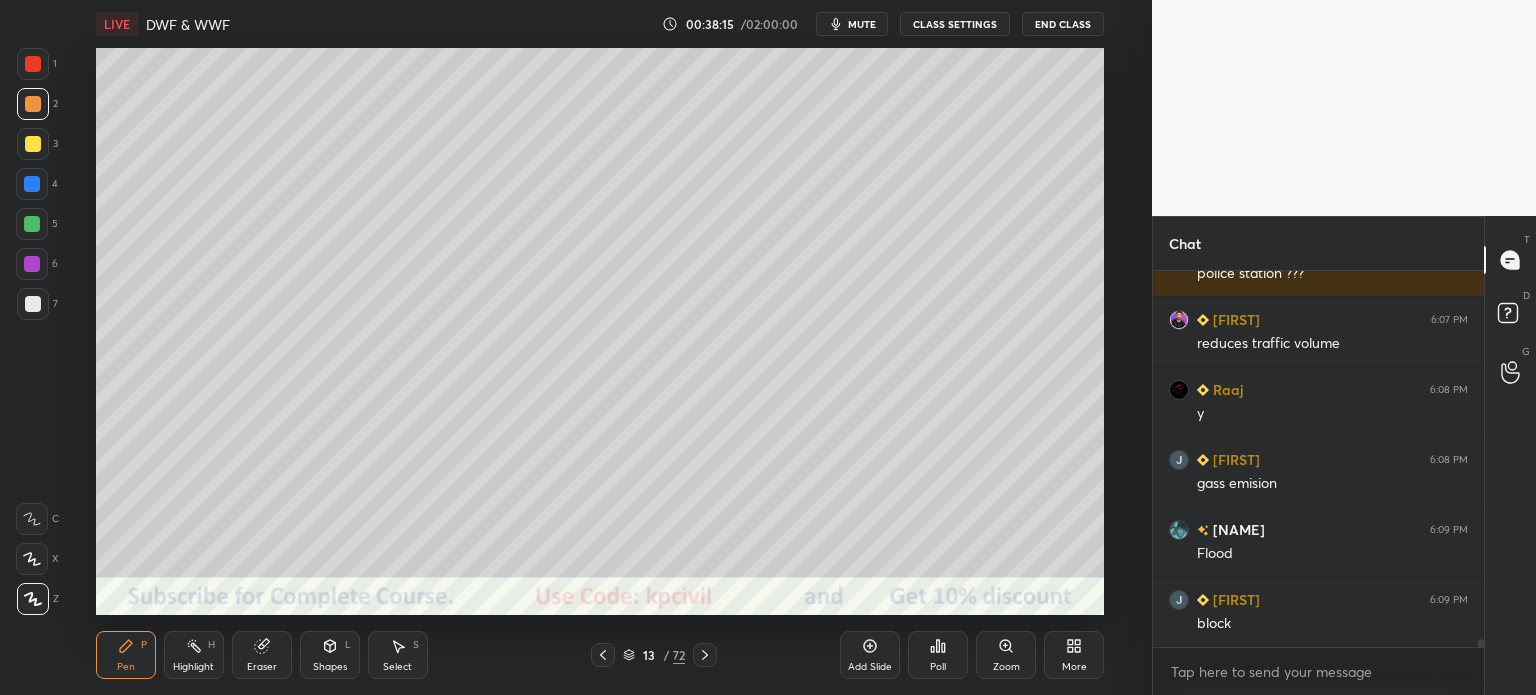 scroll, scrollTop: 17538, scrollLeft: 0, axis: vertical 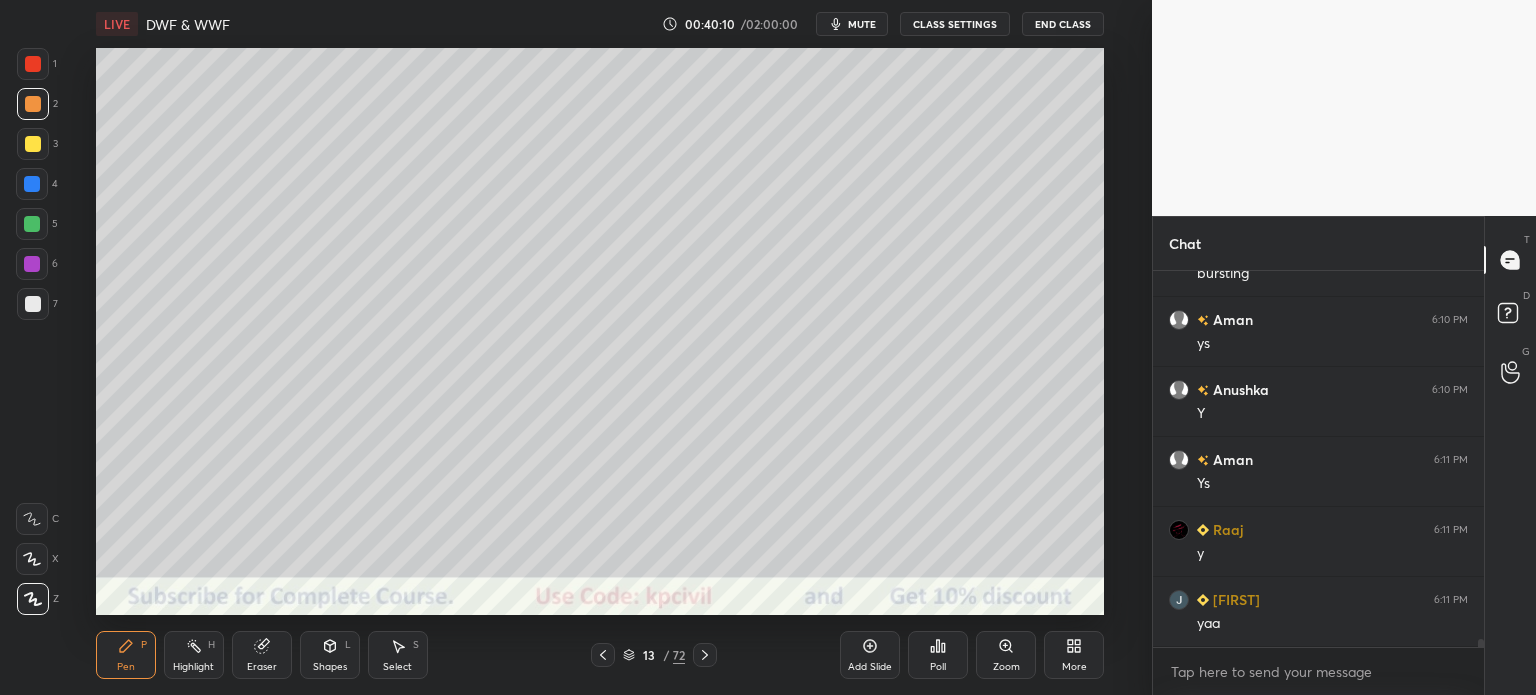 click 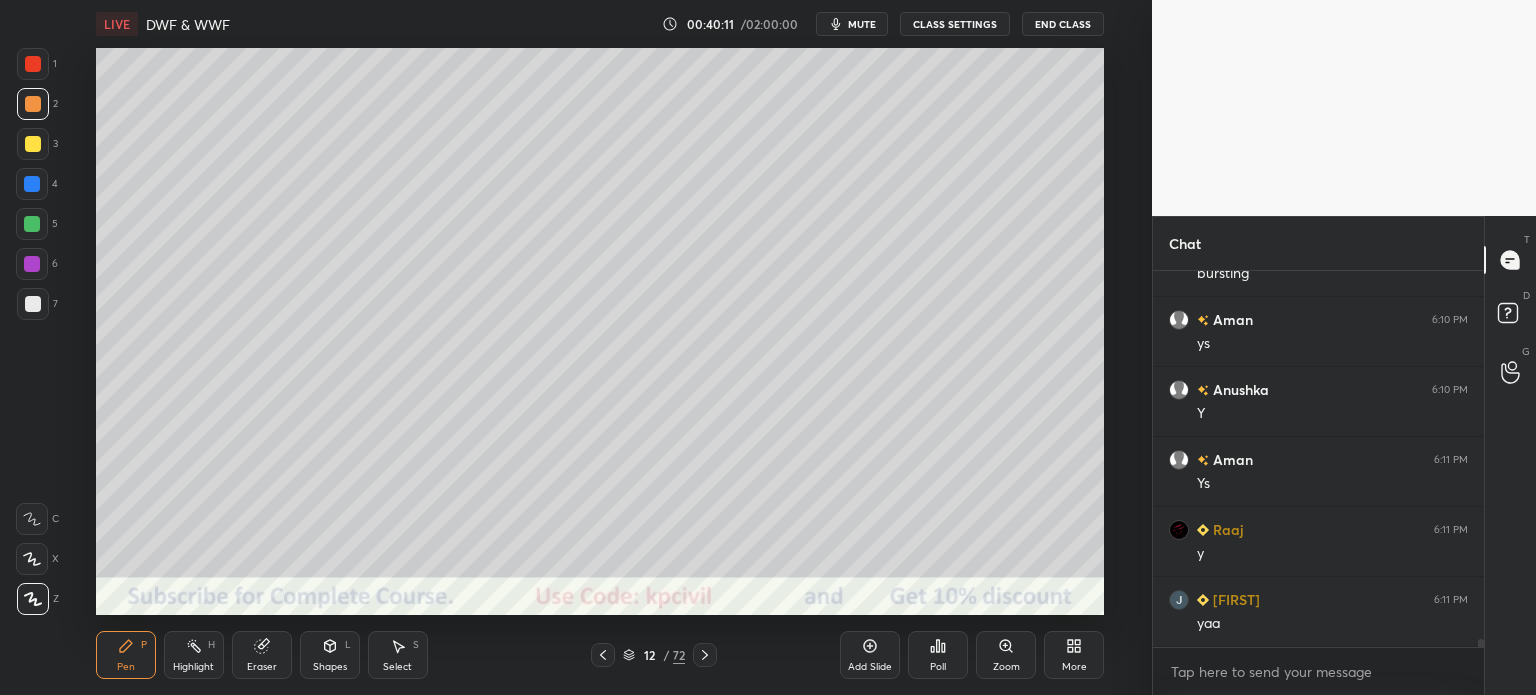 scroll, scrollTop: 18256, scrollLeft: 0, axis: vertical 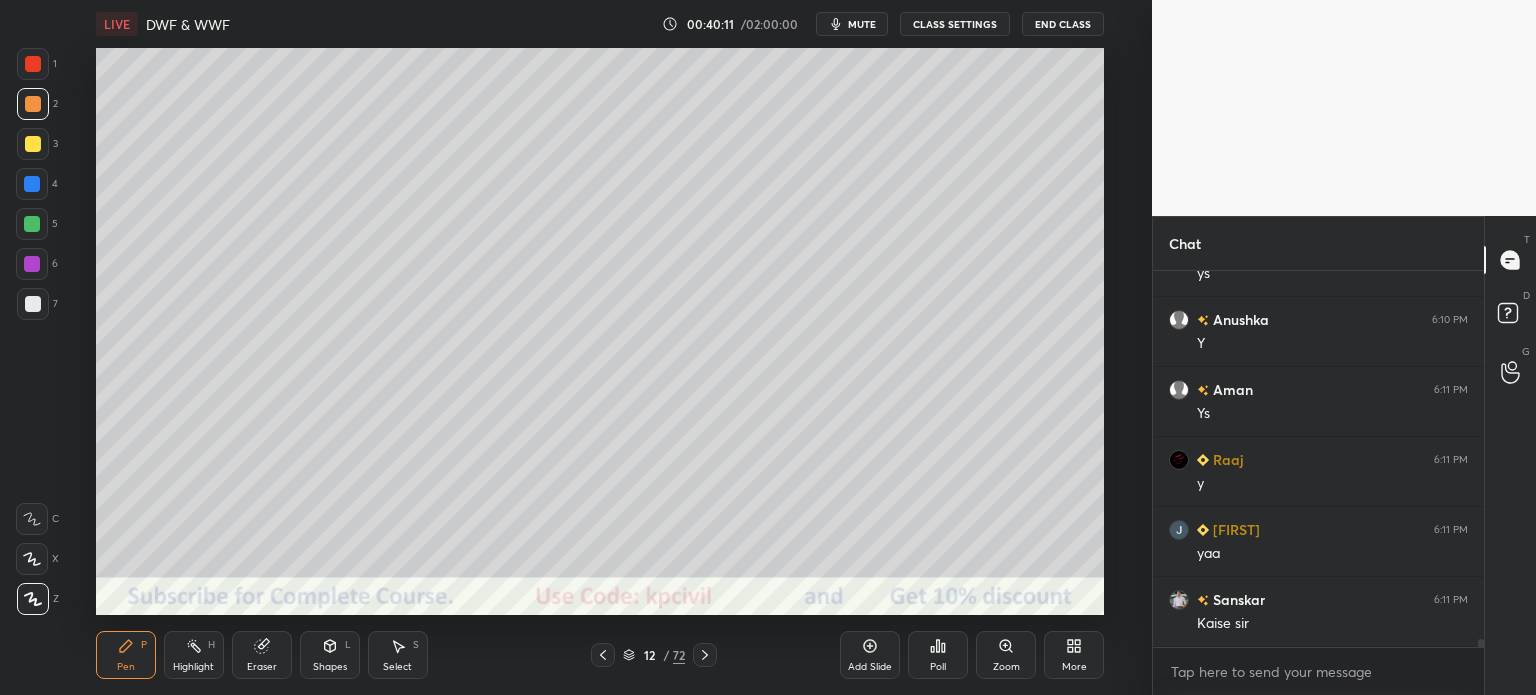 click at bounding box center [33, 144] 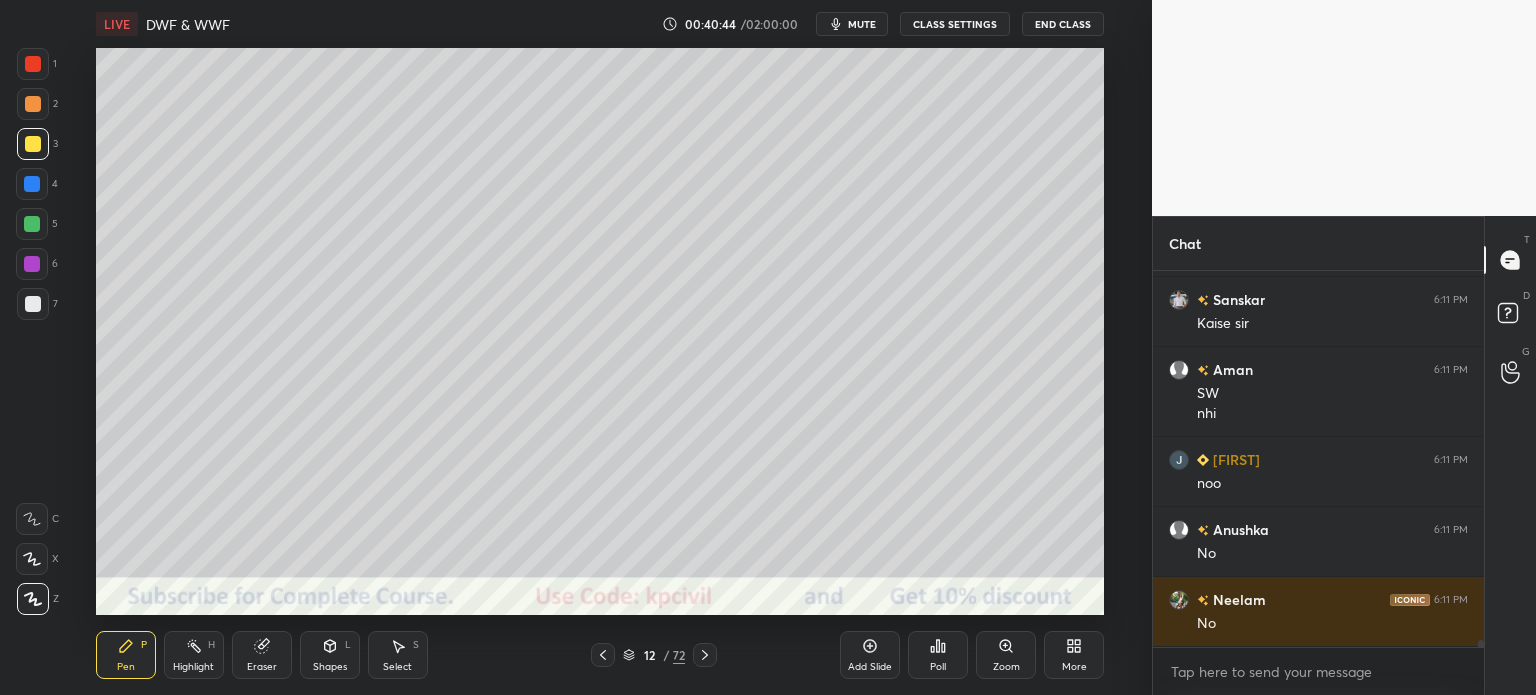 scroll, scrollTop: 18626, scrollLeft: 0, axis: vertical 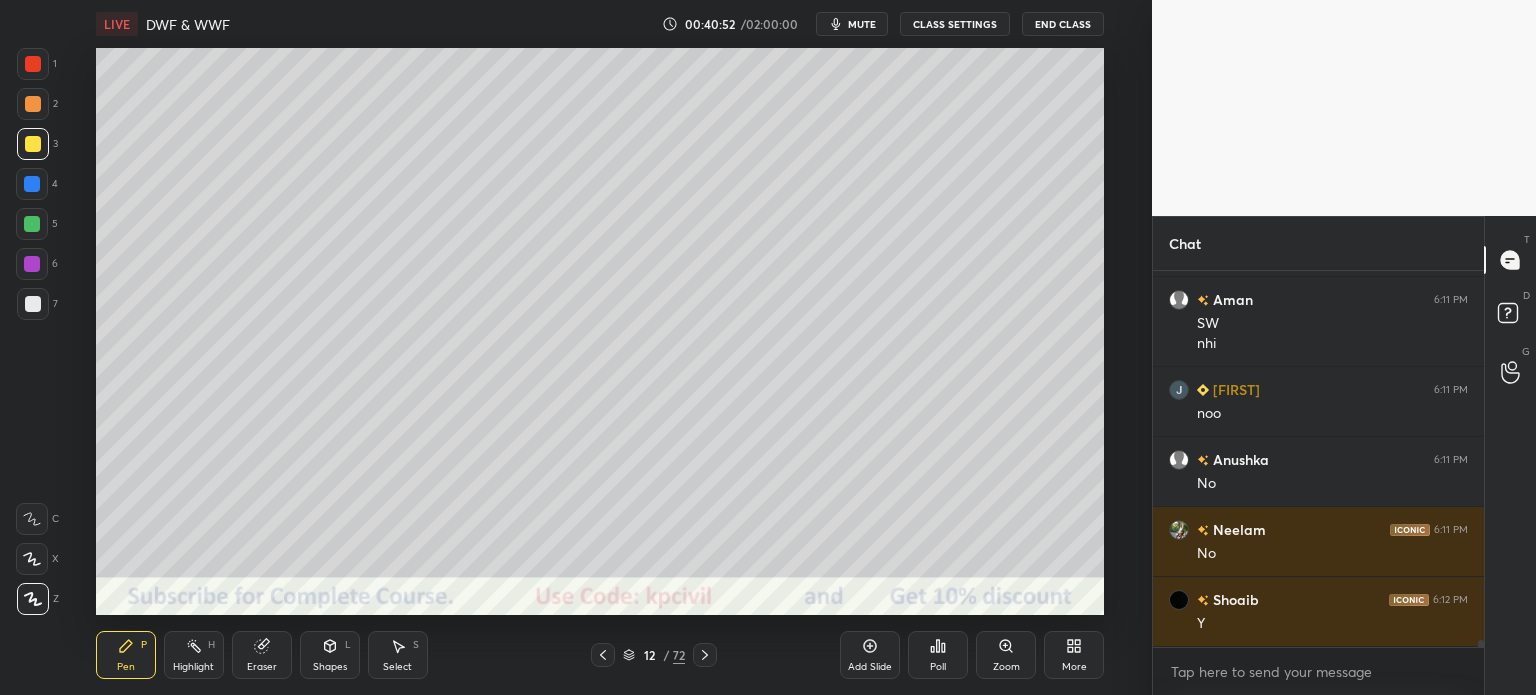 click on "End Class" at bounding box center [1063, 24] 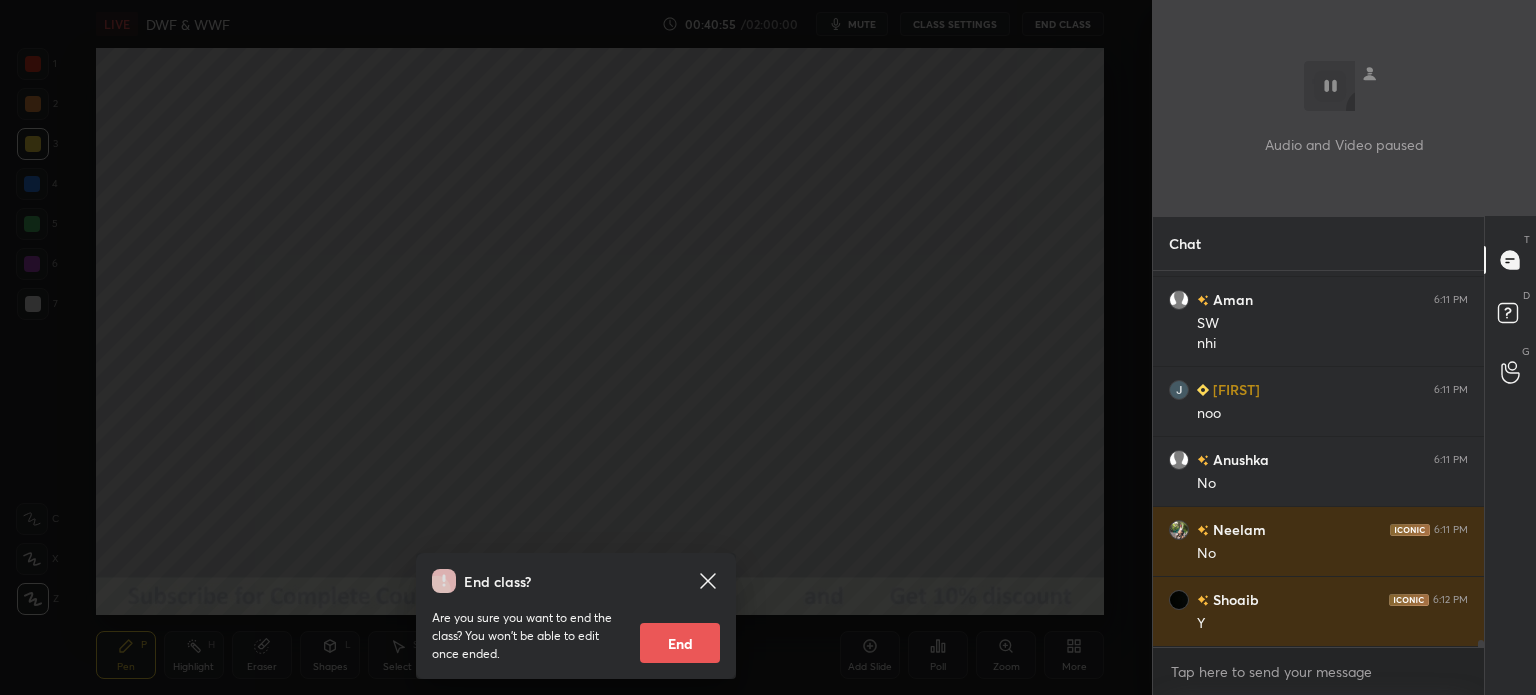 scroll, scrollTop: 18696, scrollLeft: 0, axis: vertical 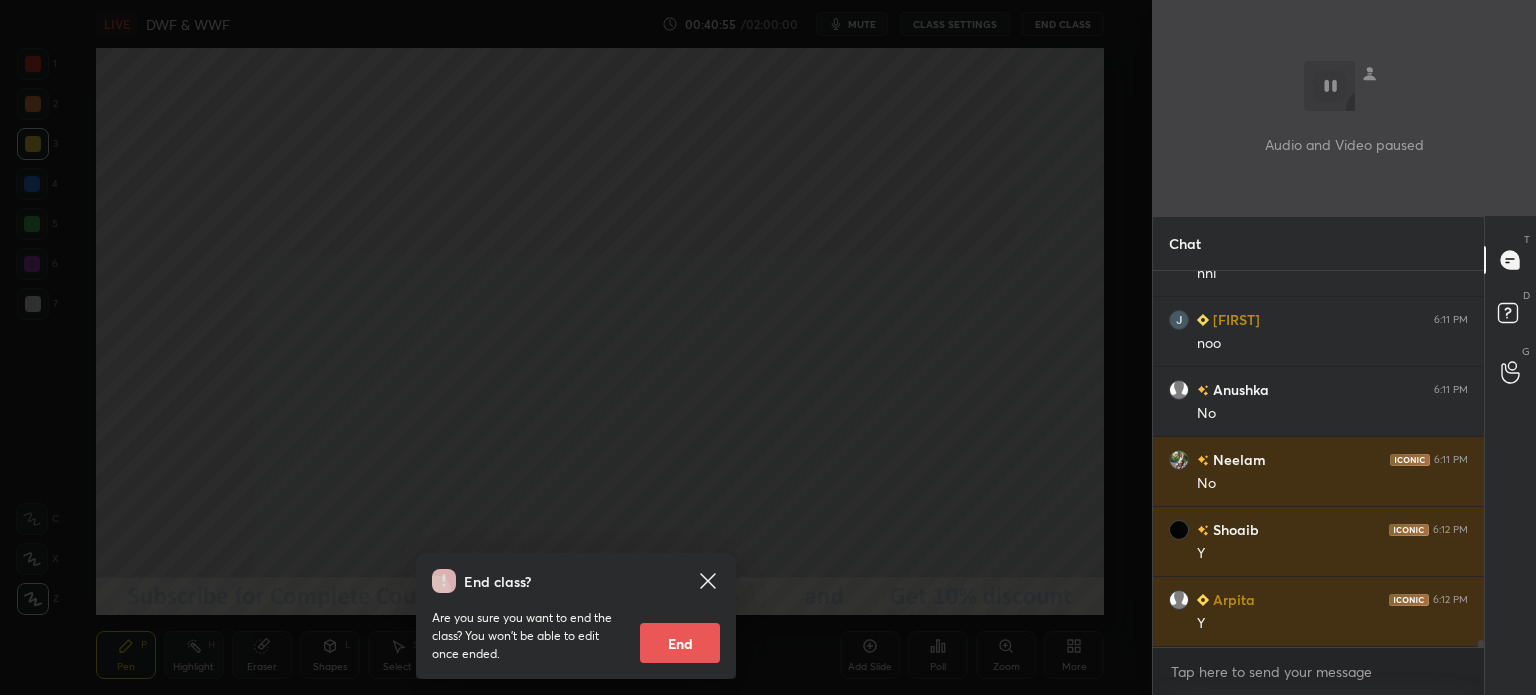click on "End class? Are you sure you want to end the class? You won’t be able to edit once ended. End" at bounding box center (576, 347) 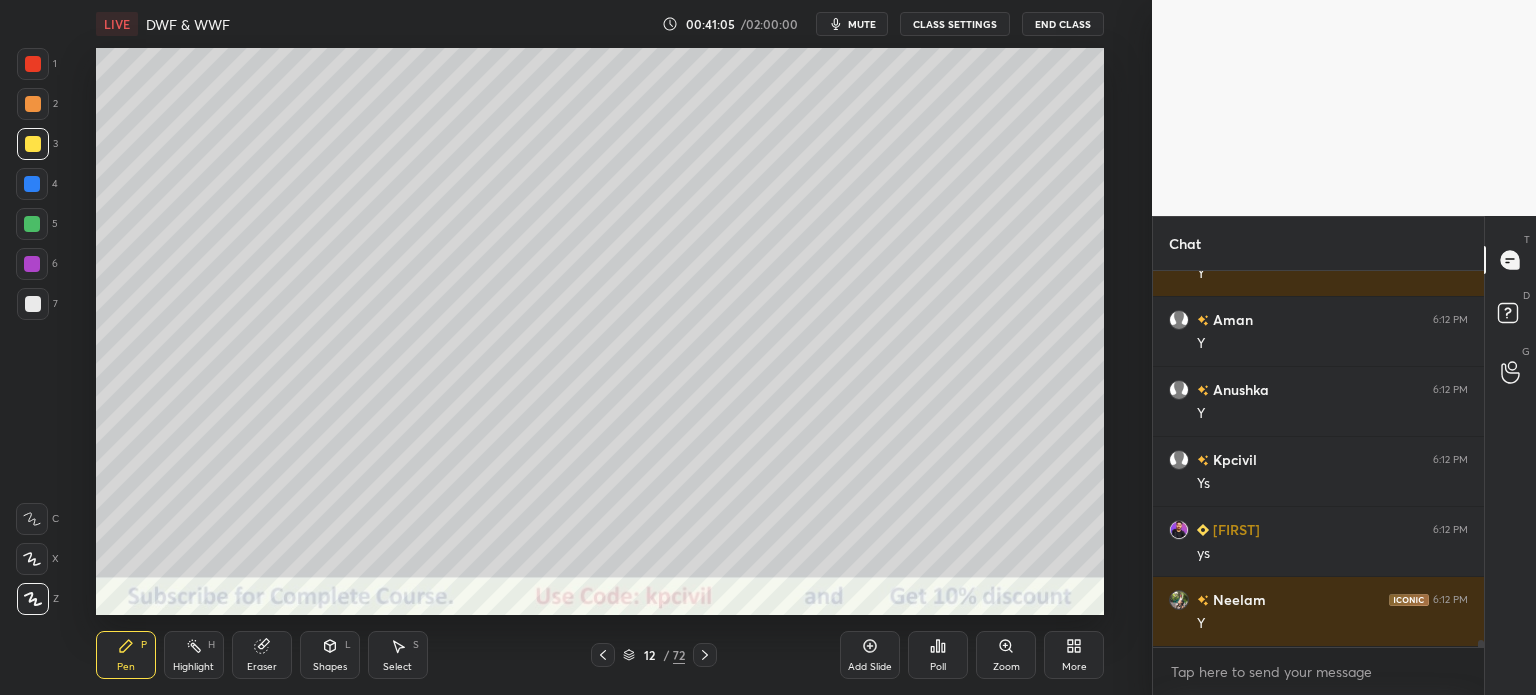 scroll, scrollTop: 19116, scrollLeft: 0, axis: vertical 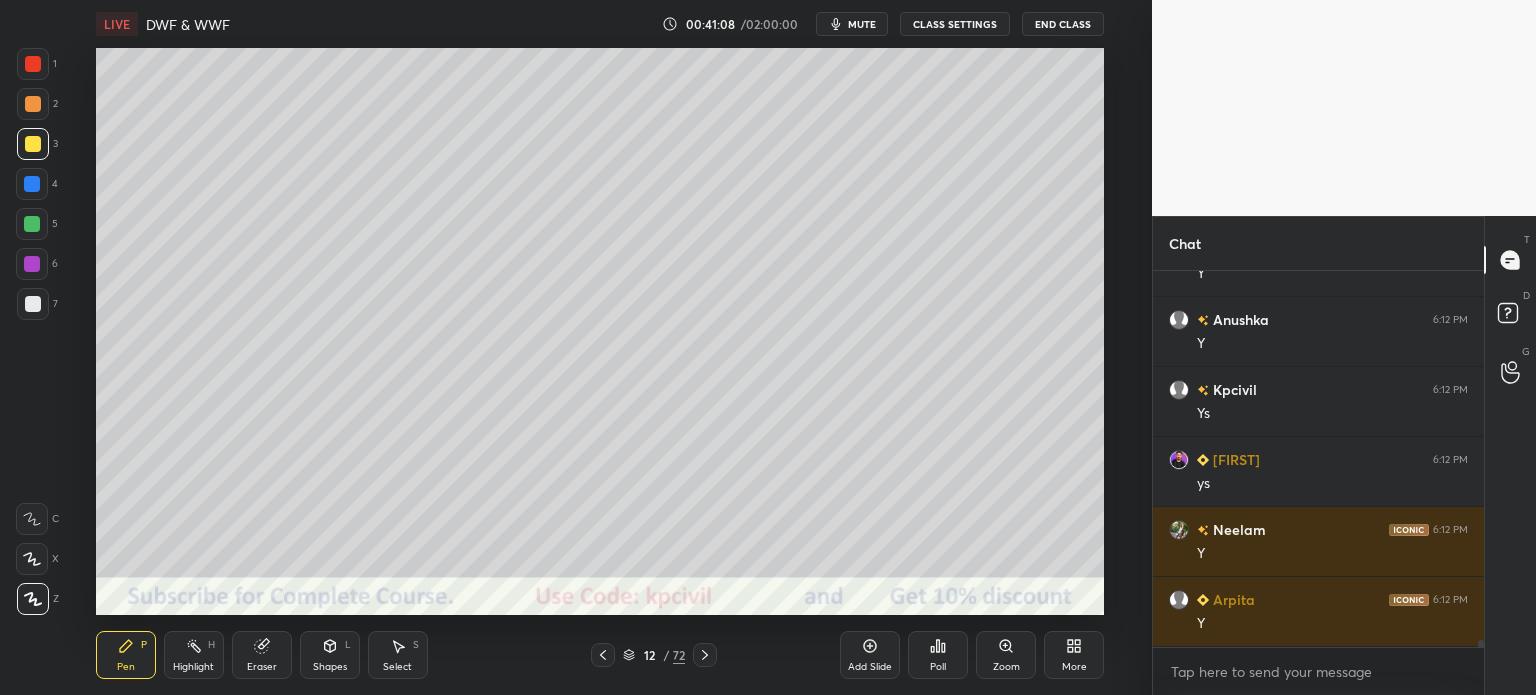 click 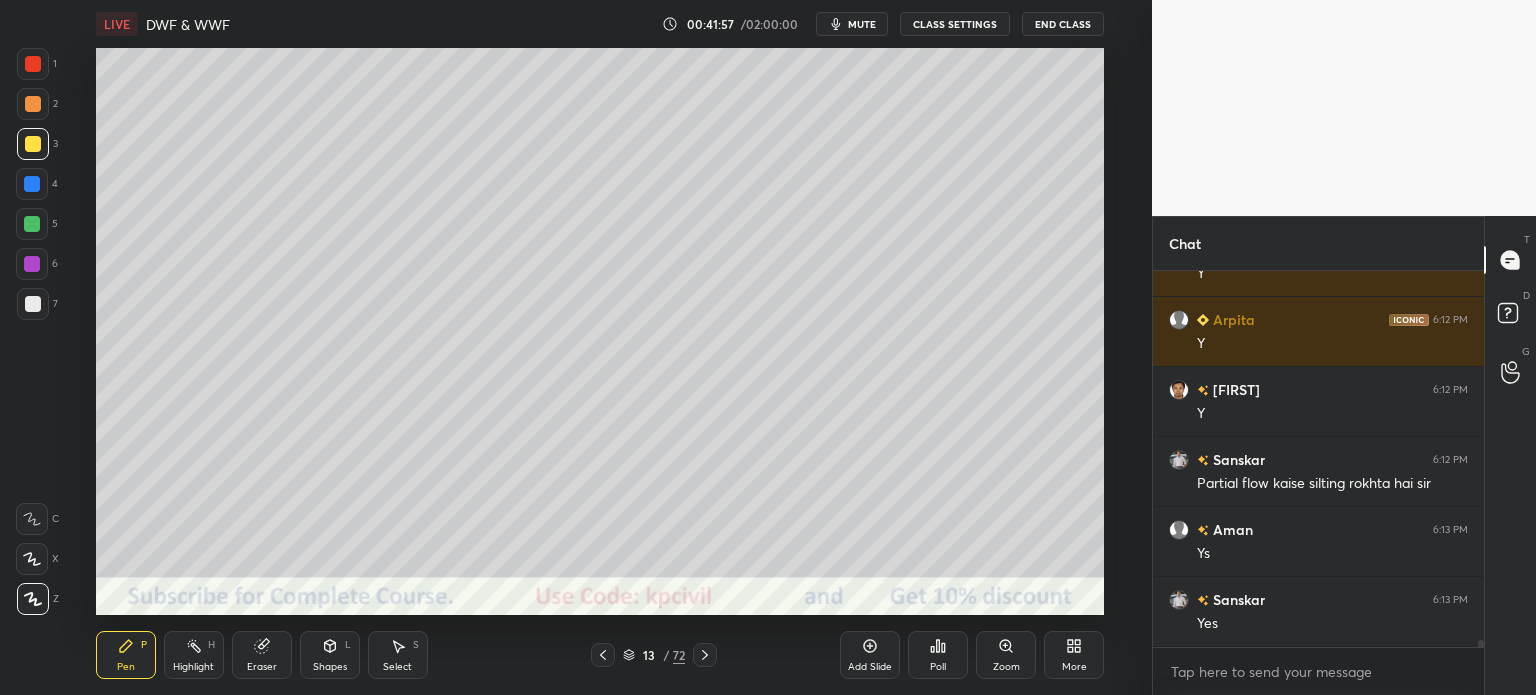 scroll, scrollTop: 19466, scrollLeft: 0, axis: vertical 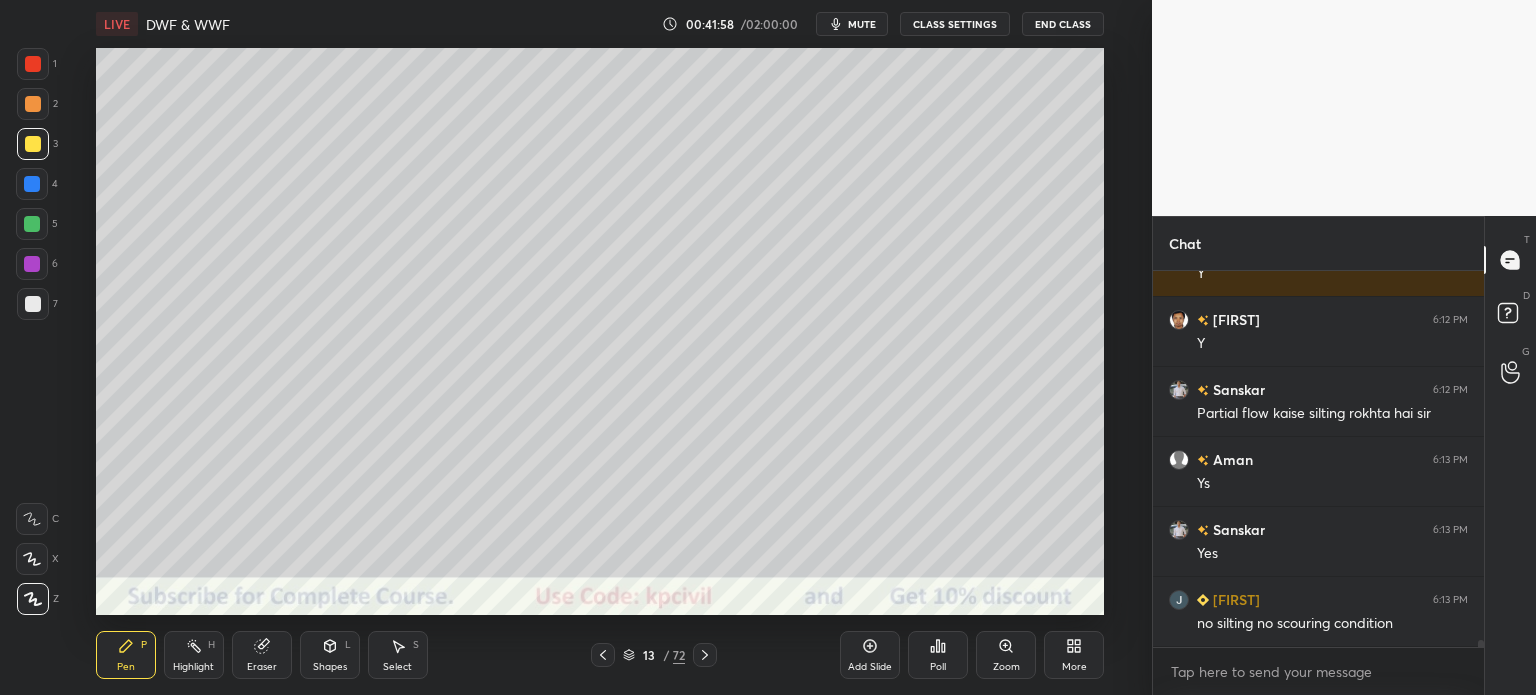 click 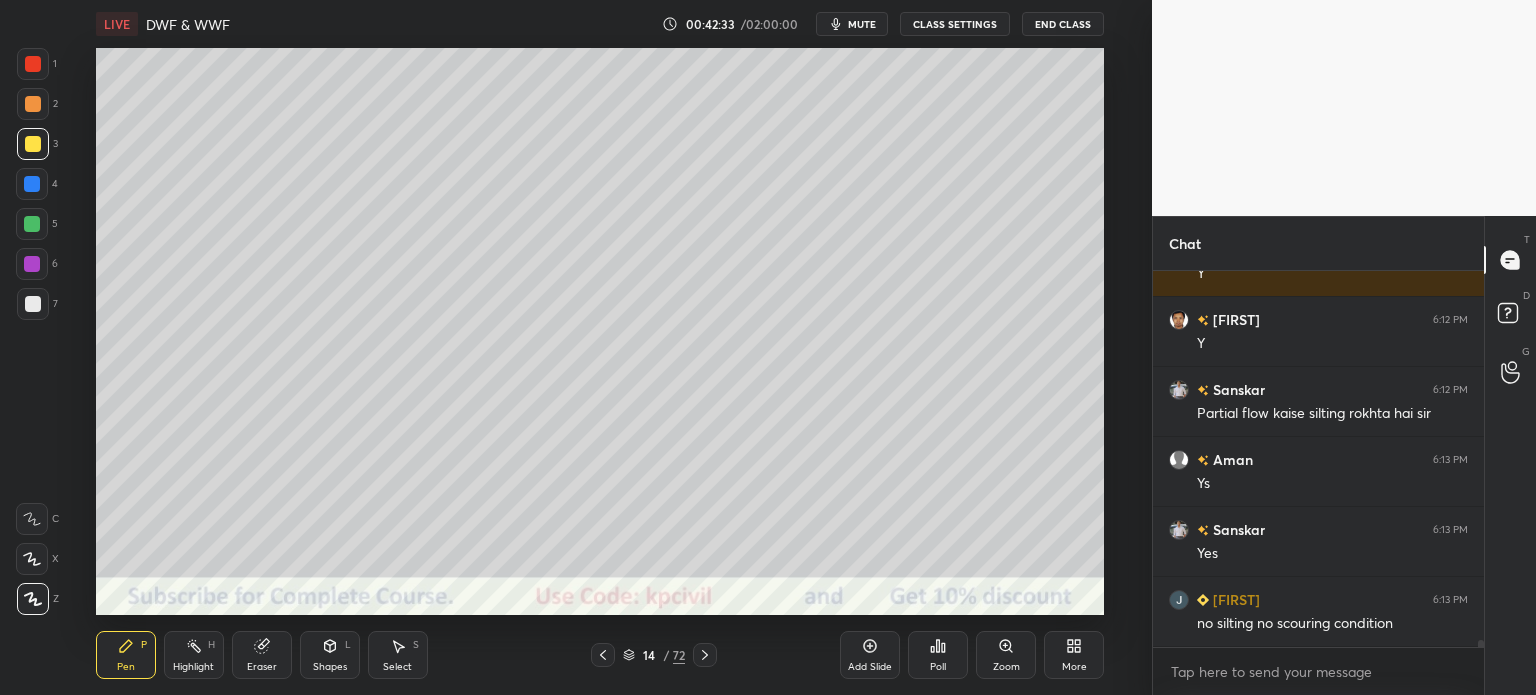 click at bounding box center (32, 184) 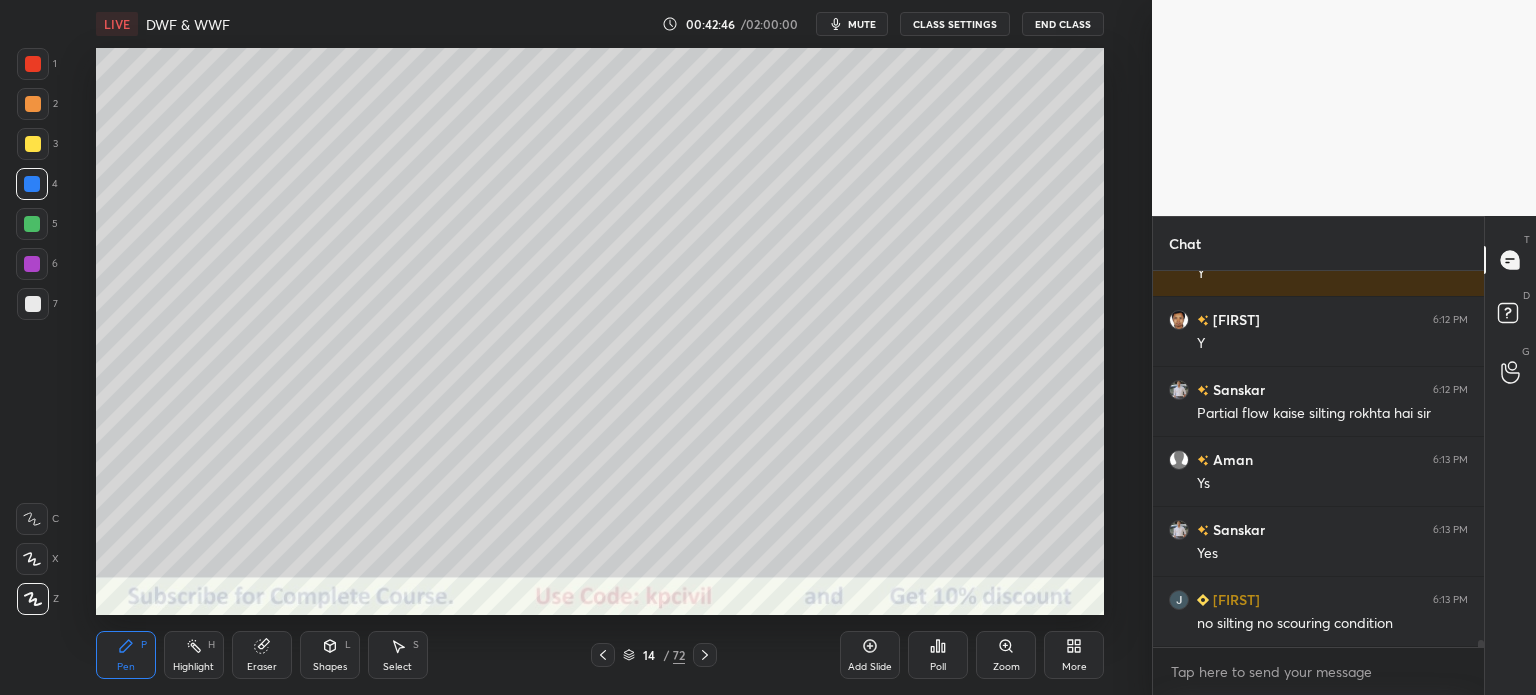 click at bounding box center (33, 304) 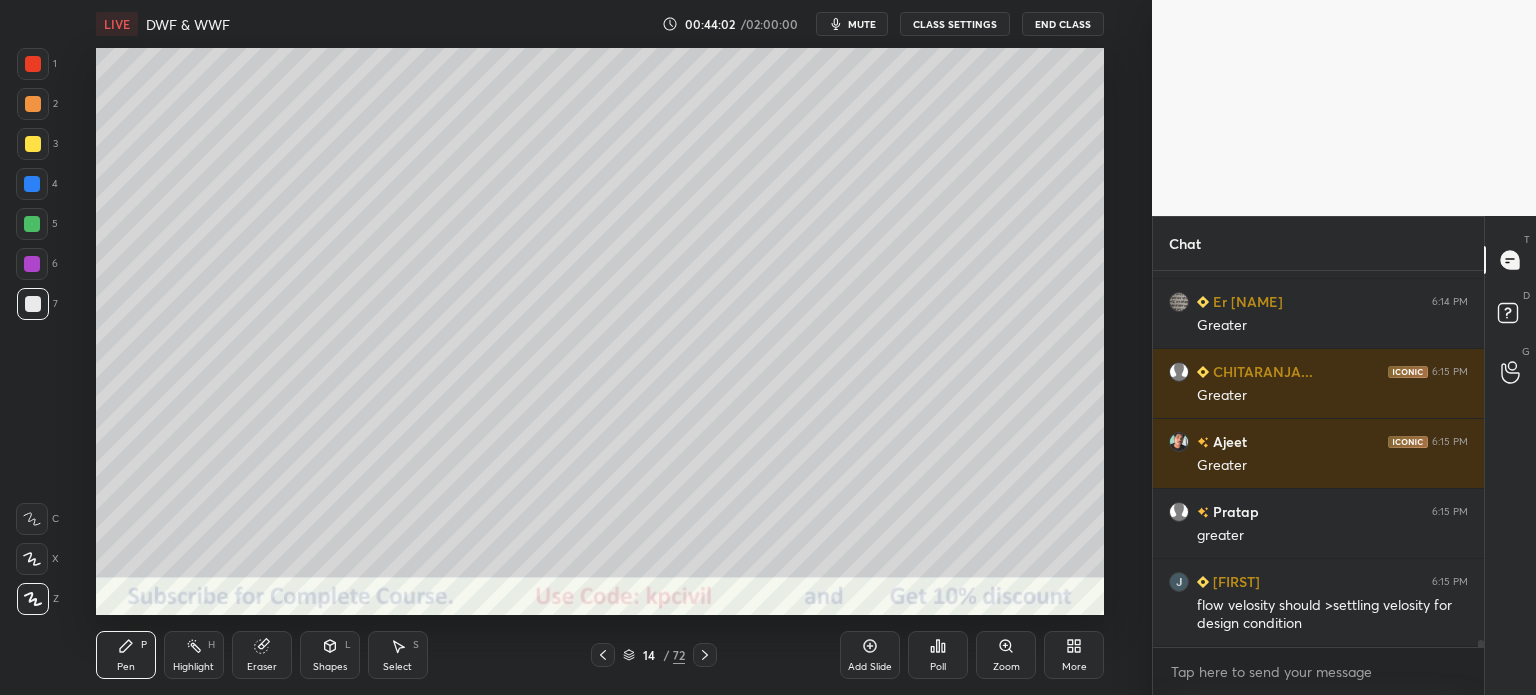 scroll, scrollTop: 20640, scrollLeft: 0, axis: vertical 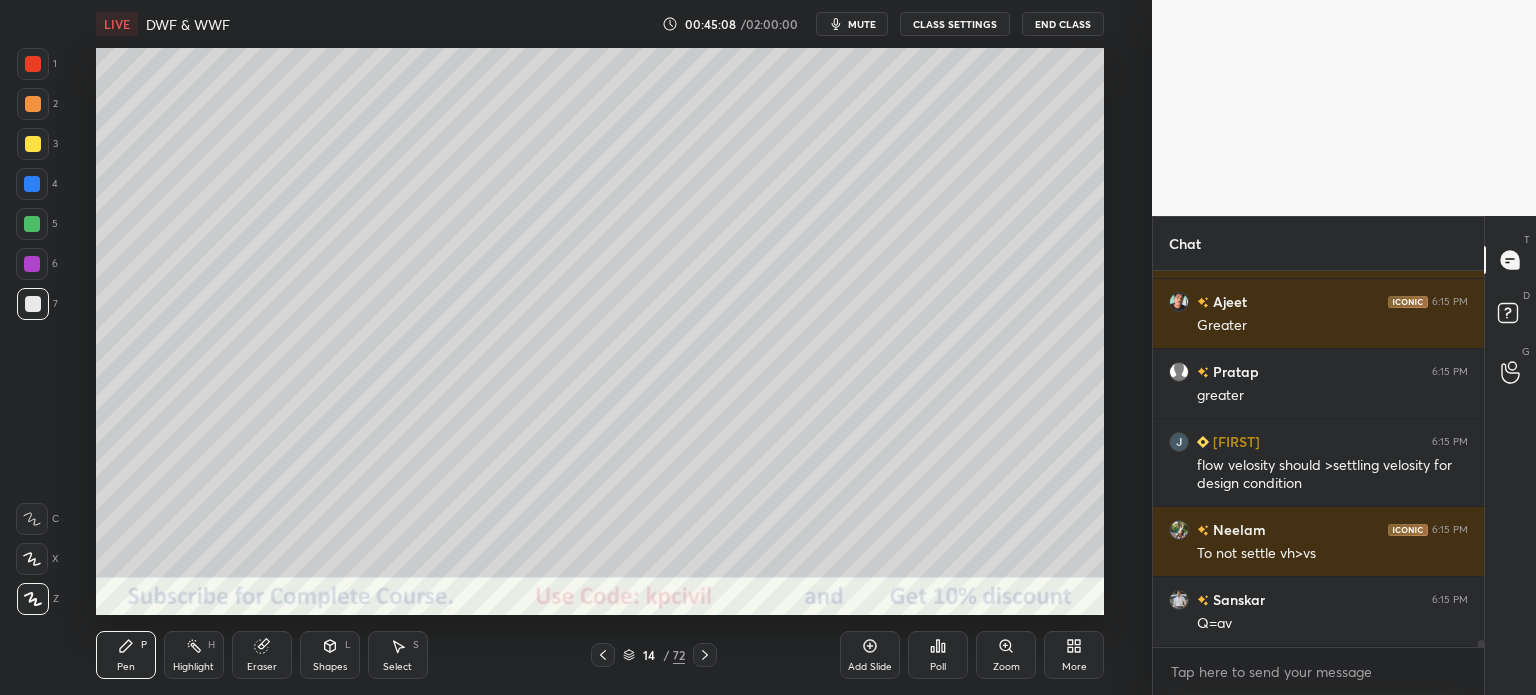 click 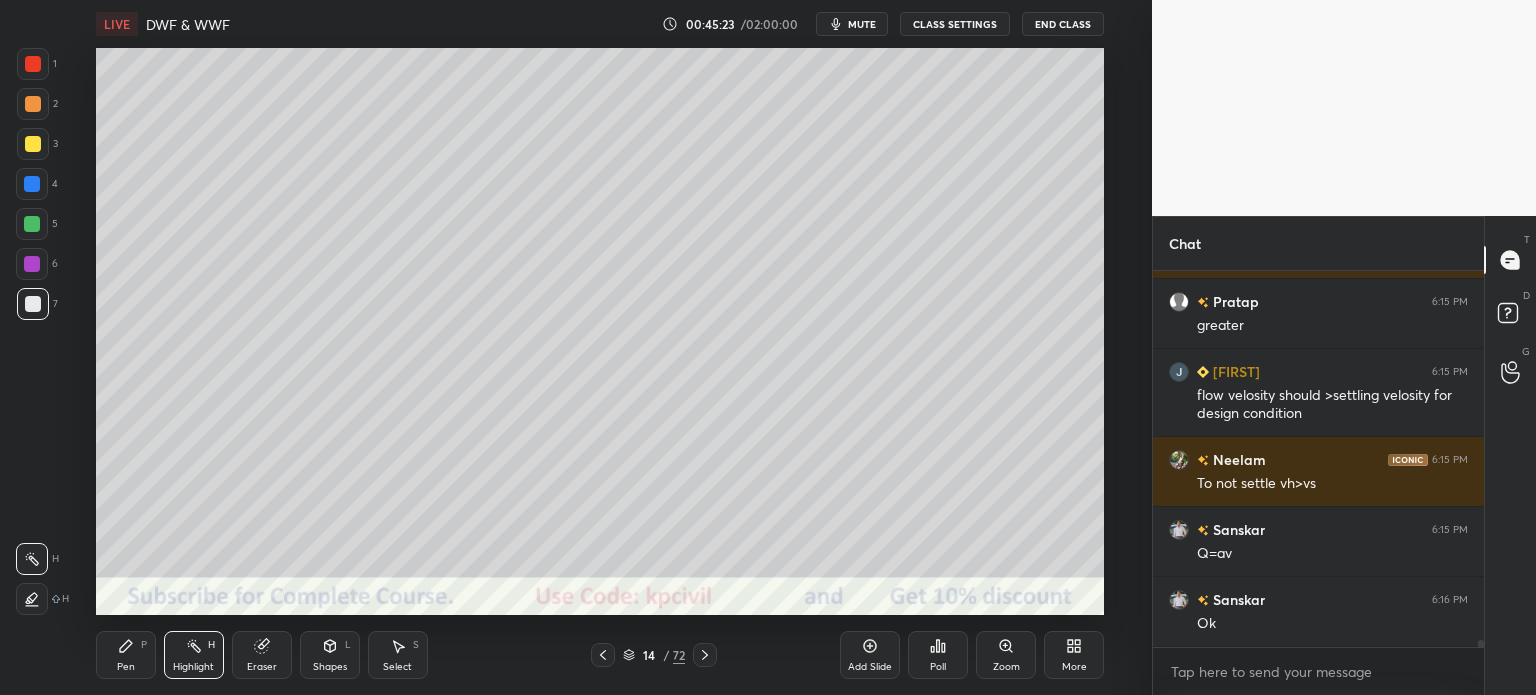 scroll, scrollTop: 20850, scrollLeft: 0, axis: vertical 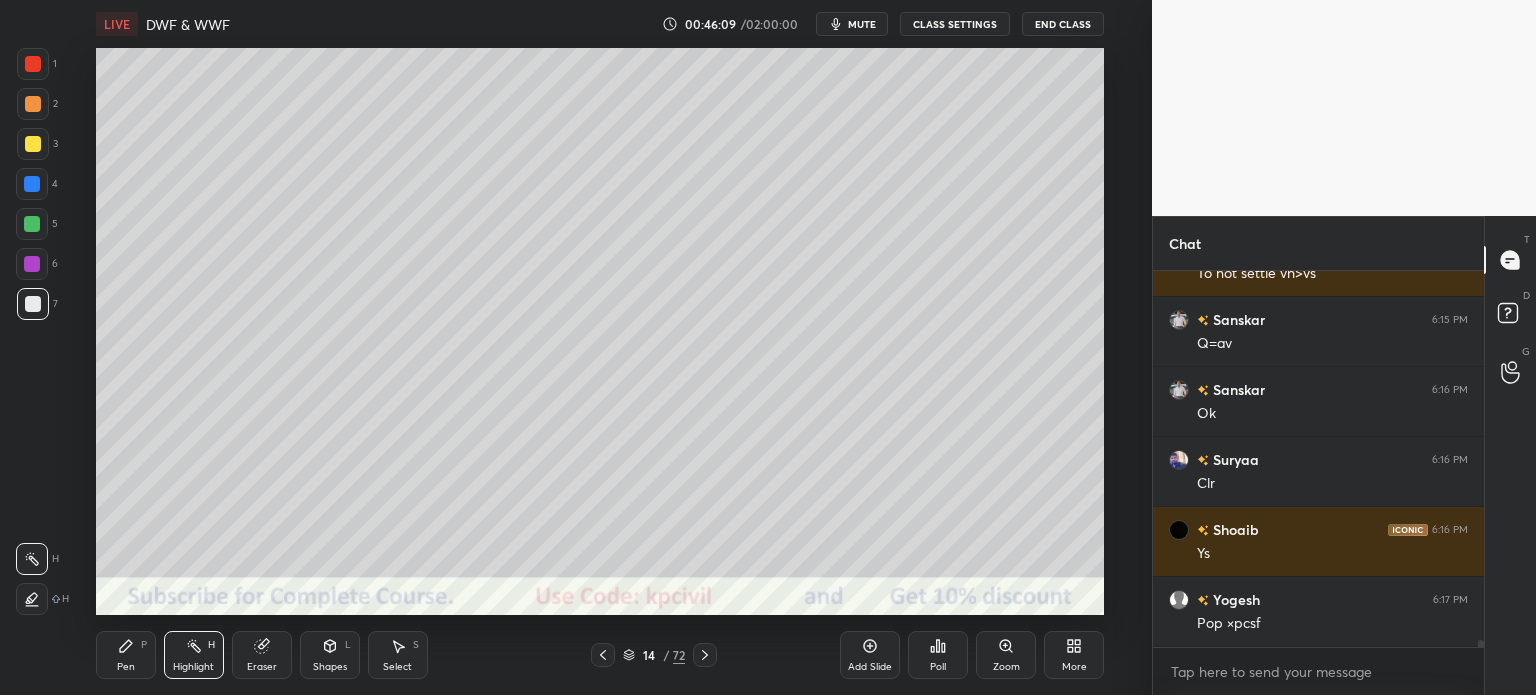 click on "Pen P" at bounding box center (126, 655) 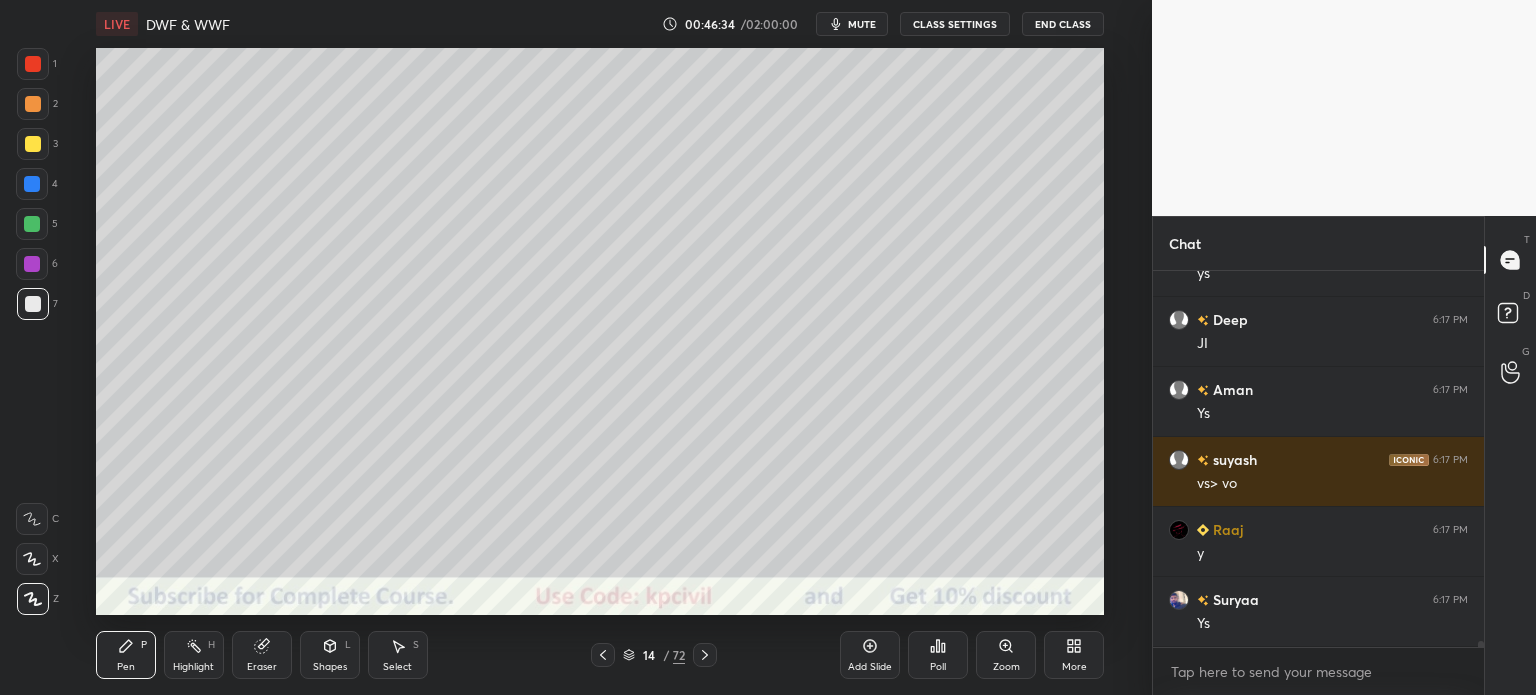 scroll, scrollTop: 21550, scrollLeft: 0, axis: vertical 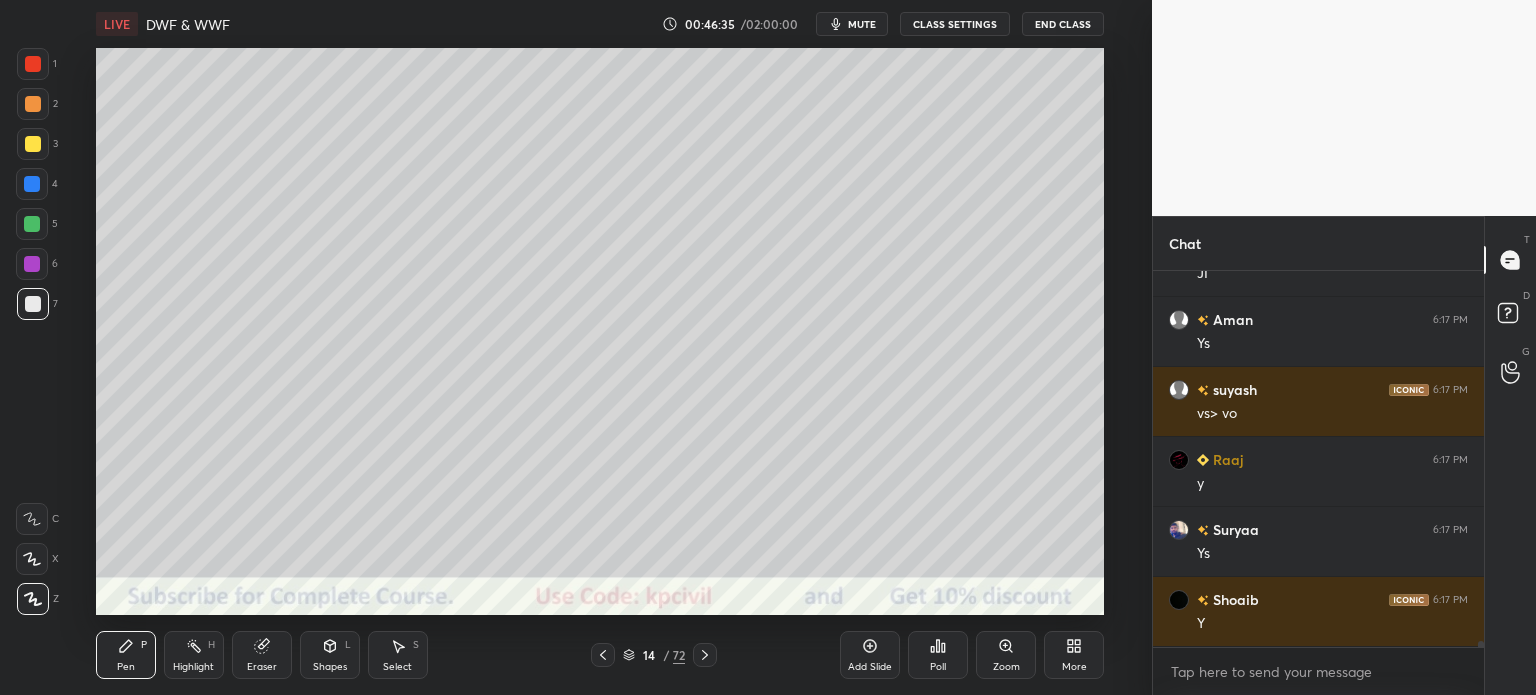 click at bounding box center (33, 144) 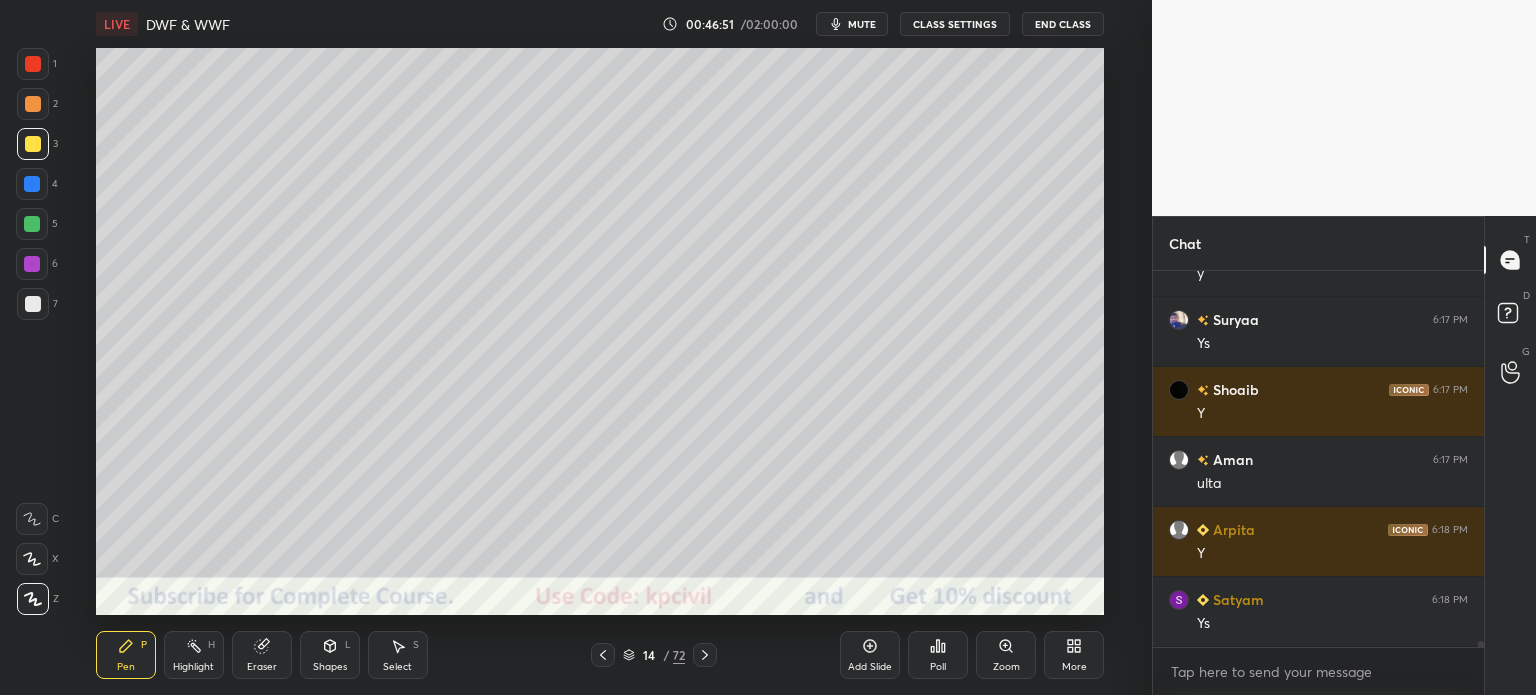 scroll, scrollTop: 21830, scrollLeft: 0, axis: vertical 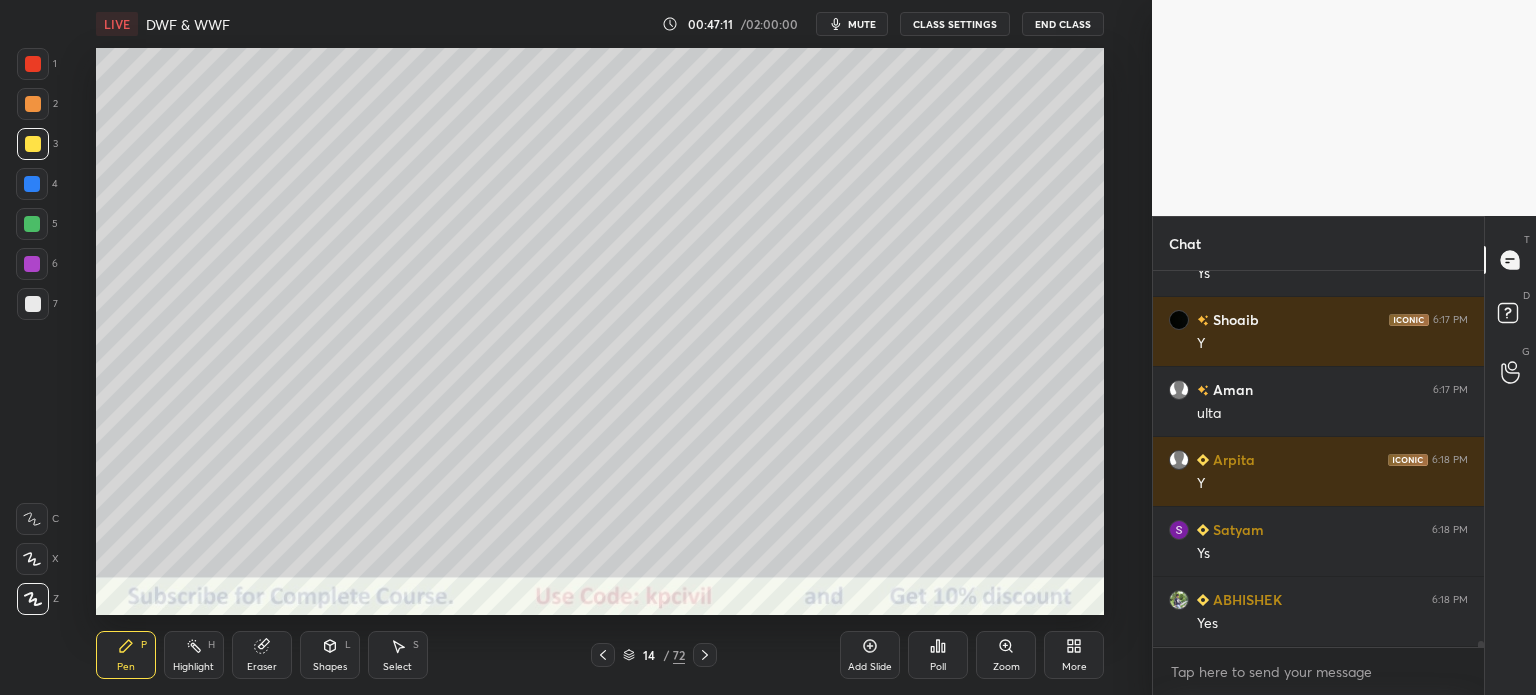 click on "Highlight" at bounding box center (193, 667) 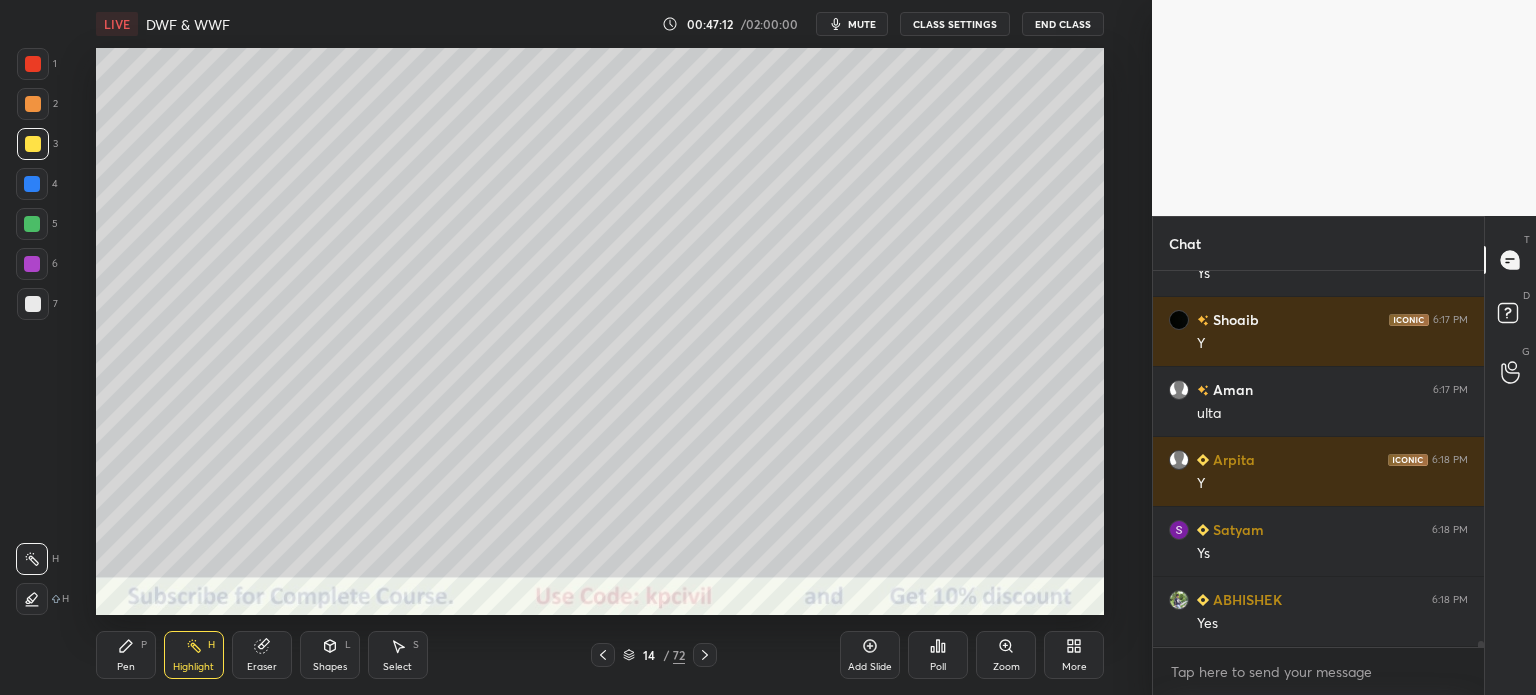 click on "Eraser" at bounding box center (262, 667) 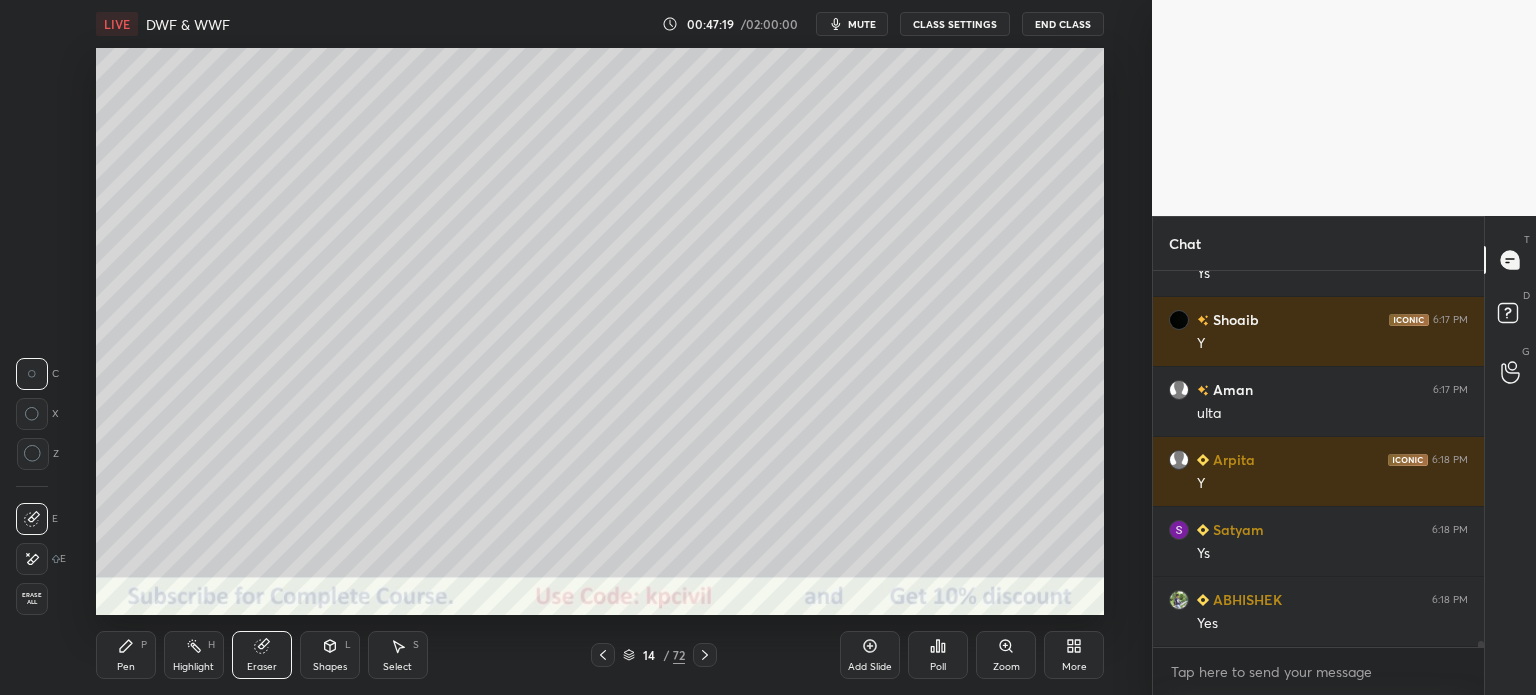 click on "Pen" at bounding box center (126, 667) 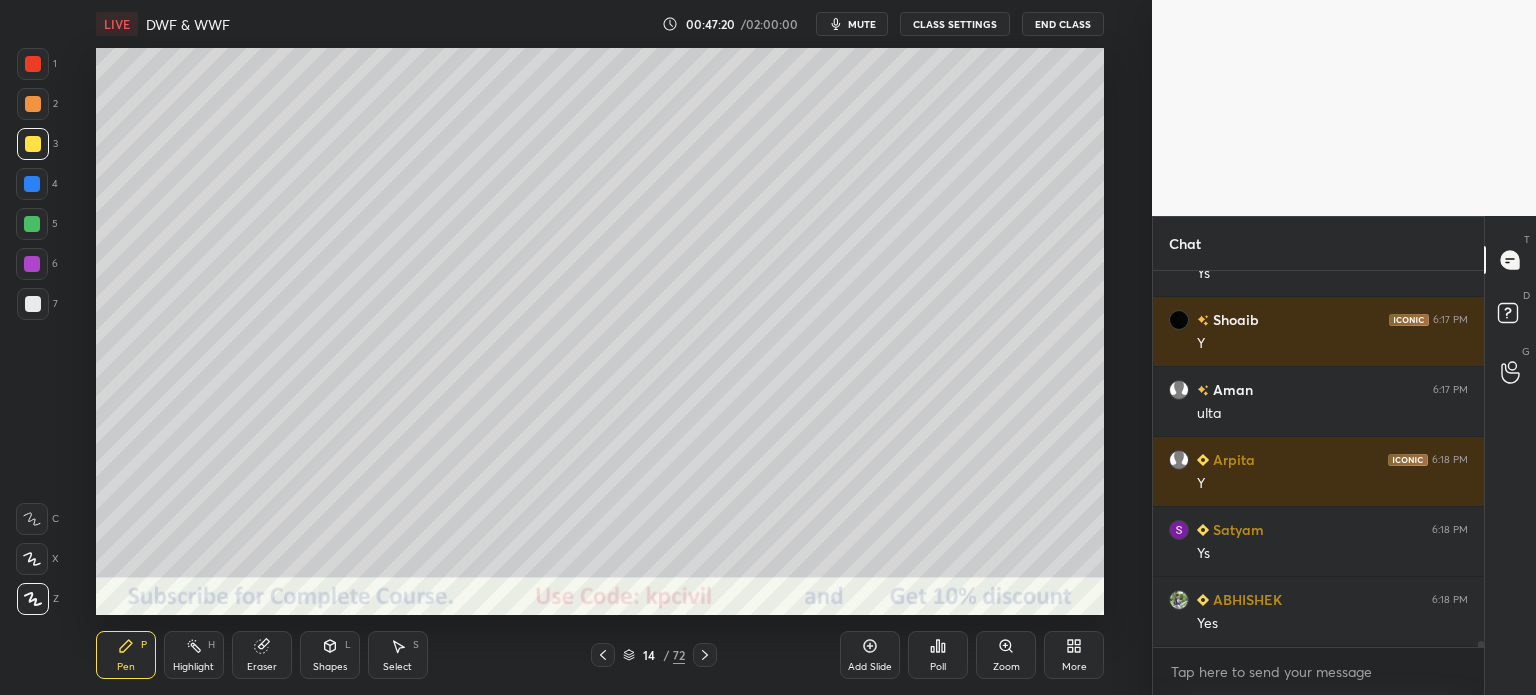click at bounding box center [33, 304] 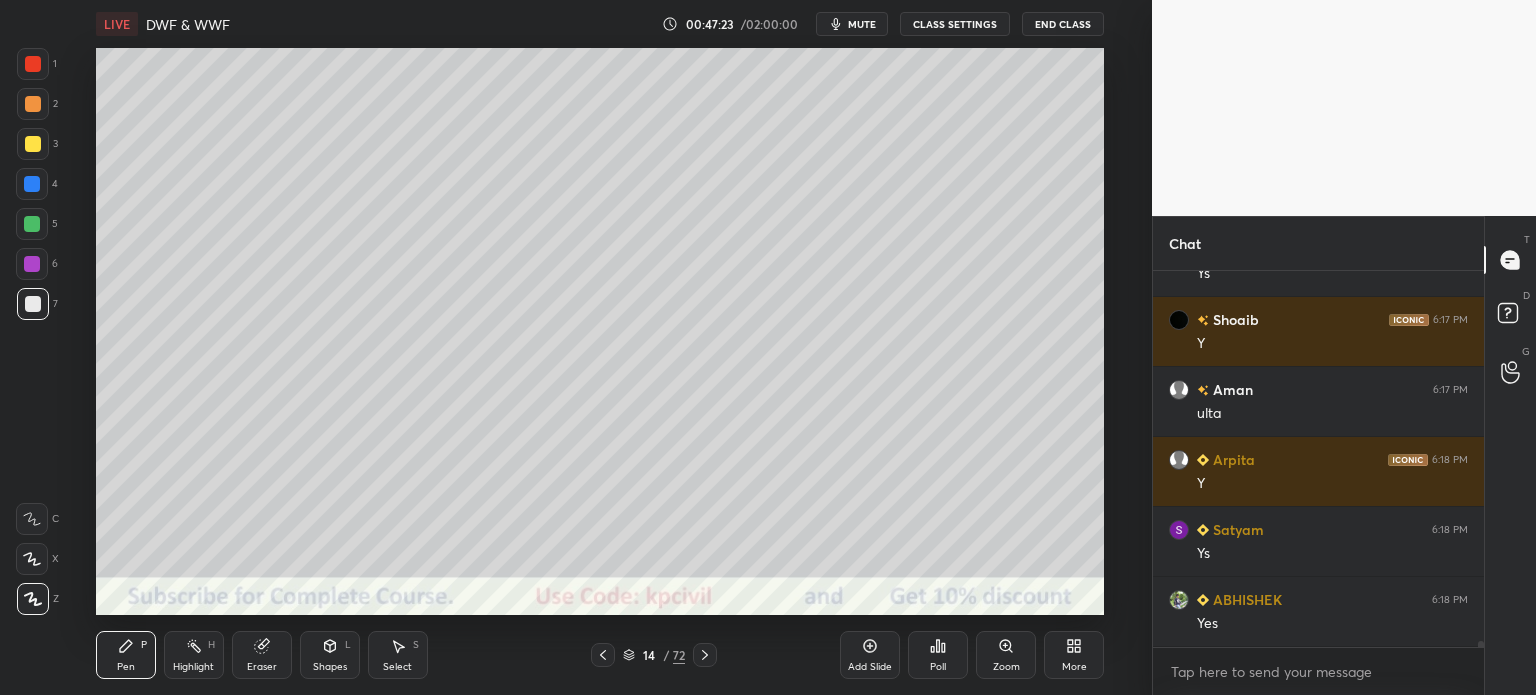 click on "Select" at bounding box center [397, 667] 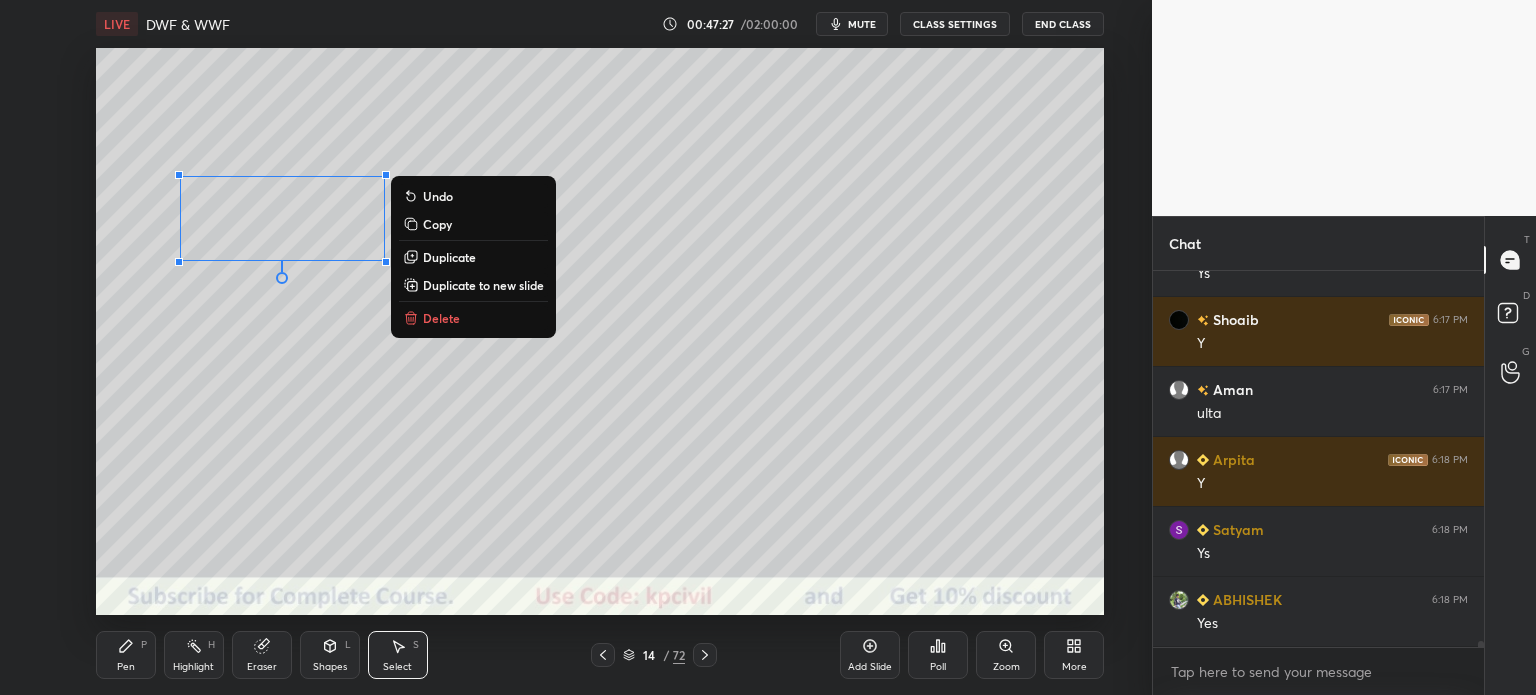 click on "Duplicate" at bounding box center (473, 257) 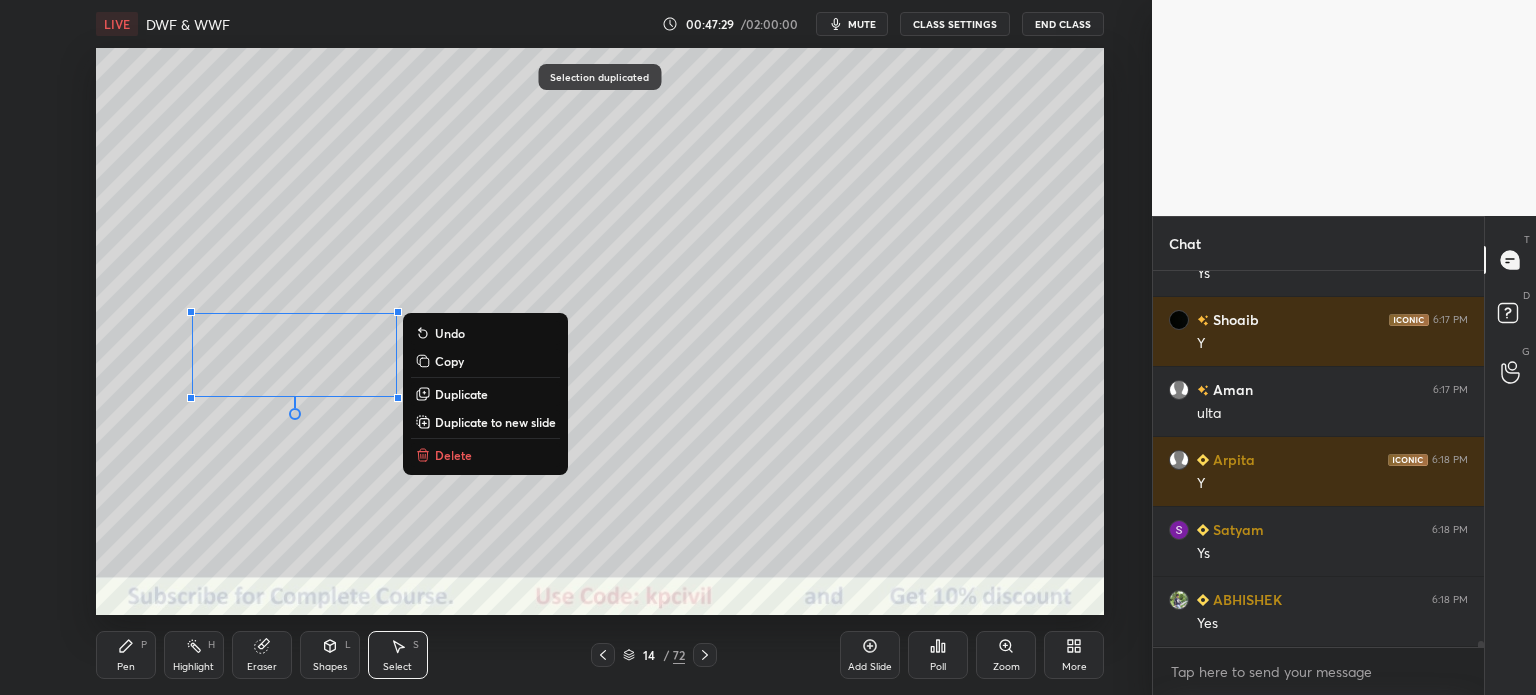 click 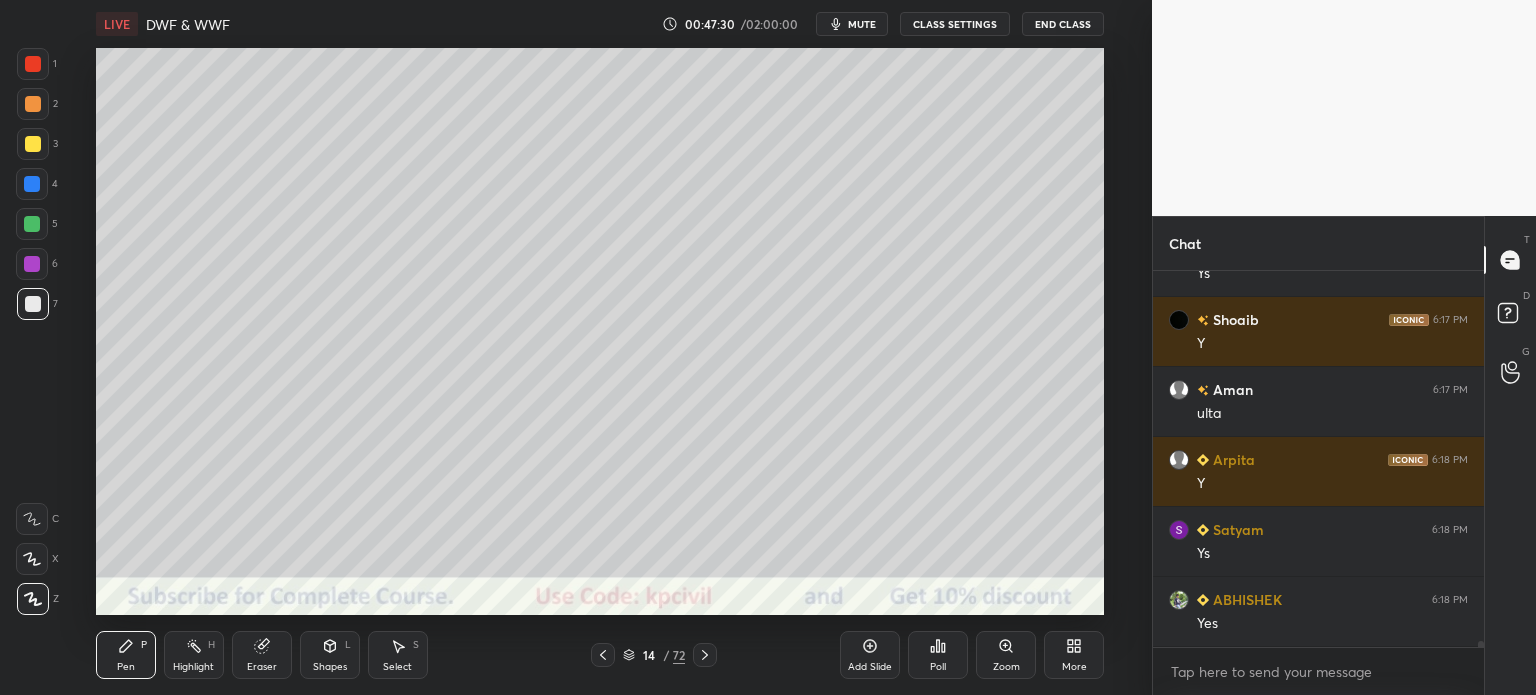 click at bounding box center [33, 144] 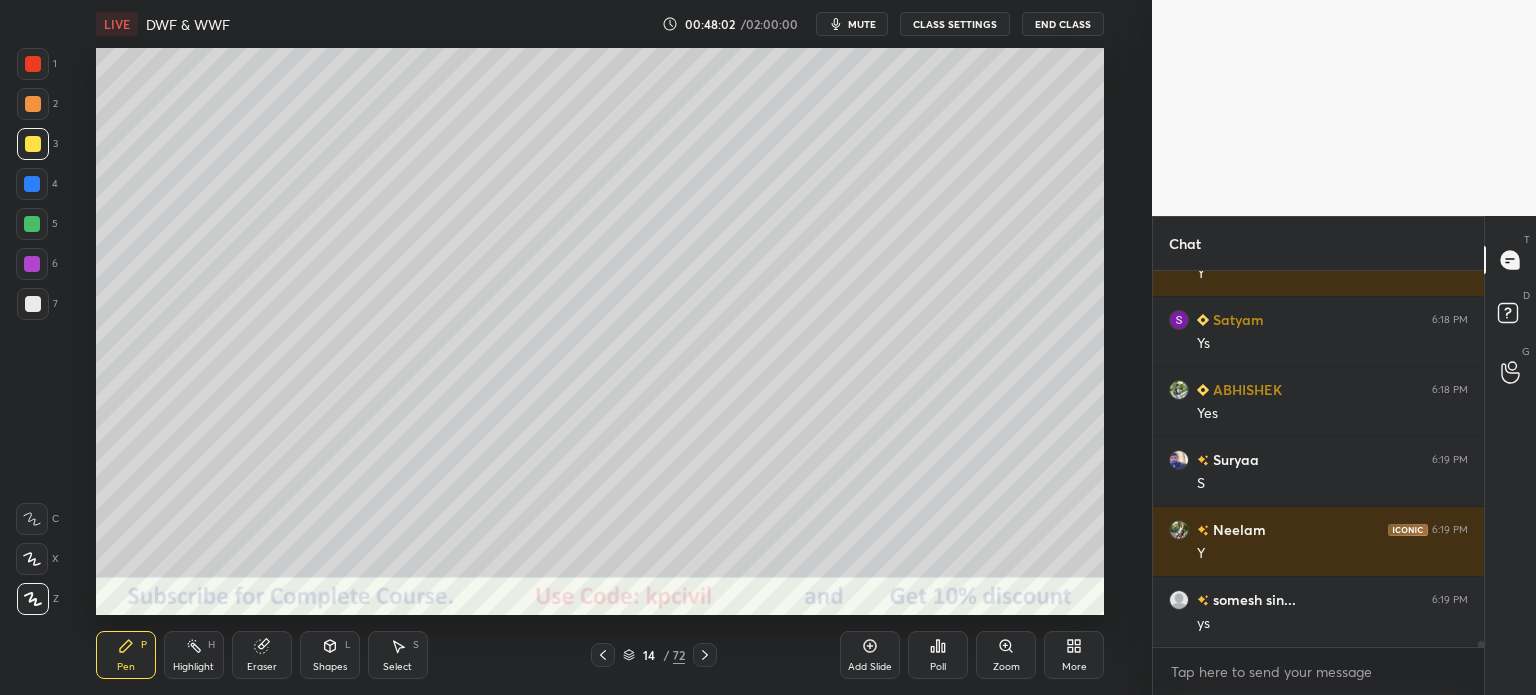 scroll, scrollTop: 22110, scrollLeft: 0, axis: vertical 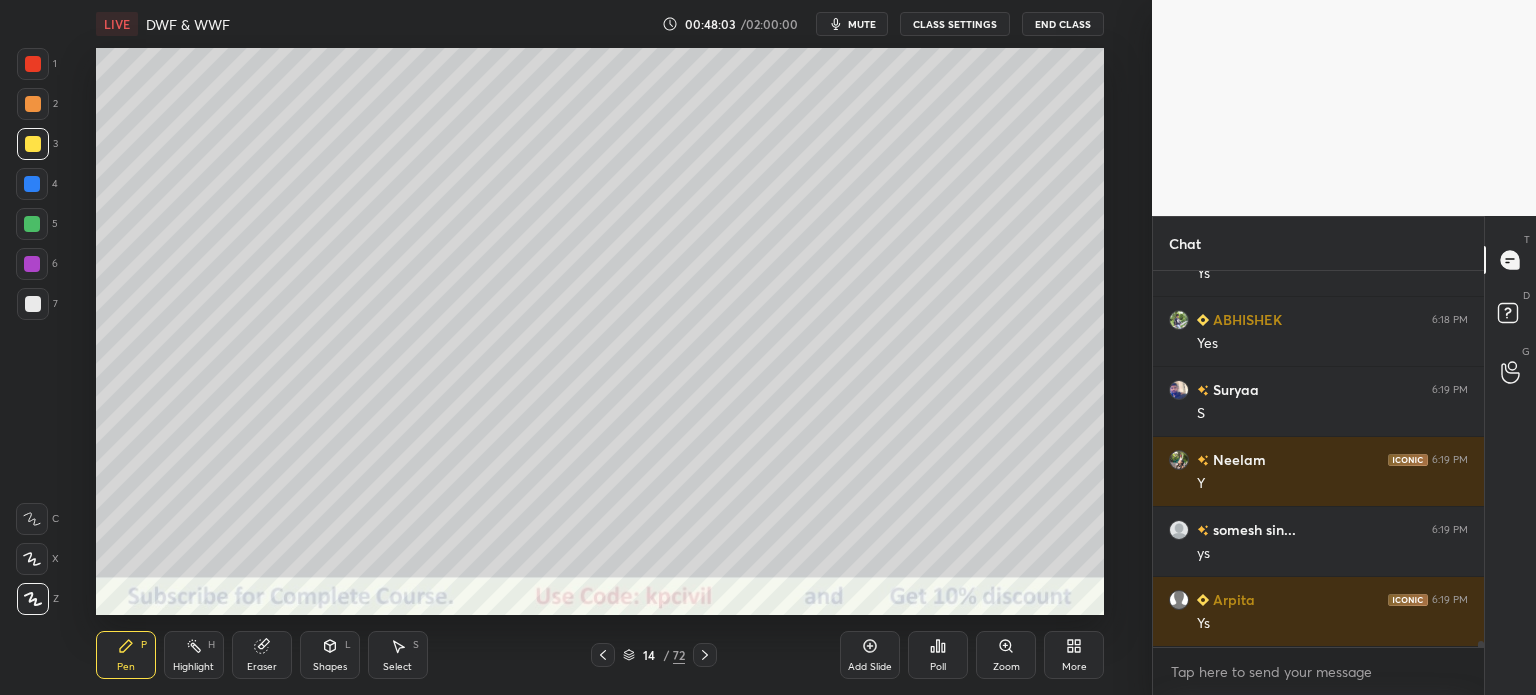 click on "Highlight H" at bounding box center [194, 655] 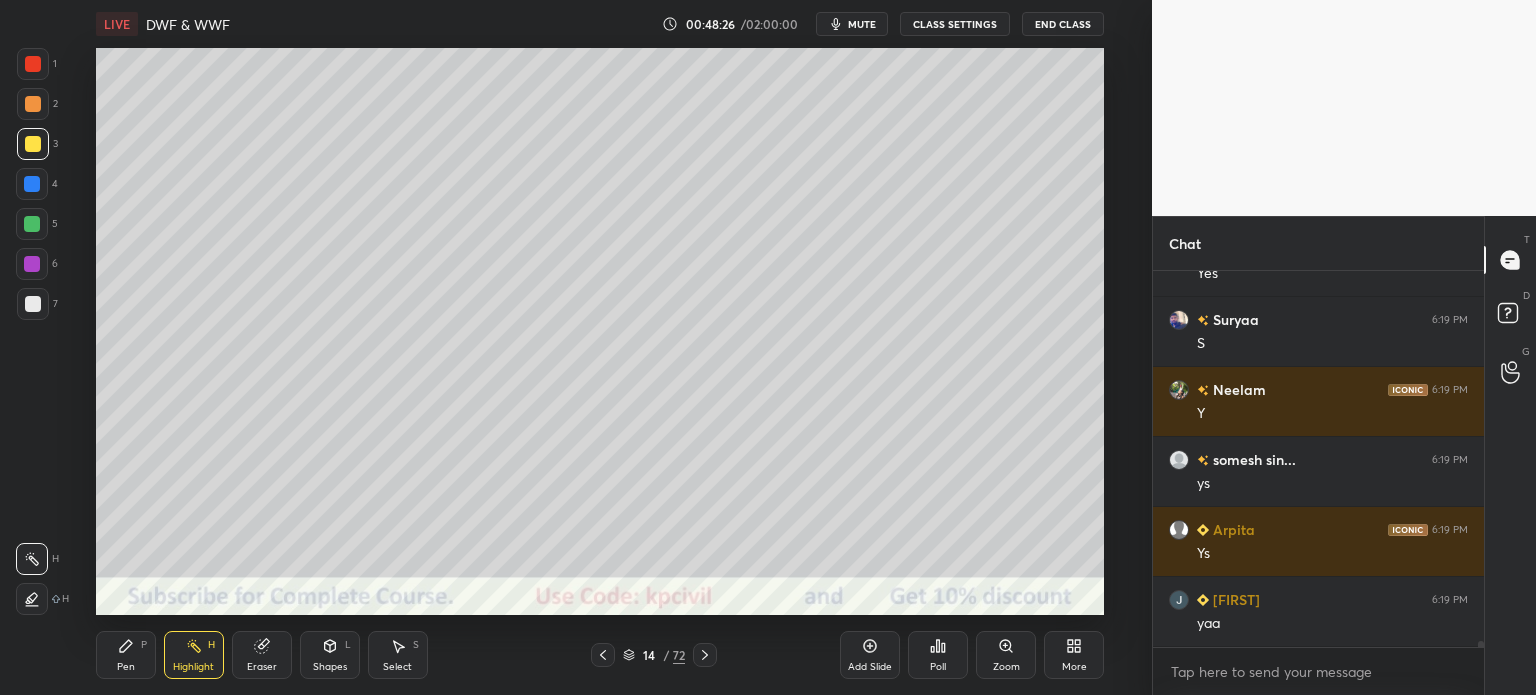 scroll, scrollTop: 22250, scrollLeft: 0, axis: vertical 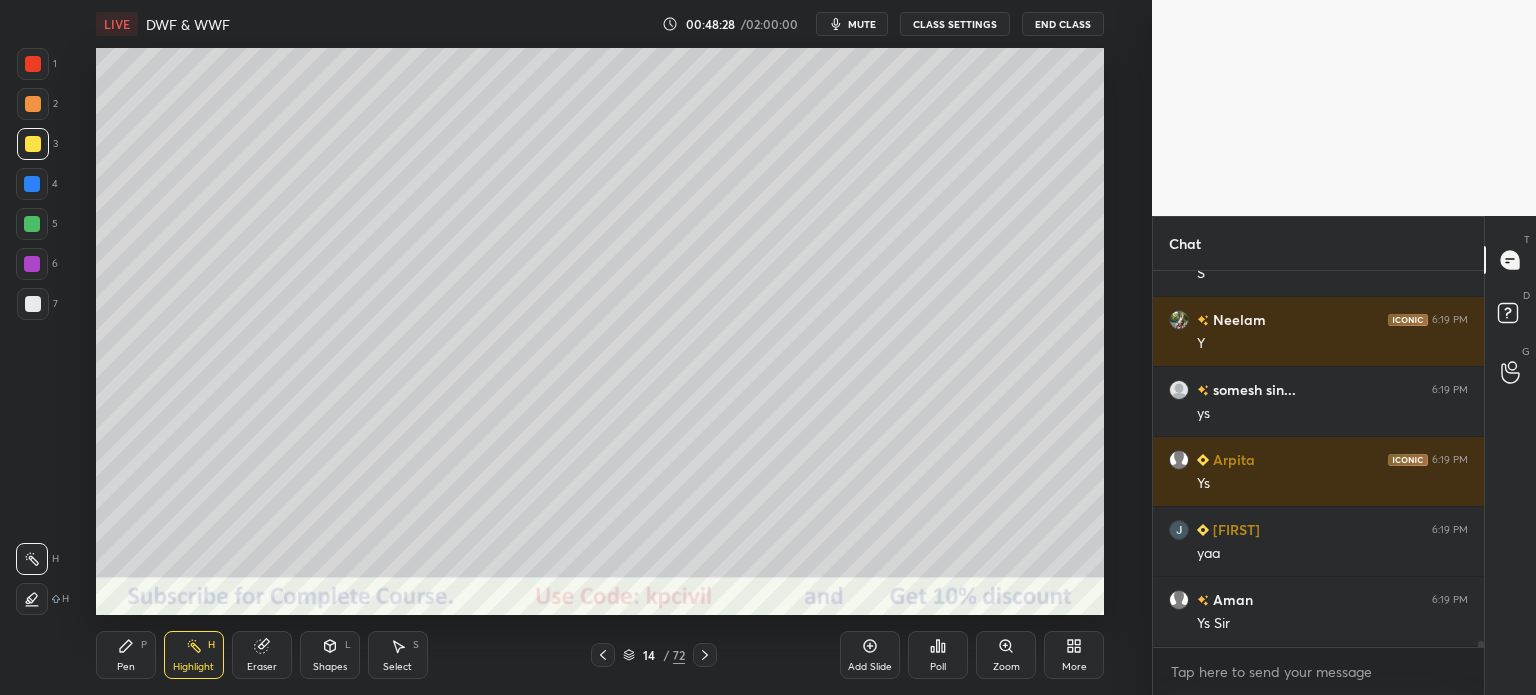click at bounding box center (33, 304) 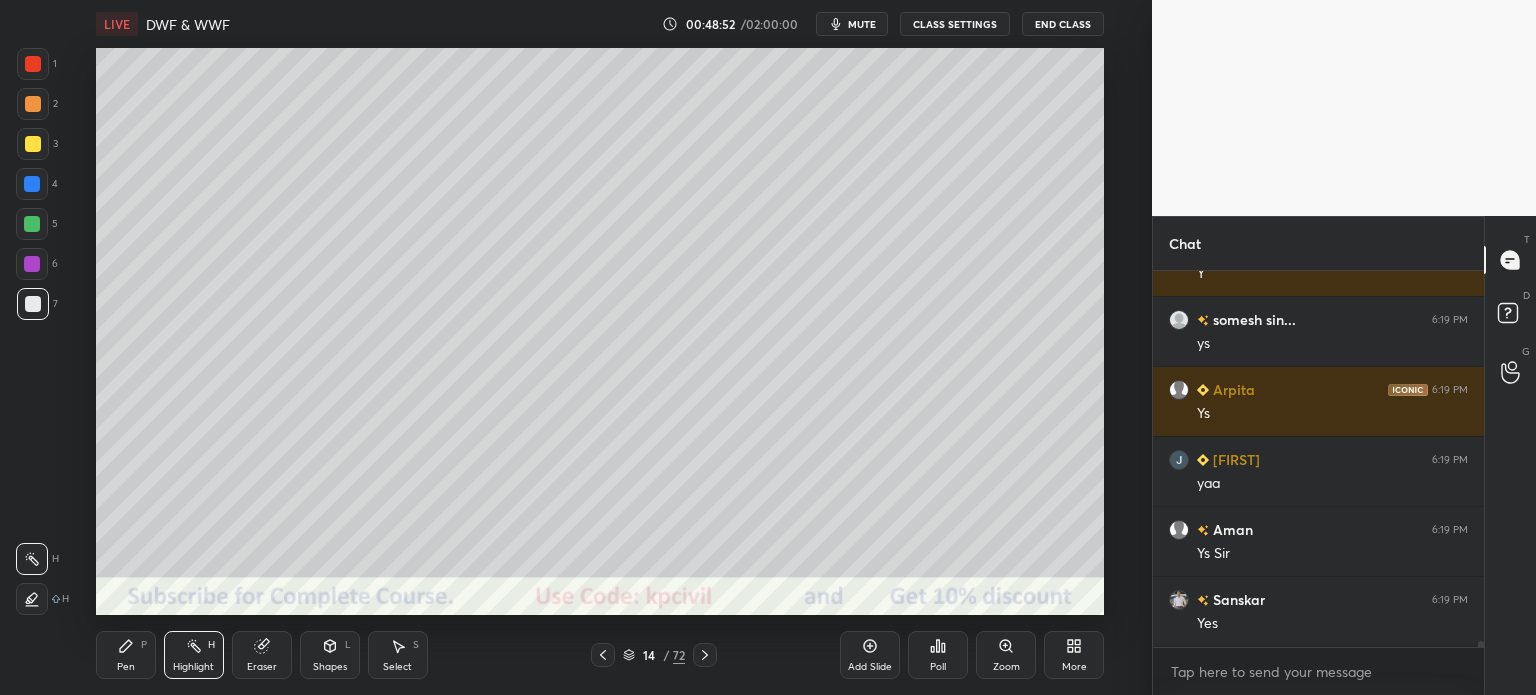 click on "Pen P" at bounding box center (126, 655) 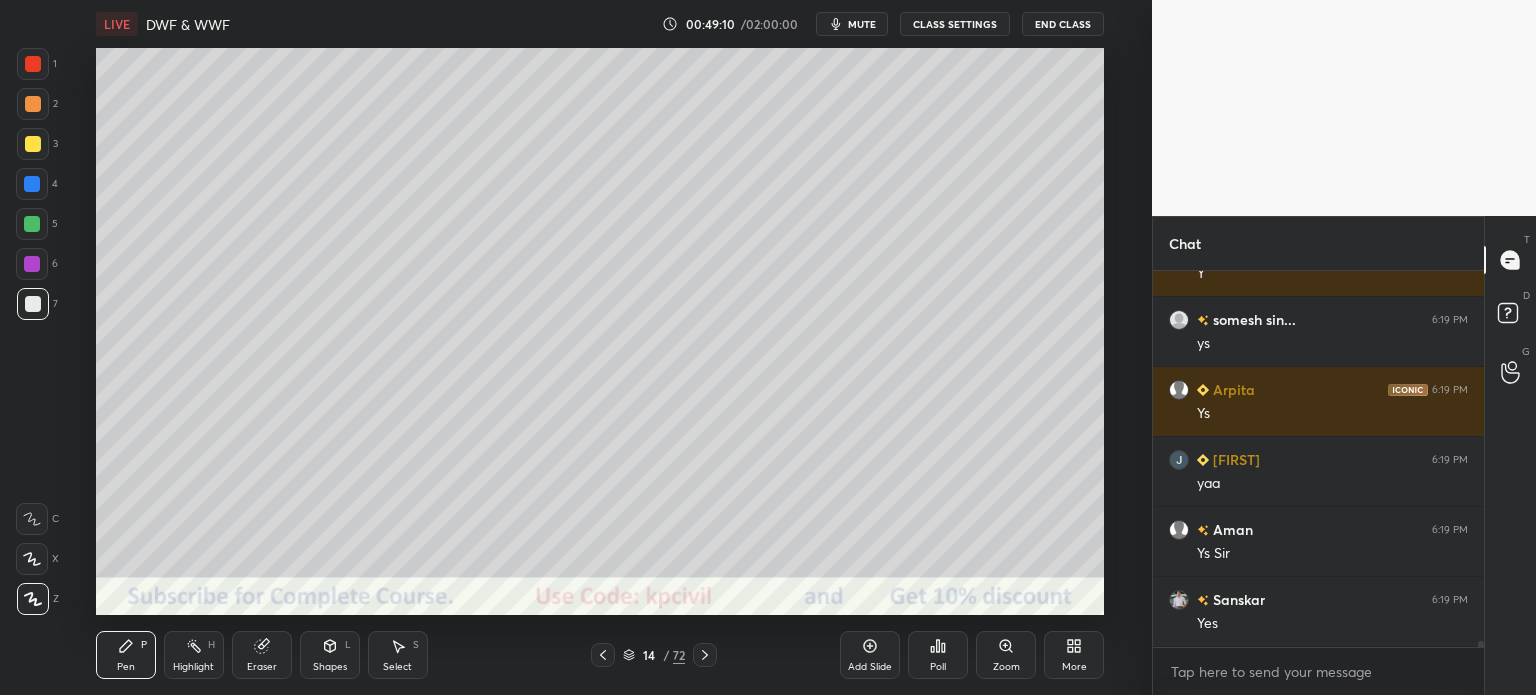 scroll, scrollTop: 22390, scrollLeft: 0, axis: vertical 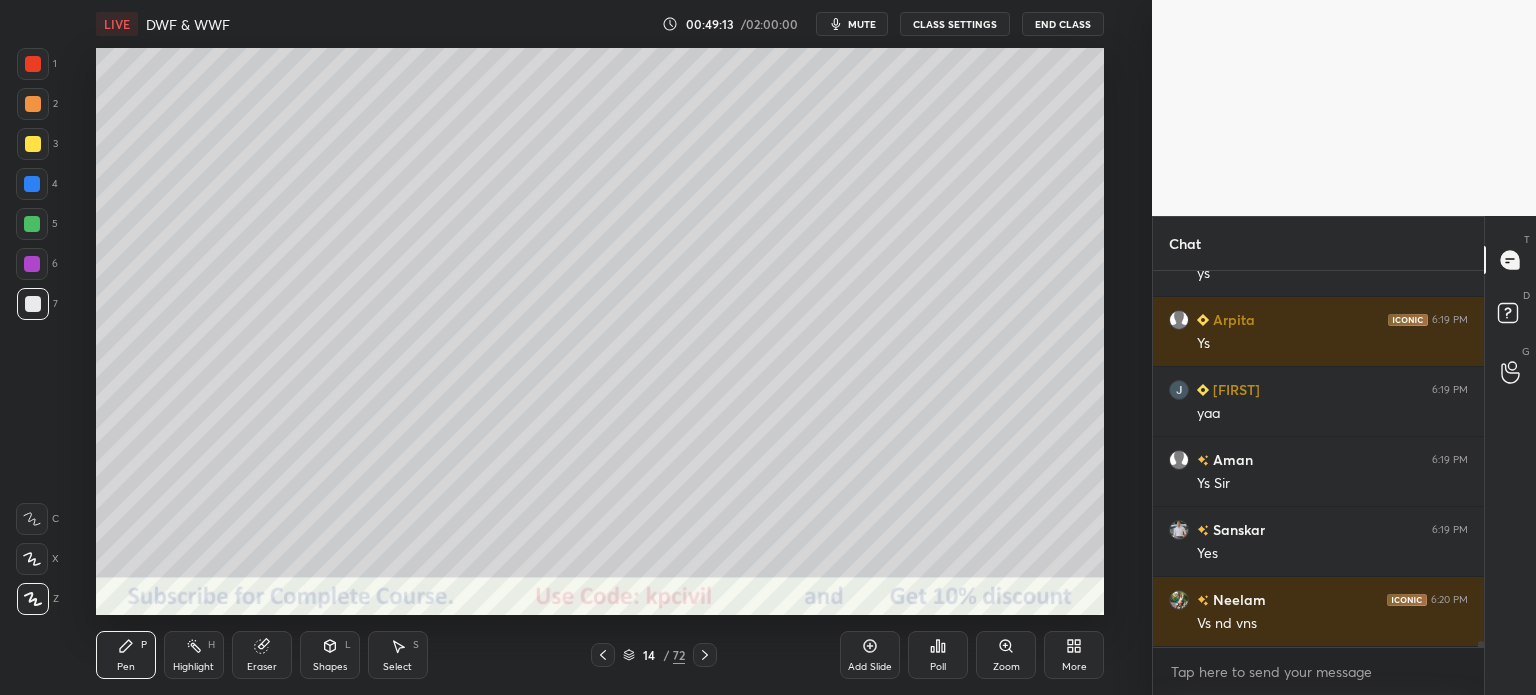 click at bounding box center [33, 144] 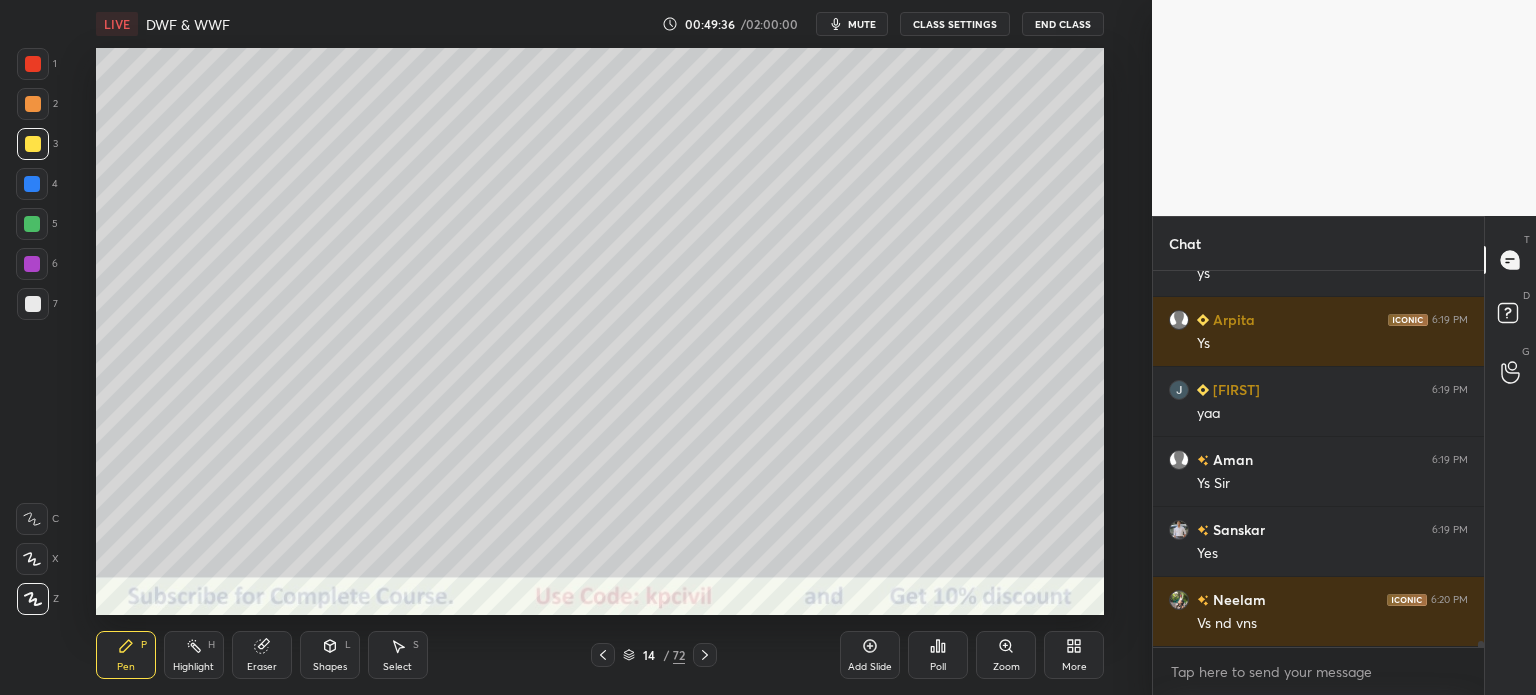 scroll, scrollTop: 22460, scrollLeft: 0, axis: vertical 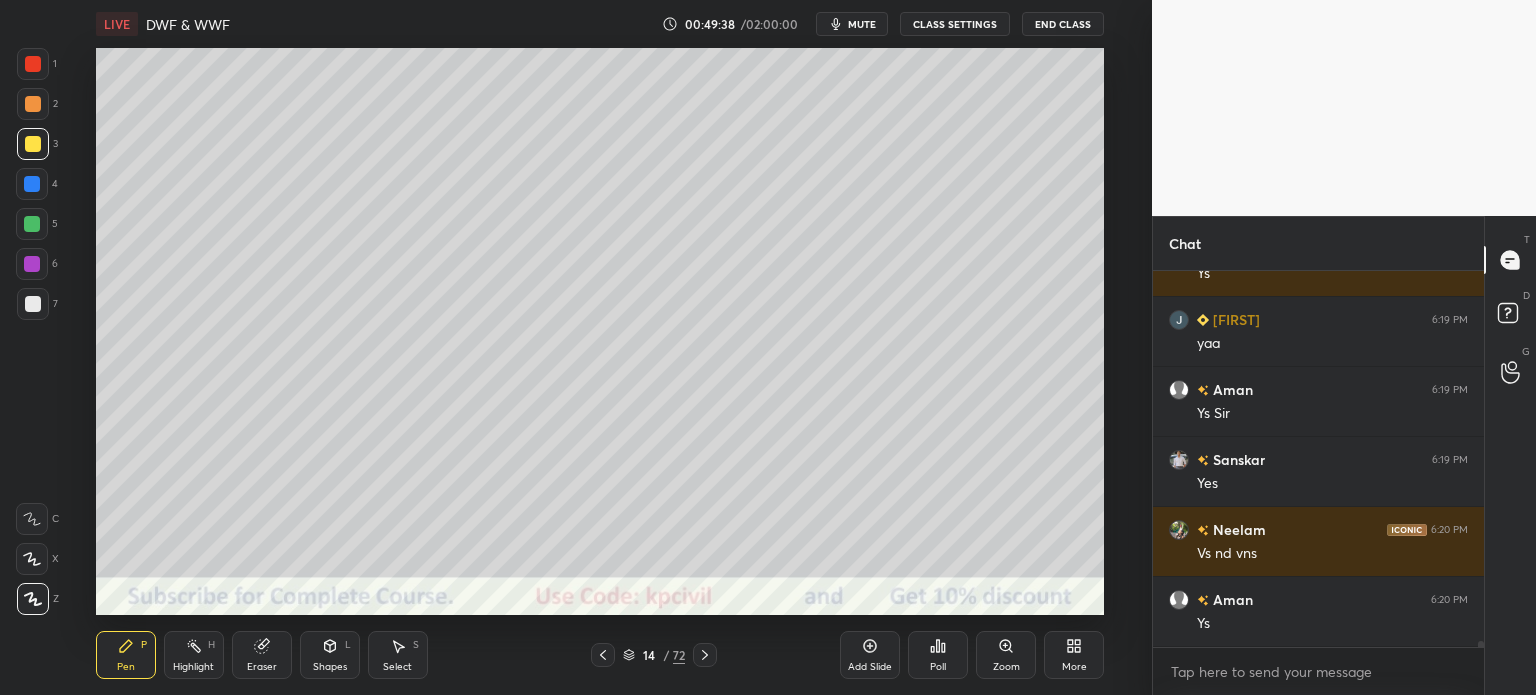 click at bounding box center [32, 184] 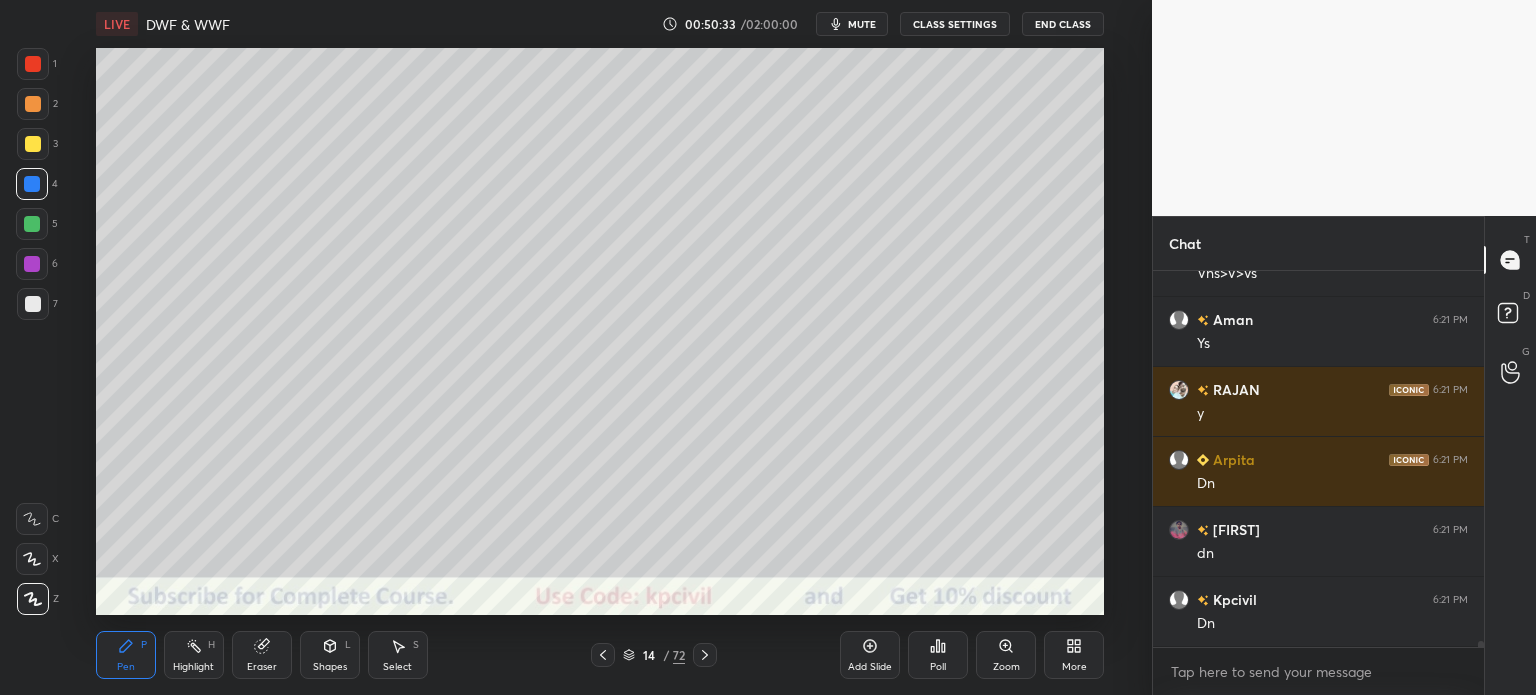 scroll, scrollTop: 23020, scrollLeft: 0, axis: vertical 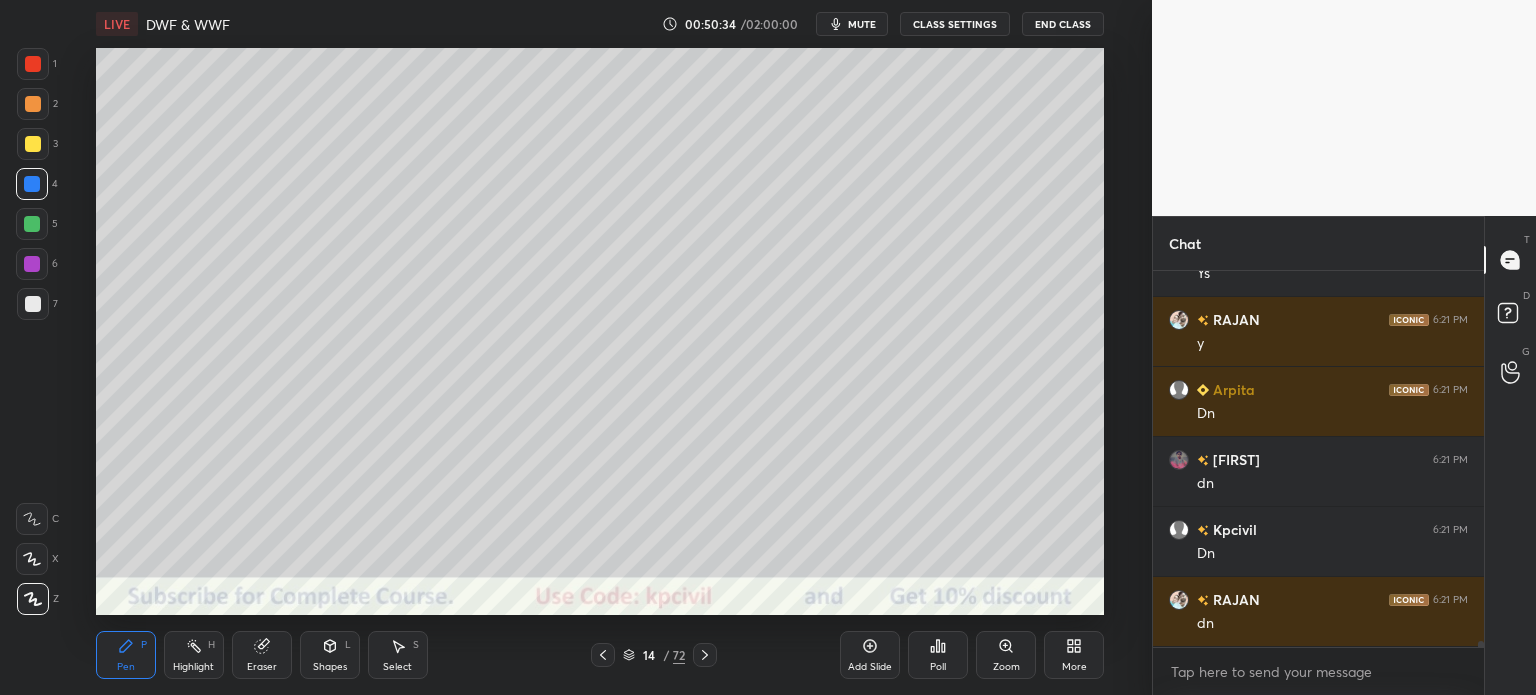 click 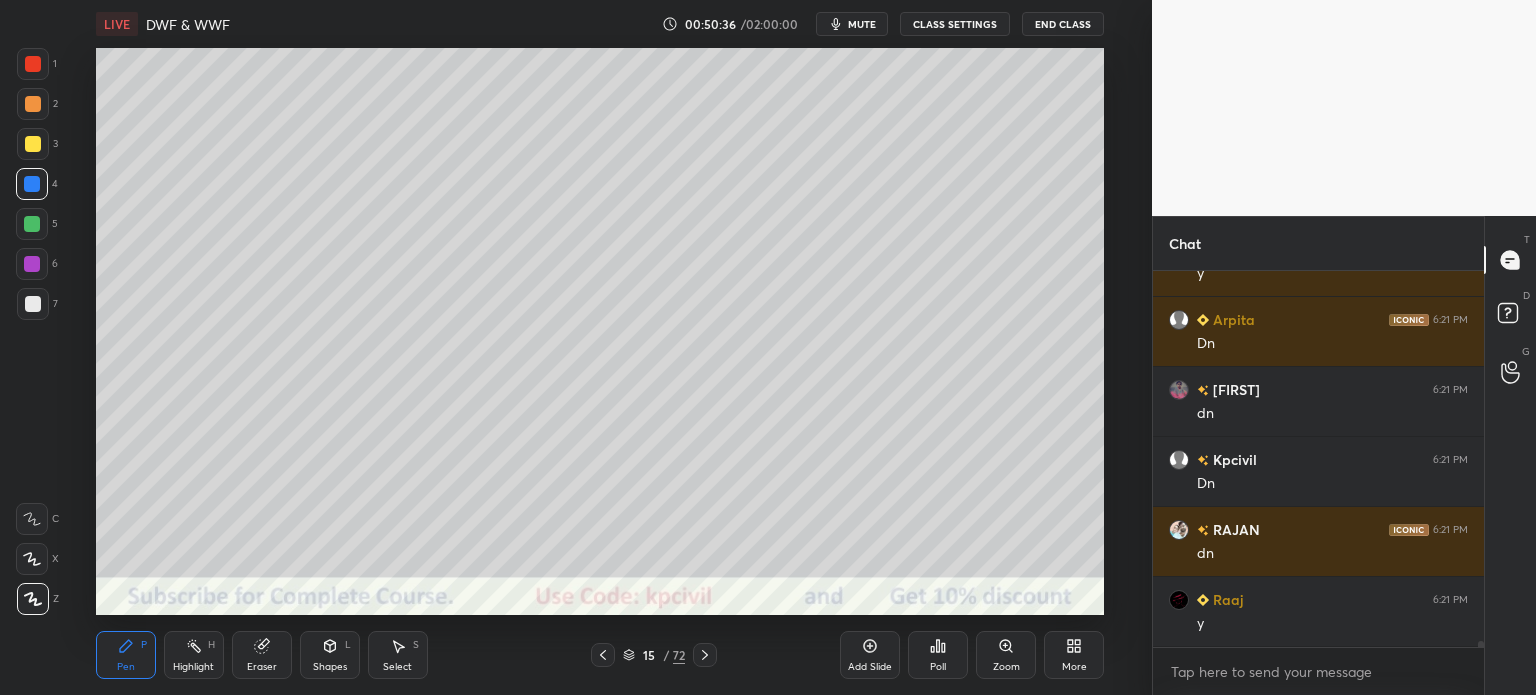 click at bounding box center (33, 304) 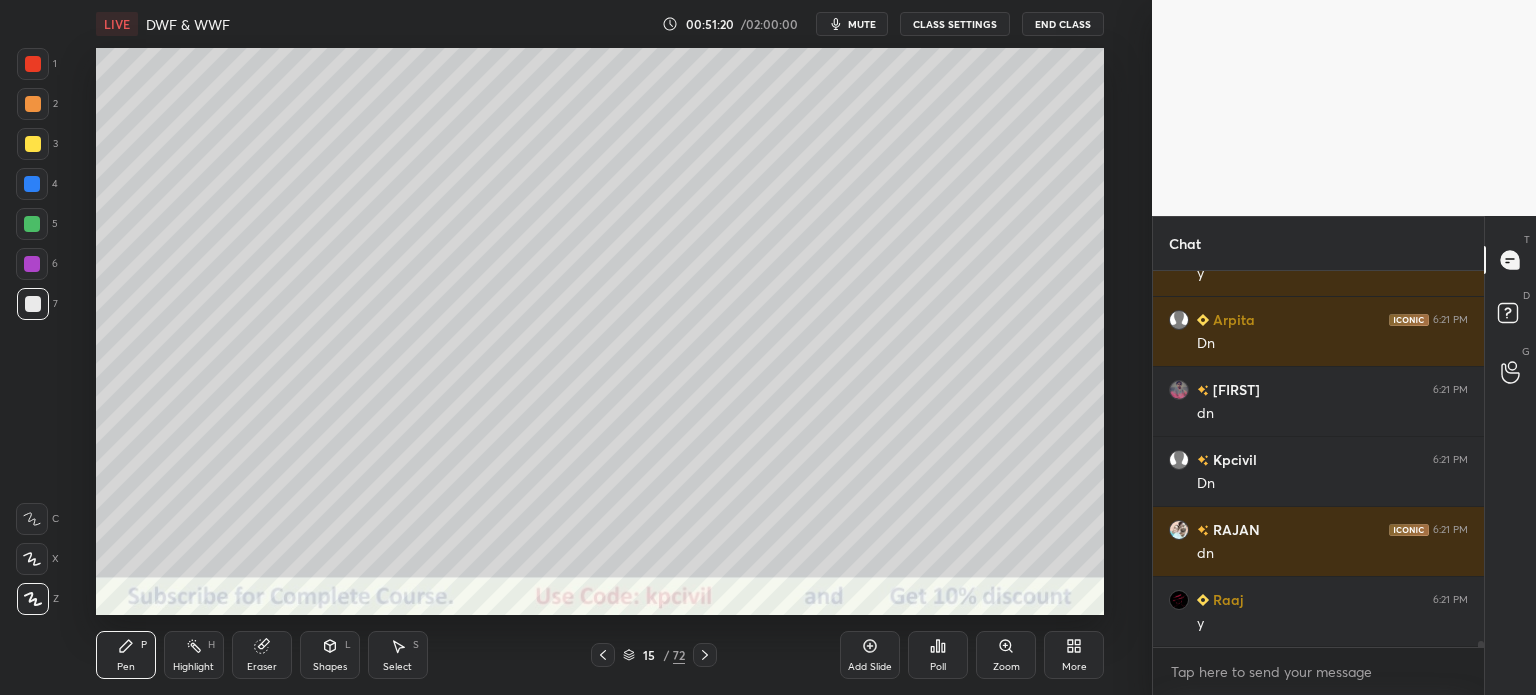 scroll, scrollTop: 23160, scrollLeft: 0, axis: vertical 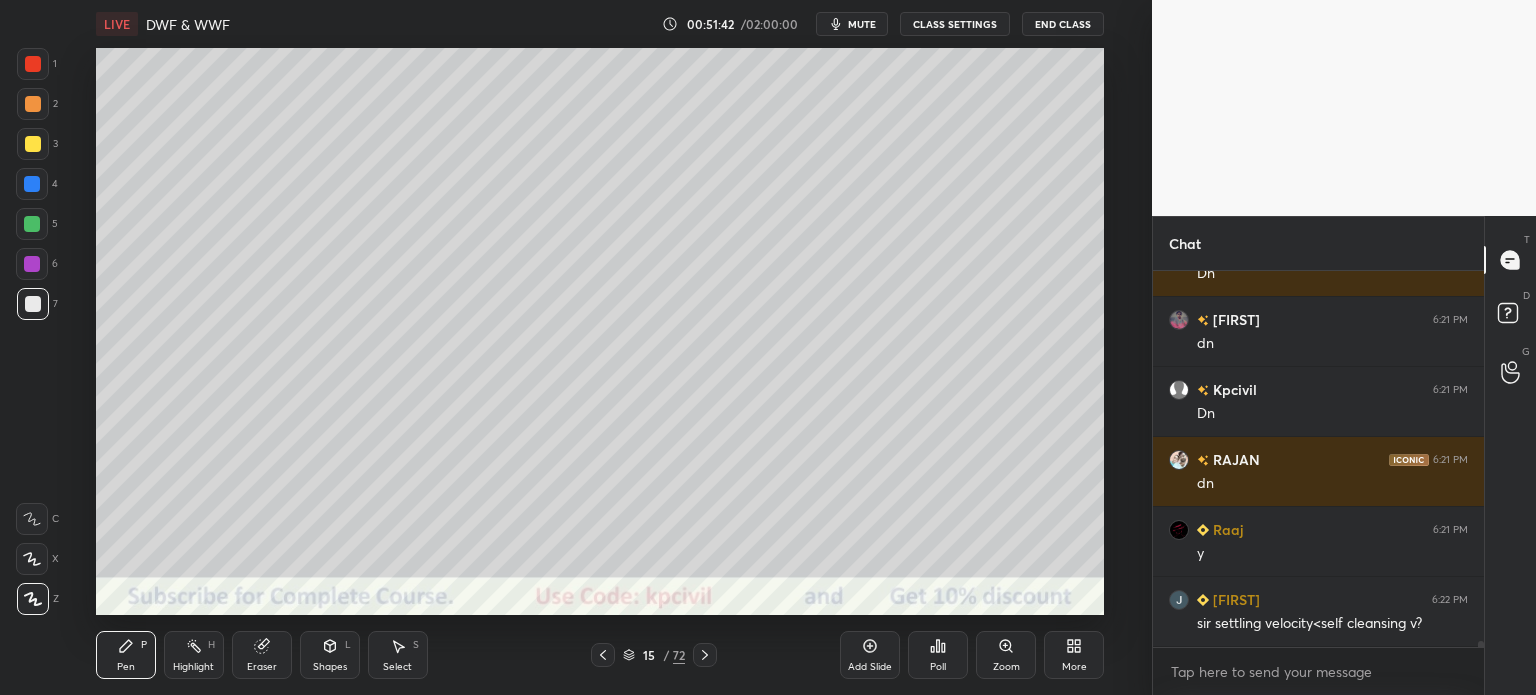 click at bounding box center (33, 144) 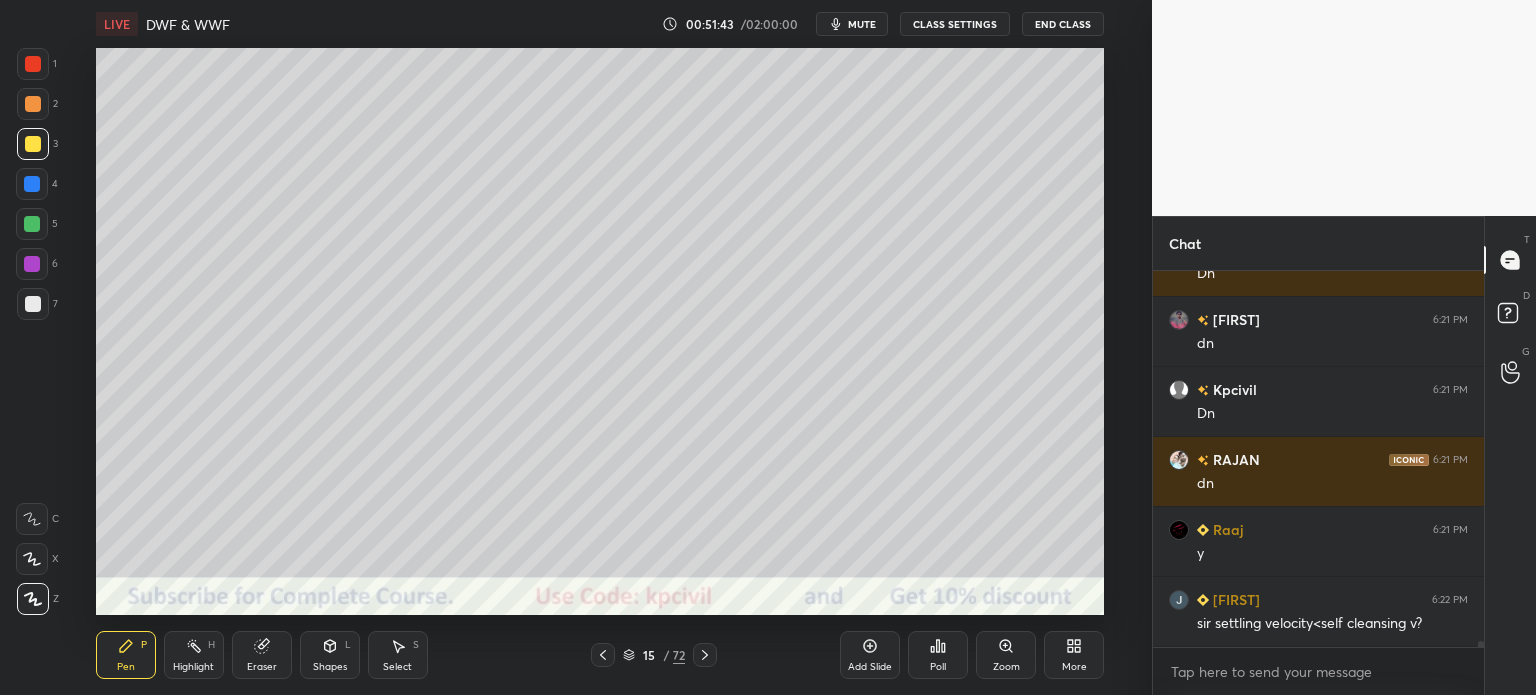 scroll, scrollTop: 23230, scrollLeft: 0, axis: vertical 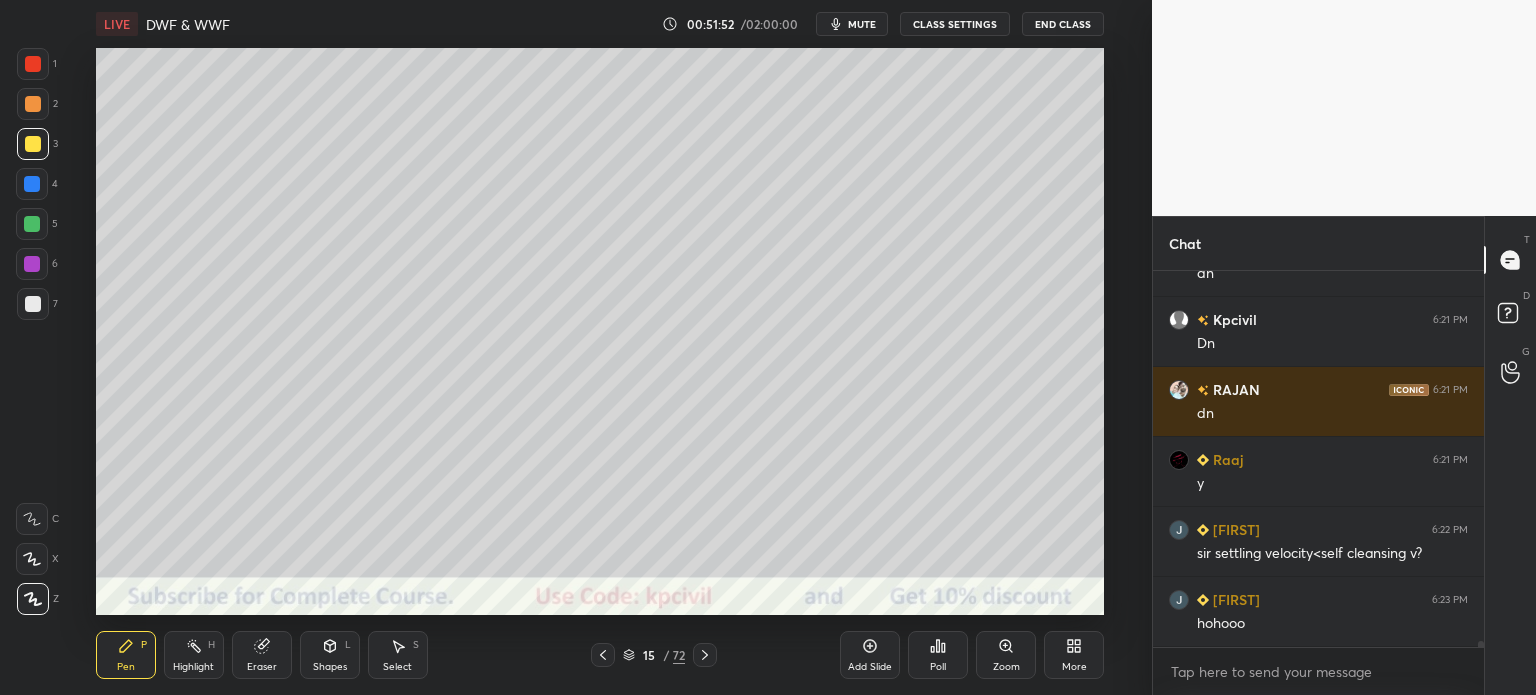 click at bounding box center [33, 304] 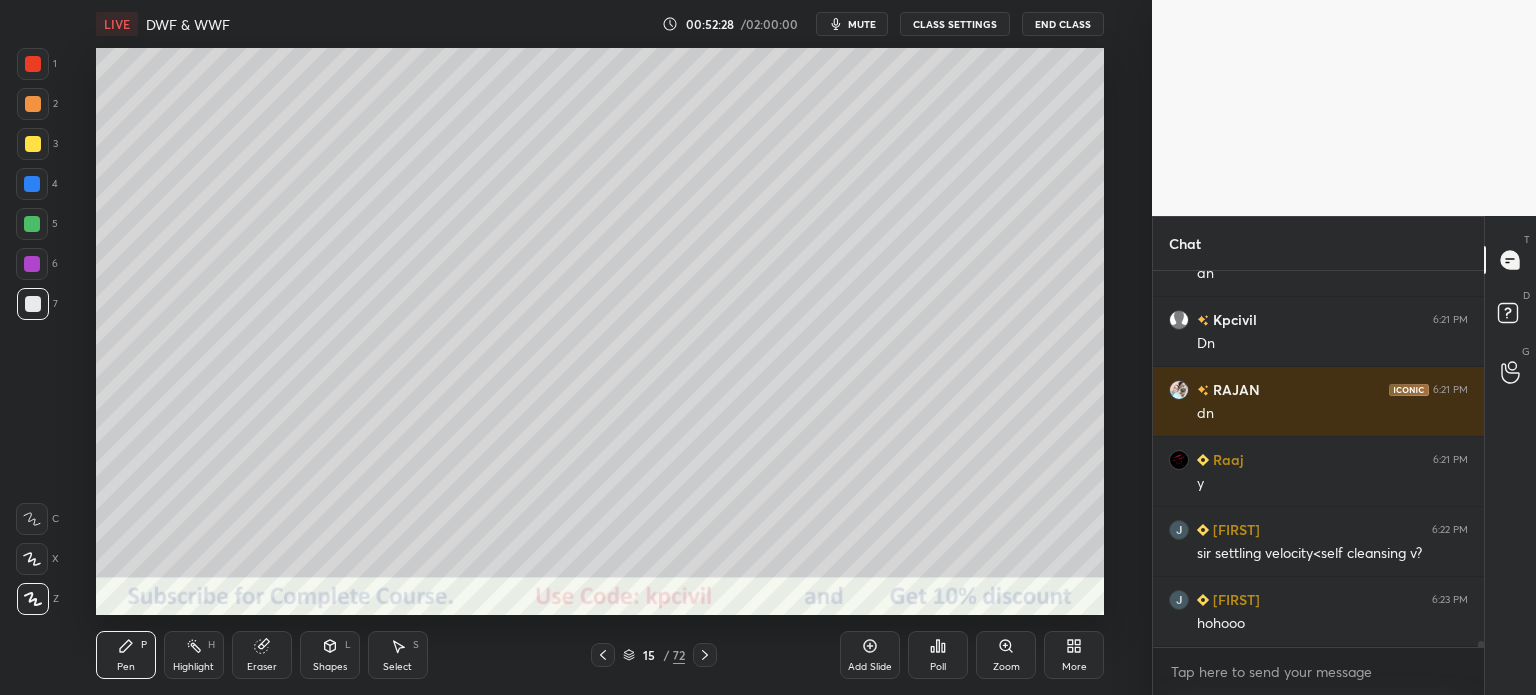 click at bounding box center [33, 144] 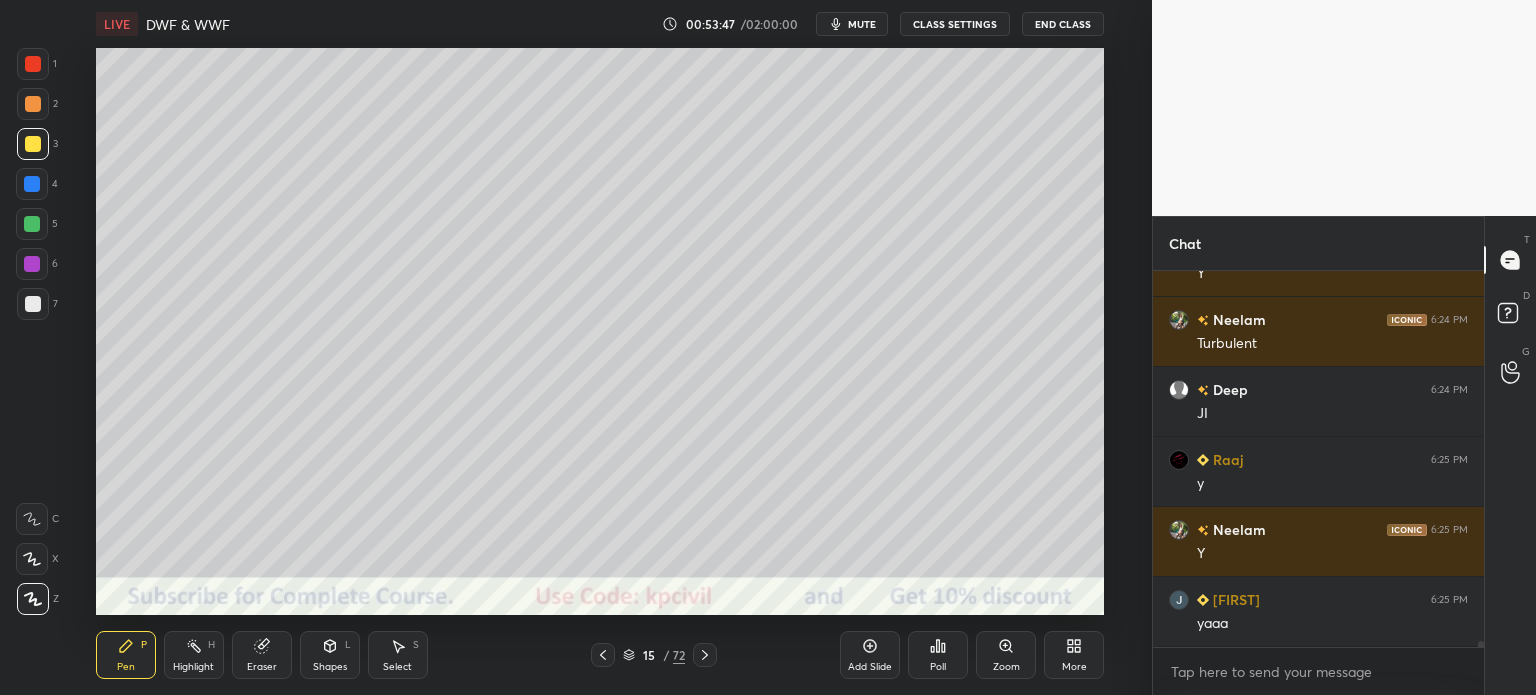 scroll, scrollTop: 24000, scrollLeft: 0, axis: vertical 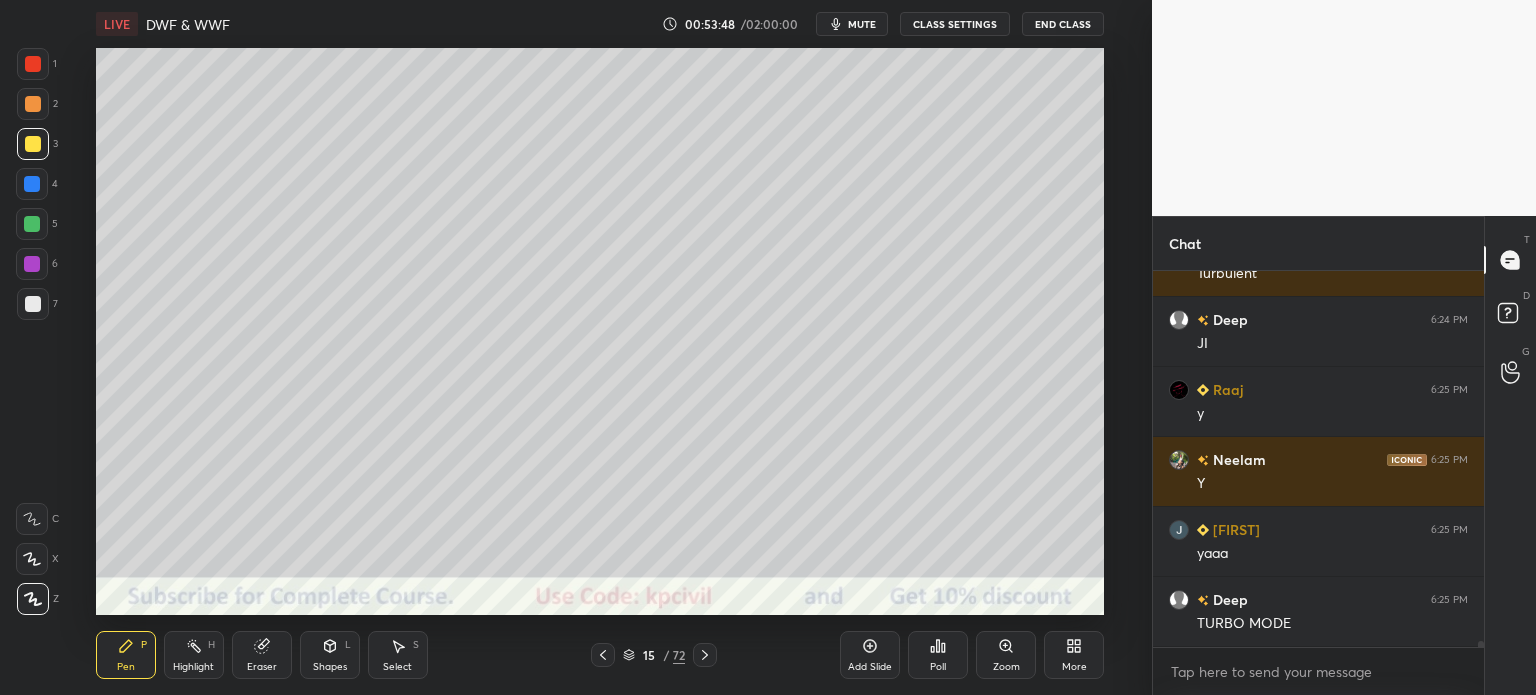 click 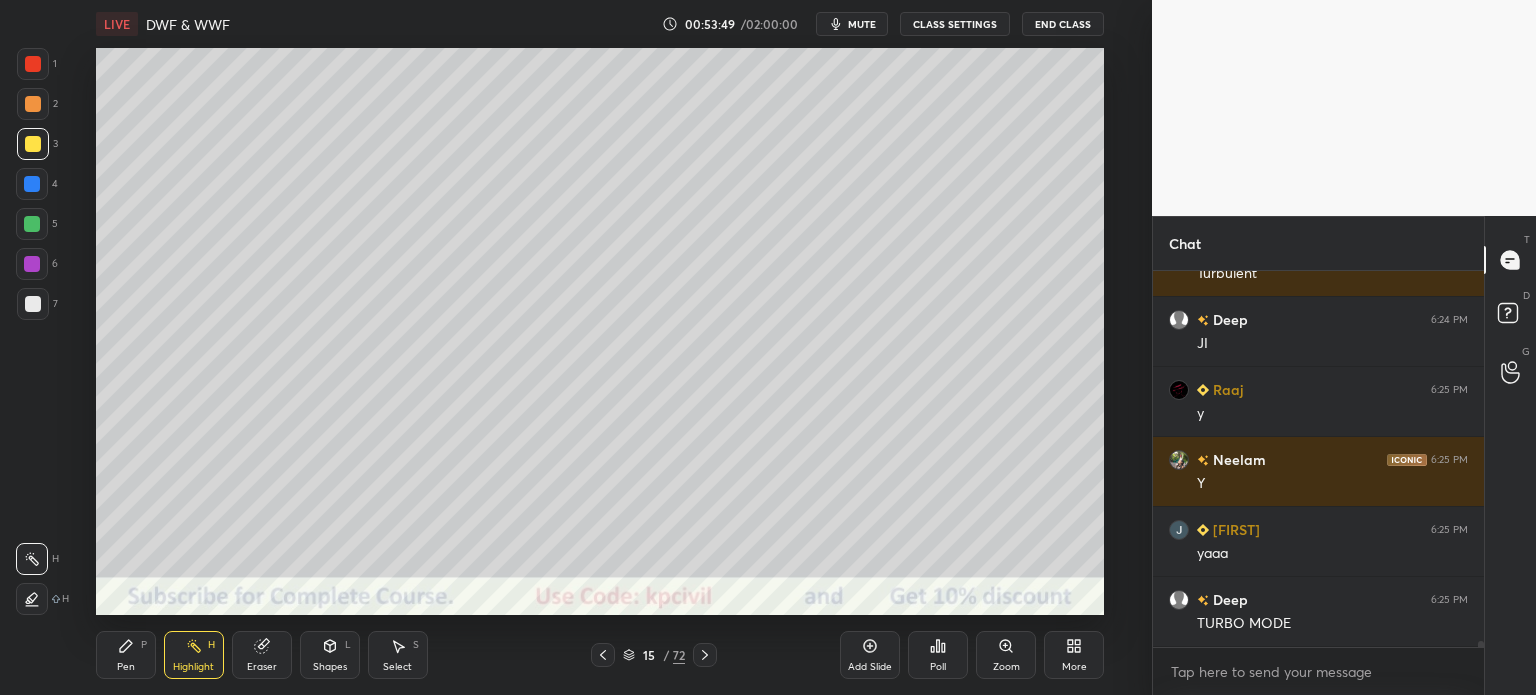 click at bounding box center (33, 304) 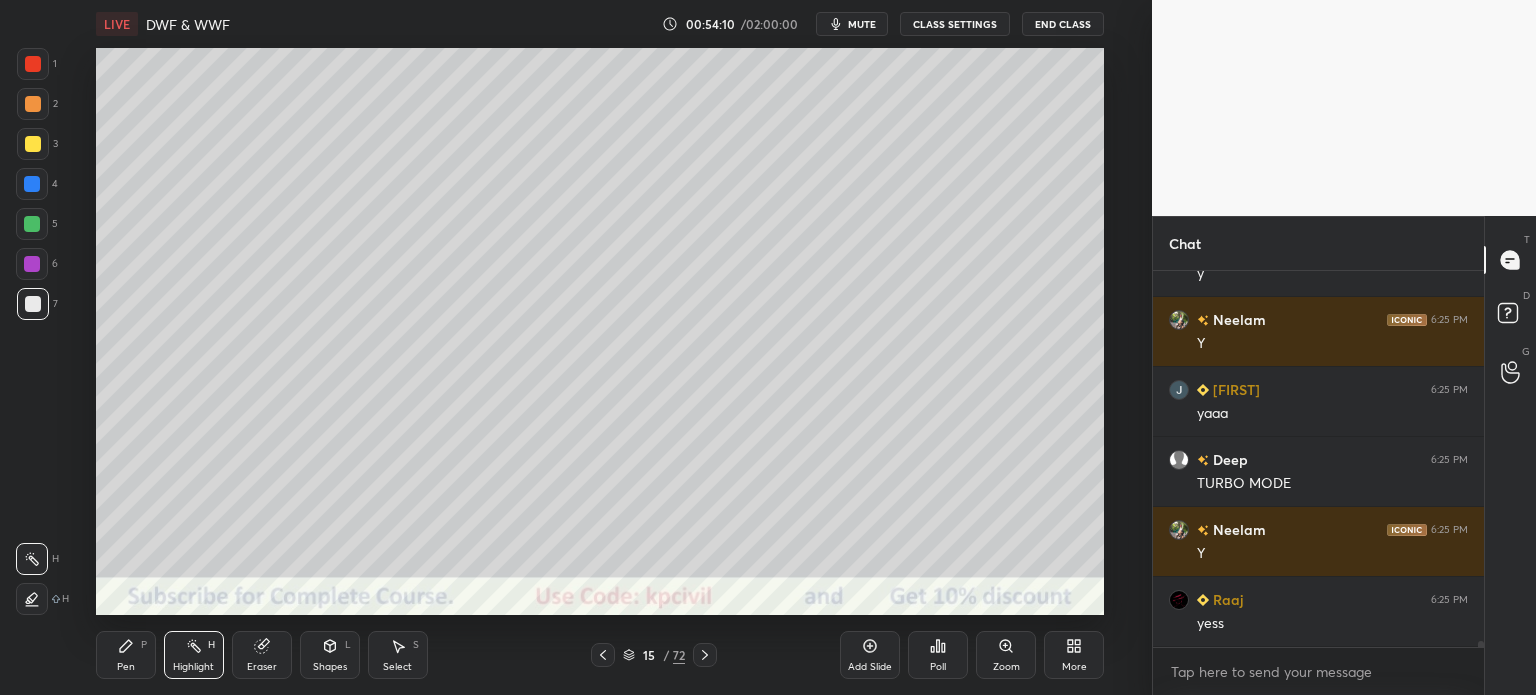 scroll, scrollTop: 24210, scrollLeft: 0, axis: vertical 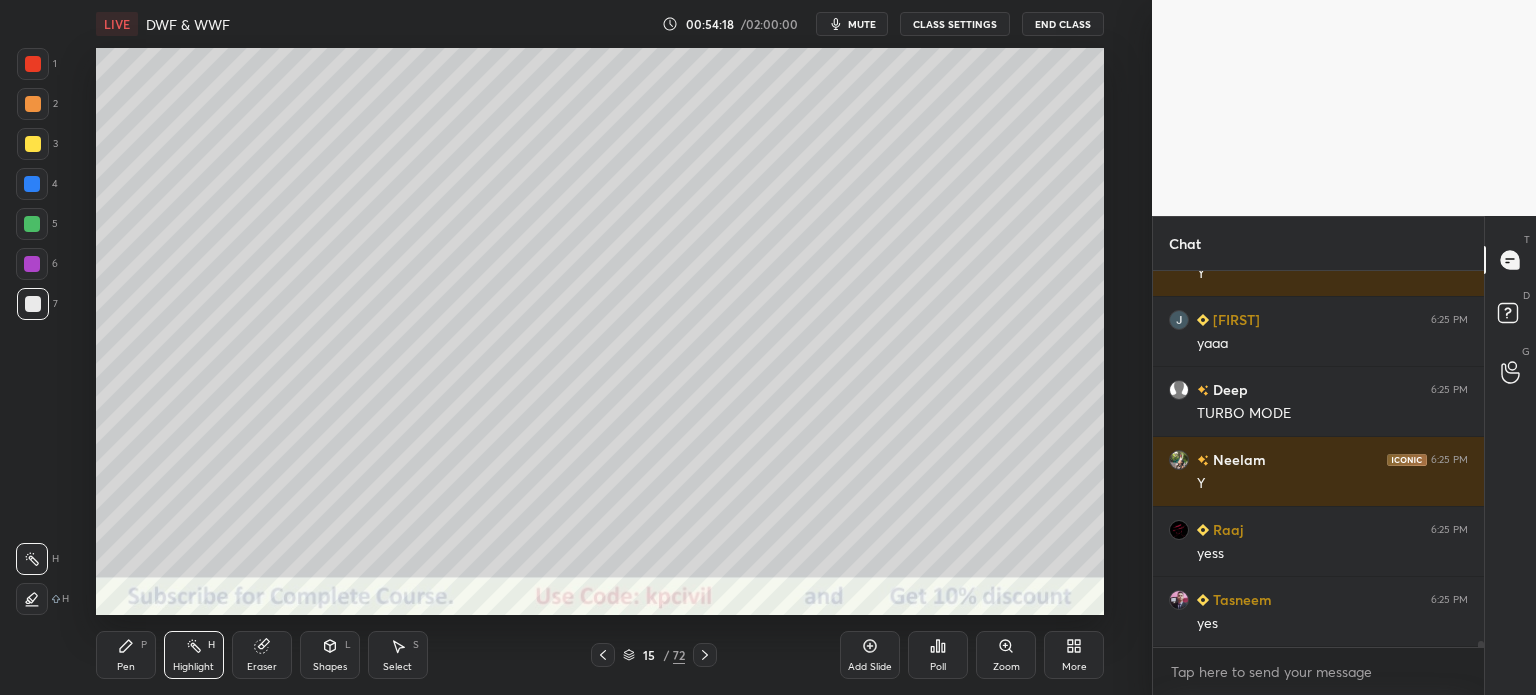 click 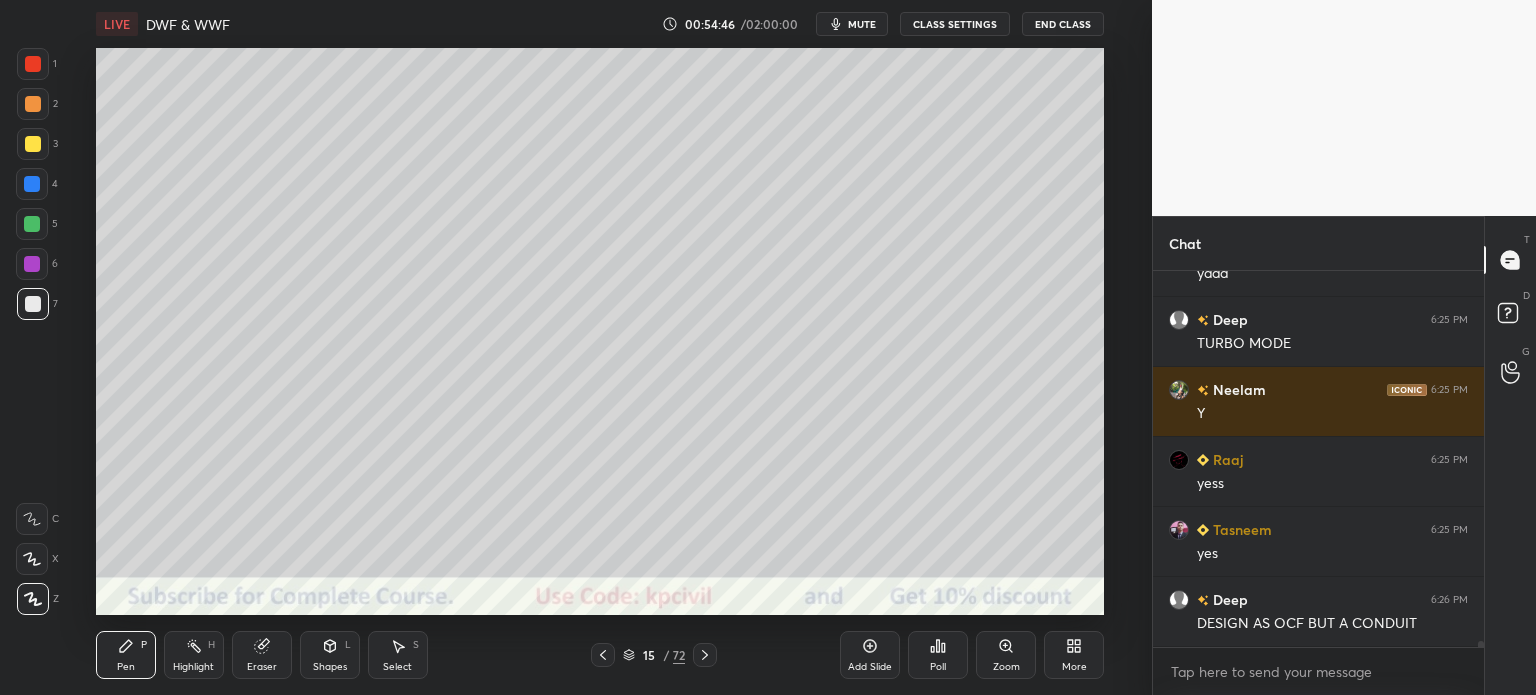 scroll, scrollTop: 24350, scrollLeft: 0, axis: vertical 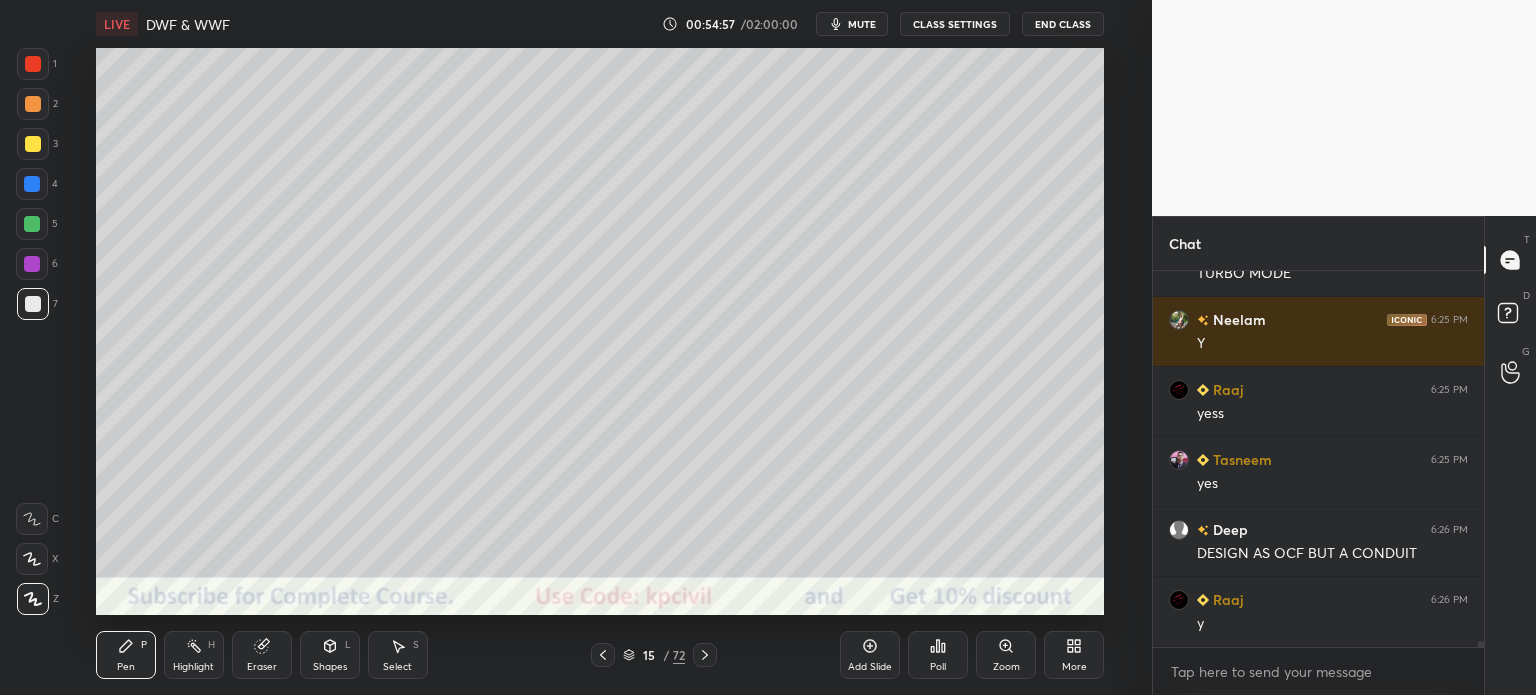 click on "Select" at bounding box center (397, 667) 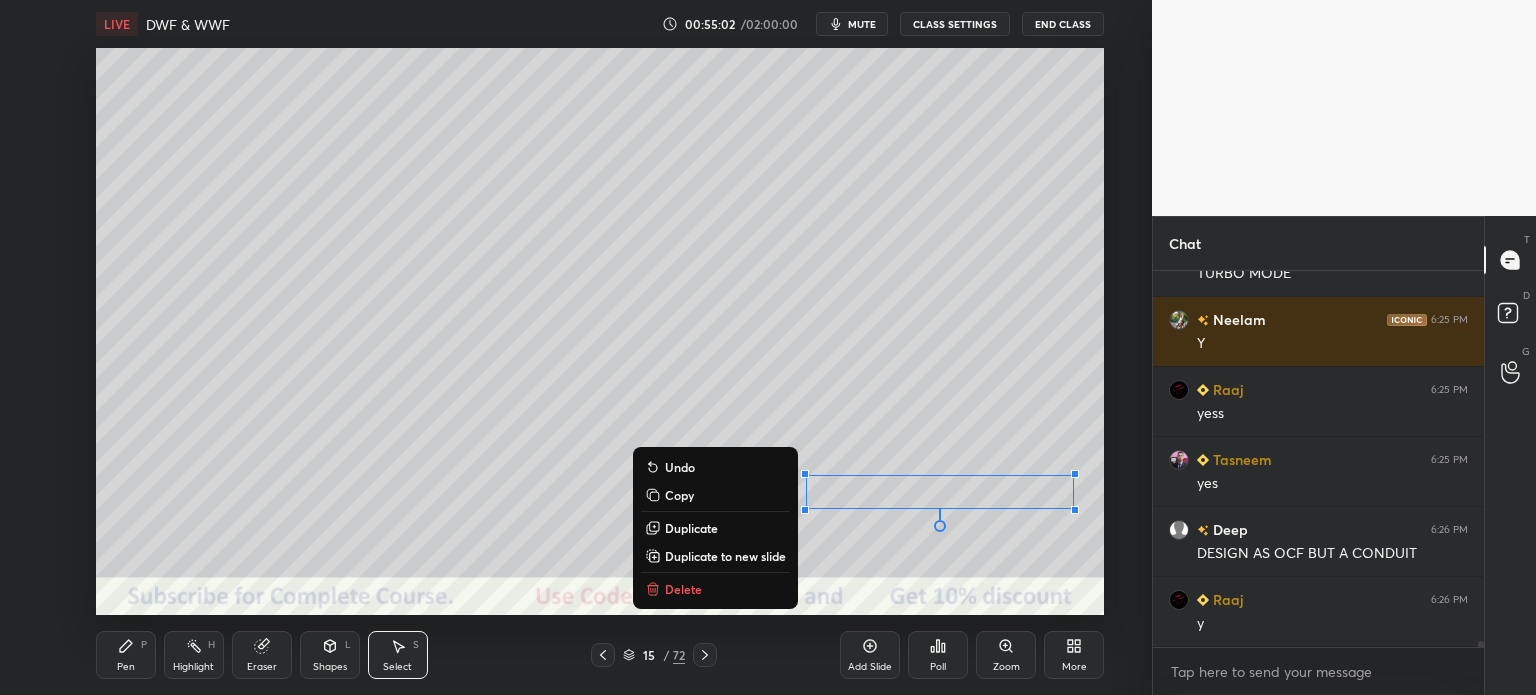 click on "0 ° Undo Copy Duplicate Duplicate to new slide Delete" at bounding box center (600, 331) 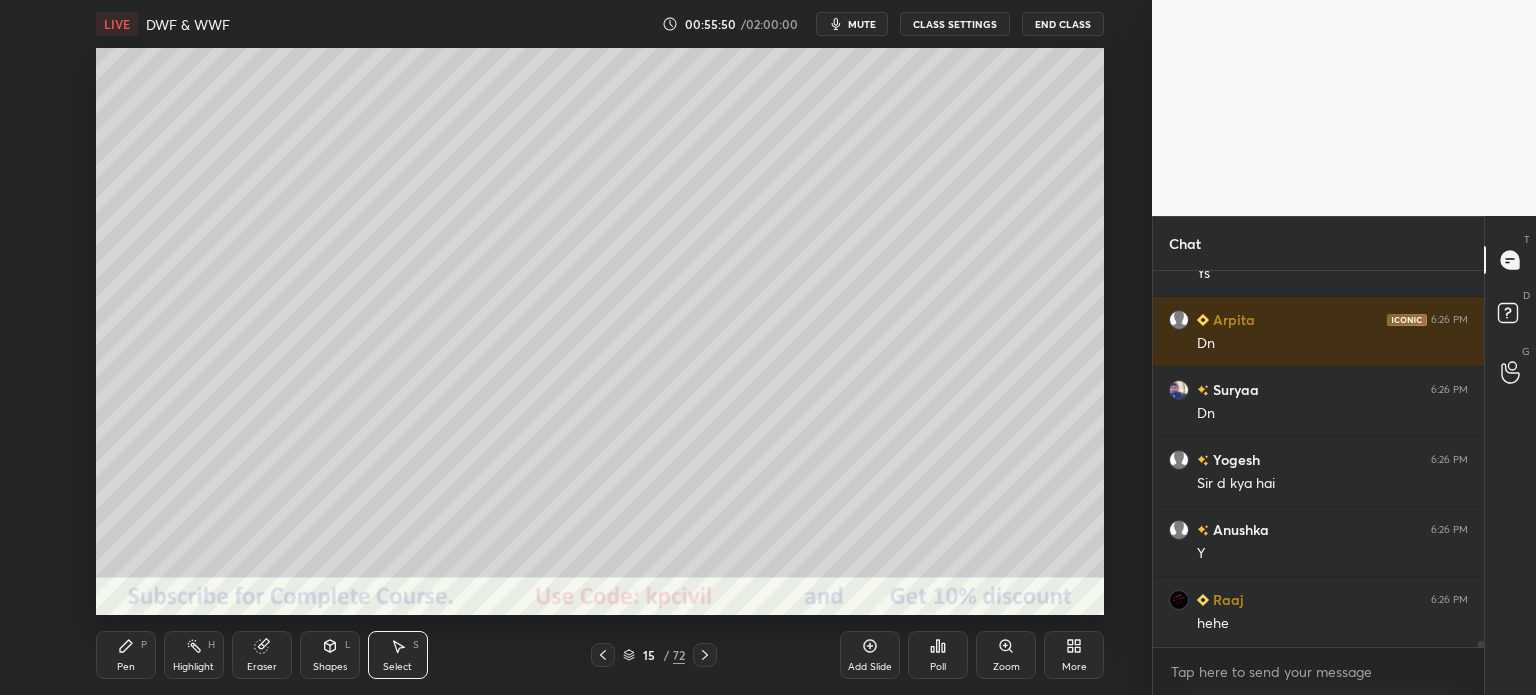 scroll, scrollTop: 24840, scrollLeft: 0, axis: vertical 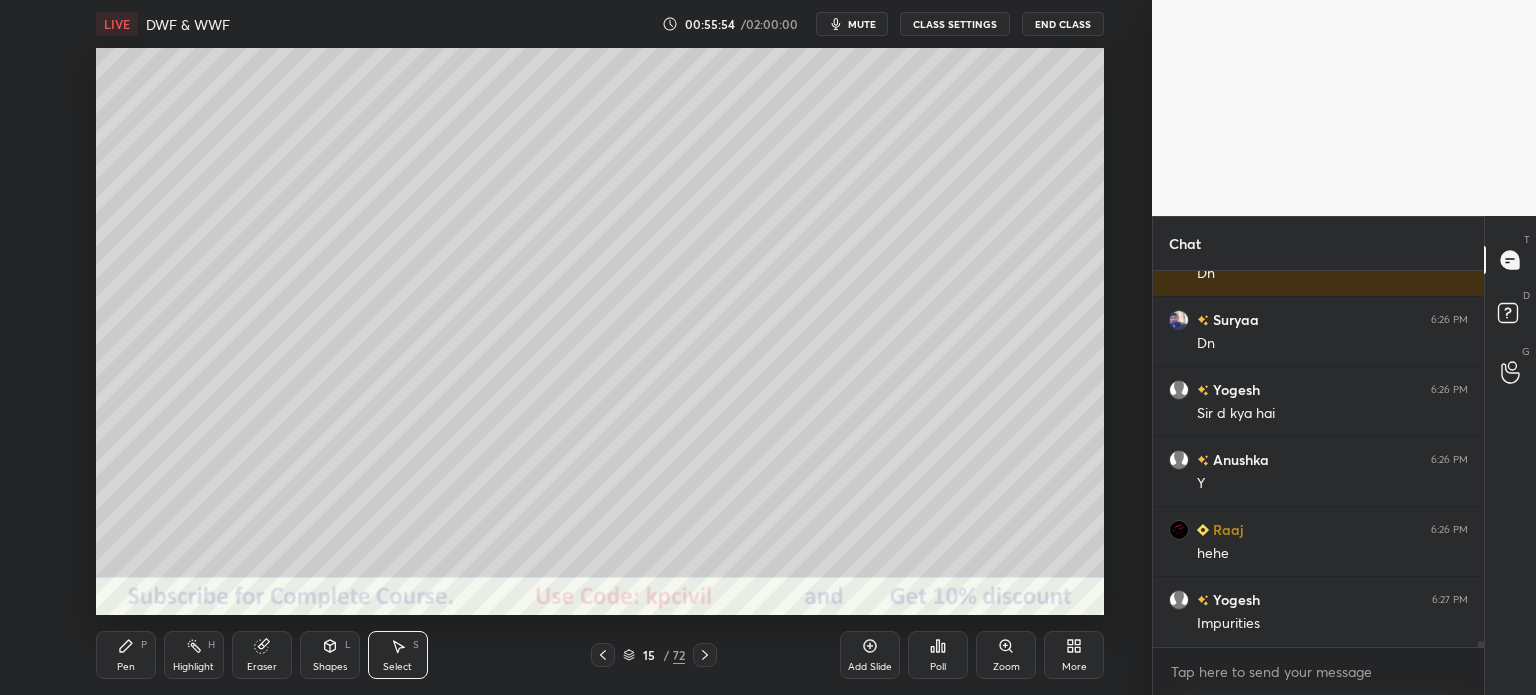 click on "15 / 72" at bounding box center [654, 655] 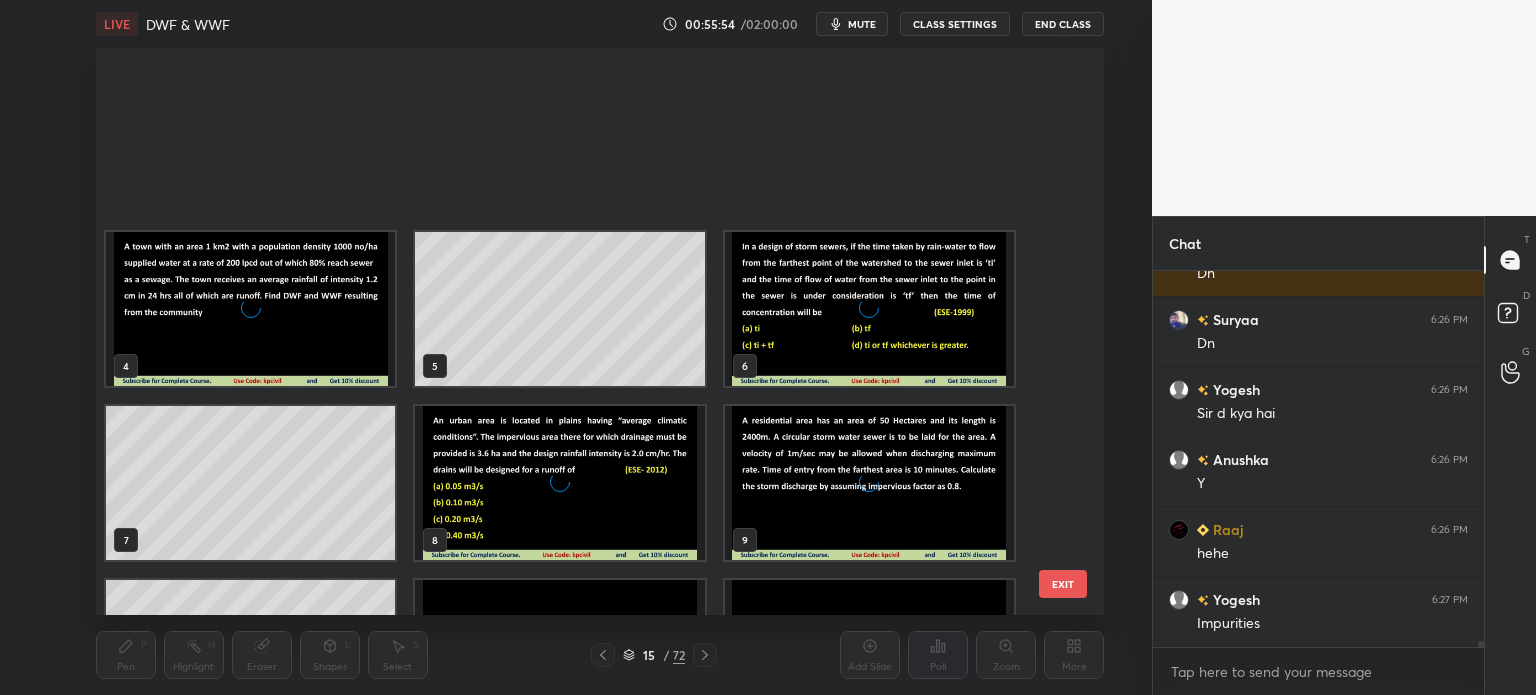 scroll, scrollTop: 303, scrollLeft: 0, axis: vertical 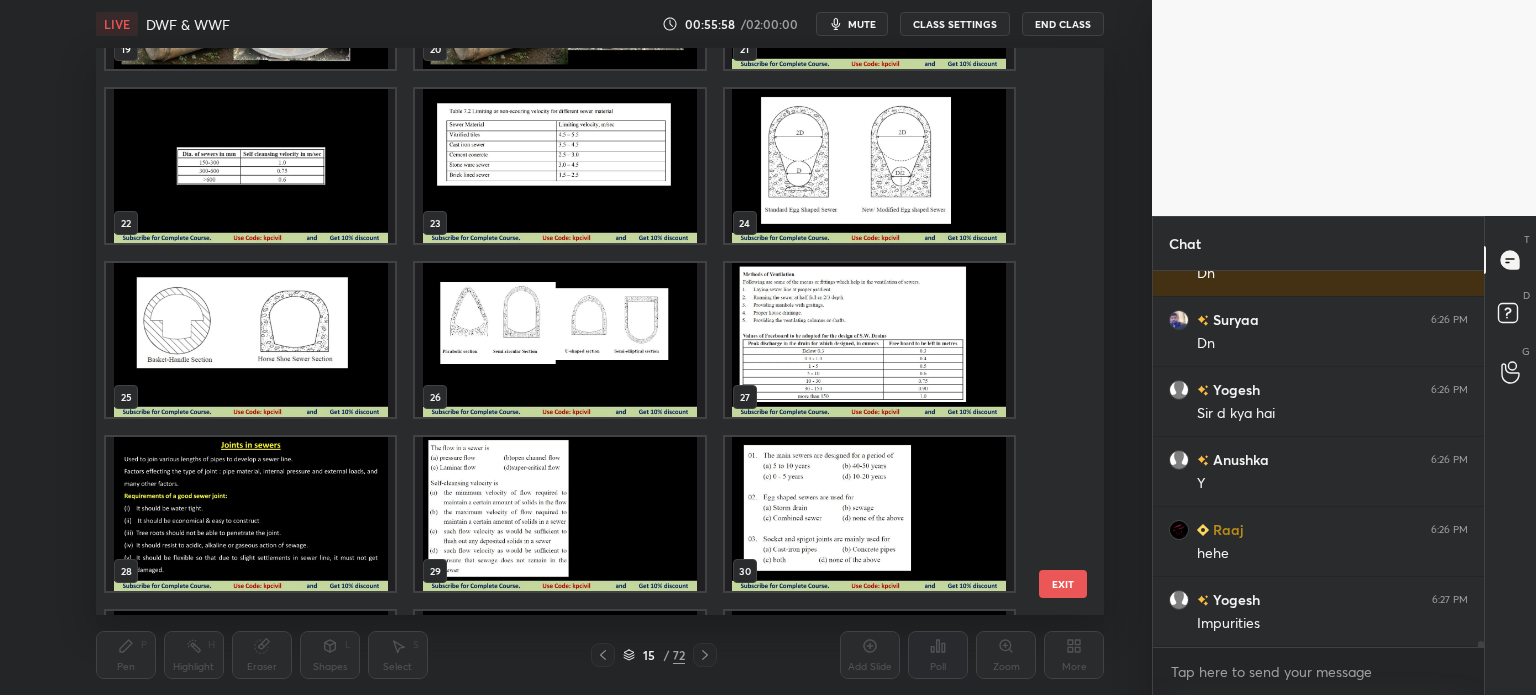 click at bounding box center (250, 166) 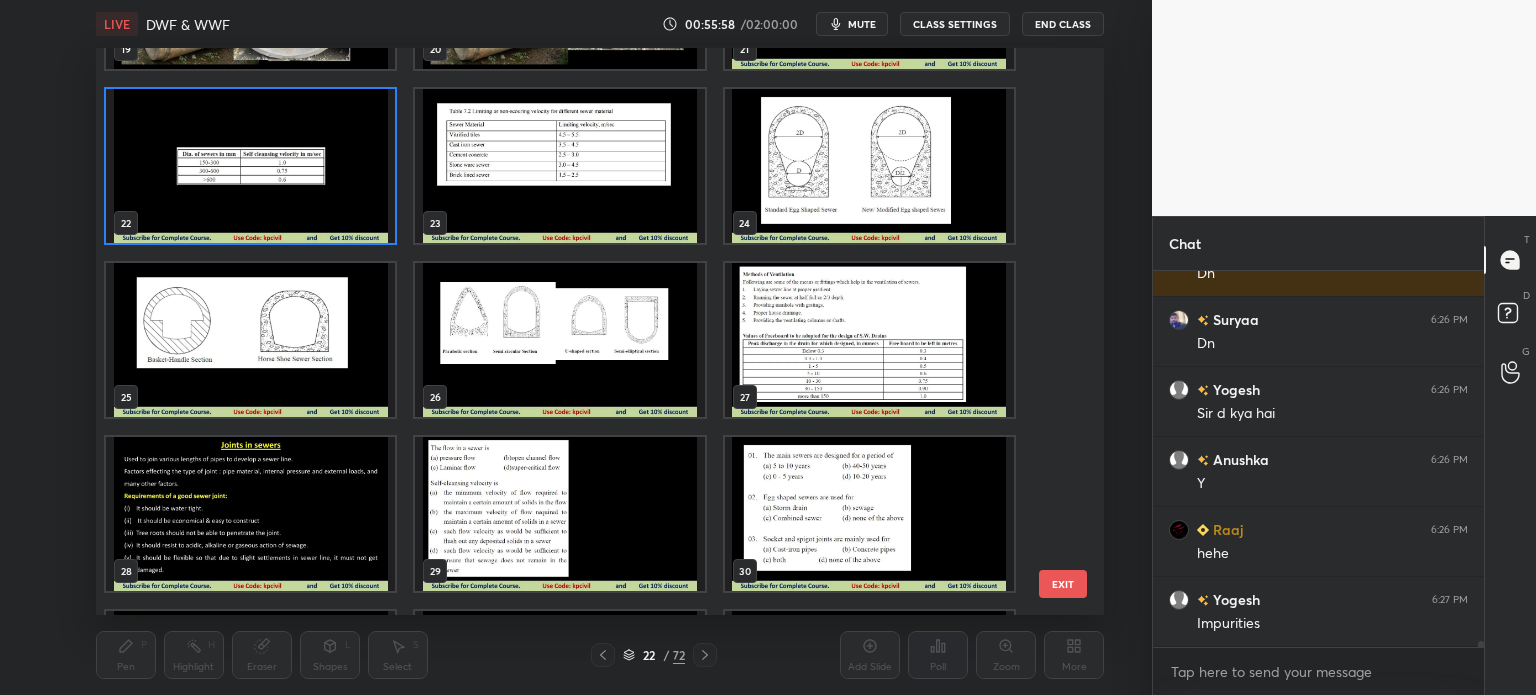 click at bounding box center [250, 166] 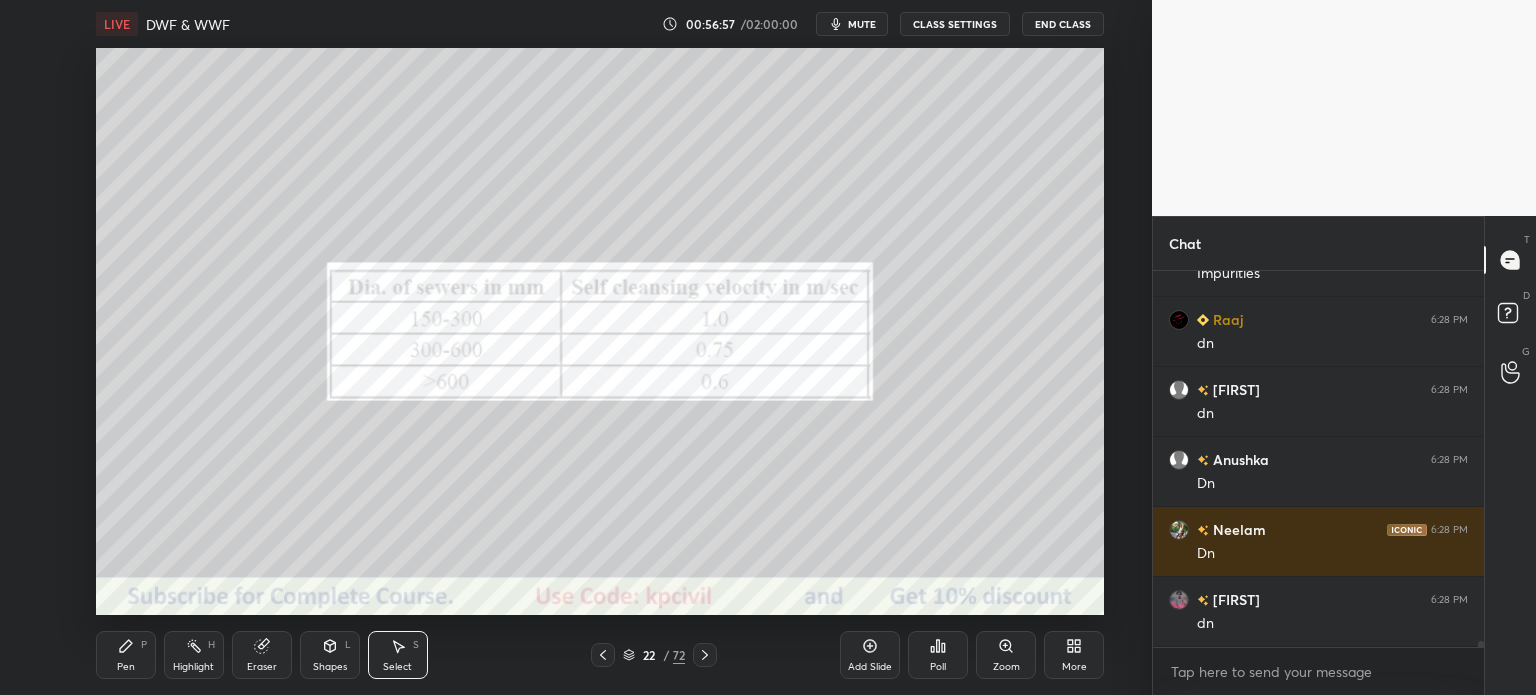 scroll, scrollTop: 25260, scrollLeft: 0, axis: vertical 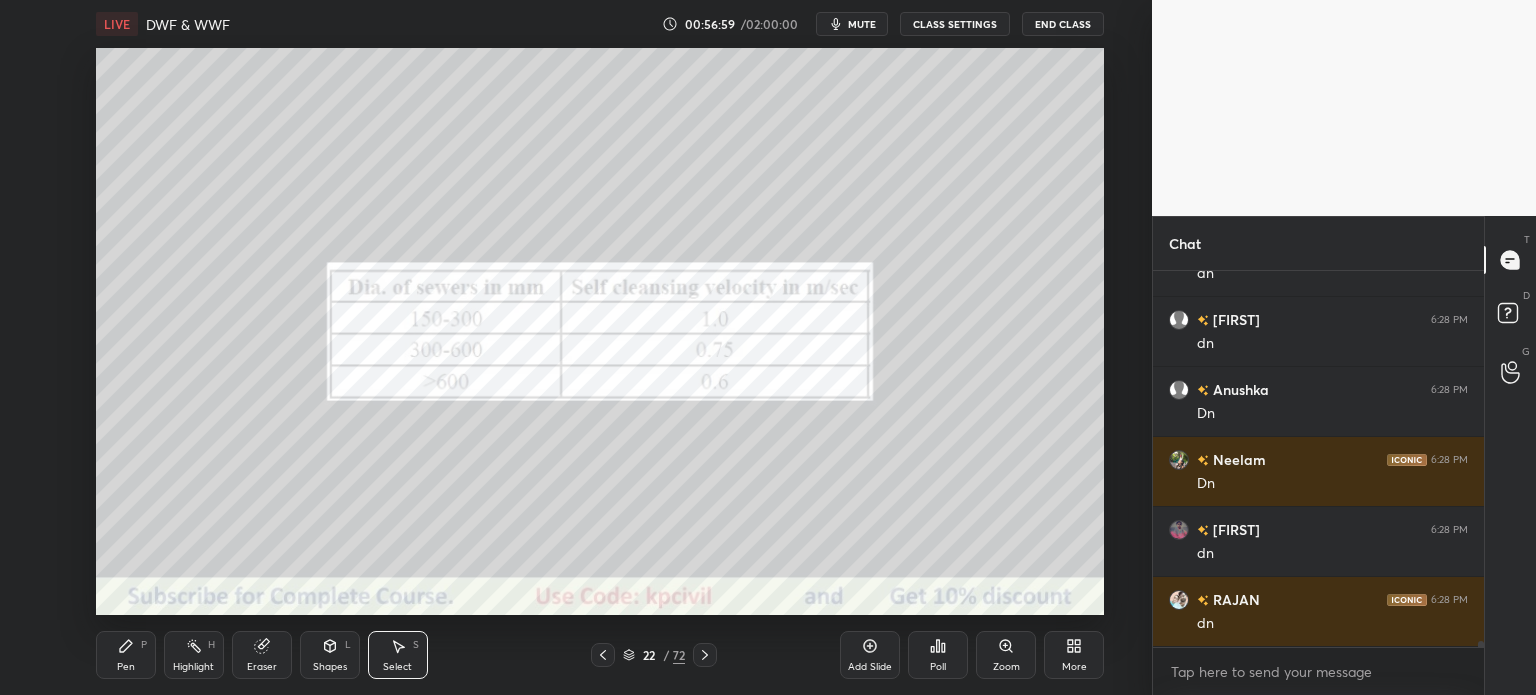 click 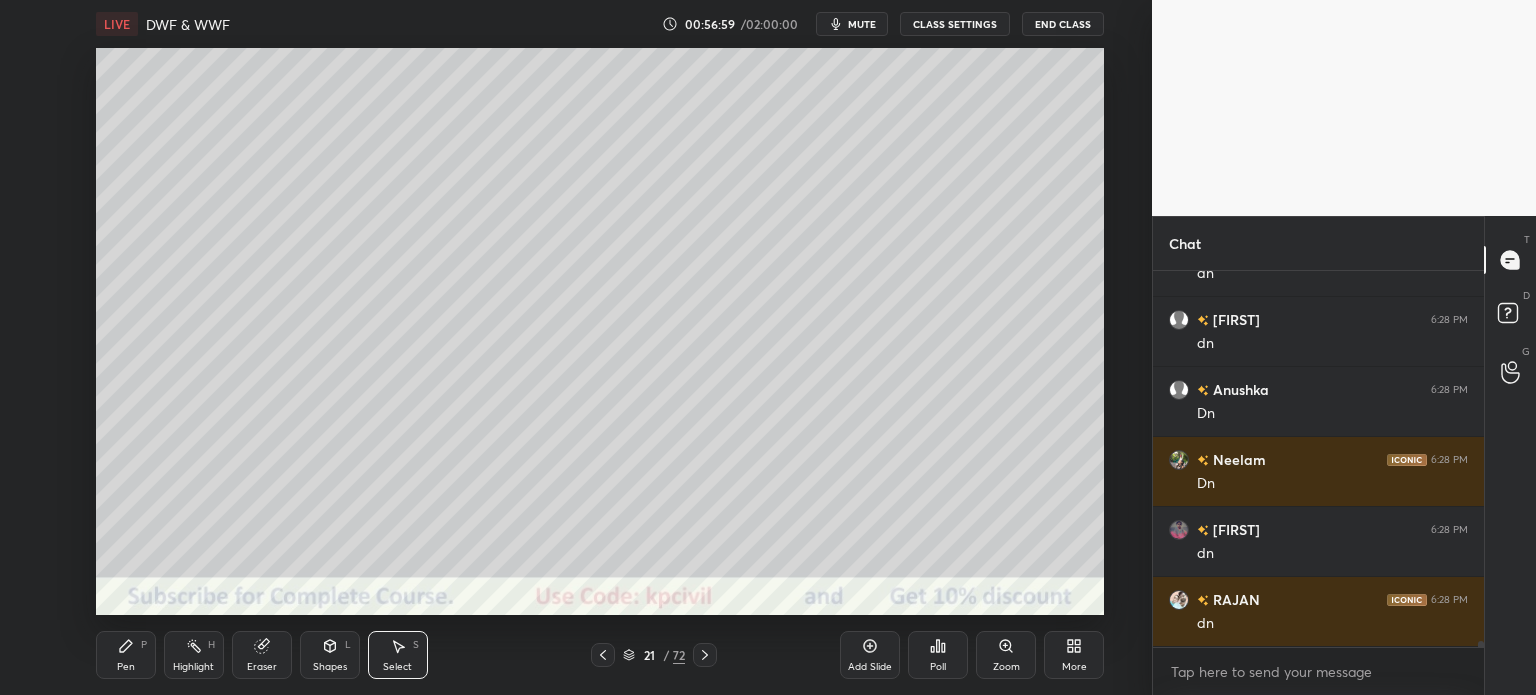click 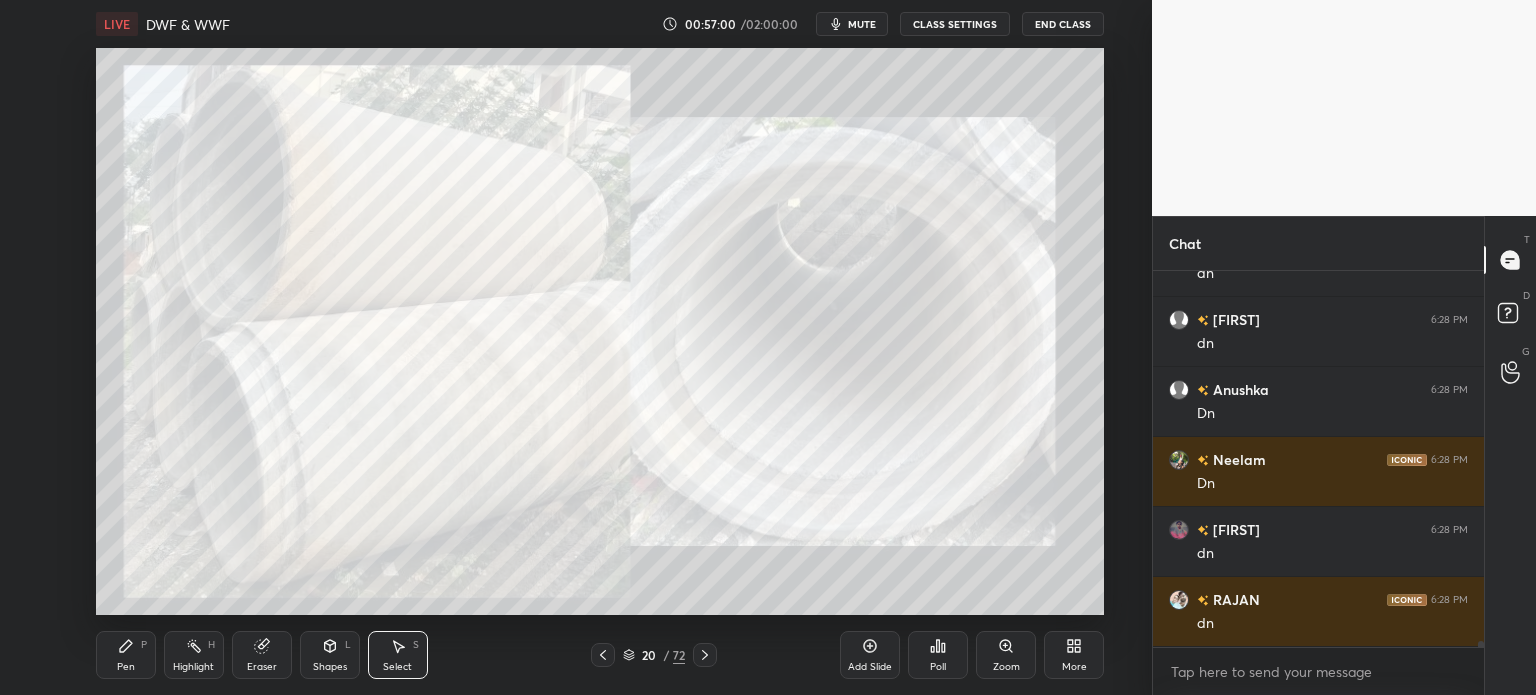 click 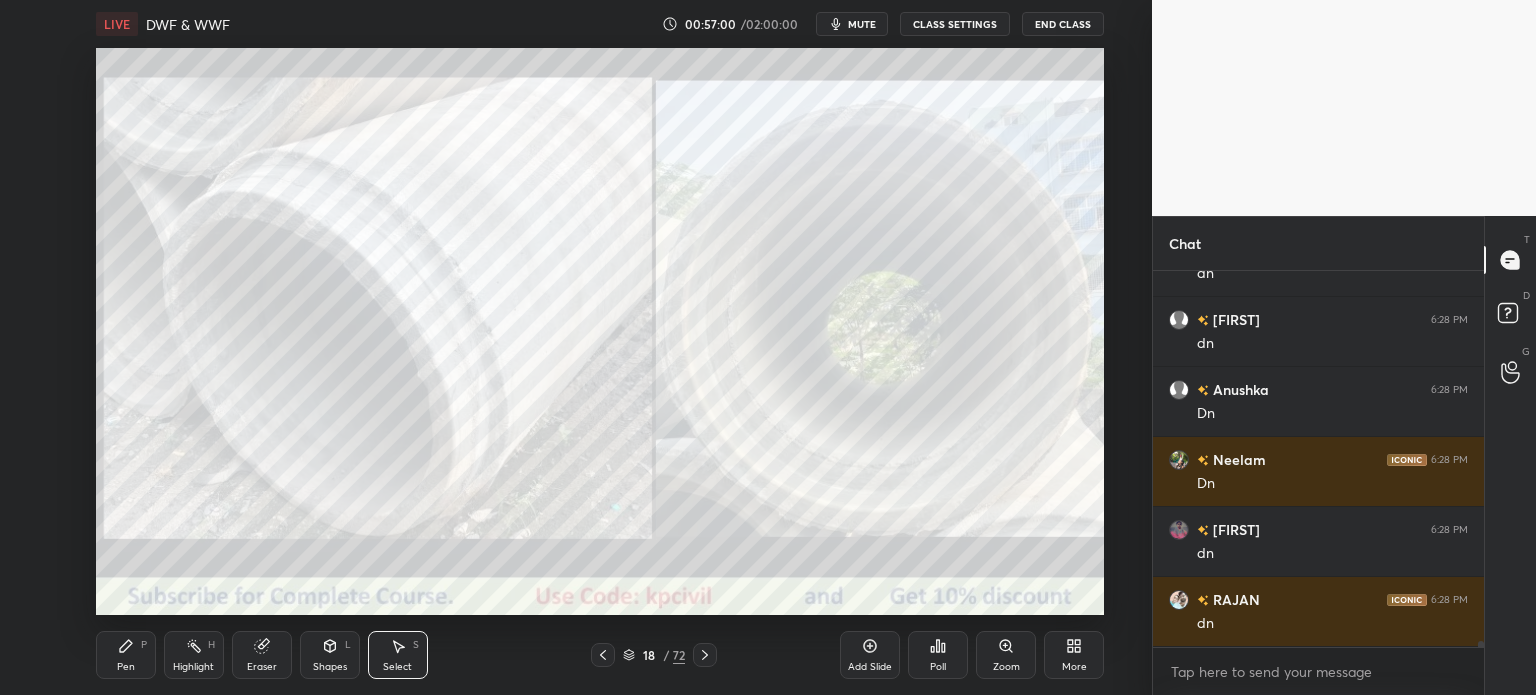 click on "18 / 72" at bounding box center [654, 655] 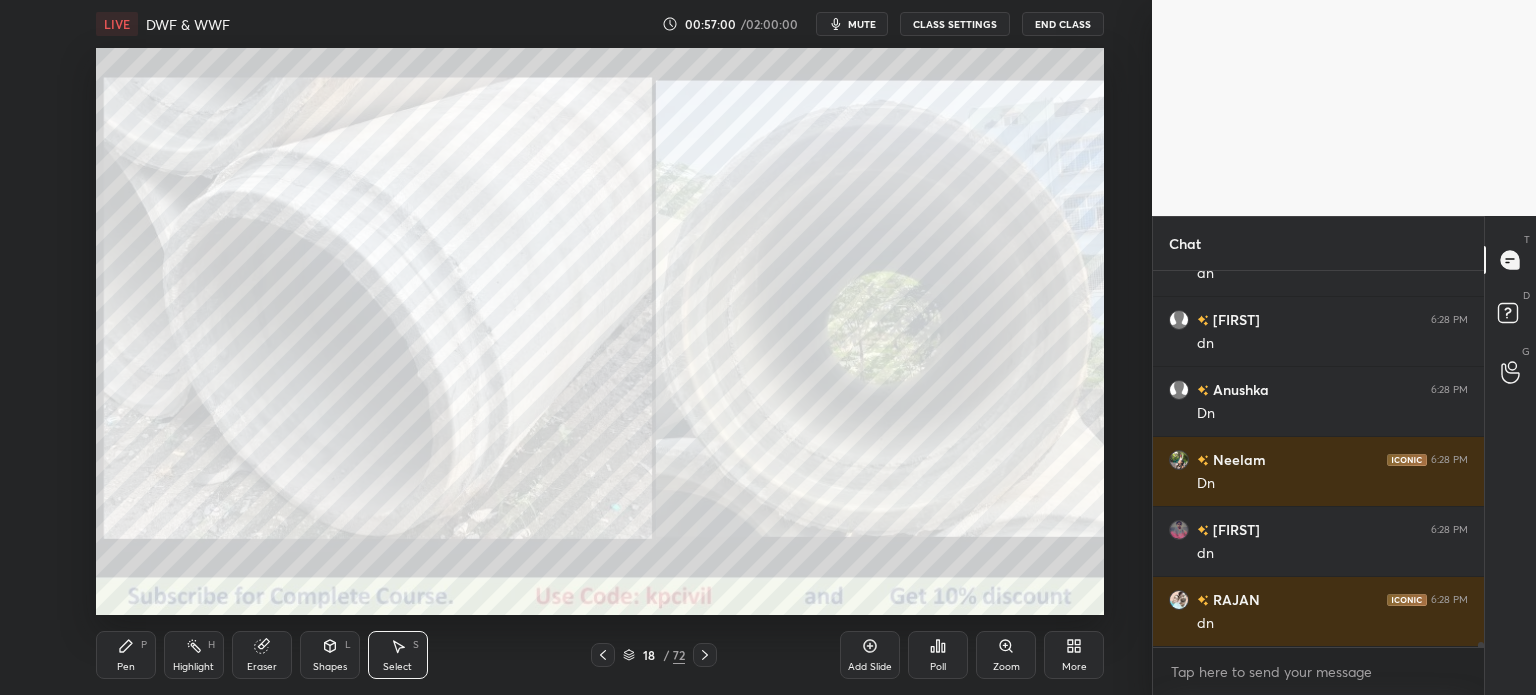 scroll, scrollTop: 25330, scrollLeft: 0, axis: vertical 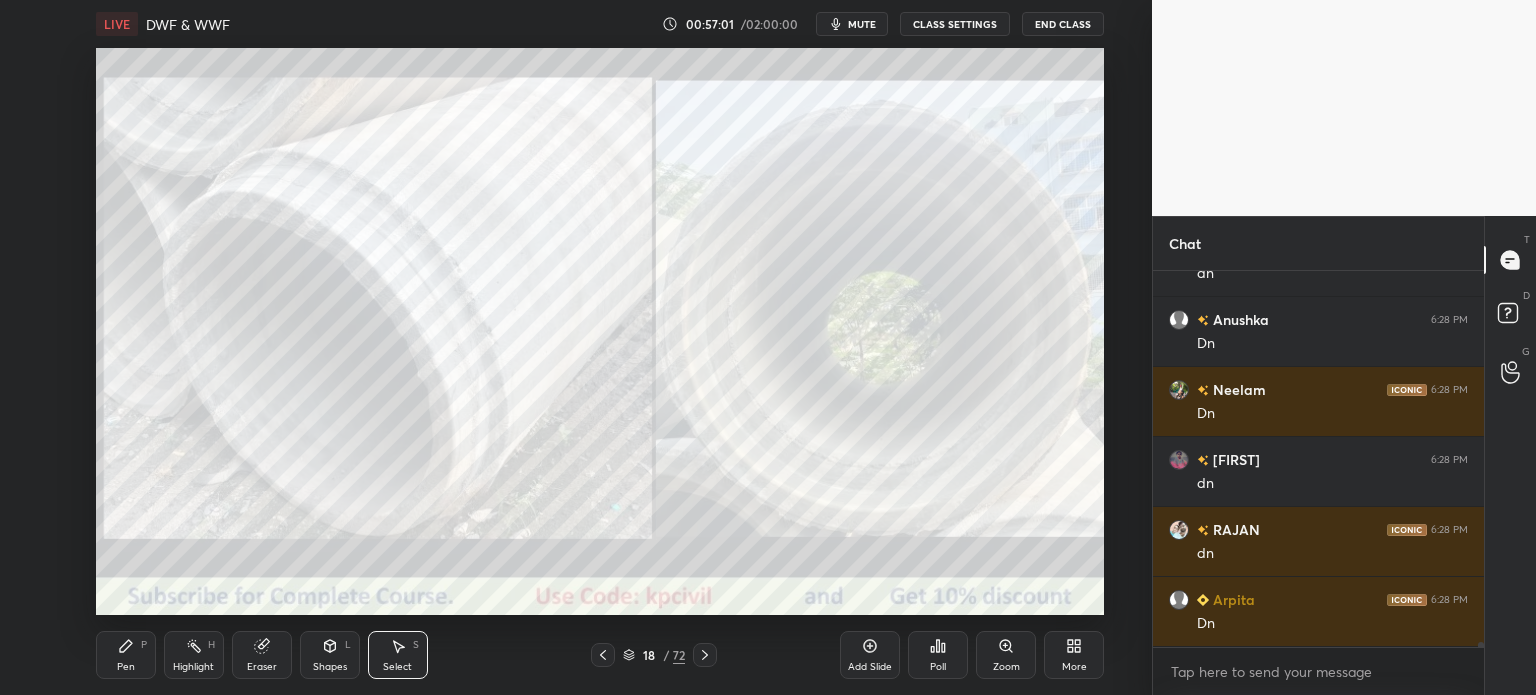 click on "18 / 72" at bounding box center (654, 655) 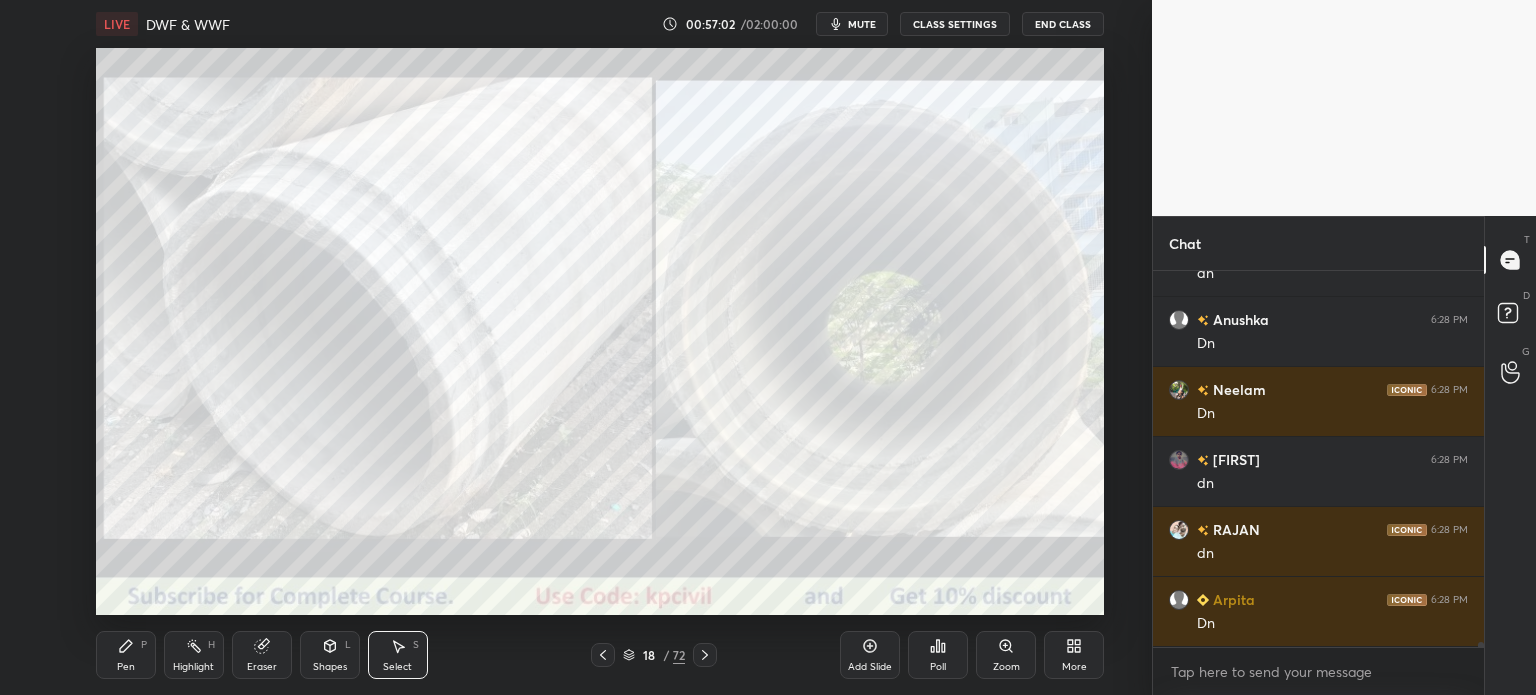 click 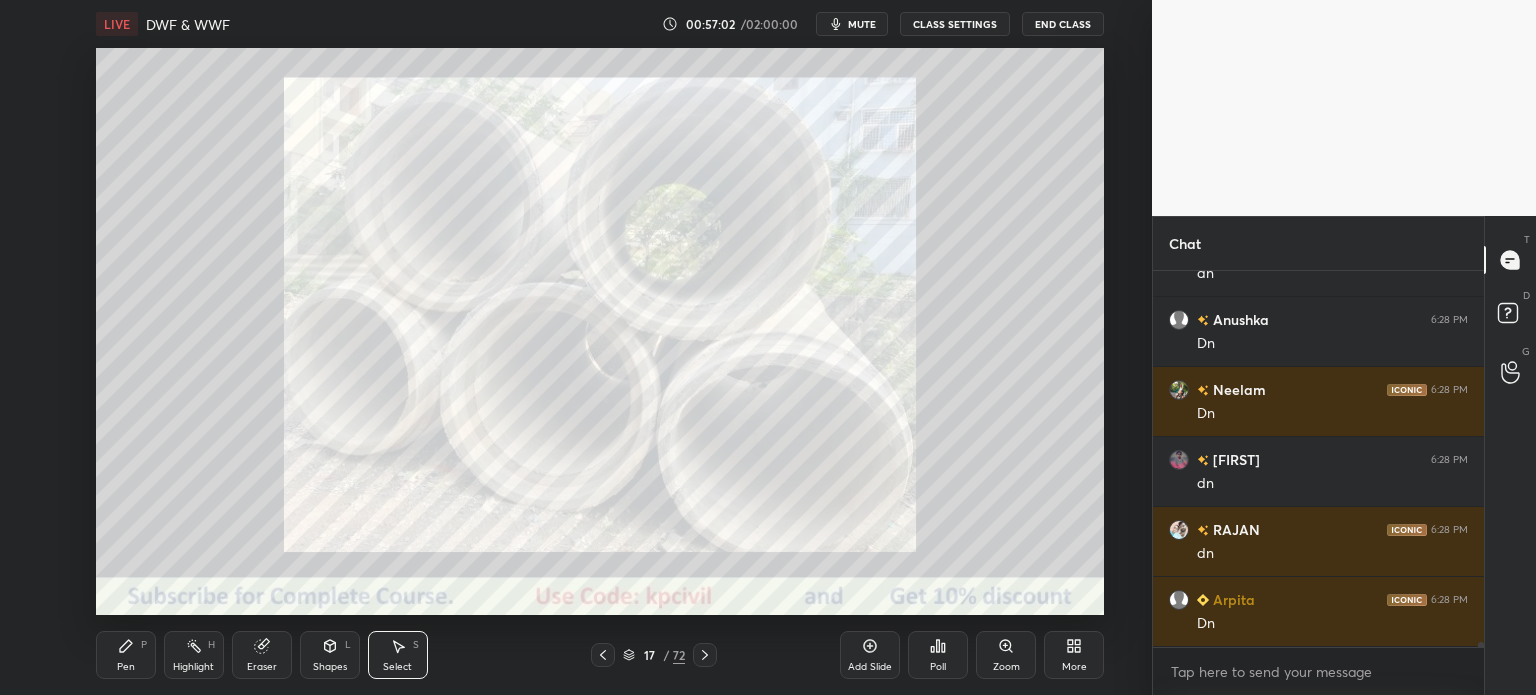 click 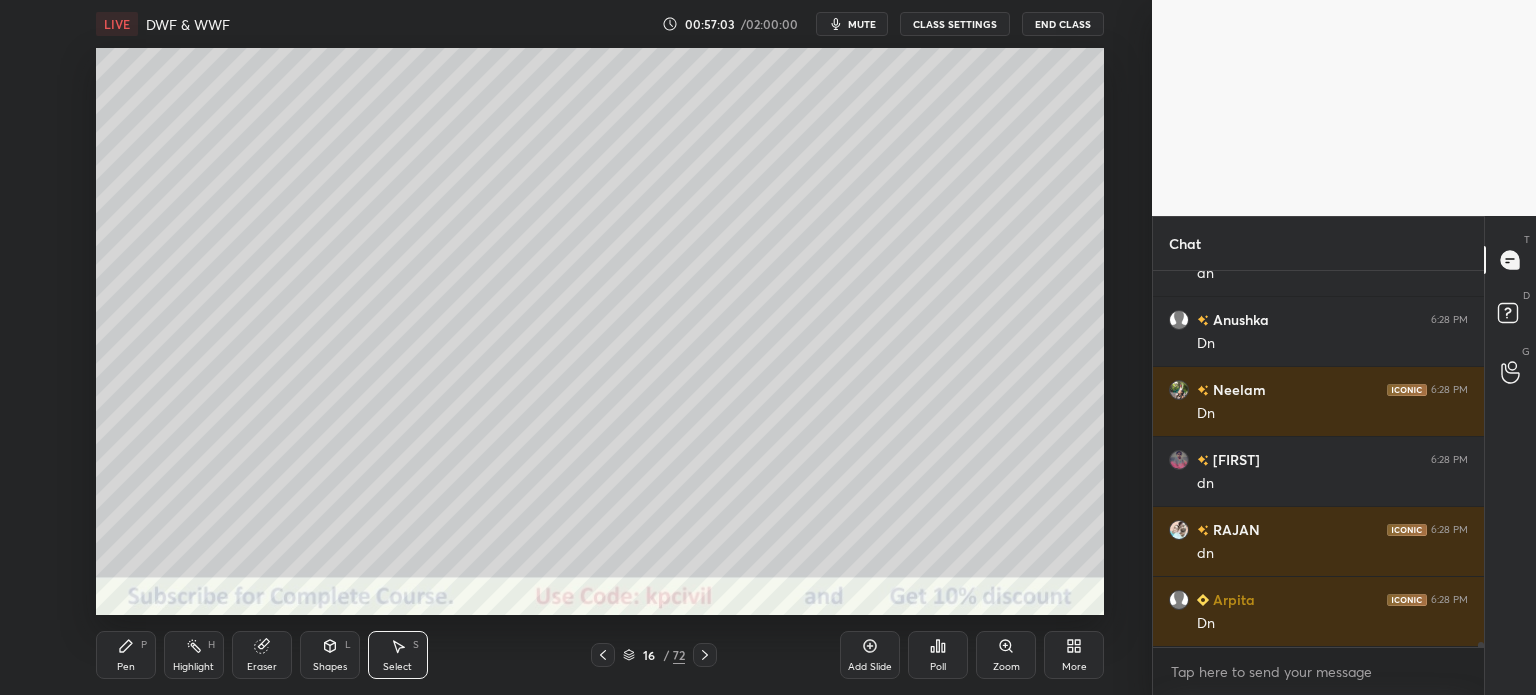 click 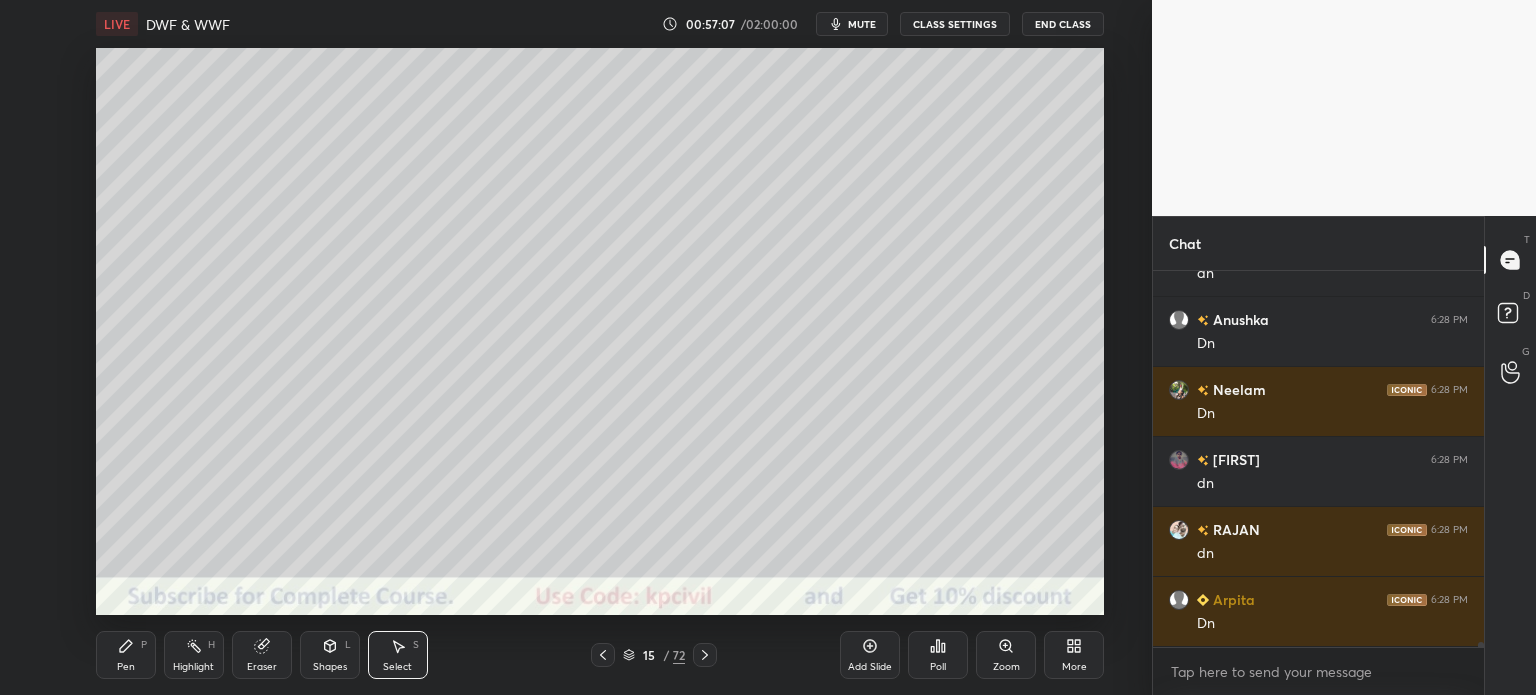 click 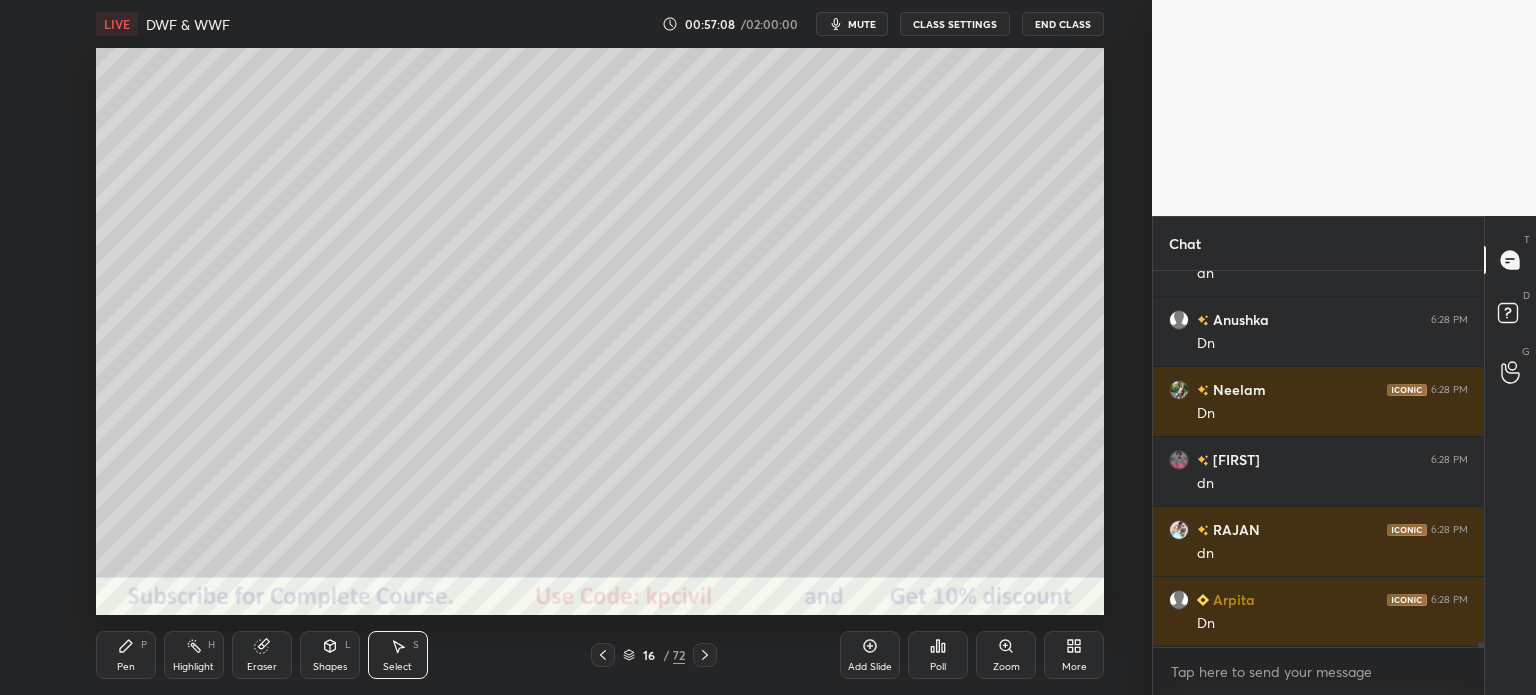 click on "Pen P Highlight H Eraser Shapes L Select S 16 / 72 Add Slide Poll Zoom More" at bounding box center [600, 655] 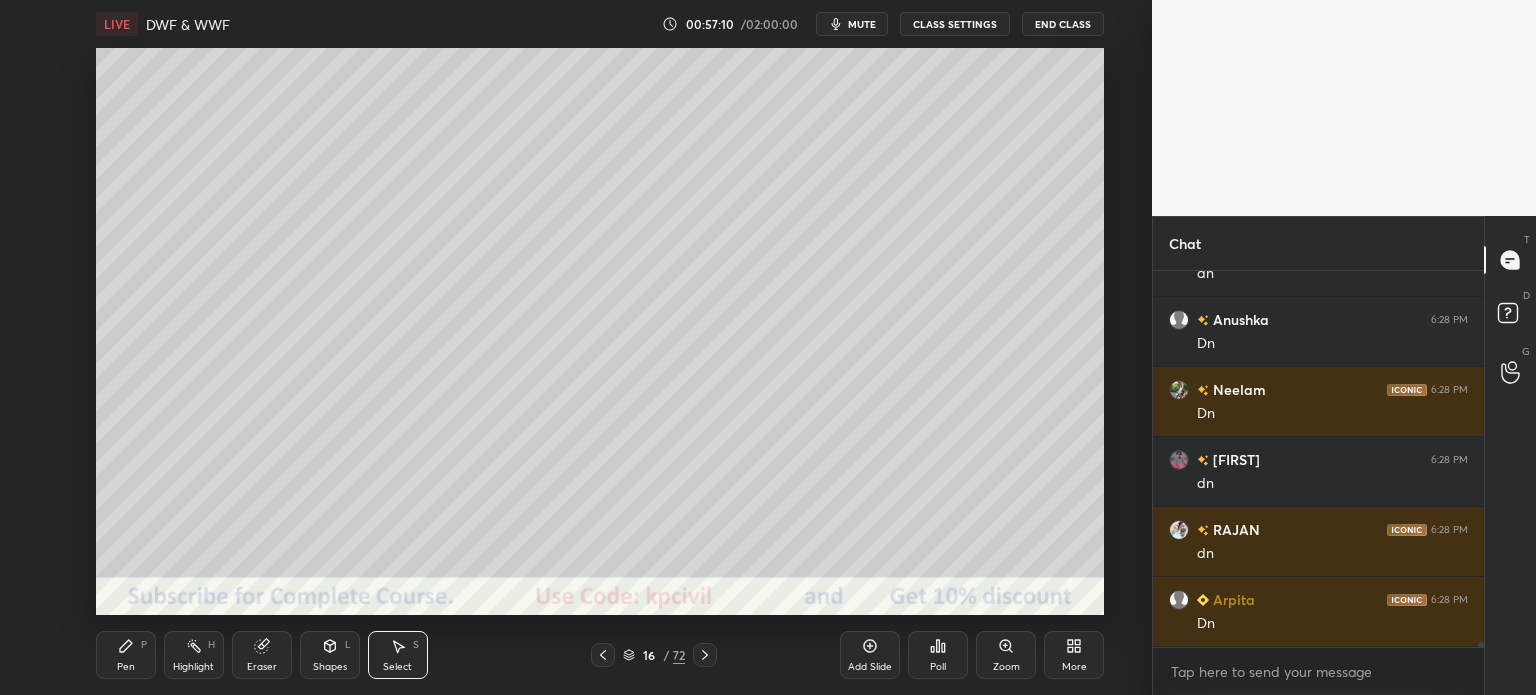 click on "Pen P" at bounding box center [126, 655] 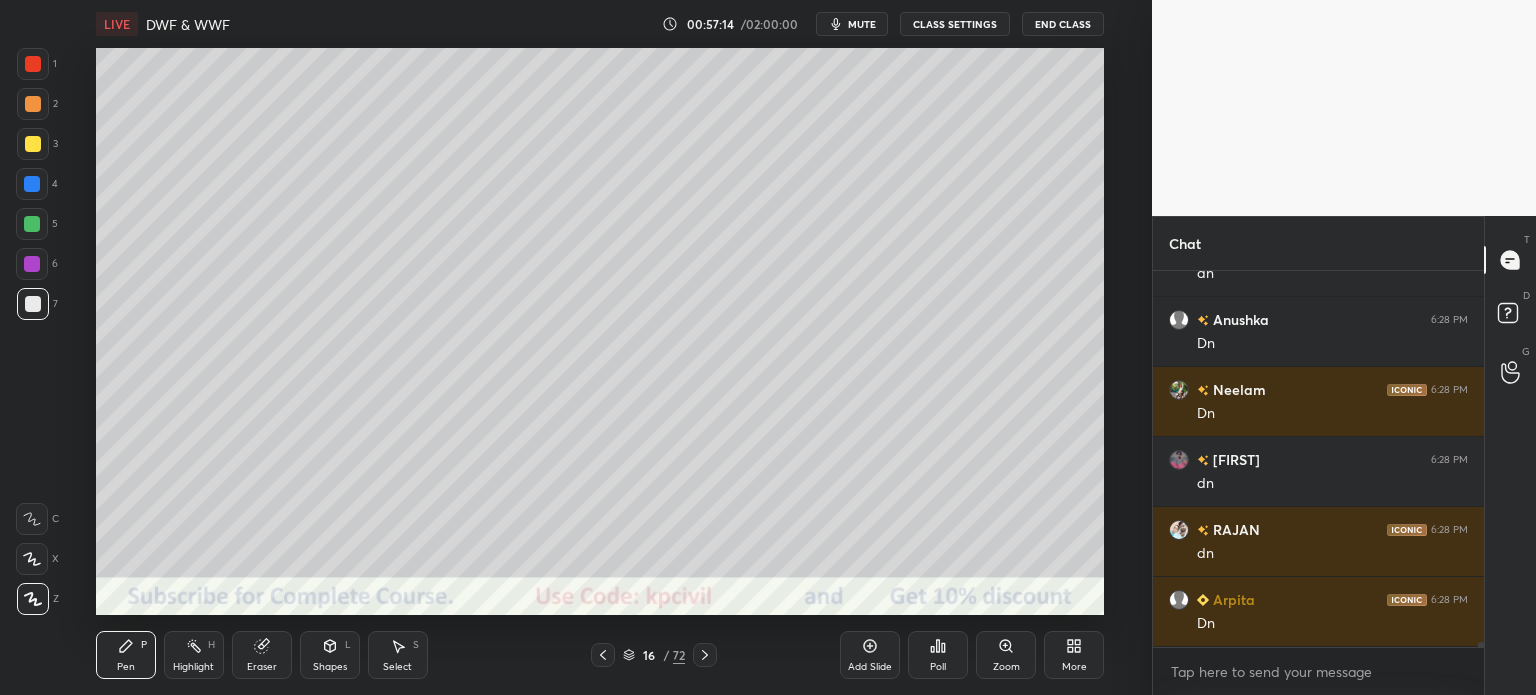 scroll, scrollTop: 25400, scrollLeft: 0, axis: vertical 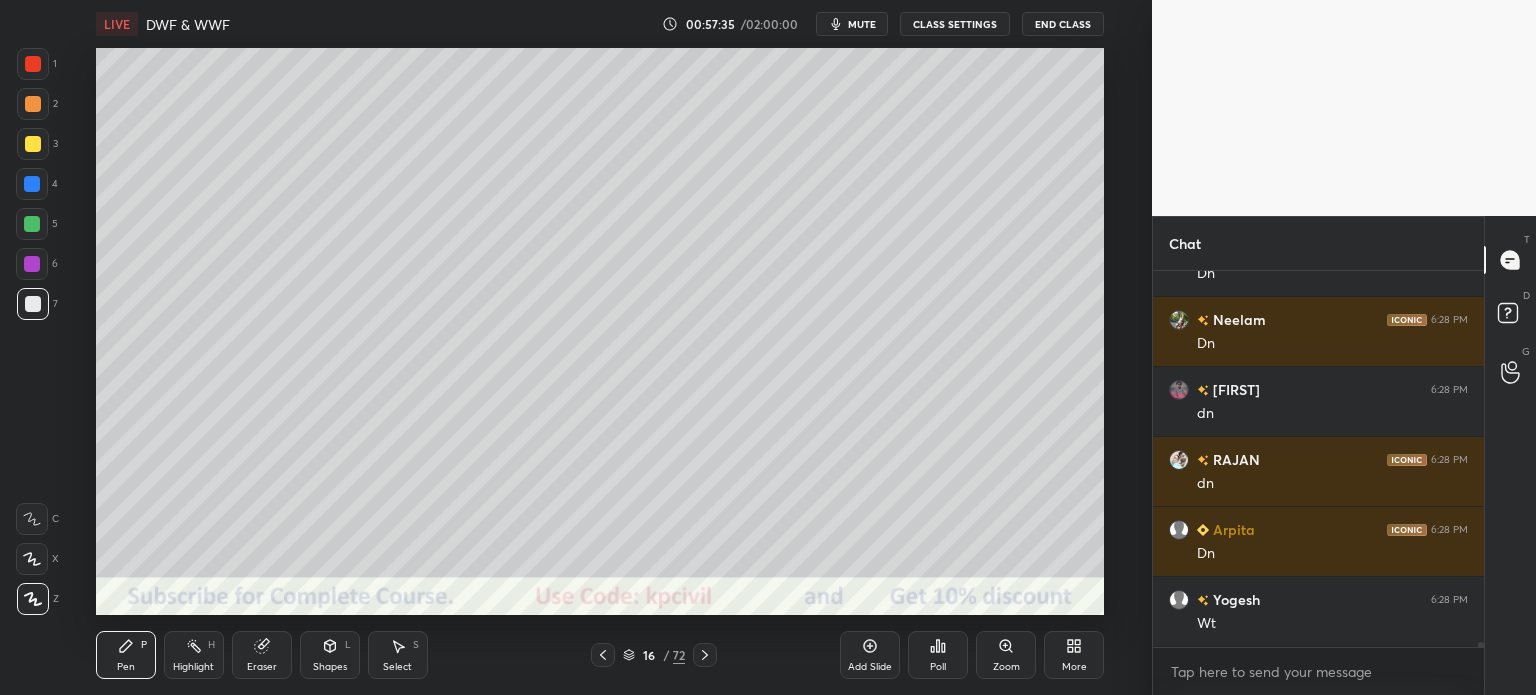 click 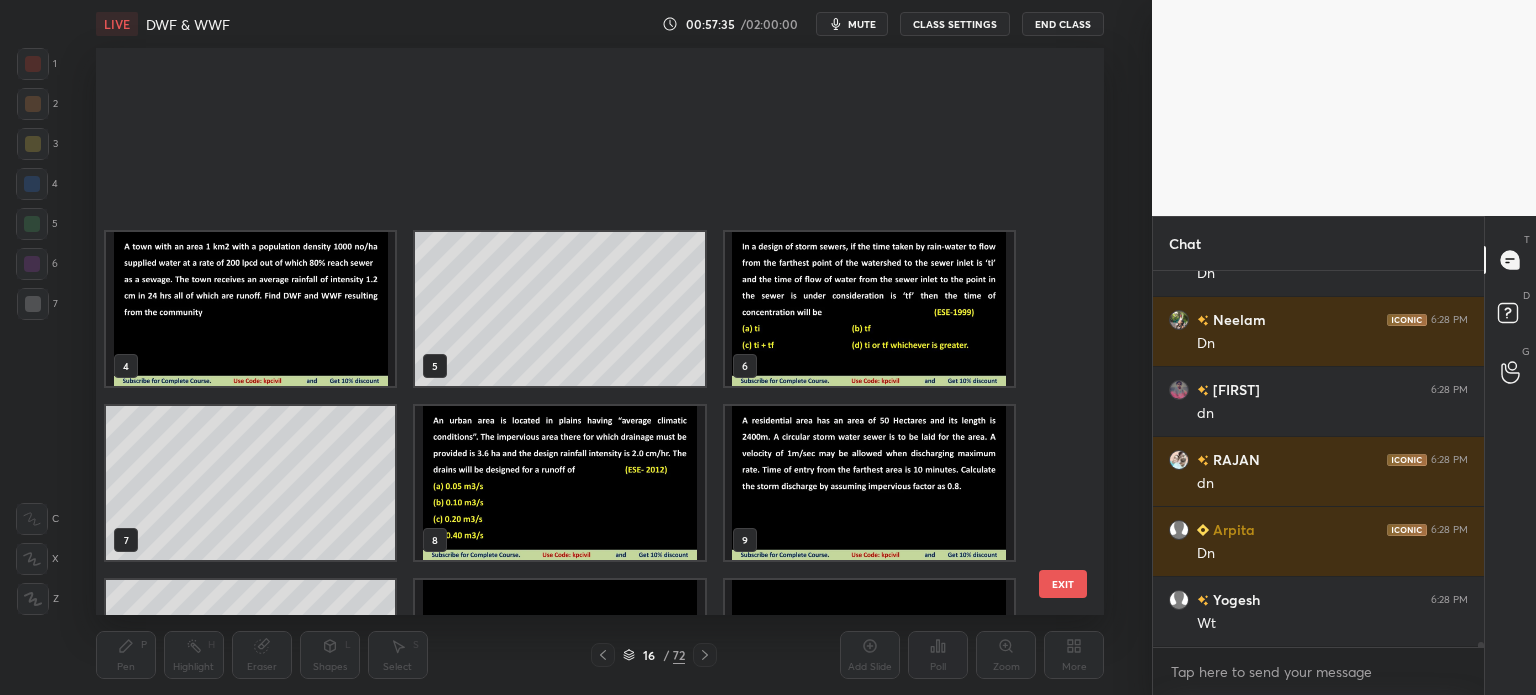 scroll, scrollTop: 476, scrollLeft: 0, axis: vertical 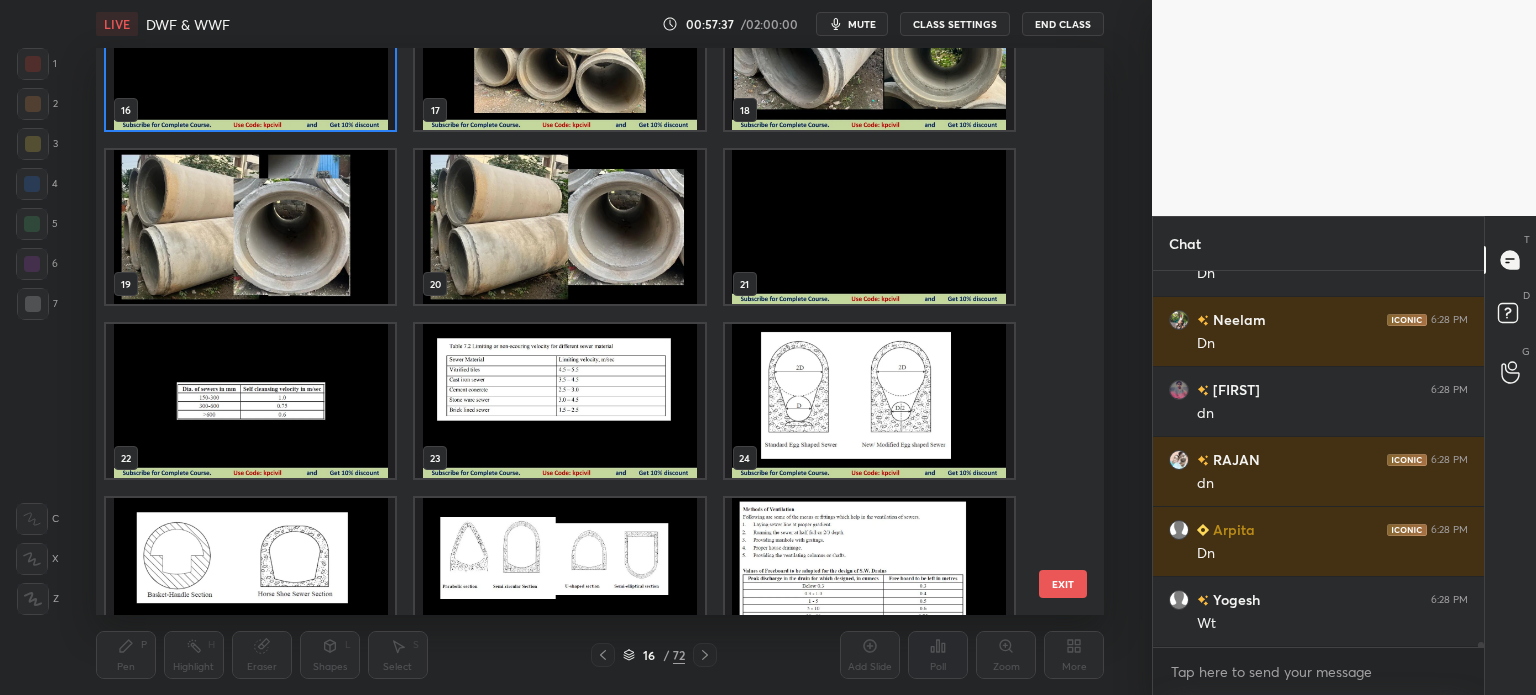 click at bounding box center [250, 401] 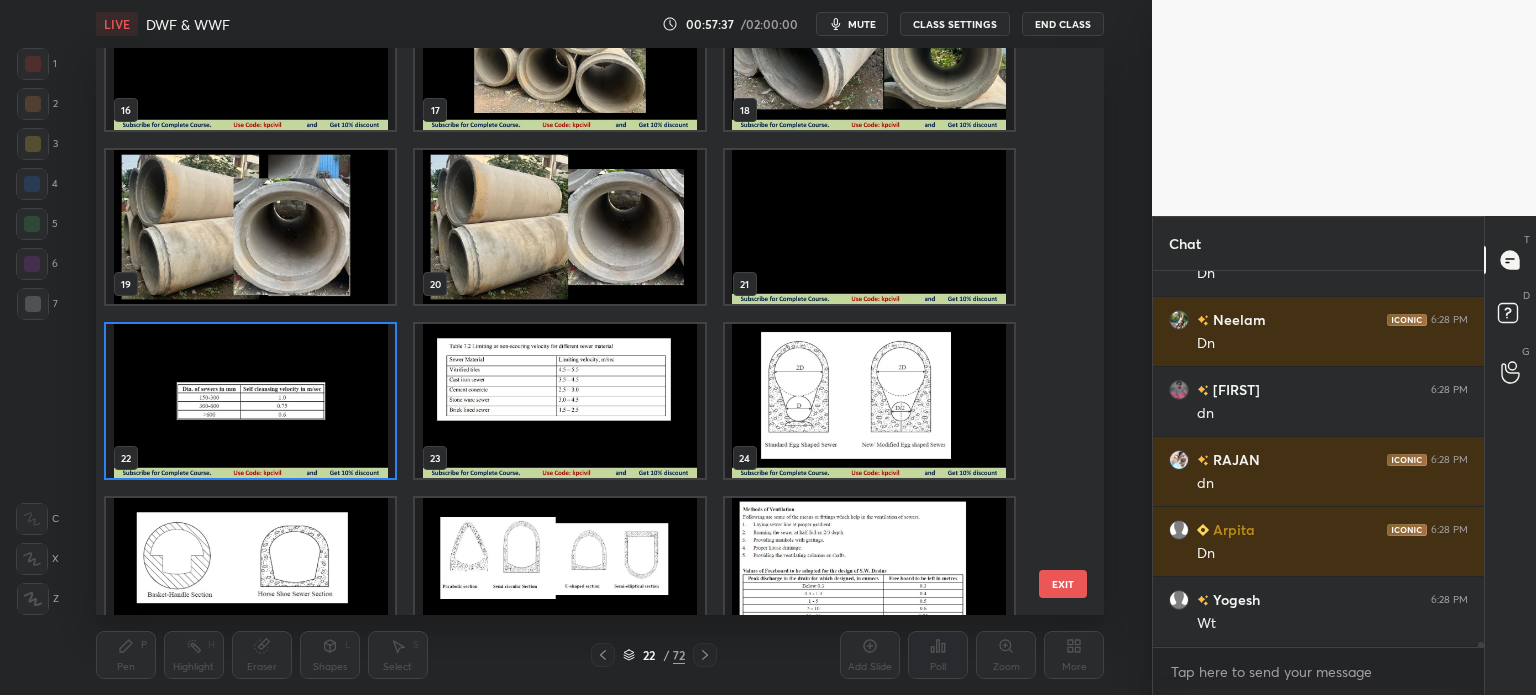 click at bounding box center [250, 401] 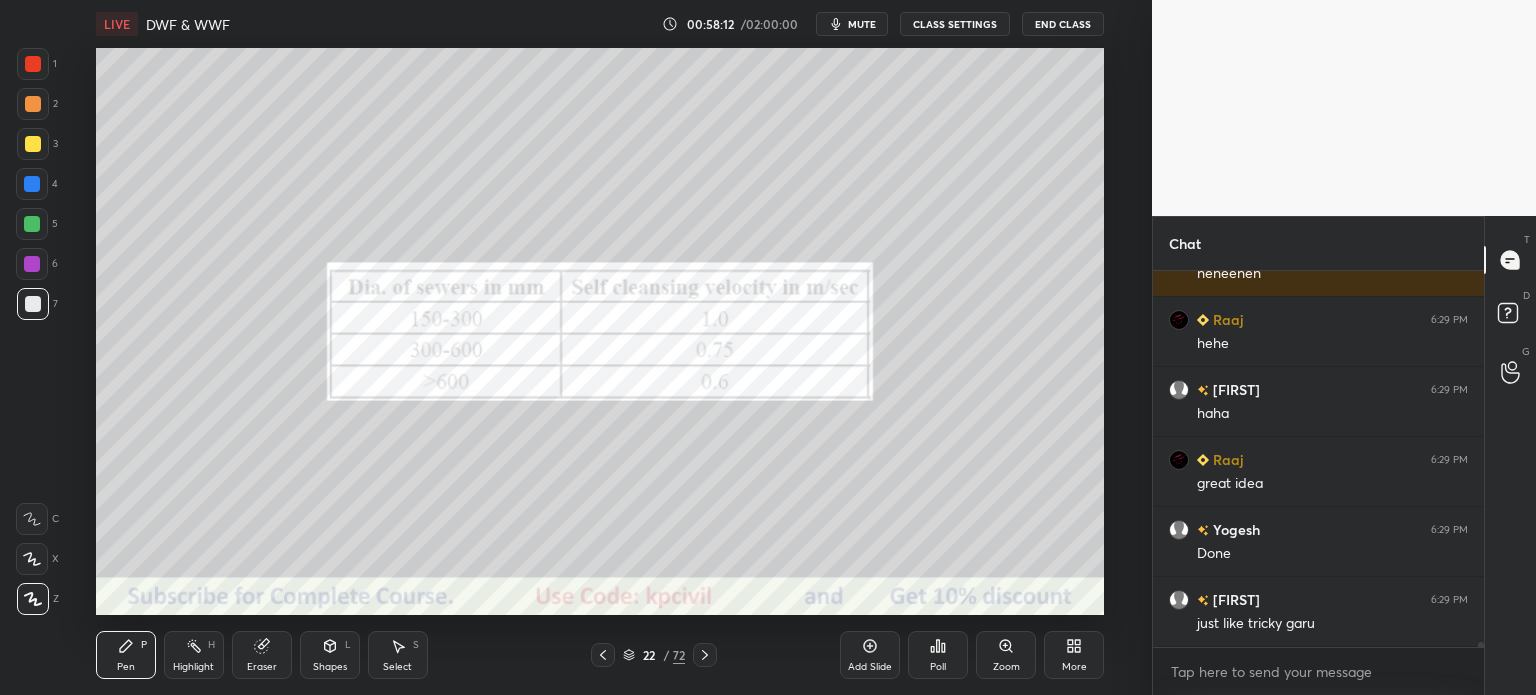 scroll, scrollTop: 25890, scrollLeft: 0, axis: vertical 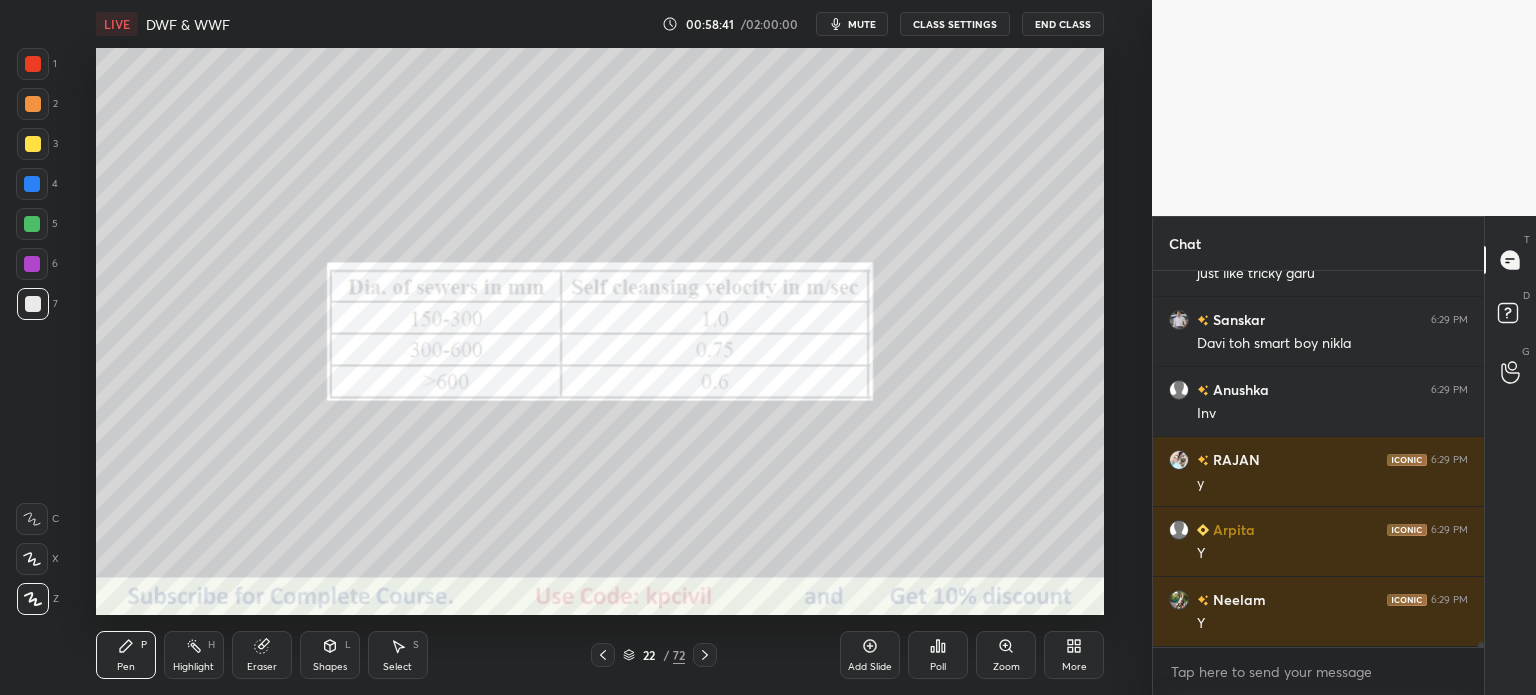 click 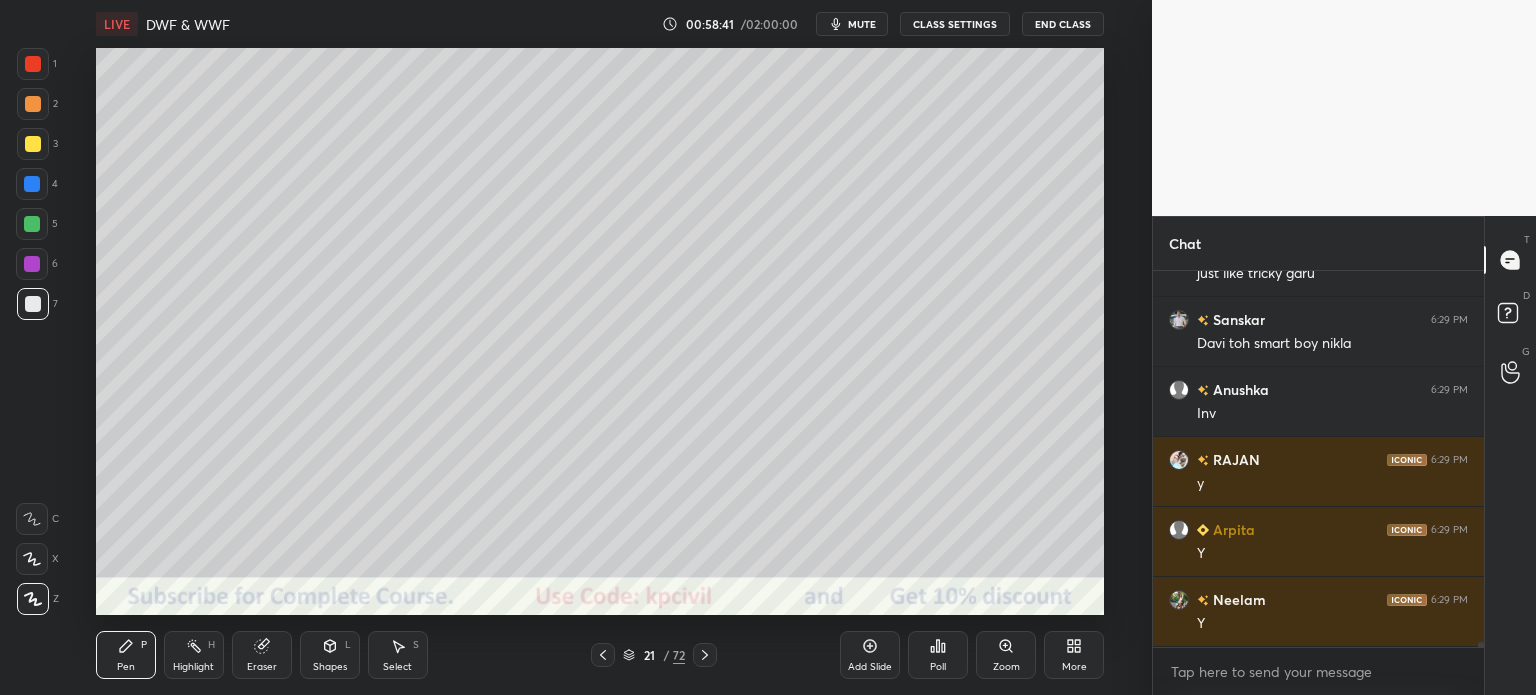click 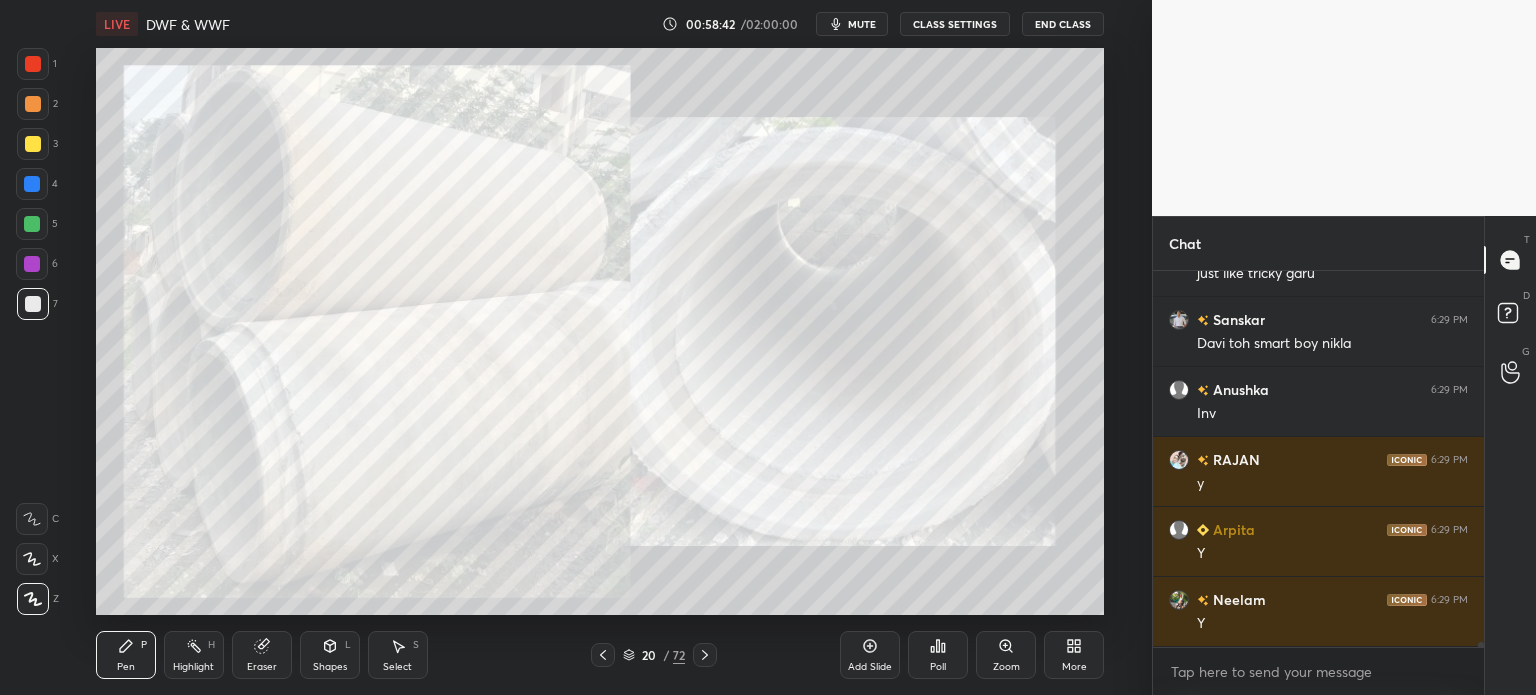 click 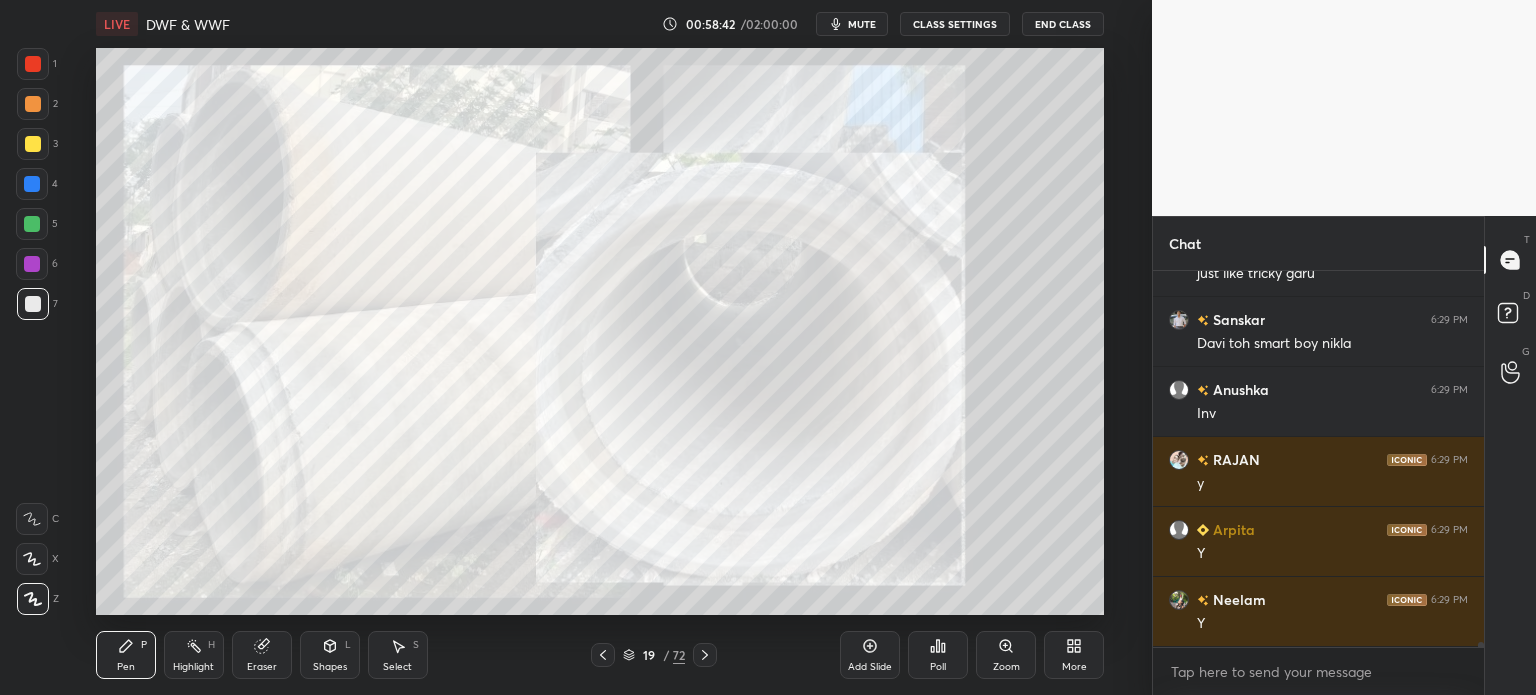 click 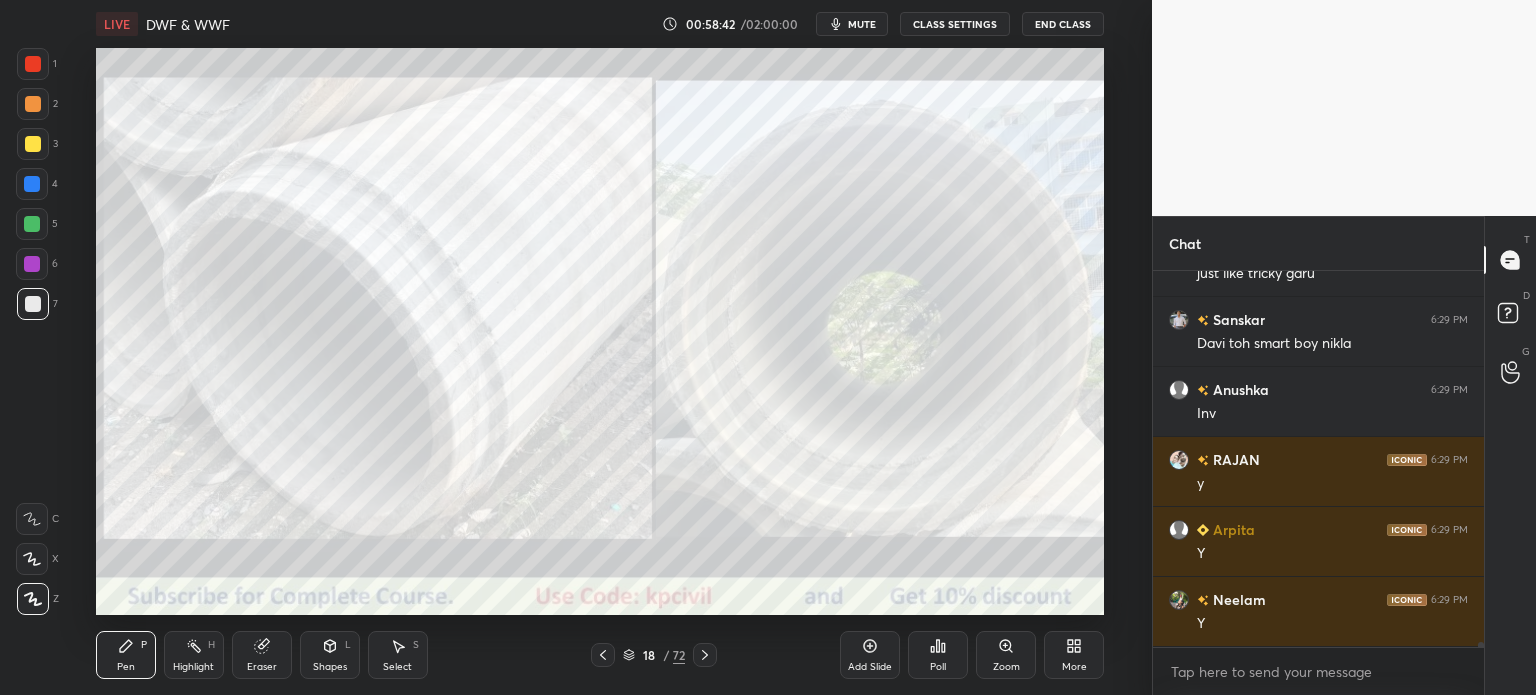 click 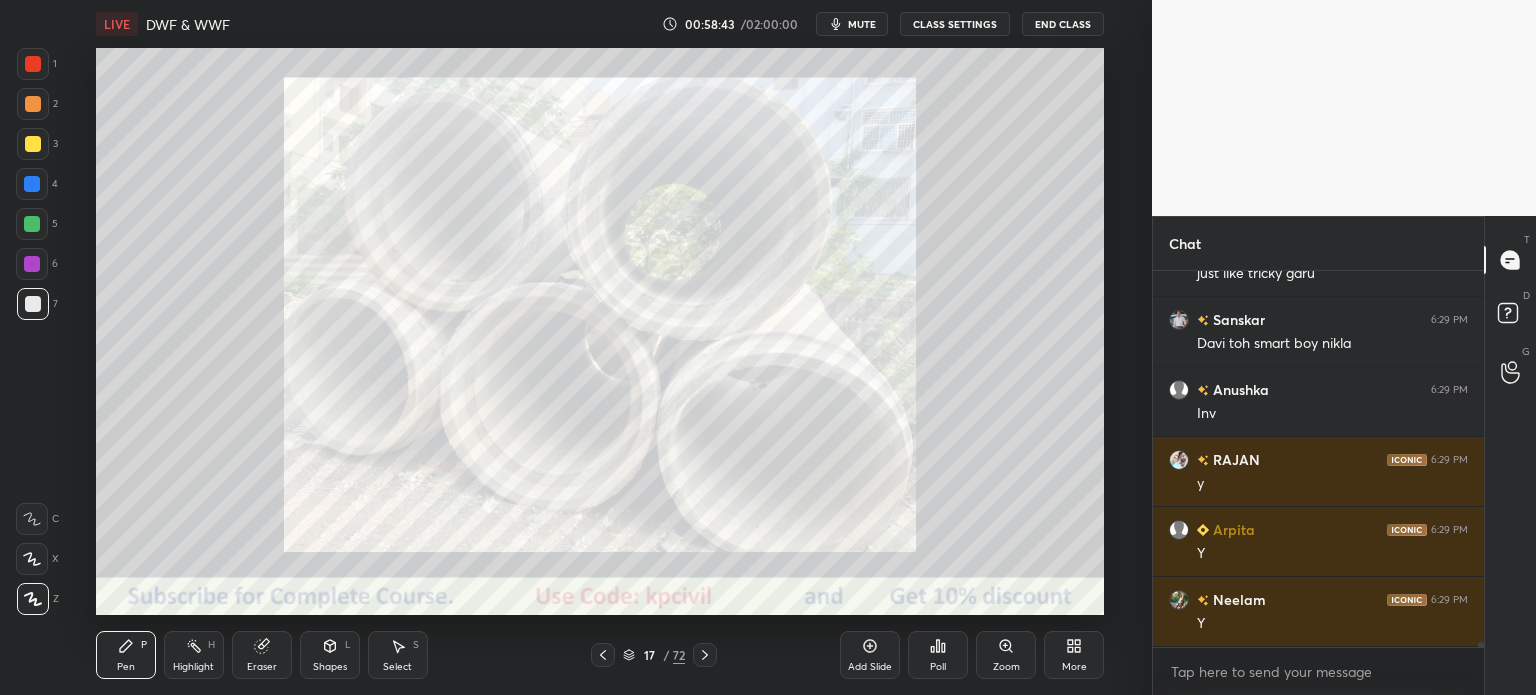 click 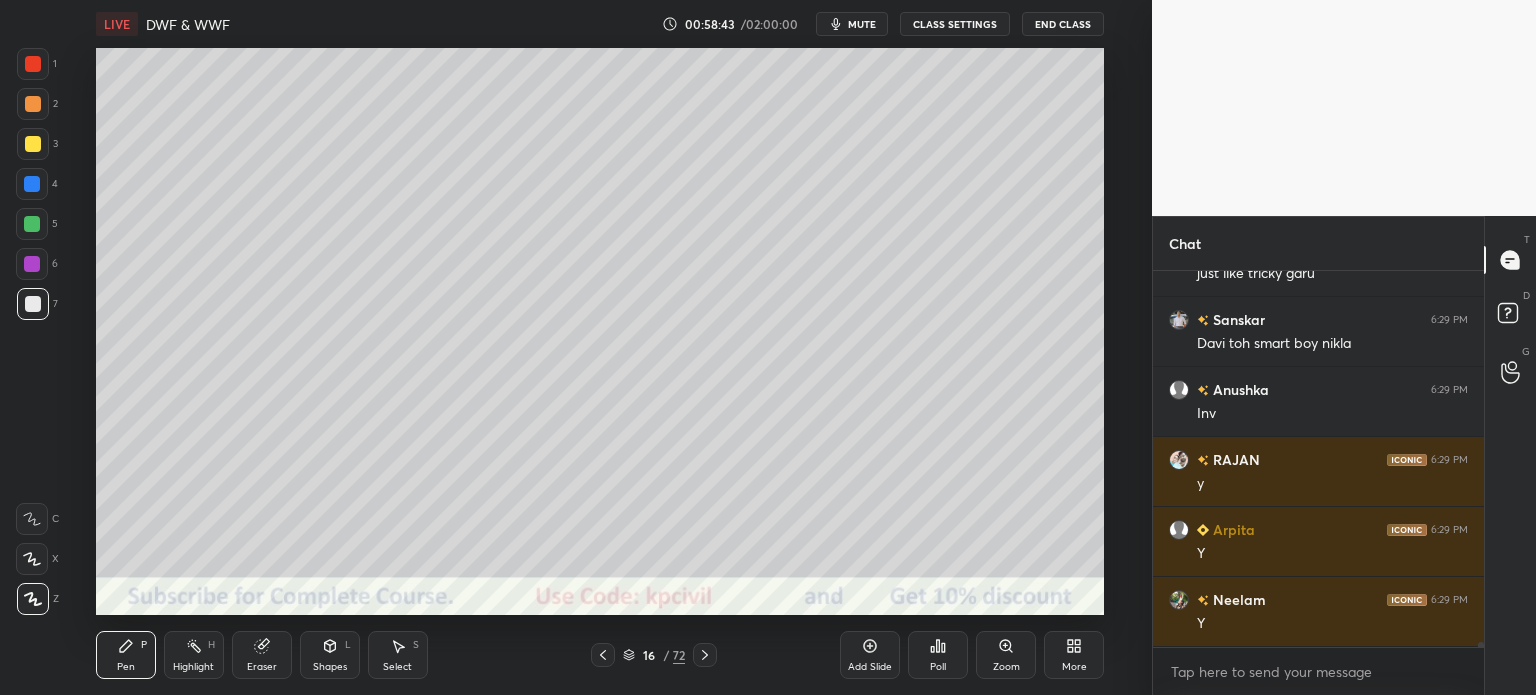 click 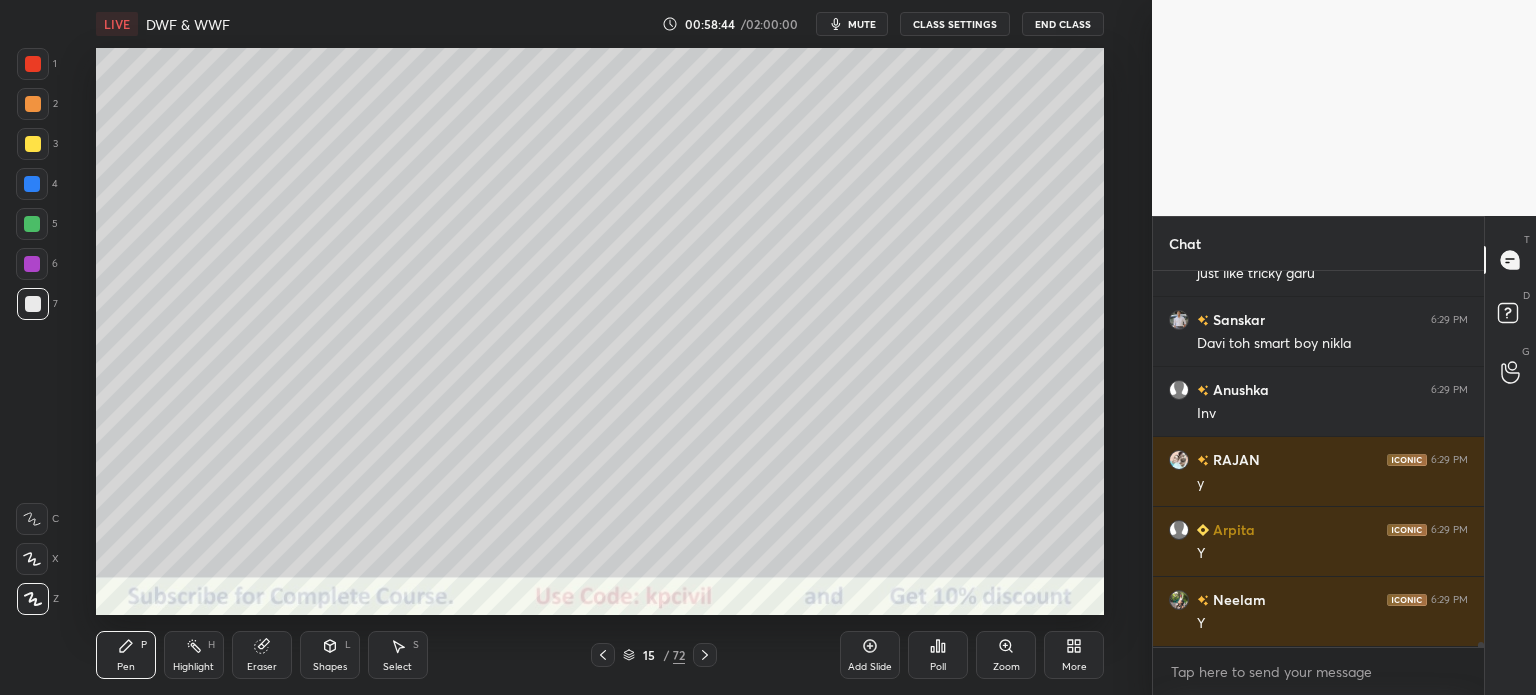 click 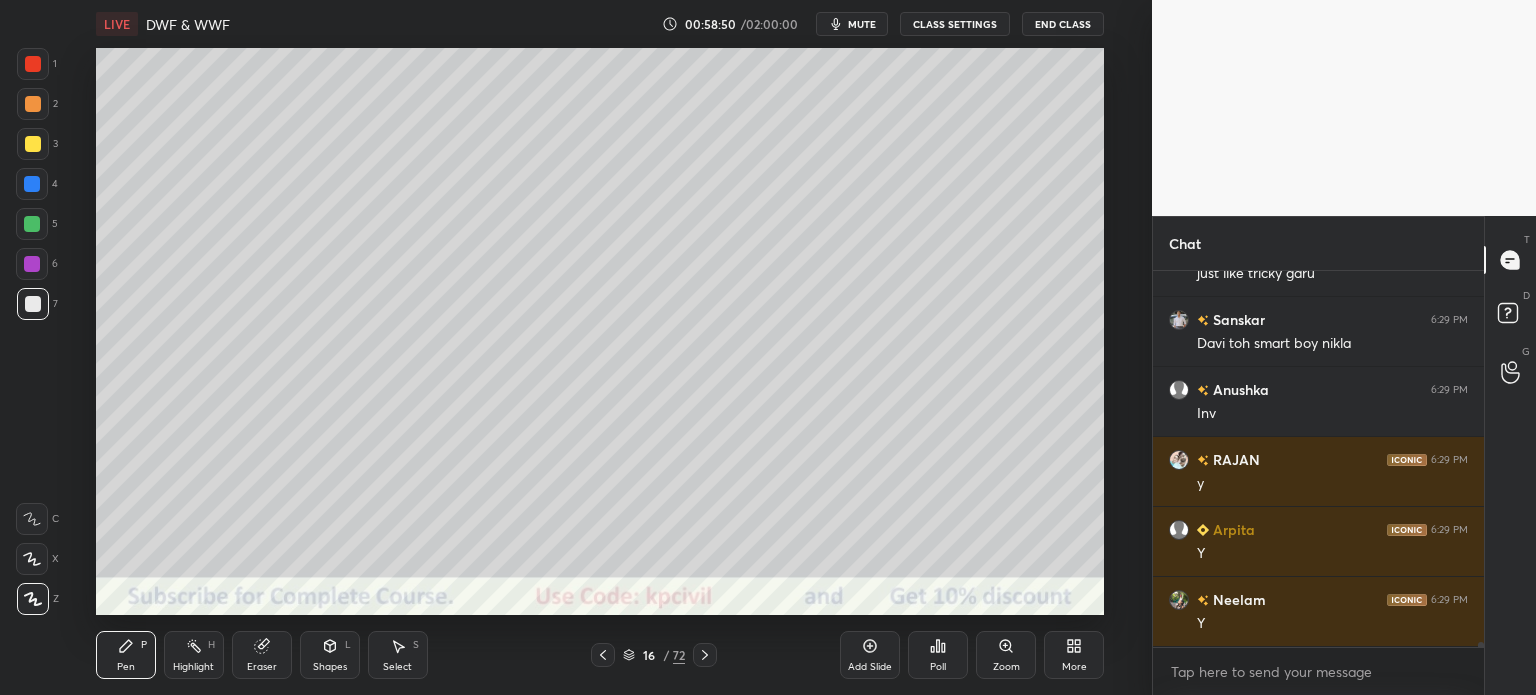 click at bounding box center (33, 144) 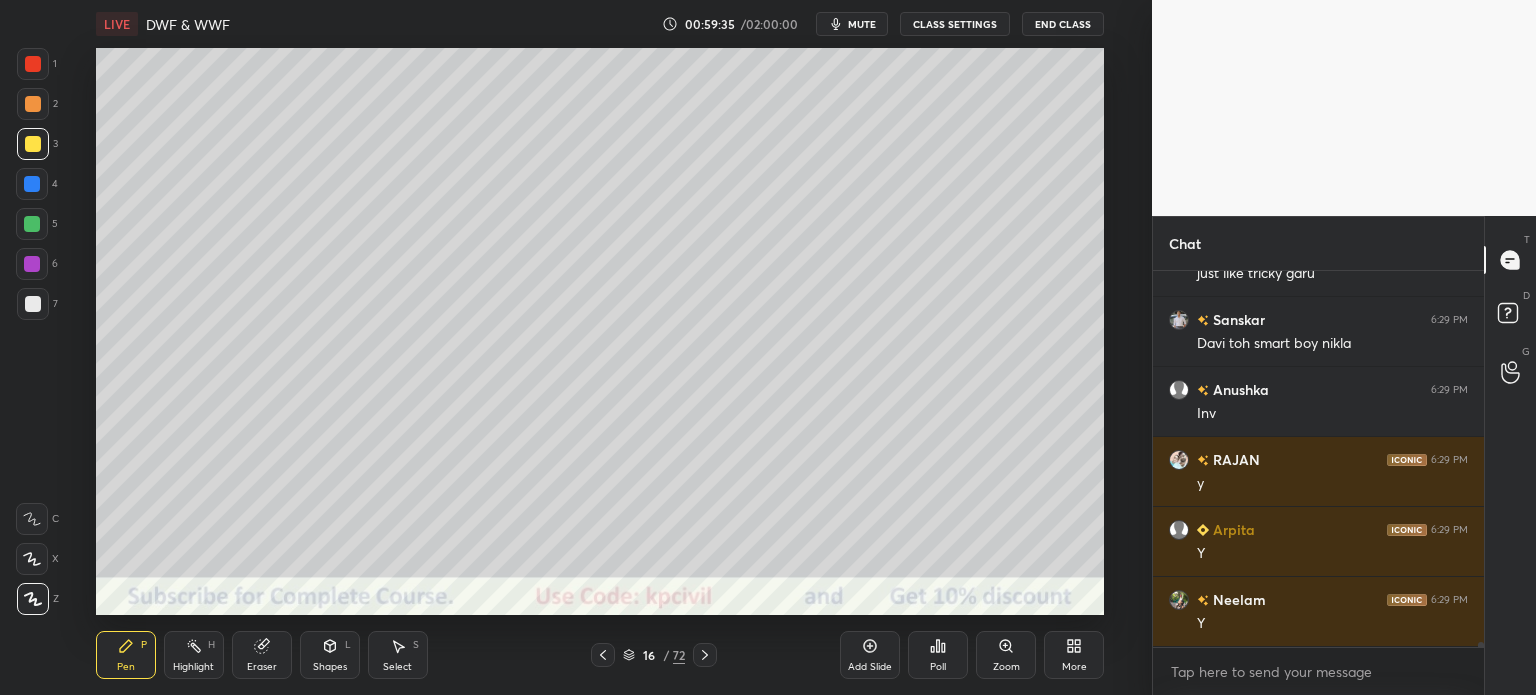 click at bounding box center (33, 304) 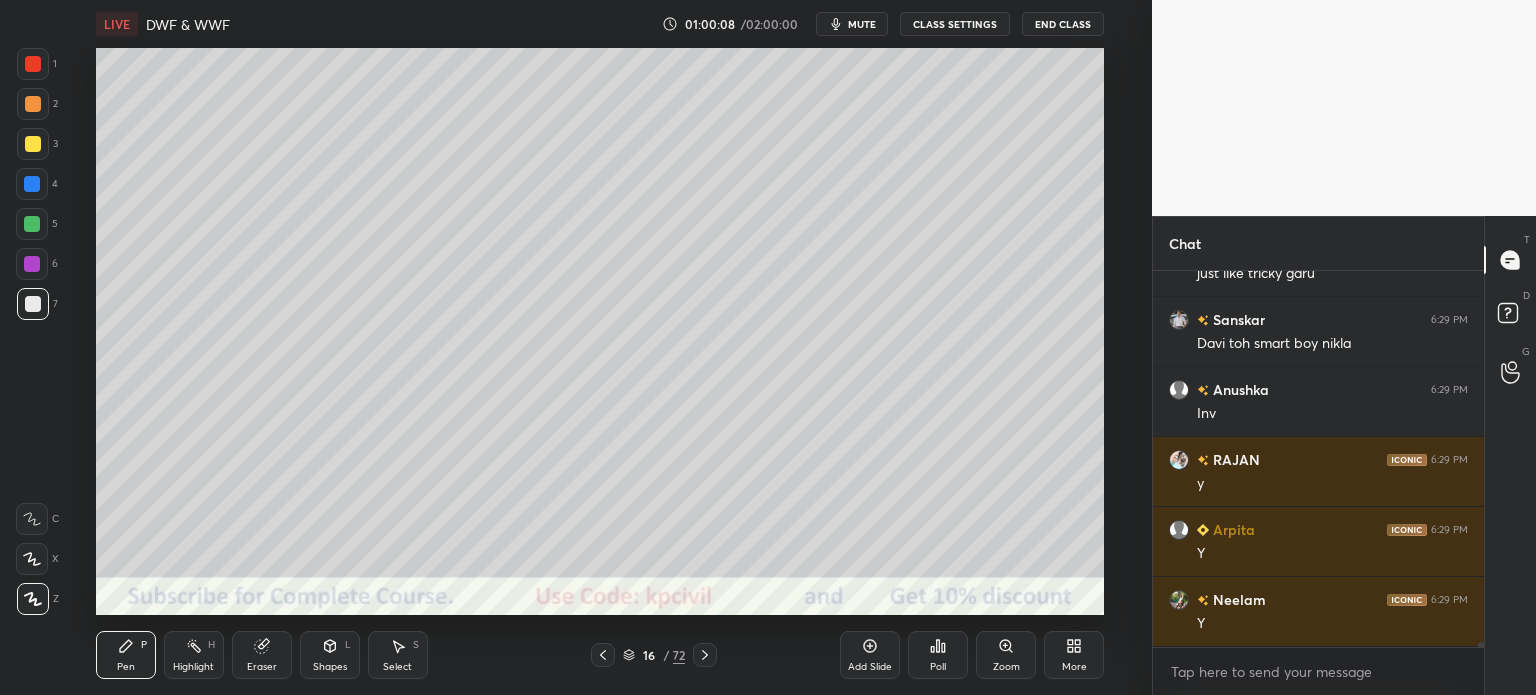 click on "Eraser" at bounding box center (262, 667) 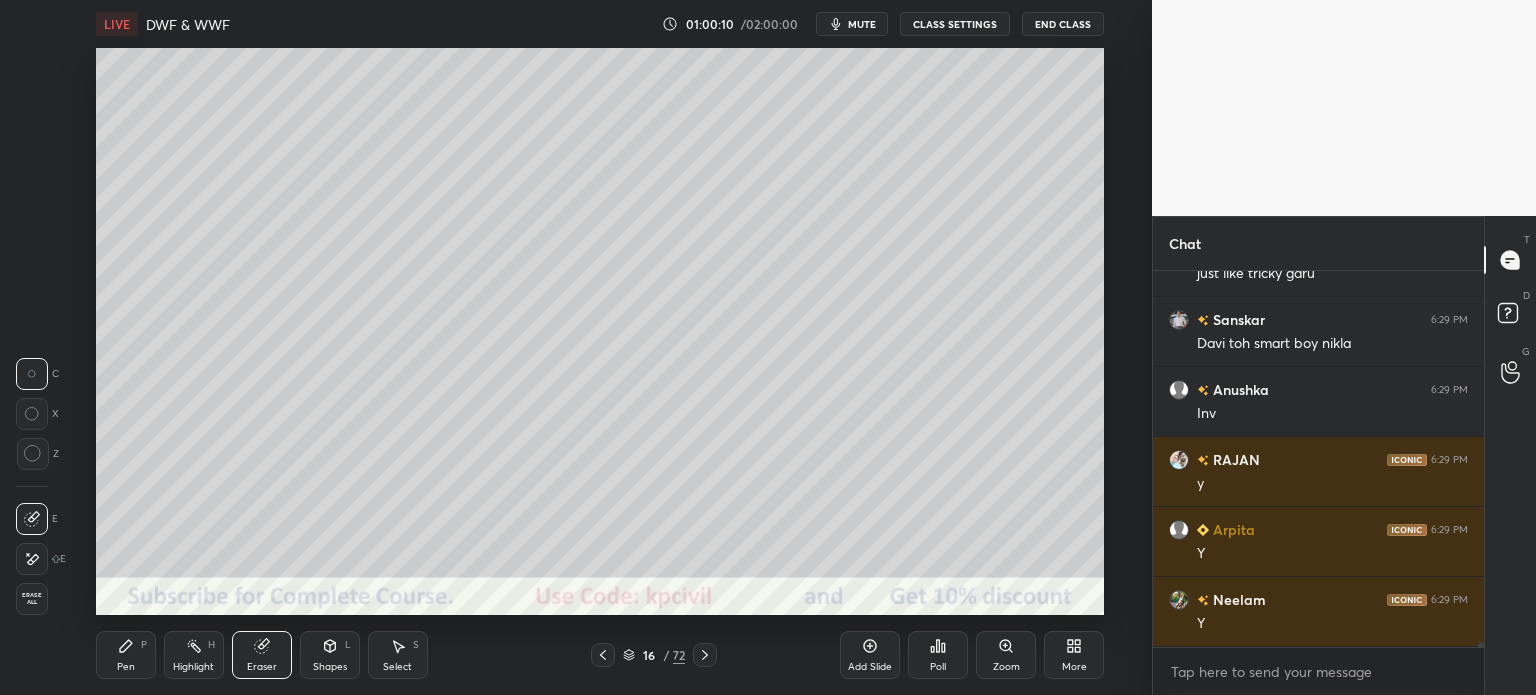 click on "Pen" at bounding box center (126, 667) 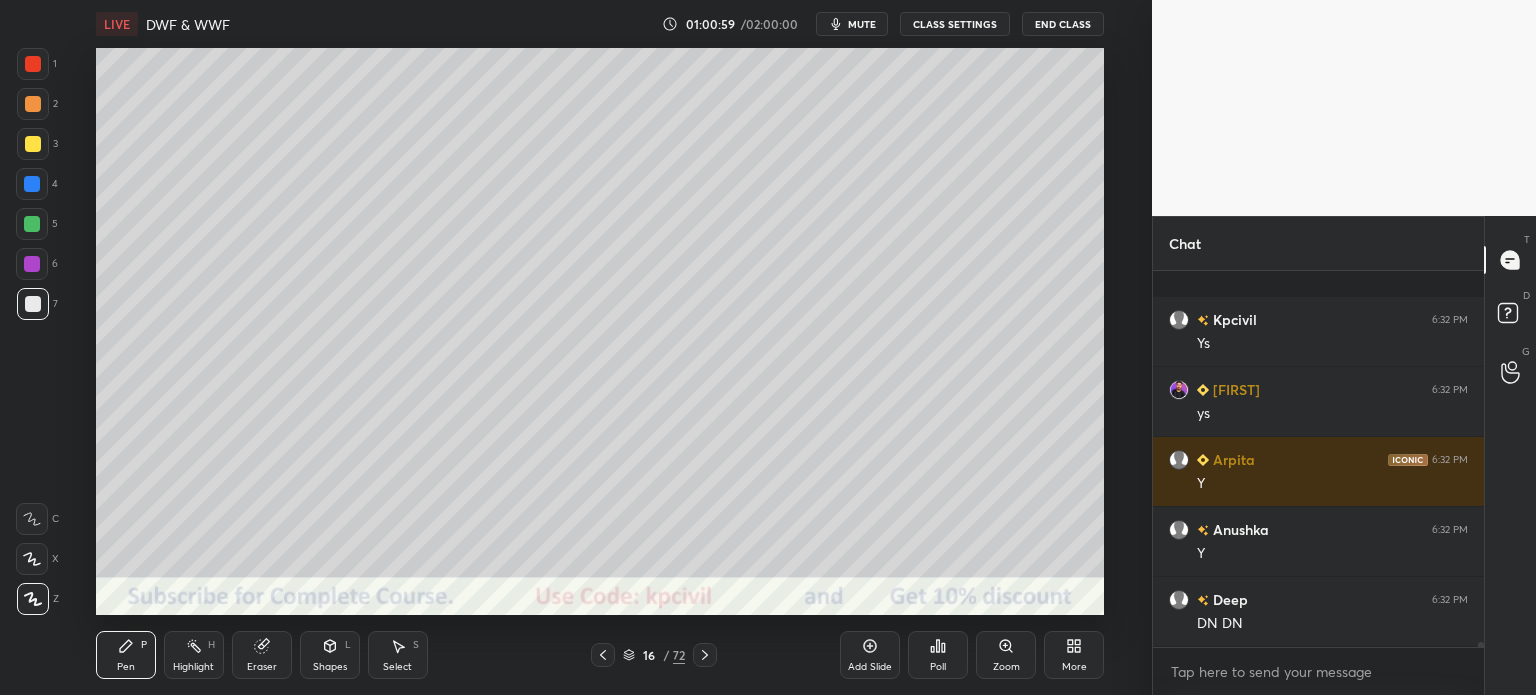 scroll, scrollTop: 27220, scrollLeft: 0, axis: vertical 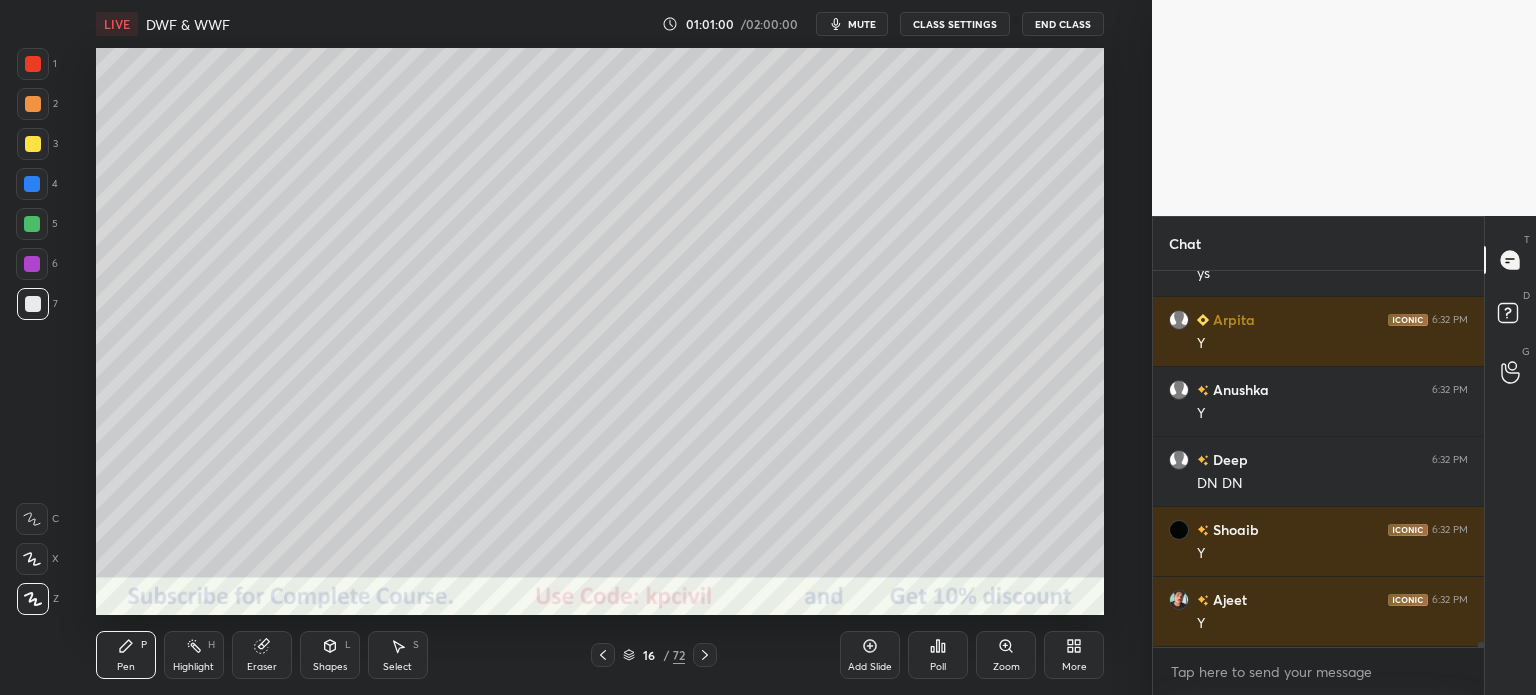 click 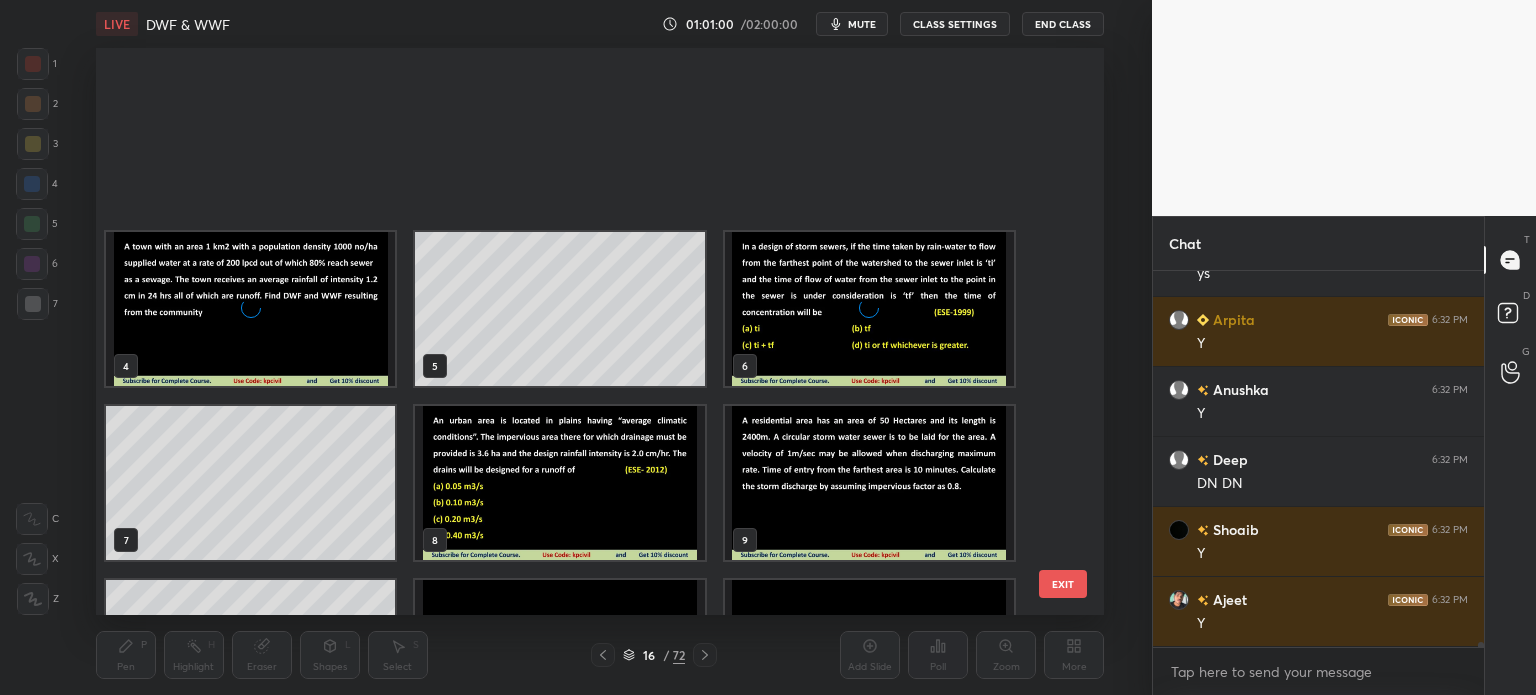 scroll, scrollTop: 476, scrollLeft: 0, axis: vertical 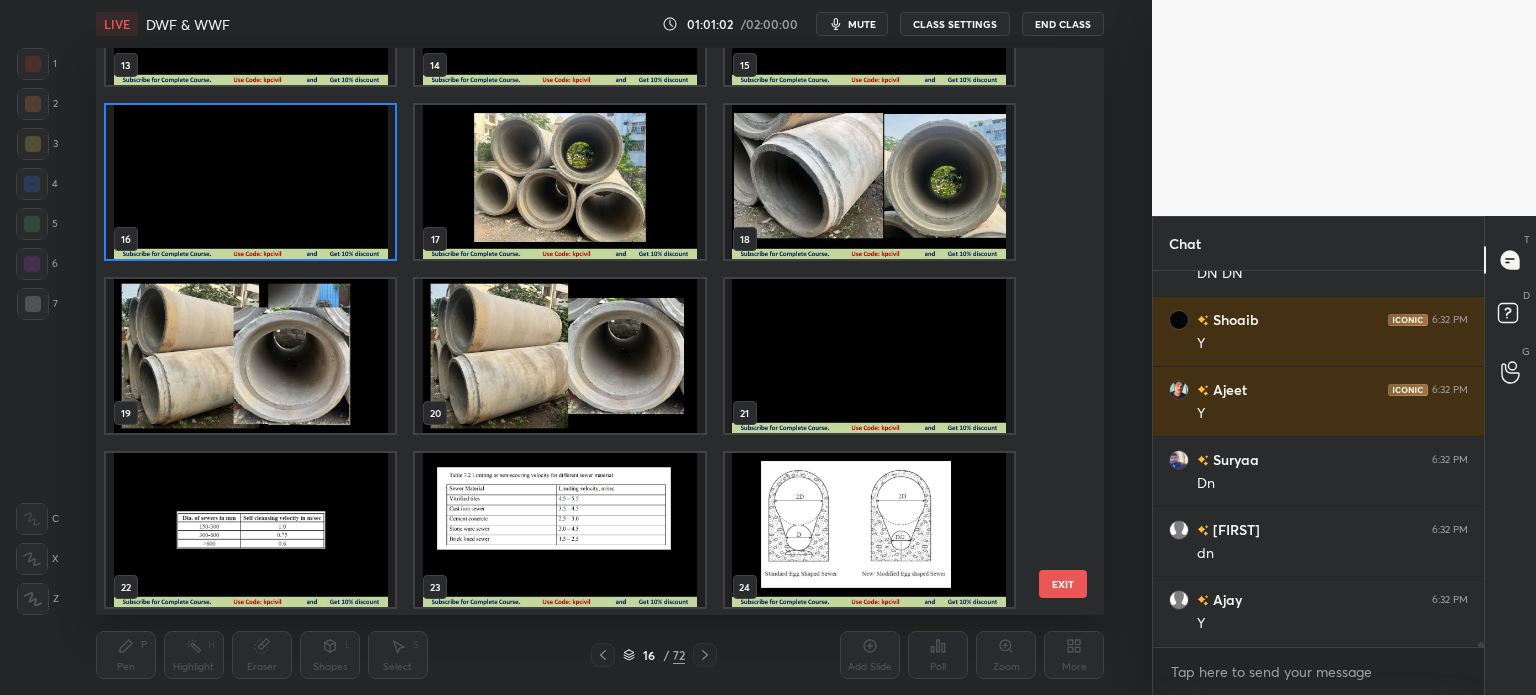click at bounding box center [559, 530] 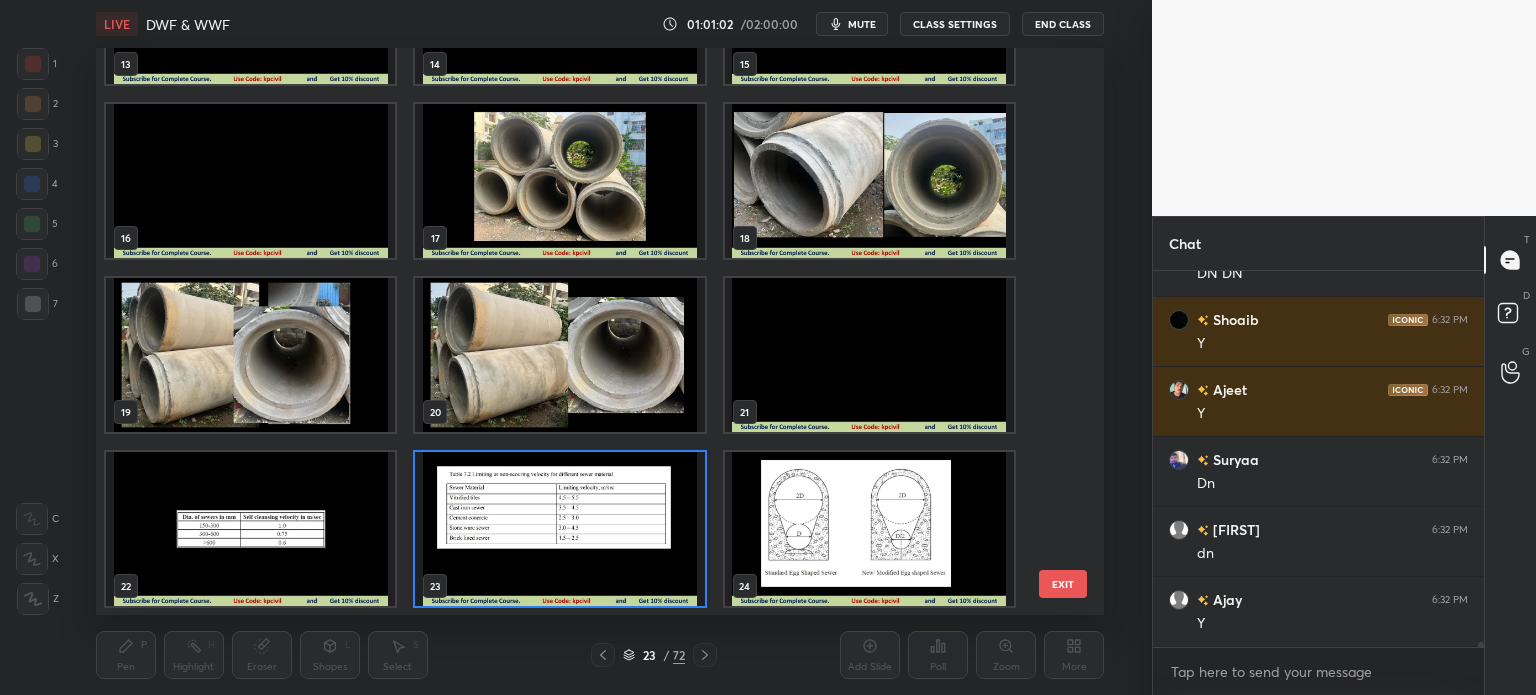 click at bounding box center [559, 529] 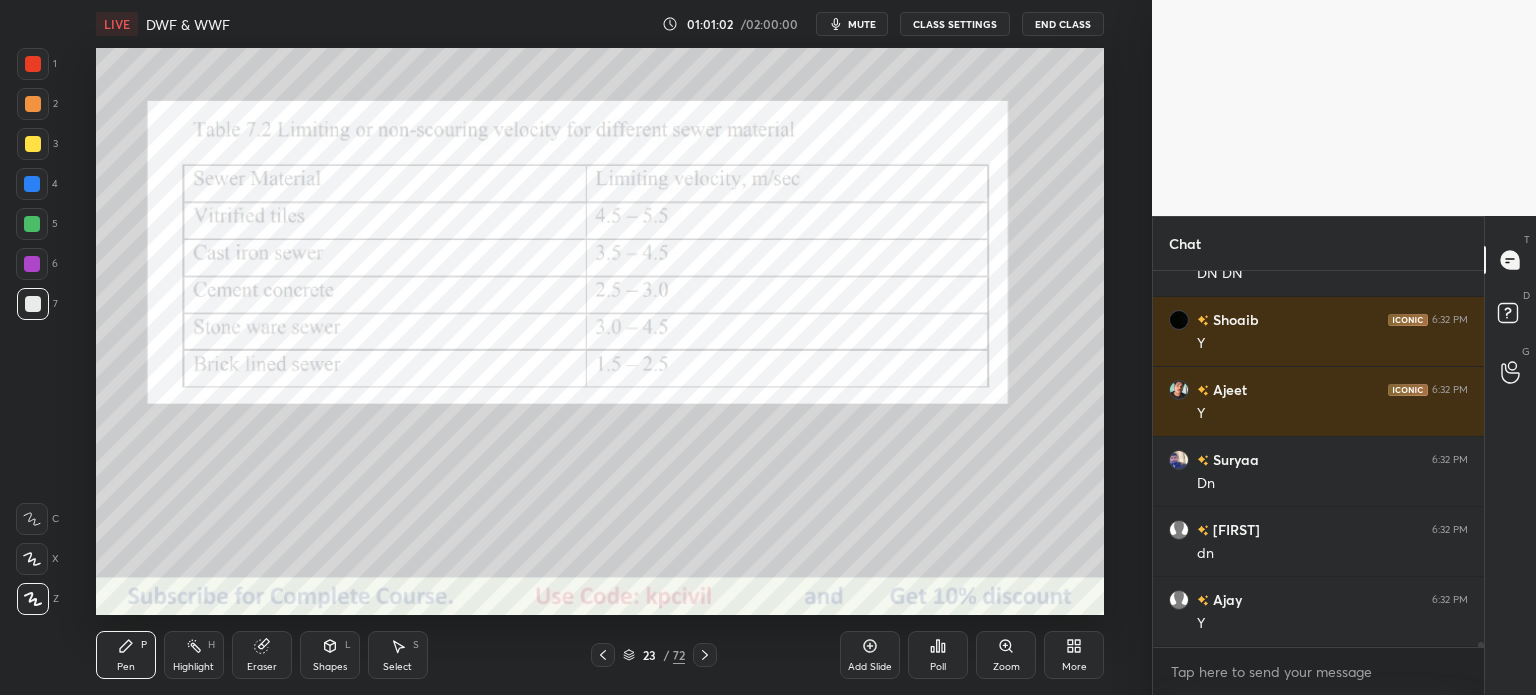 click at bounding box center [559, 529] 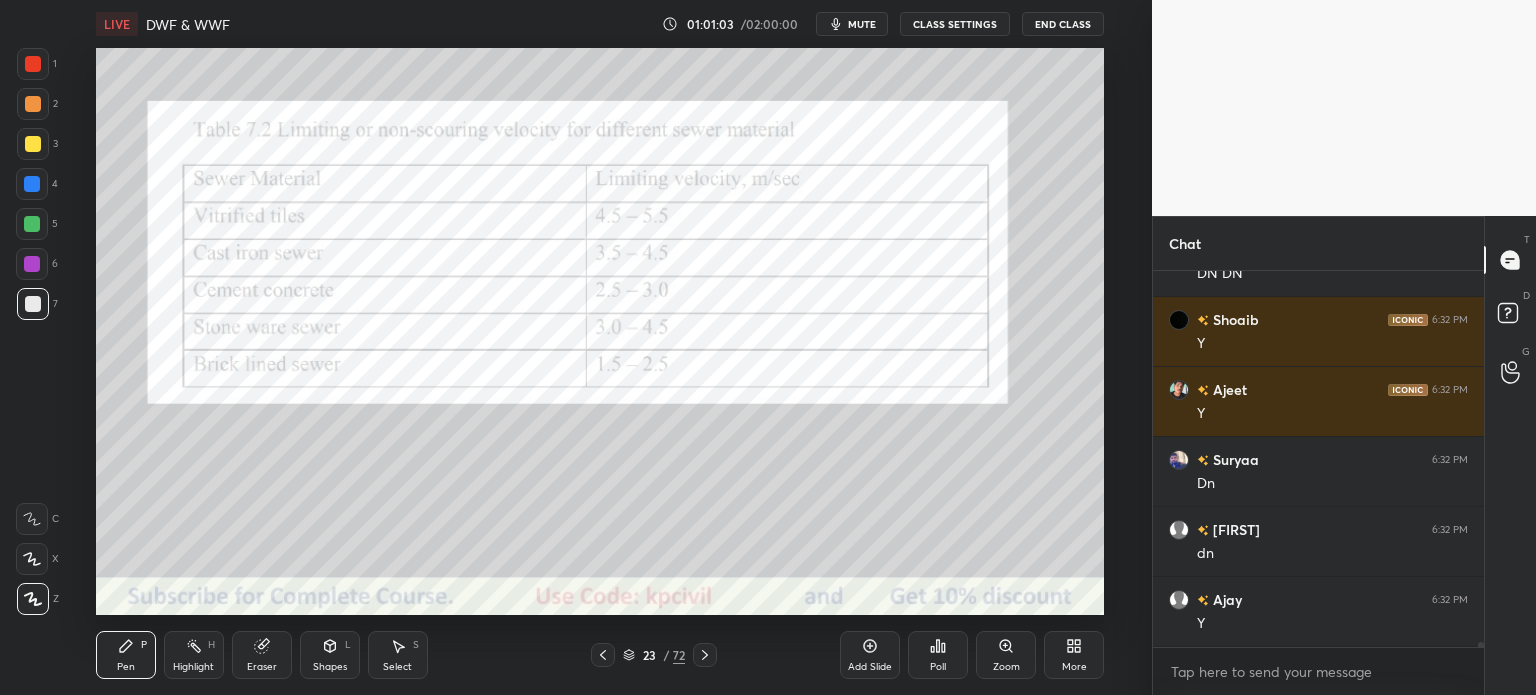 scroll, scrollTop: 27500, scrollLeft: 0, axis: vertical 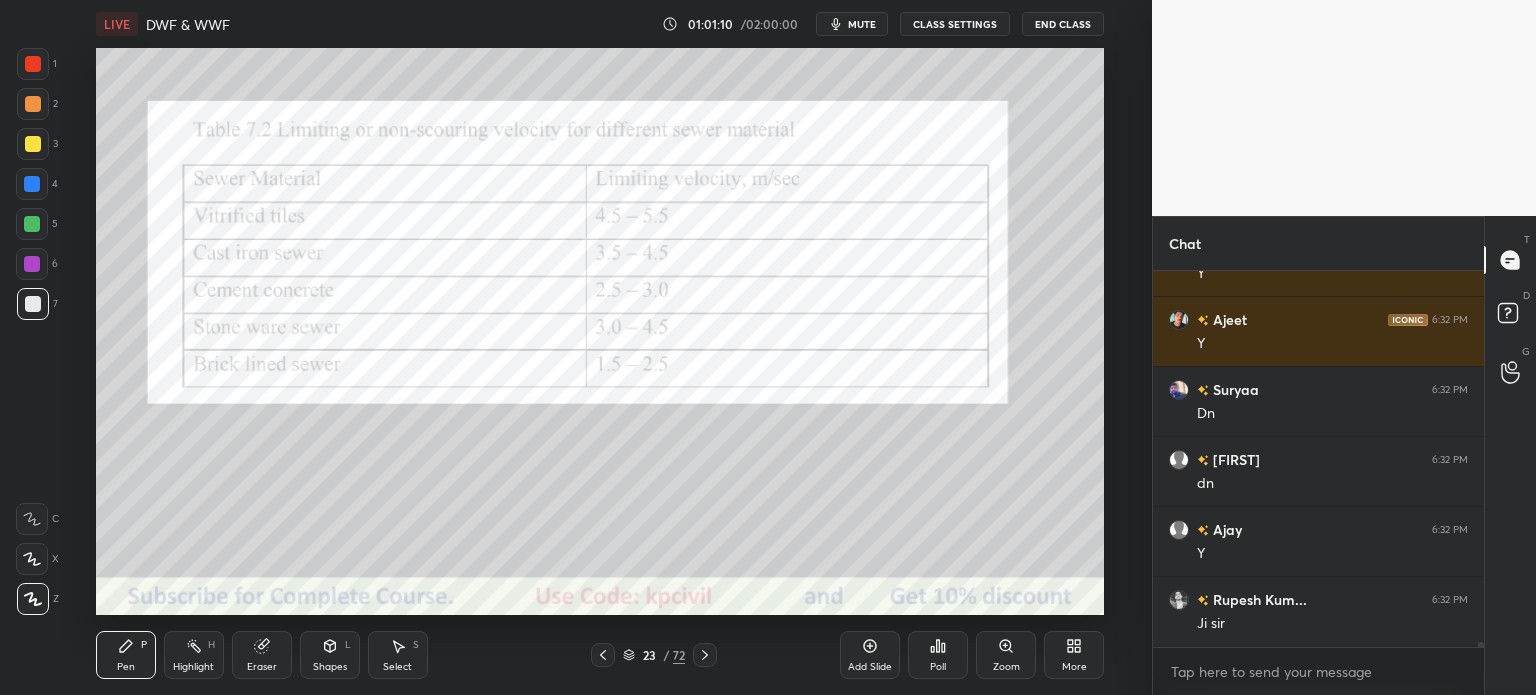 click on "mute" at bounding box center (862, 24) 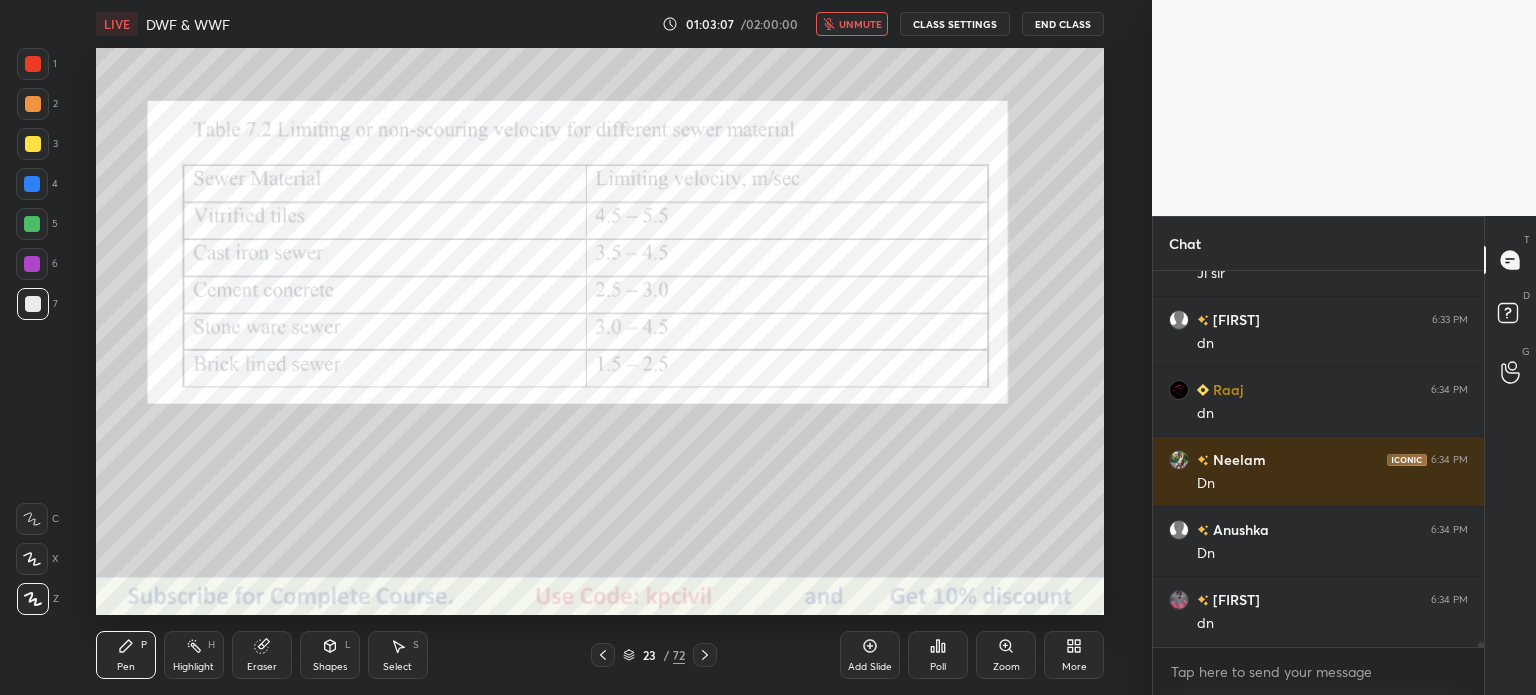 scroll, scrollTop: 27920, scrollLeft: 0, axis: vertical 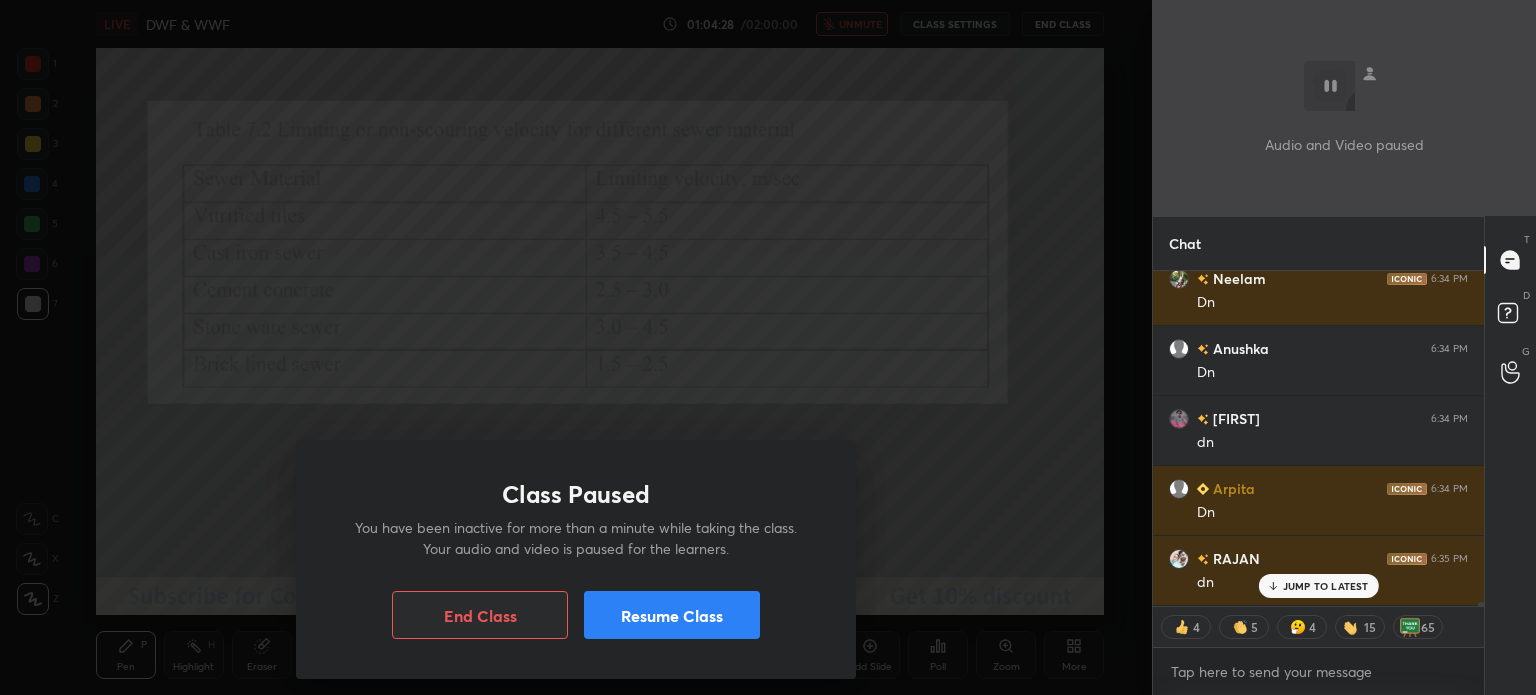 click on "Class Paused You have been inactive for more than a minute while taking the class. Your audio and video is paused for the learners. End Class Resume Class" at bounding box center (576, 347) 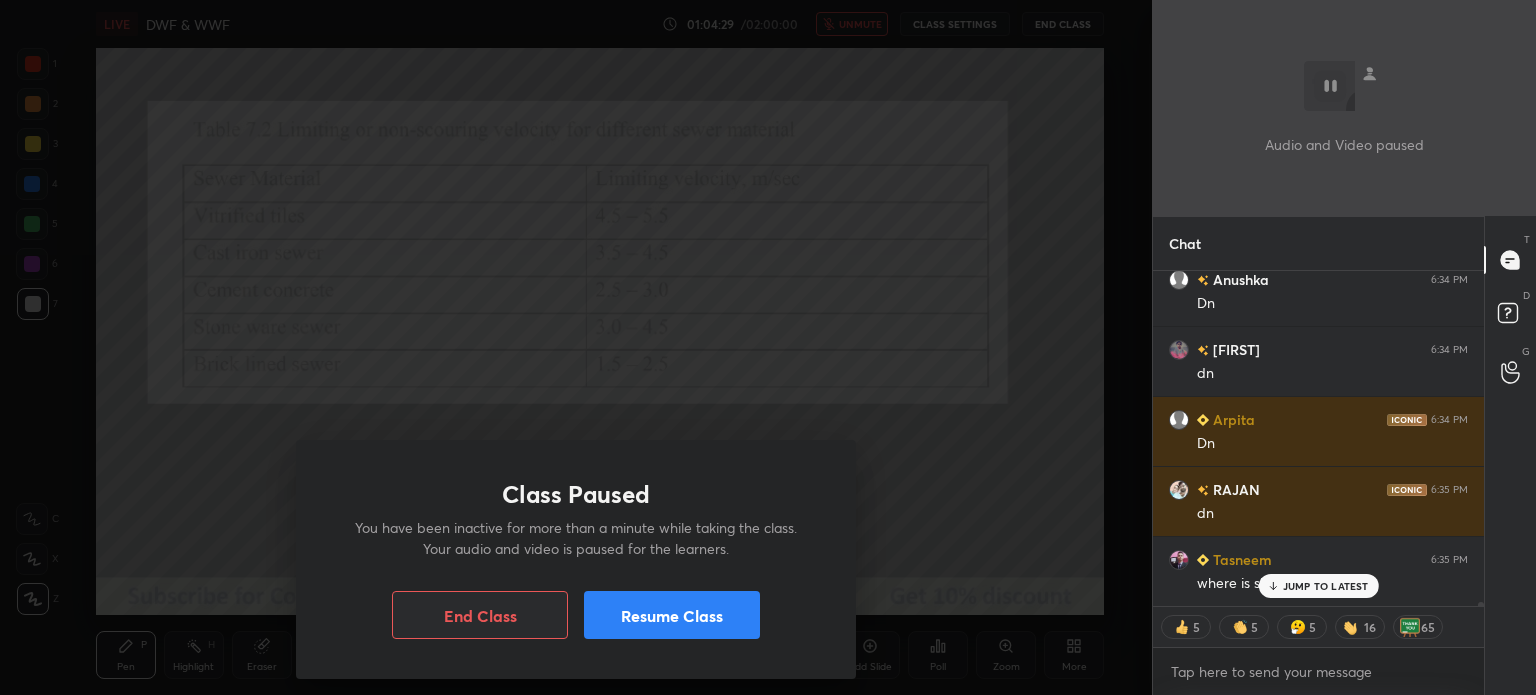 click on "Class Paused You have been inactive for more than a minute while taking the class. Your audio and video is paused for the learners. End Class Resume Class" at bounding box center [576, 347] 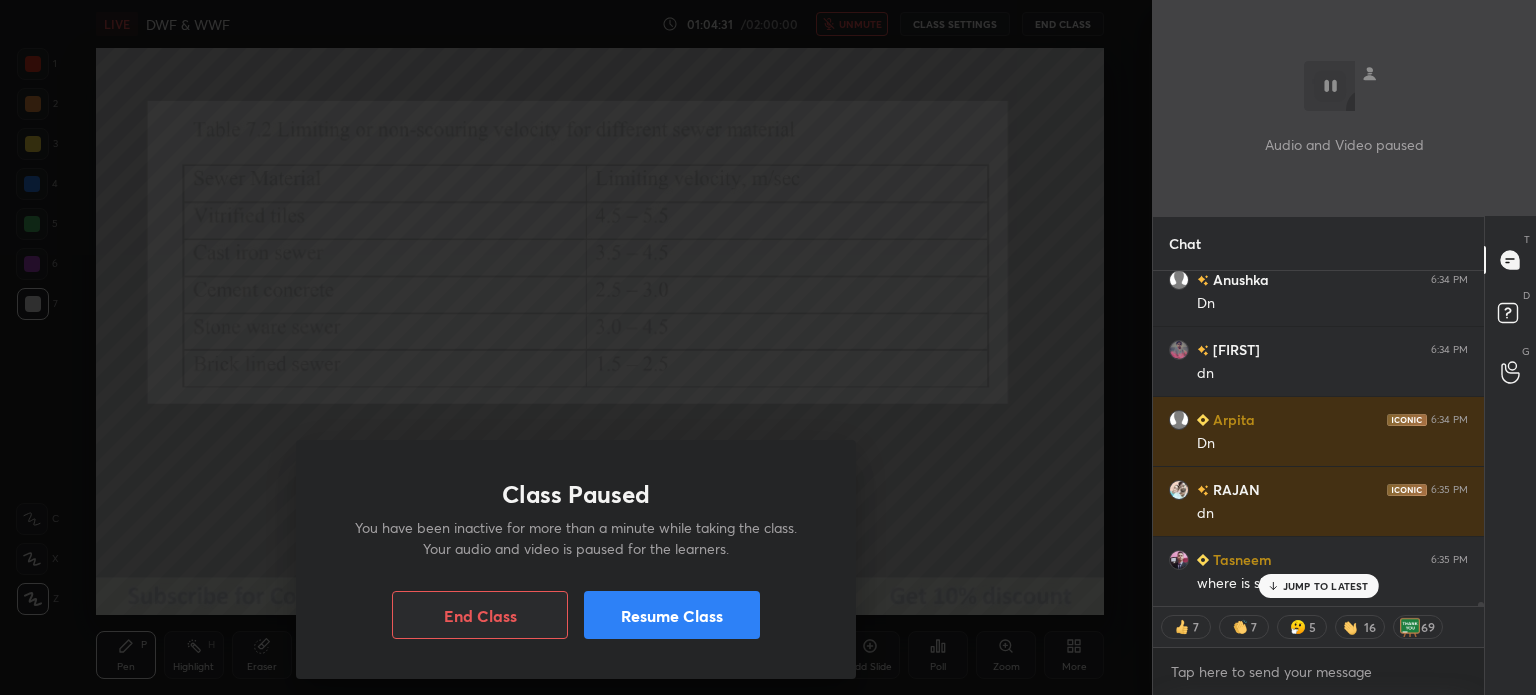 click on "Resume Class" at bounding box center [672, 615] 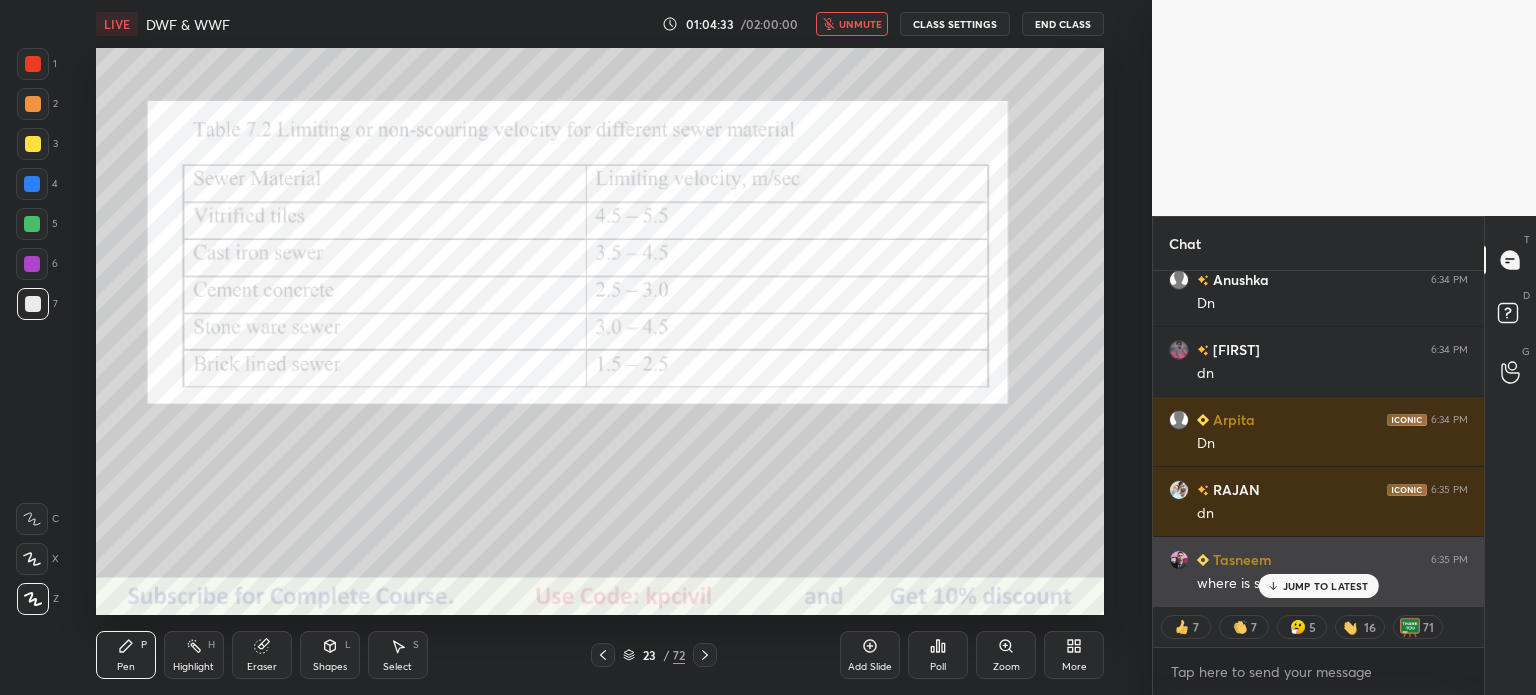 click on "JUMP TO LATEST" at bounding box center (1326, 586) 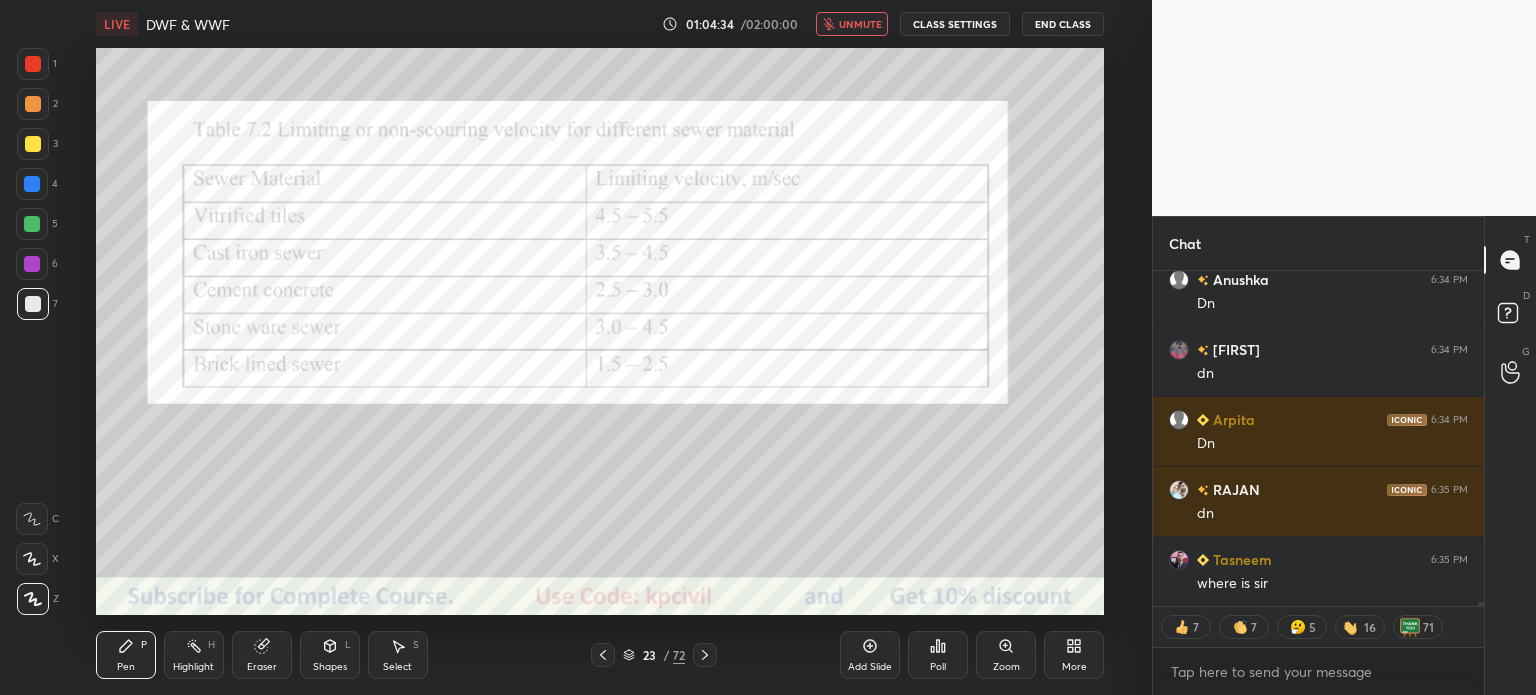 click on "unmute" at bounding box center (860, 24) 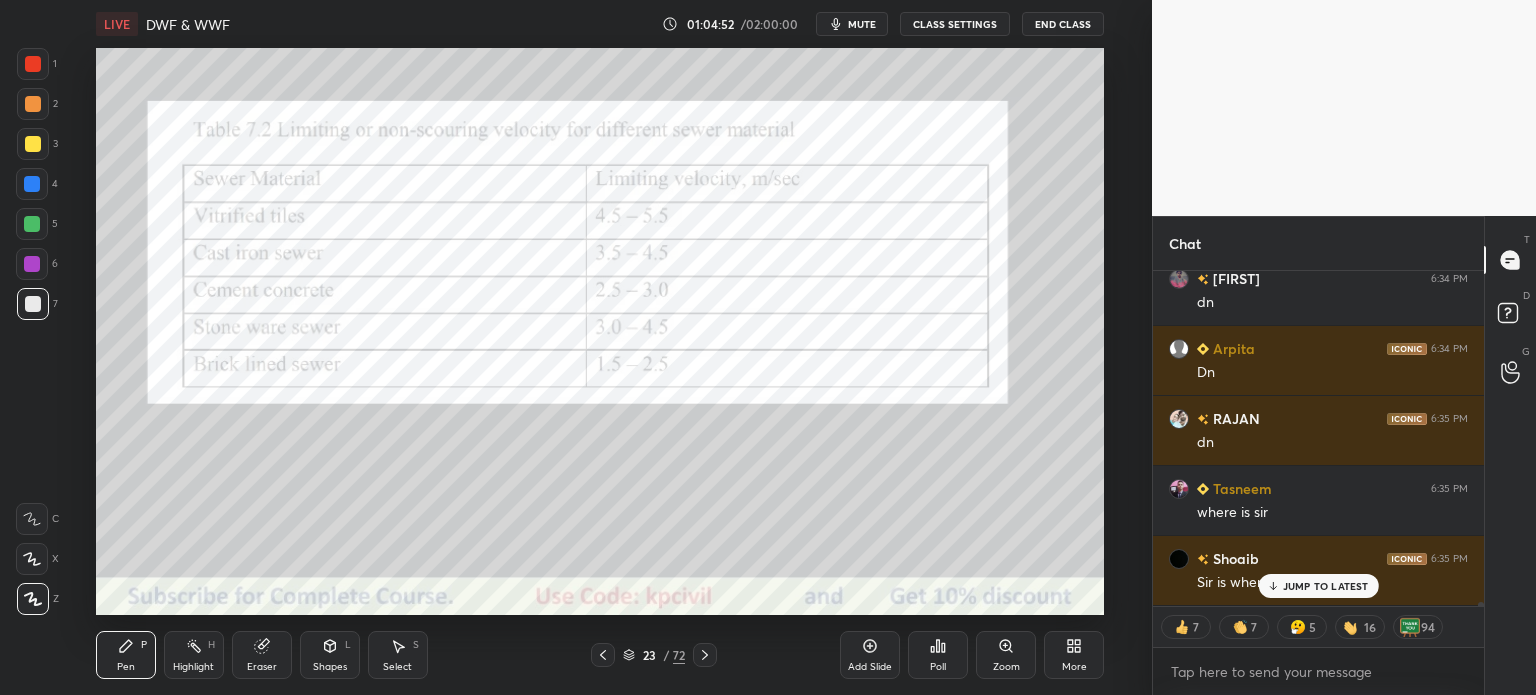 scroll, scrollTop: 28240, scrollLeft: 0, axis: vertical 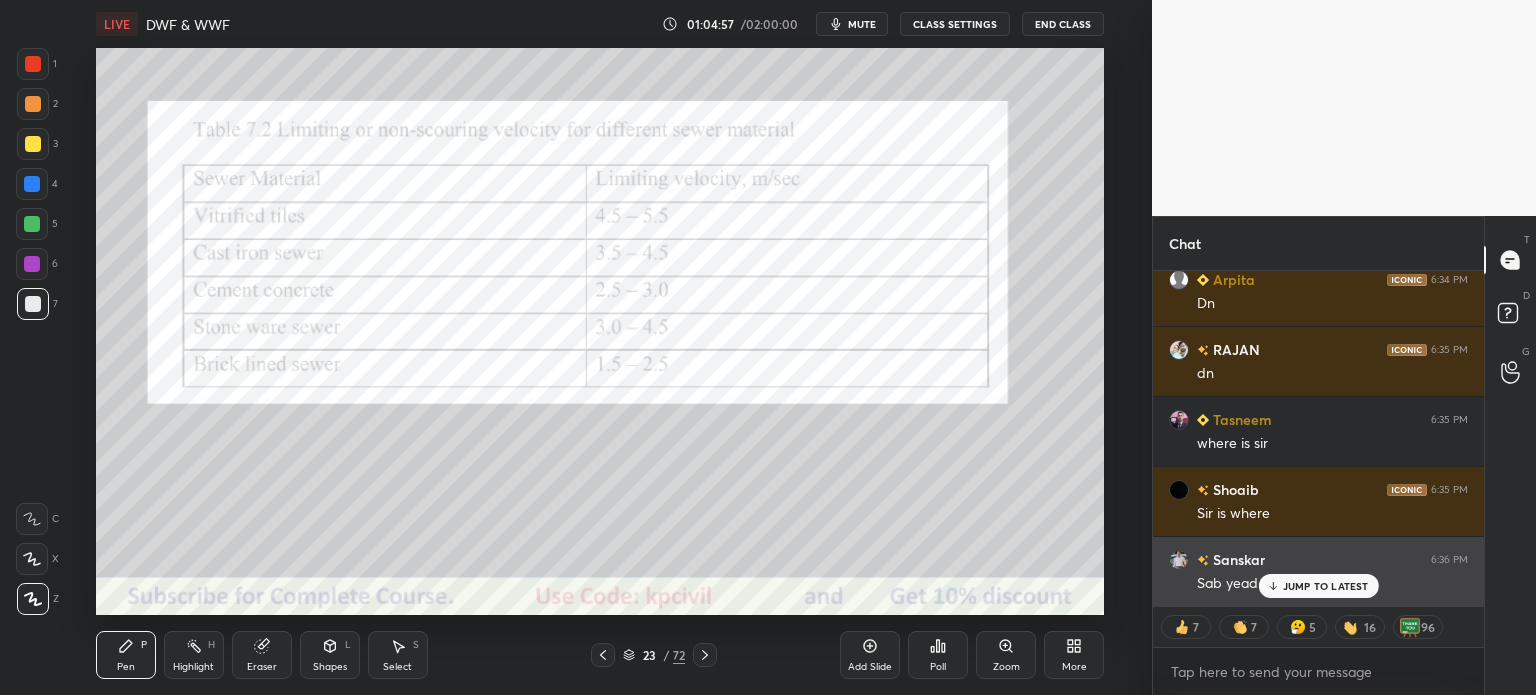 click on "JUMP TO LATEST" at bounding box center (1326, 586) 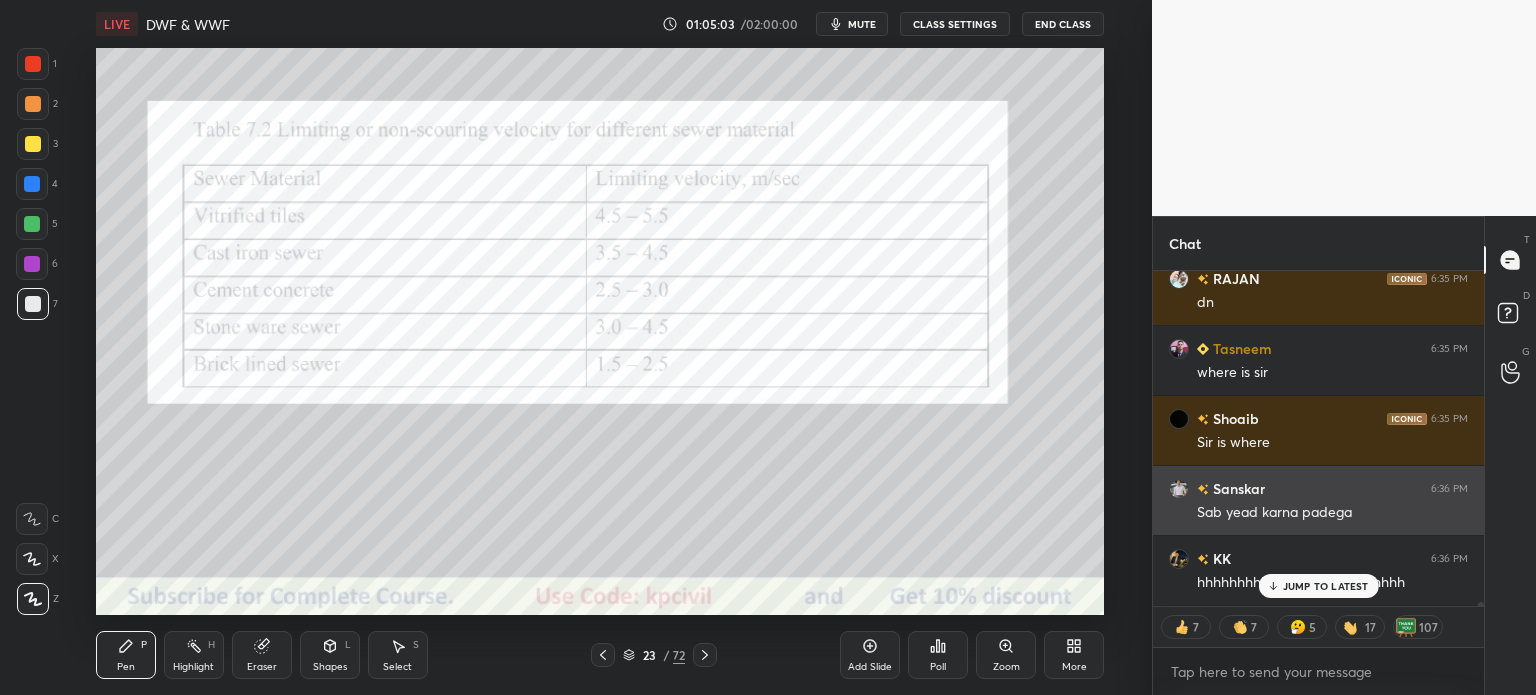 scroll, scrollTop: 28380, scrollLeft: 0, axis: vertical 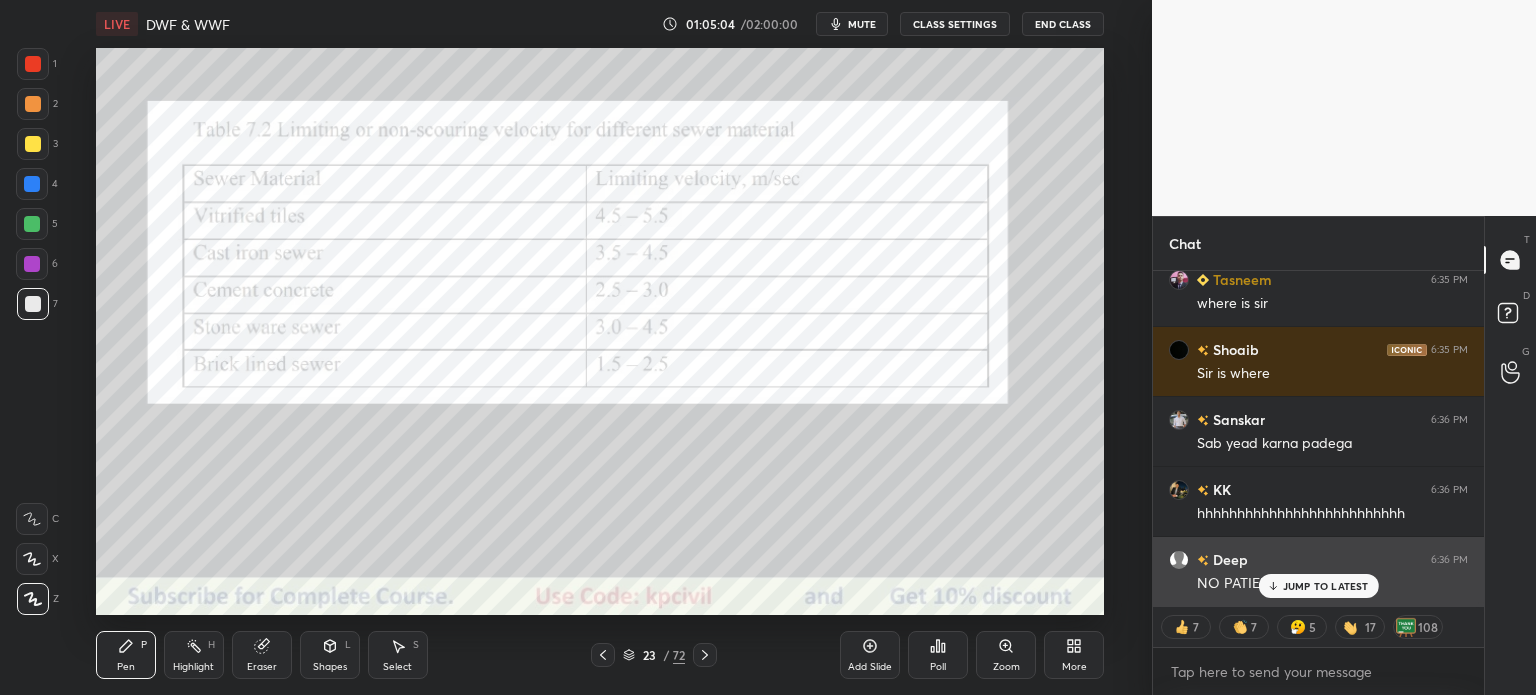 click on "JUMP TO LATEST" at bounding box center [1326, 586] 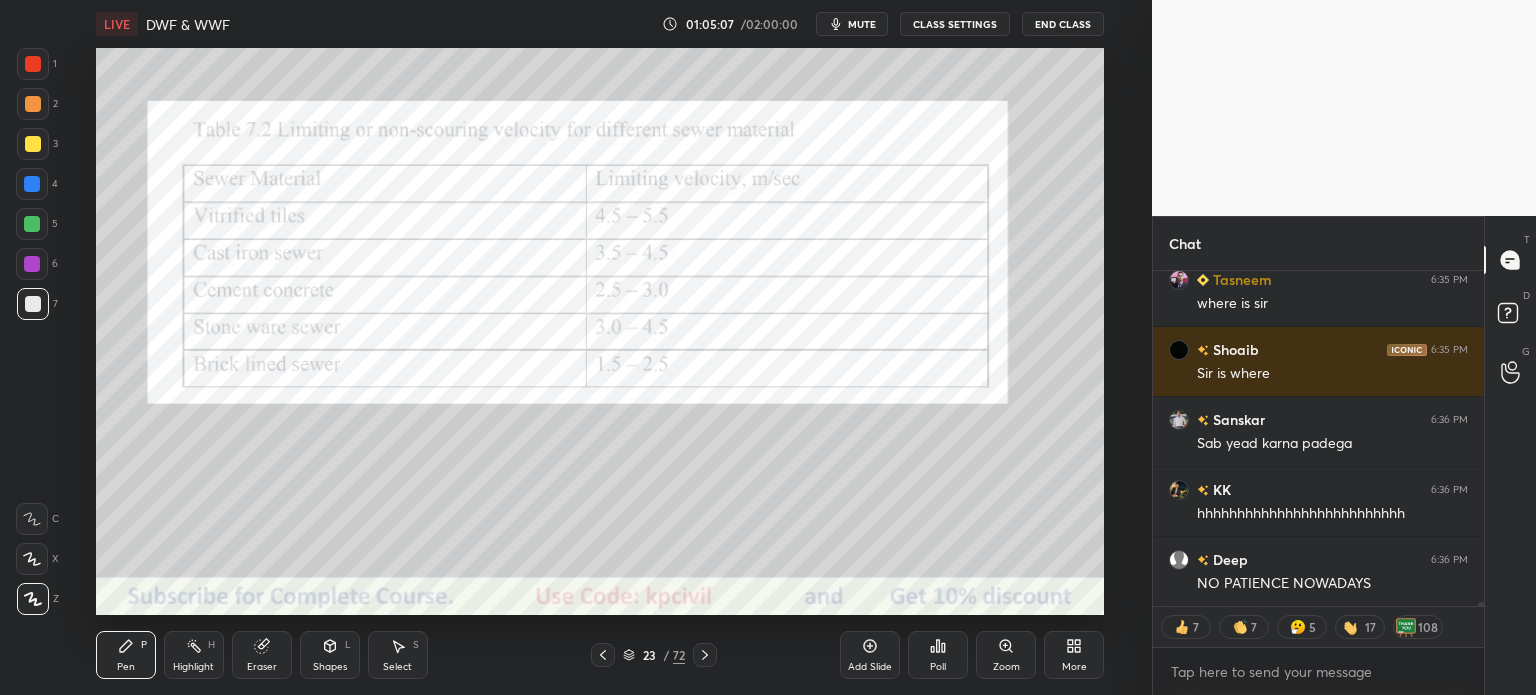 click 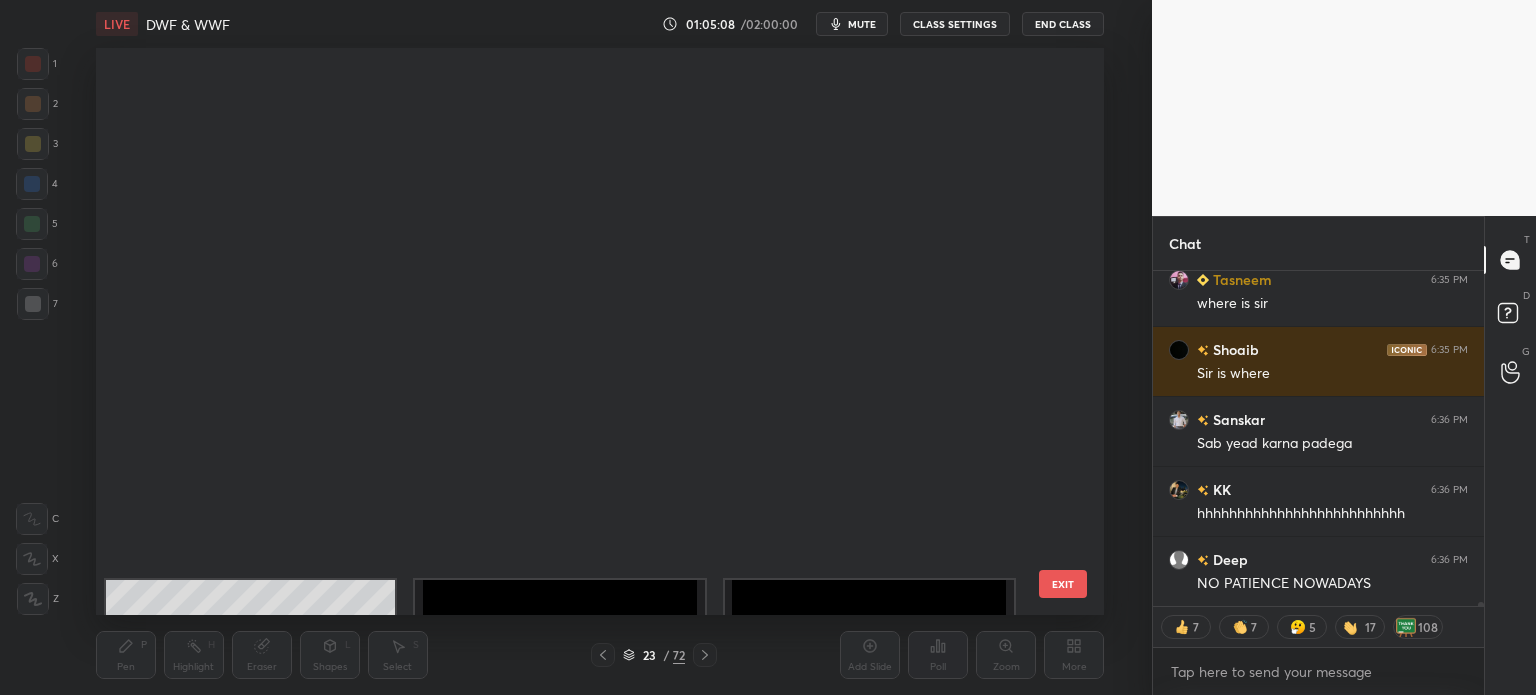 scroll, scrollTop: 824, scrollLeft: 0, axis: vertical 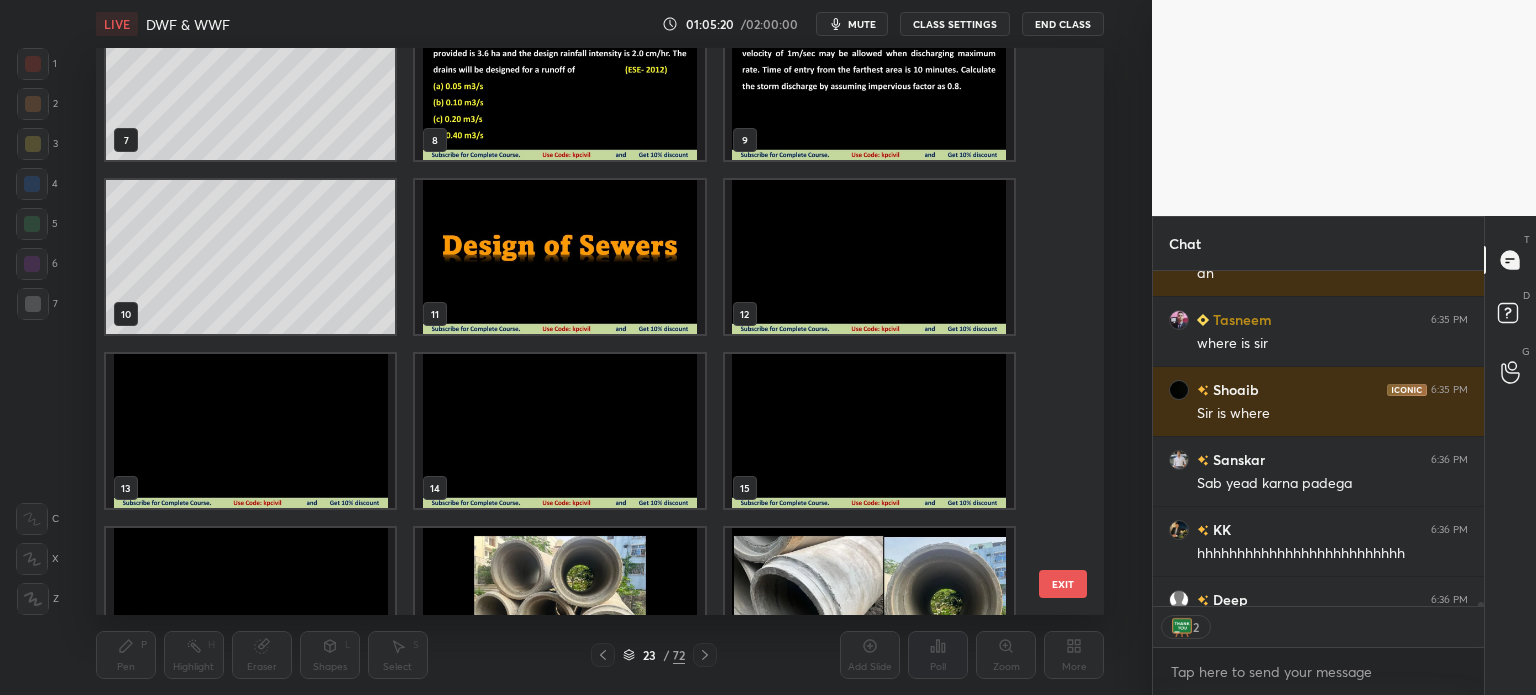 click at bounding box center (559, 431) 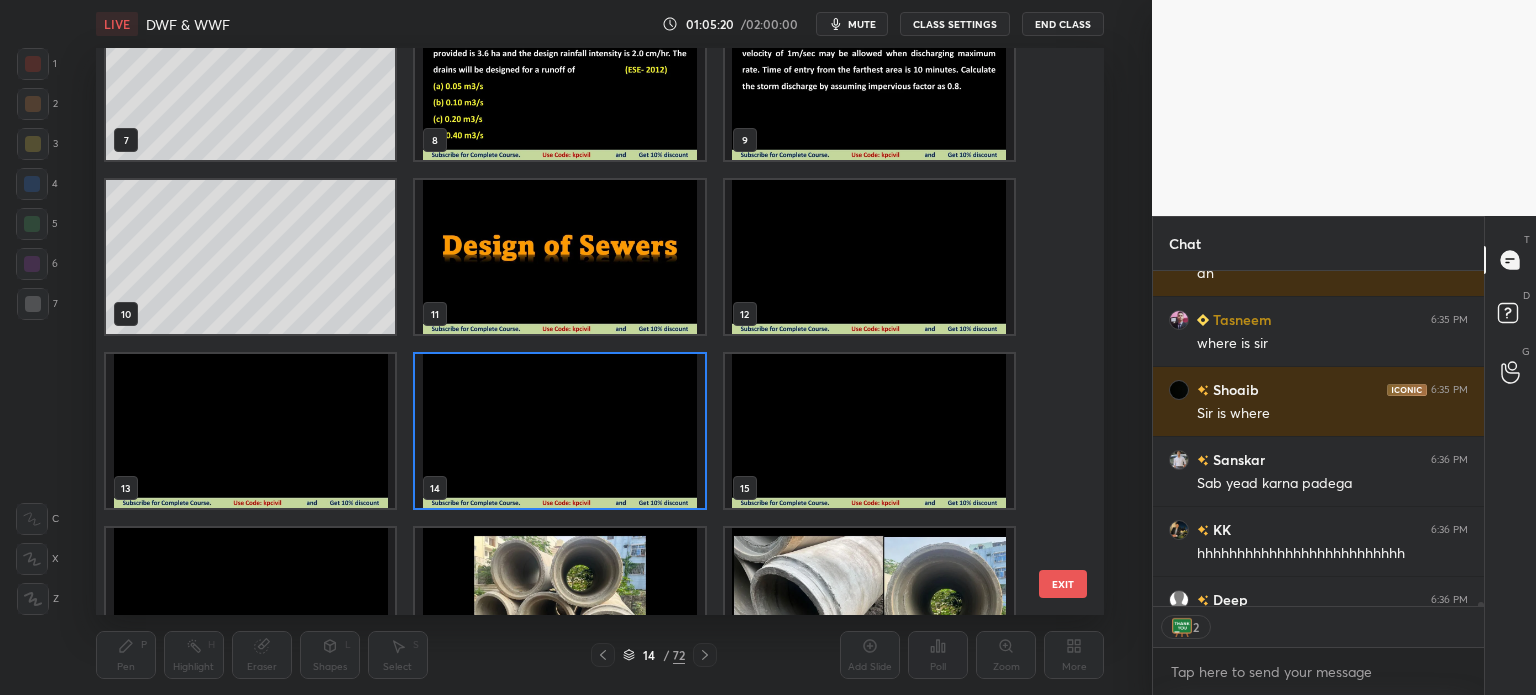 click at bounding box center [559, 431] 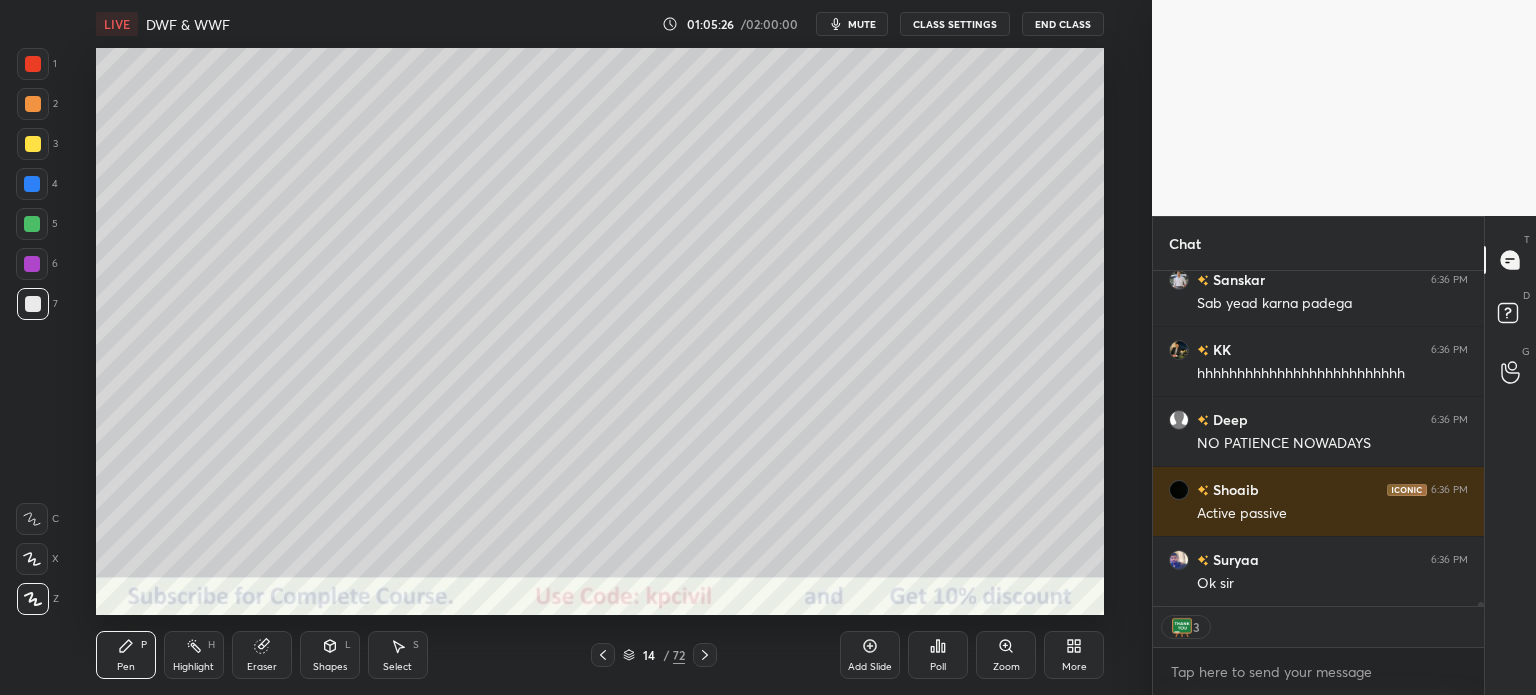 scroll, scrollTop: 28591, scrollLeft: 0, axis: vertical 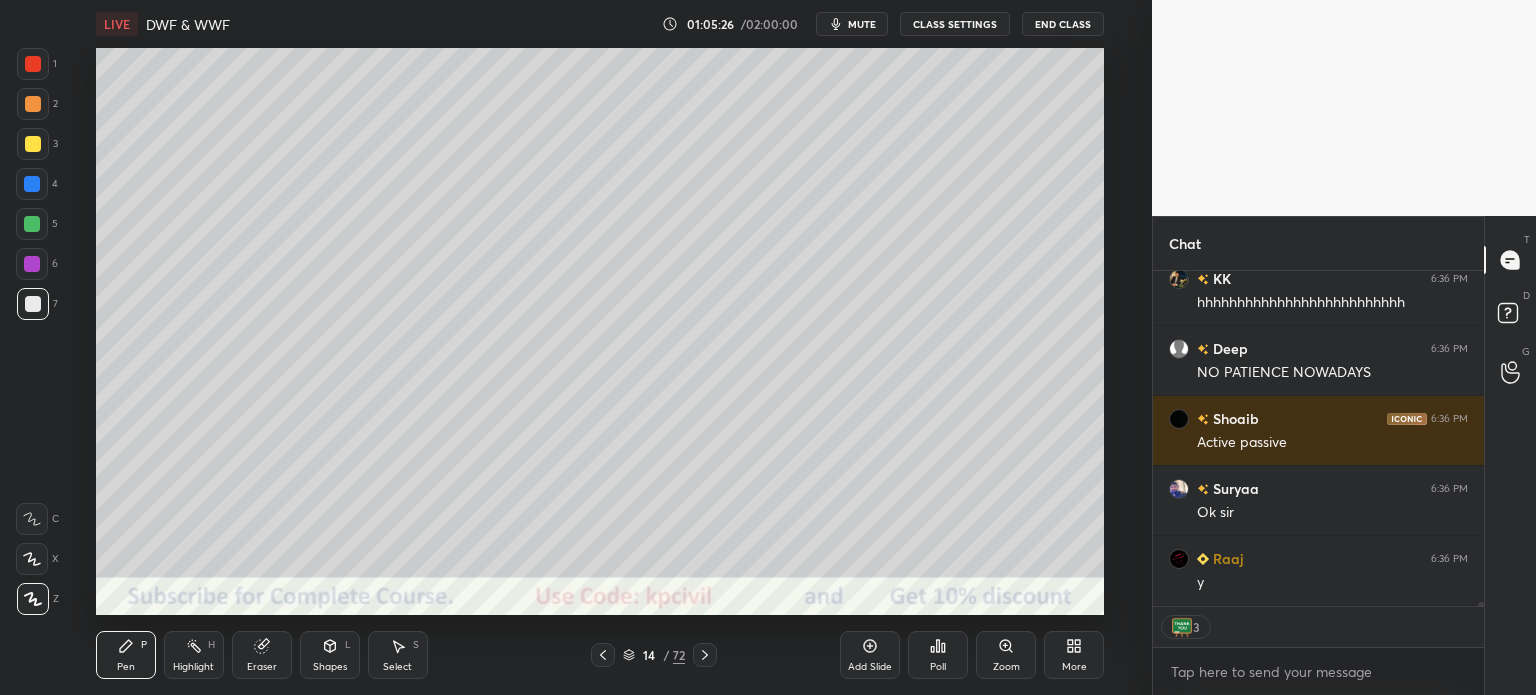 click 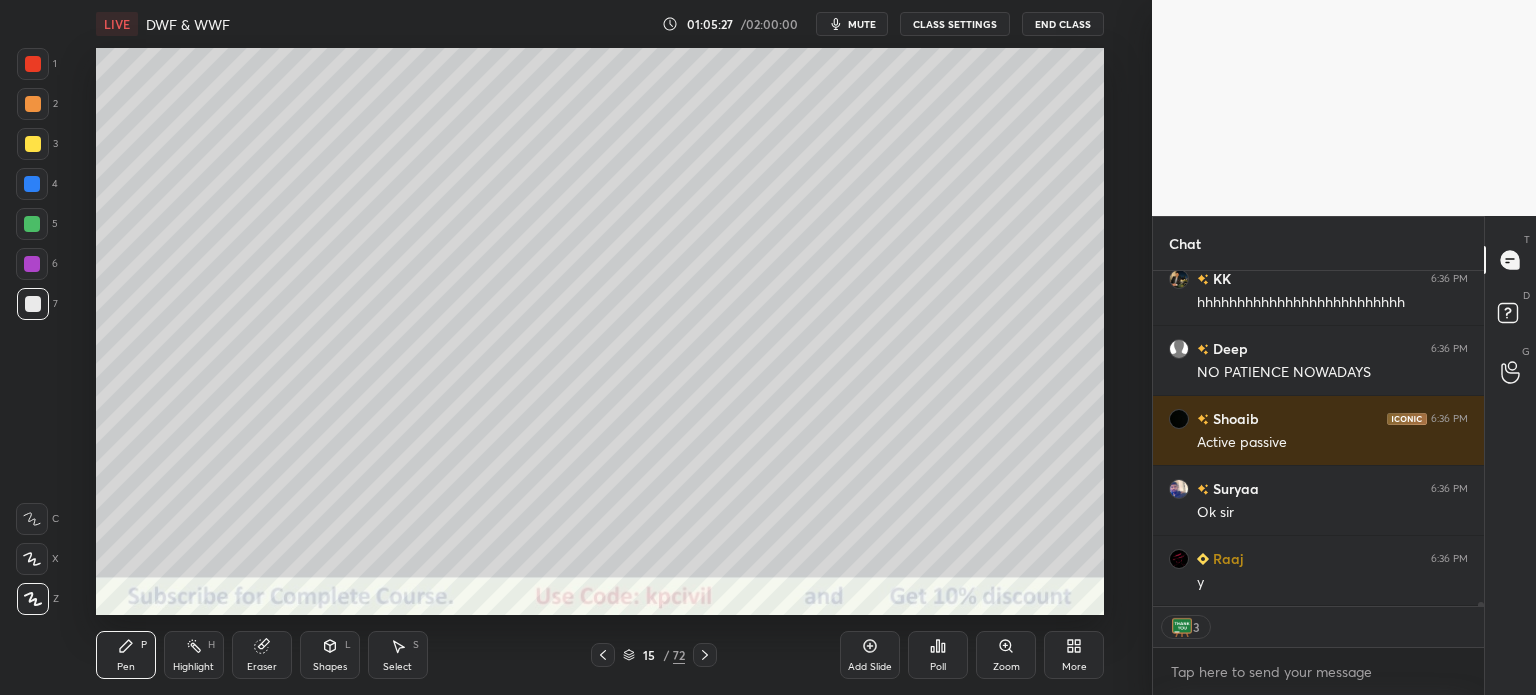 click 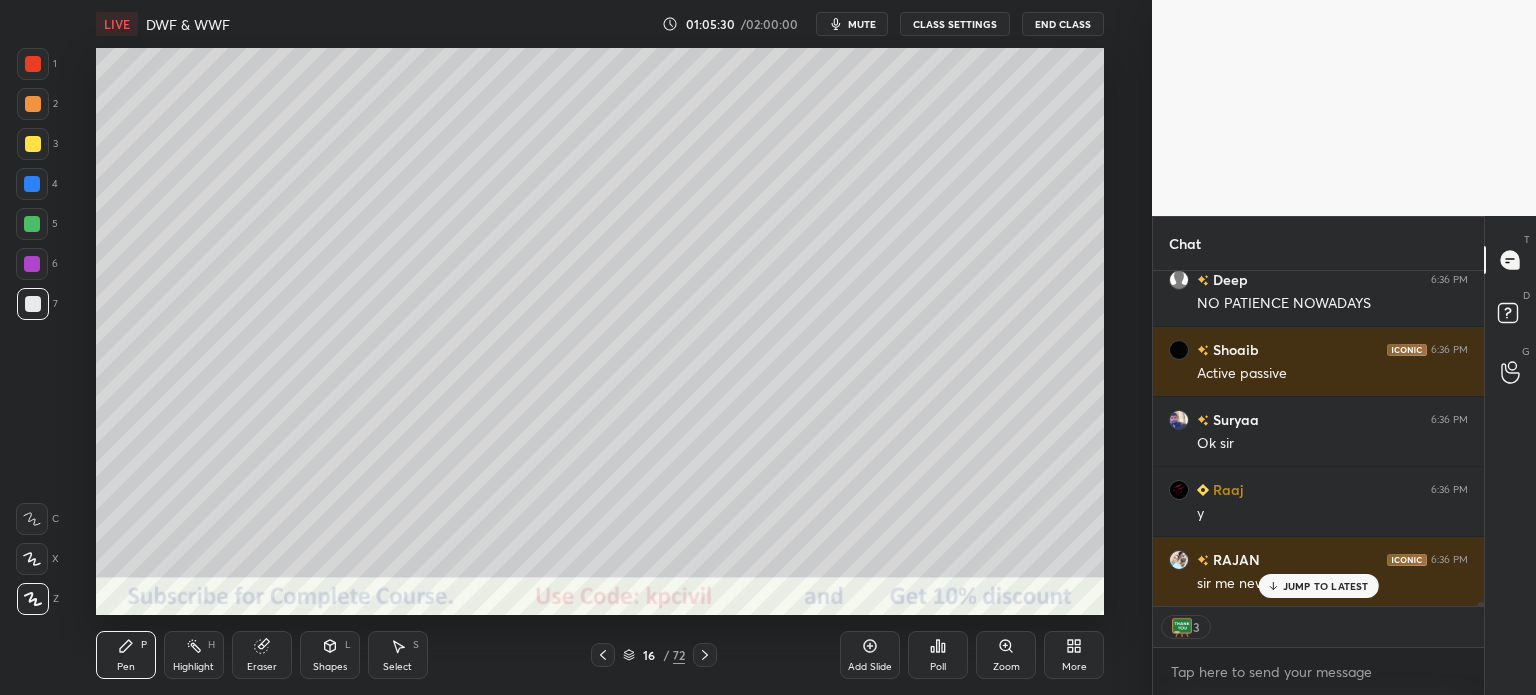 scroll, scrollTop: 28748, scrollLeft: 0, axis: vertical 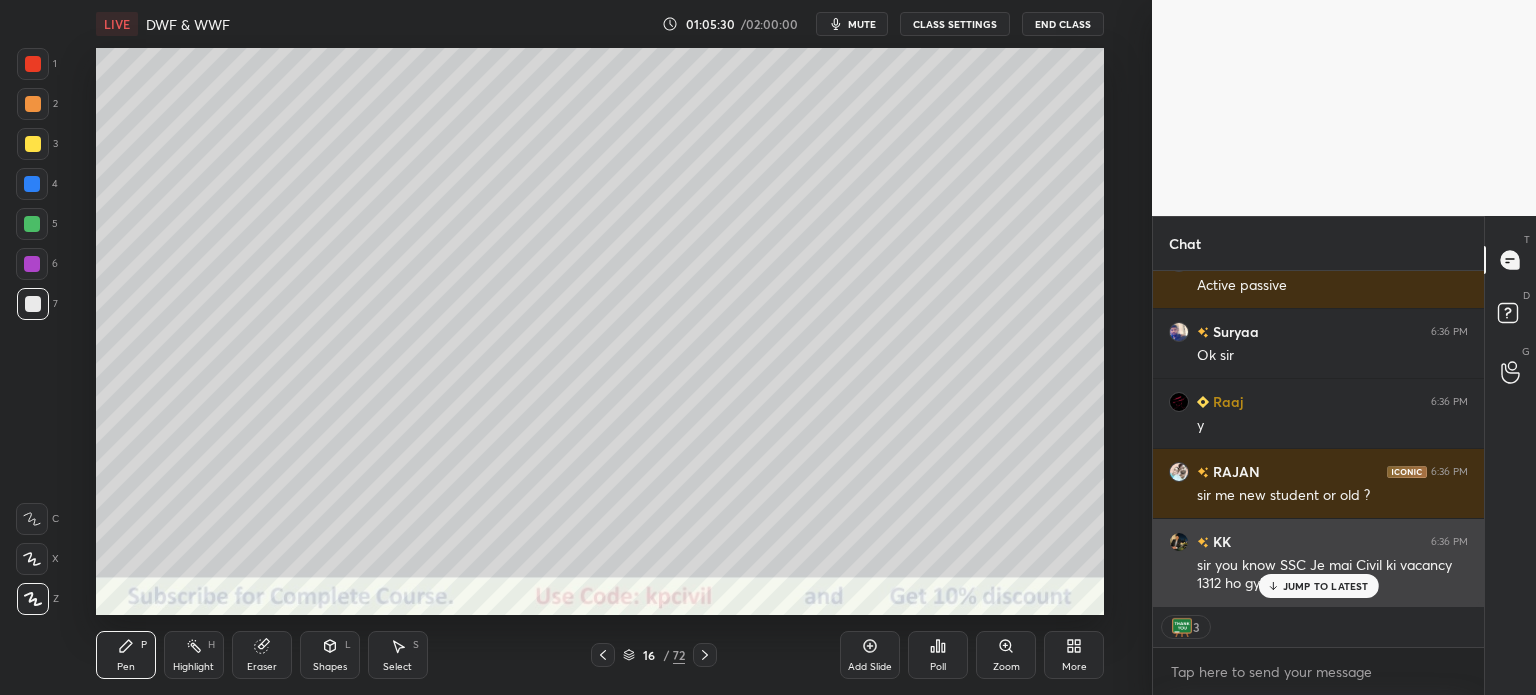 click on "sir you know SSC Je mai Civil ki vacancy 1312 ho gyi 788 se badke" at bounding box center [1332, 575] 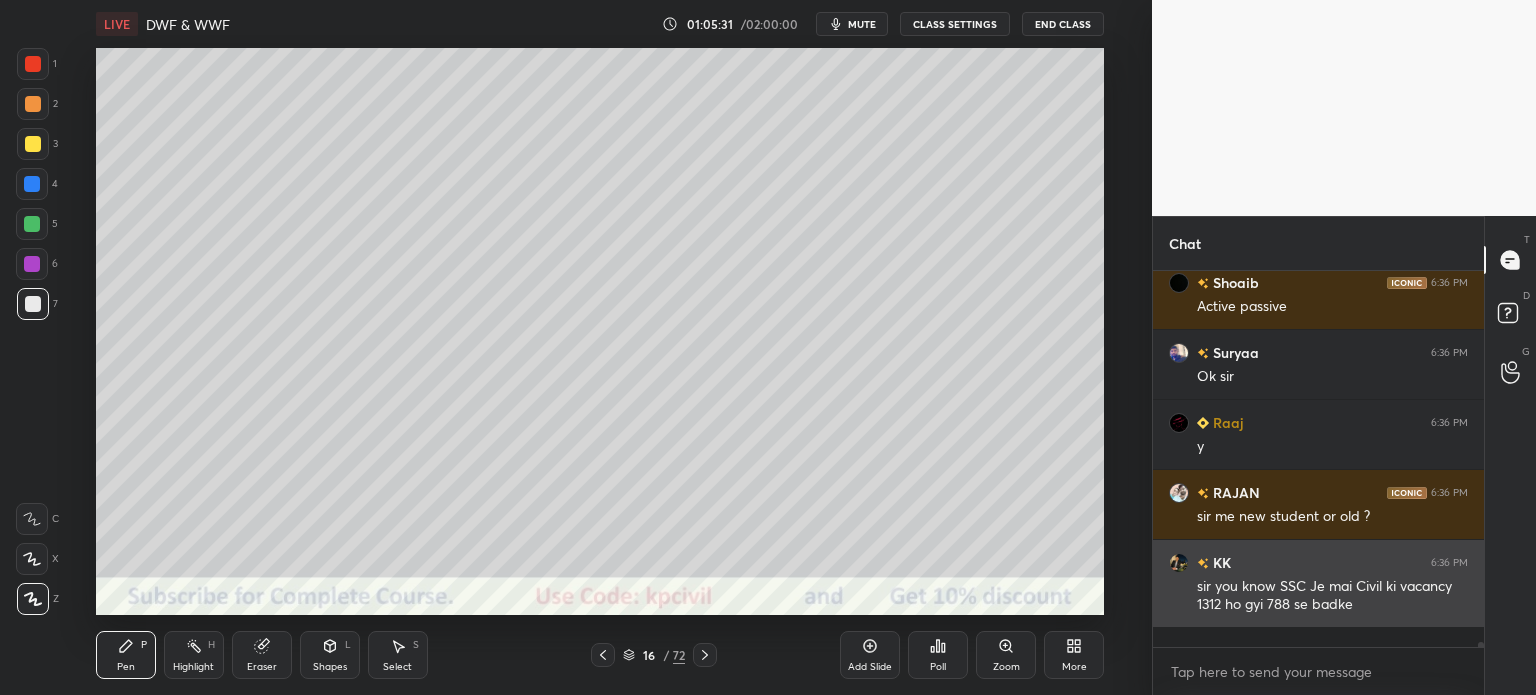 scroll, scrollTop: 5, scrollLeft: 6, axis: both 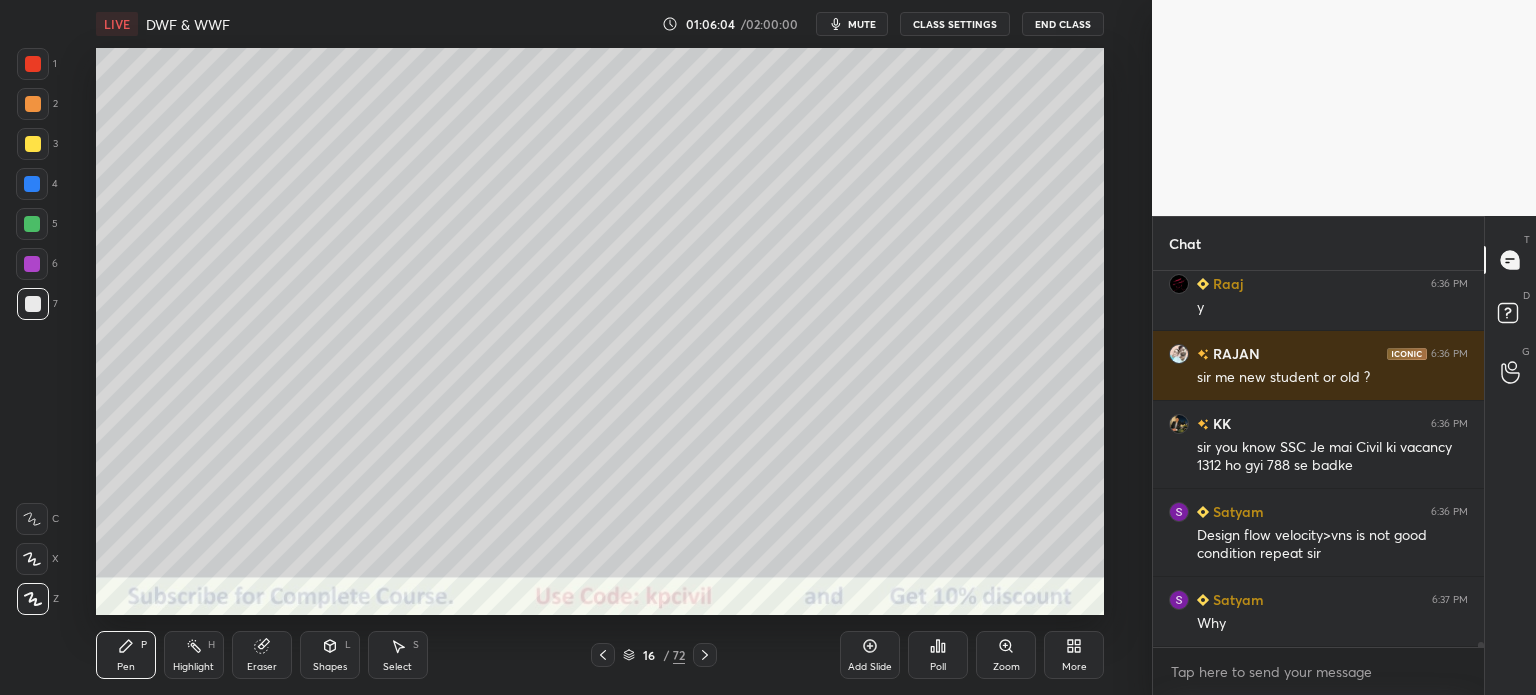 click on "16 / 72" at bounding box center (654, 655) 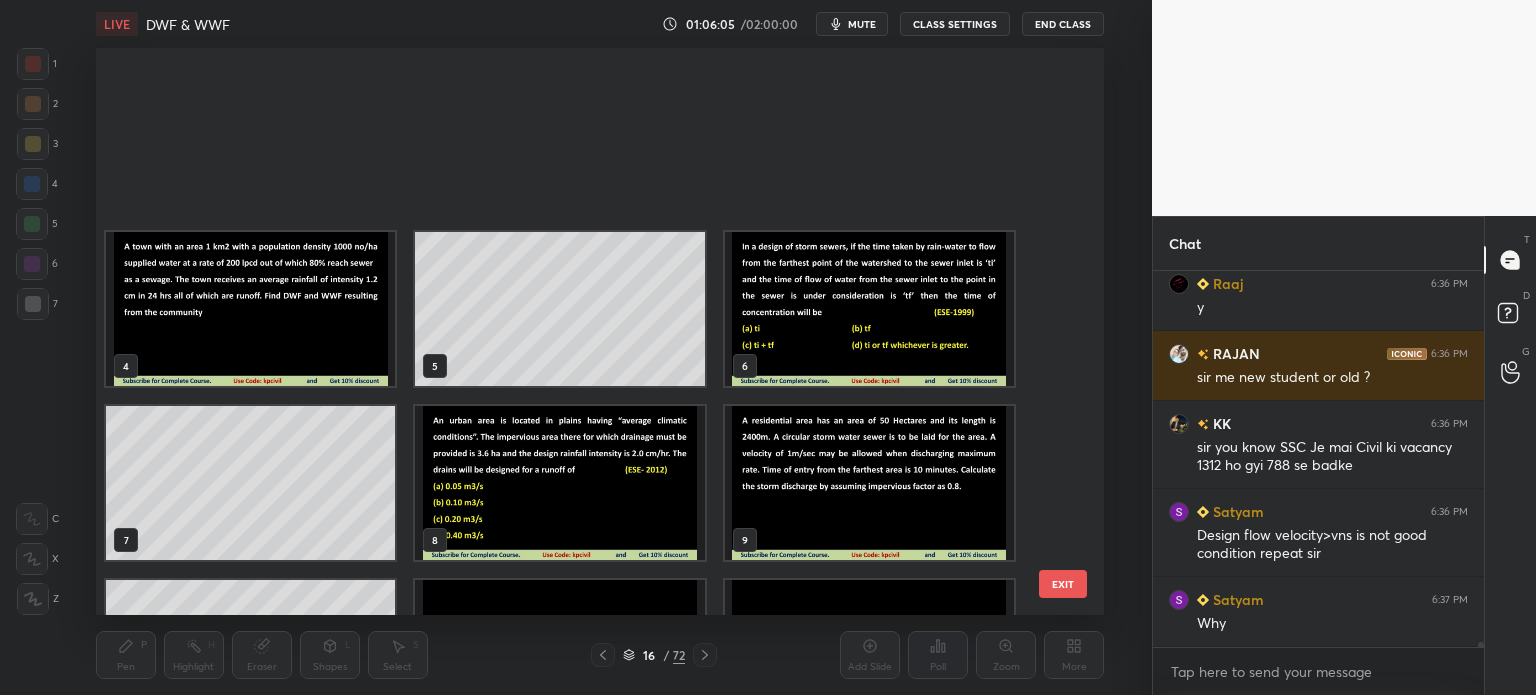 scroll, scrollTop: 476, scrollLeft: 0, axis: vertical 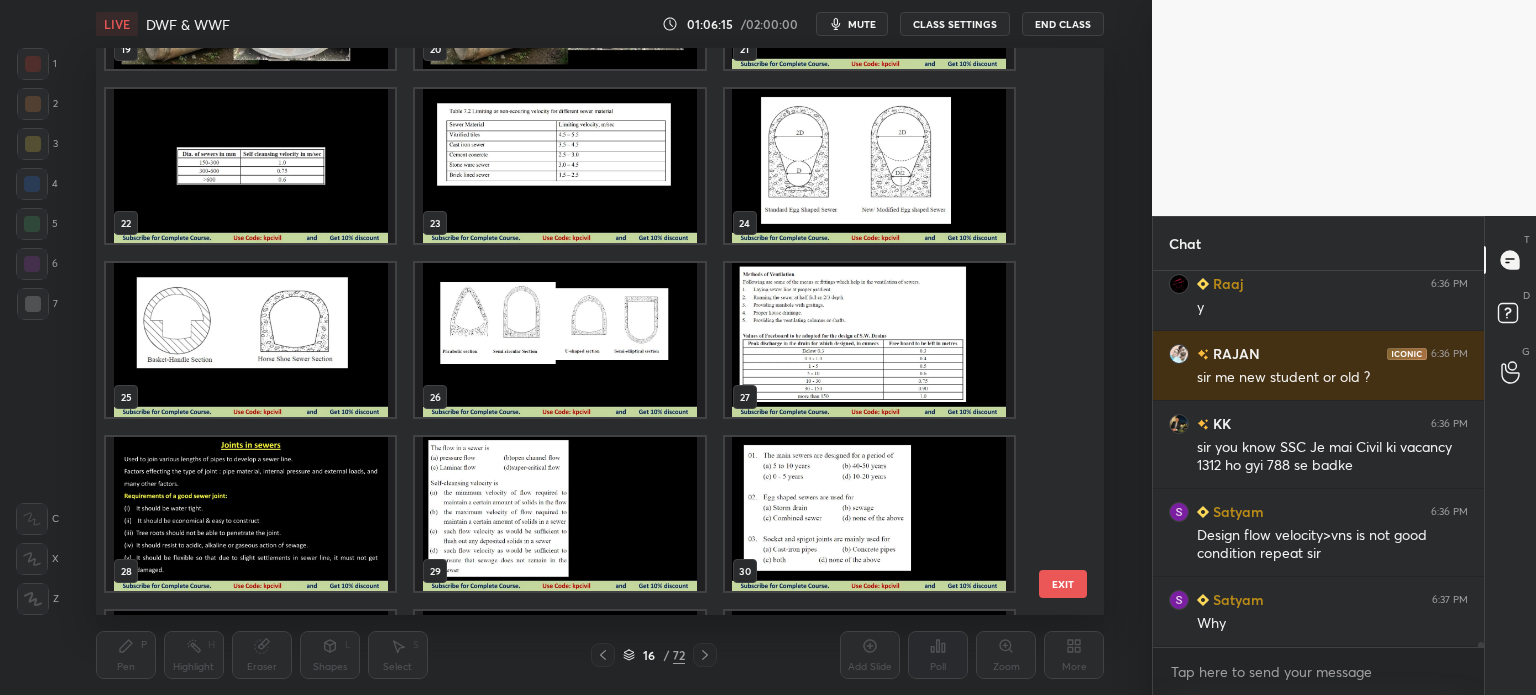 click at bounding box center [559, 166] 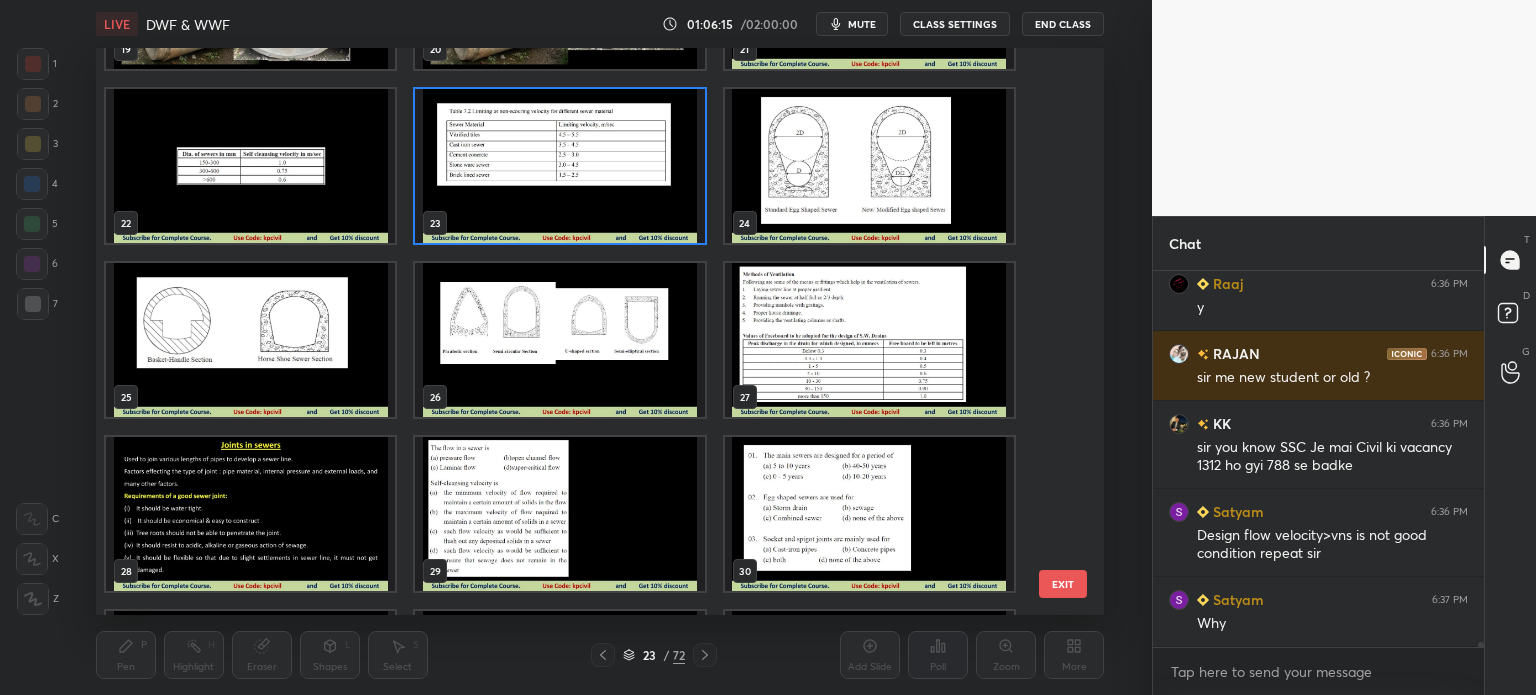 click at bounding box center (559, 166) 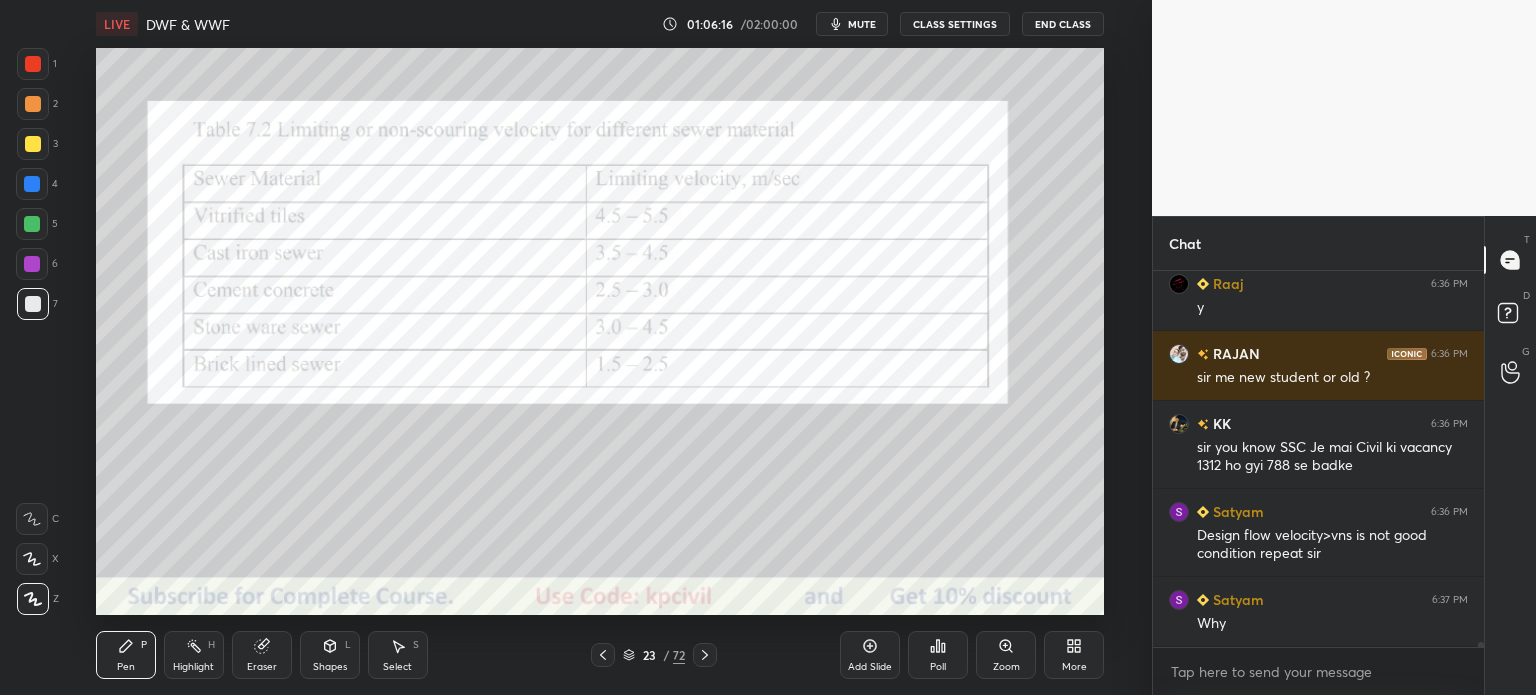 click at bounding box center [559, 166] 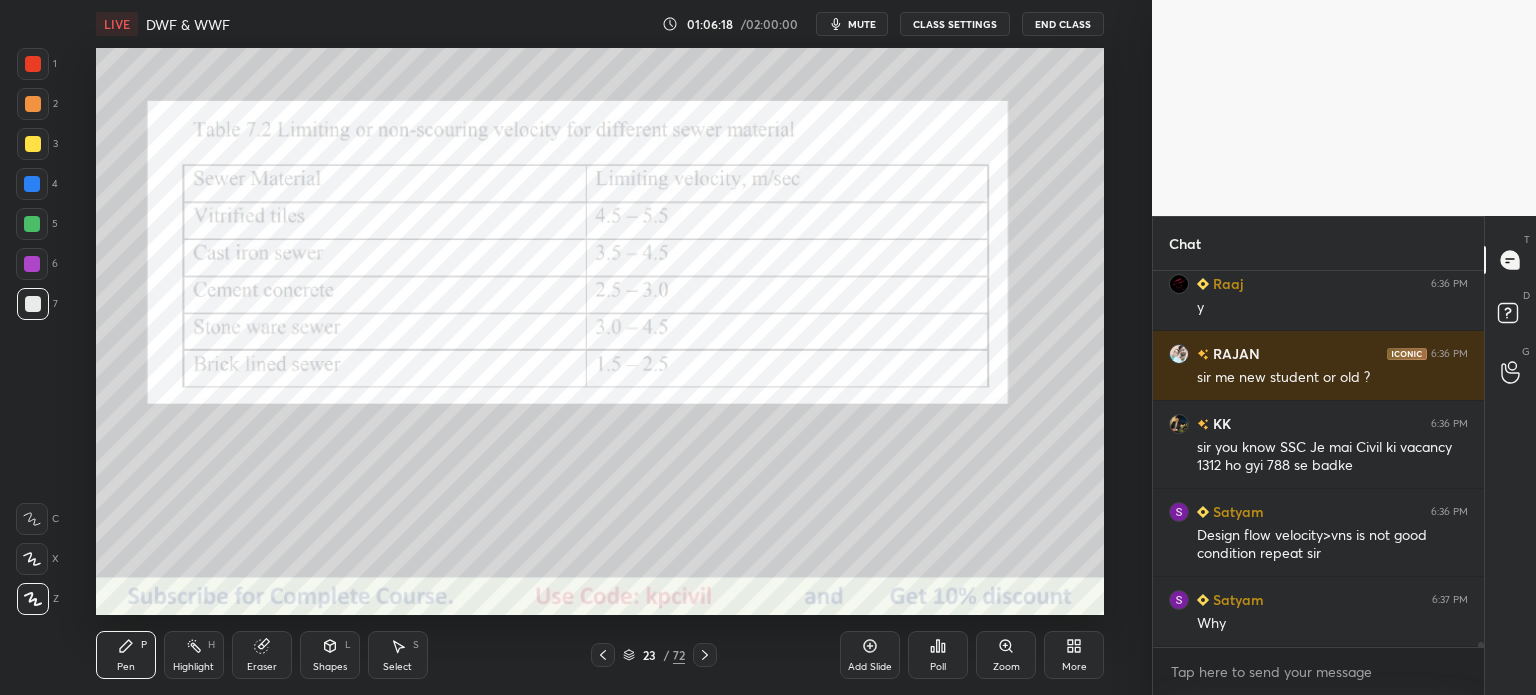 click at bounding box center (33, 64) 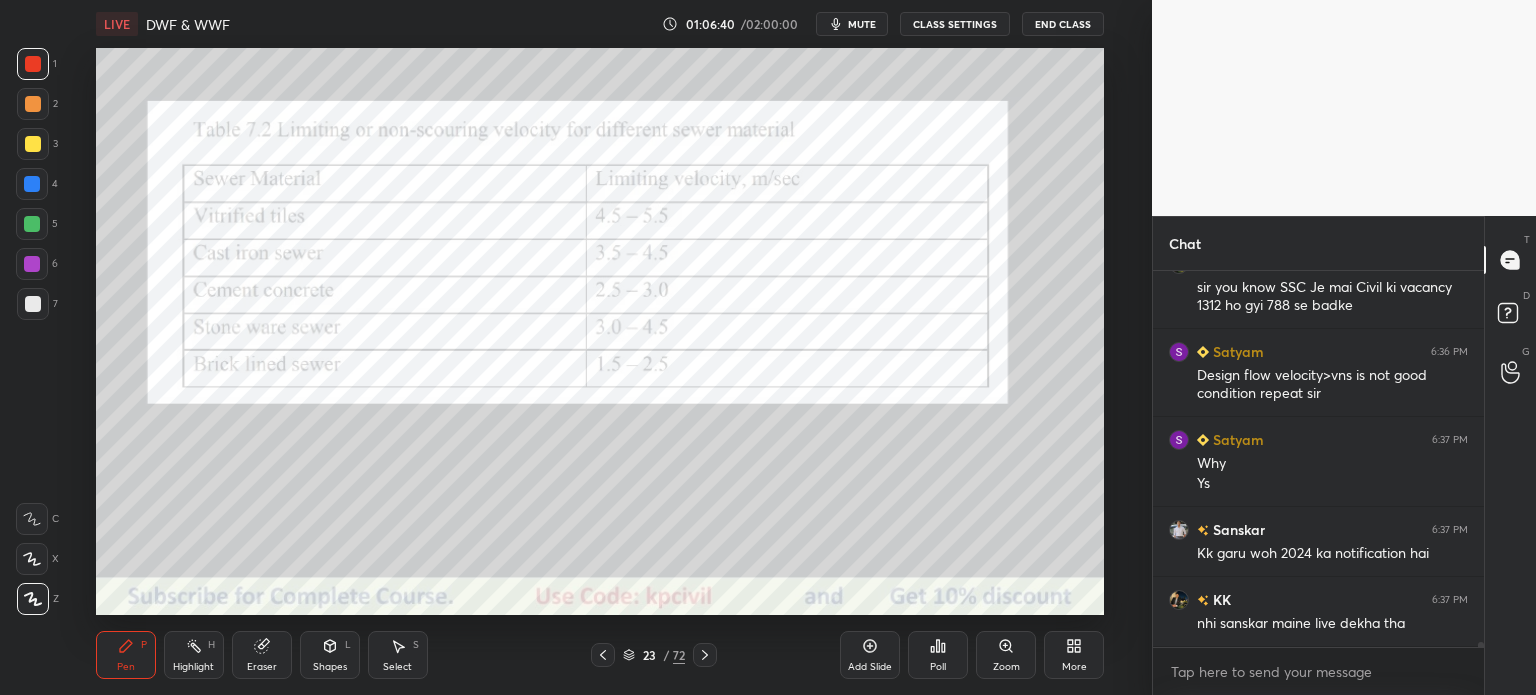scroll, scrollTop: 29096, scrollLeft: 0, axis: vertical 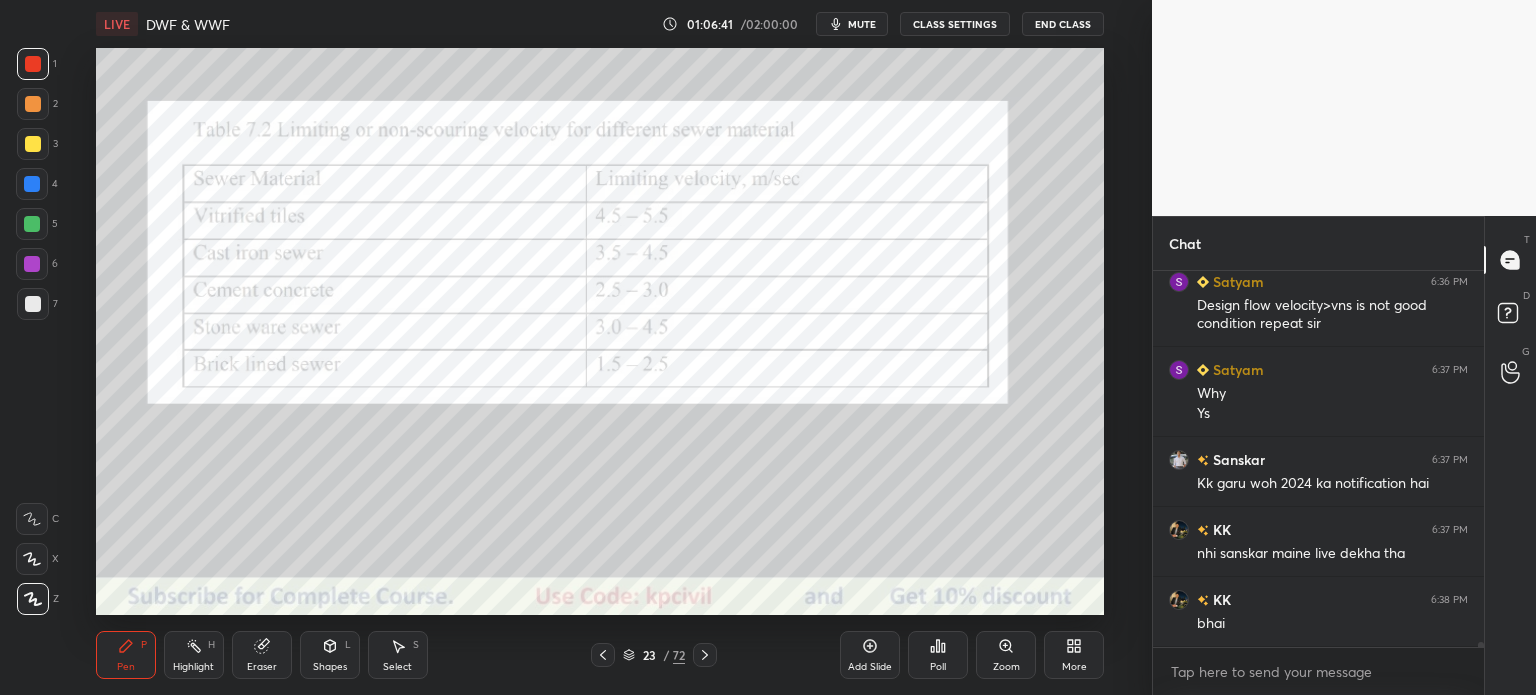 click at bounding box center (33, 144) 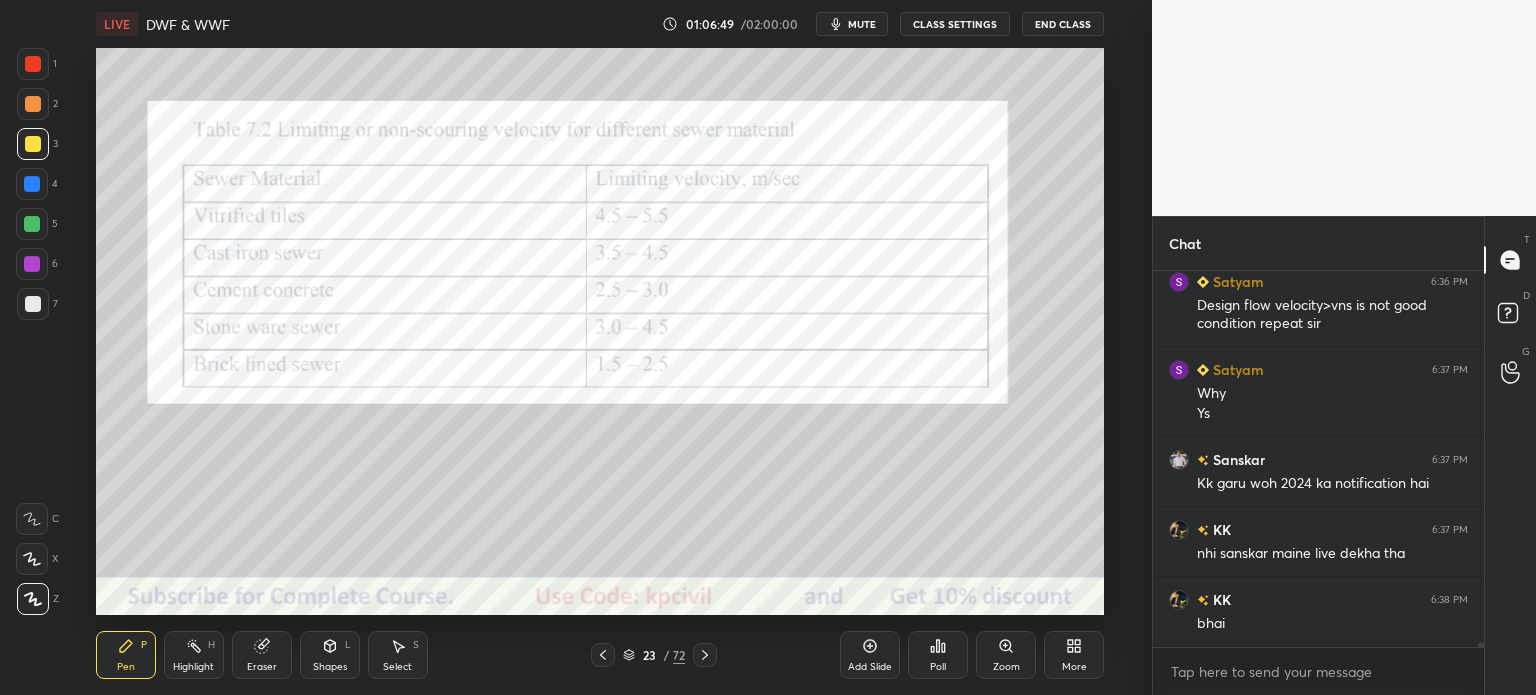 click at bounding box center [33, 304] 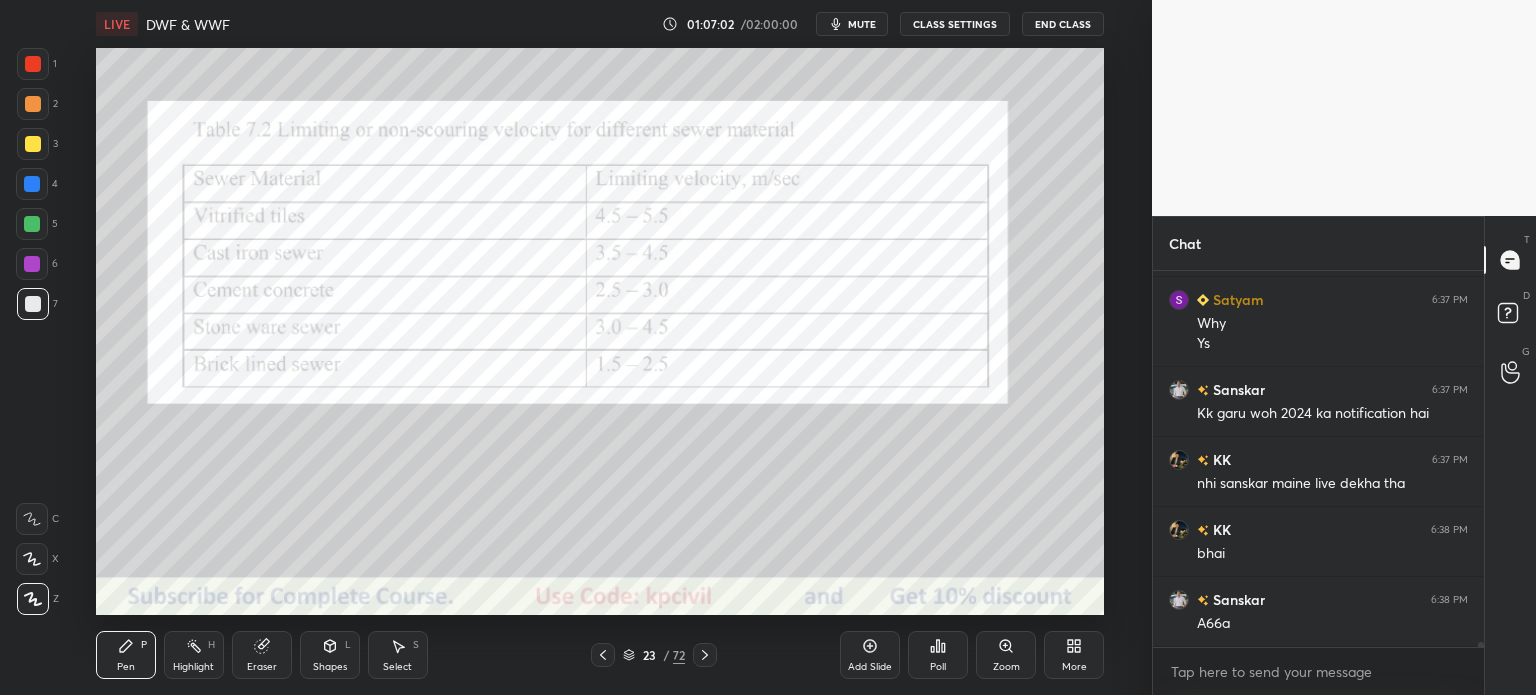 scroll, scrollTop: 29236, scrollLeft: 0, axis: vertical 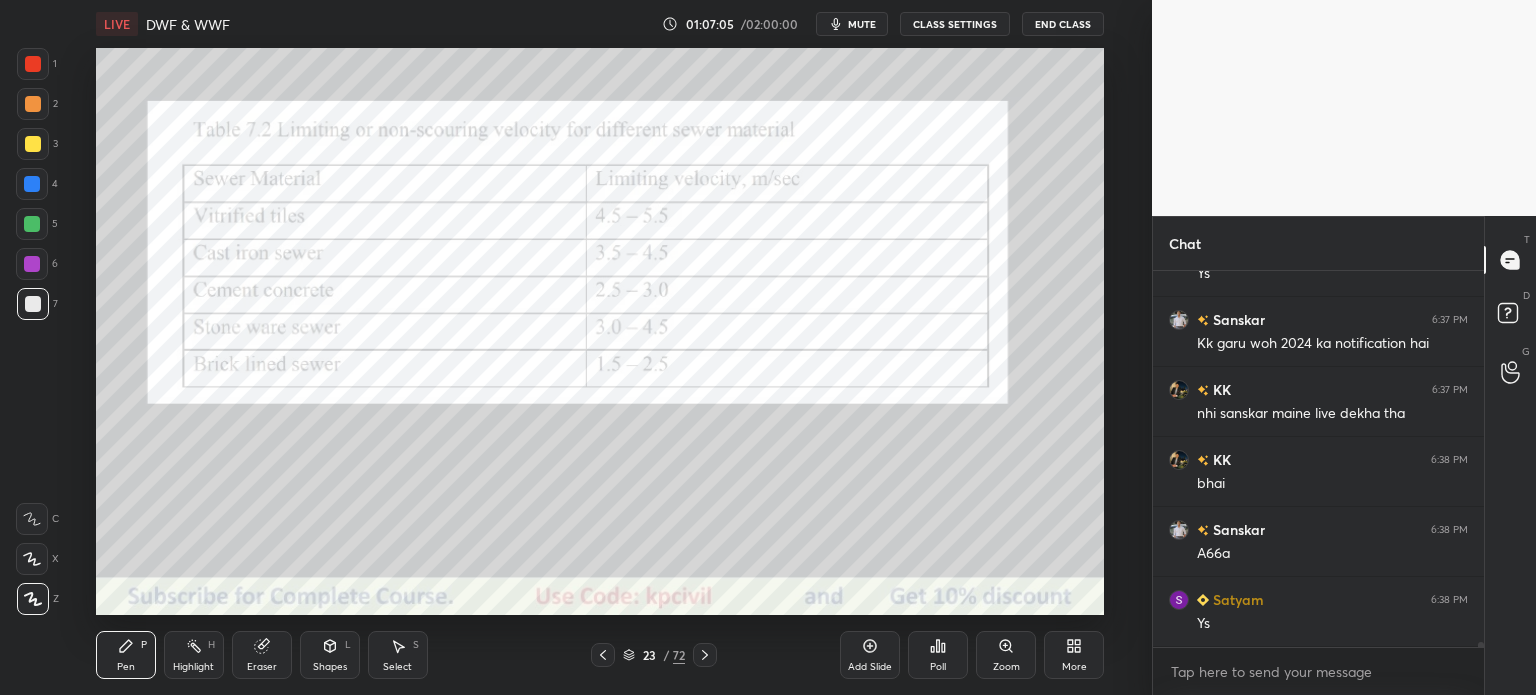 click 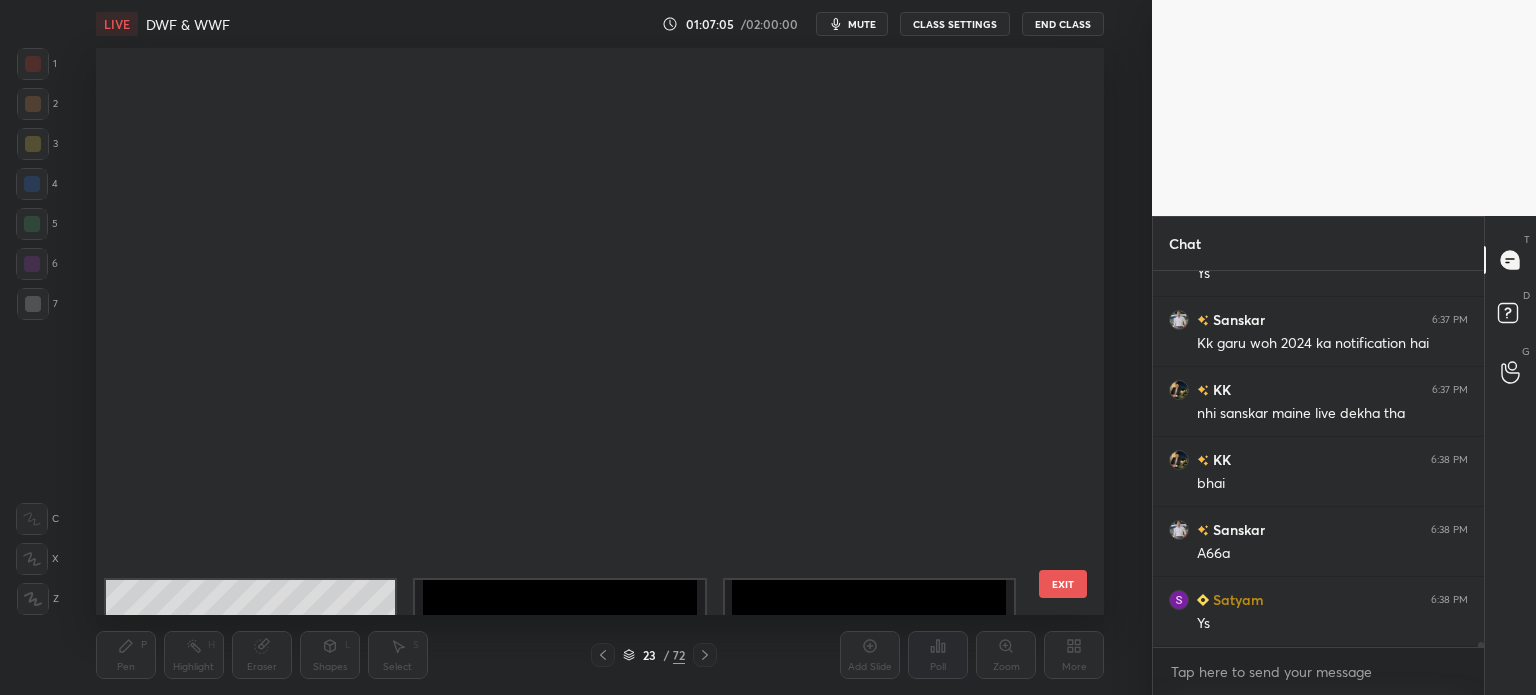 scroll, scrollTop: 824, scrollLeft: 0, axis: vertical 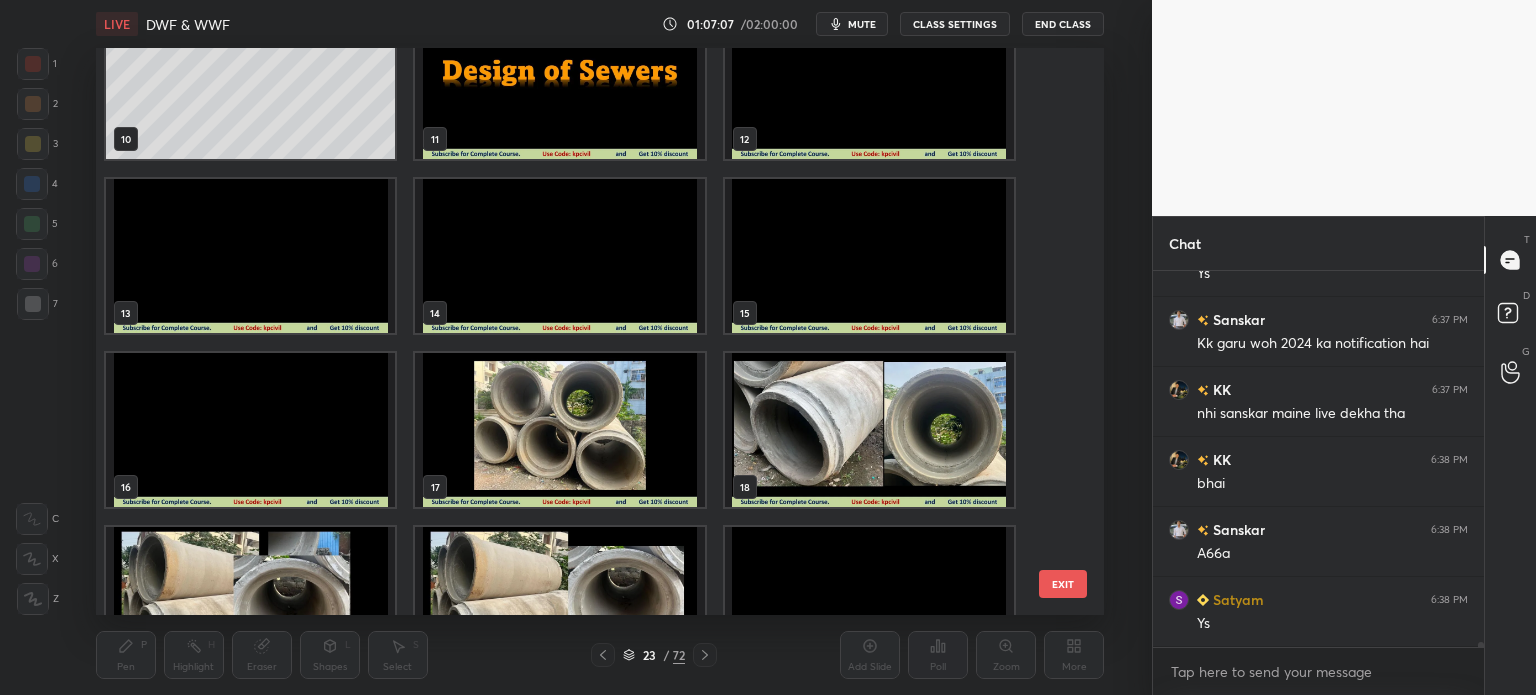 click at bounding box center (868, 256) 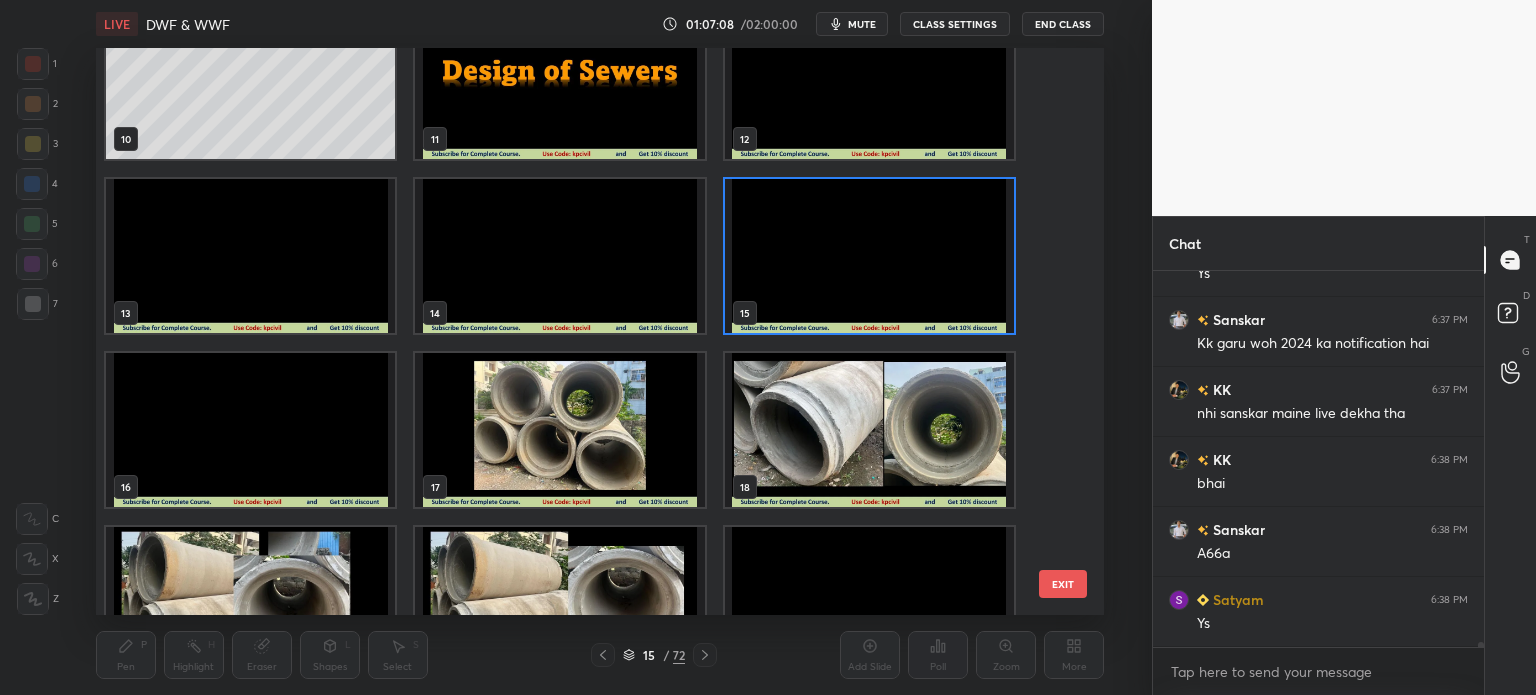 click at bounding box center [868, 256] 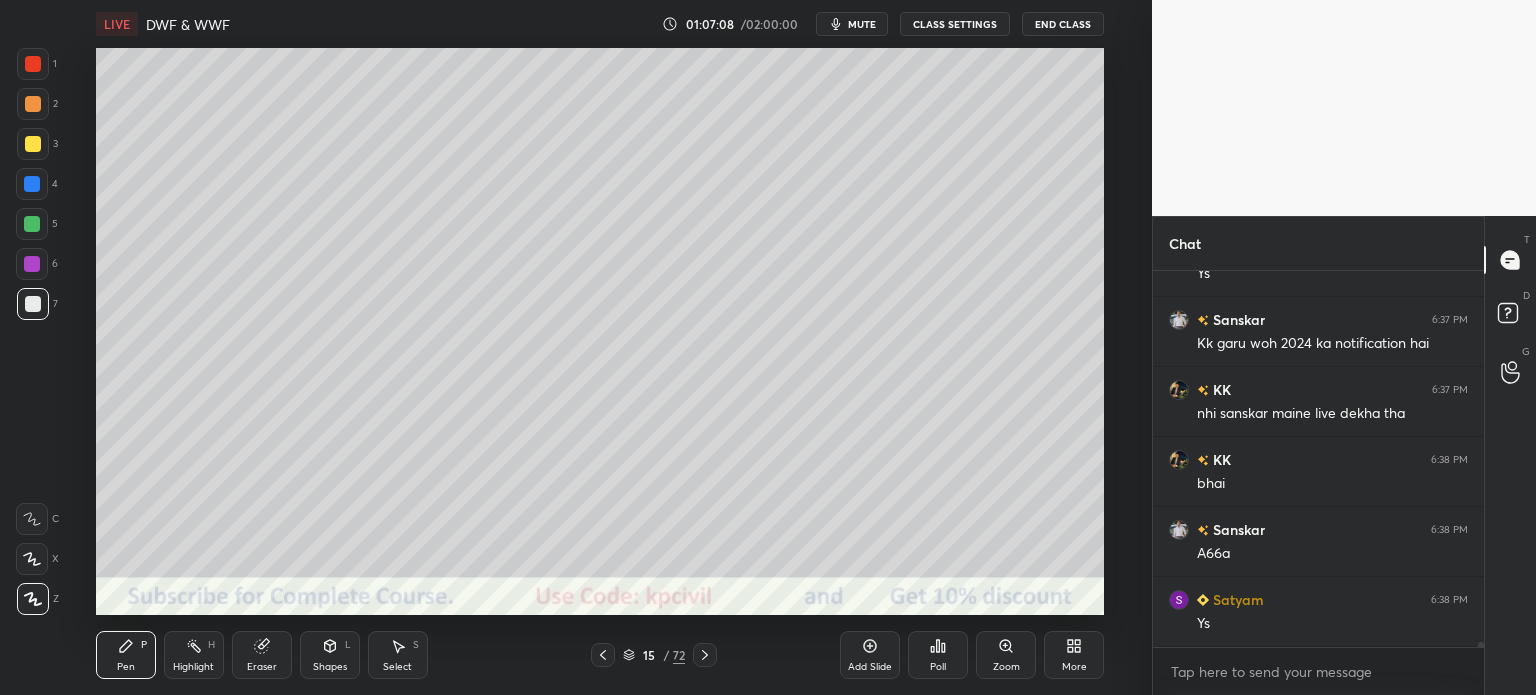 scroll, scrollTop: 29306, scrollLeft: 0, axis: vertical 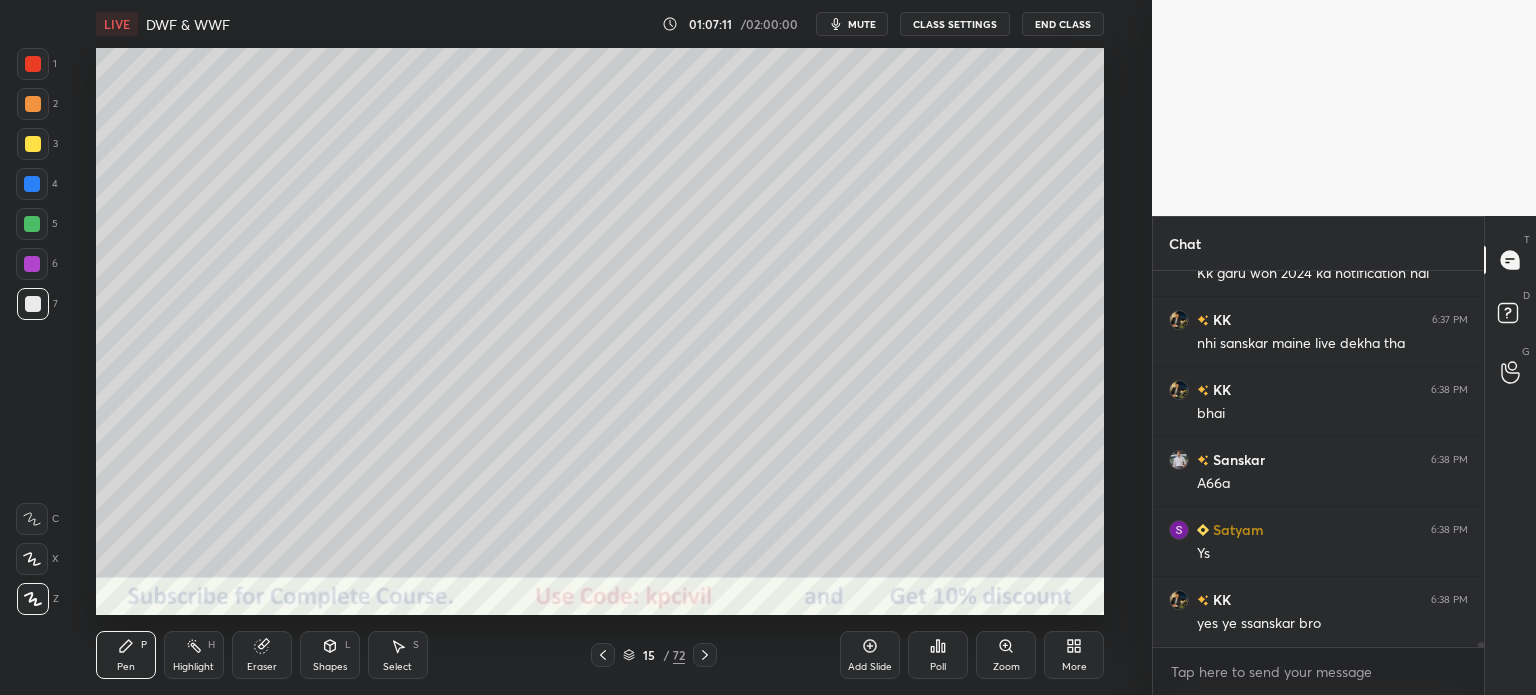 click 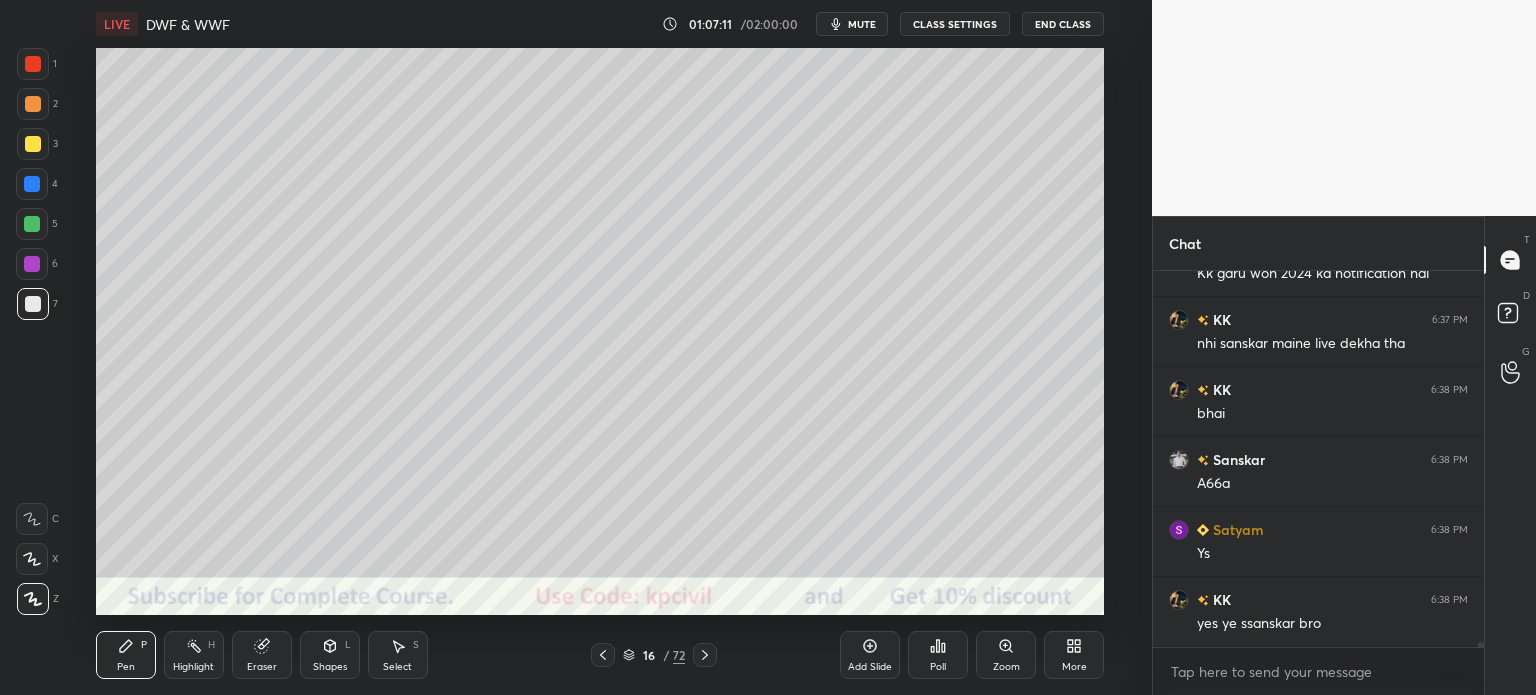 click at bounding box center [705, 655] 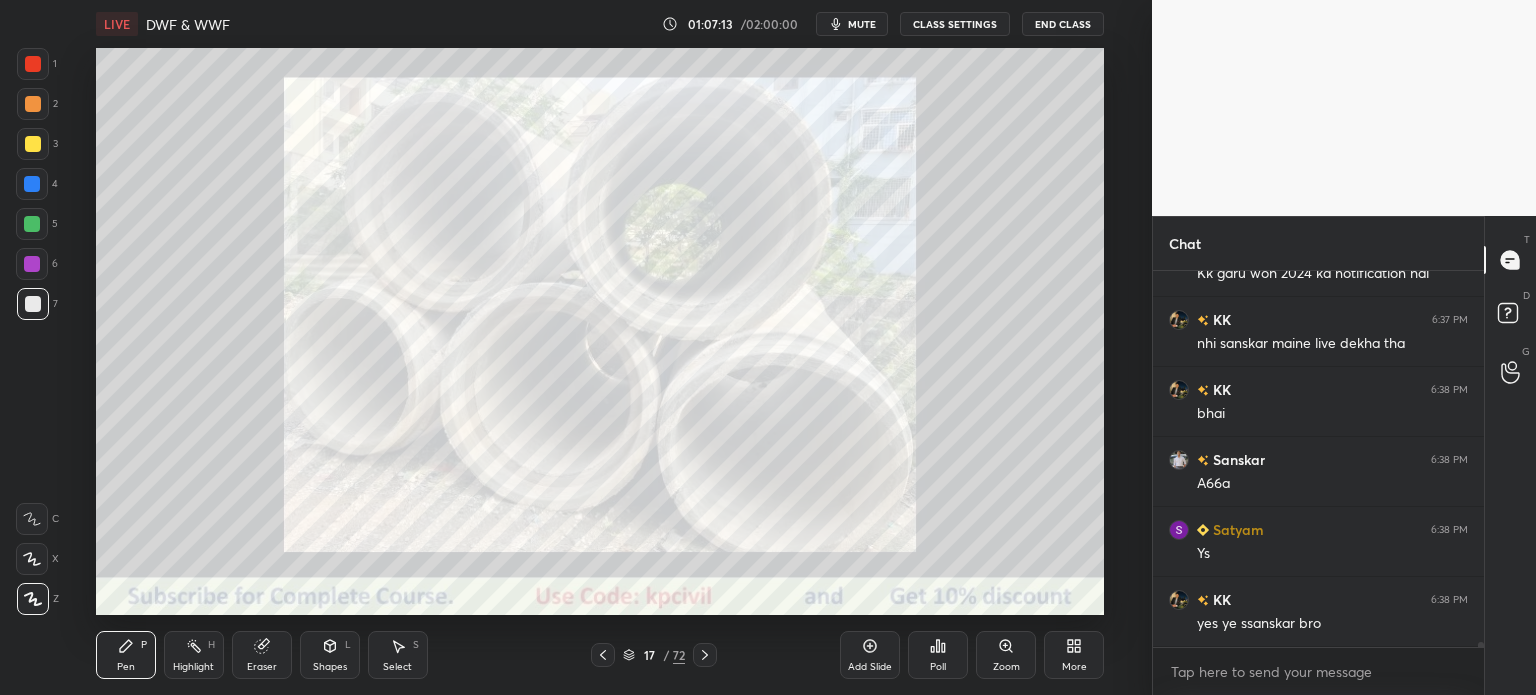 click 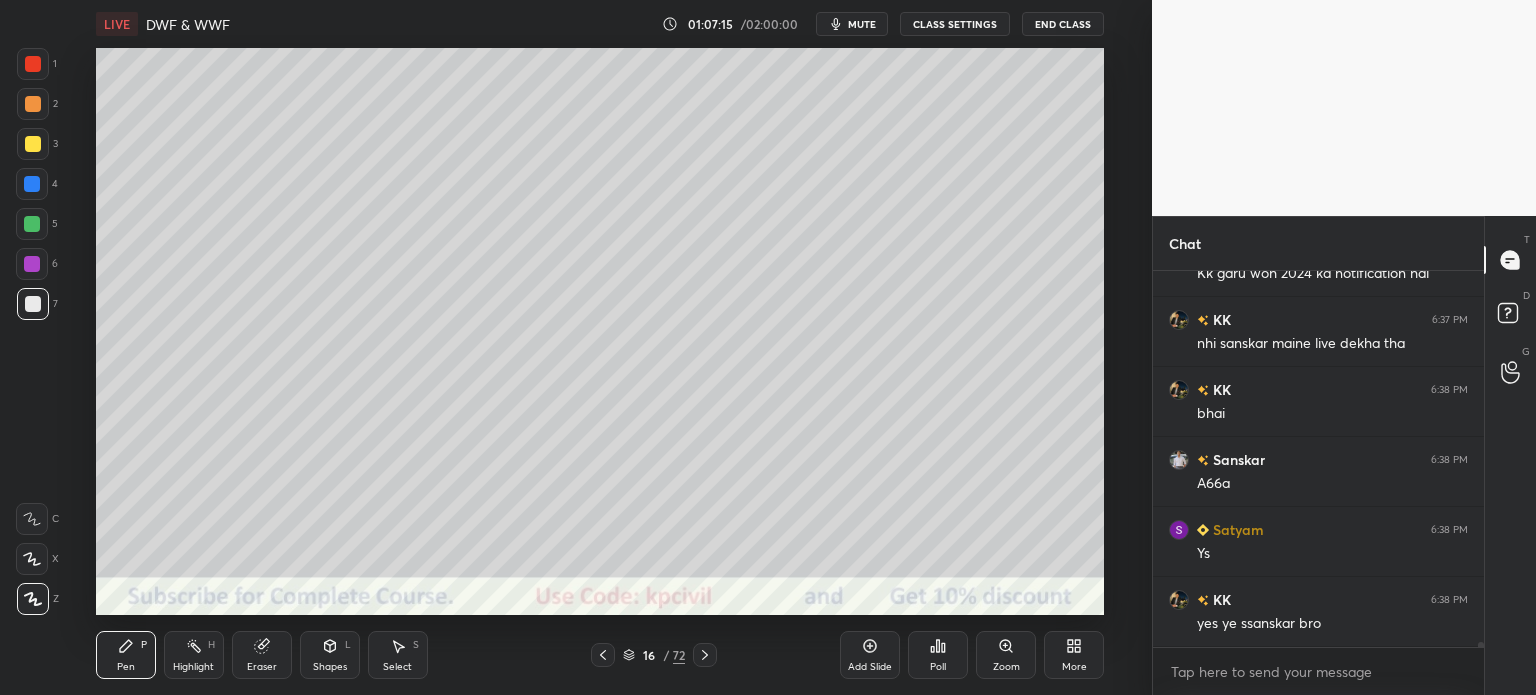 click on "Add Slide" at bounding box center [870, 655] 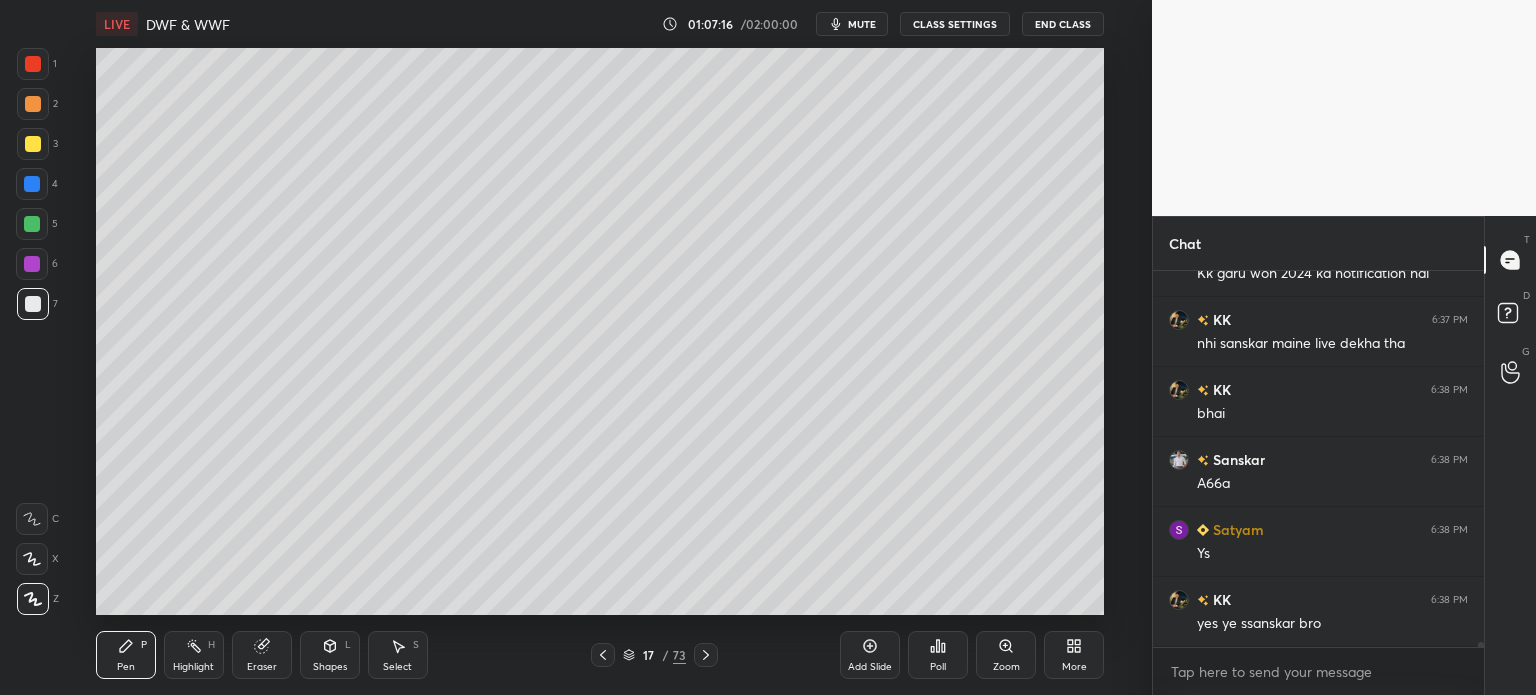 click at bounding box center (33, 144) 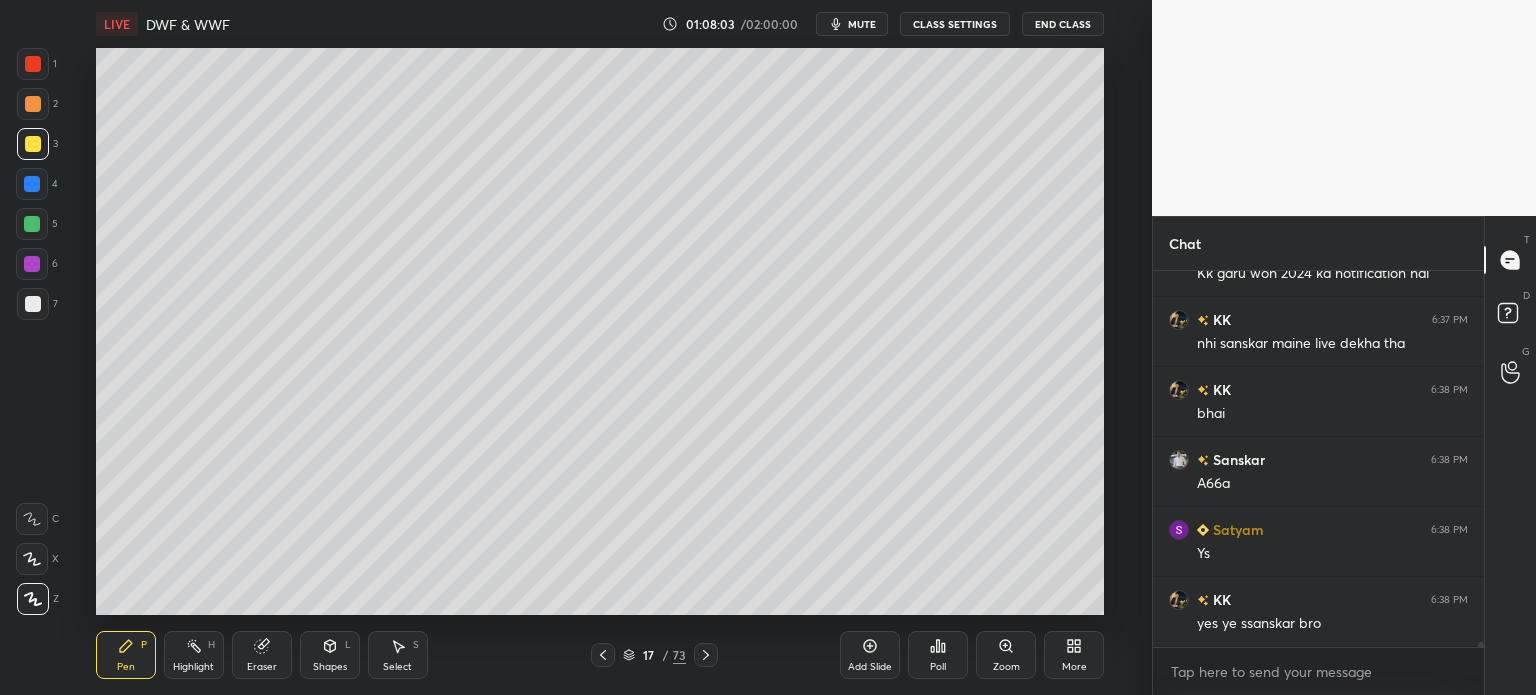 click at bounding box center (33, 304) 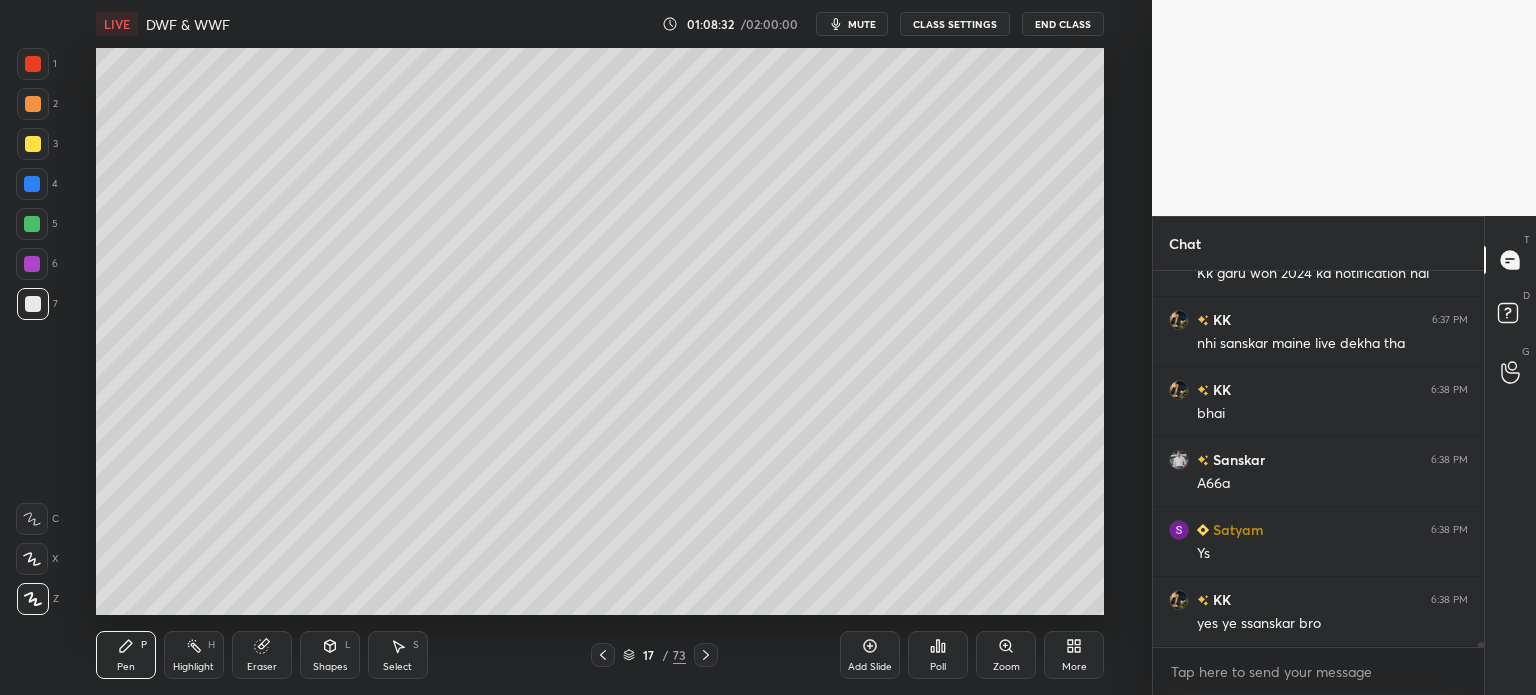 click on "Select" at bounding box center (397, 667) 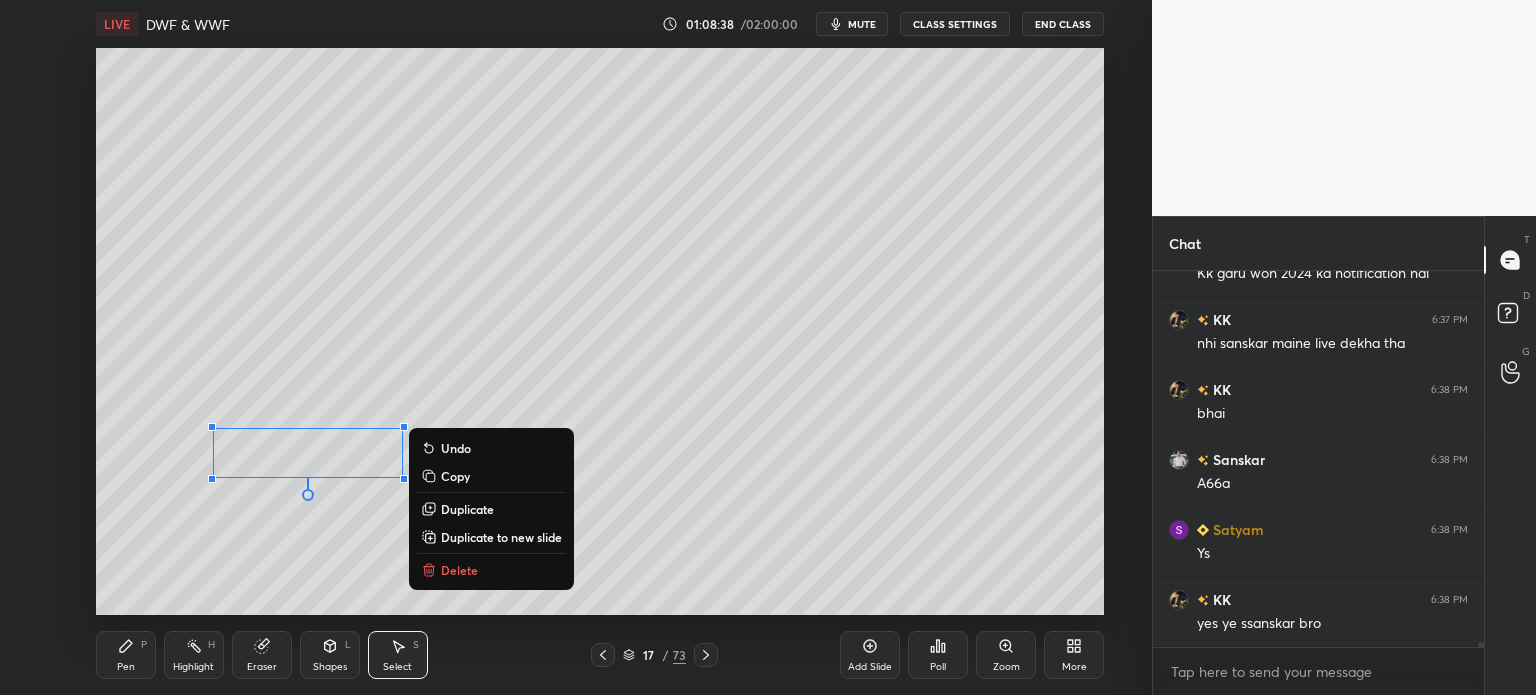 click on "Pen" at bounding box center [126, 667] 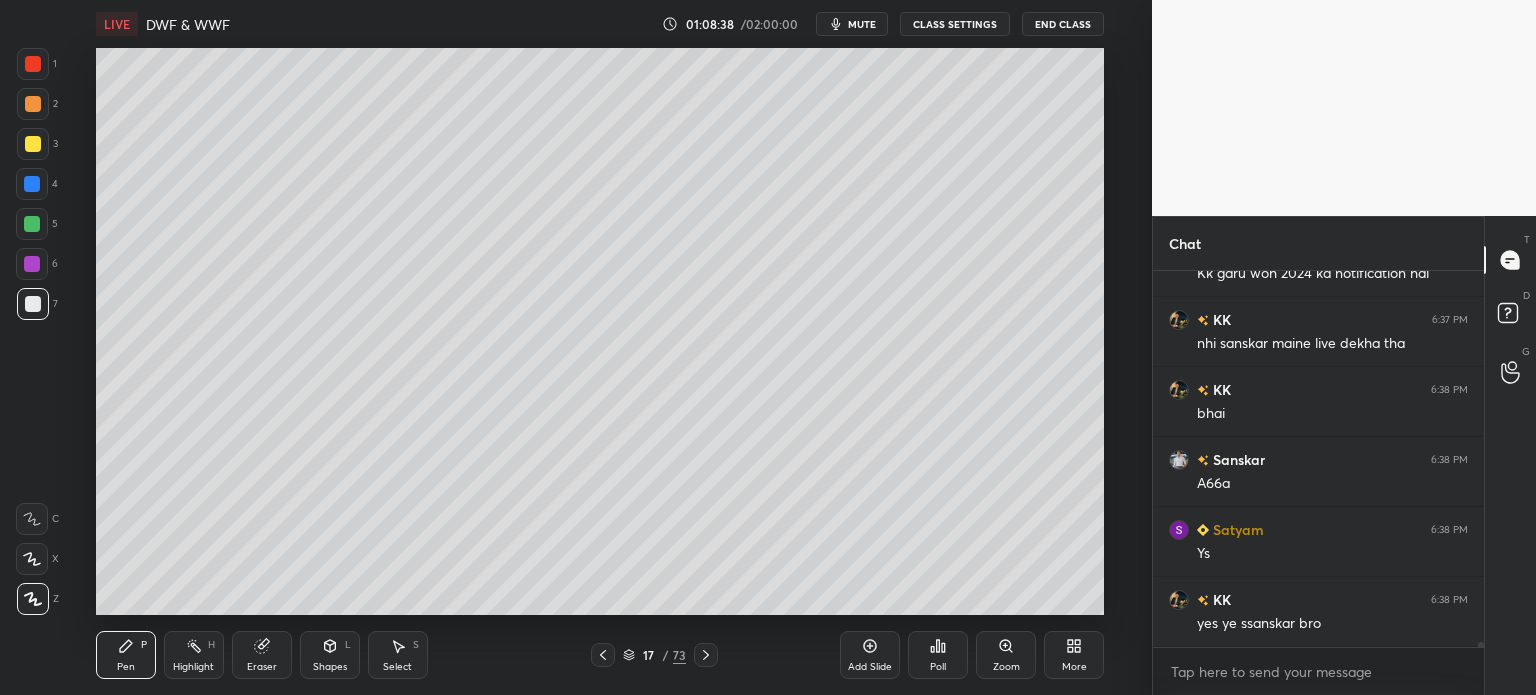 click at bounding box center [33, 144] 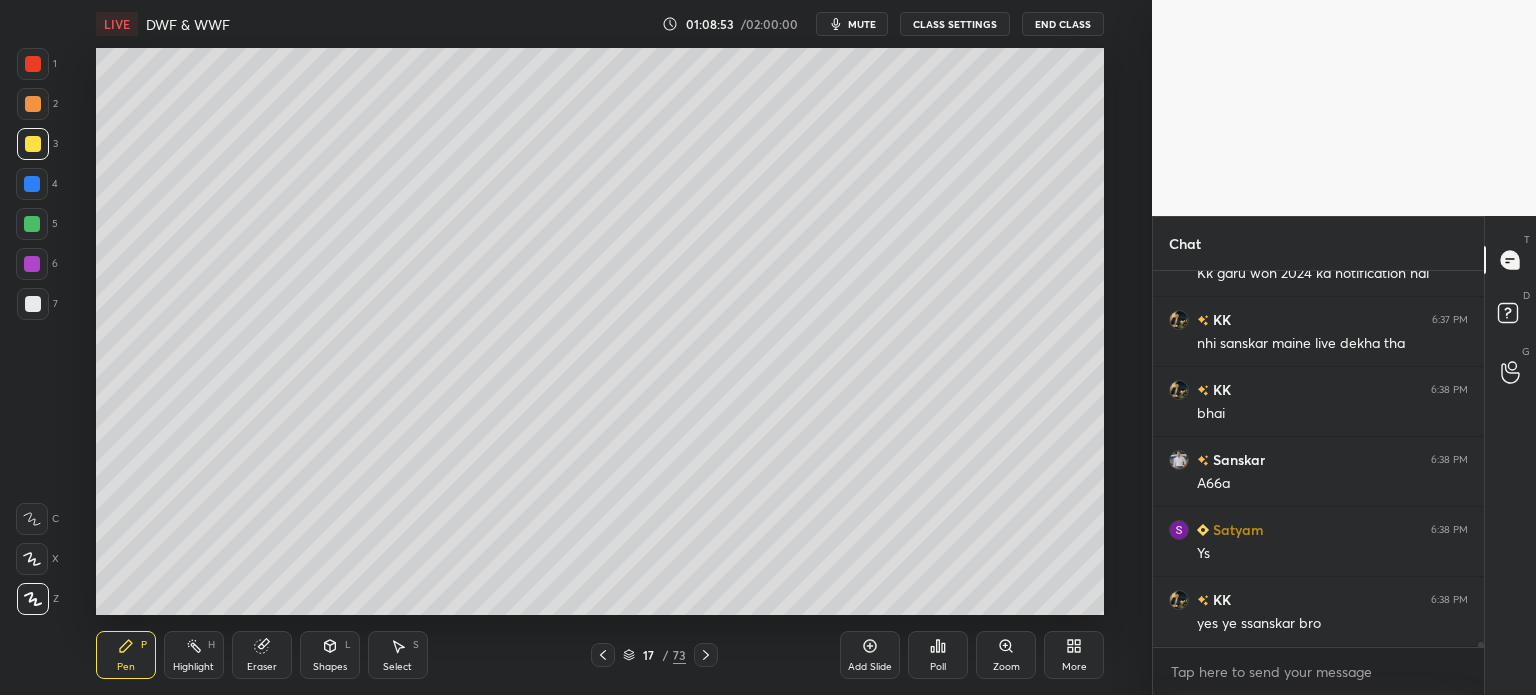 scroll, scrollTop: 29354, scrollLeft: 0, axis: vertical 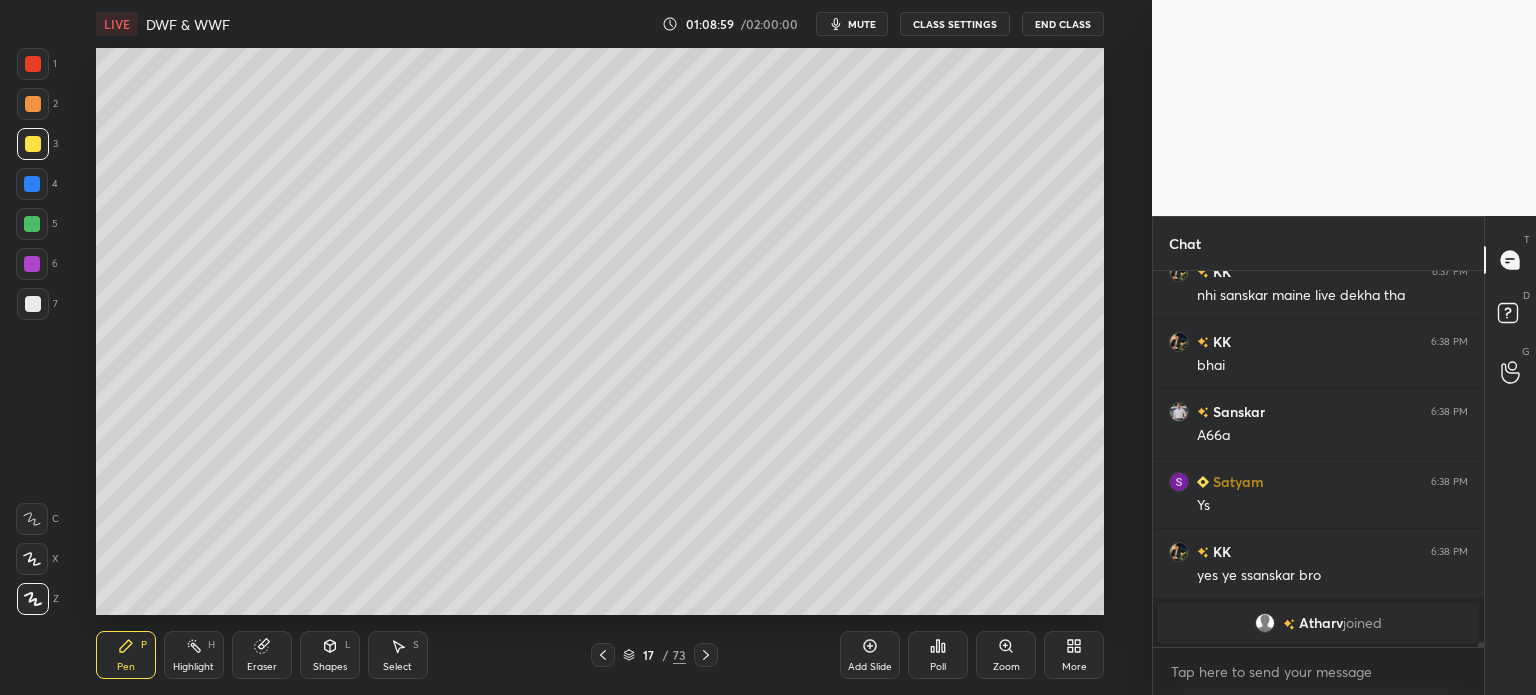 click at bounding box center [33, 104] 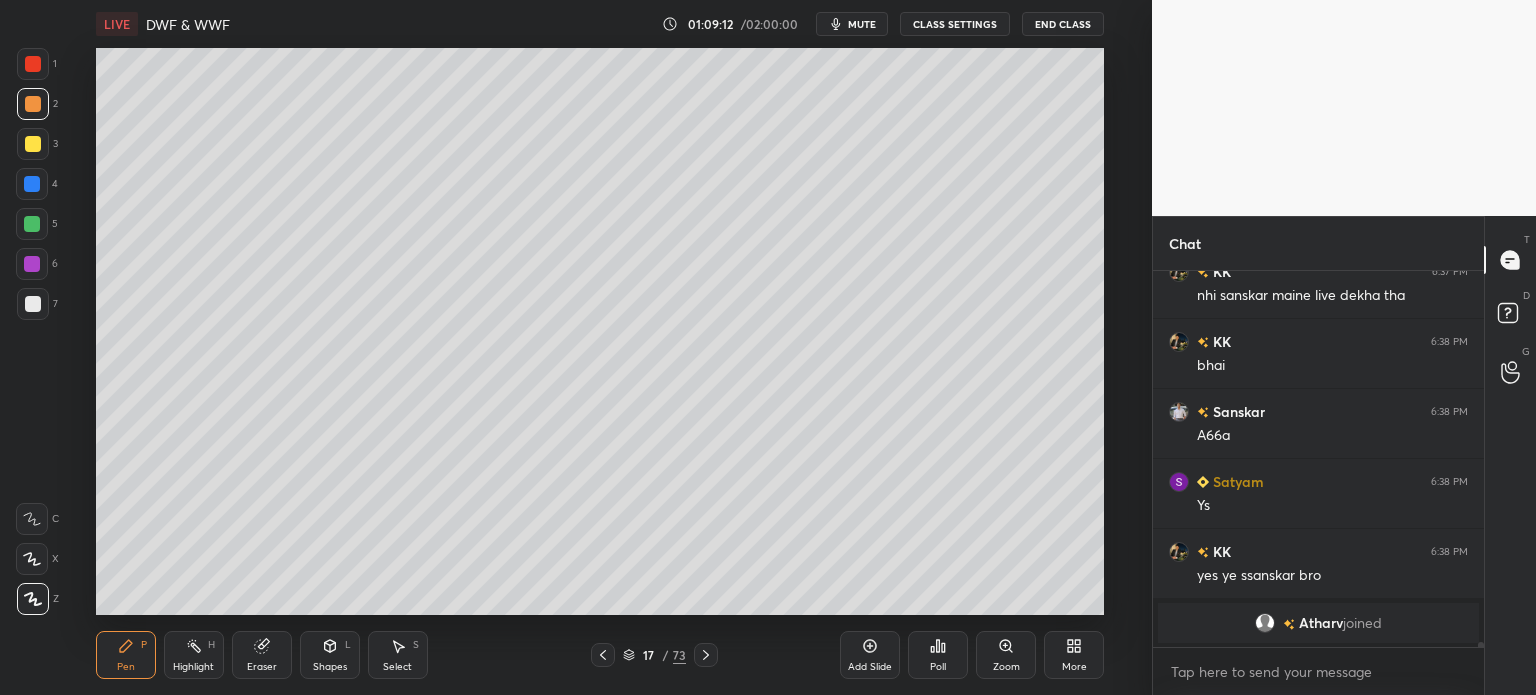click at bounding box center [33, 304] 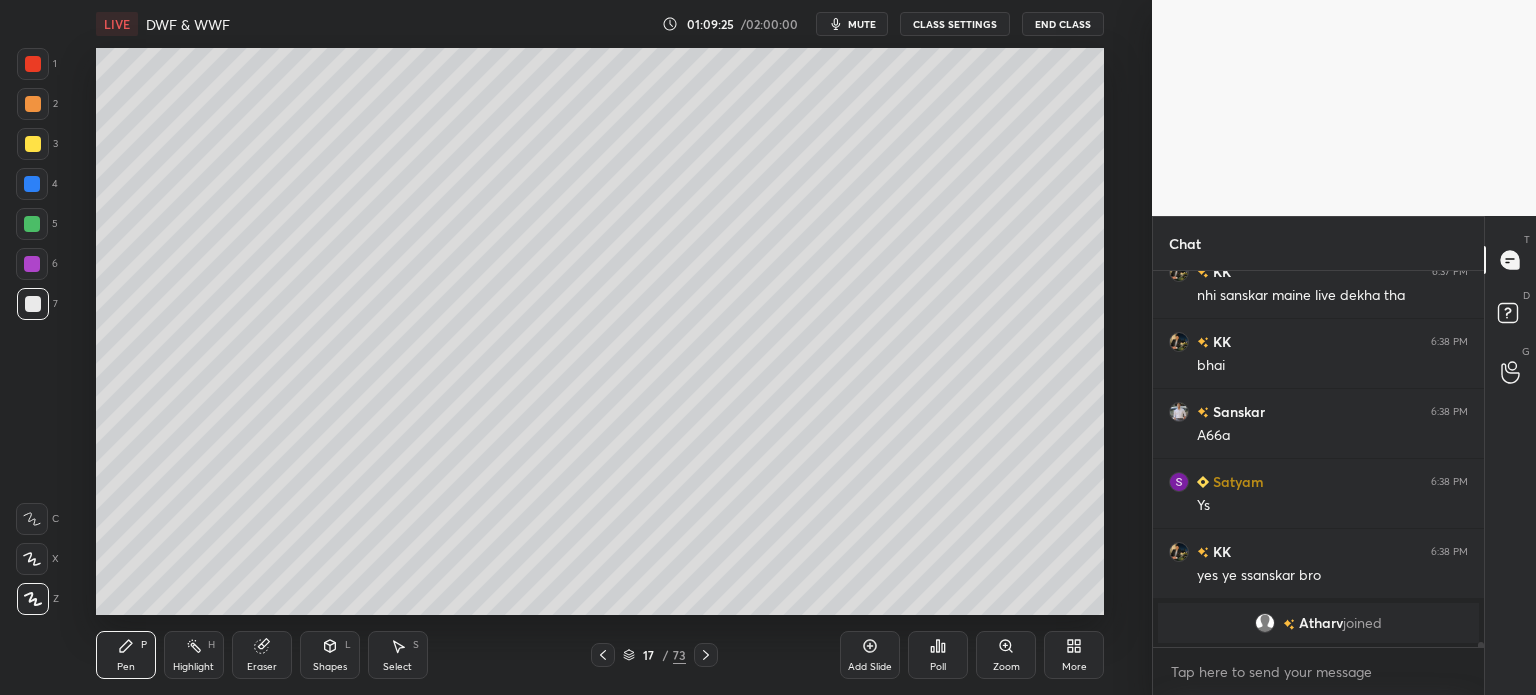 click on "Eraser" at bounding box center (262, 667) 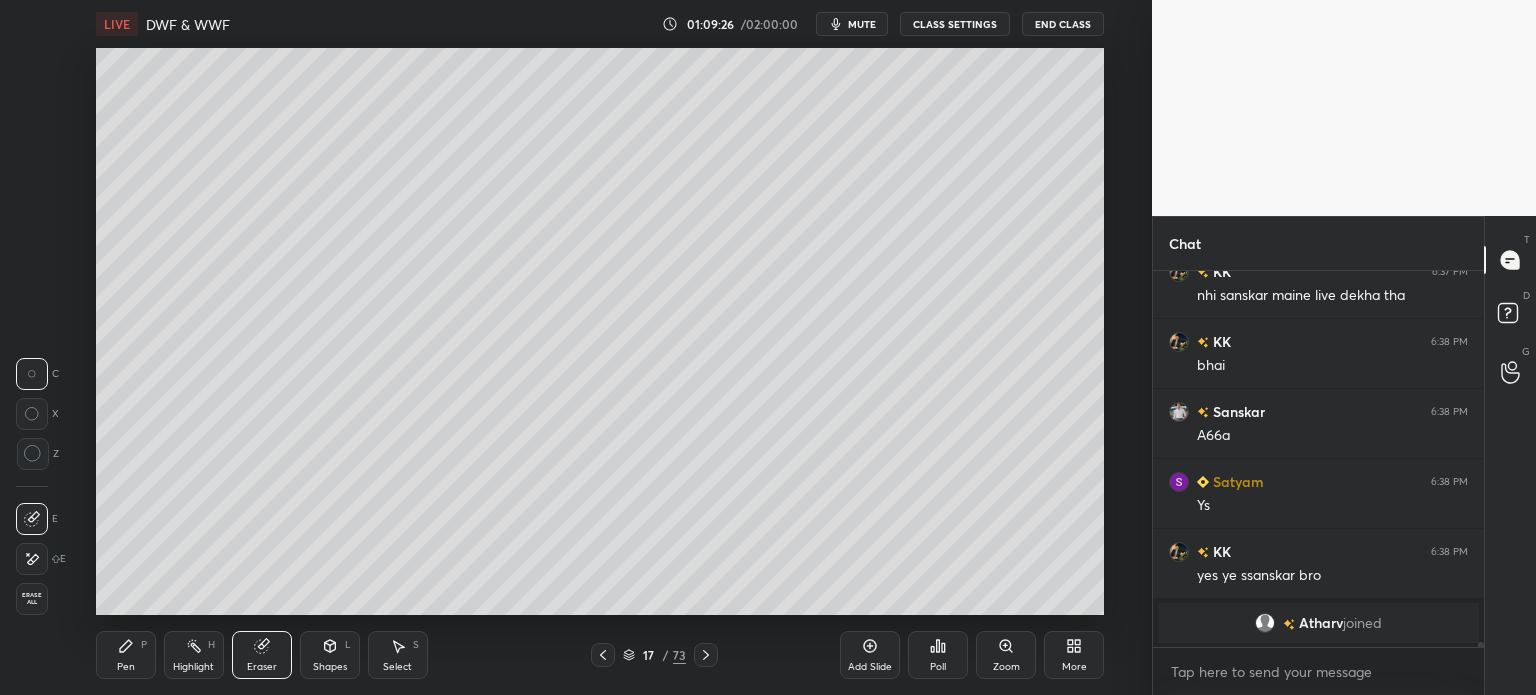 click on "Pen" at bounding box center (126, 667) 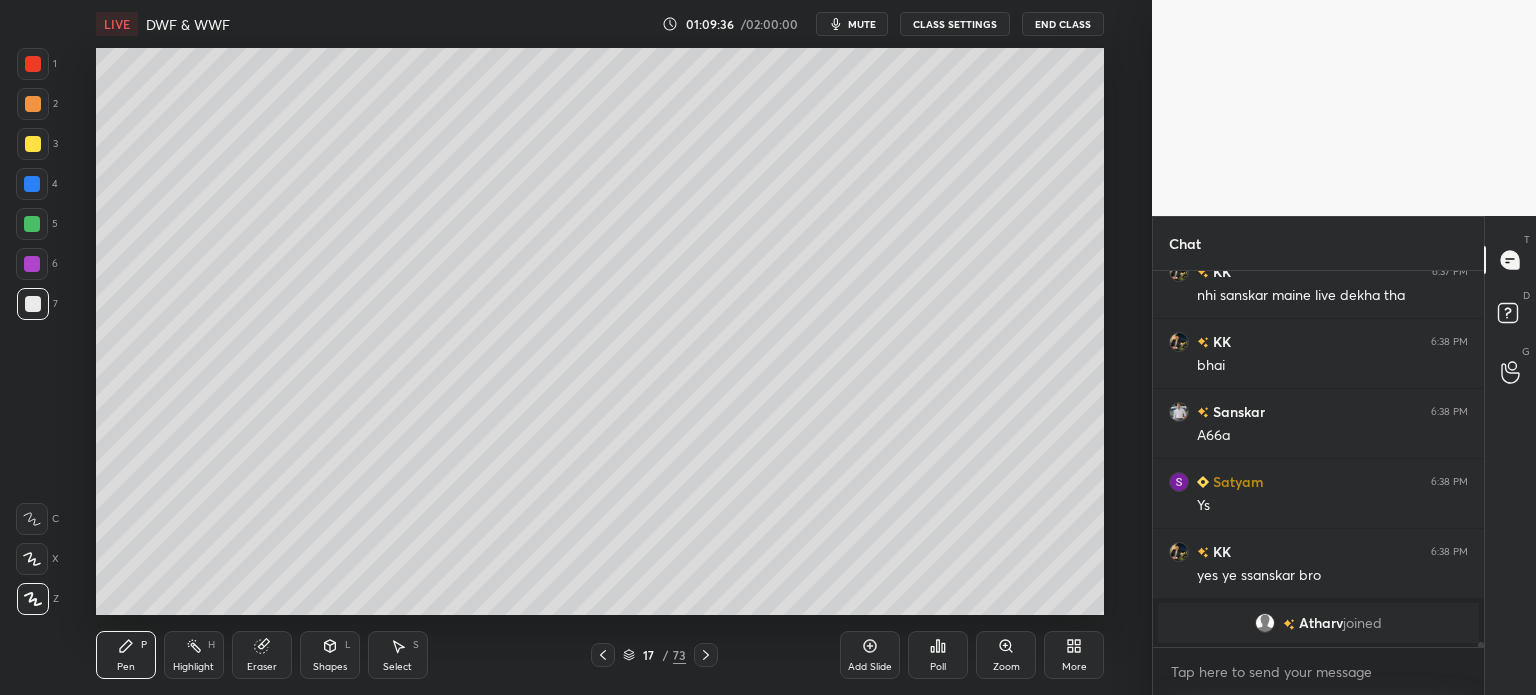 click at bounding box center (33, 144) 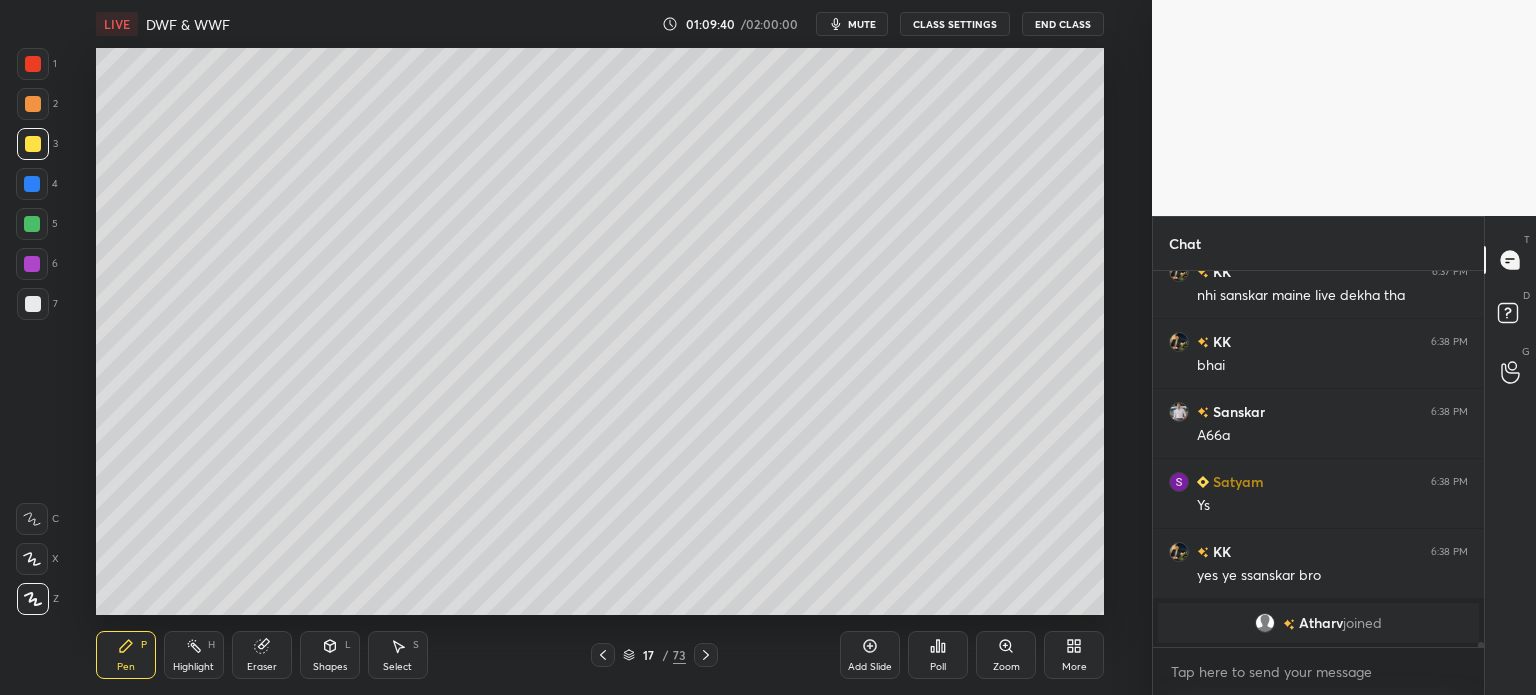 click on "Eraser" at bounding box center [262, 667] 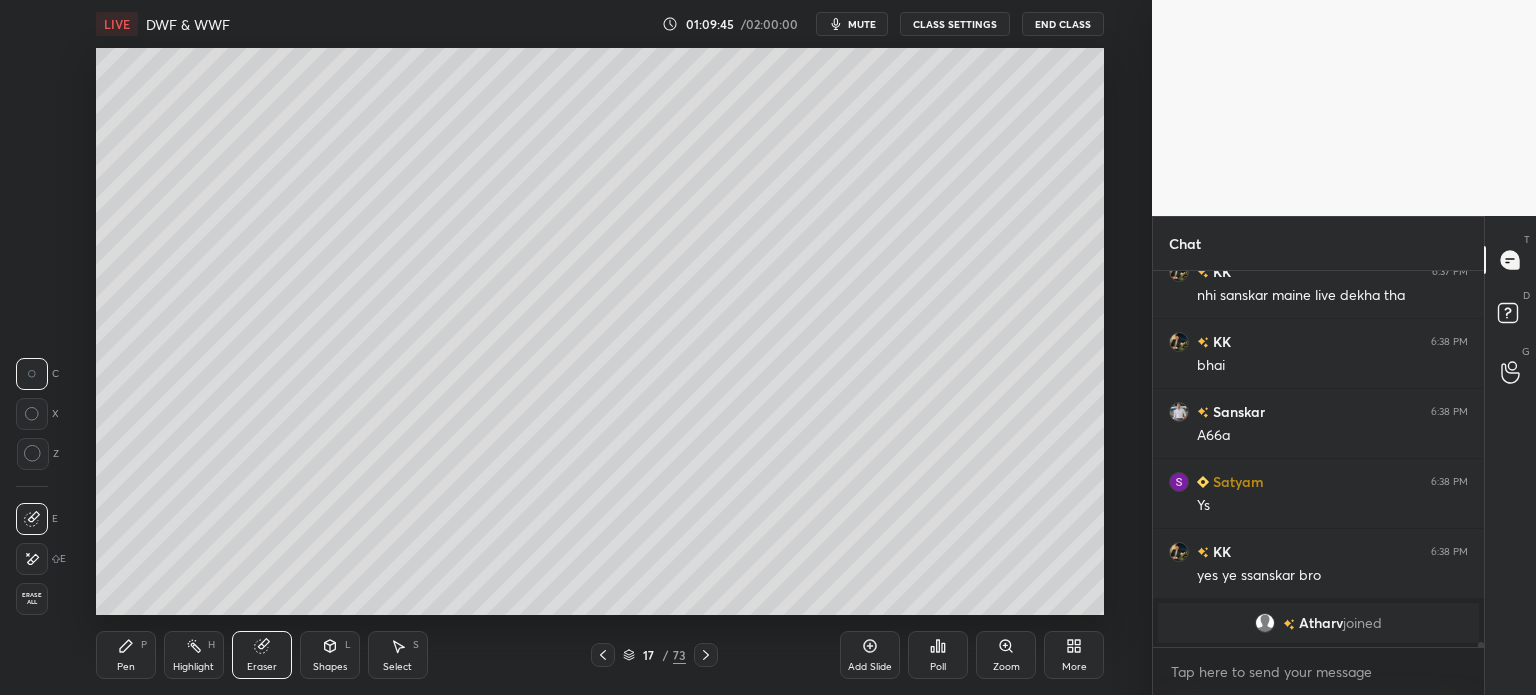click on "Pen P" at bounding box center (126, 655) 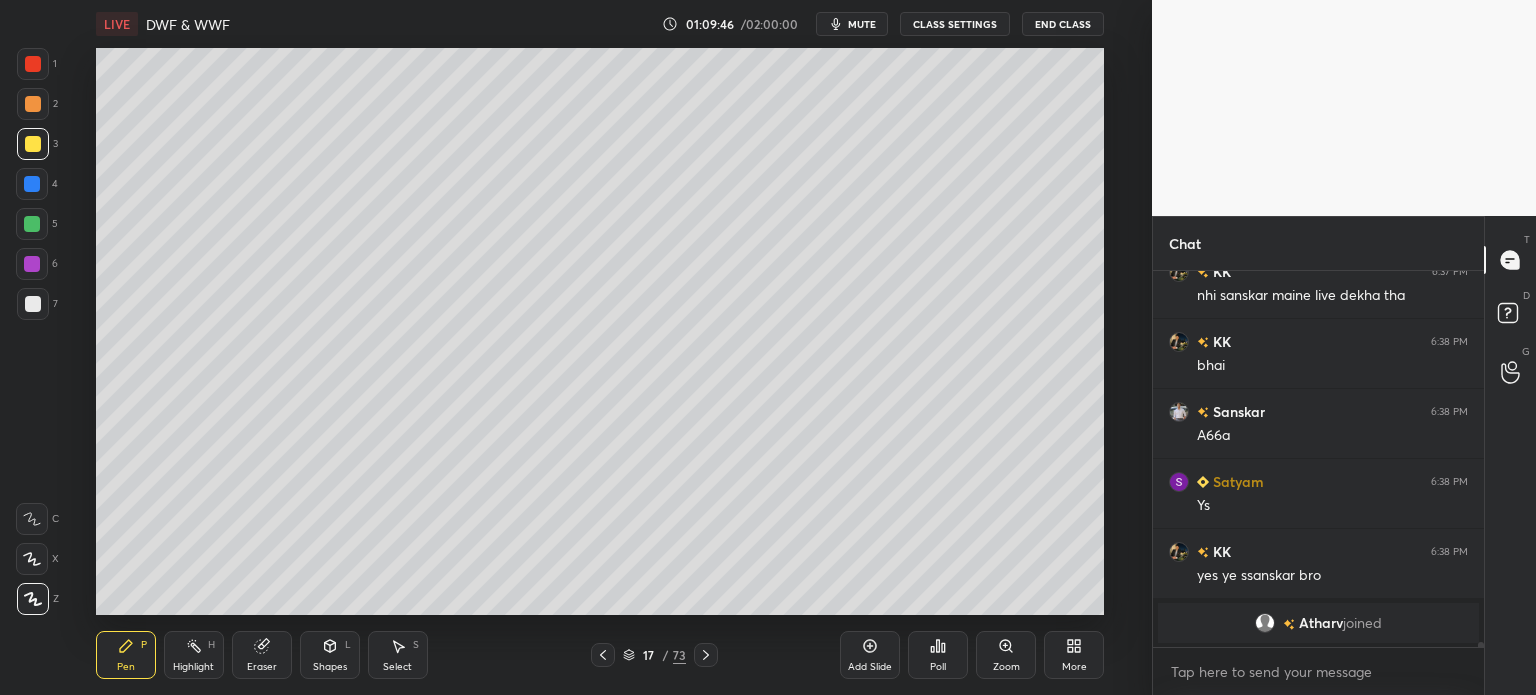 click at bounding box center (32, 184) 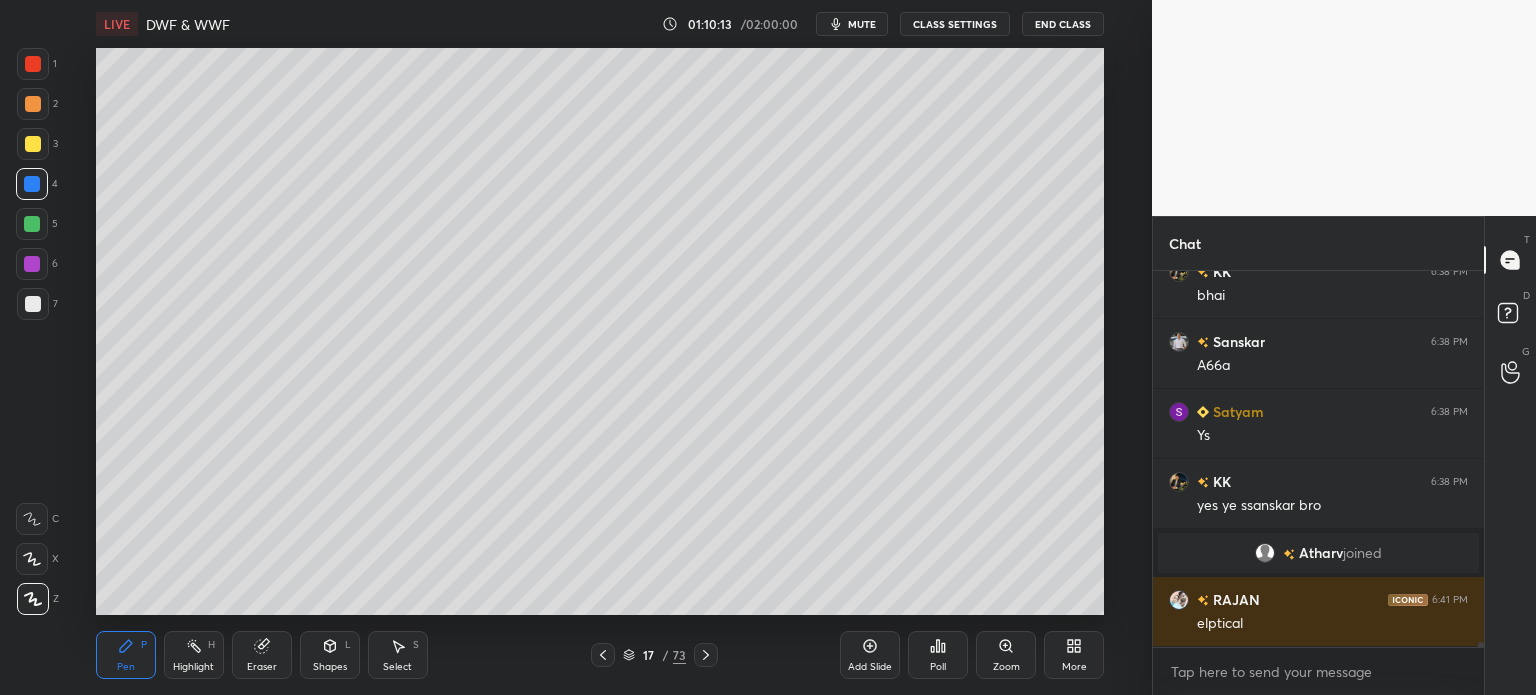 scroll, scrollTop: 25508, scrollLeft: 0, axis: vertical 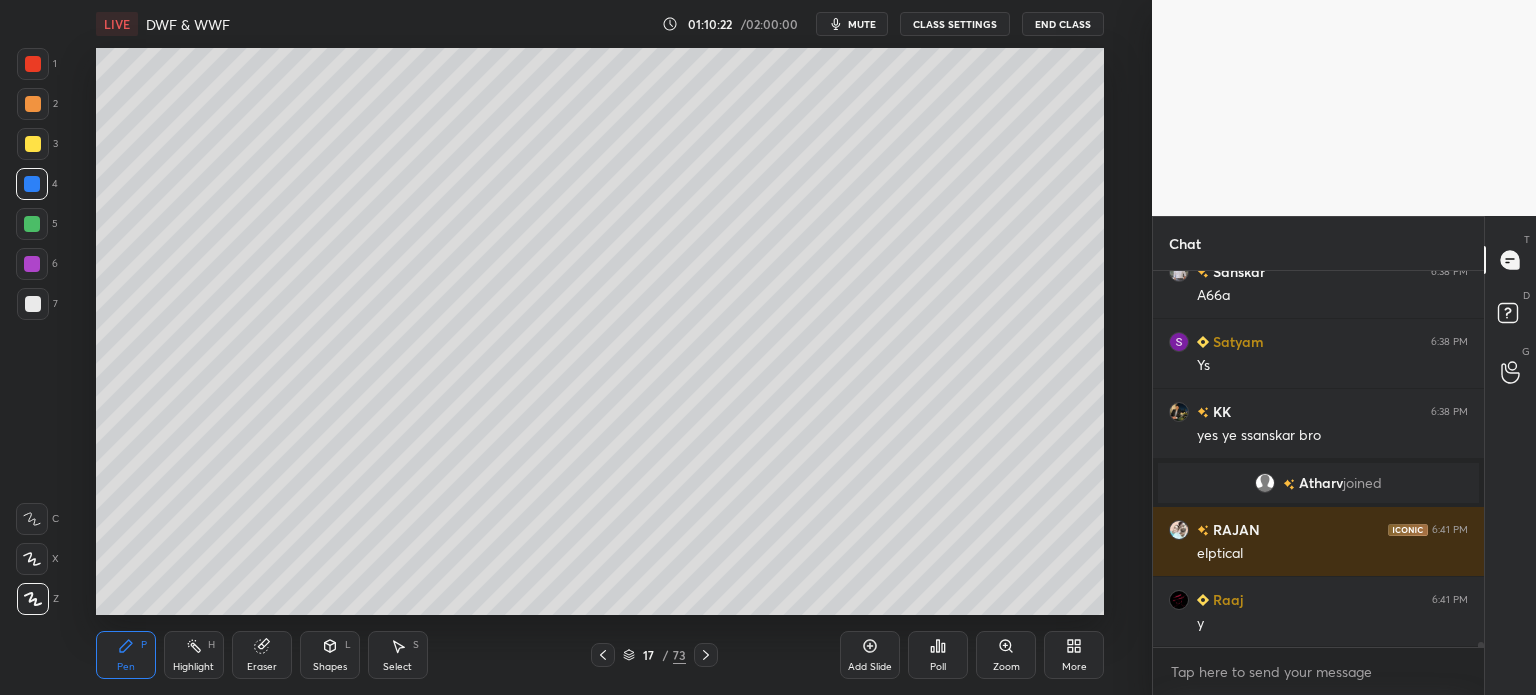 click at bounding box center [33, 104] 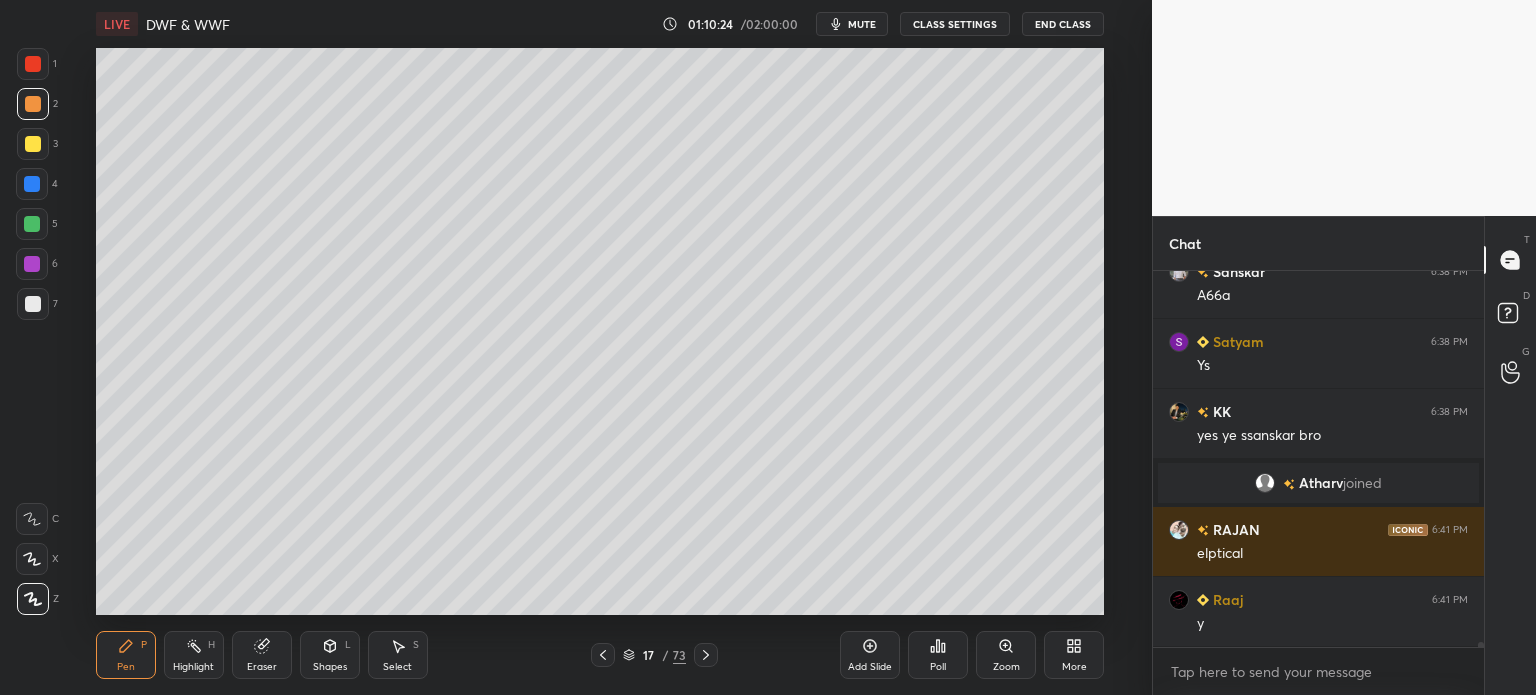 scroll, scrollTop: 25578, scrollLeft: 0, axis: vertical 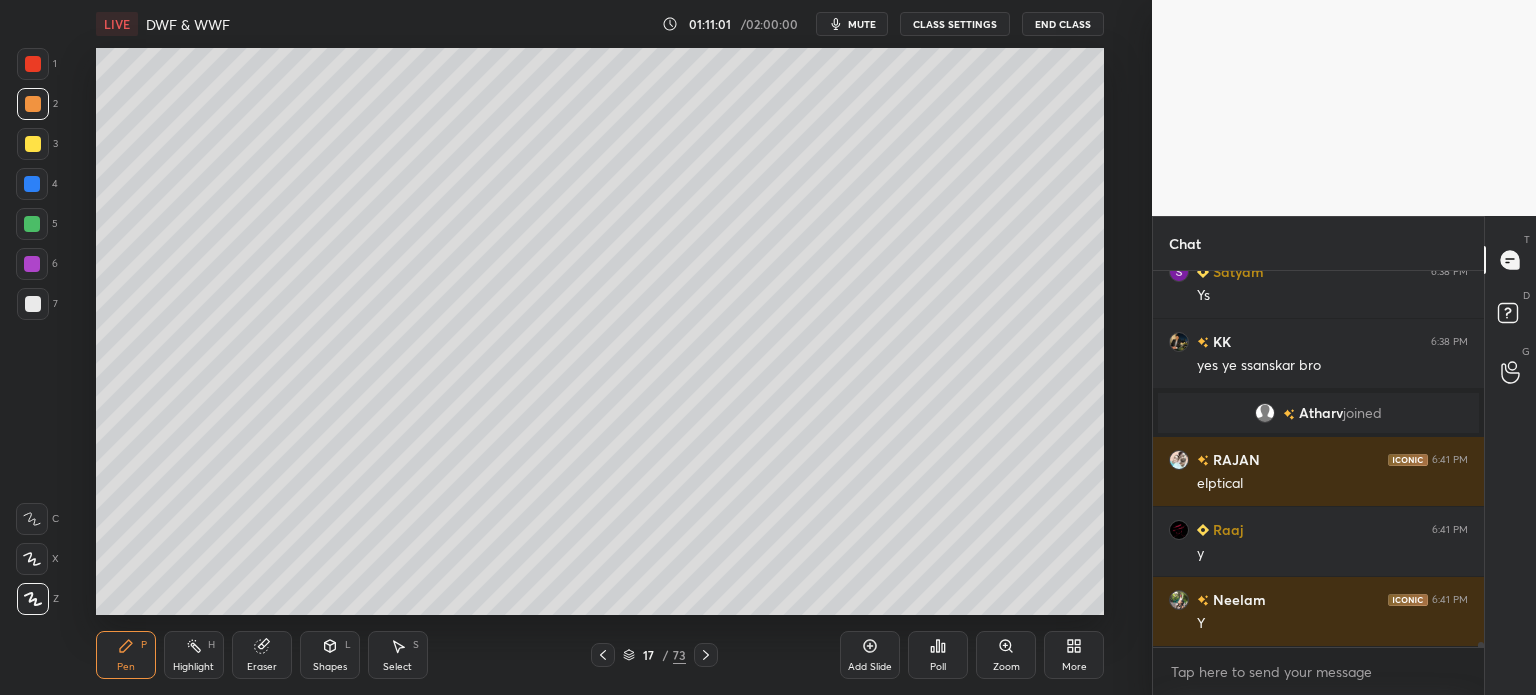 click 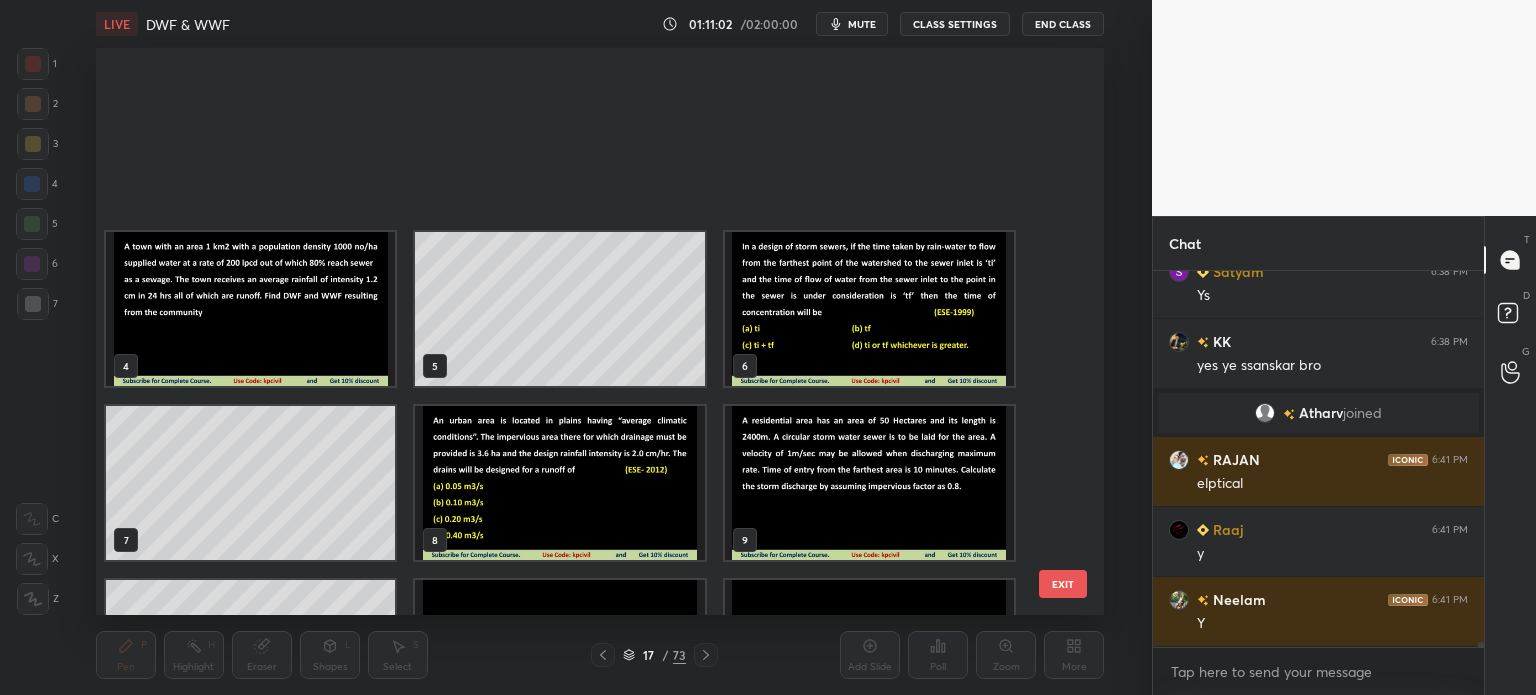 scroll, scrollTop: 476, scrollLeft: 0, axis: vertical 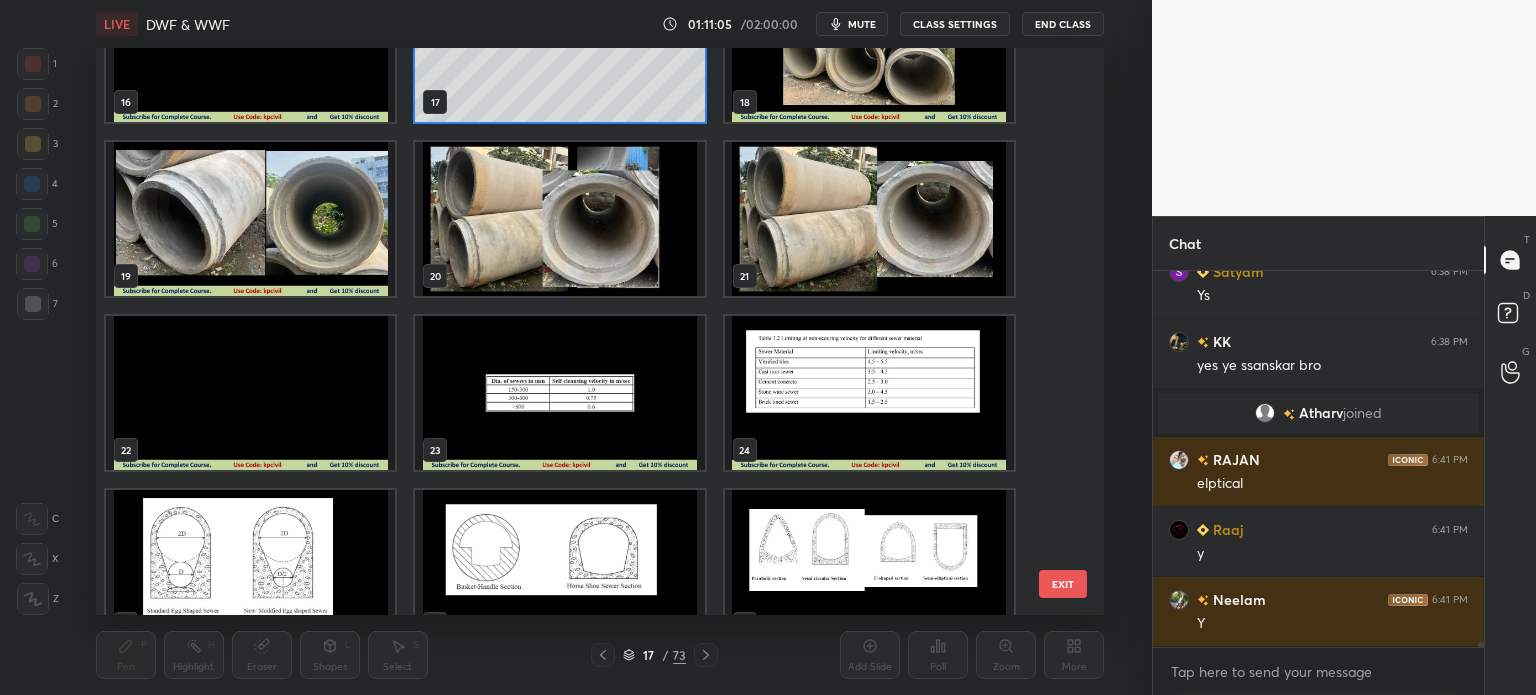 click at bounding box center (250, 567) 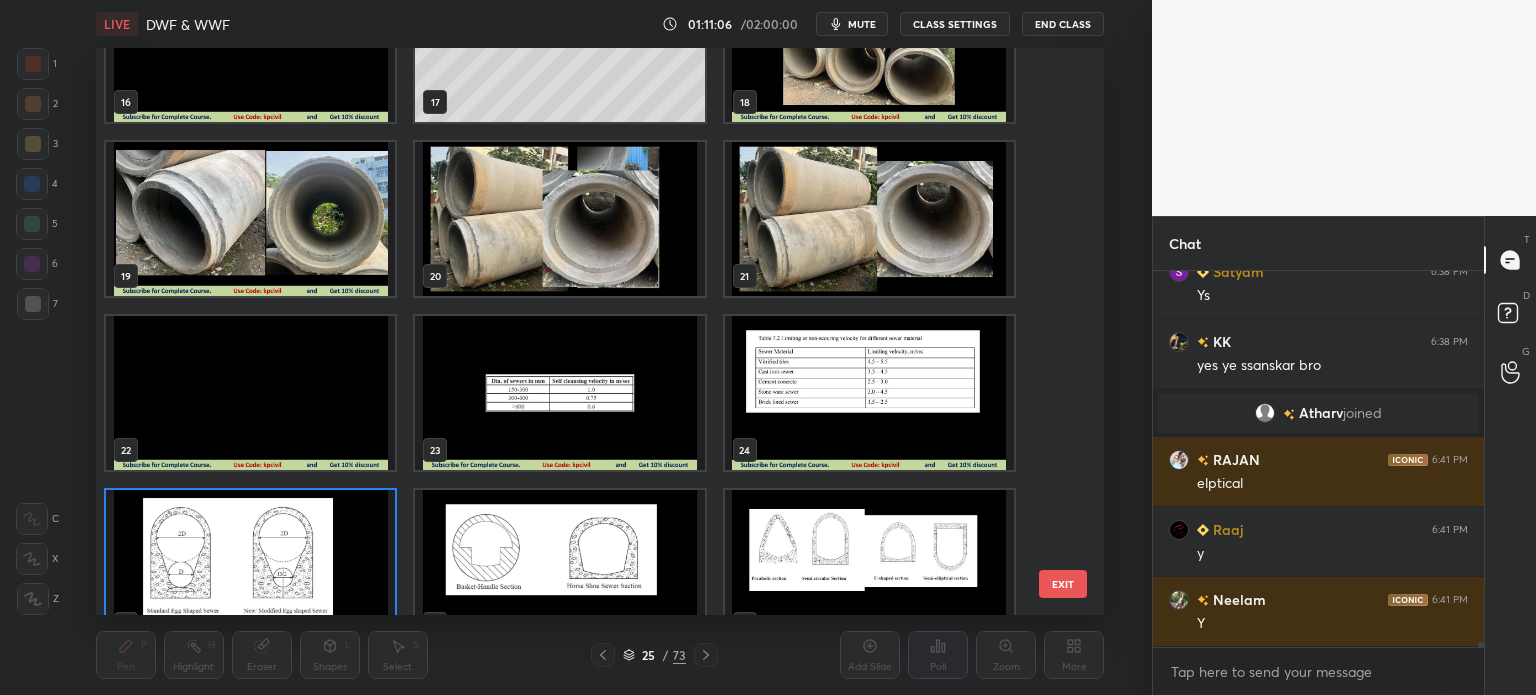 scroll, scrollTop: 999, scrollLeft: 0, axis: vertical 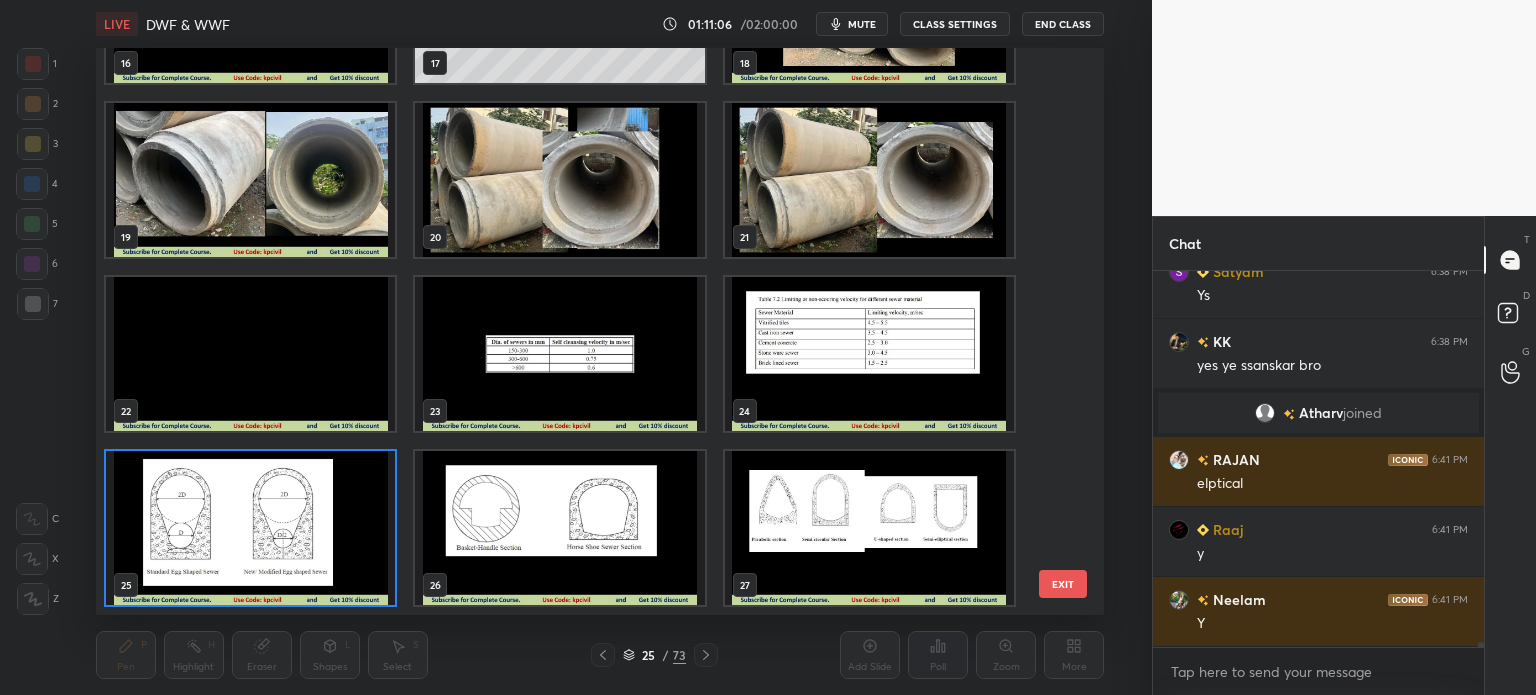 click at bounding box center (250, 528) 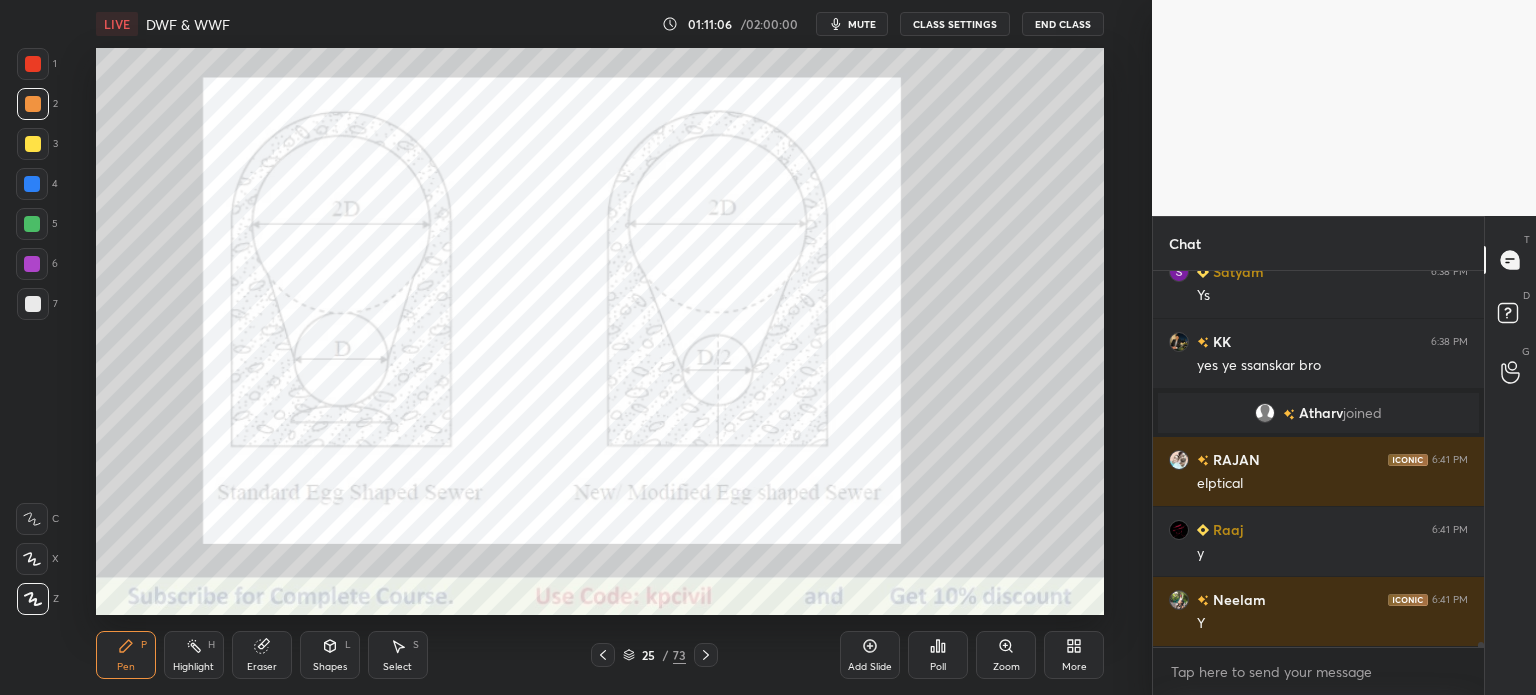 click at bounding box center [250, 528] 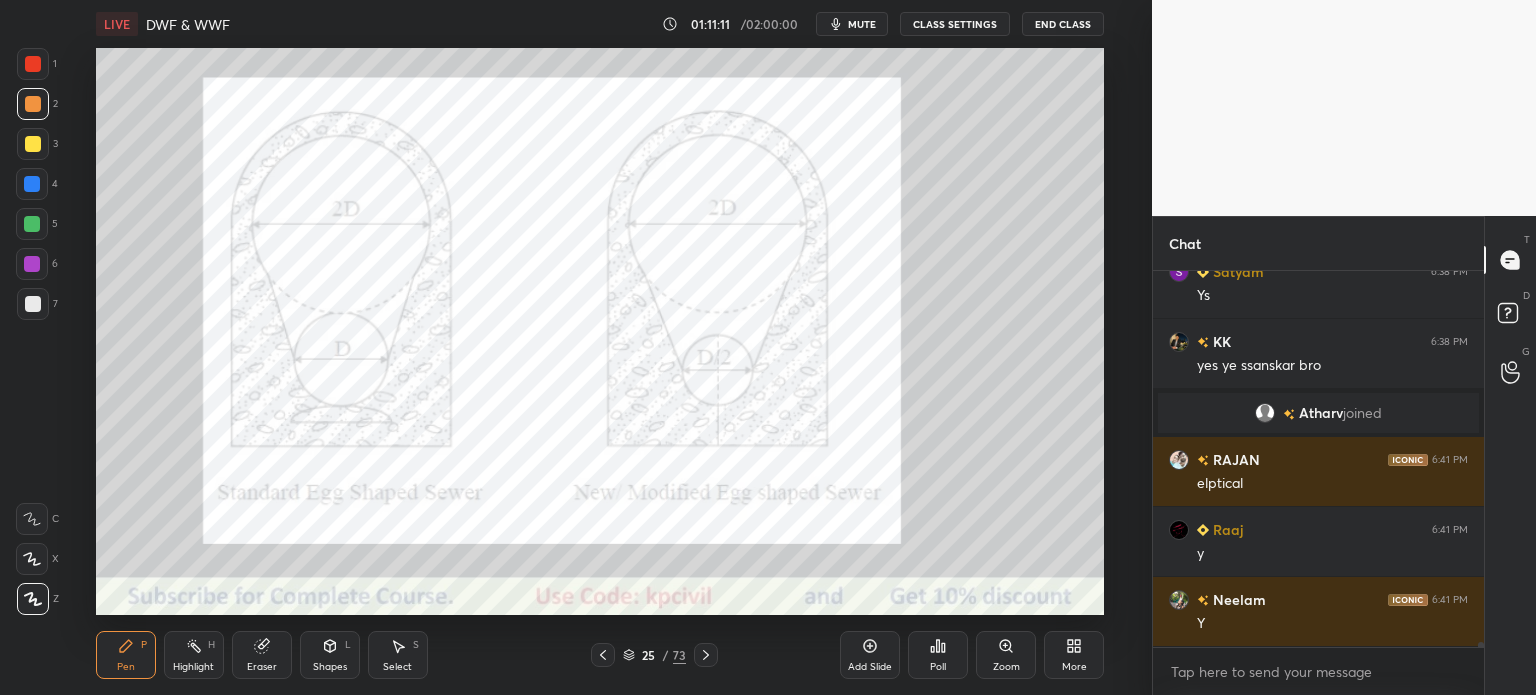 click at bounding box center (33, 64) 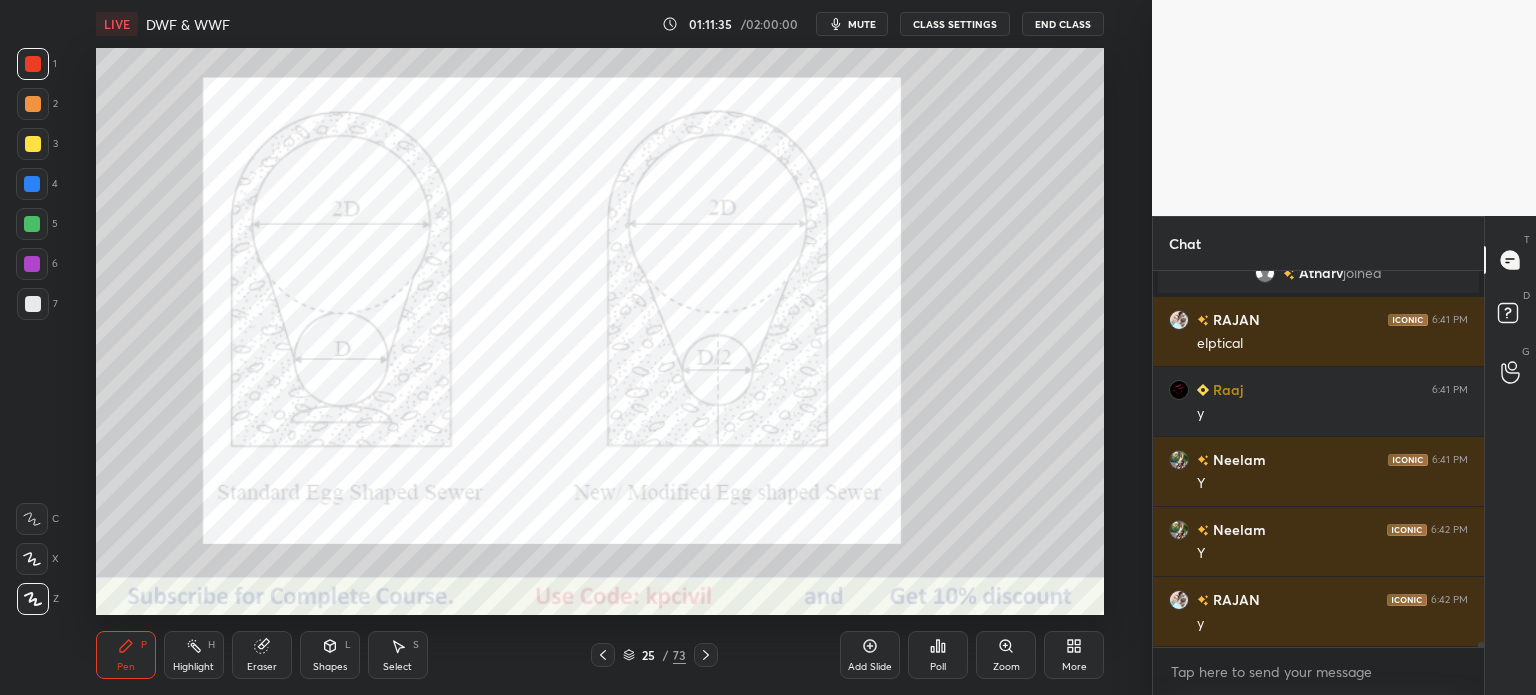 scroll, scrollTop: 25788, scrollLeft: 0, axis: vertical 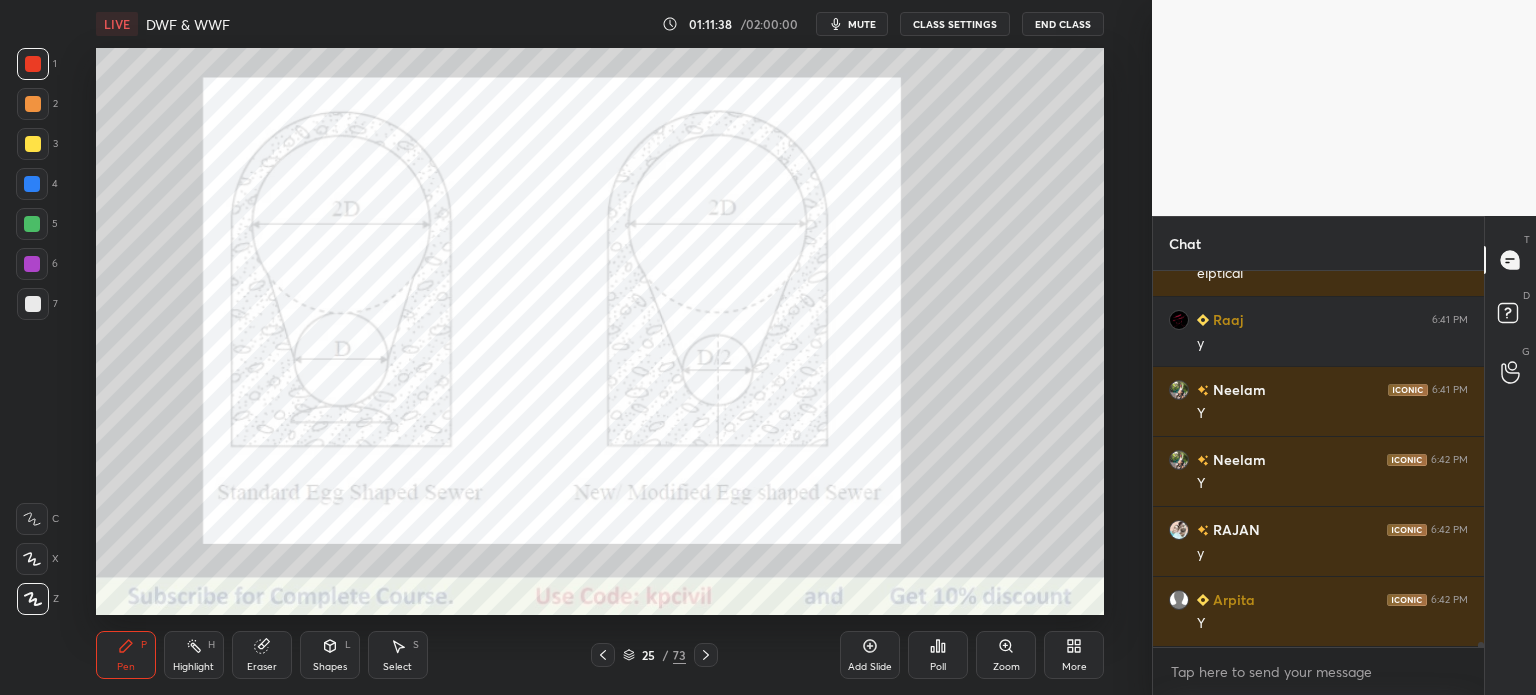 click 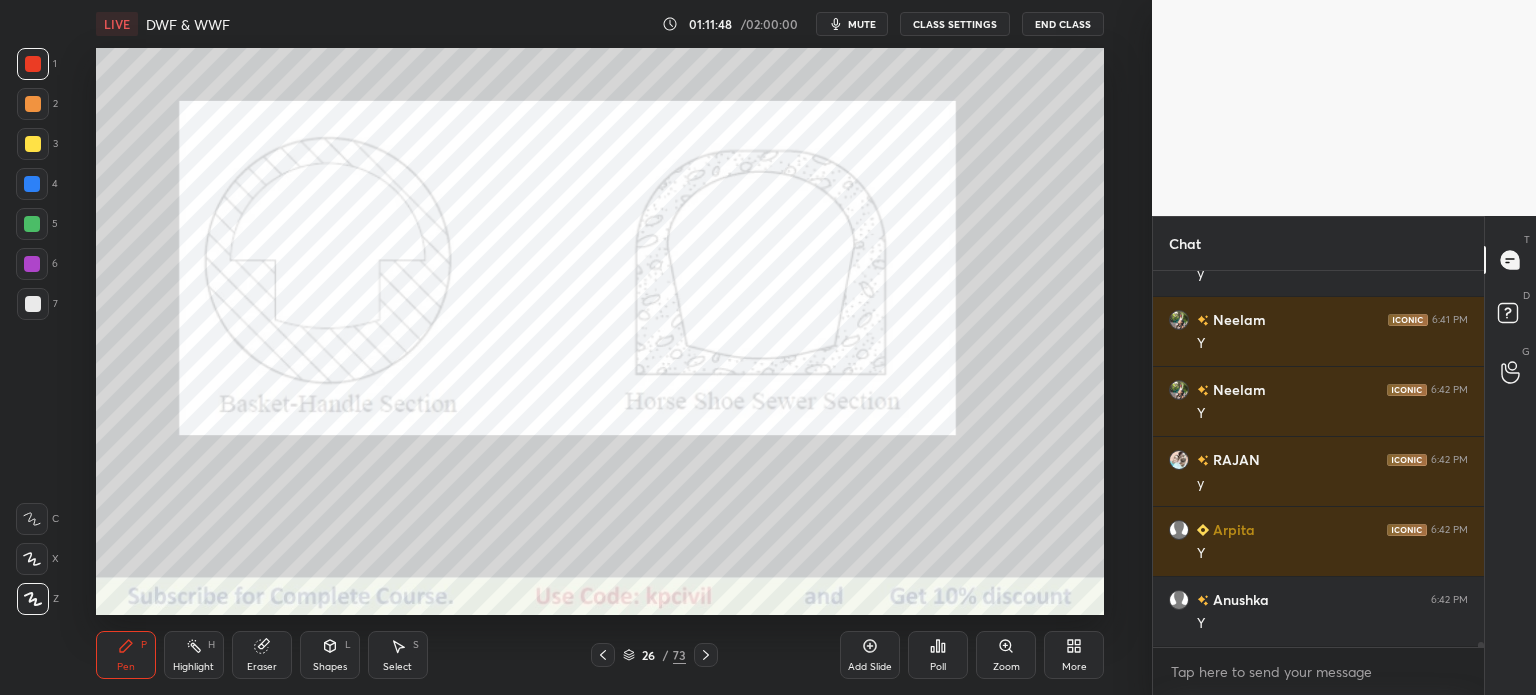 click 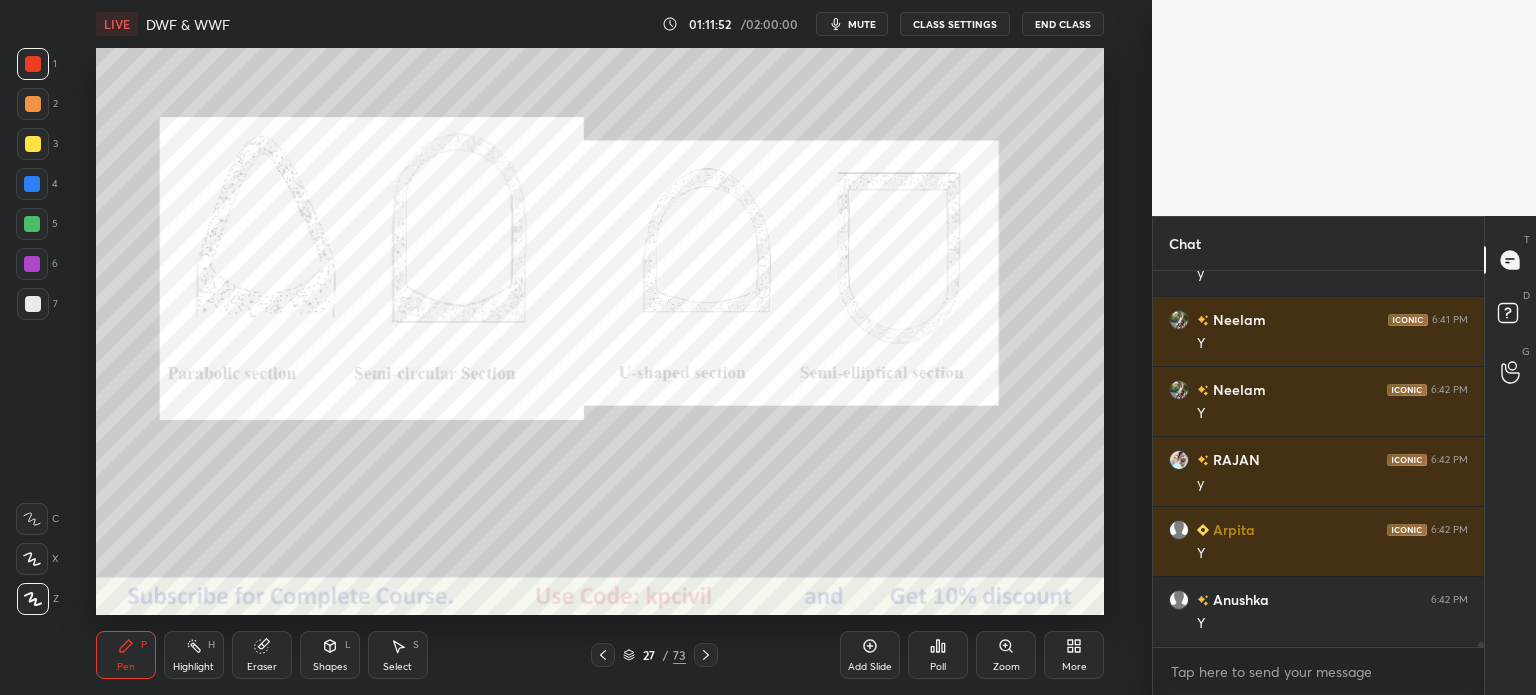 scroll, scrollTop: 25928, scrollLeft: 0, axis: vertical 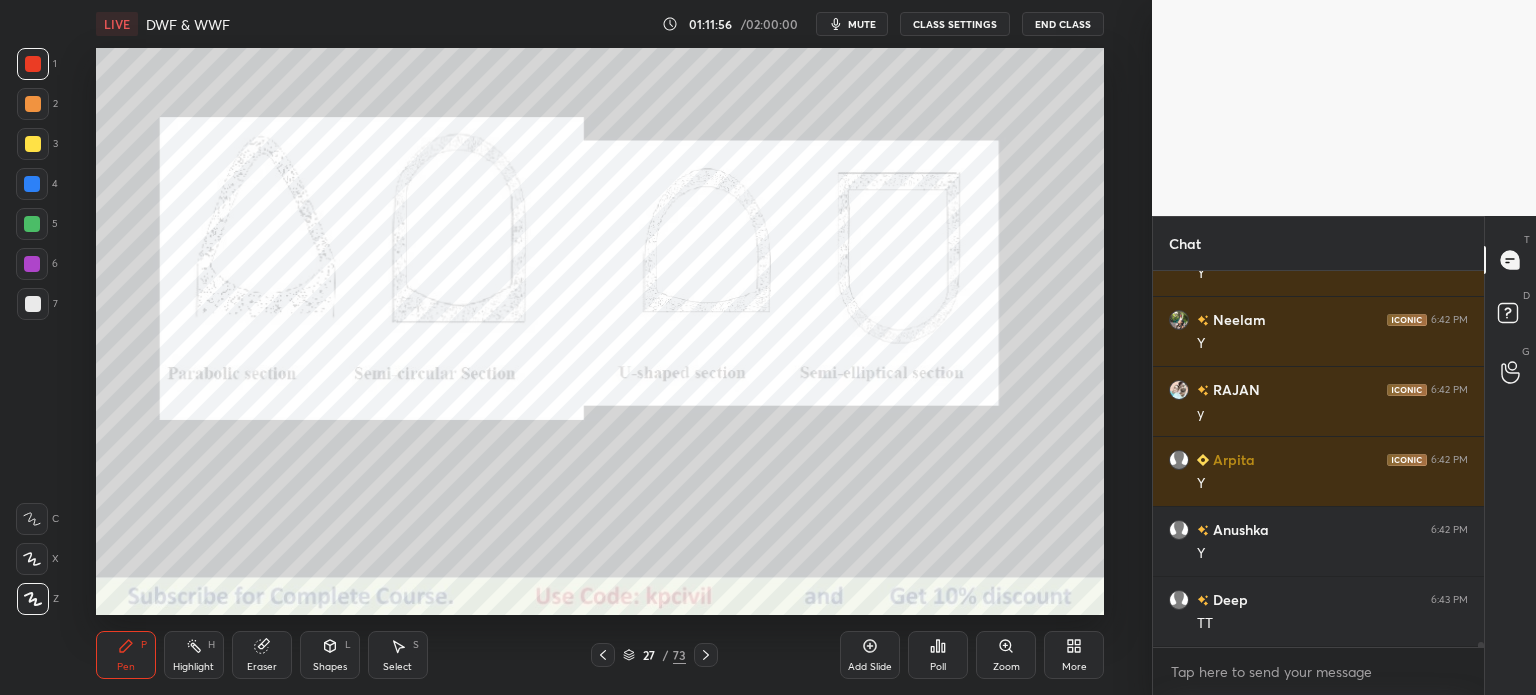 click 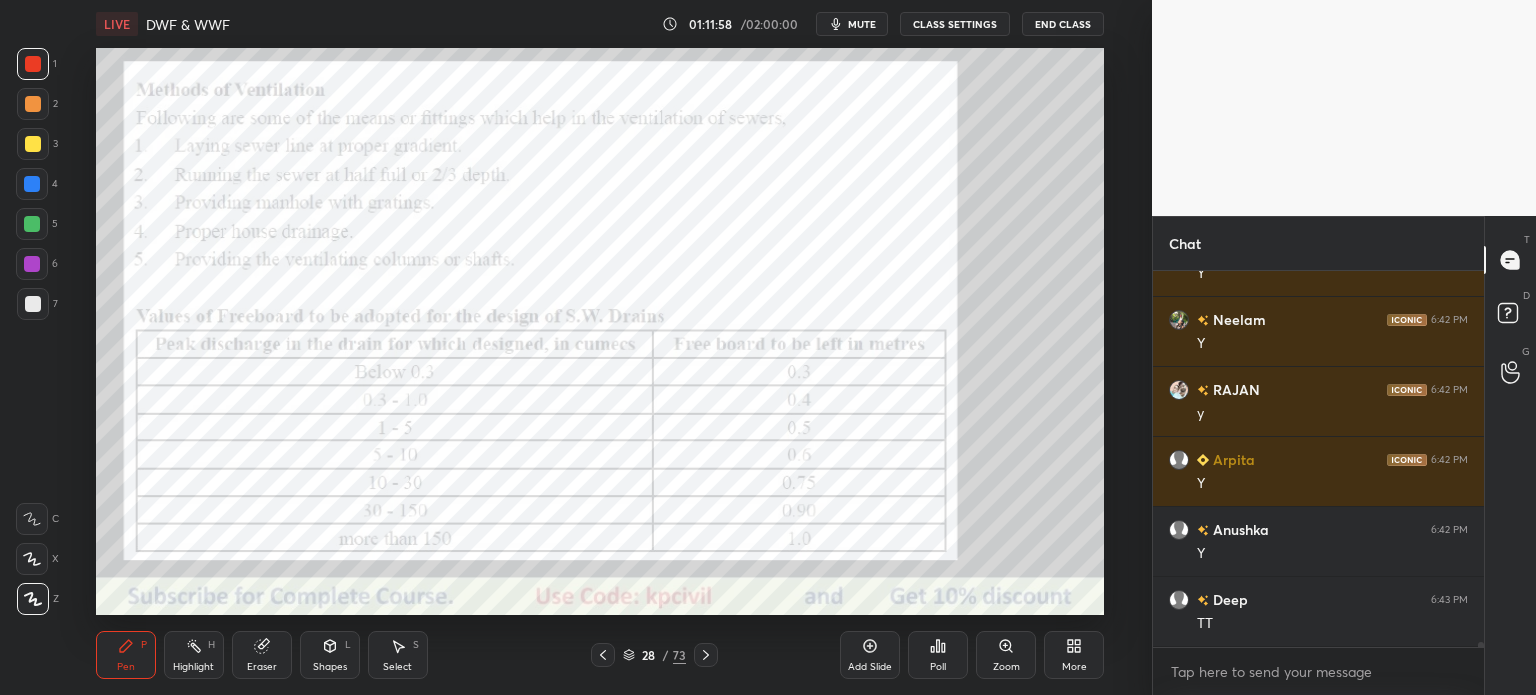 click on "28 / 73" at bounding box center (654, 655) 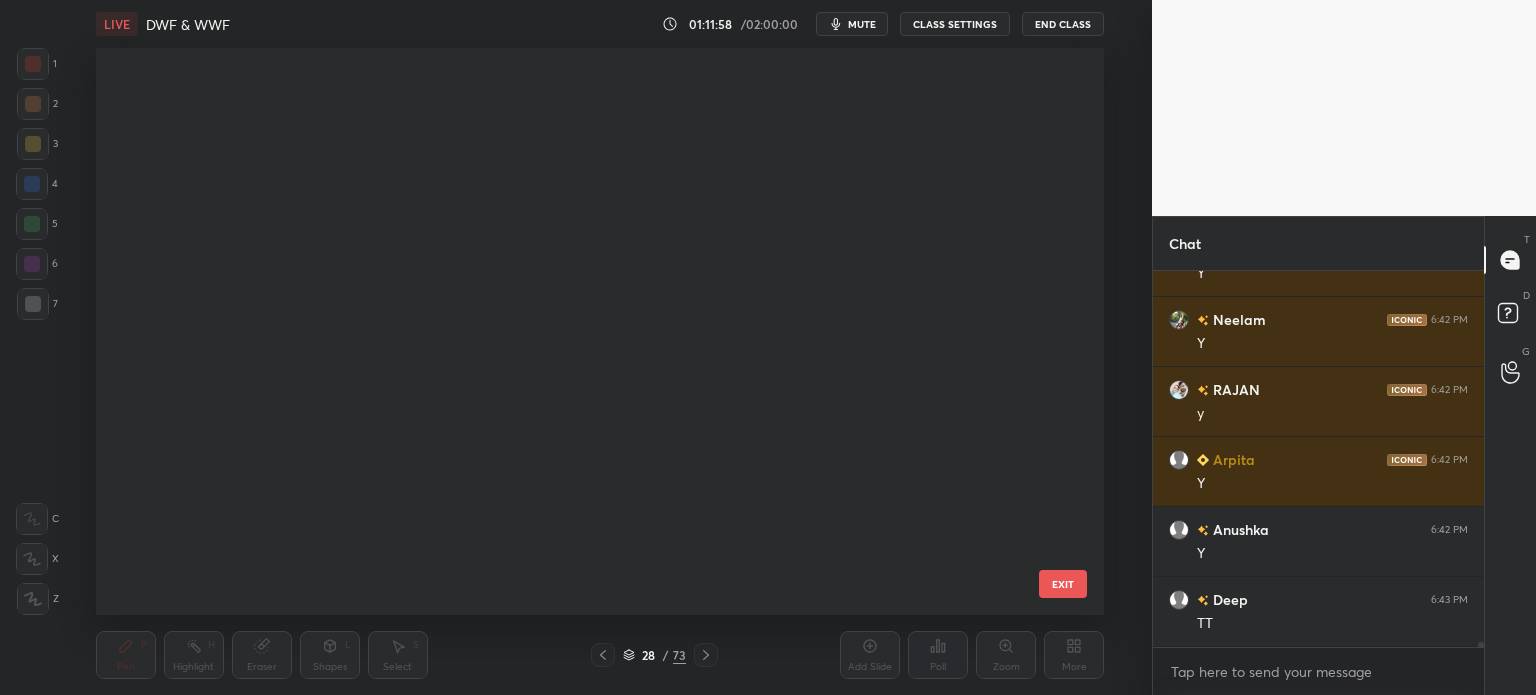 scroll, scrollTop: 1172, scrollLeft: 0, axis: vertical 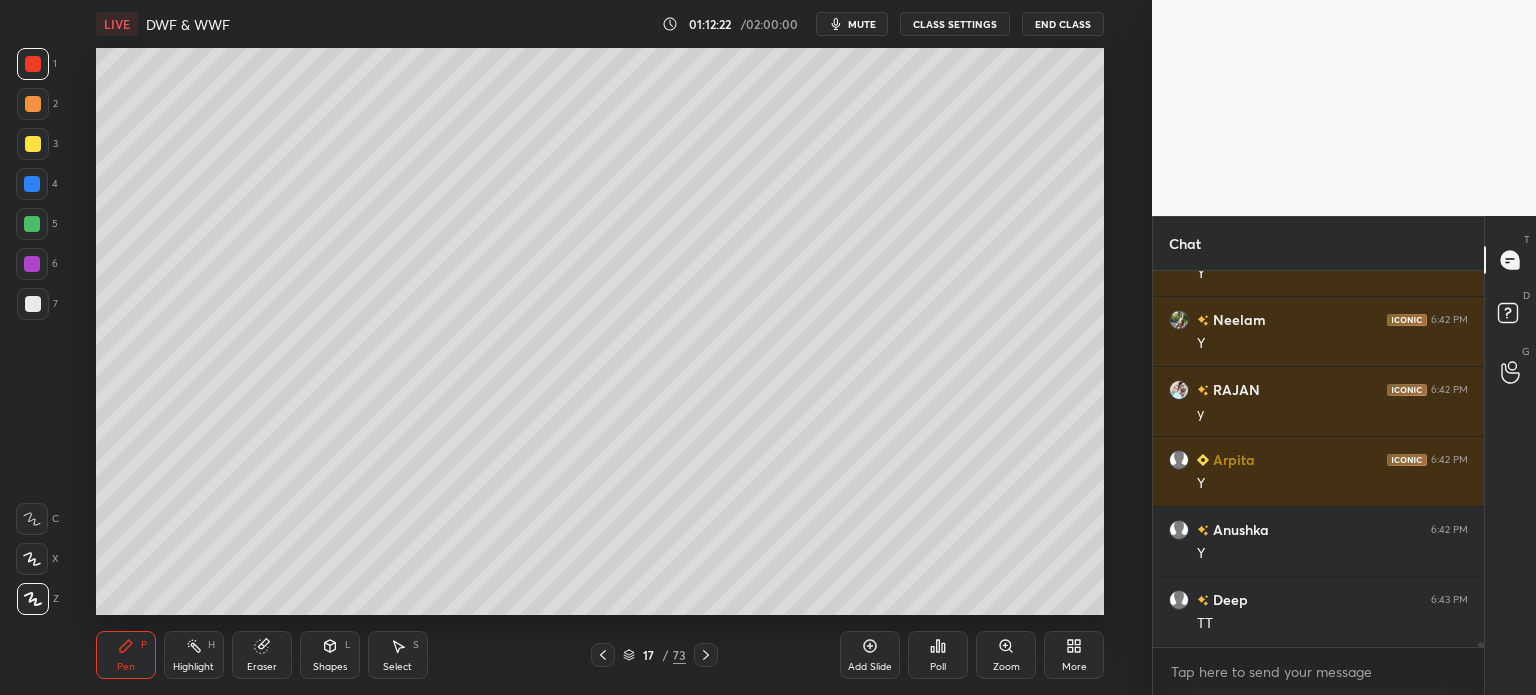 click at bounding box center [33, 104] 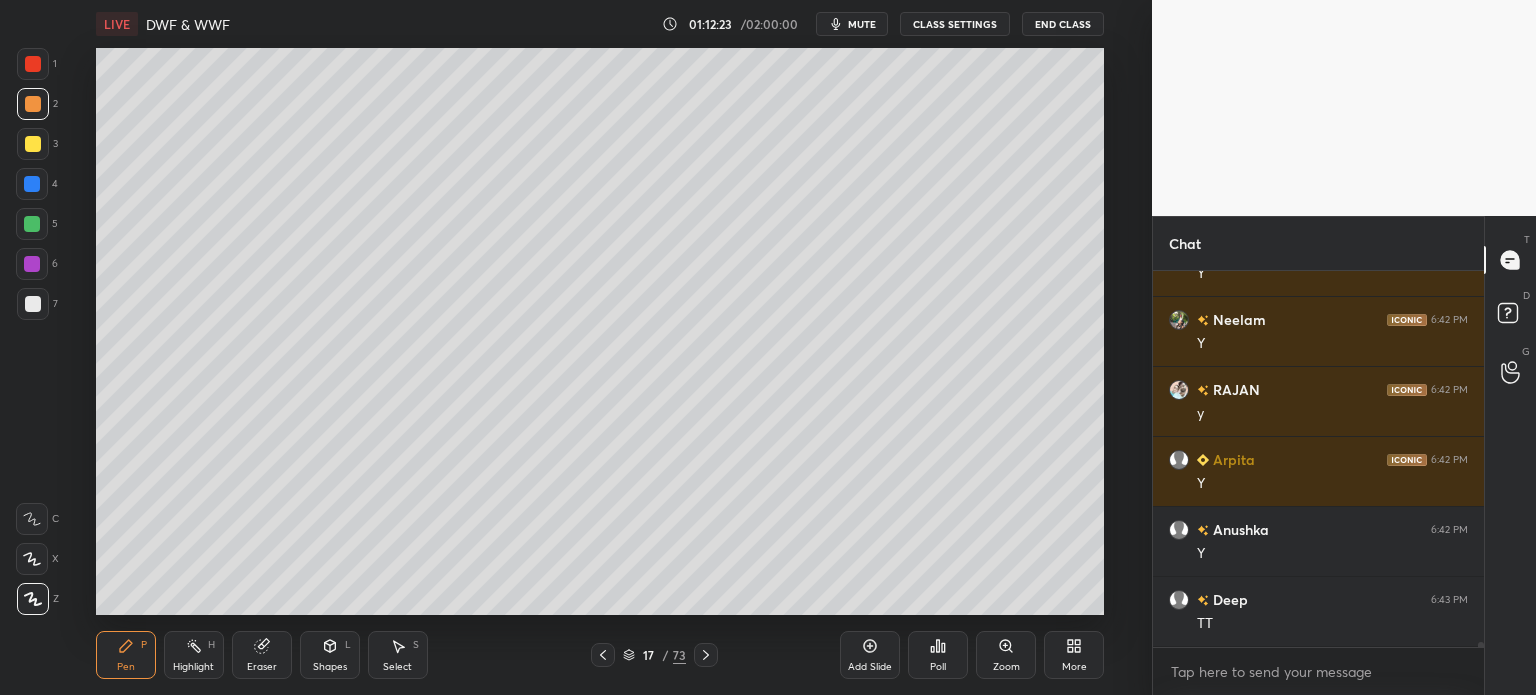 scroll, scrollTop: 26016, scrollLeft: 0, axis: vertical 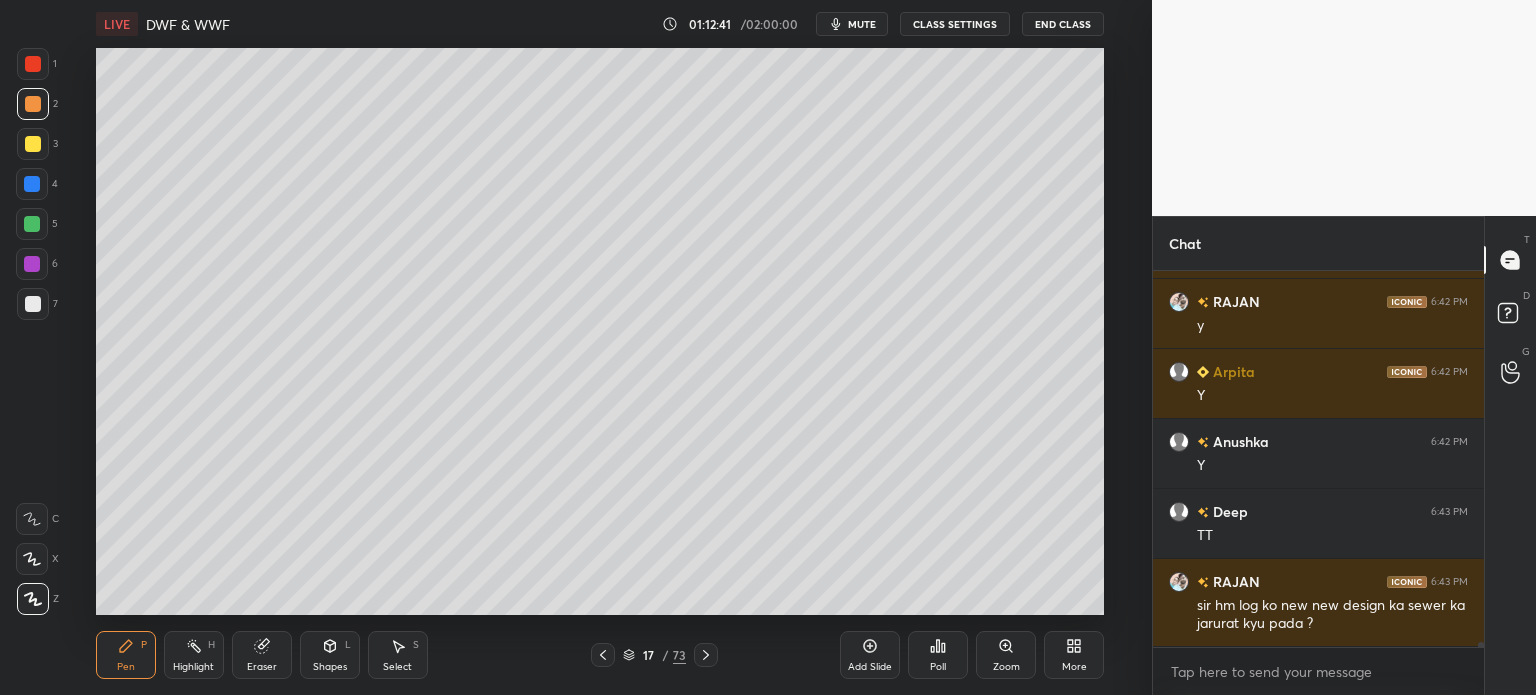 click 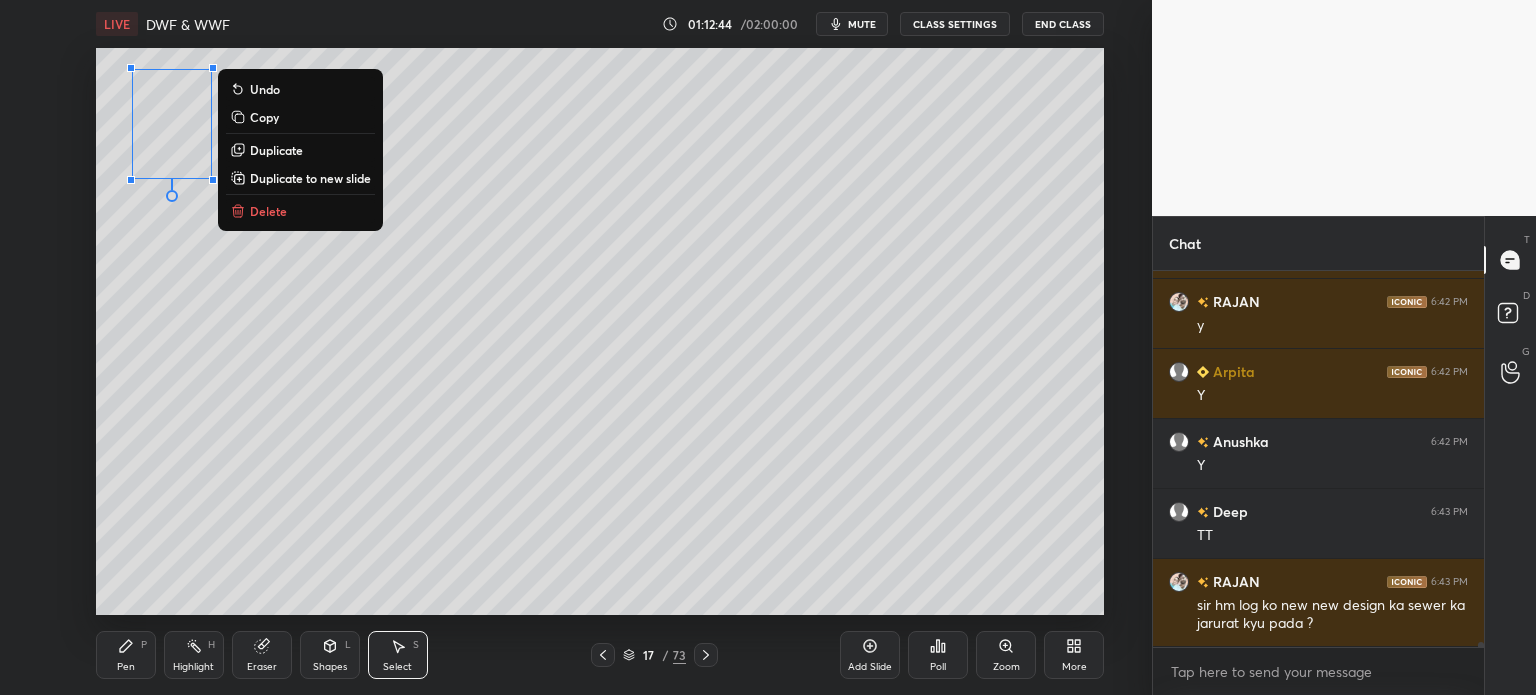 click on "Duplicate" at bounding box center [276, 150] 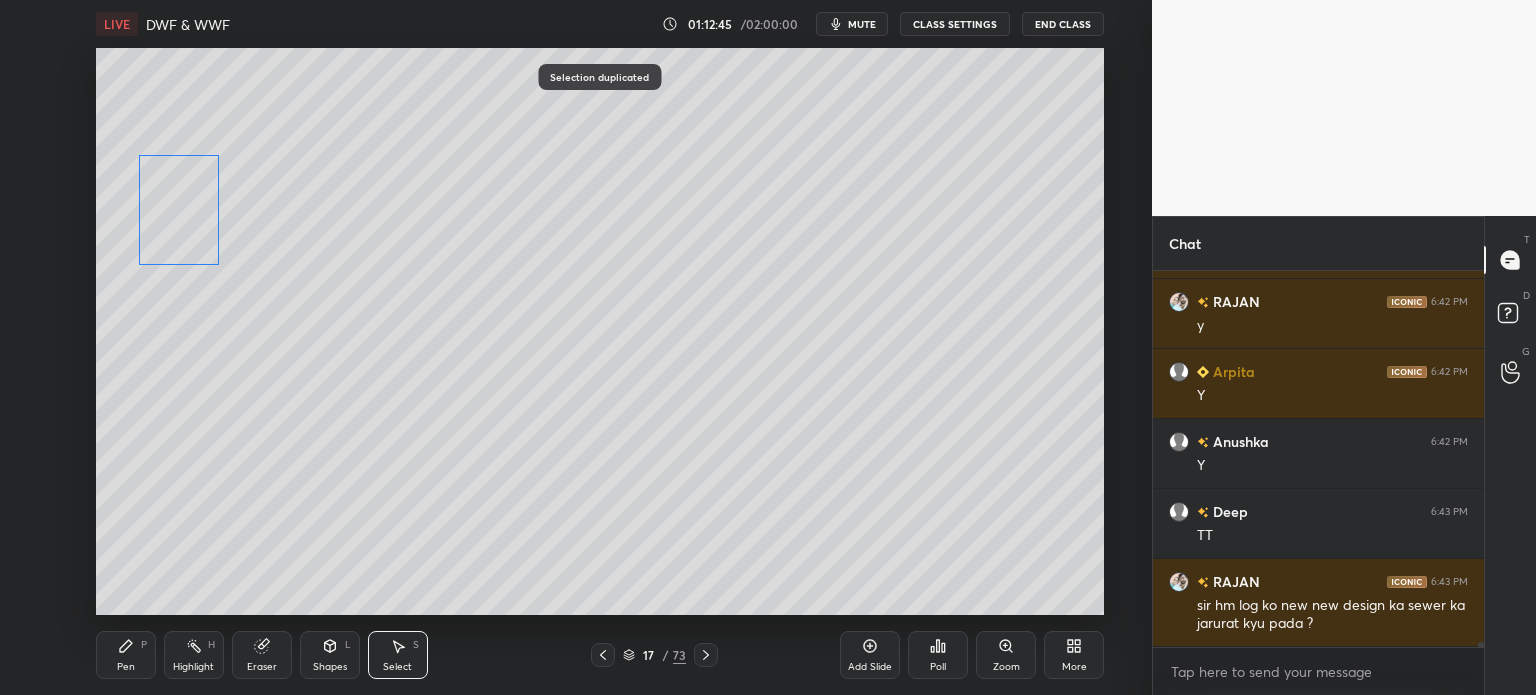 scroll, scrollTop: 26086, scrollLeft: 0, axis: vertical 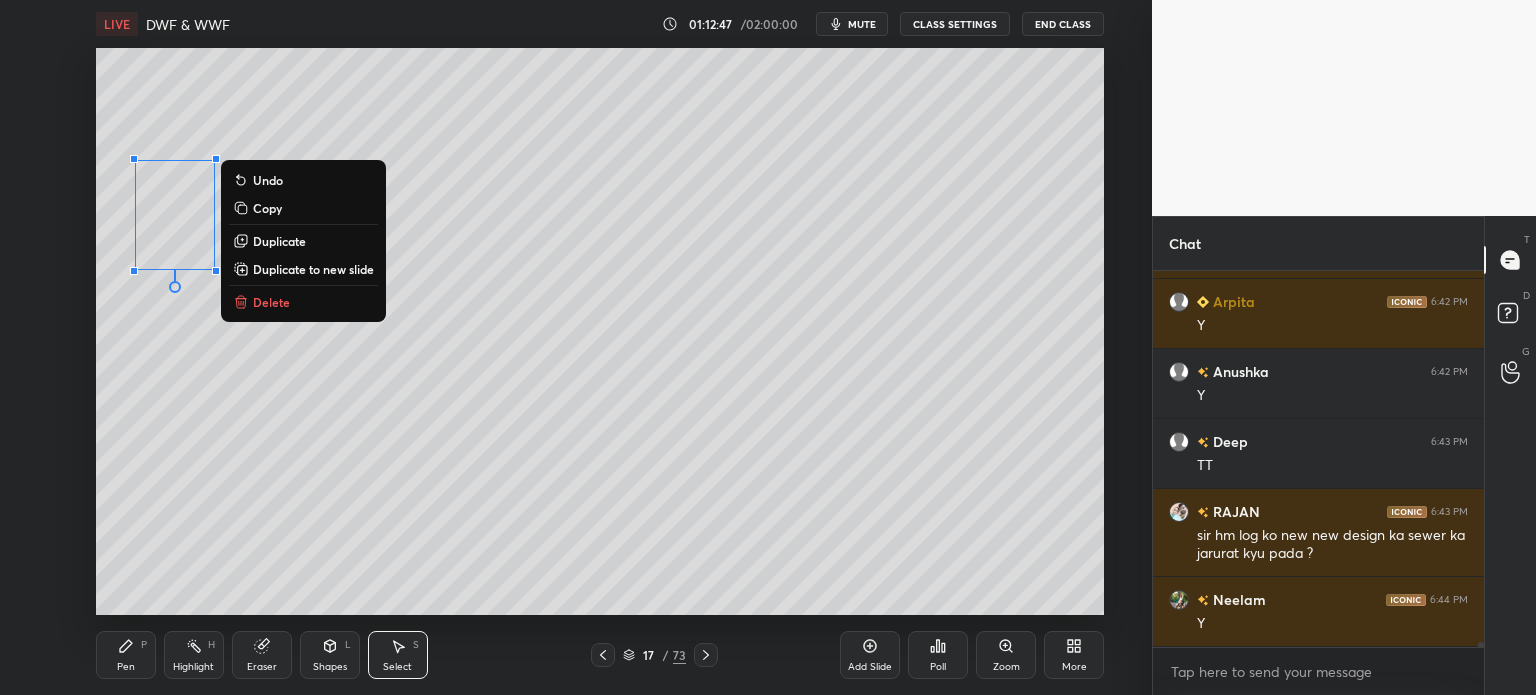 click on "0 ° Undo Copy Duplicate Duplicate to new slide Delete" at bounding box center [600, 331] 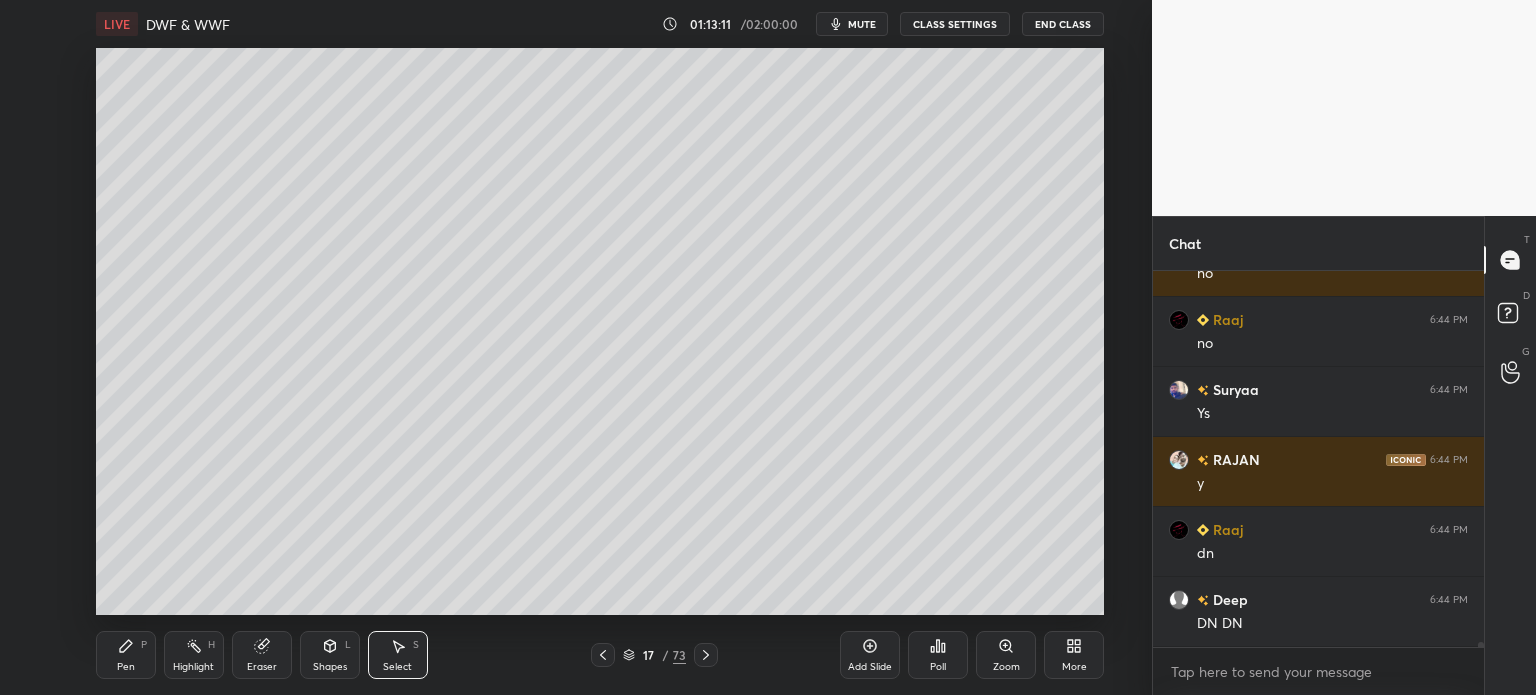scroll, scrollTop: 26786, scrollLeft: 0, axis: vertical 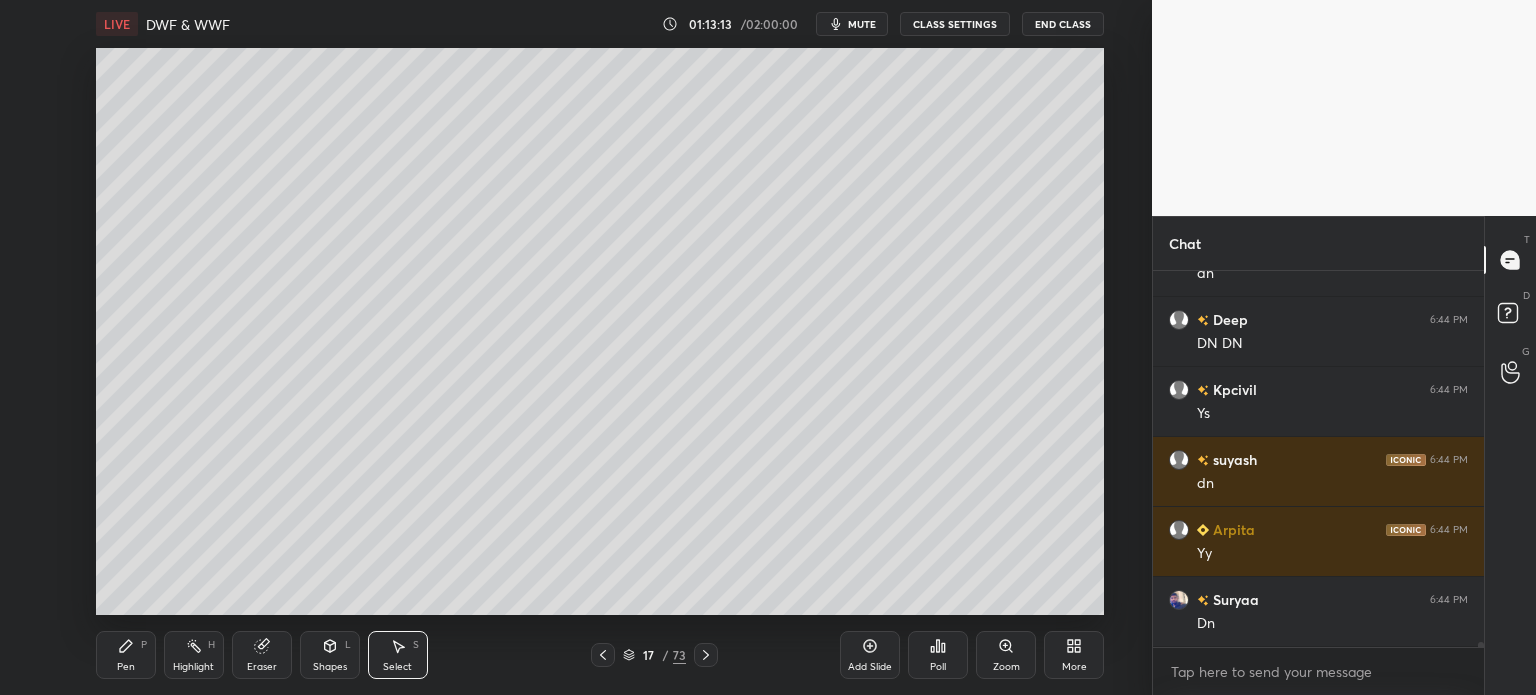 click on "Pen P Highlight H Eraser Shapes L Select S 17 / 73 Add Slide Poll Zoom More" at bounding box center (600, 655) 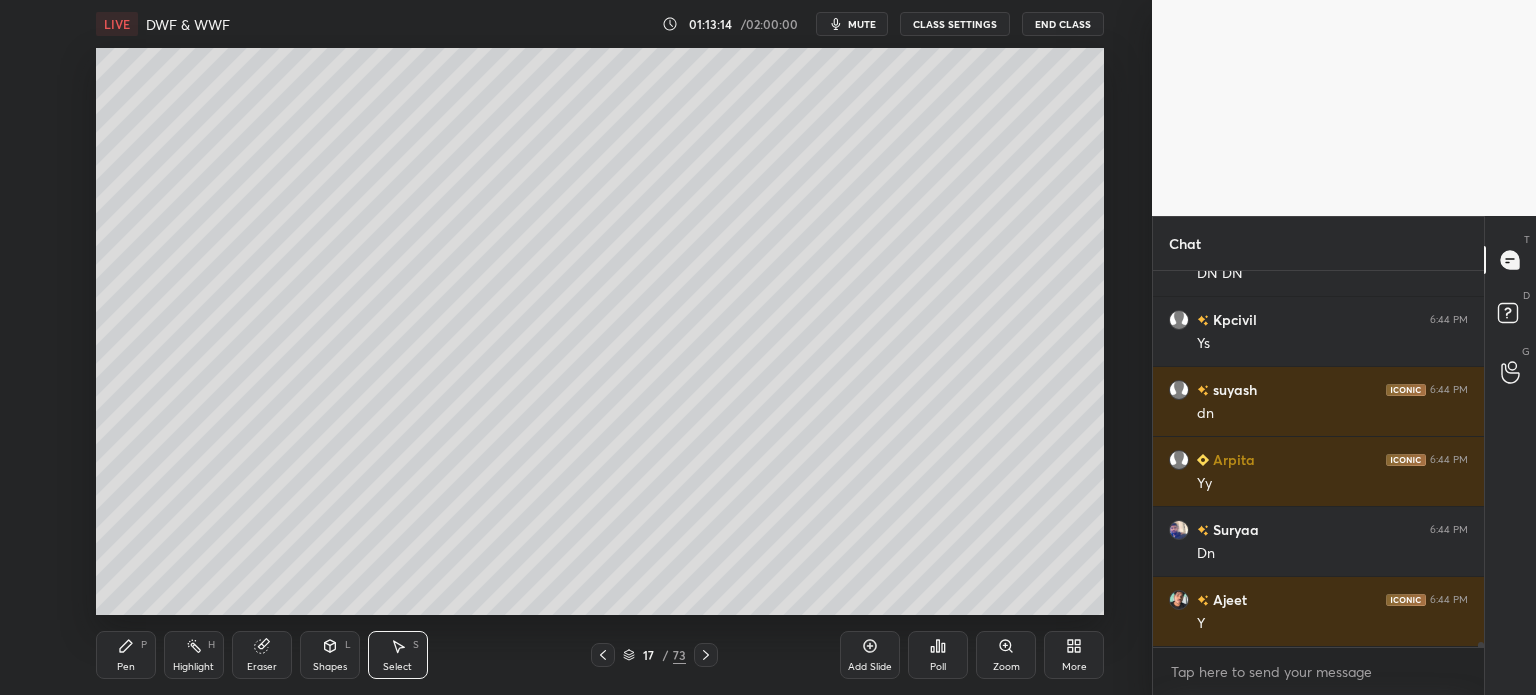 scroll, scrollTop: 27066, scrollLeft: 0, axis: vertical 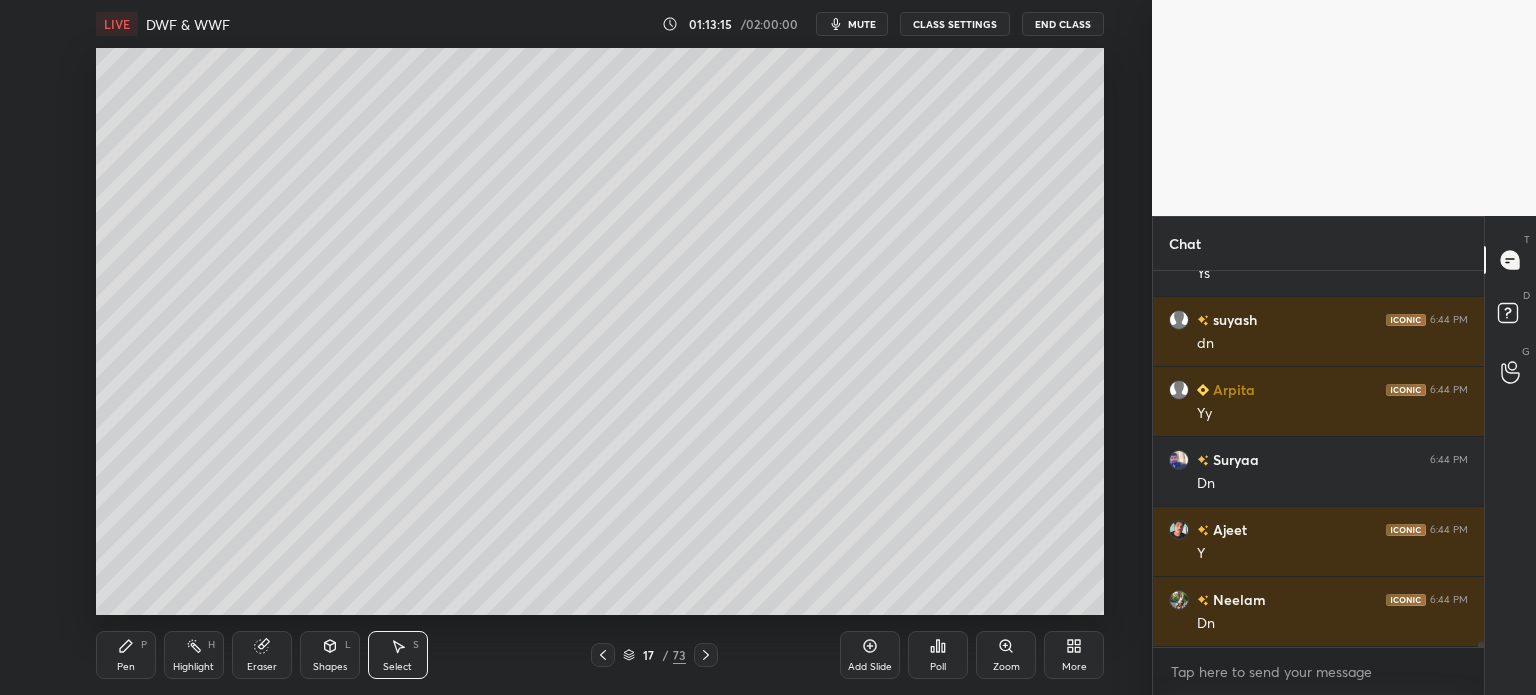 click 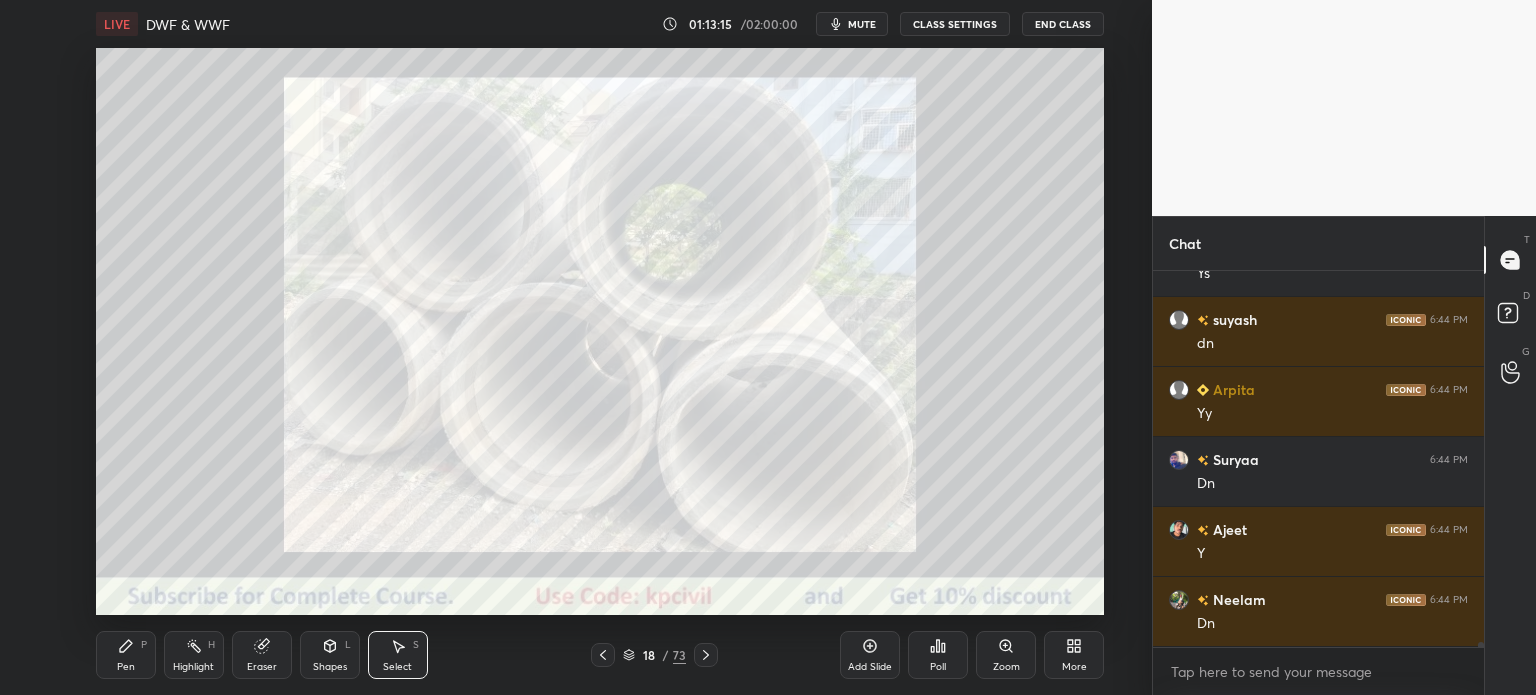 scroll, scrollTop: 27136, scrollLeft: 0, axis: vertical 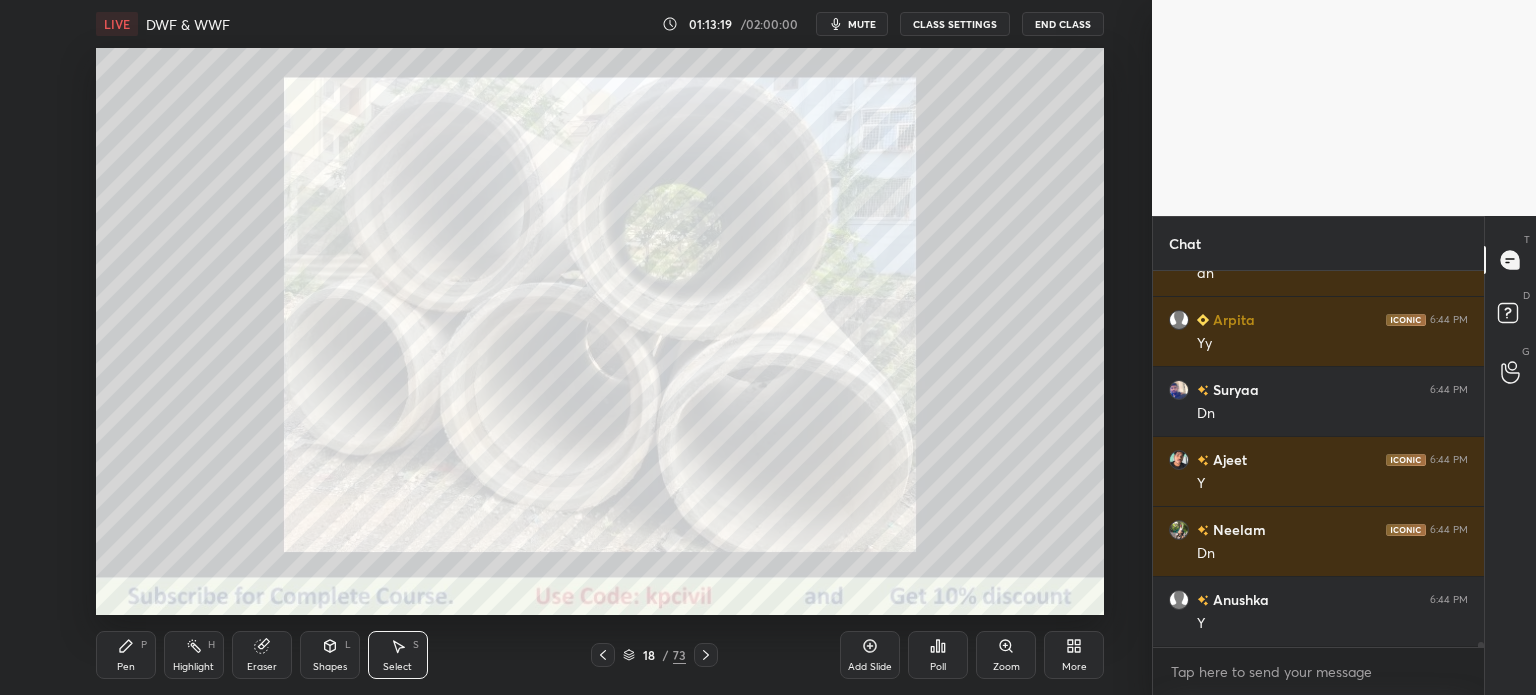 click on "Zoom" at bounding box center [1006, 667] 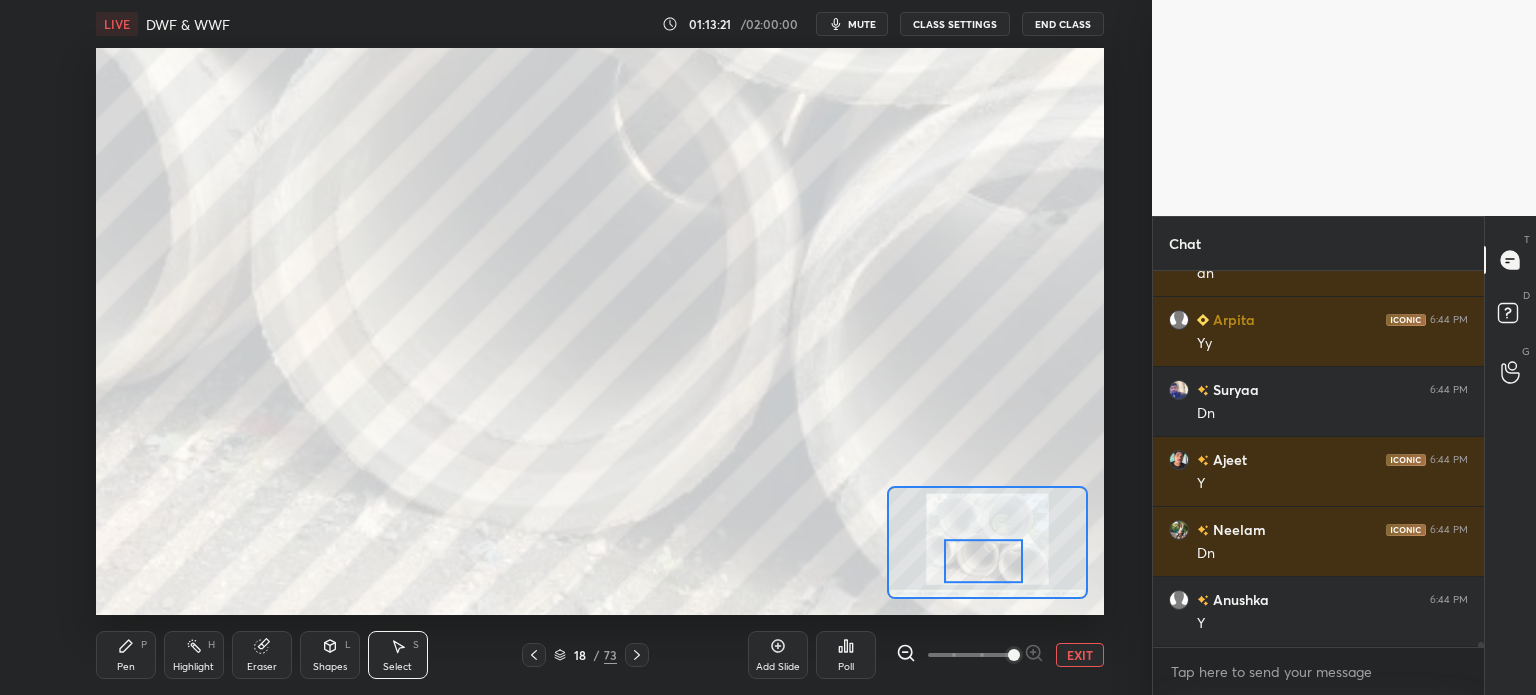 scroll, scrollTop: 27206, scrollLeft: 0, axis: vertical 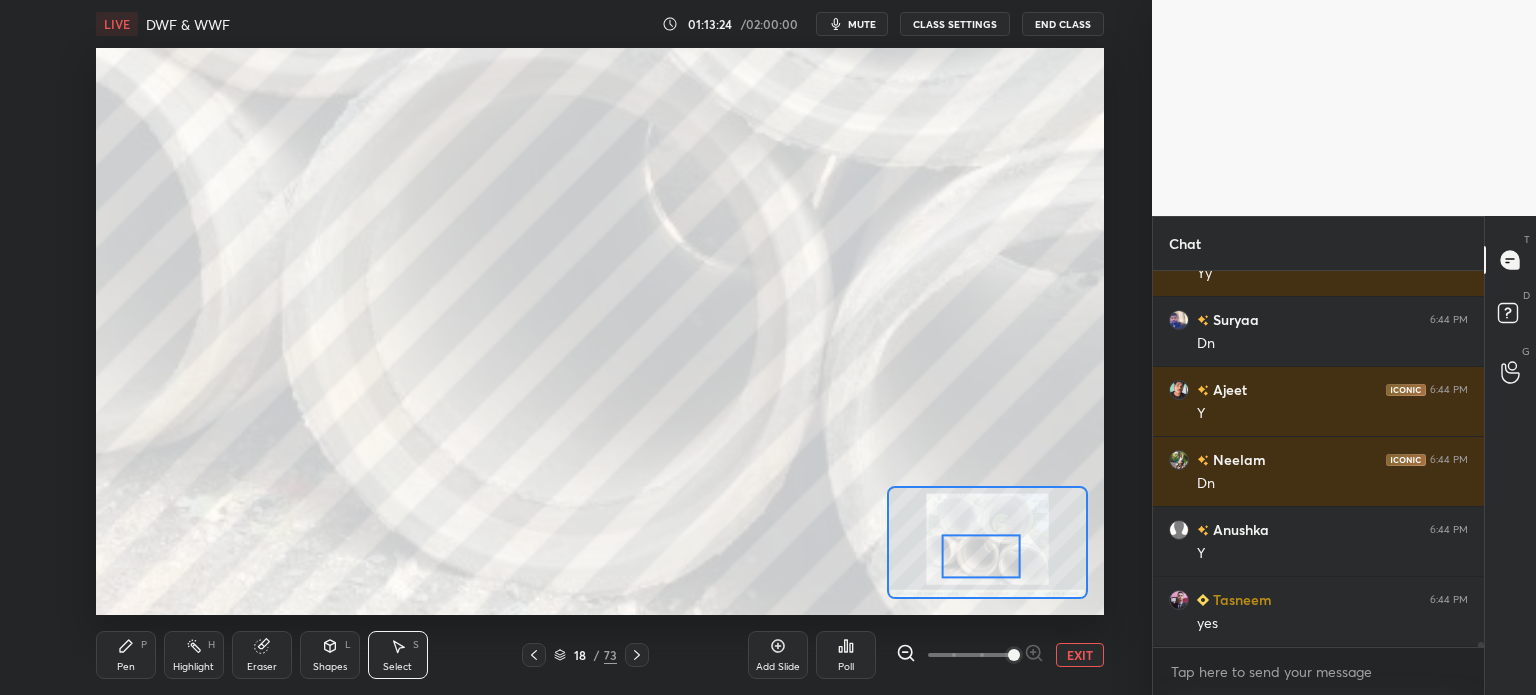 click on "Pen" at bounding box center [126, 667] 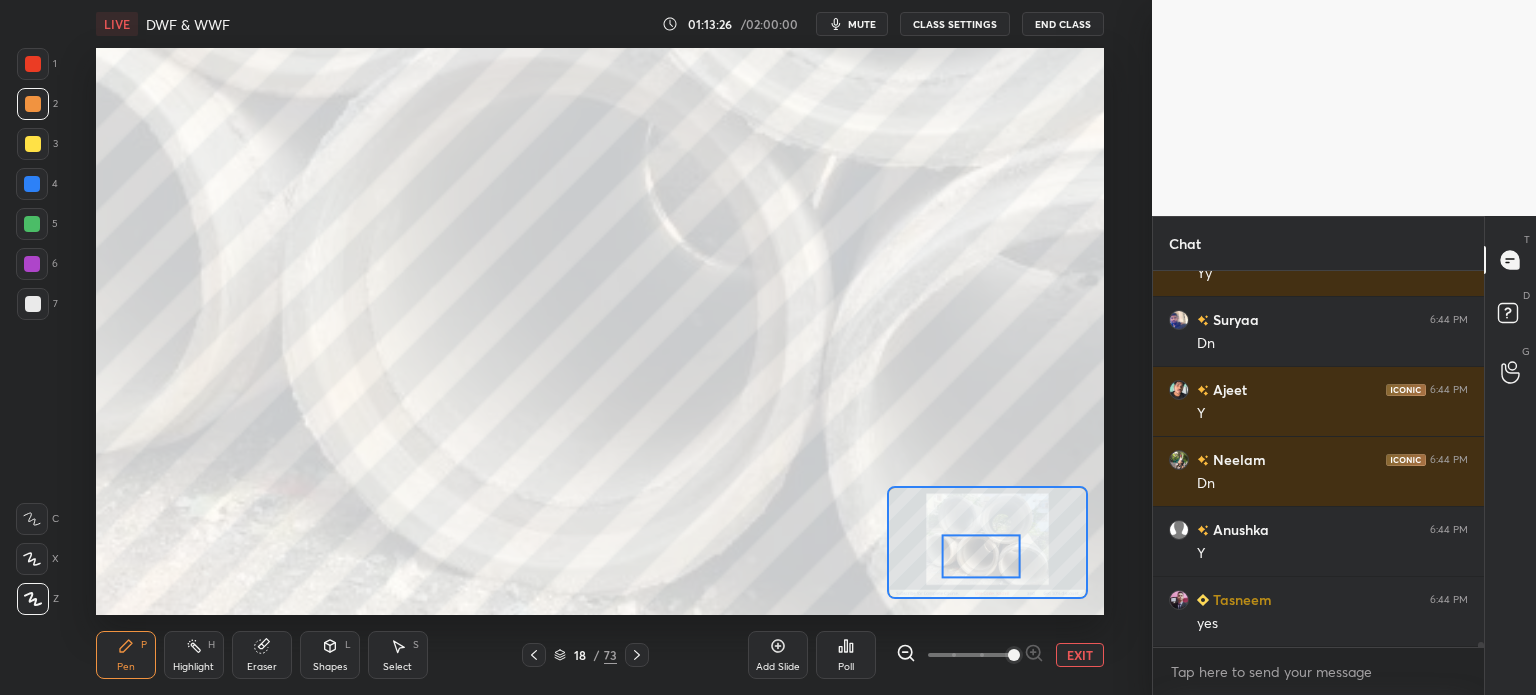 click at bounding box center (33, 304) 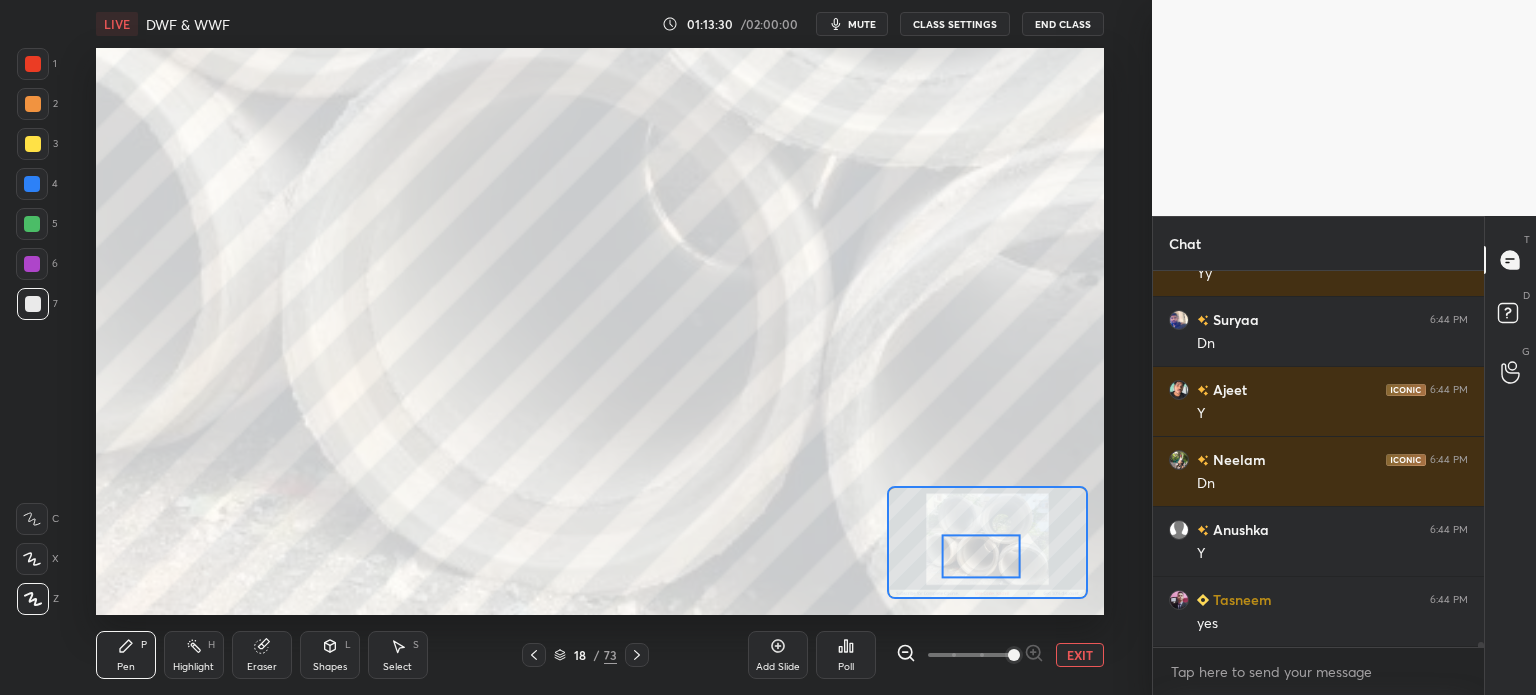 scroll, scrollTop: 27276, scrollLeft: 0, axis: vertical 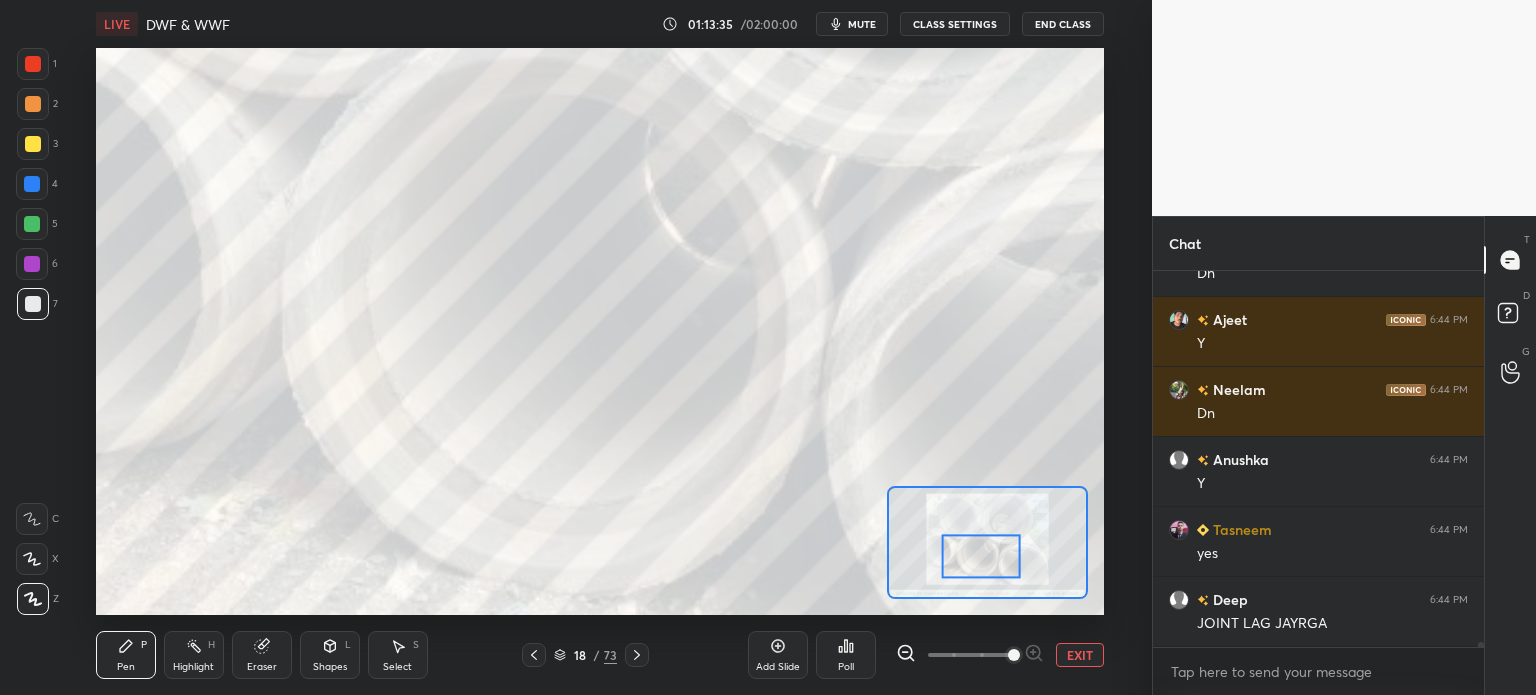 click at bounding box center (33, 144) 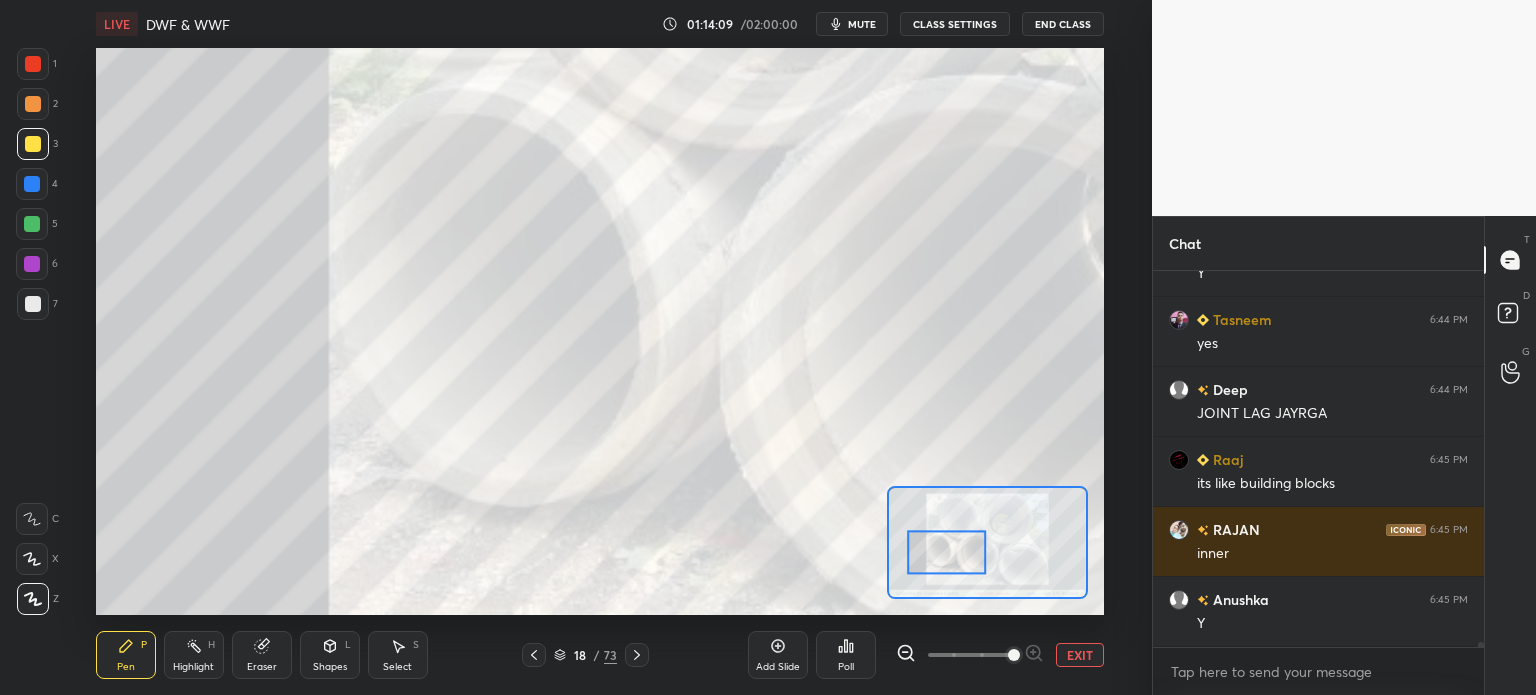 scroll, scrollTop: 27556, scrollLeft: 0, axis: vertical 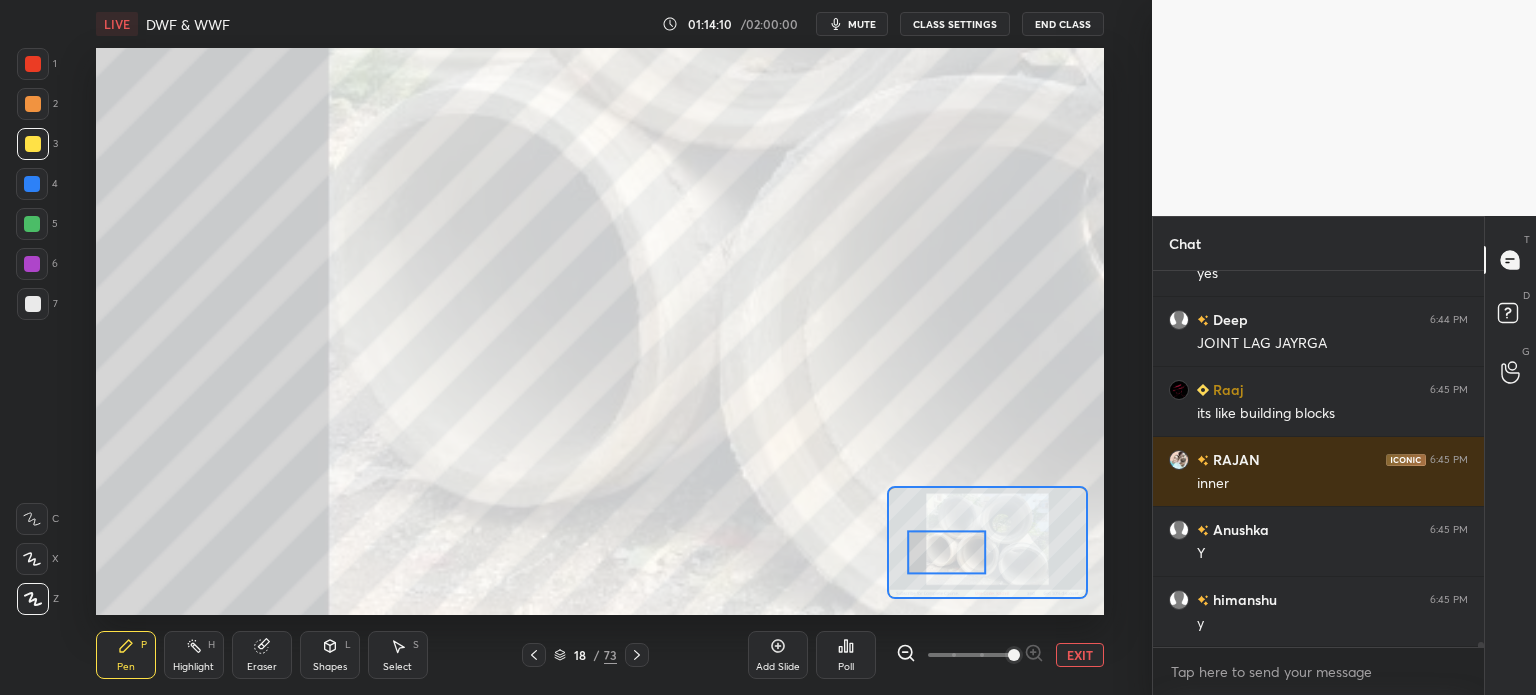 click 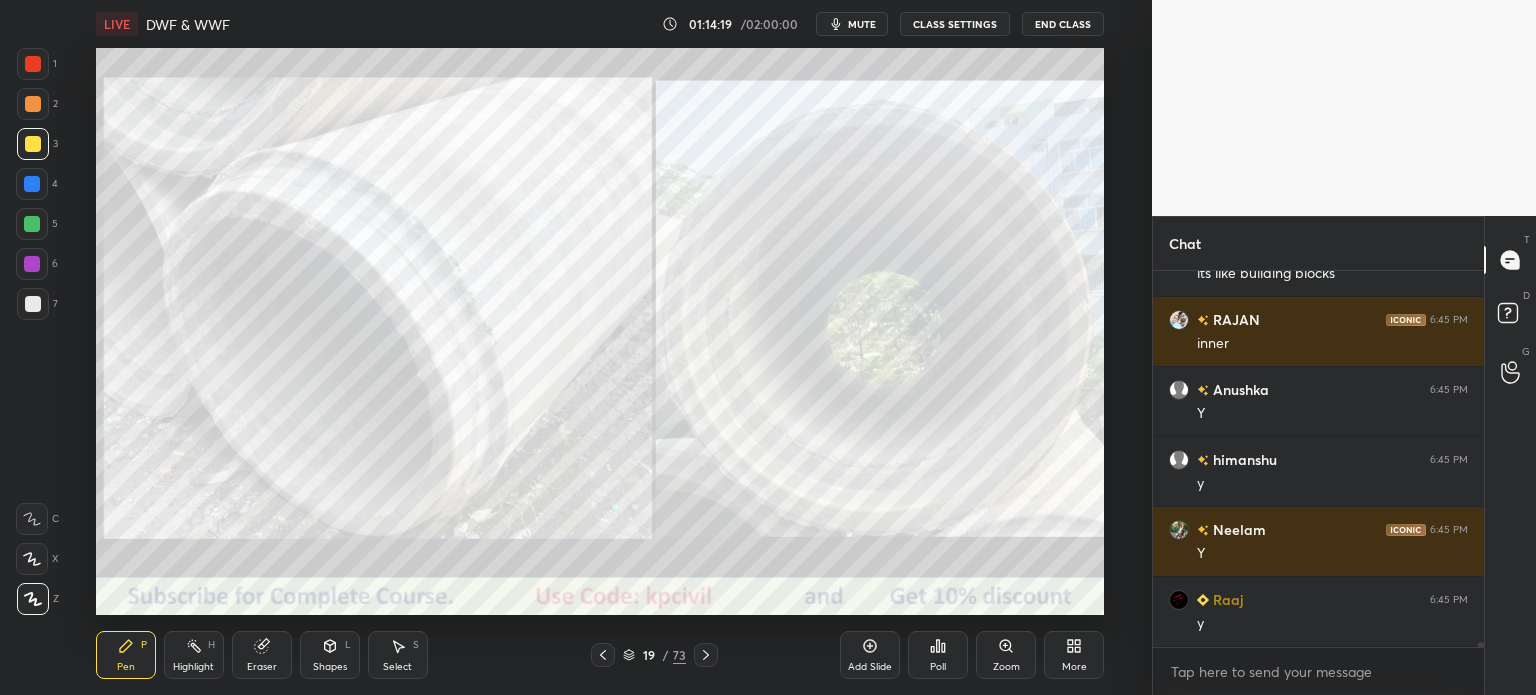 scroll, scrollTop: 27766, scrollLeft: 0, axis: vertical 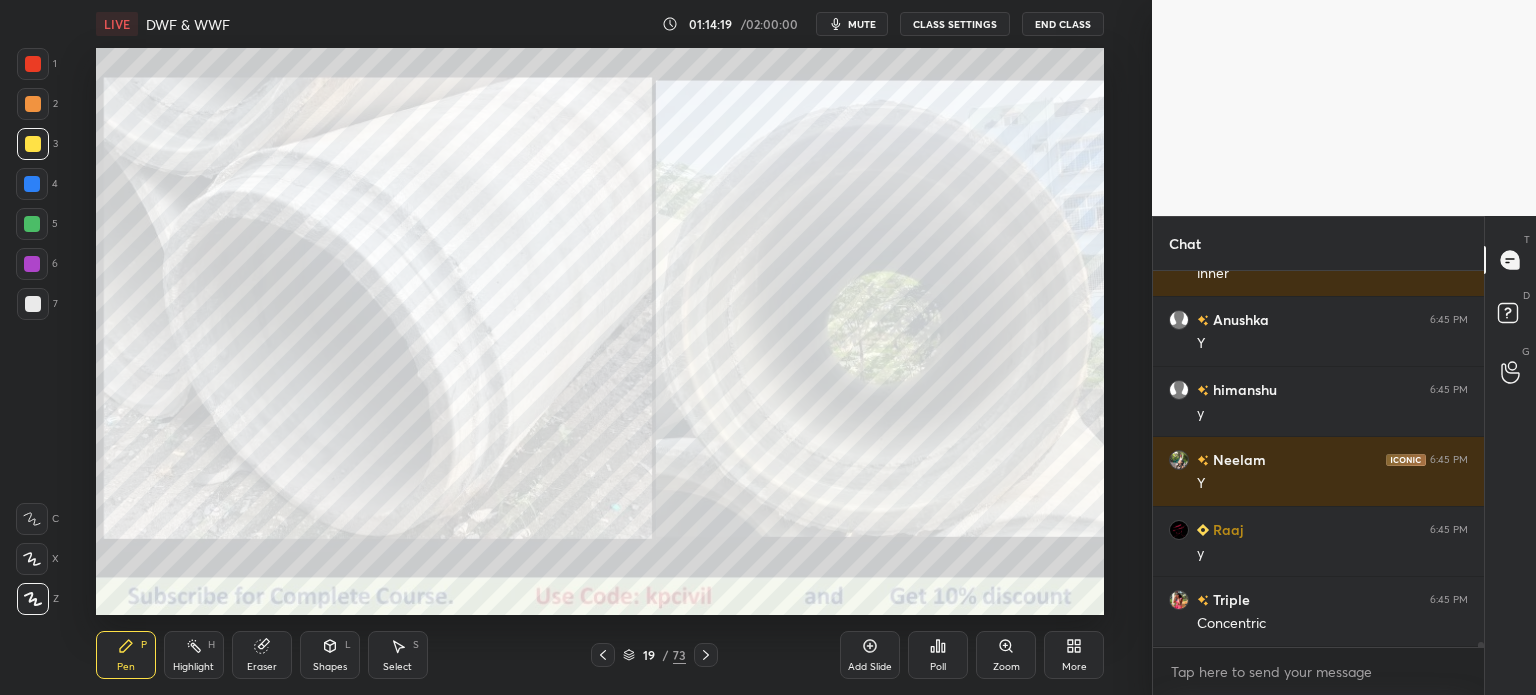 click at bounding box center (33, 64) 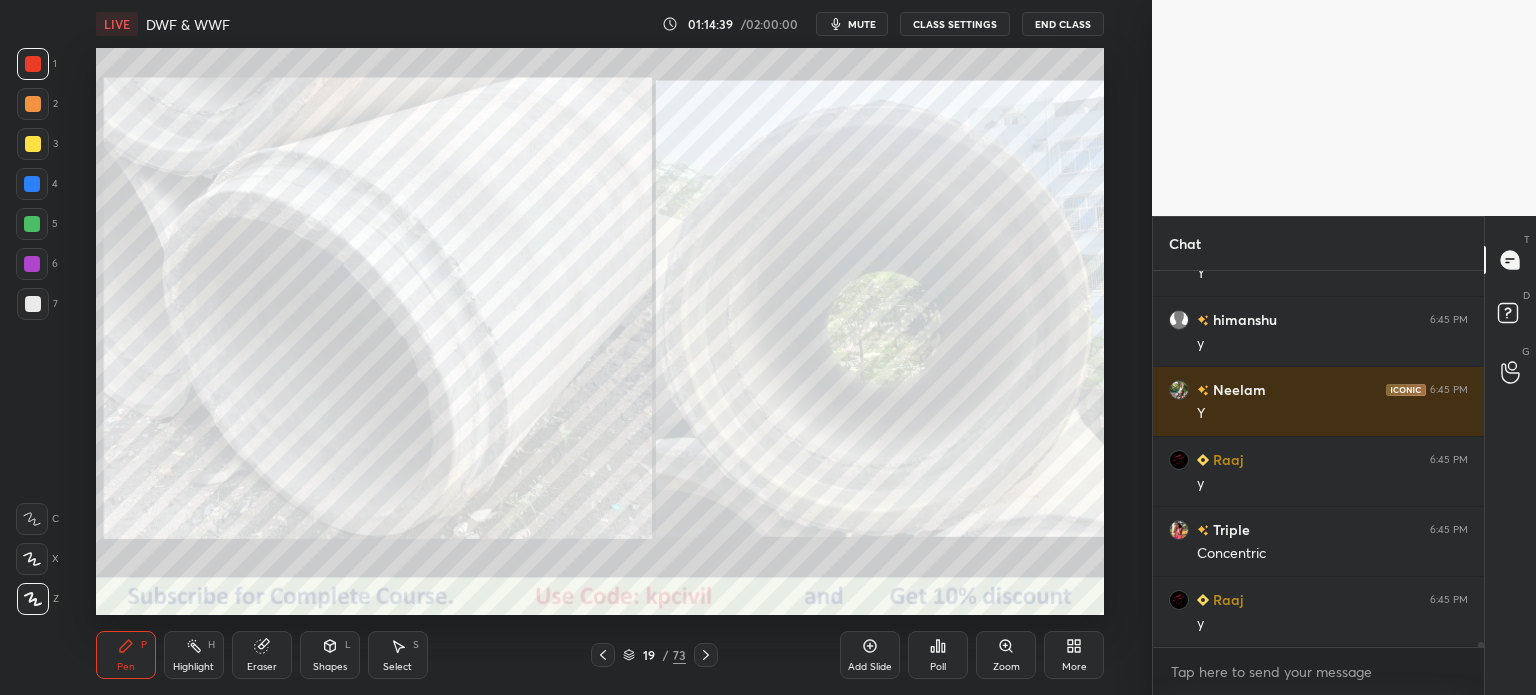 scroll, scrollTop: 27906, scrollLeft: 0, axis: vertical 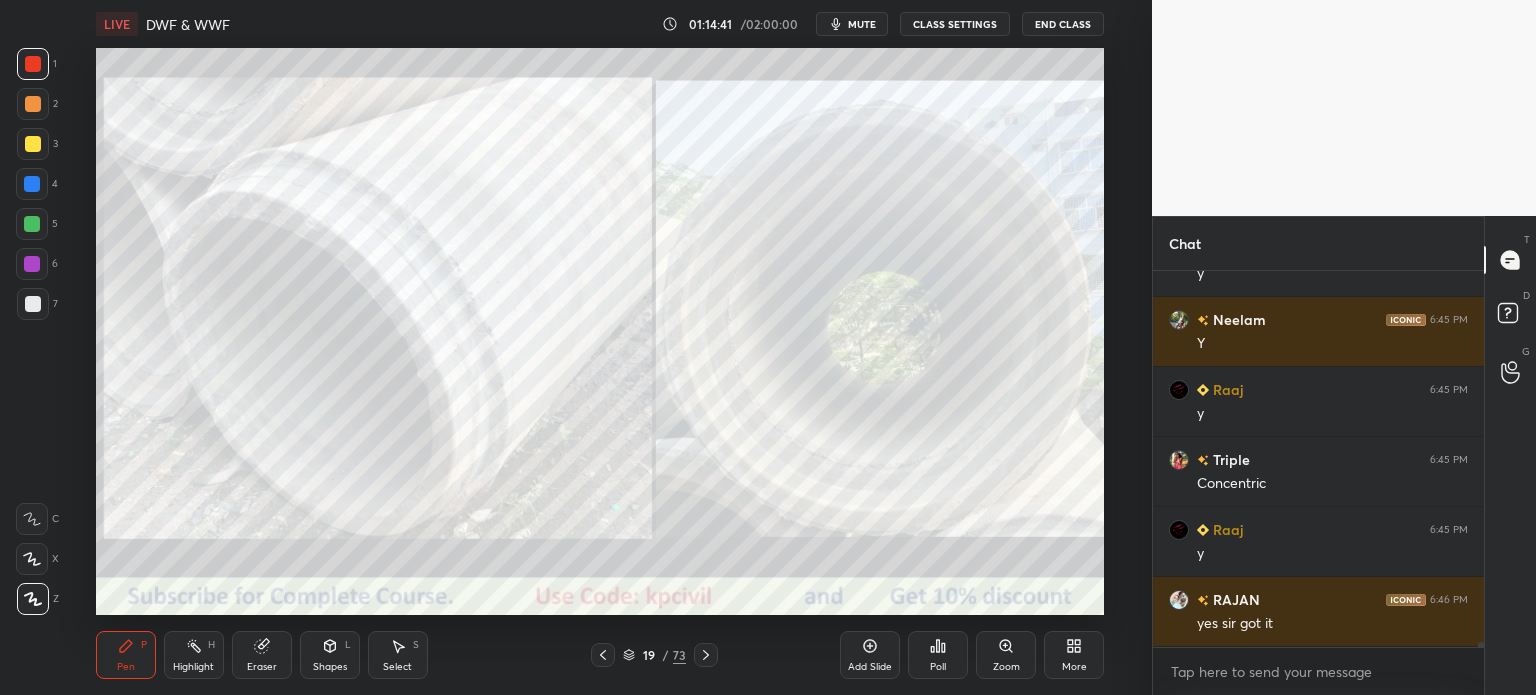 click on "Select S" at bounding box center (398, 655) 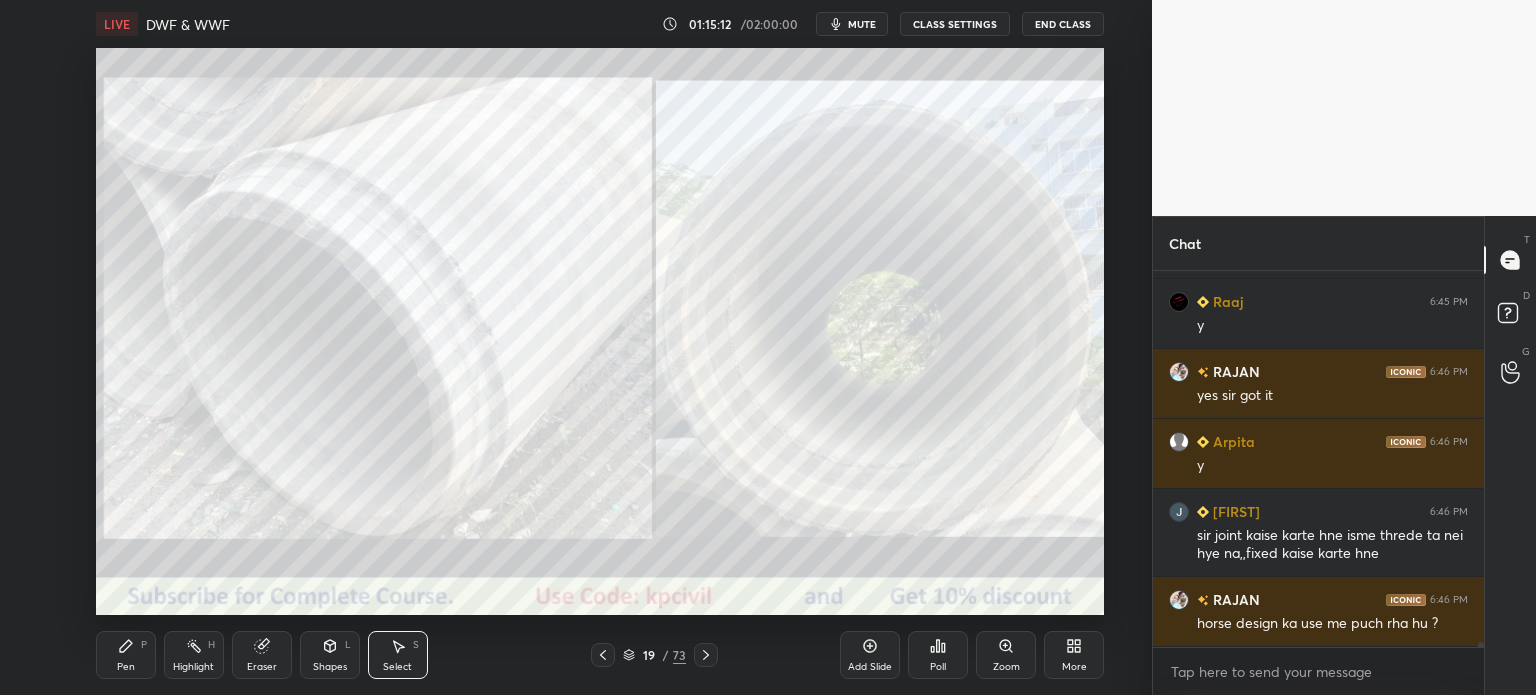 scroll, scrollTop: 28204, scrollLeft: 0, axis: vertical 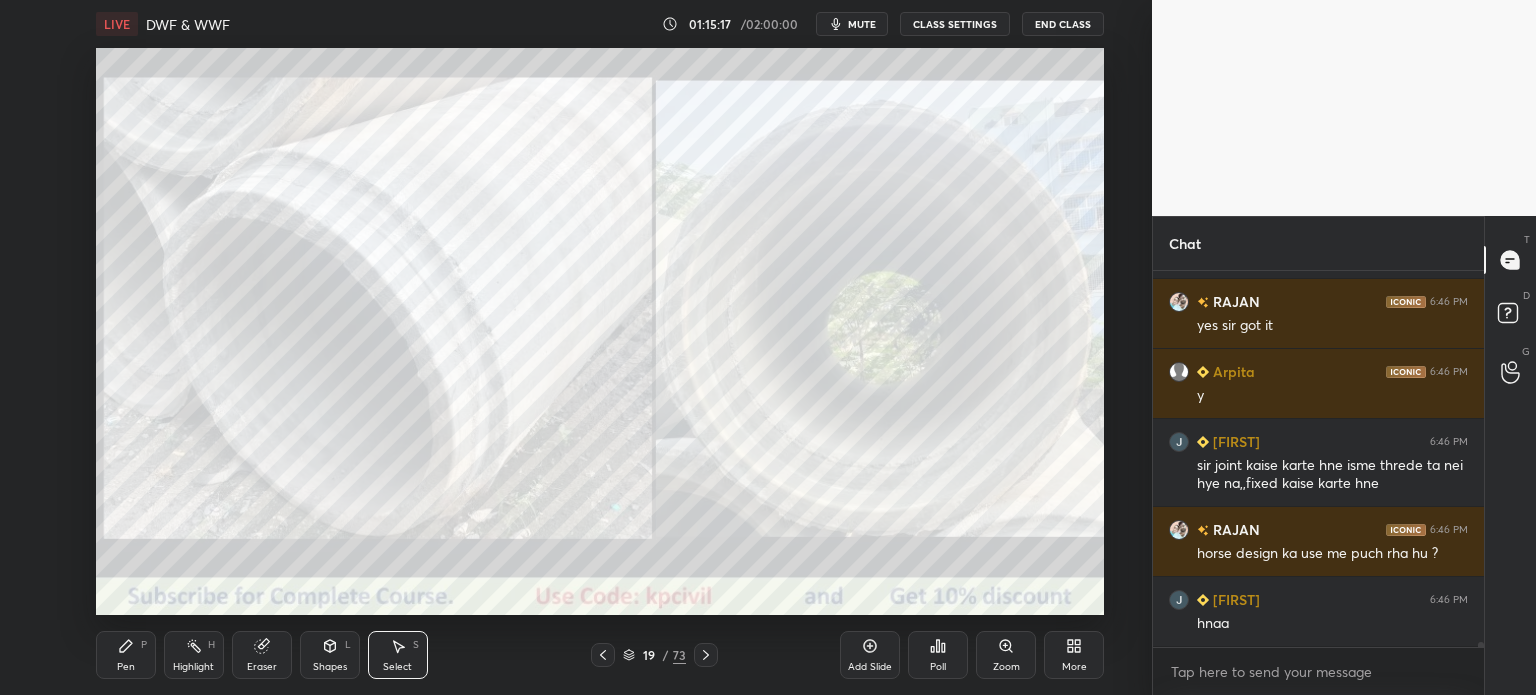 click 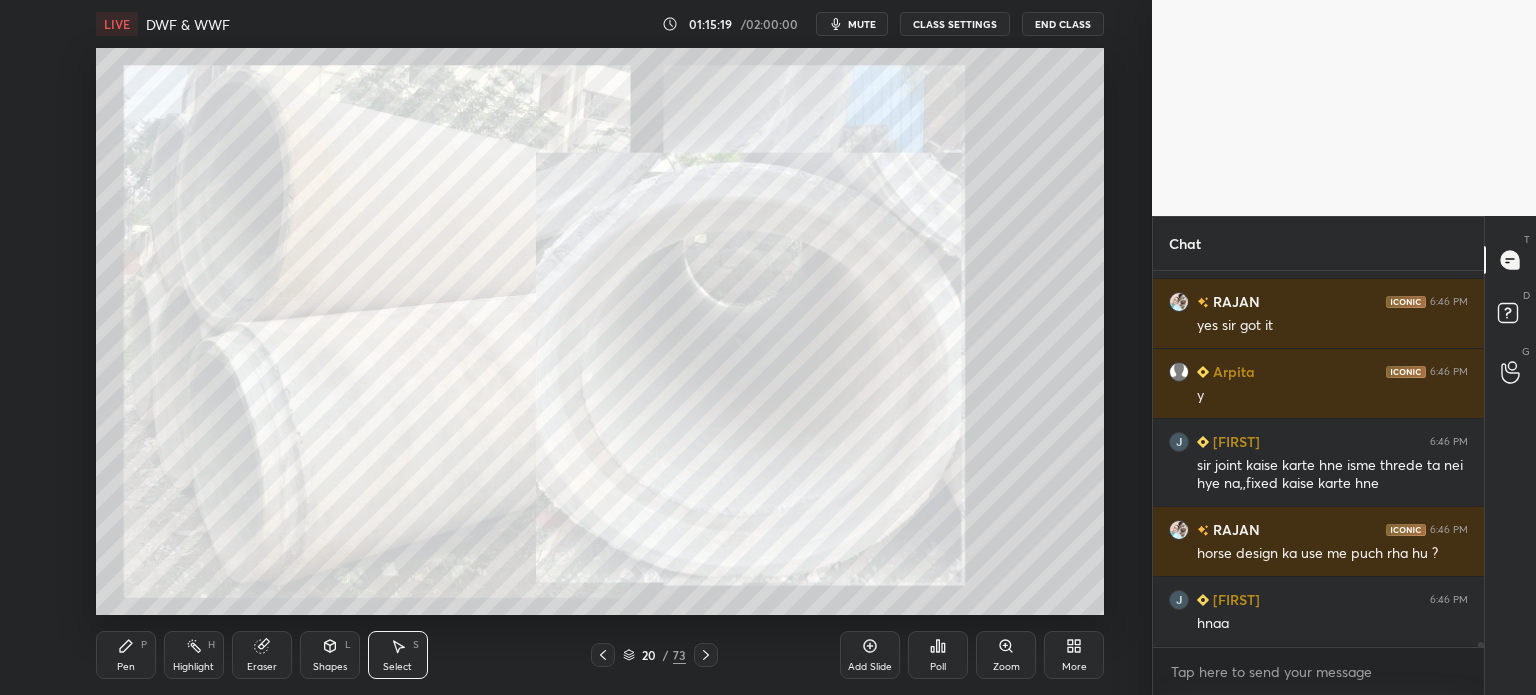 scroll, scrollTop: 28274, scrollLeft: 0, axis: vertical 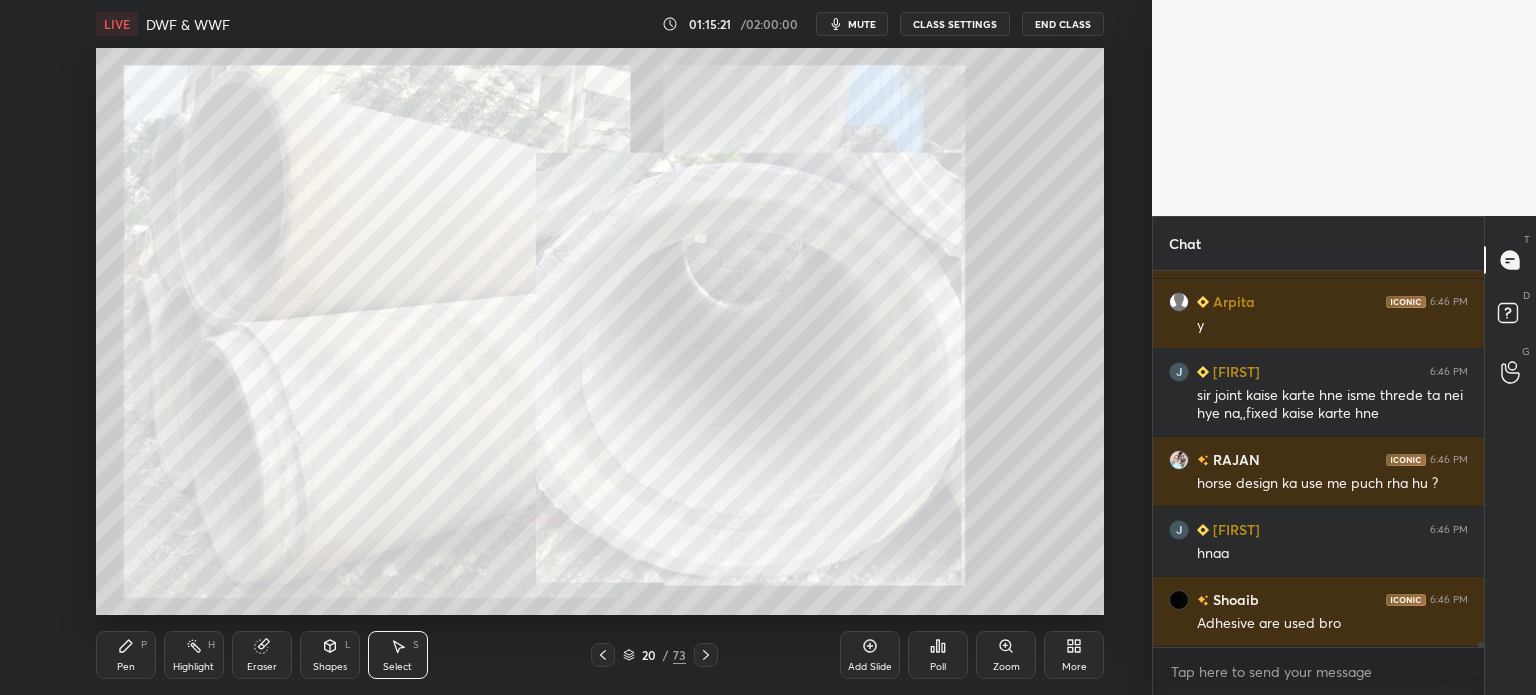 click on "Pen P" at bounding box center (126, 655) 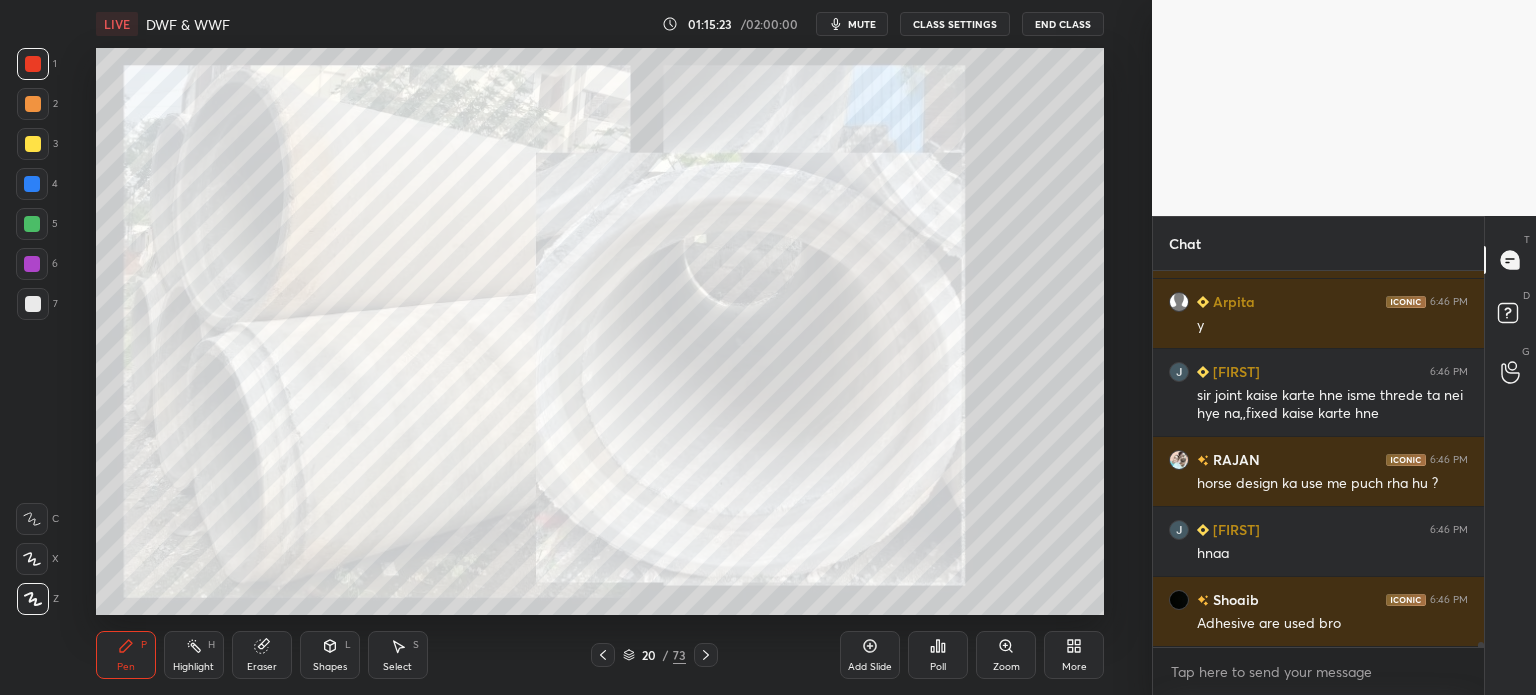 click at bounding box center [33, 144] 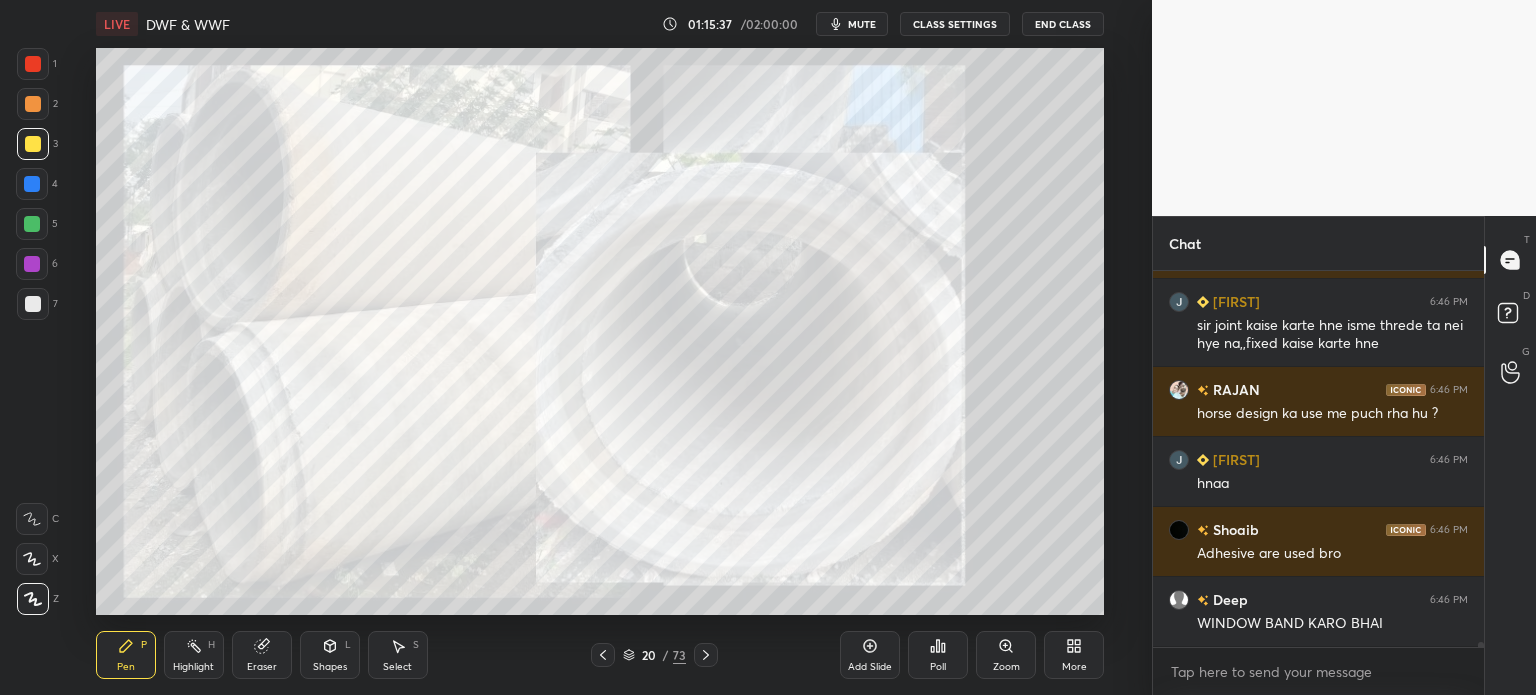 scroll, scrollTop: 28432, scrollLeft: 0, axis: vertical 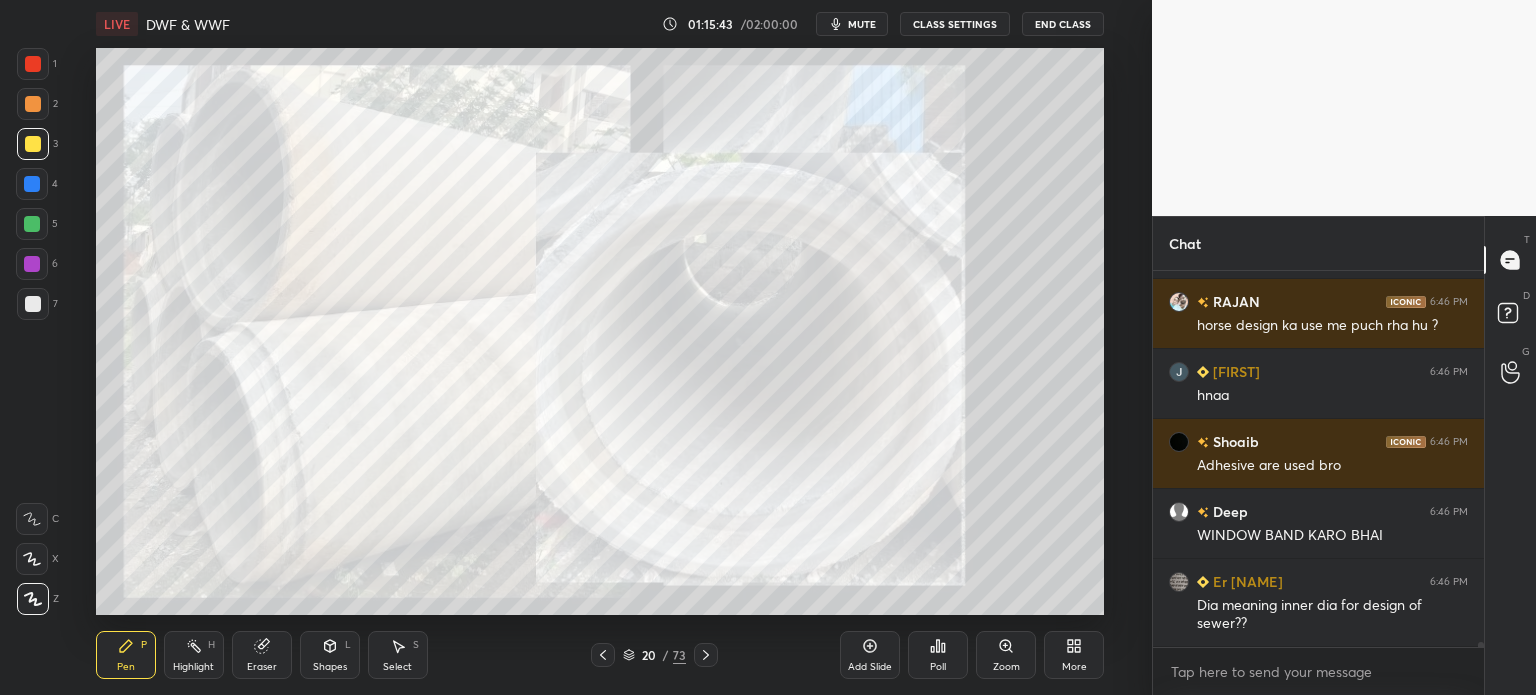 click 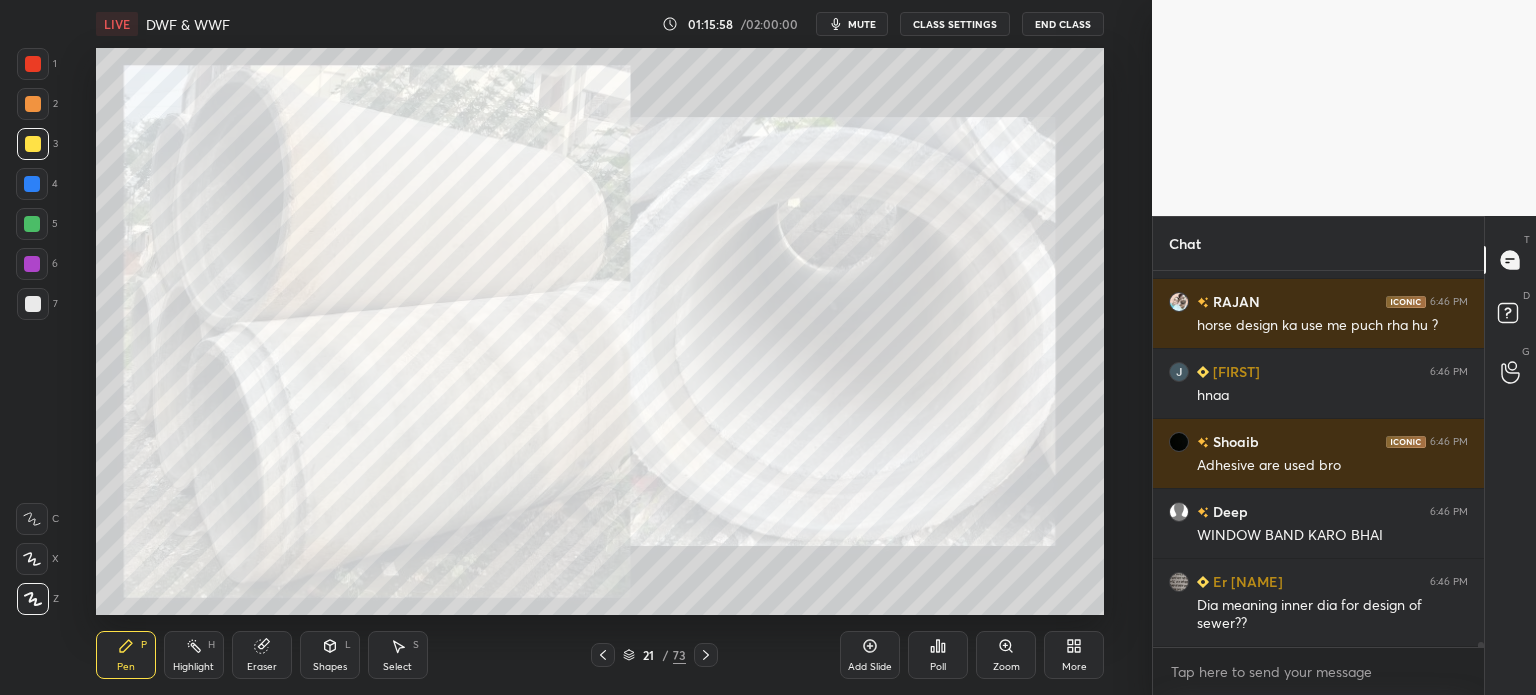 click 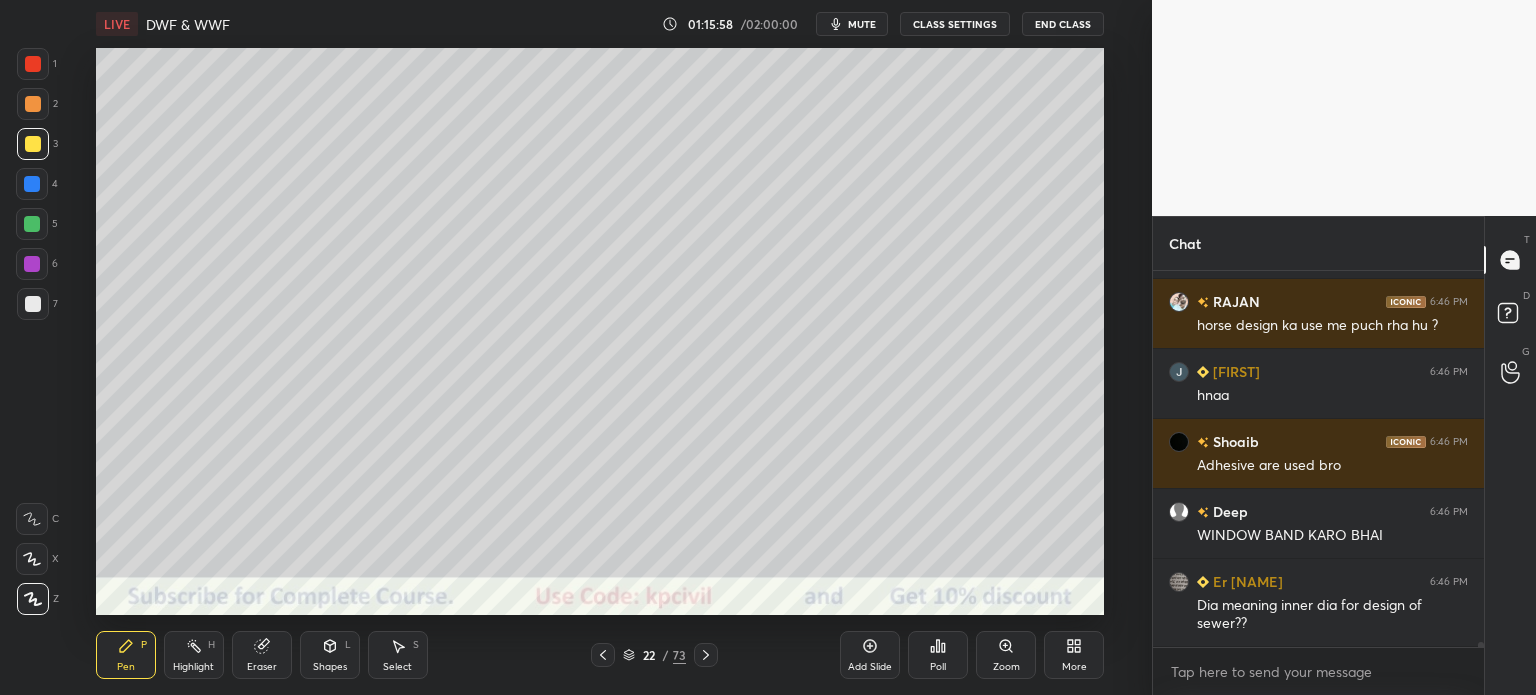 scroll, scrollTop: 28502, scrollLeft: 0, axis: vertical 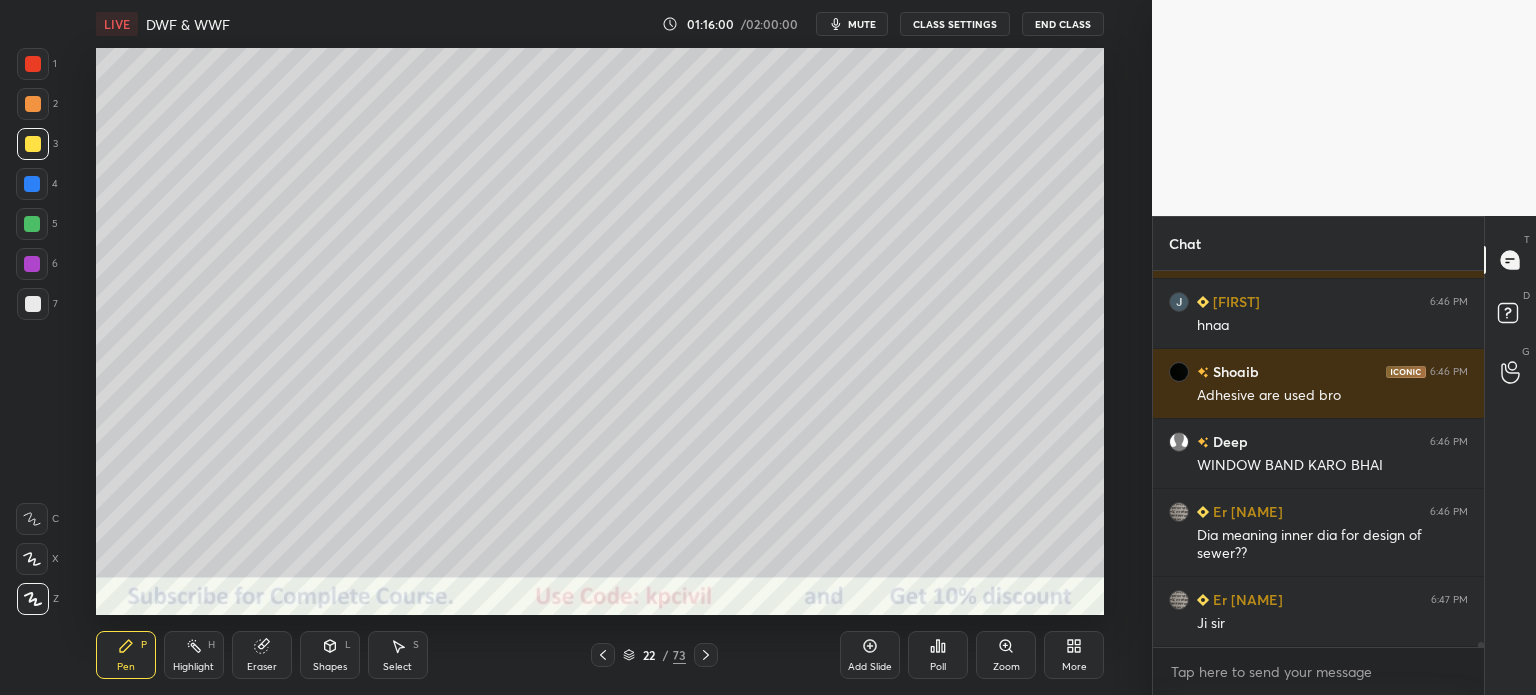 click at bounding box center [33, 104] 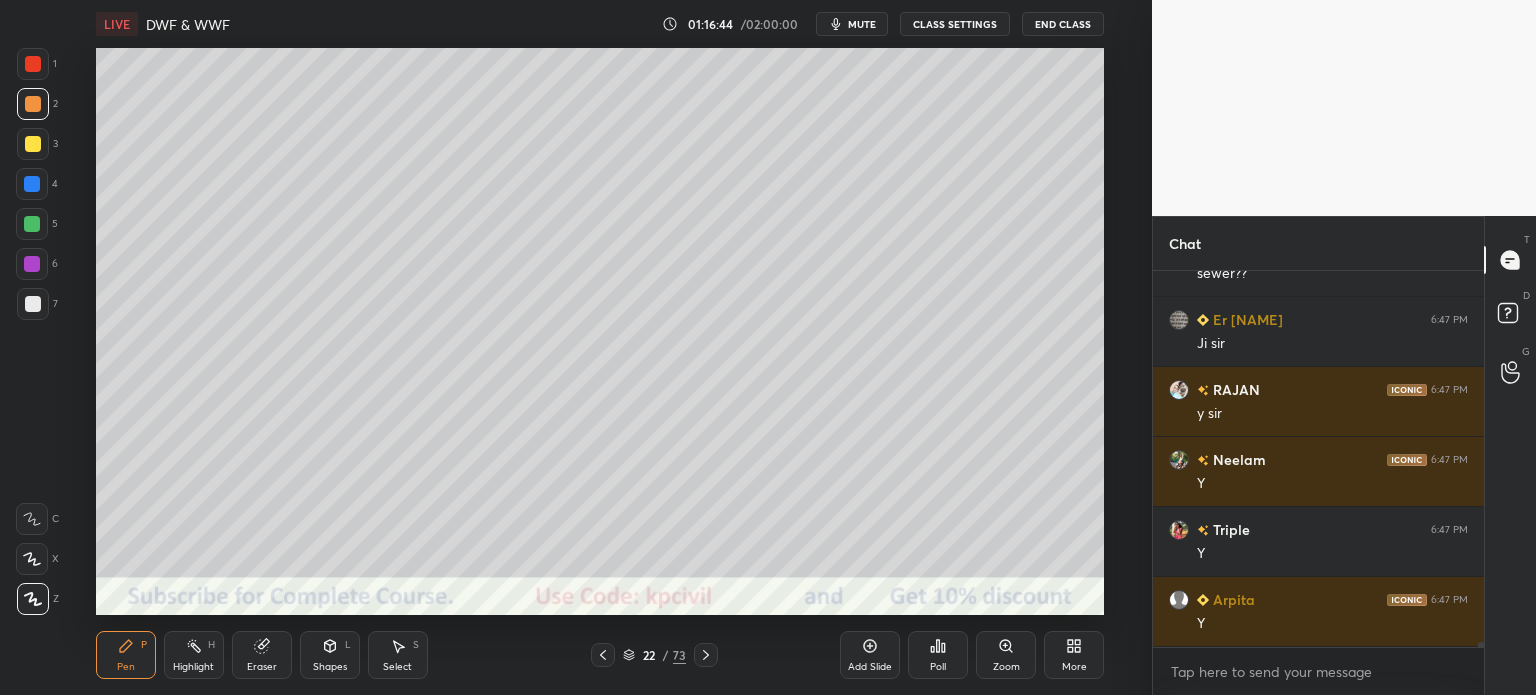scroll, scrollTop: 28852, scrollLeft: 0, axis: vertical 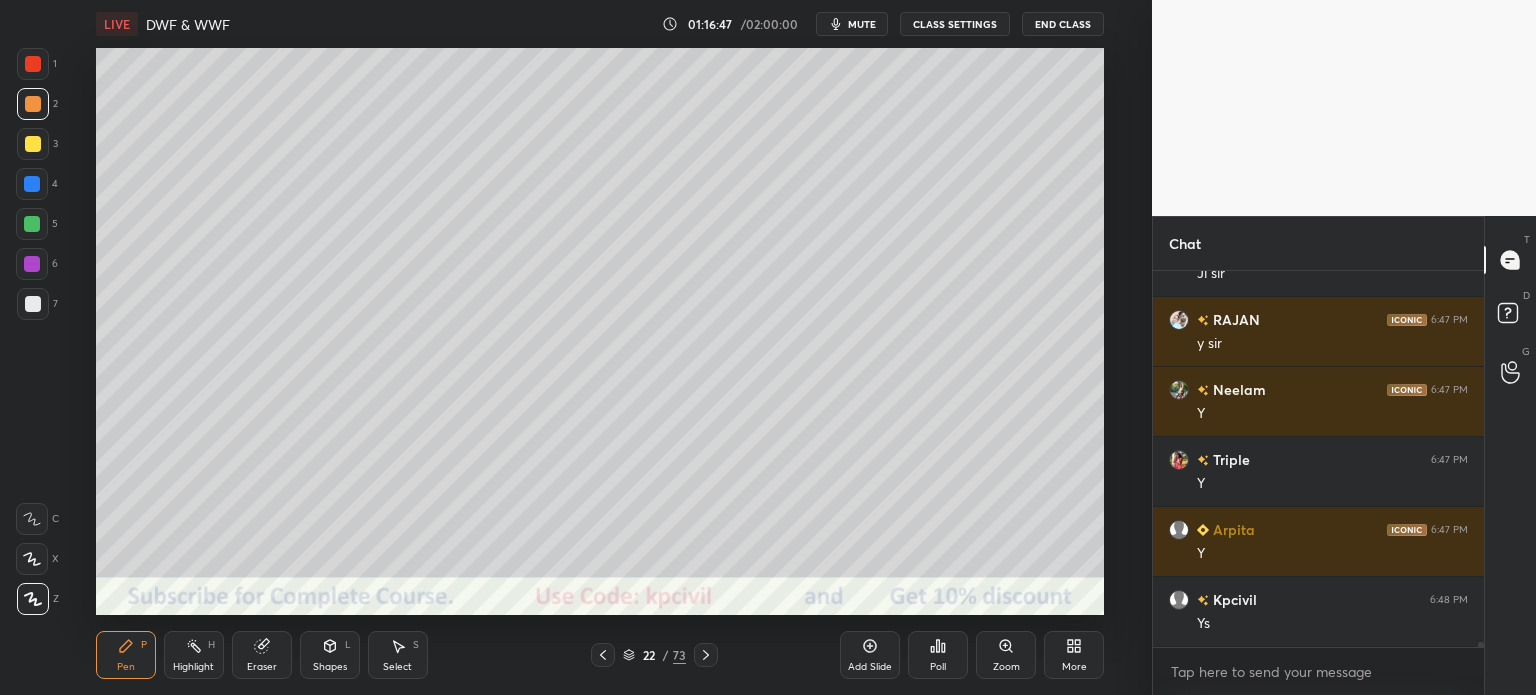 click at bounding box center [33, 144] 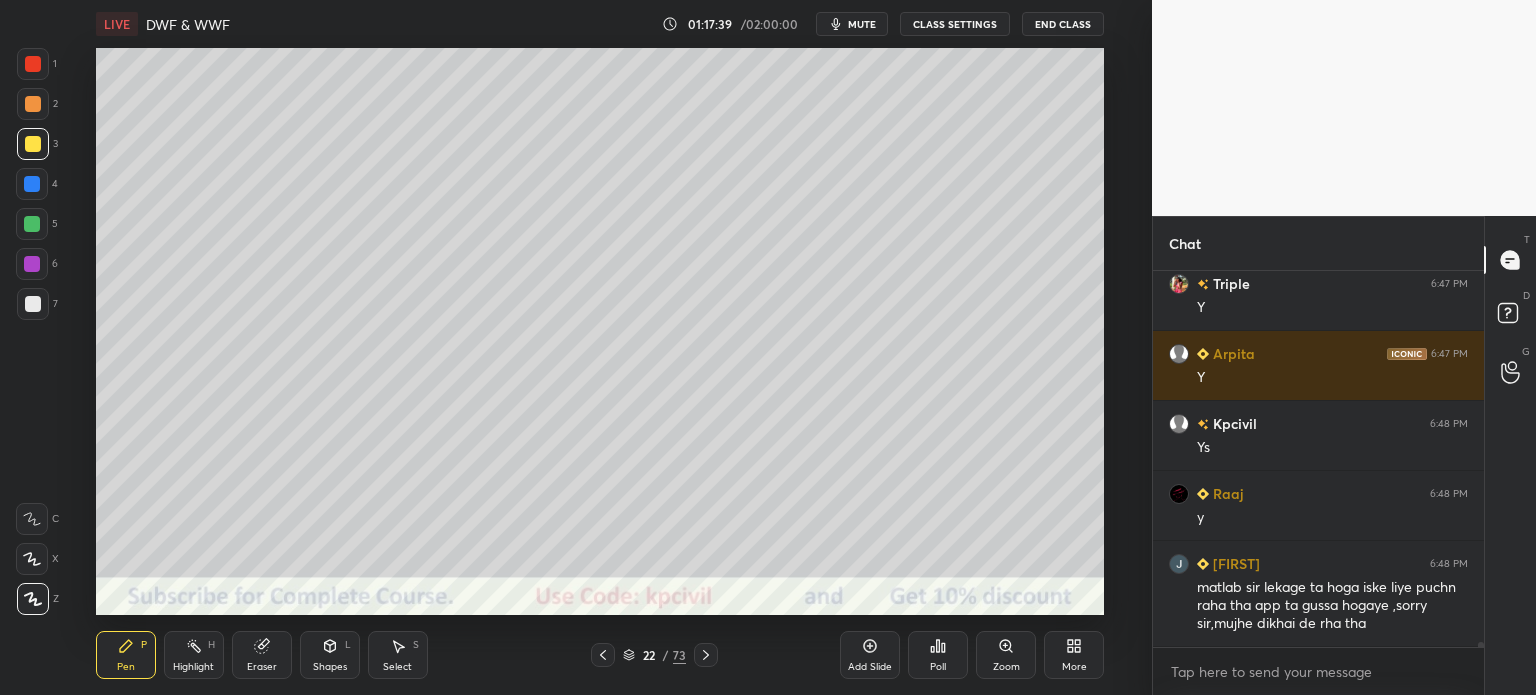 scroll, scrollTop: 29098, scrollLeft: 0, axis: vertical 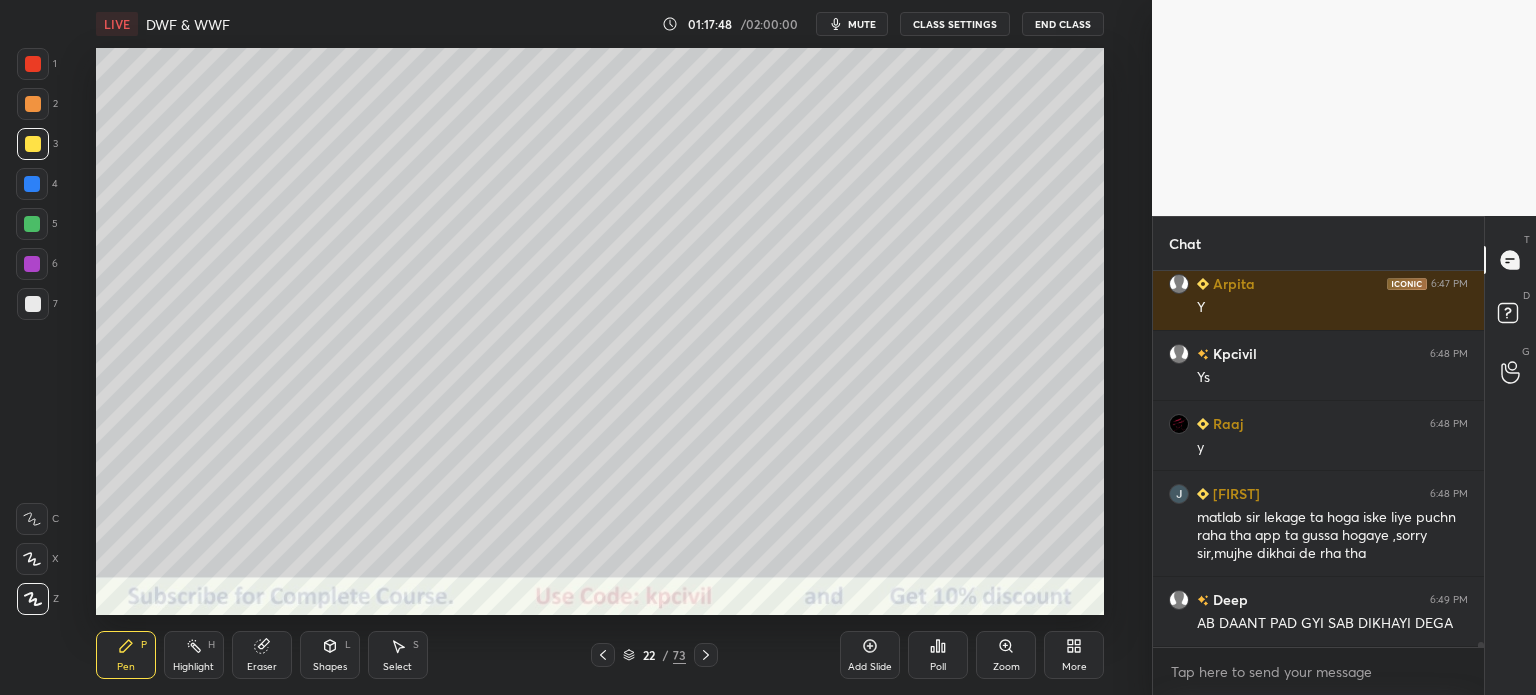 click 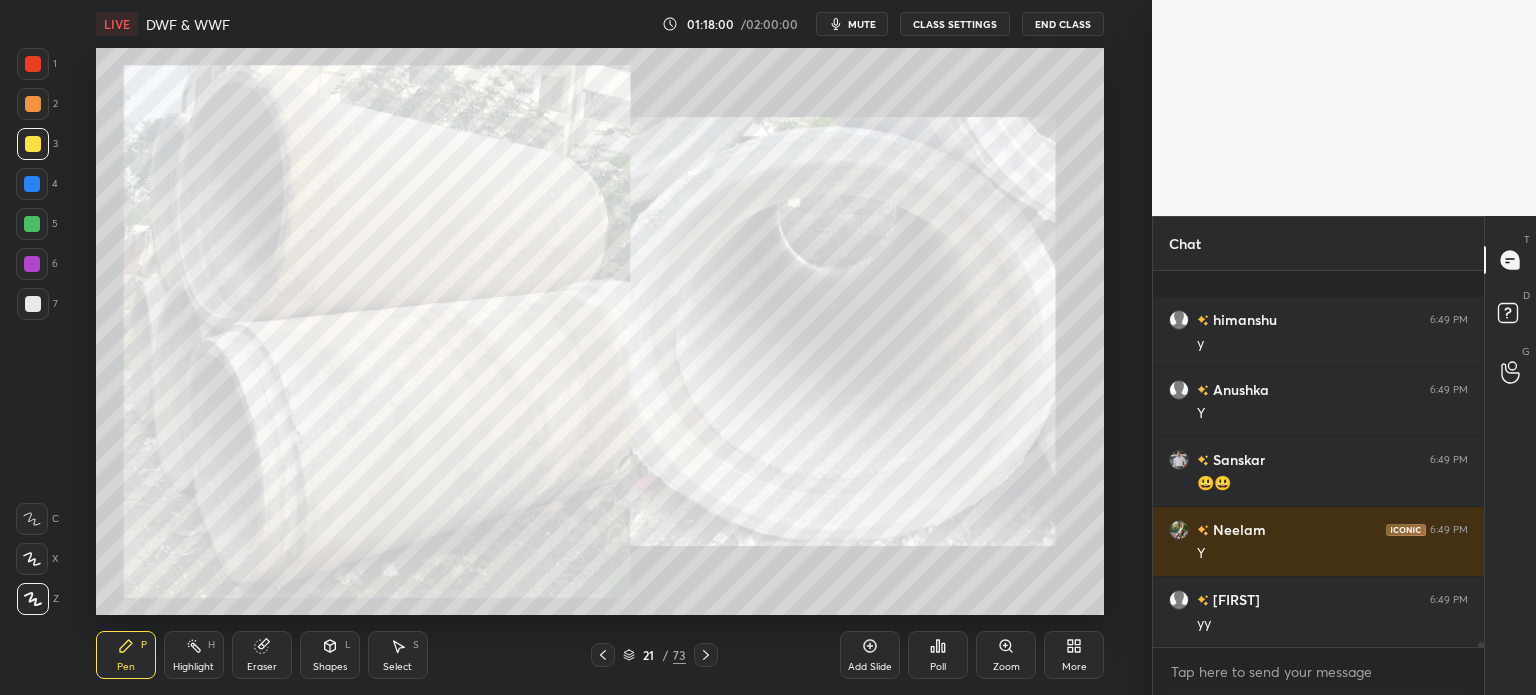 scroll, scrollTop: 29798, scrollLeft: 0, axis: vertical 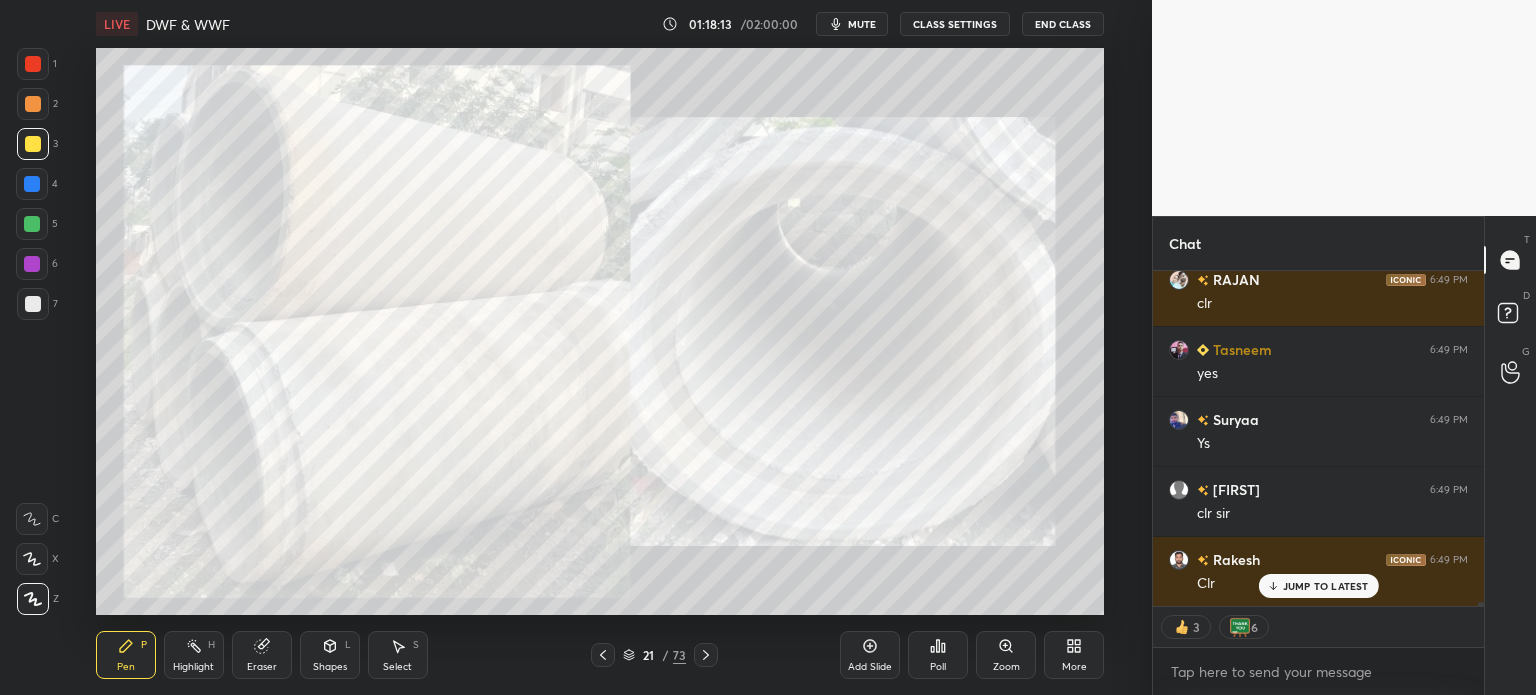 click 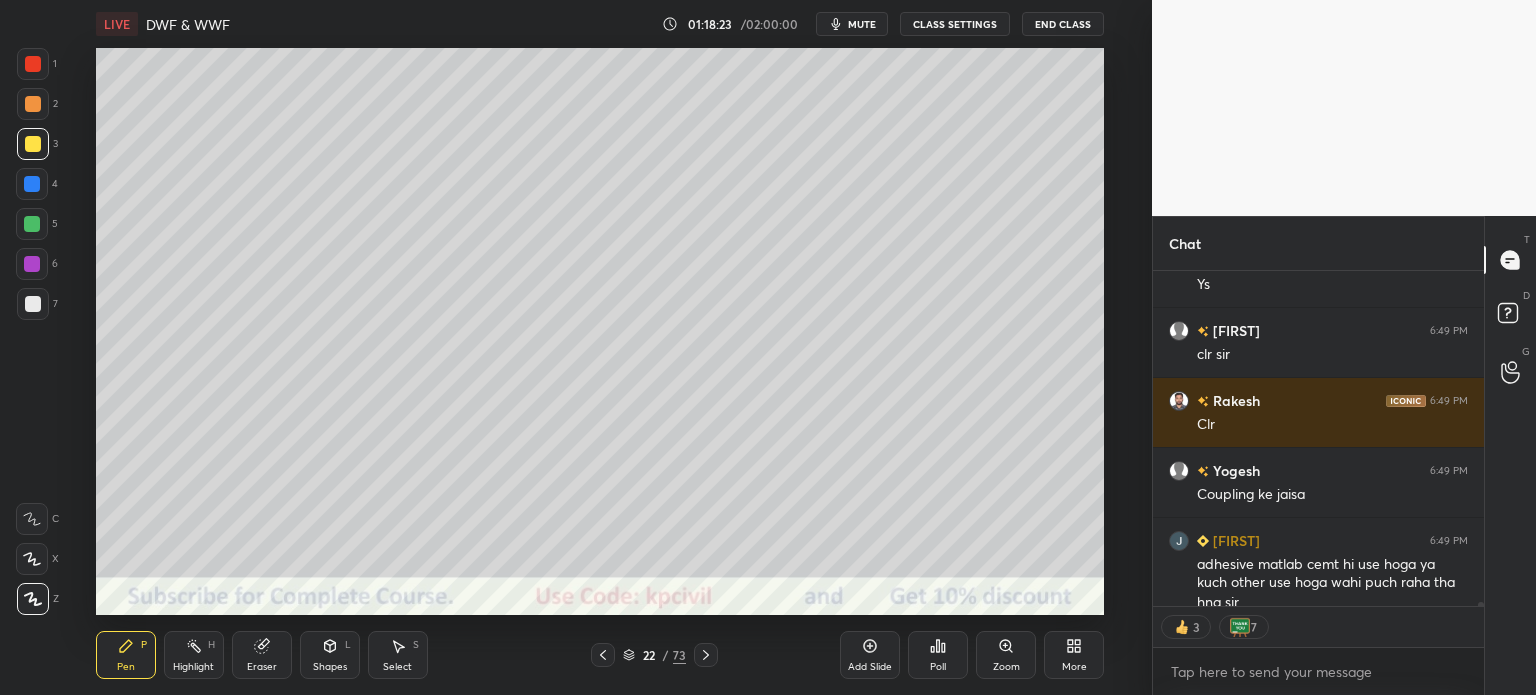 scroll, scrollTop: 30367, scrollLeft: 0, axis: vertical 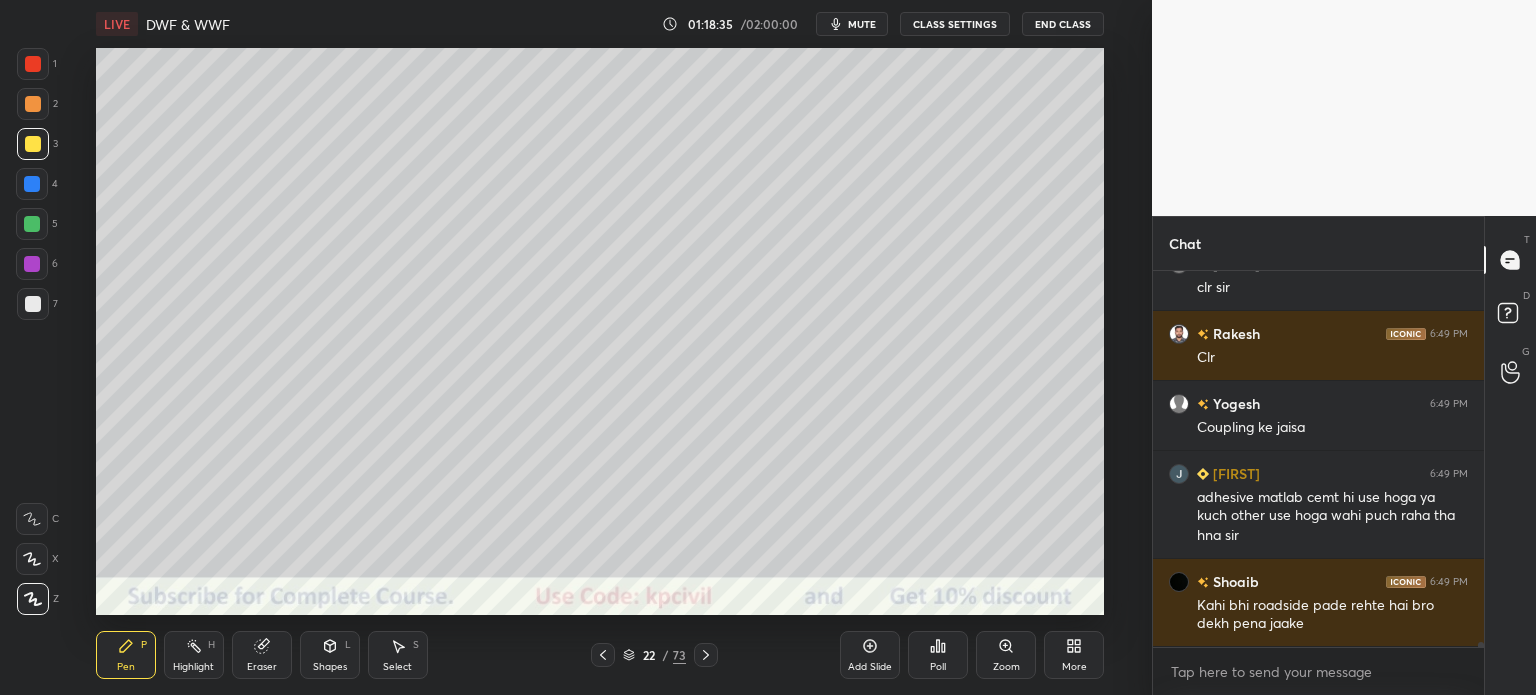 click 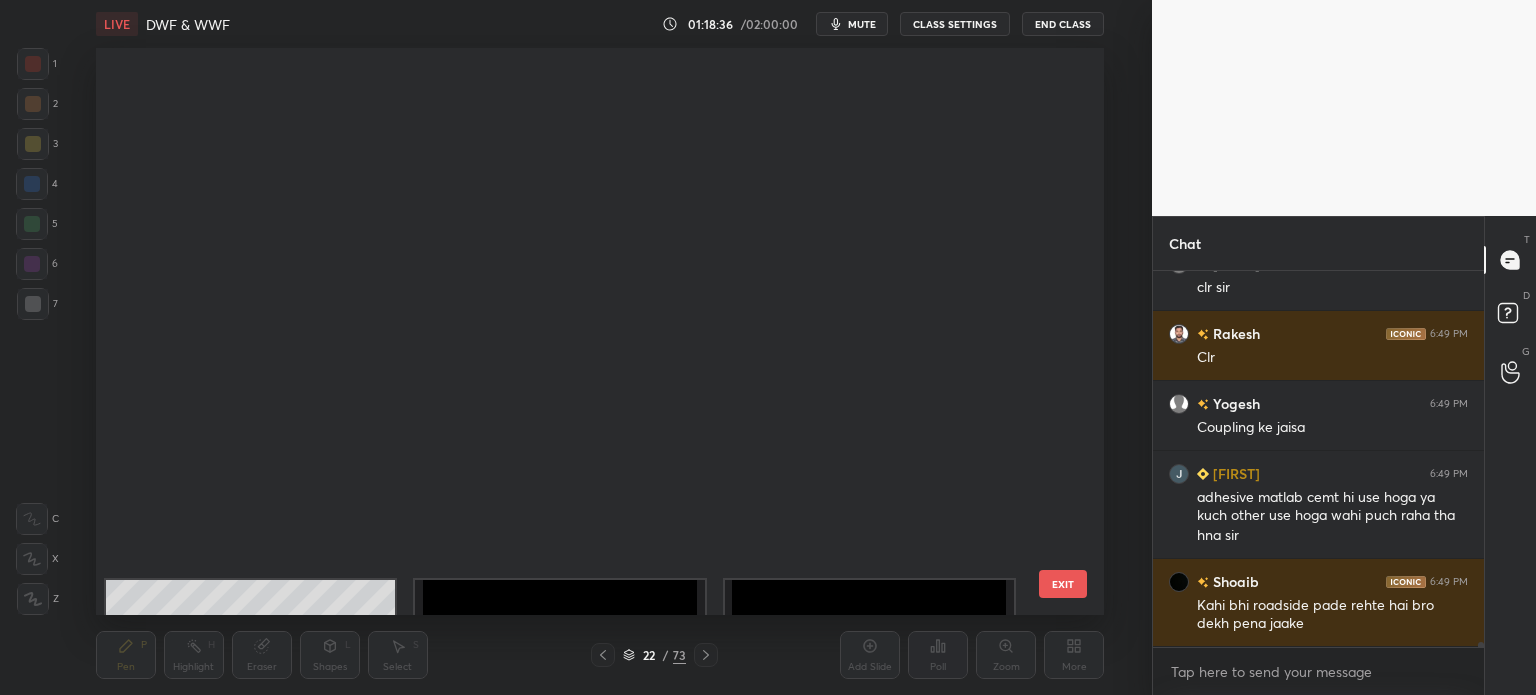 scroll, scrollTop: 824, scrollLeft: 0, axis: vertical 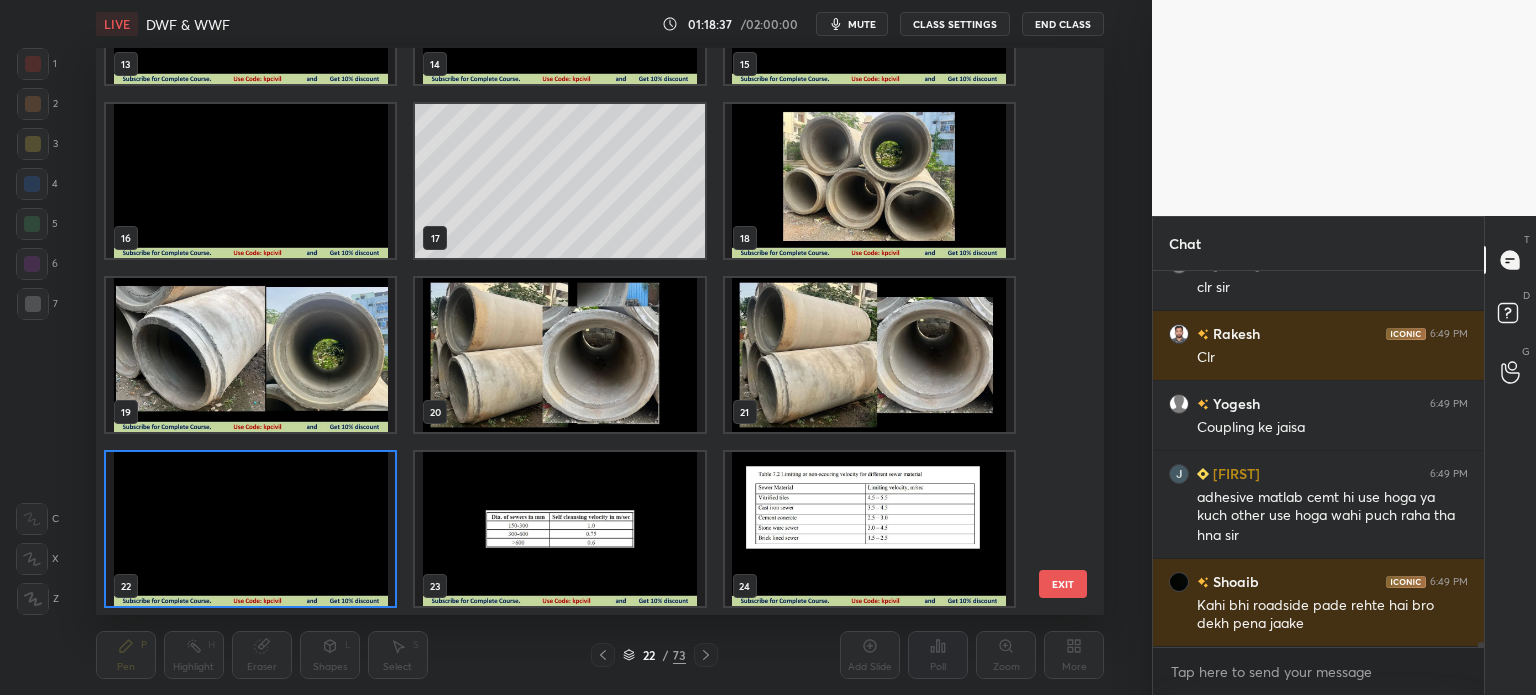click at bounding box center [250, 529] 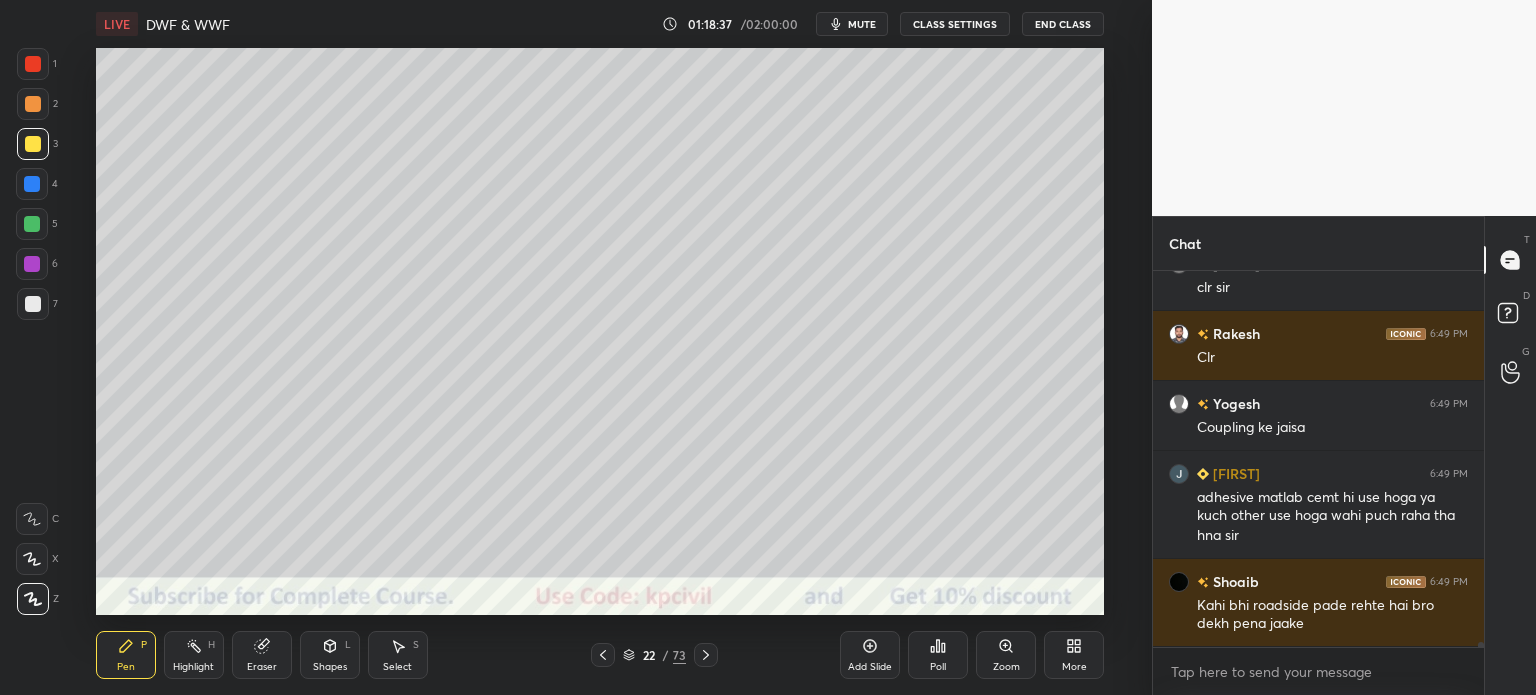 click at bounding box center [250, 529] 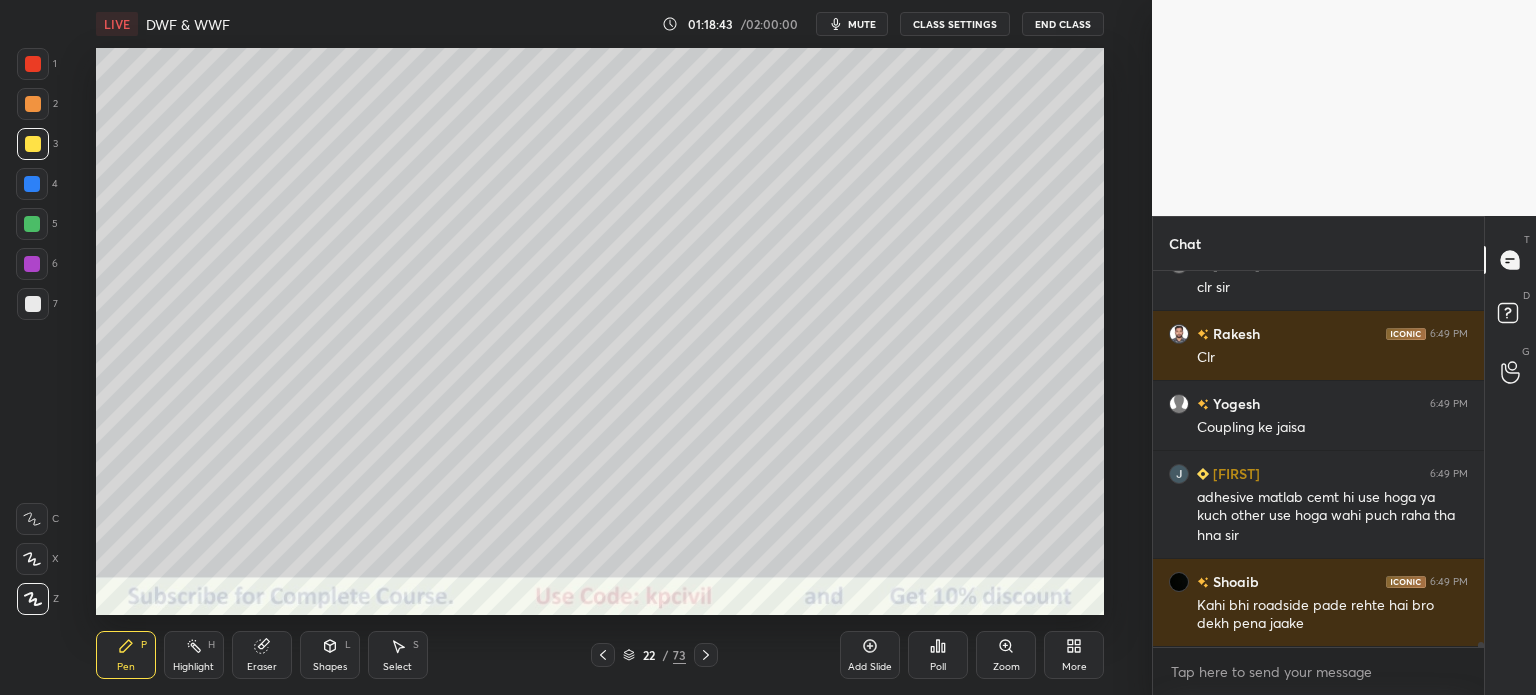 scroll, scrollTop: 30484, scrollLeft: 0, axis: vertical 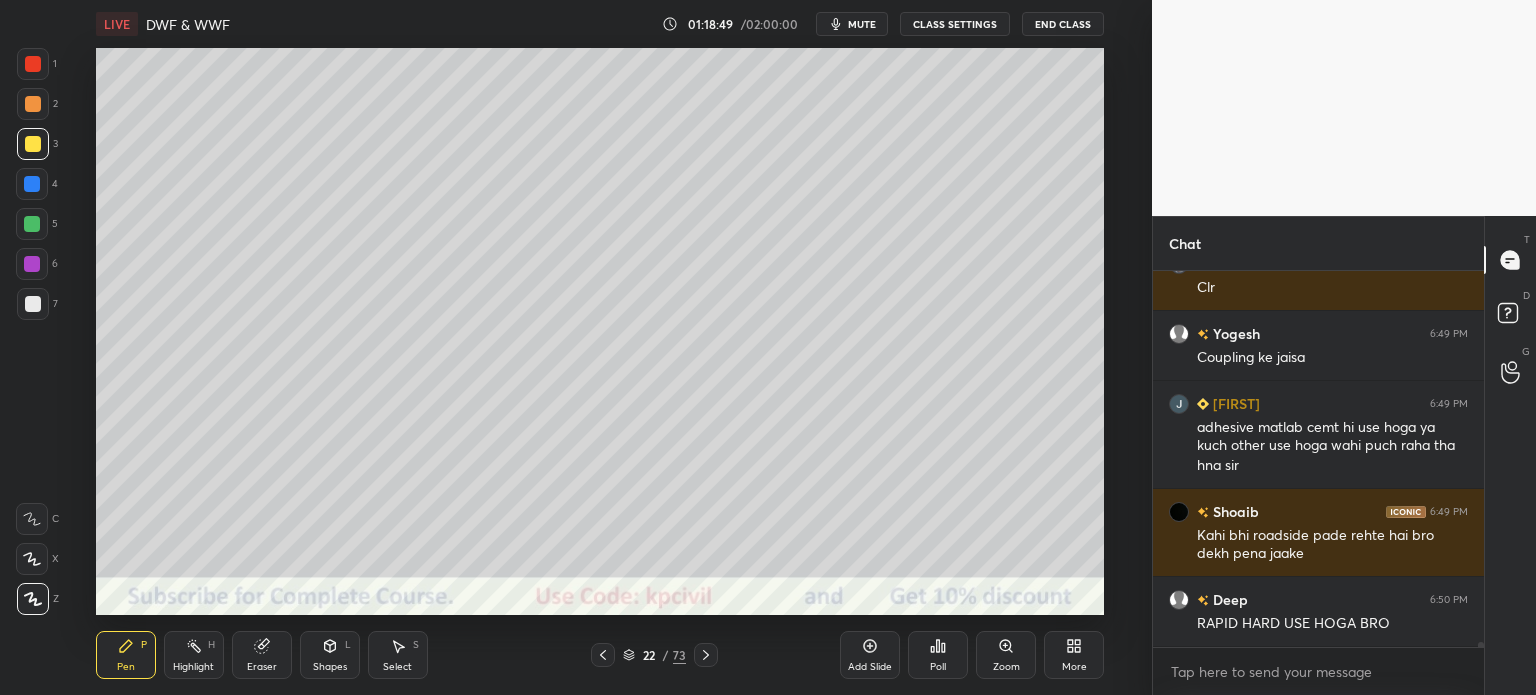 click on "Eraser" at bounding box center (262, 655) 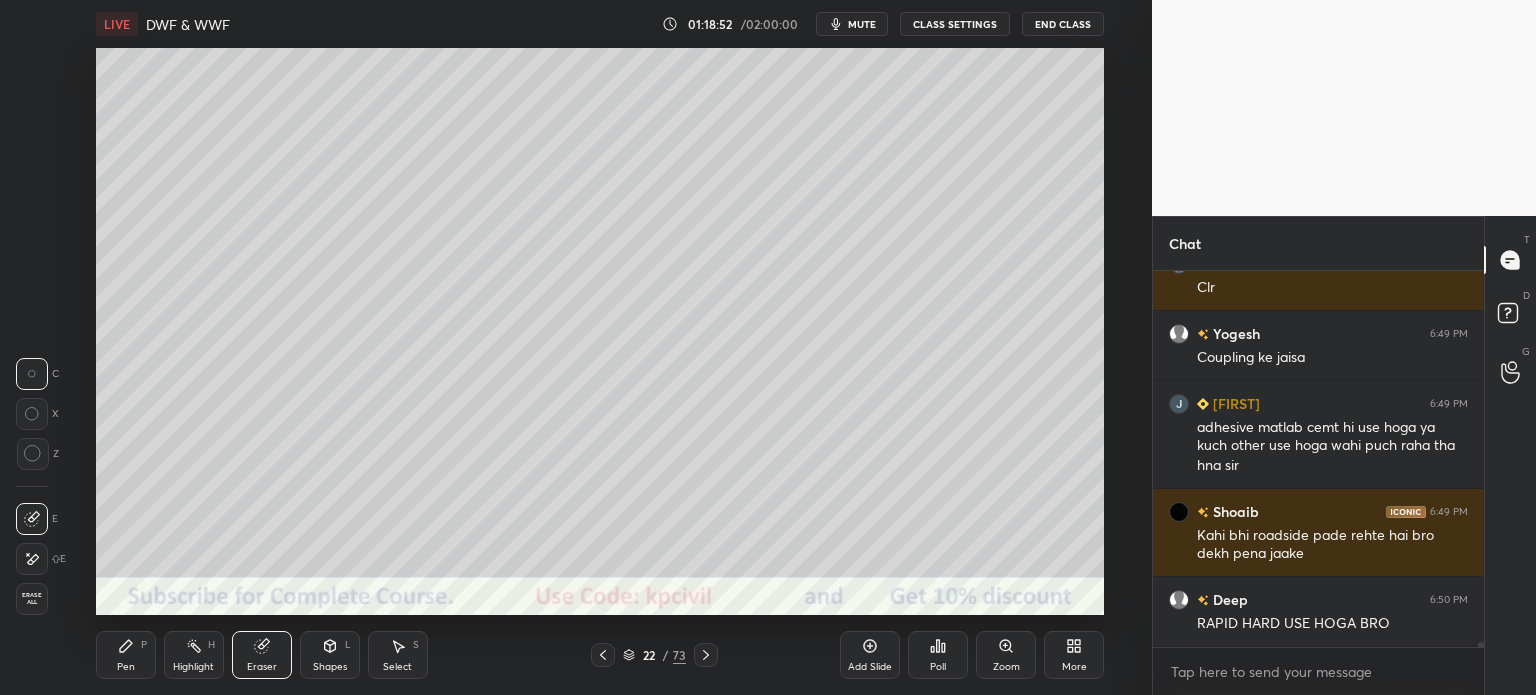 click on "Pen P" at bounding box center [126, 655] 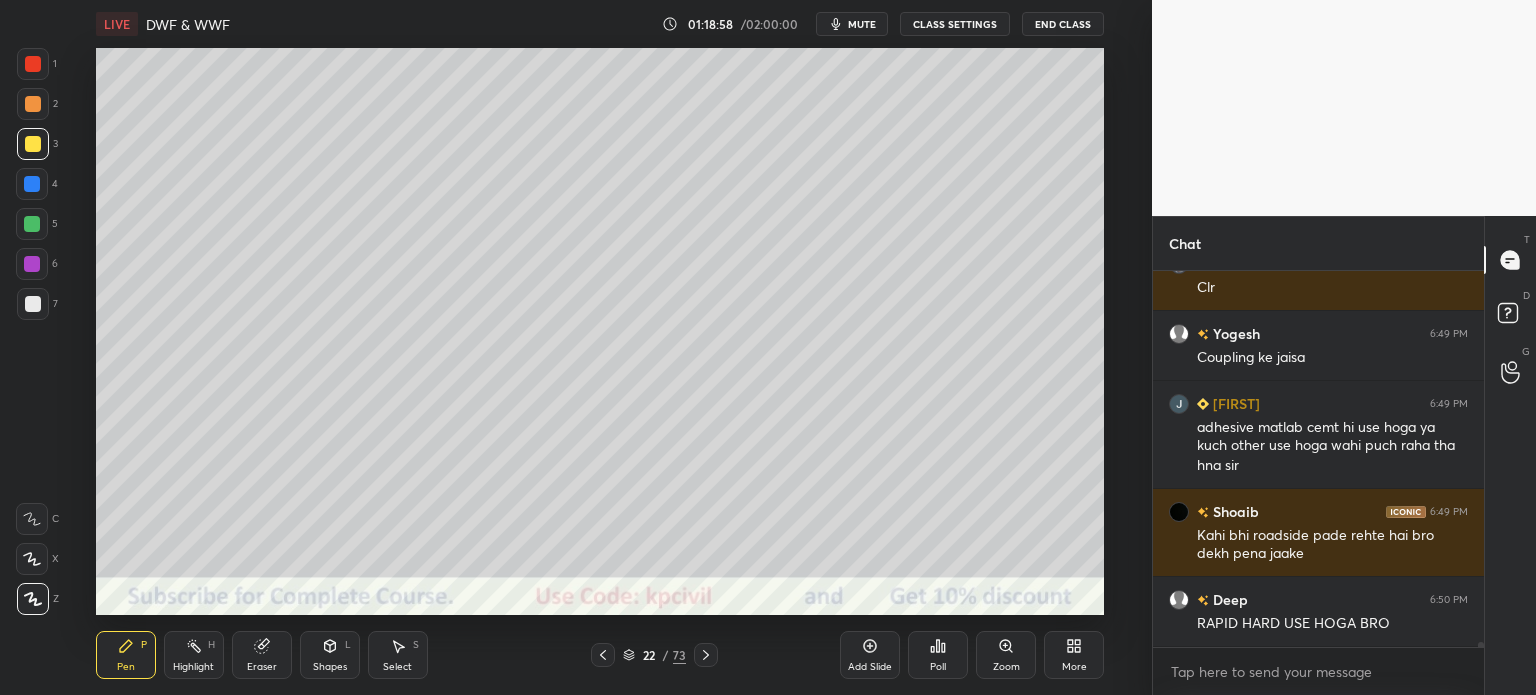 click at bounding box center (33, 304) 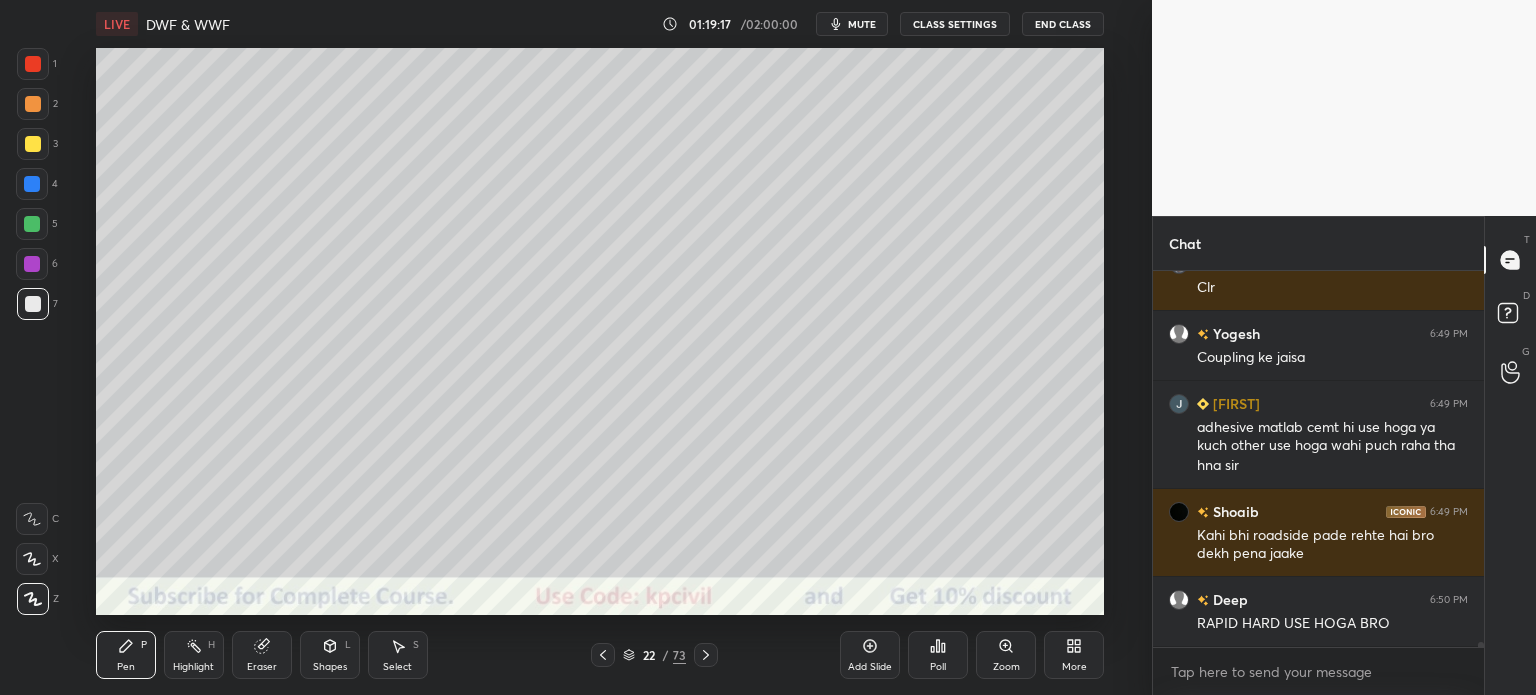 scroll, scrollTop: 30554, scrollLeft: 0, axis: vertical 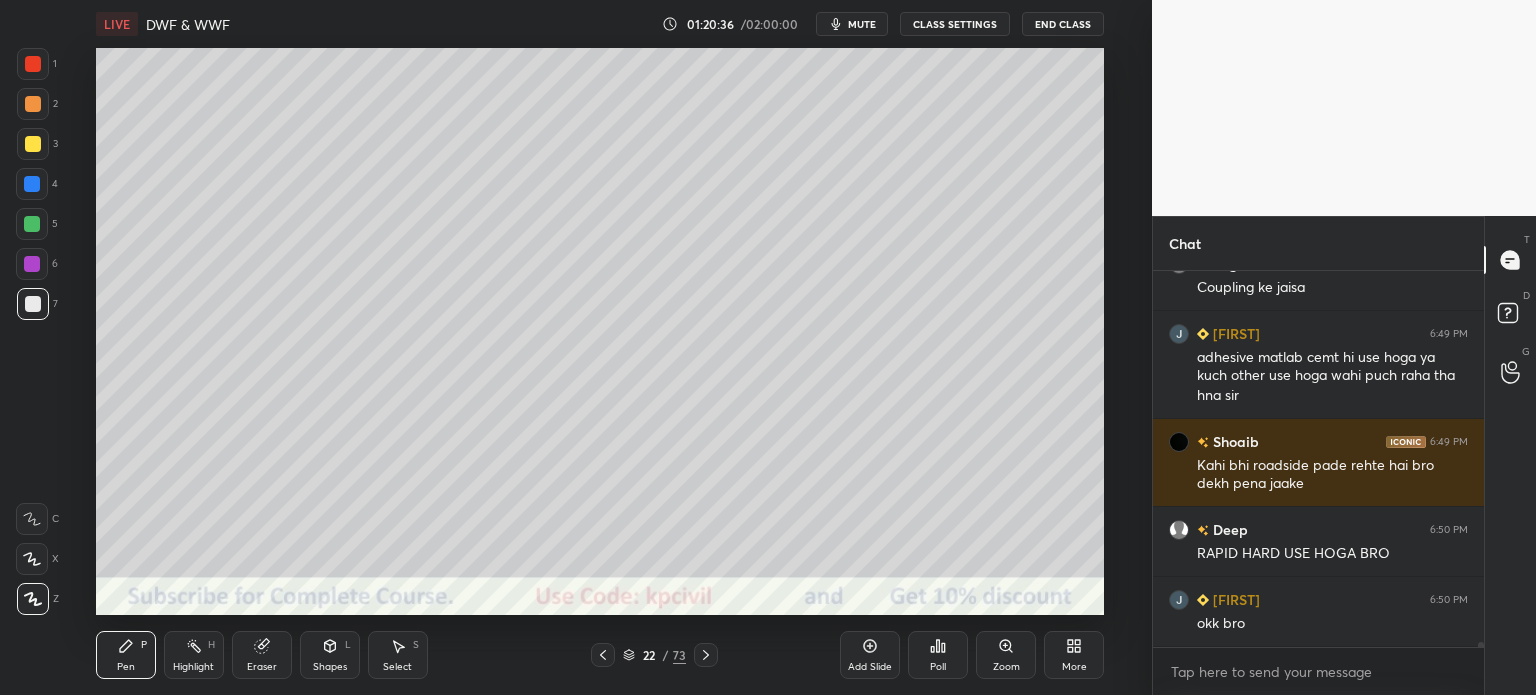 click at bounding box center [33, 144] 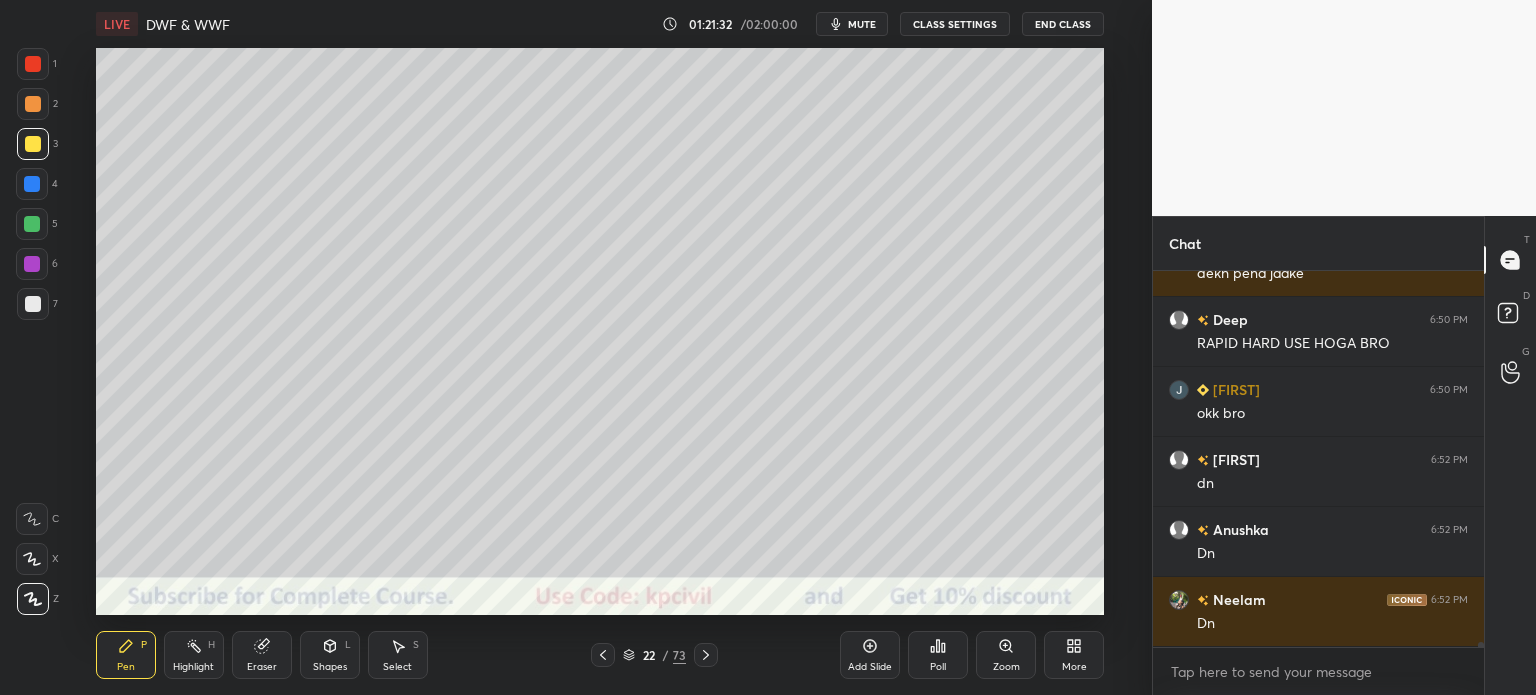 scroll, scrollTop: 30834, scrollLeft: 0, axis: vertical 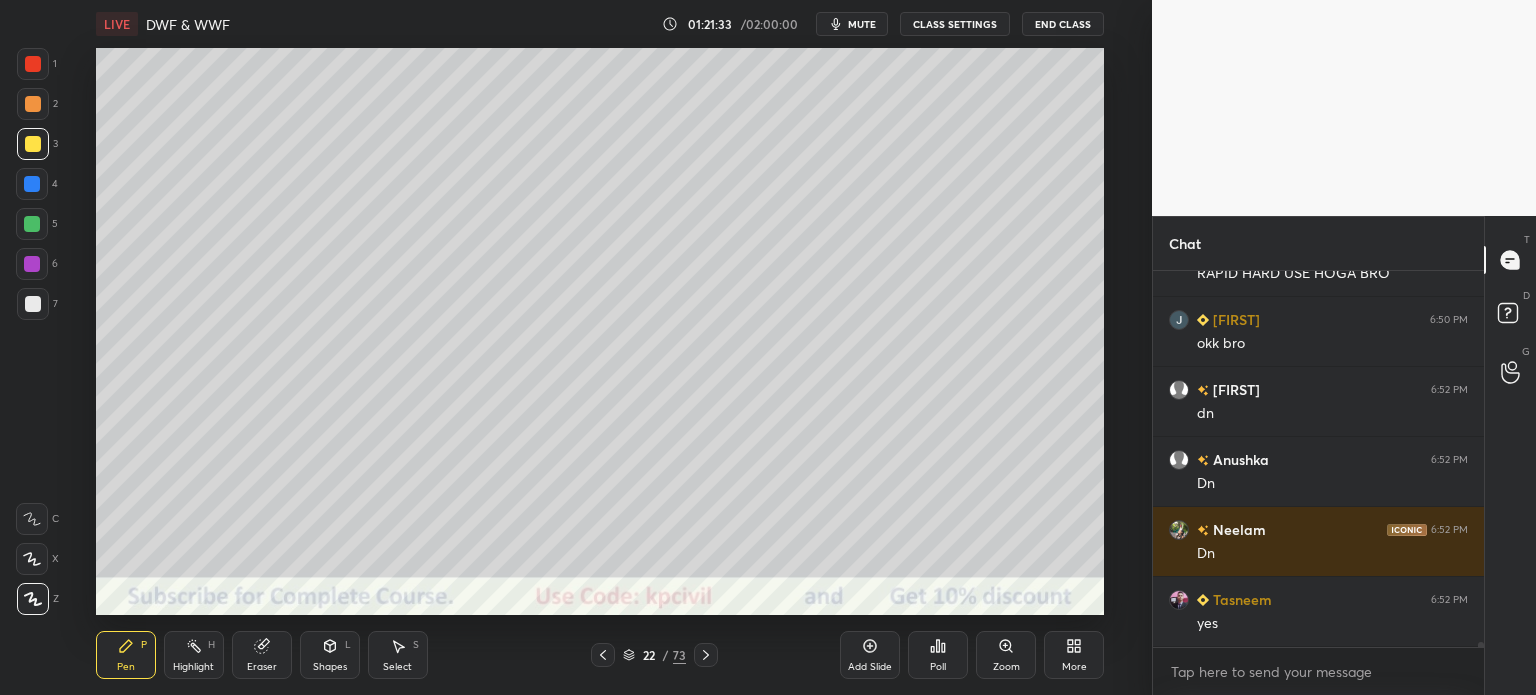 click on "Add Slide" at bounding box center [870, 655] 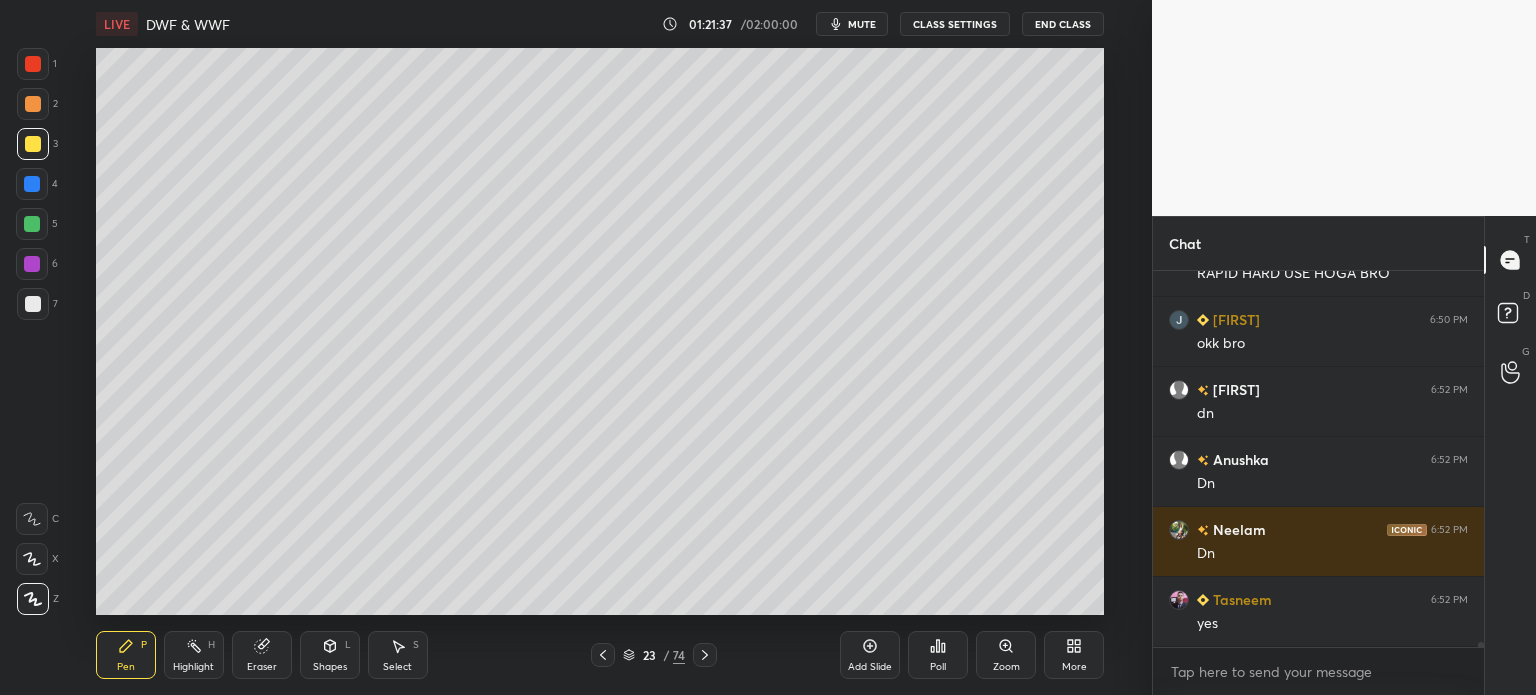 scroll, scrollTop: 30904, scrollLeft: 0, axis: vertical 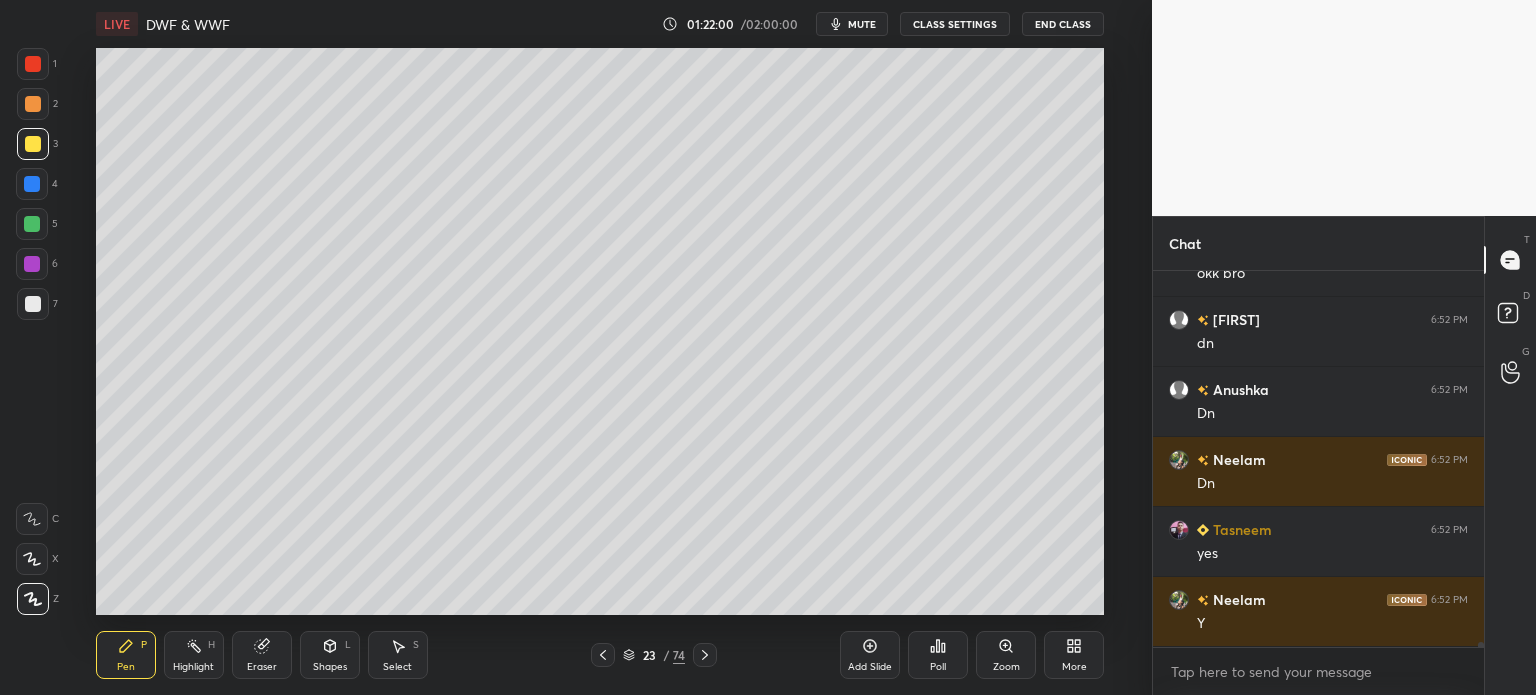 click at bounding box center (32, 184) 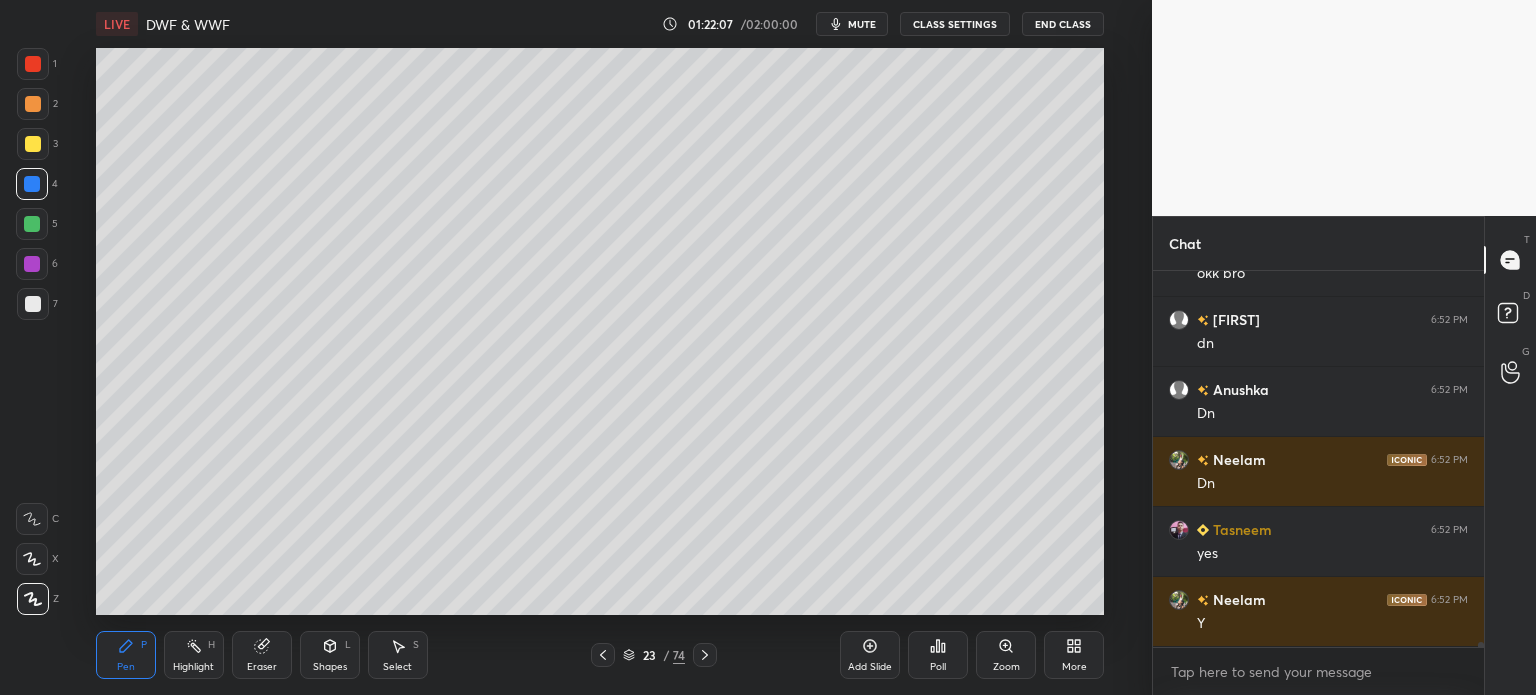 click on "Shapes L" at bounding box center [330, 655] 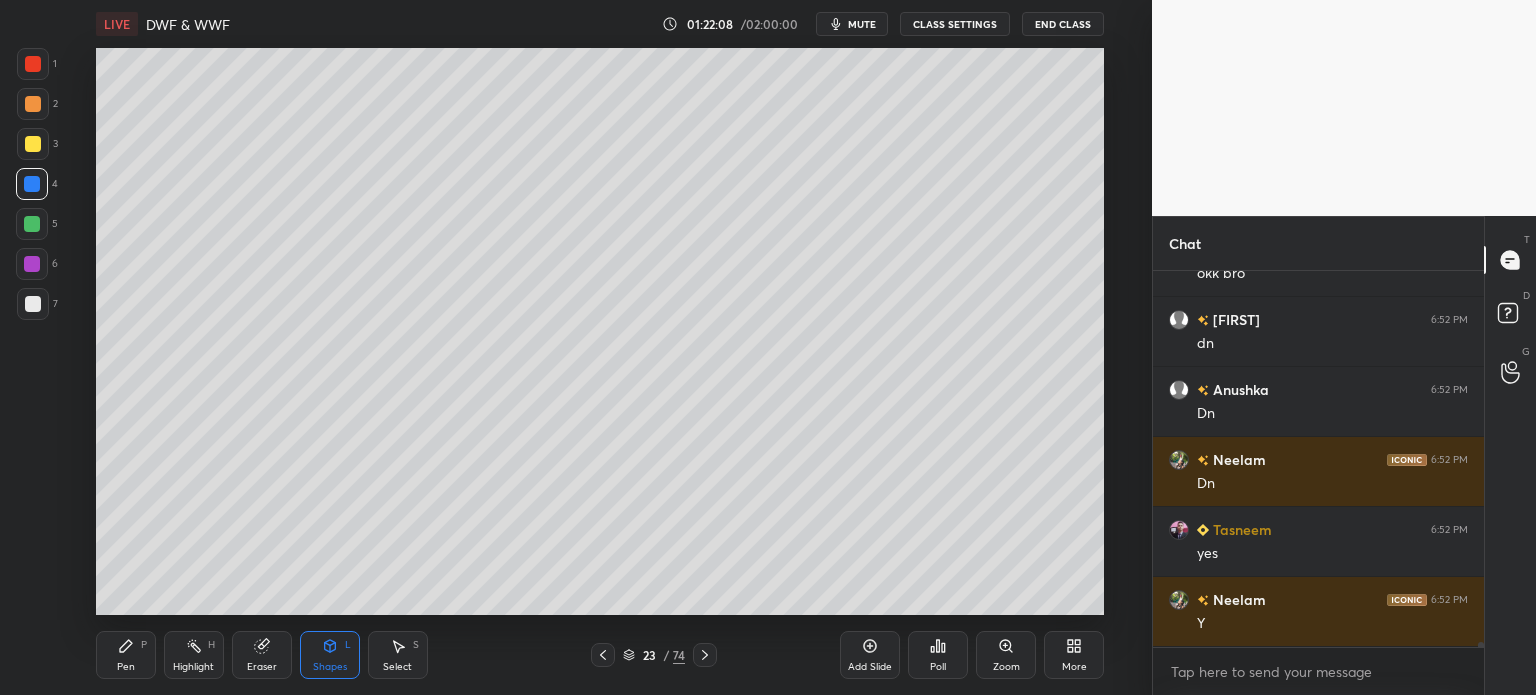 click on "Eraser" at bounding box center (262, 667) 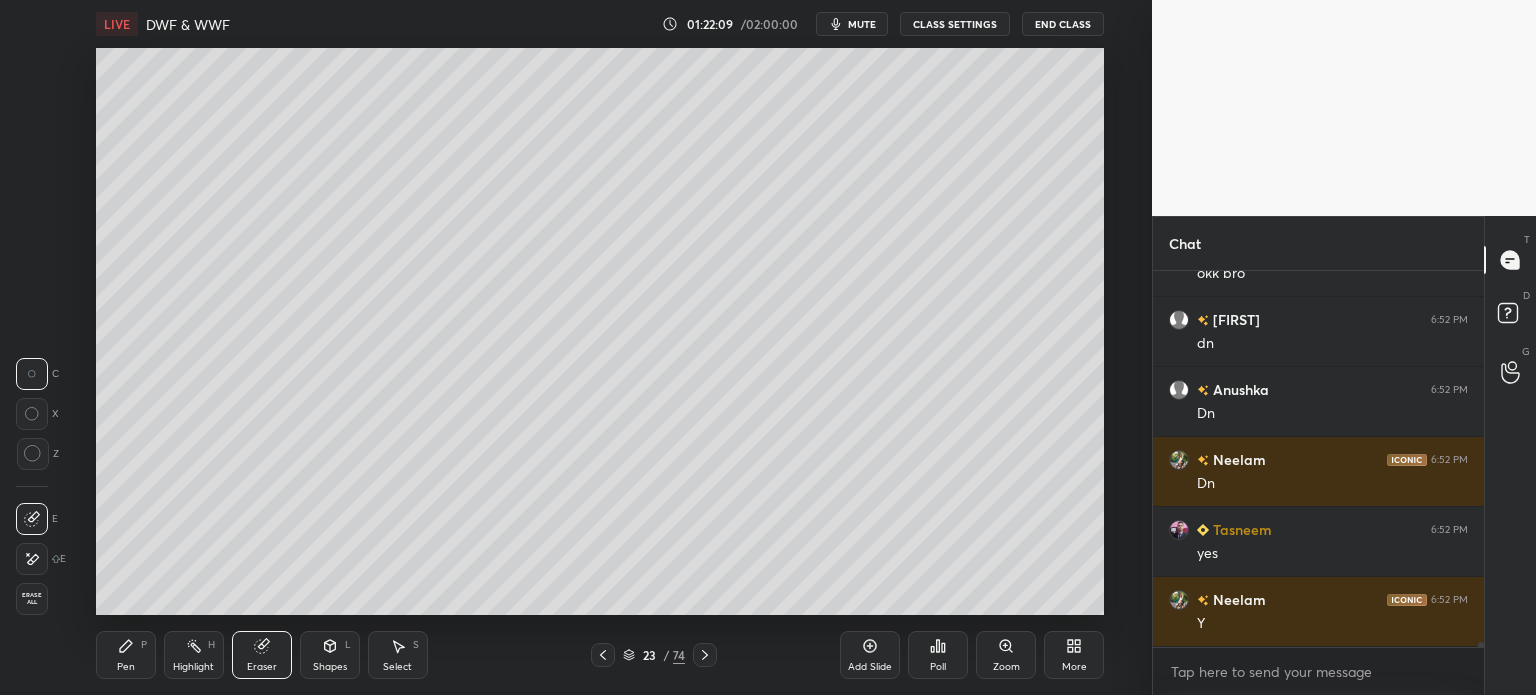 click 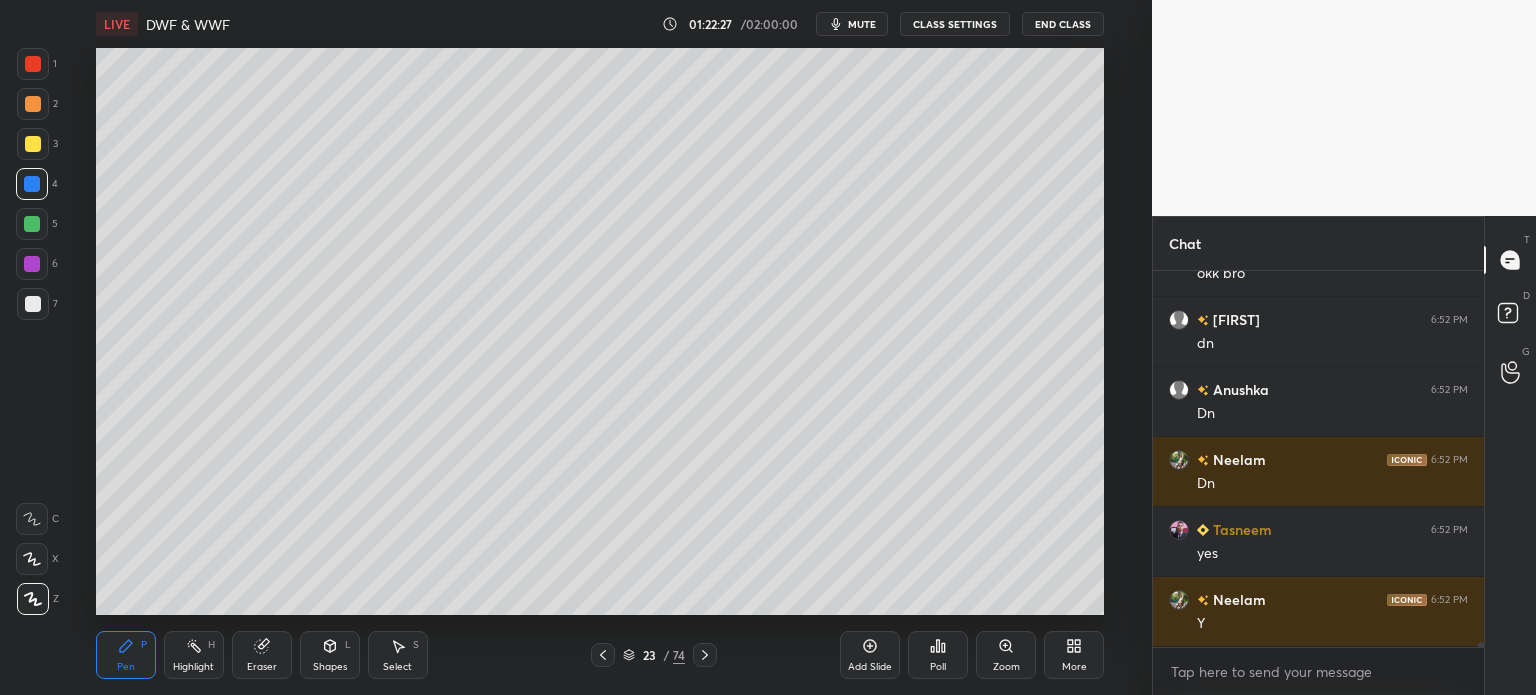 click on "Shapes" at bounding box center (330, 667) 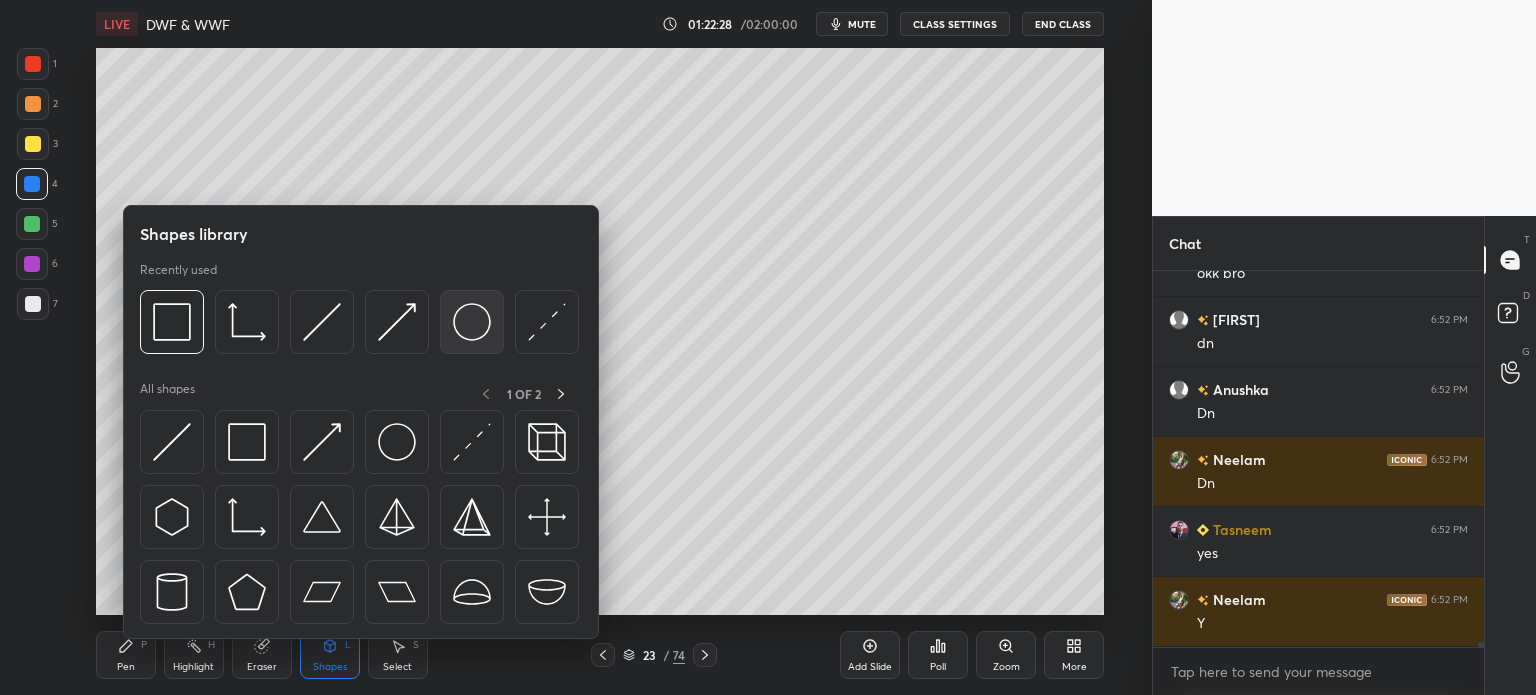 click at bounding box center [472, 322] 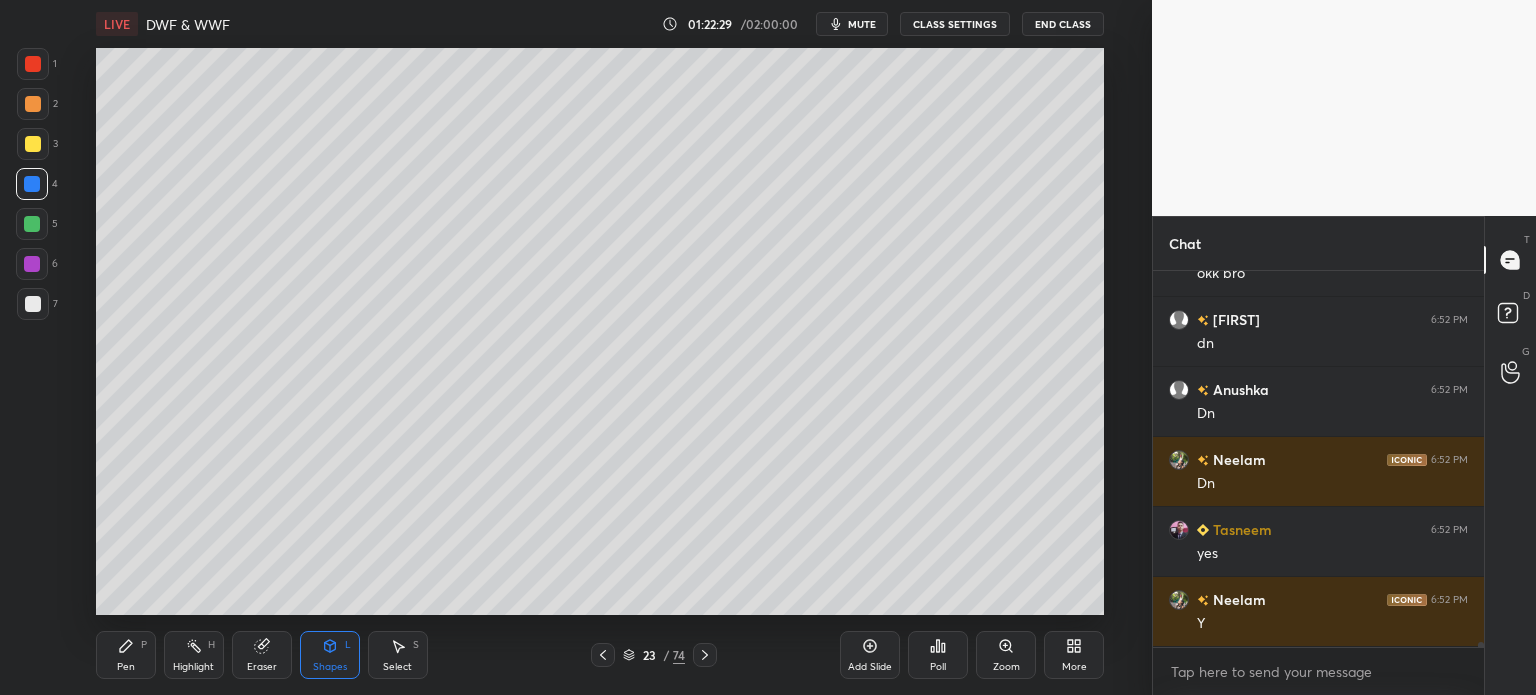 click at bounding box center [33, 104] 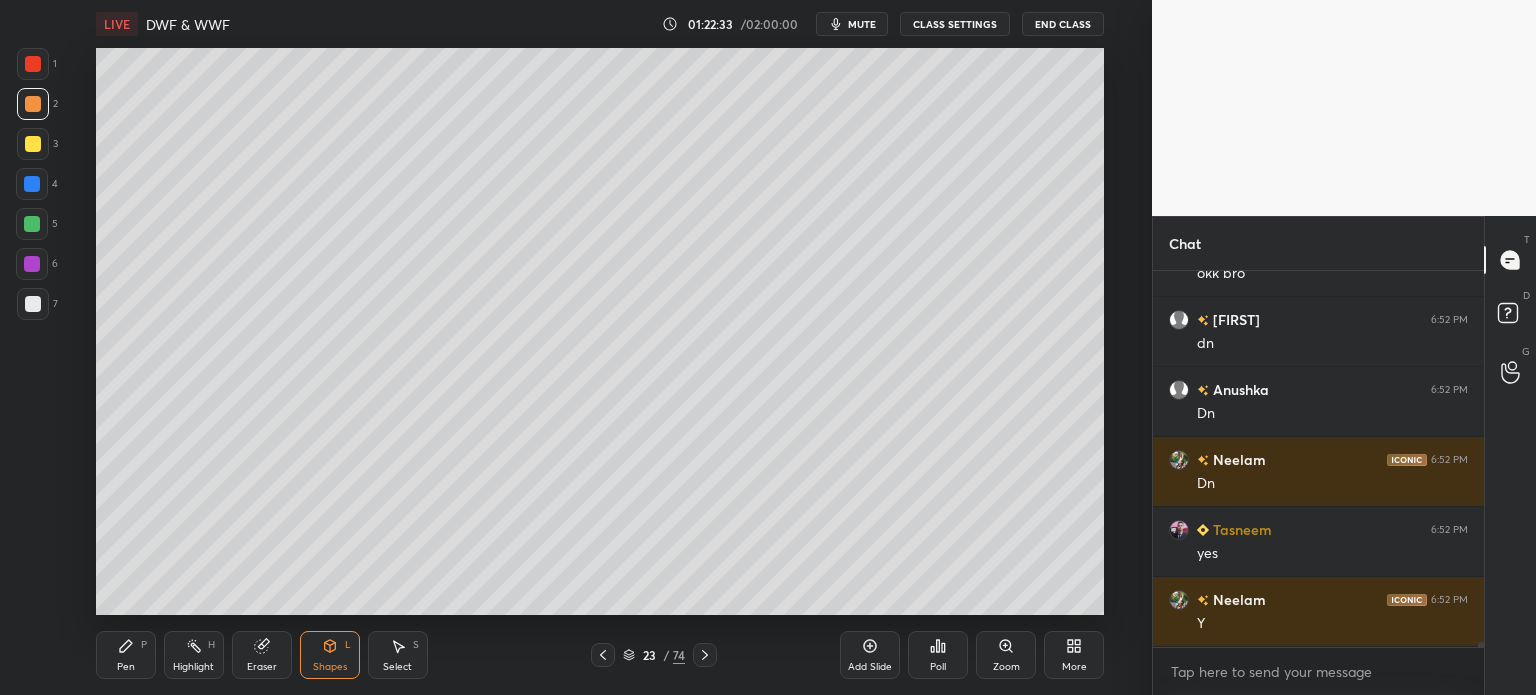 click on "Pen" at bounding box center [126, 667] 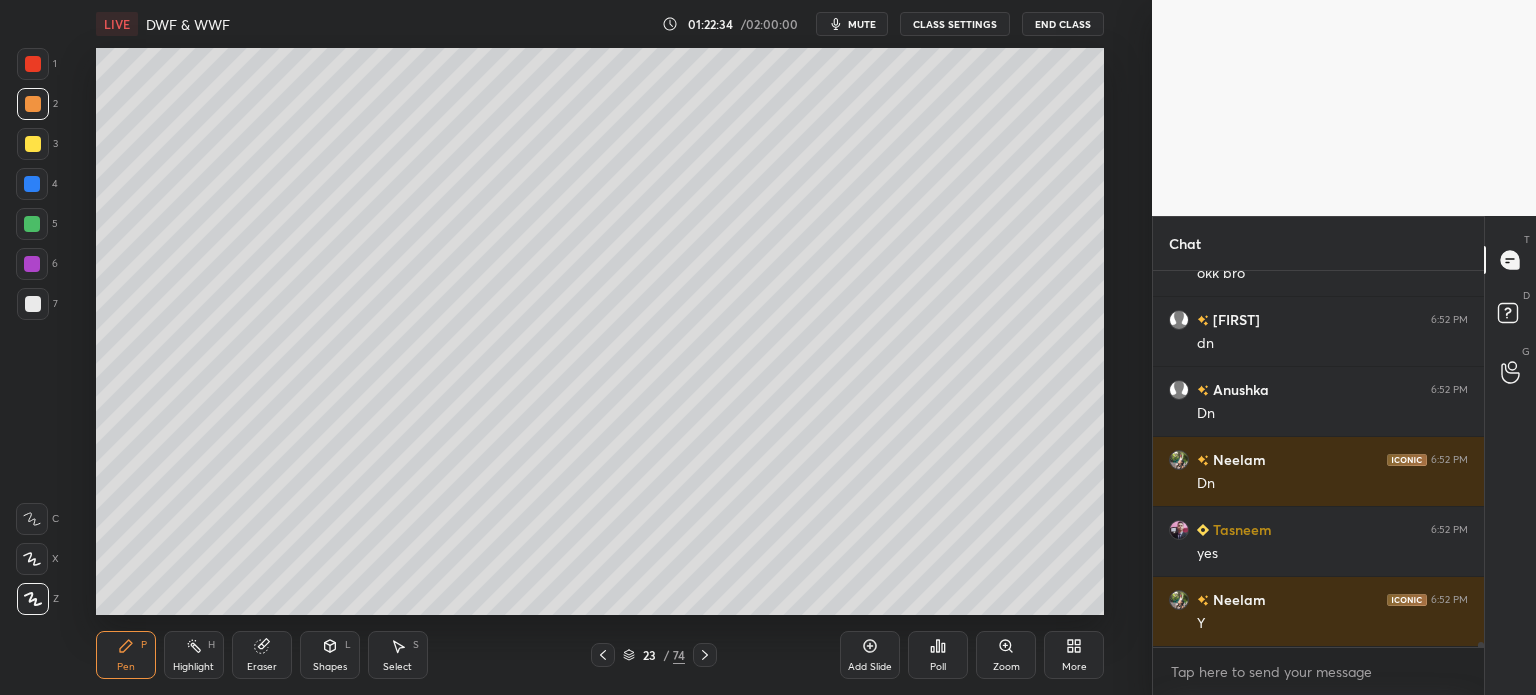 click at bounding box center (33, 304) 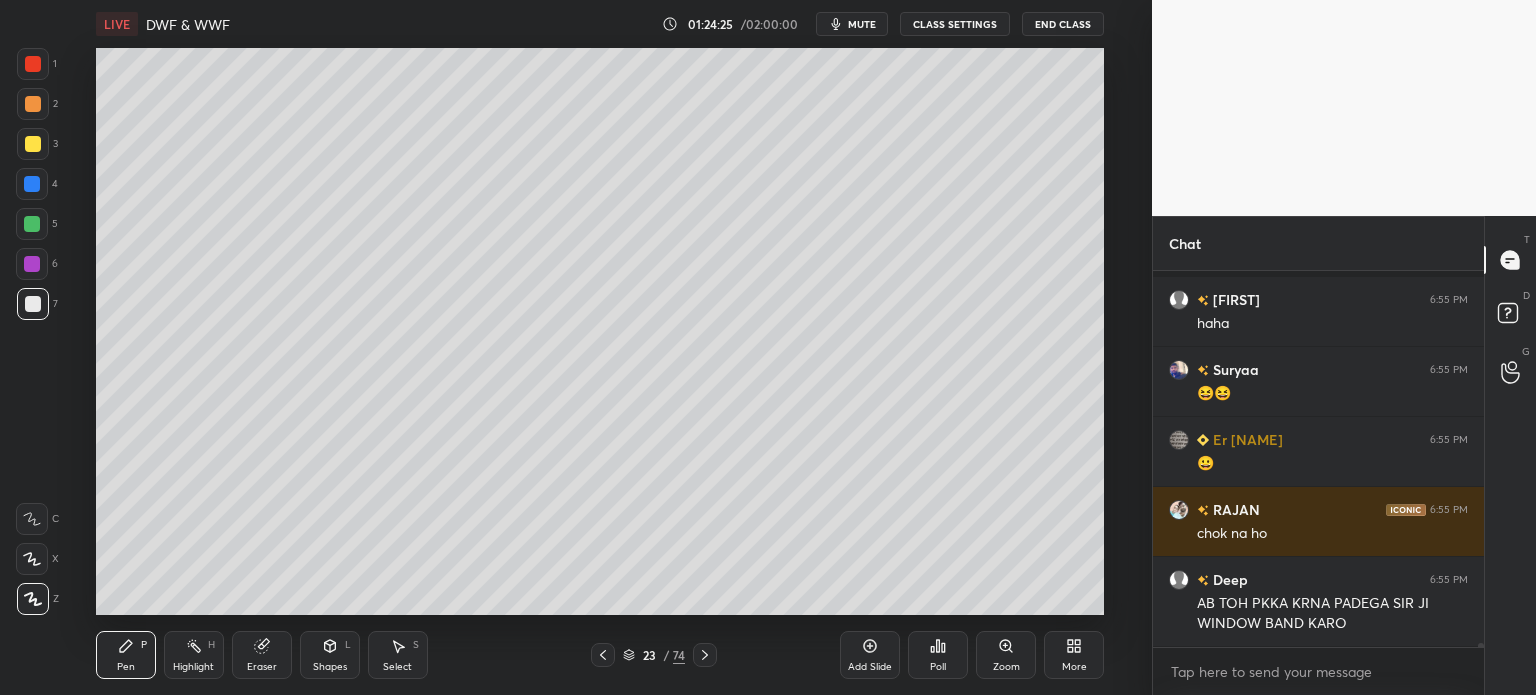 scroll, scrollTop: 31502, scrollLeft: 0, axis: vertical 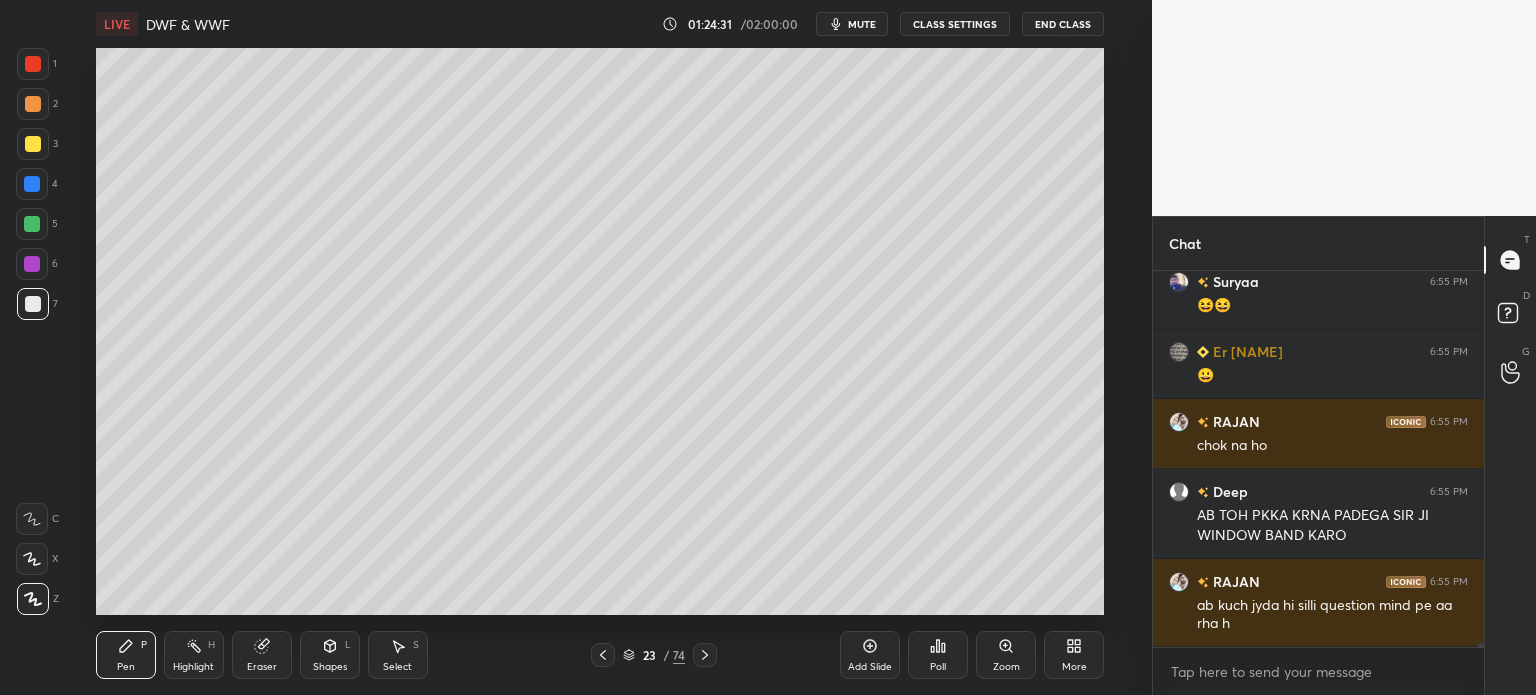 click at bounding box center (33, 144) 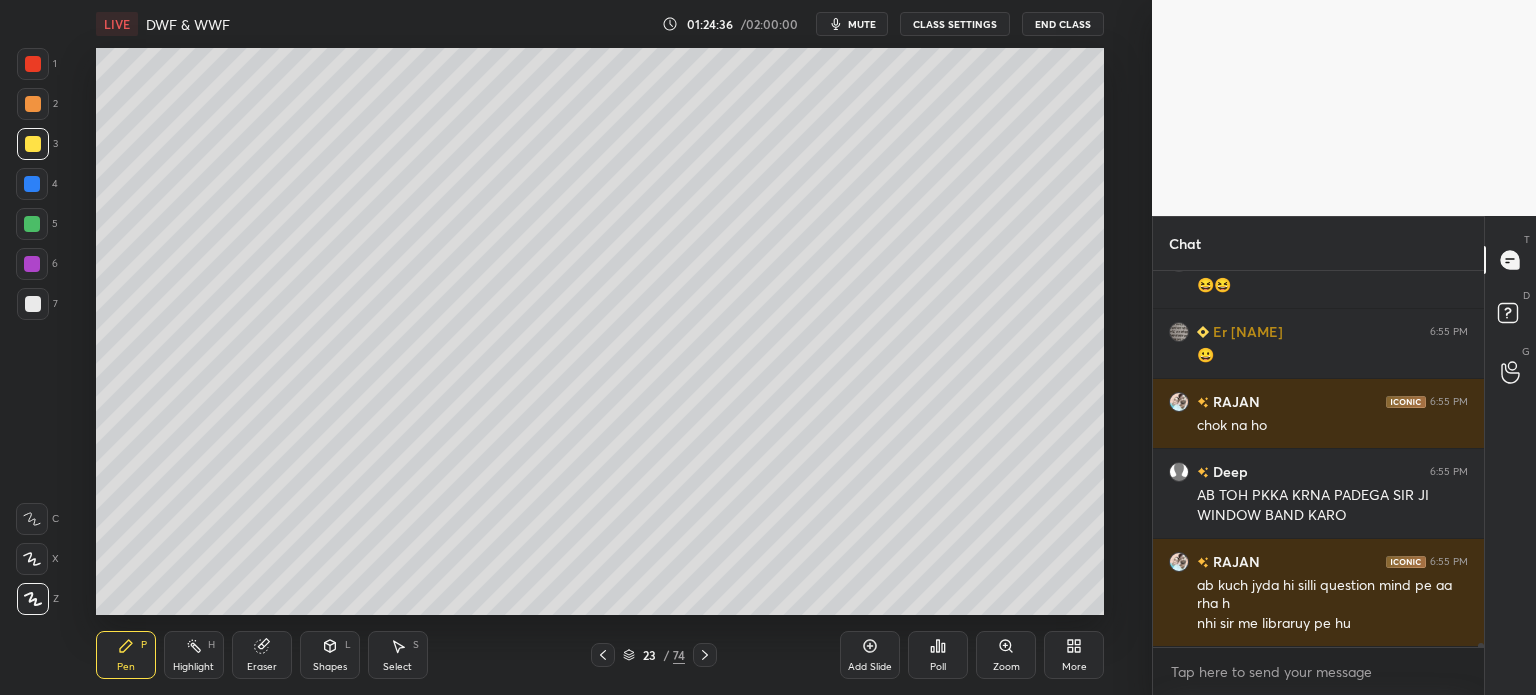 scroll, scrollTop: 31592, scrollLeft: 0, axis: vertical 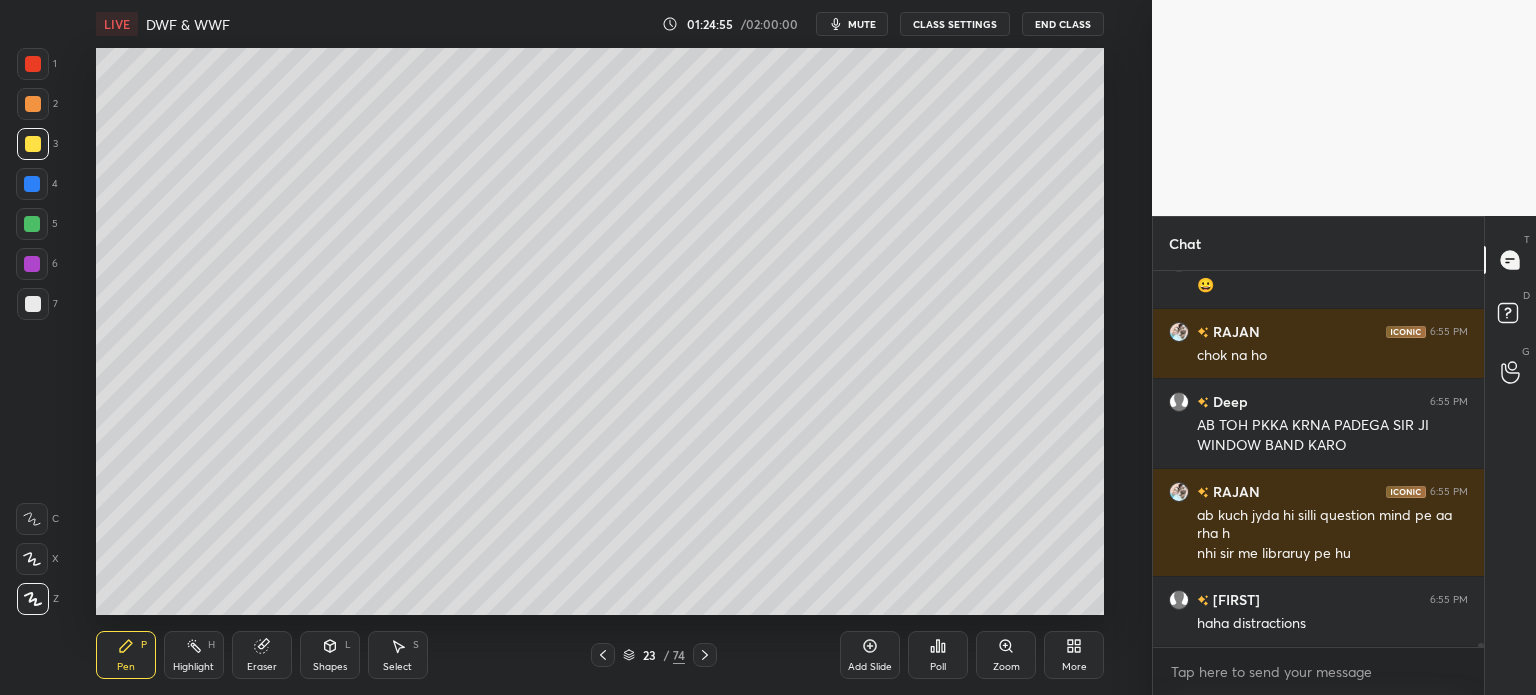 click 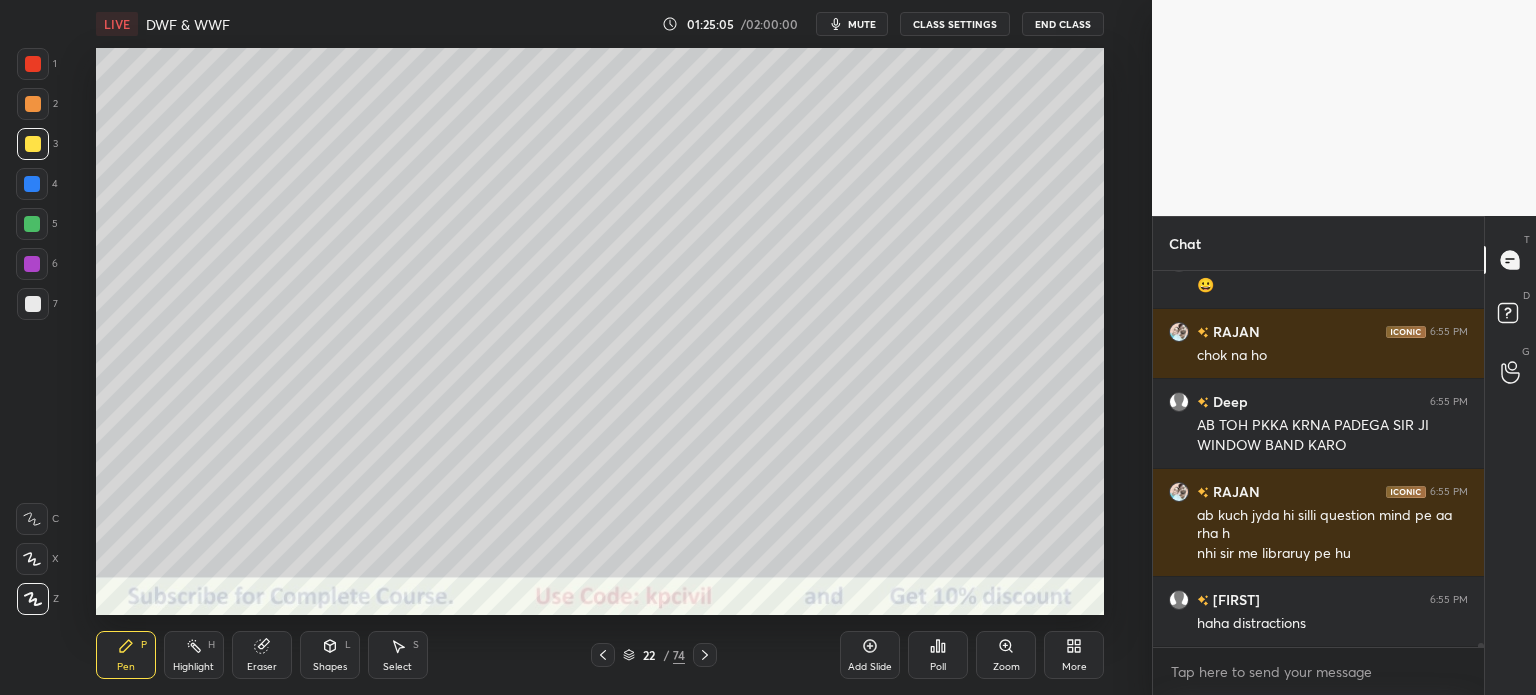 scroll, scrollTop: 31662, scrollLeft: 0, axis: vertical 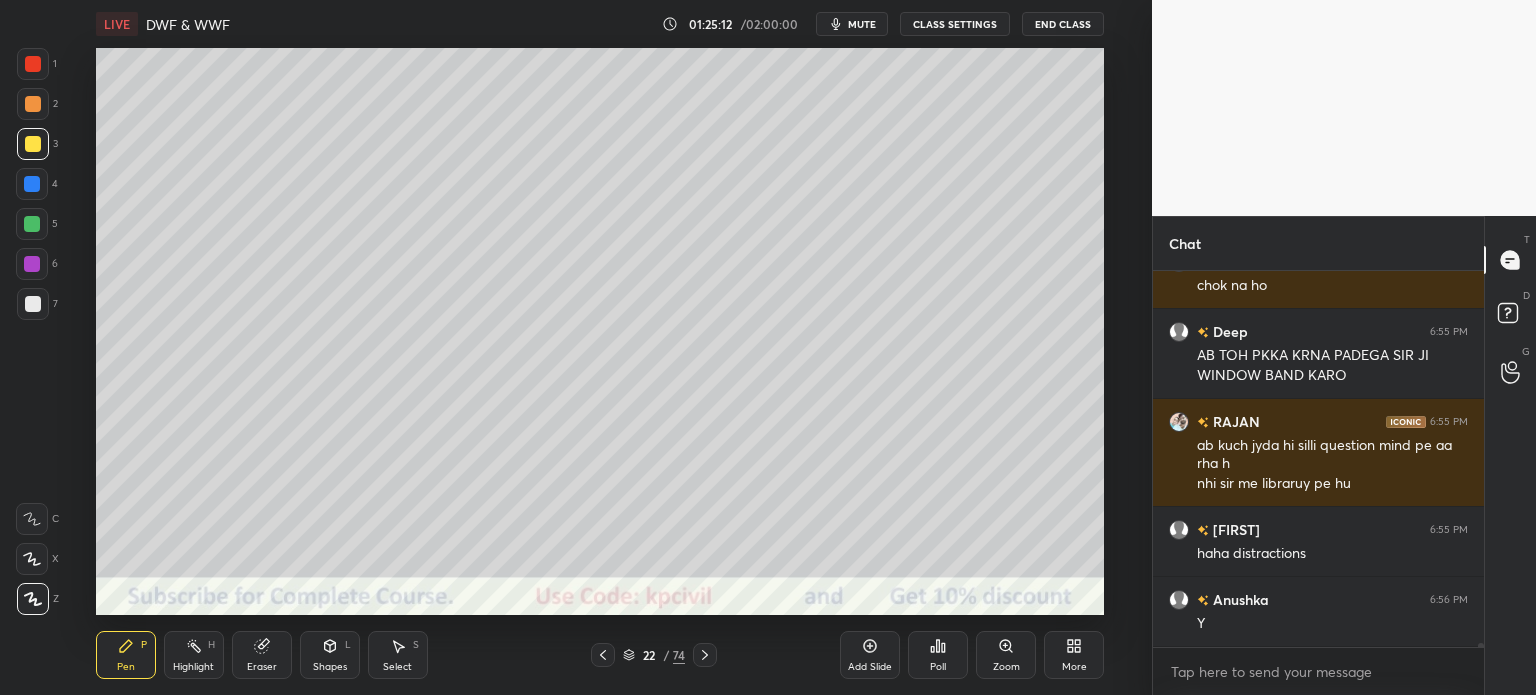 click at bounding box center [705, 655] 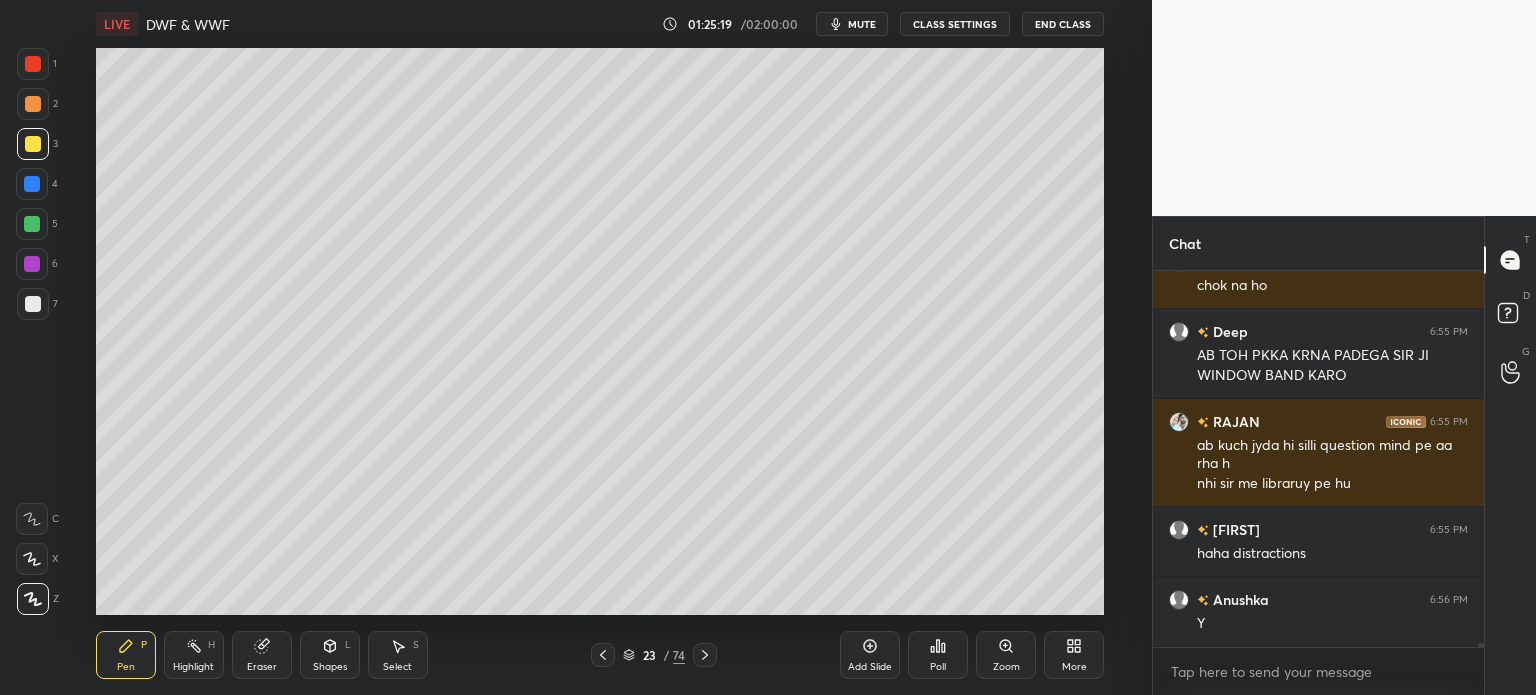 scroll, scrollTop: 31786, scrollLeft: 0, axis: vertical 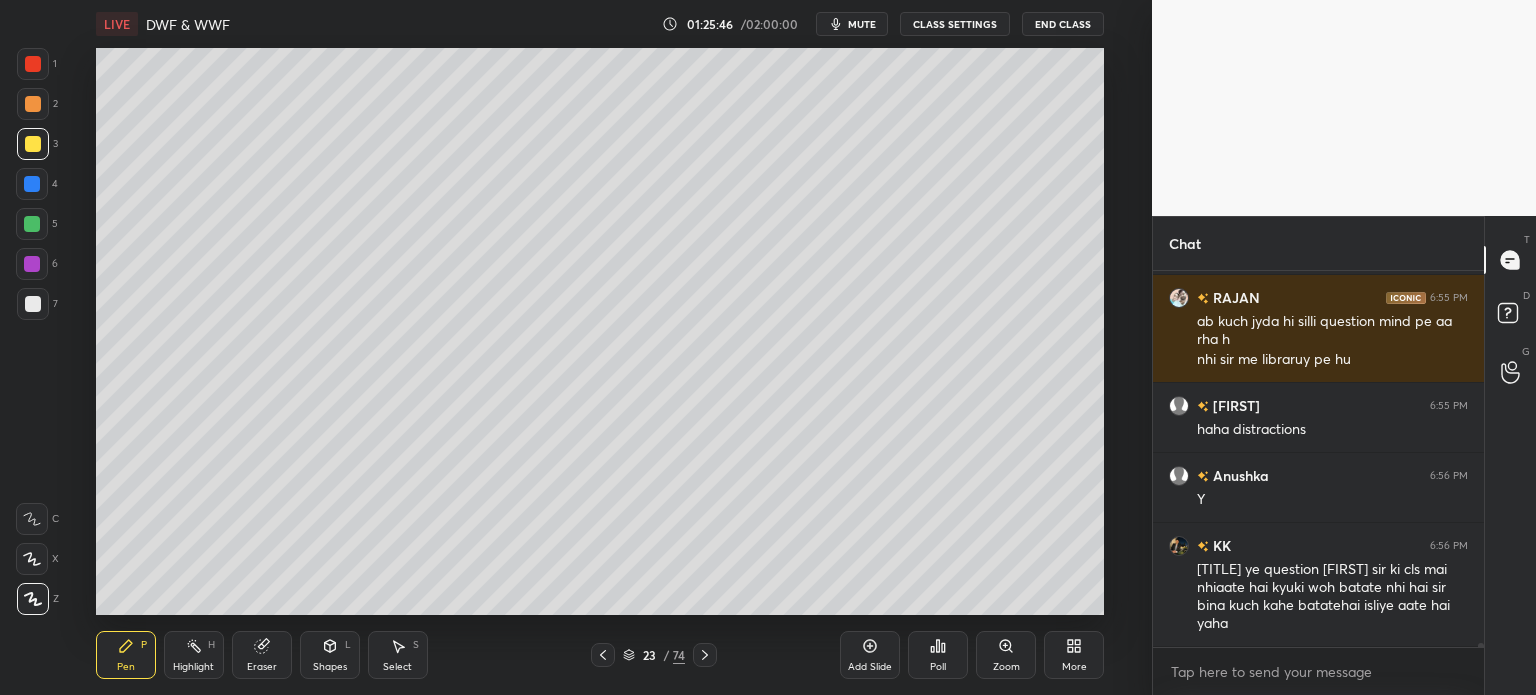 click at bounding box center (33, 304) 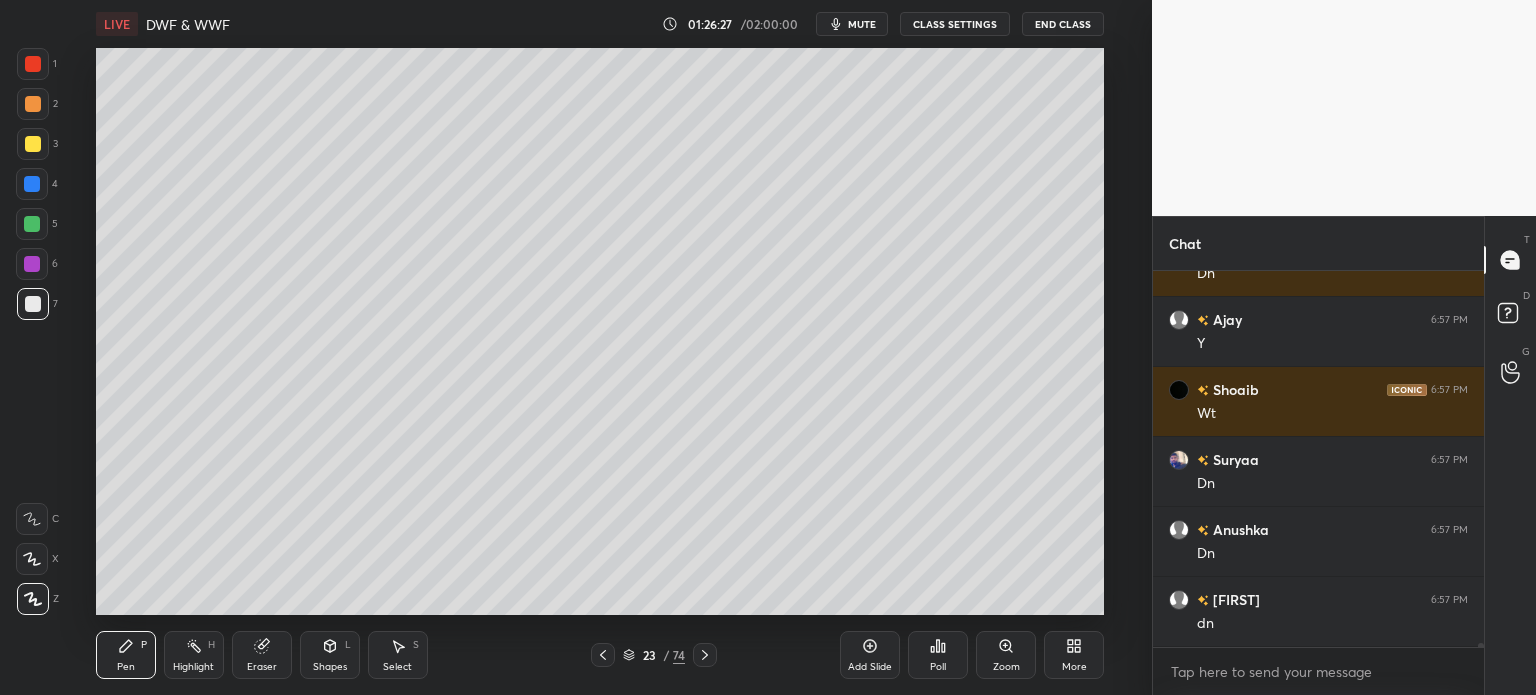 scroll, scrollTop: 32836, scrollLeft: 0, axis: vertical 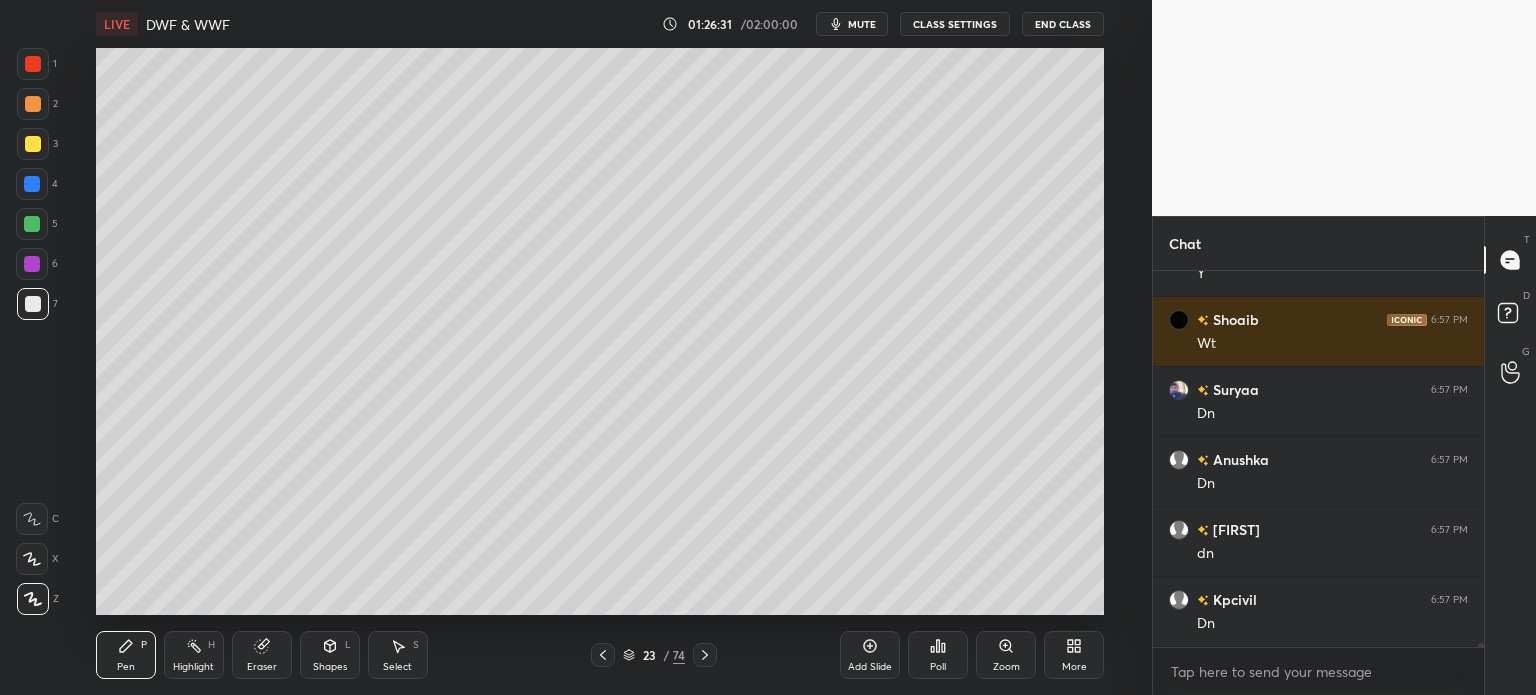 click on "Add Slide" at bounding box center (870, 655) 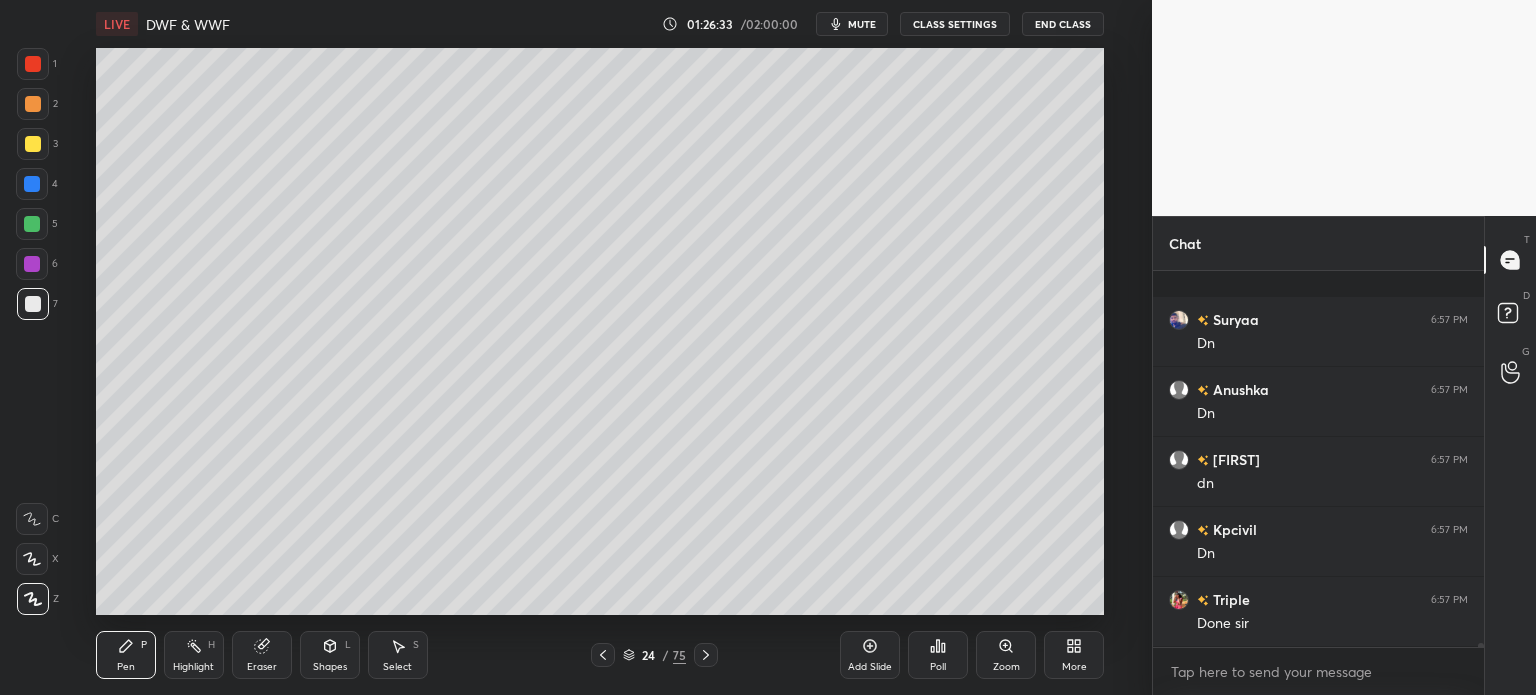 scroll, scrollTop: 33064, scrollLeft: 0, axis: vertical 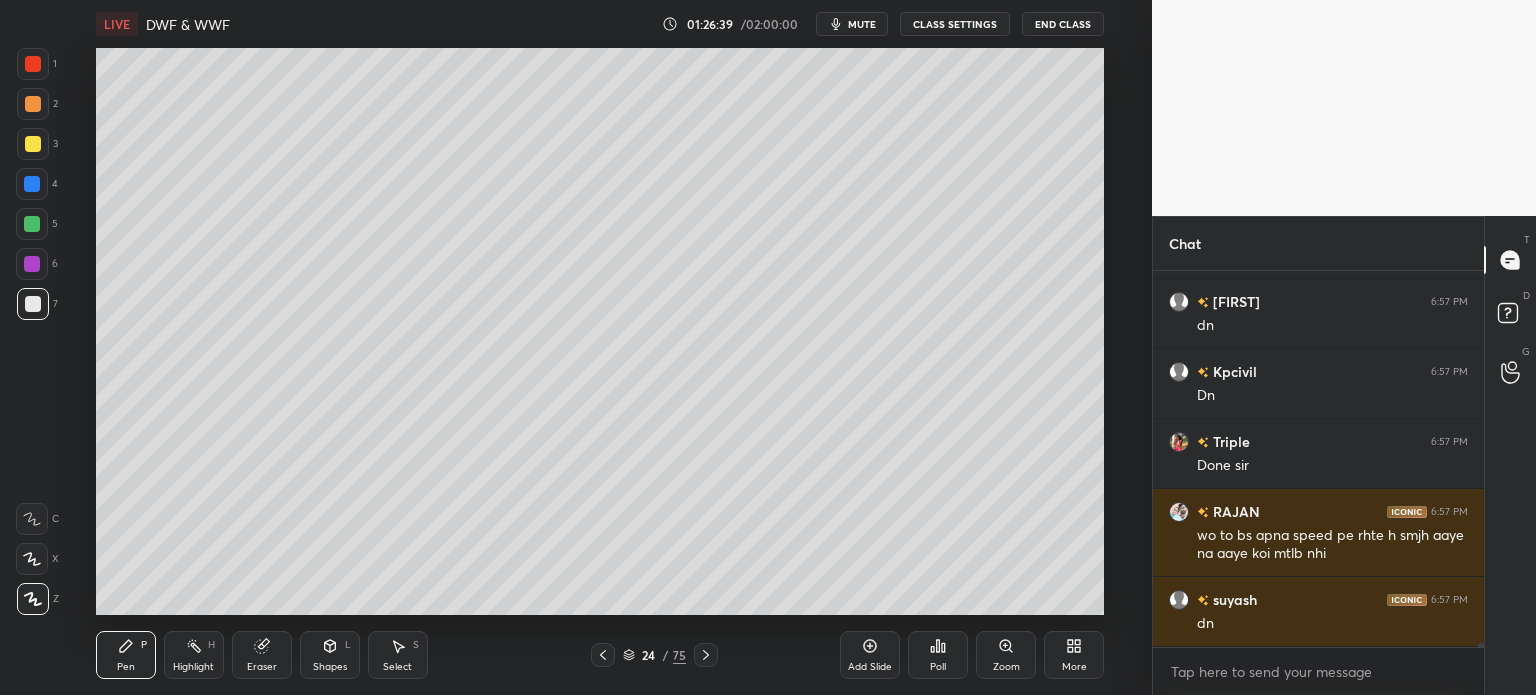 click at bounding box center [33, 144] 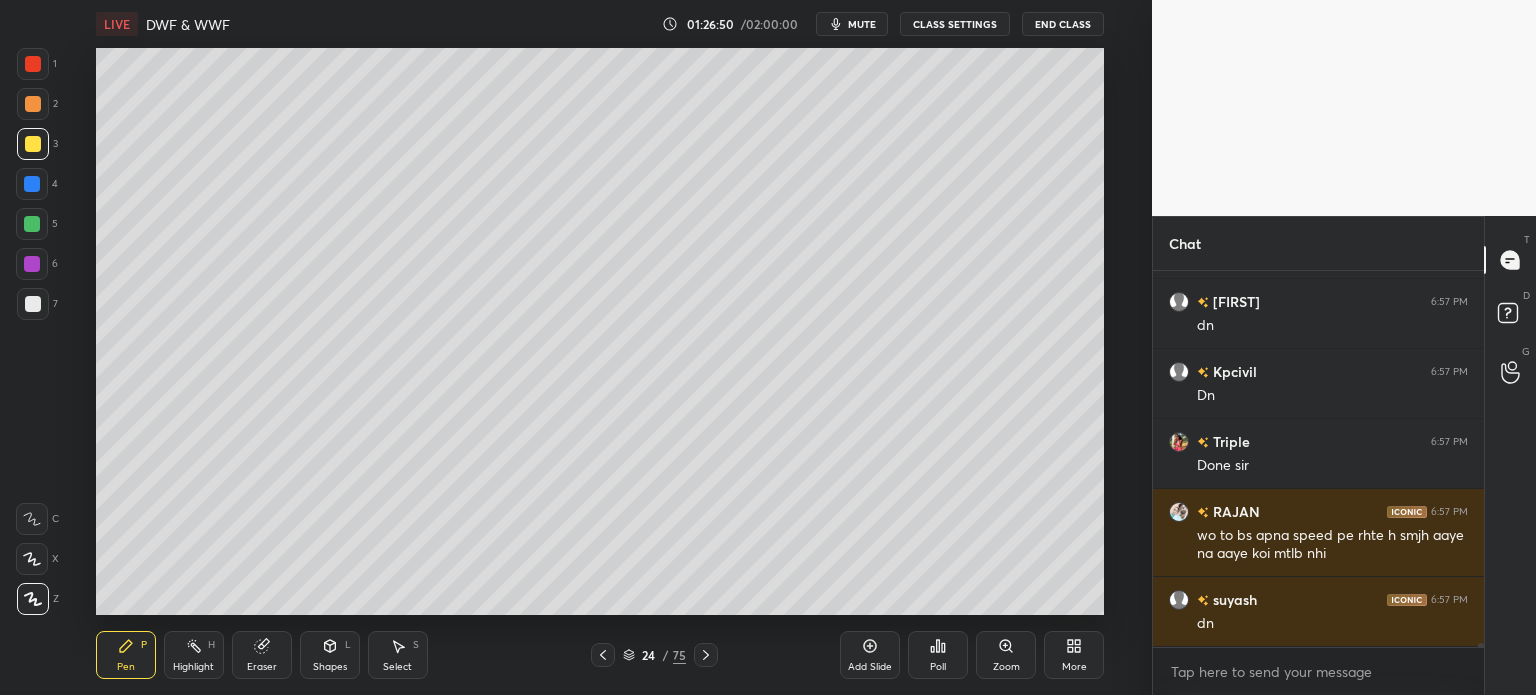 click on "Highlight" at bounding box center (193, 667) 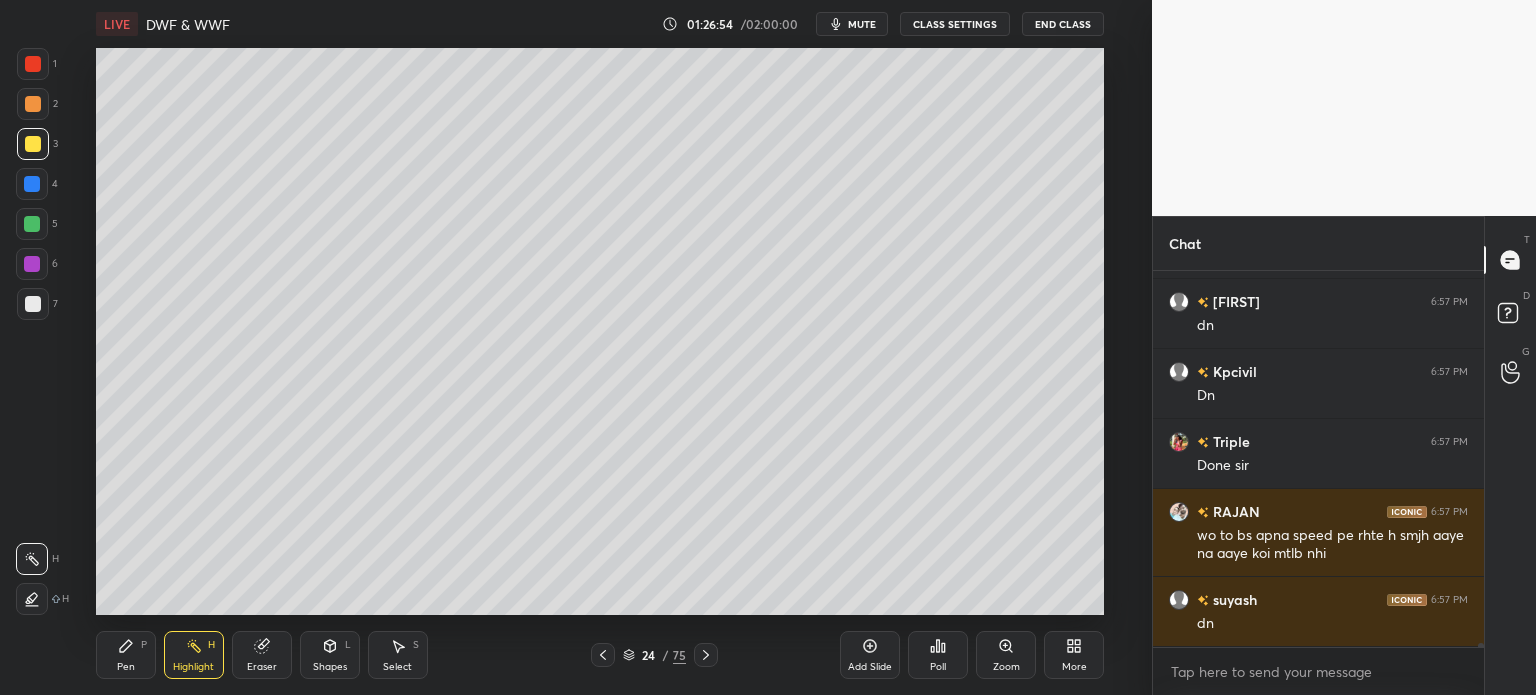 scroll, scrollTop: 33134, scrollLeft: 0, axis: vertical 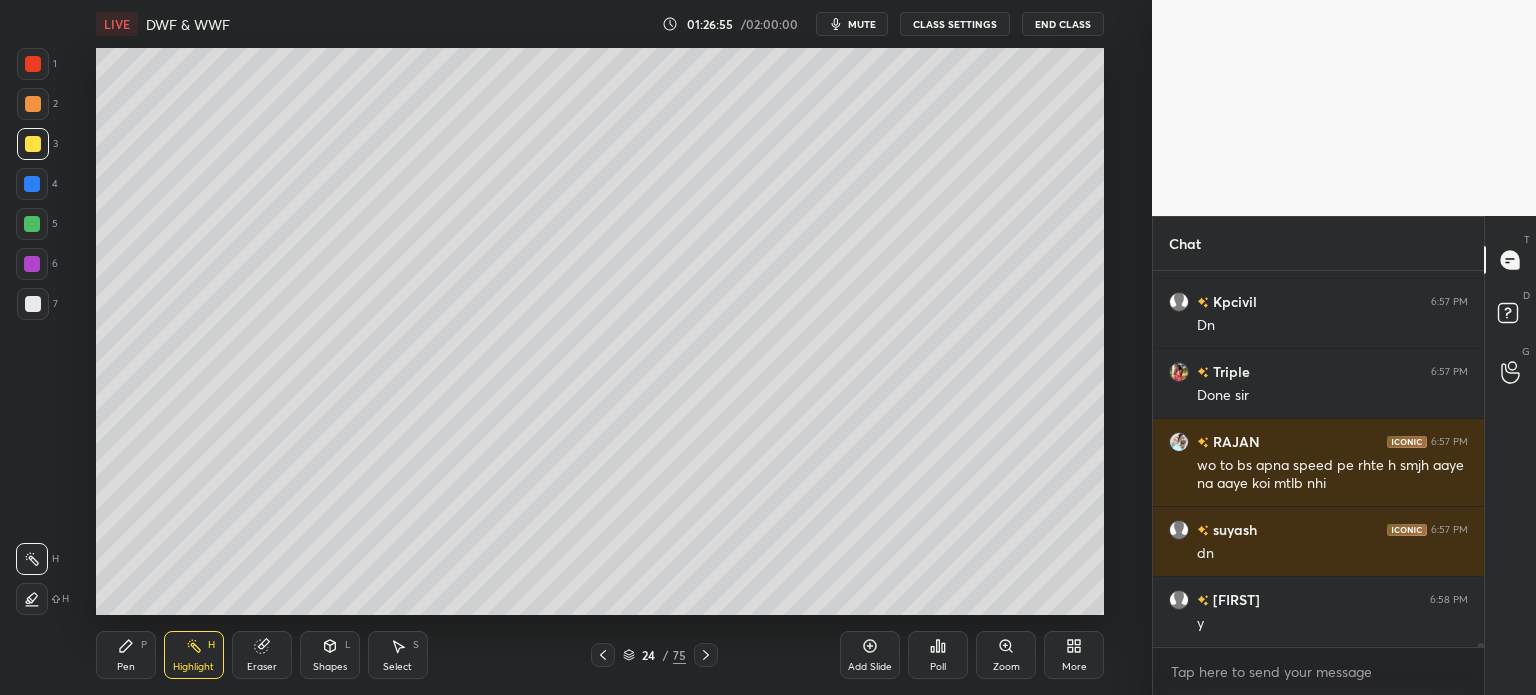 click 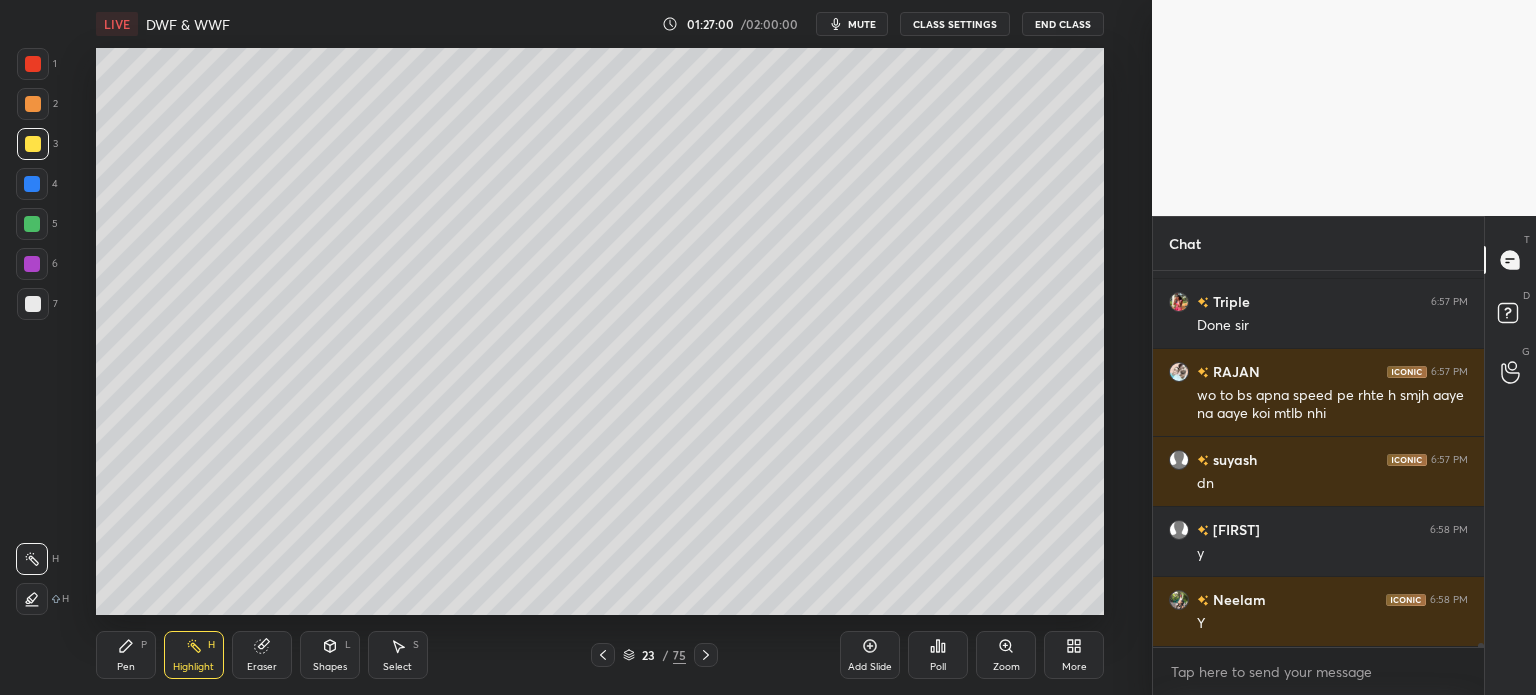 scroll, scrollTop: 33274, scrollLeft: 0, axis: vertical 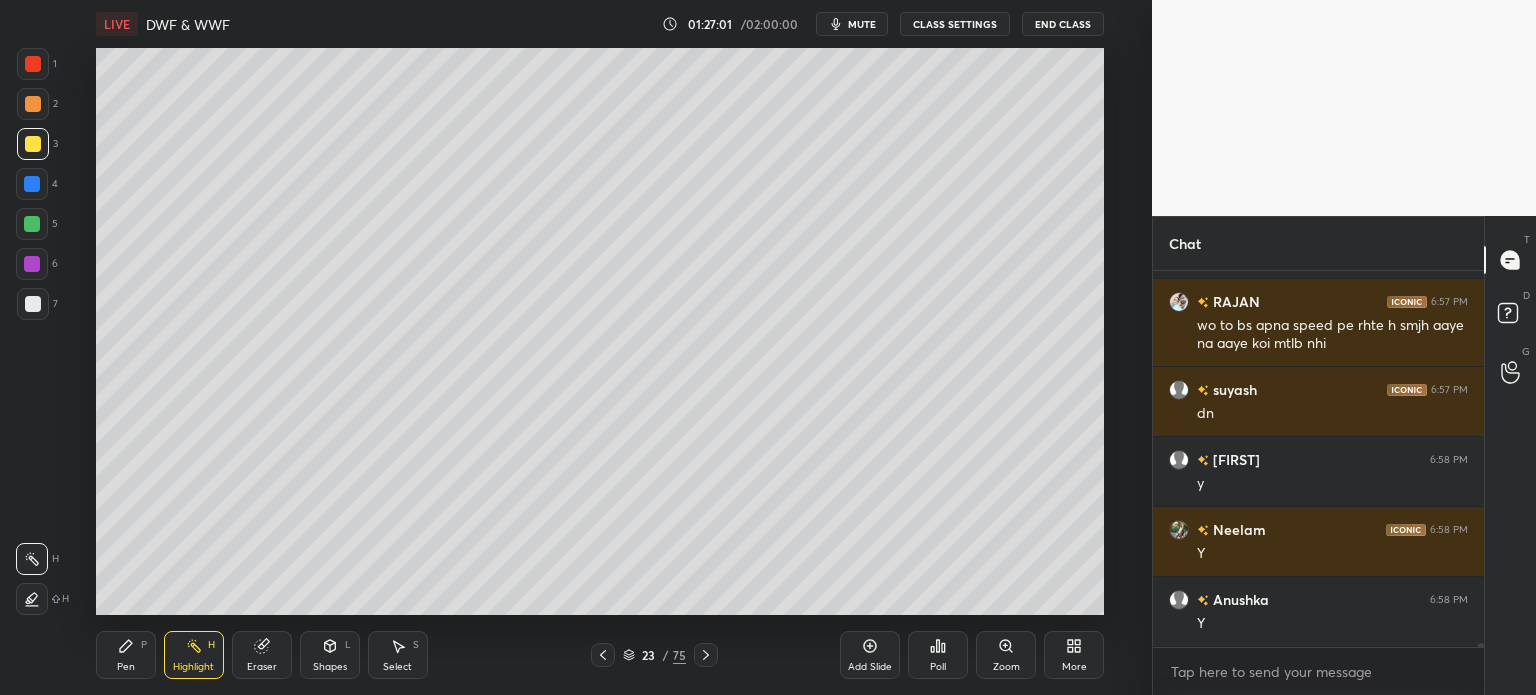 click 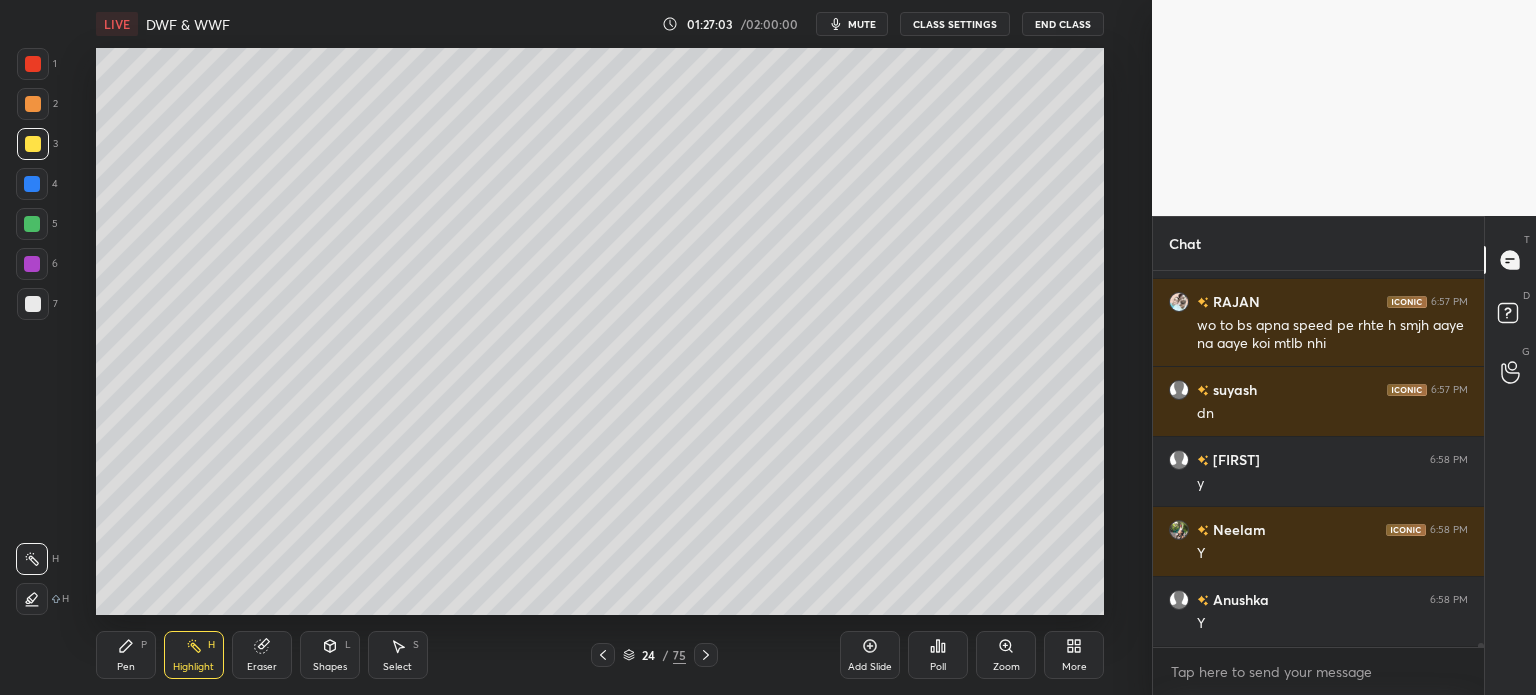 click on "Pen" at bounding box center (126, 667) 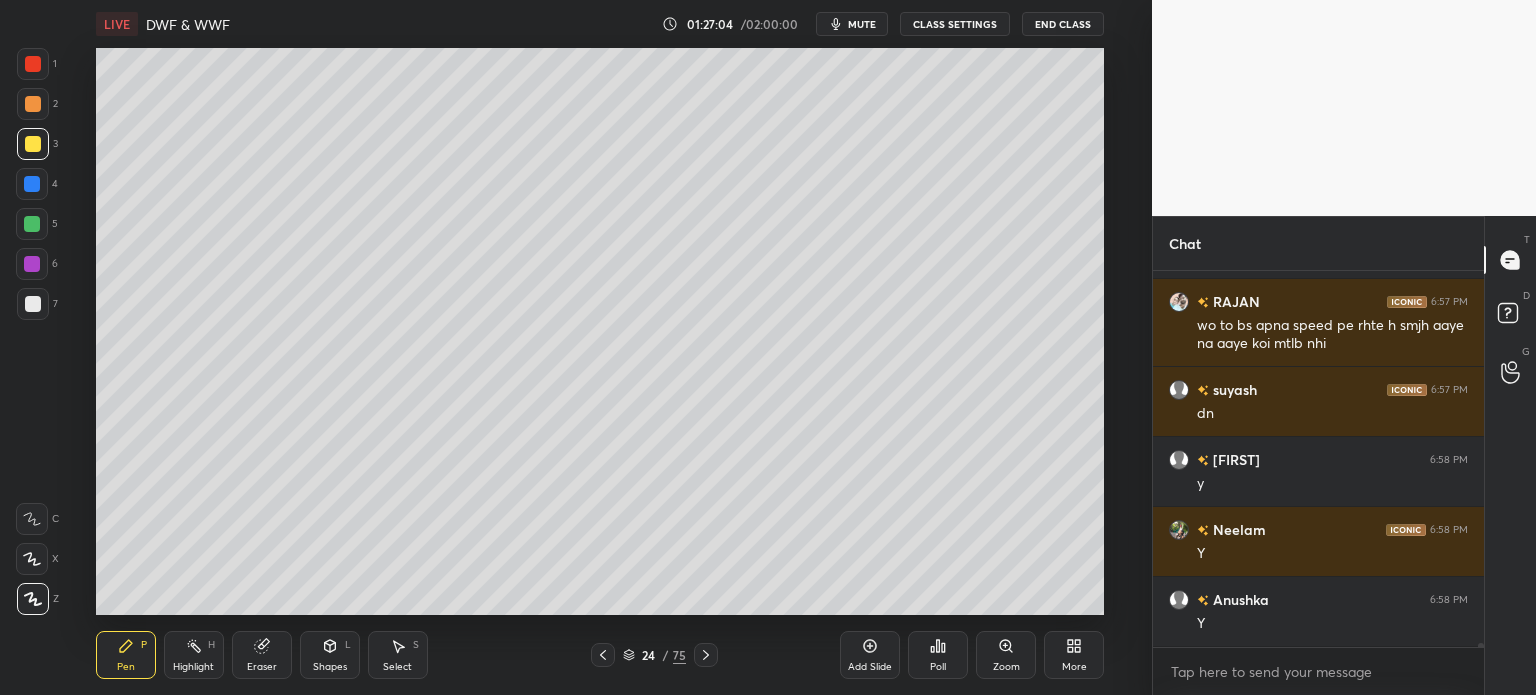 click at bounding box center [33, 304] 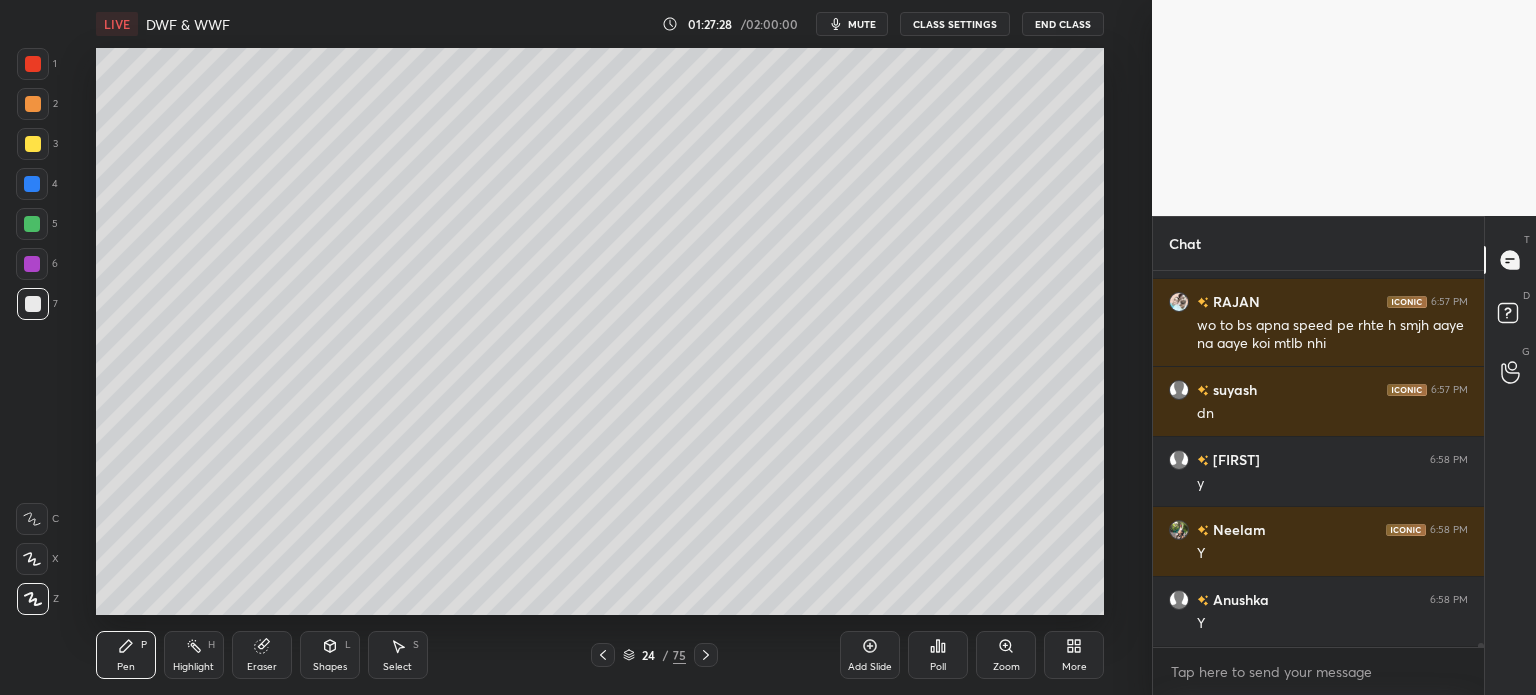 click on "Eraser" at bounding box center (262, 667) 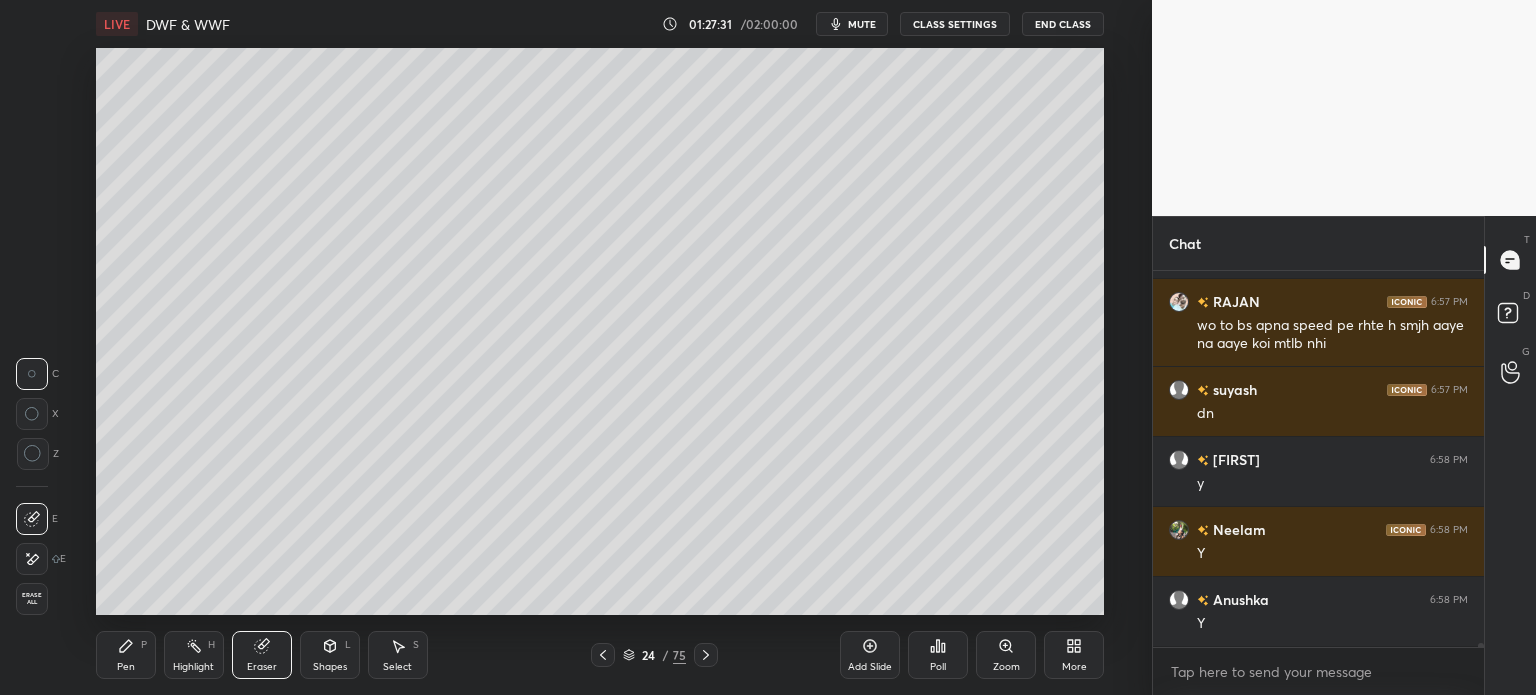 click on "Pen" at bounding box center (126, 667) 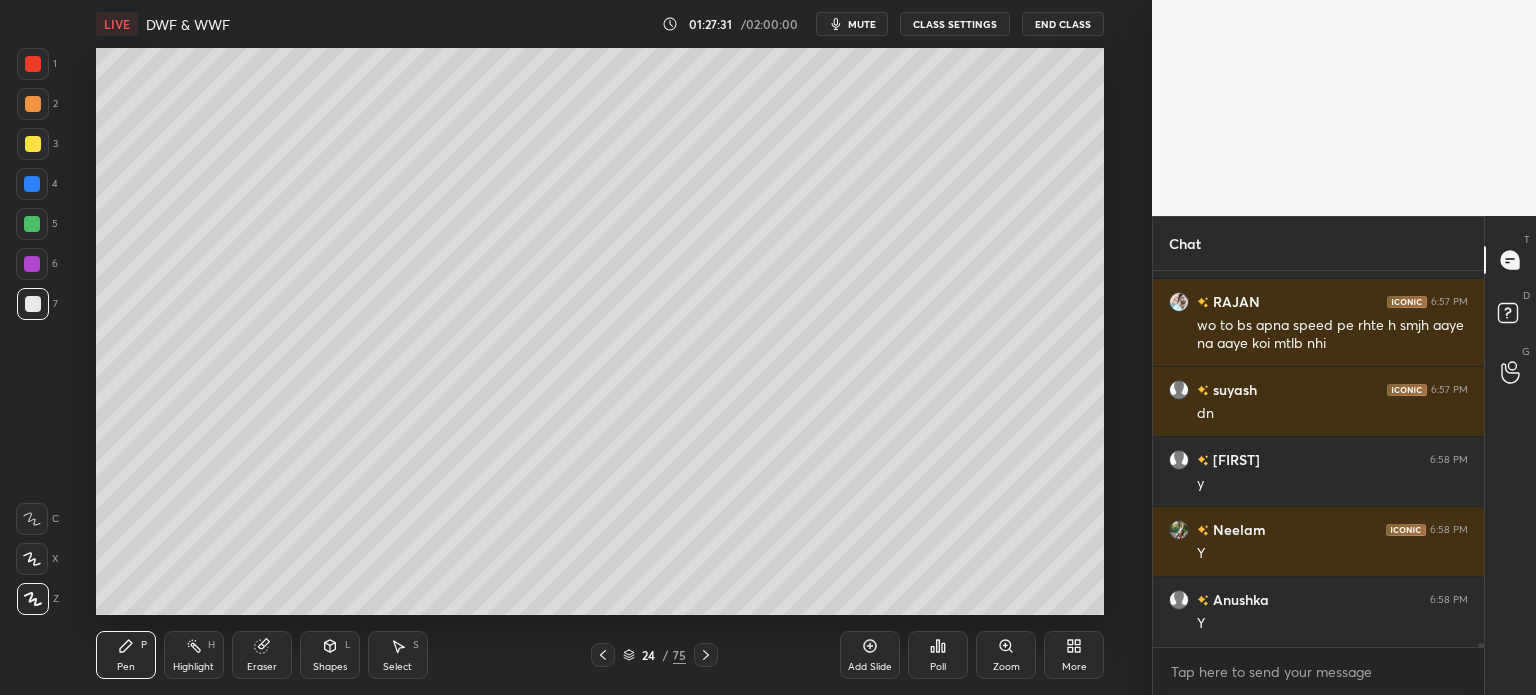 click 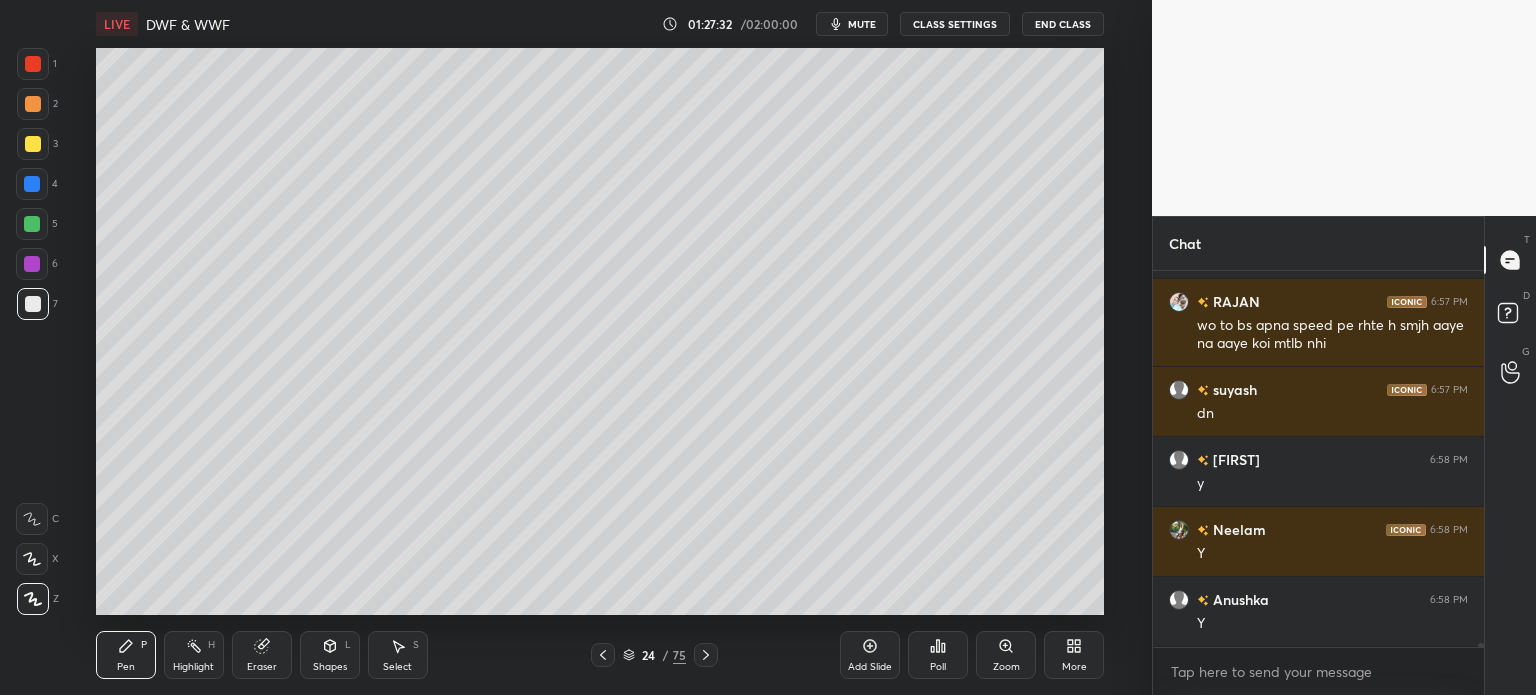 click at bounding box center [33, 144] 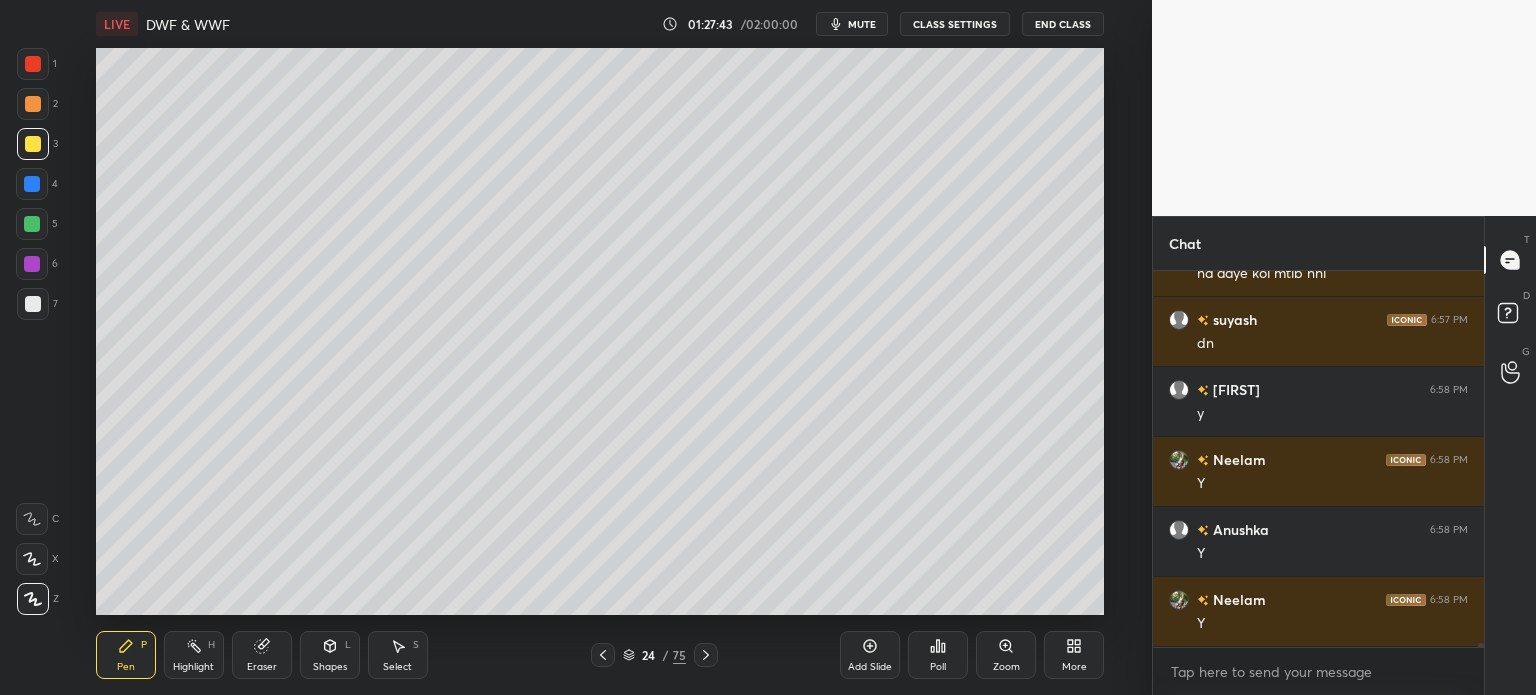 scroll, scrollTop: 33414, scrollLeft: 0, axis: vertical 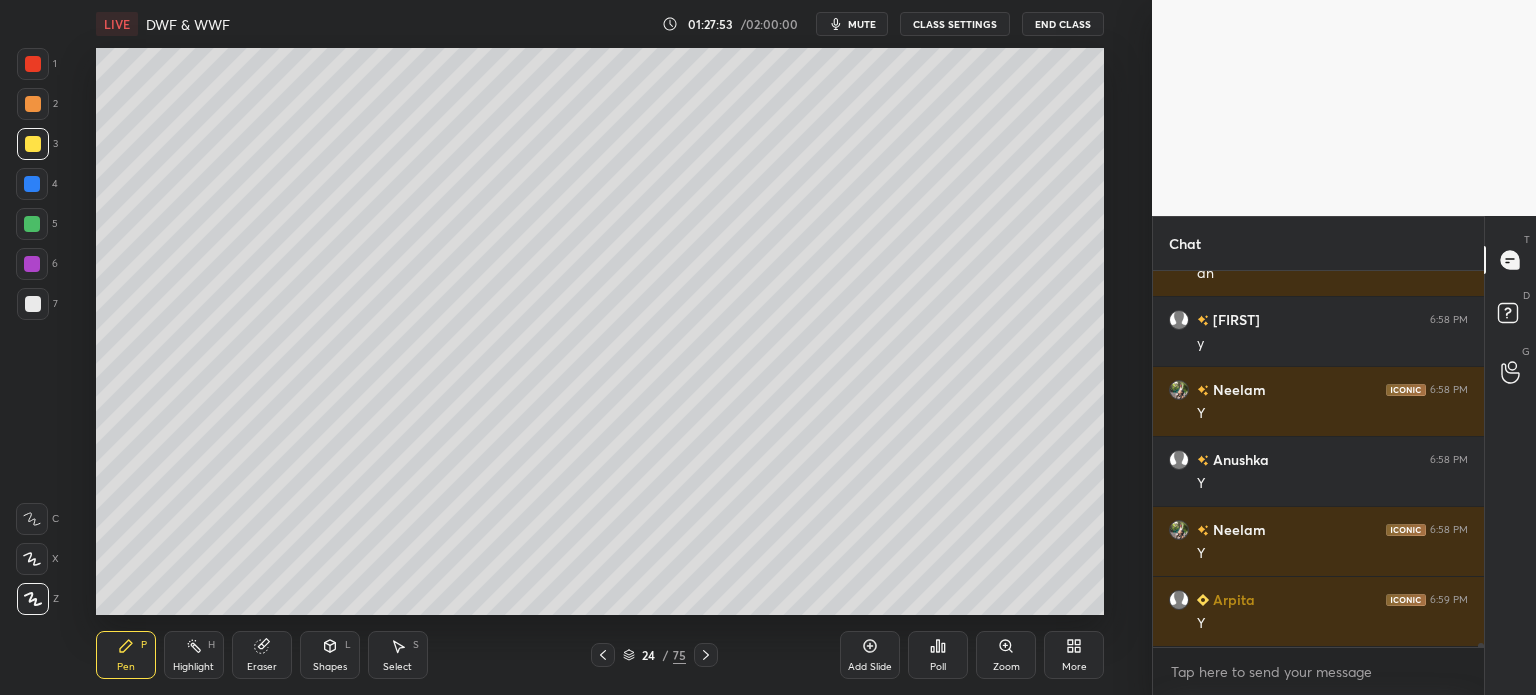 click on "Highlight H" at bounding box center (194, 655) 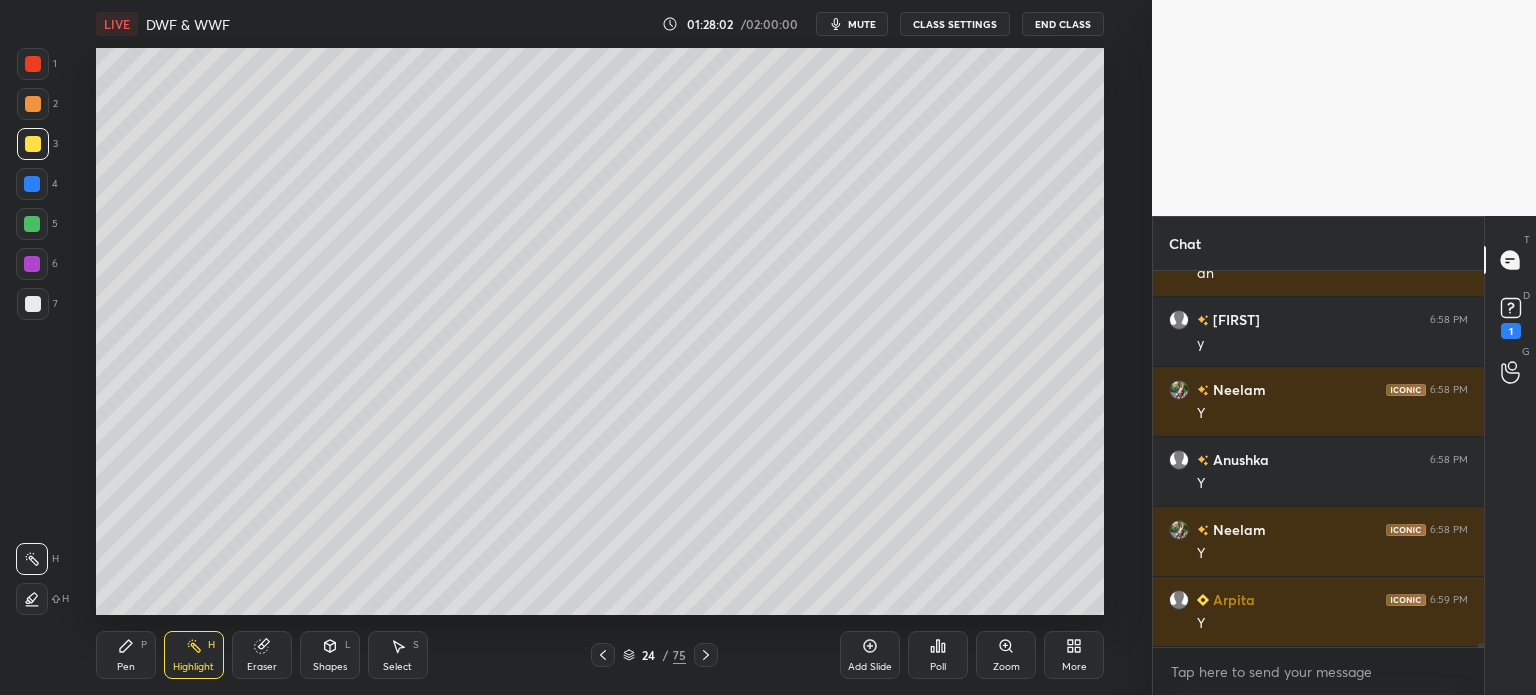 scroll, scrollTop: 33500, scrollLeft: 0, axis: vertical 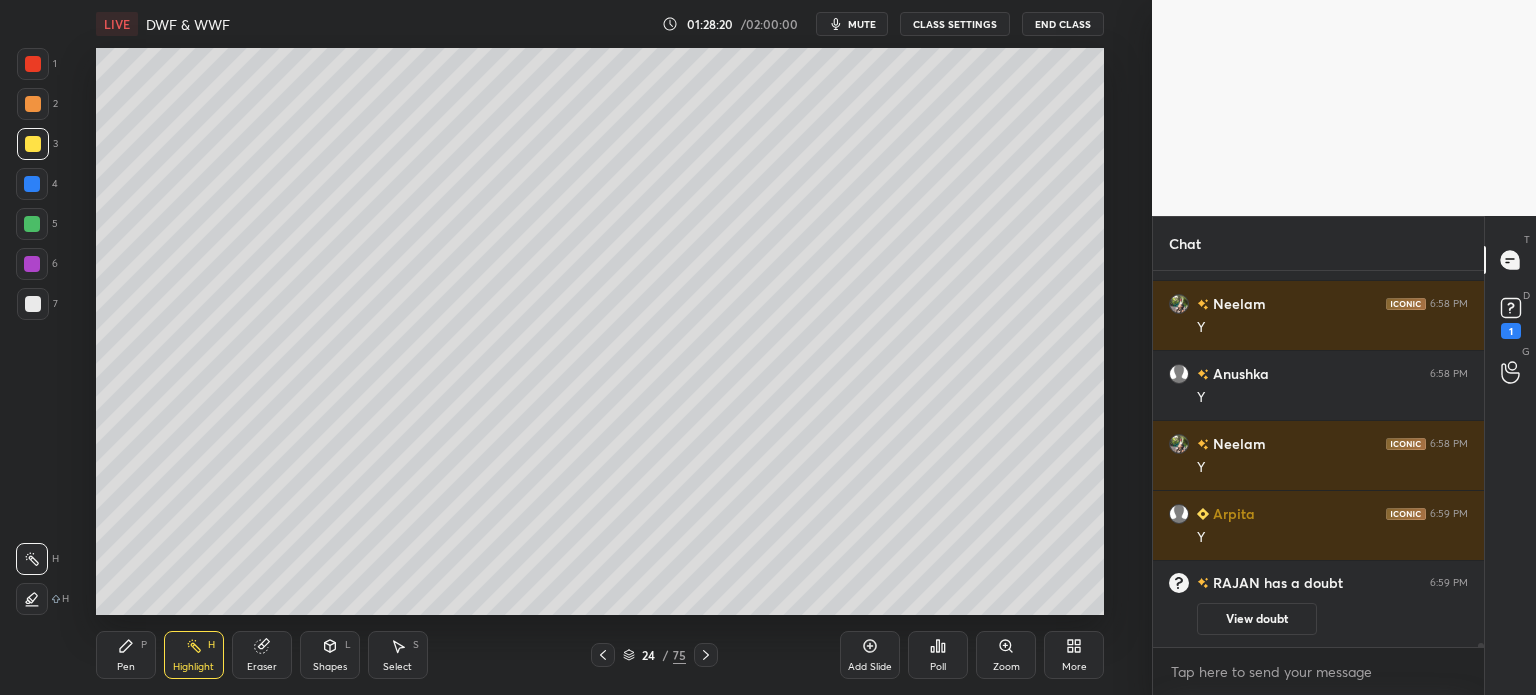 click on "Pen P" at bounding box center (126, 655) 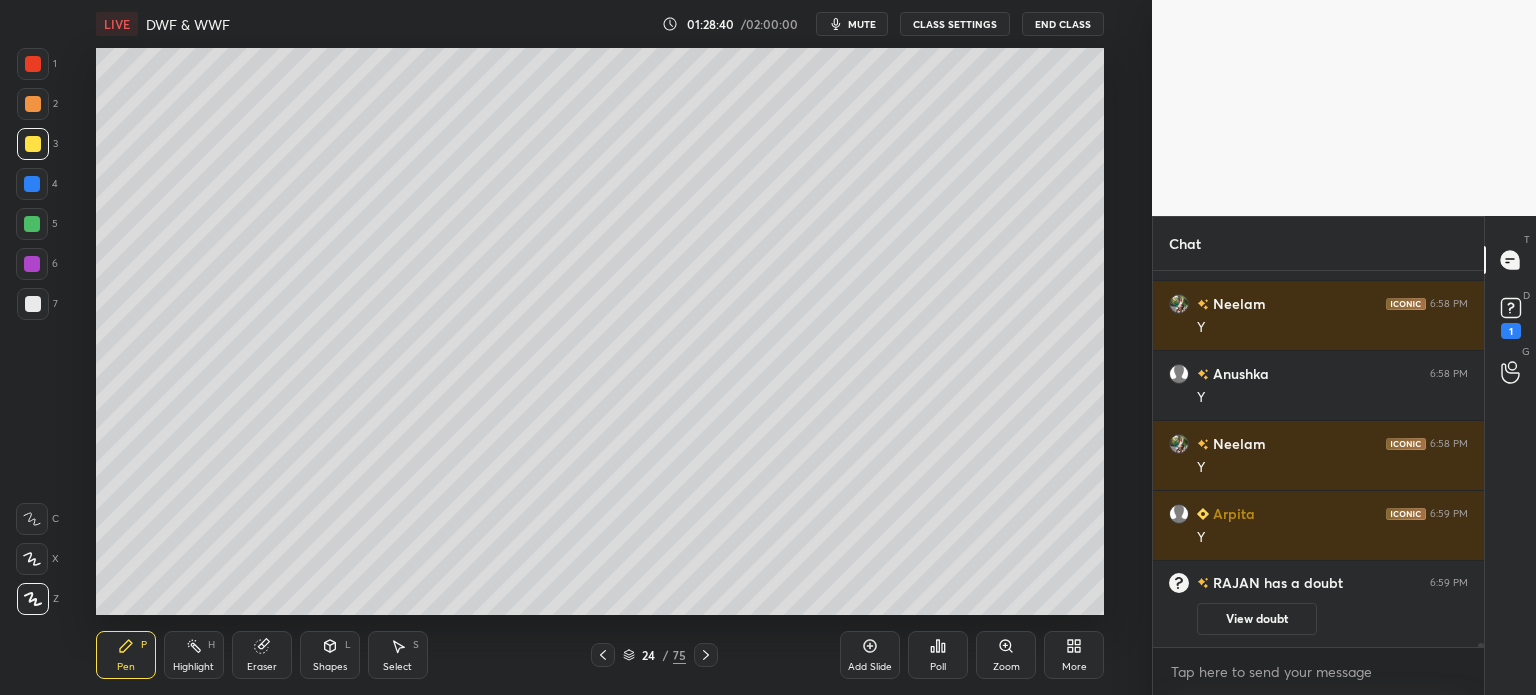 click at bounding box center (32, 184) 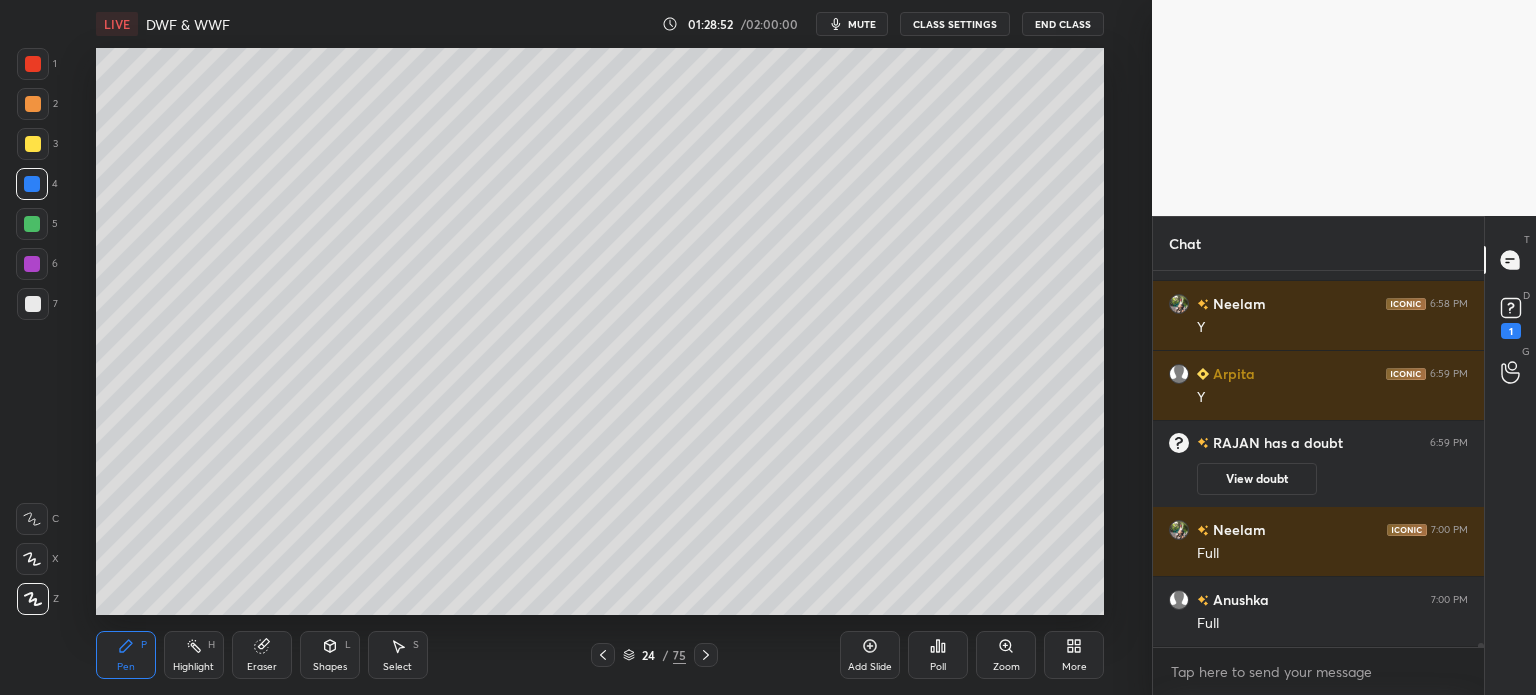 scroll, scrollTop: 31158, scrollLeft: 0, axis: vertical 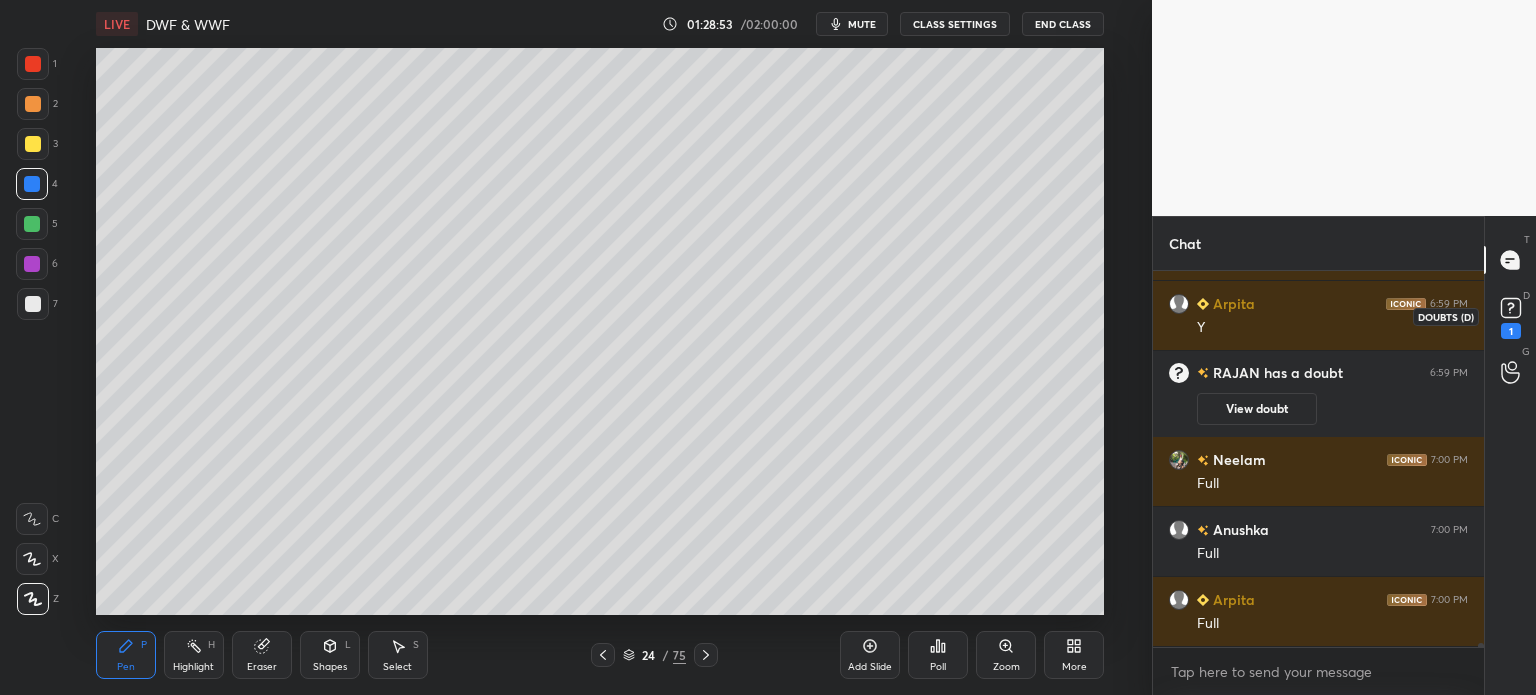 click 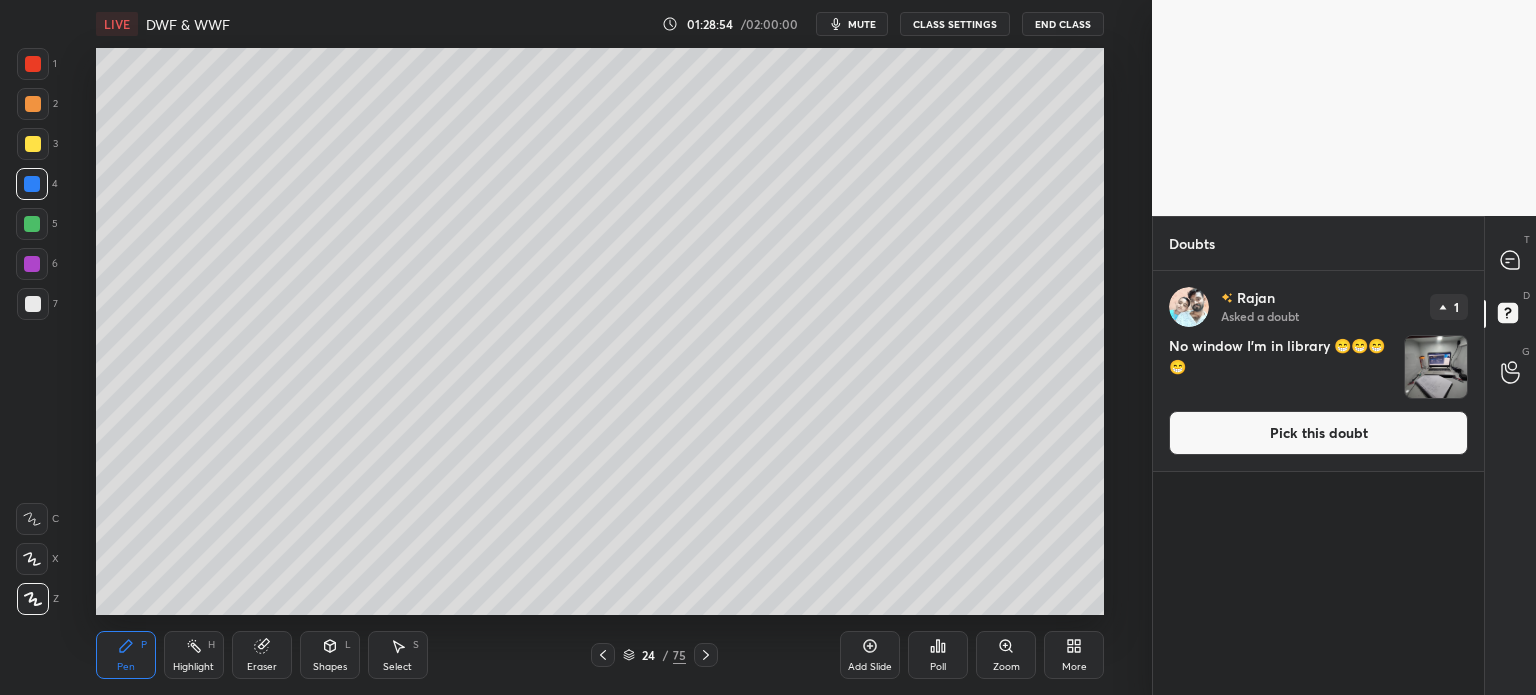 click on "Pick this doubt" at bounding box center (1318, 433) 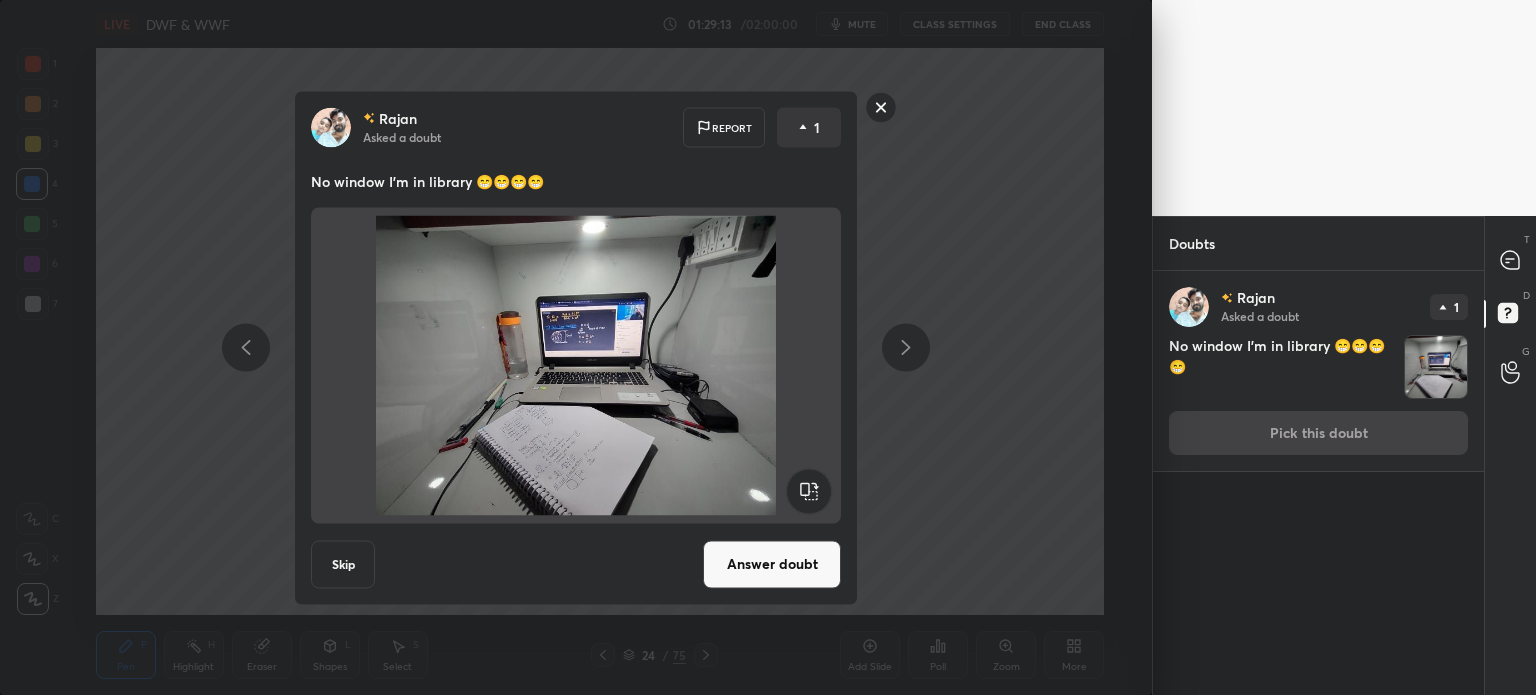 click 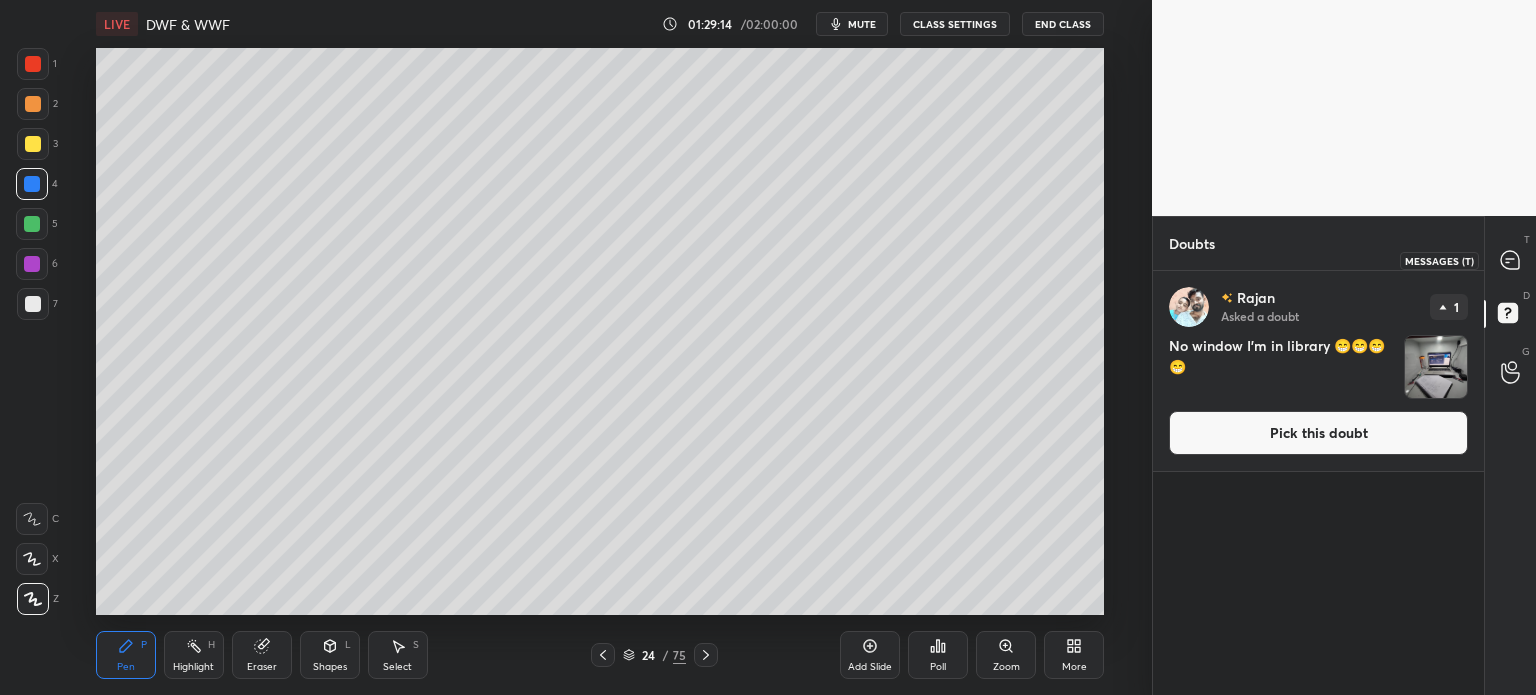 click 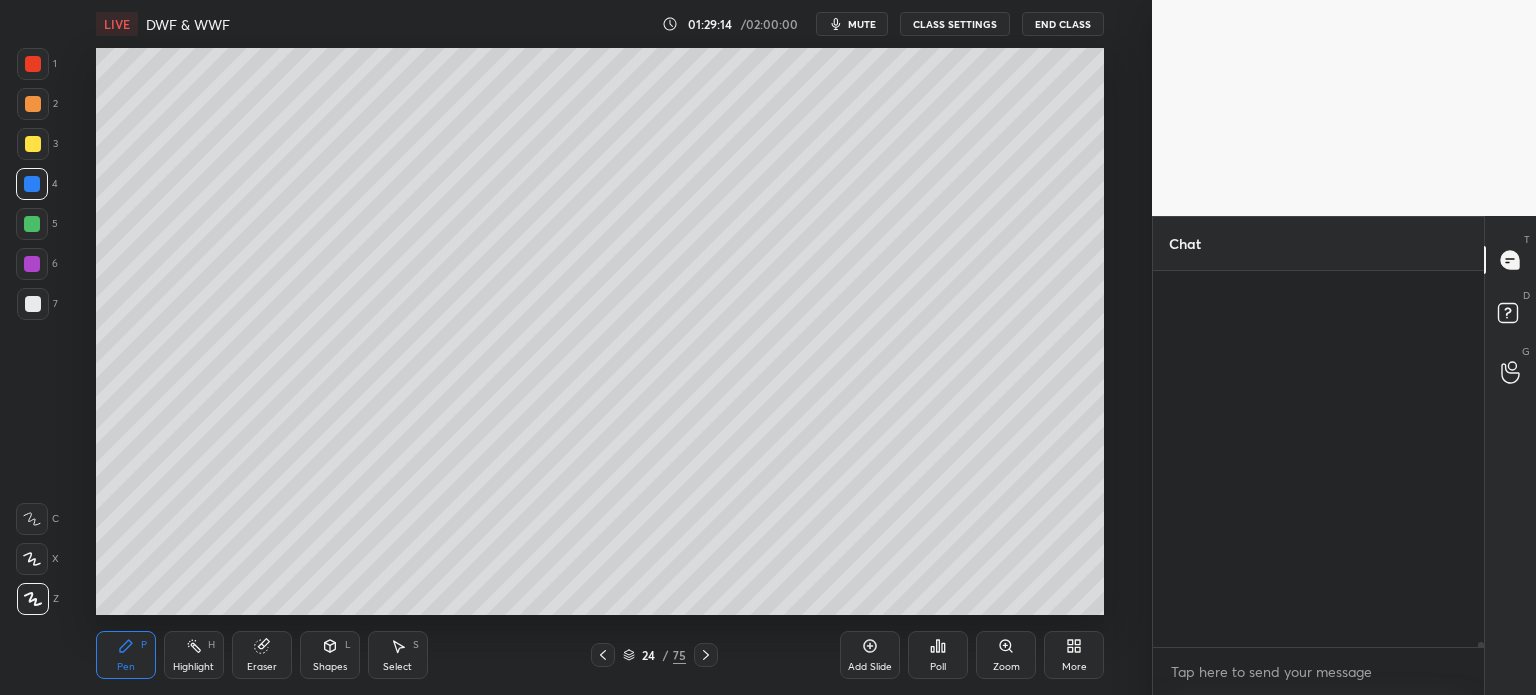 scroll, scrollTop: 31600, scrollLeft: 0, axis: vertical 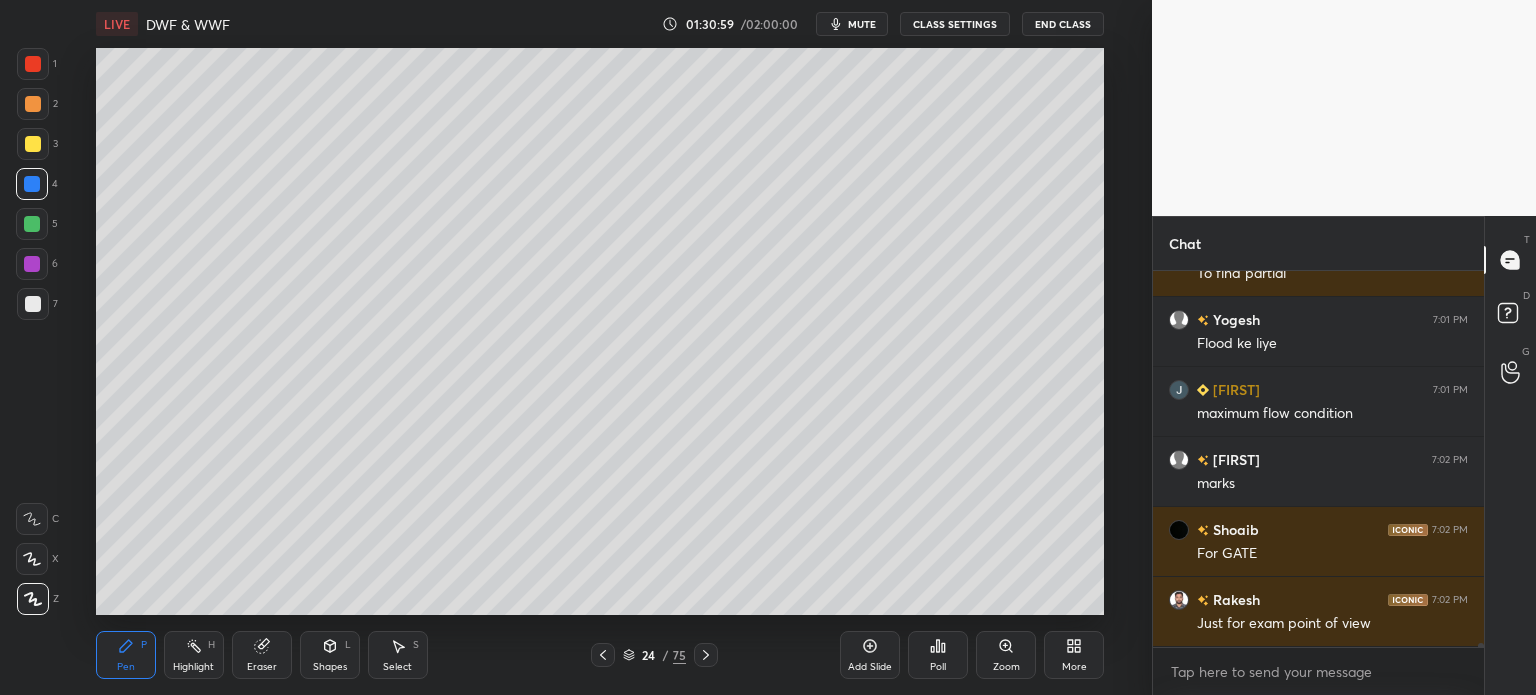 click on "Add Slide" at bounding box center (870, 655) 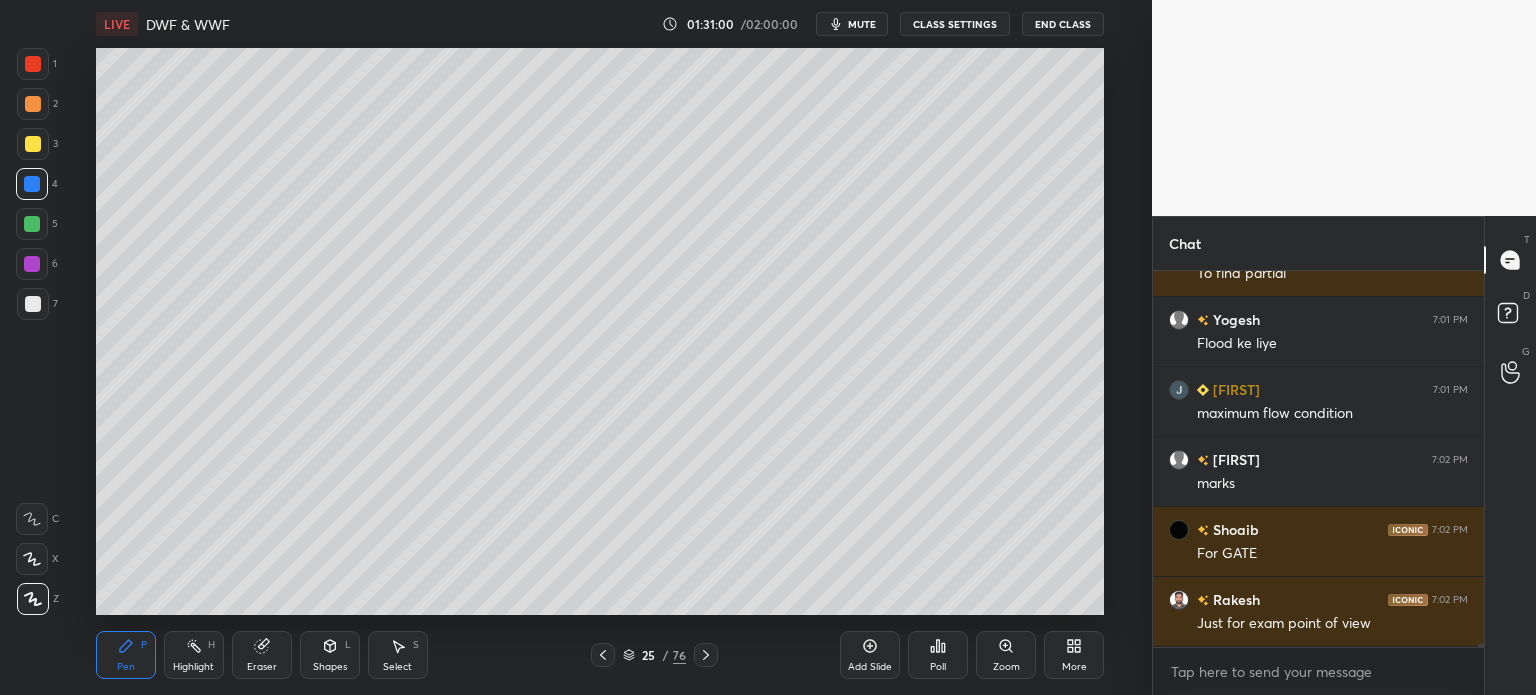 click at bounding box center [33, 144] 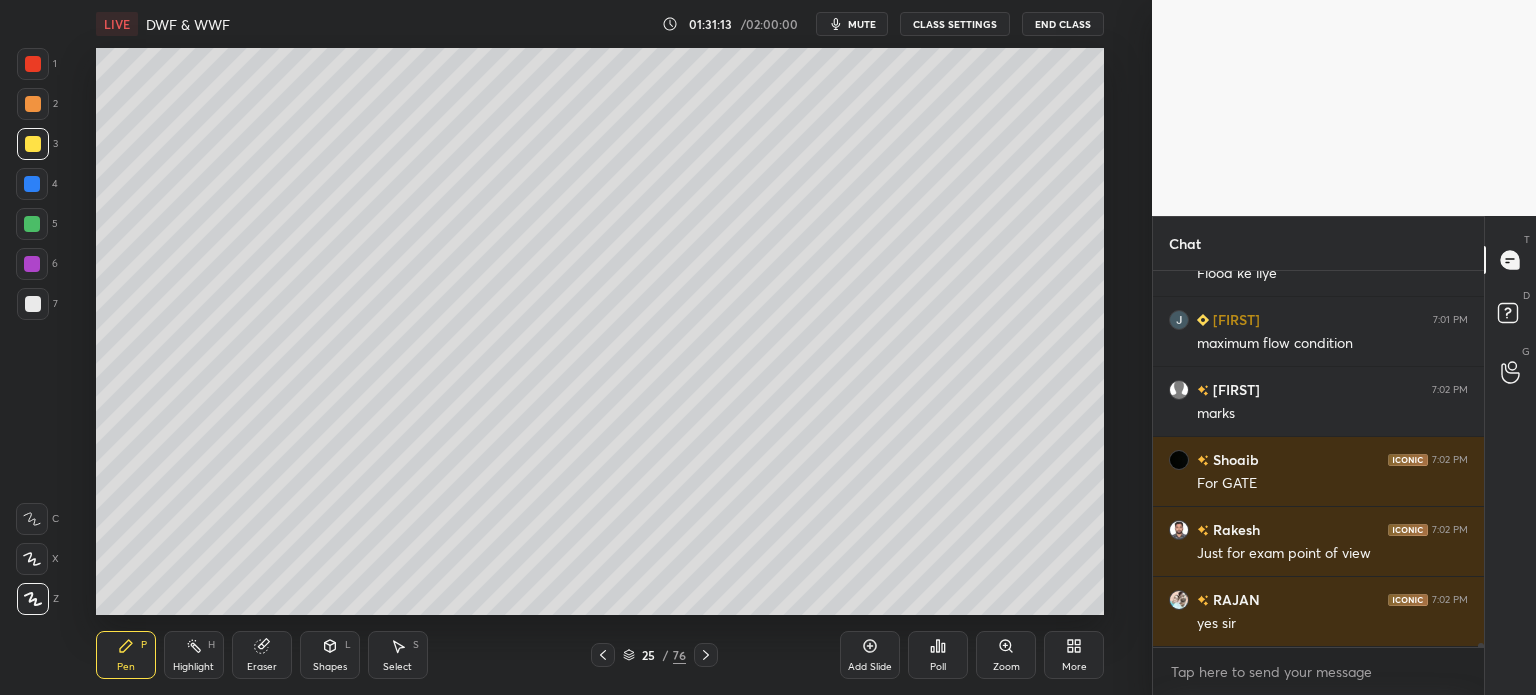 click on "Shapes" at bounding box center [330, 667] 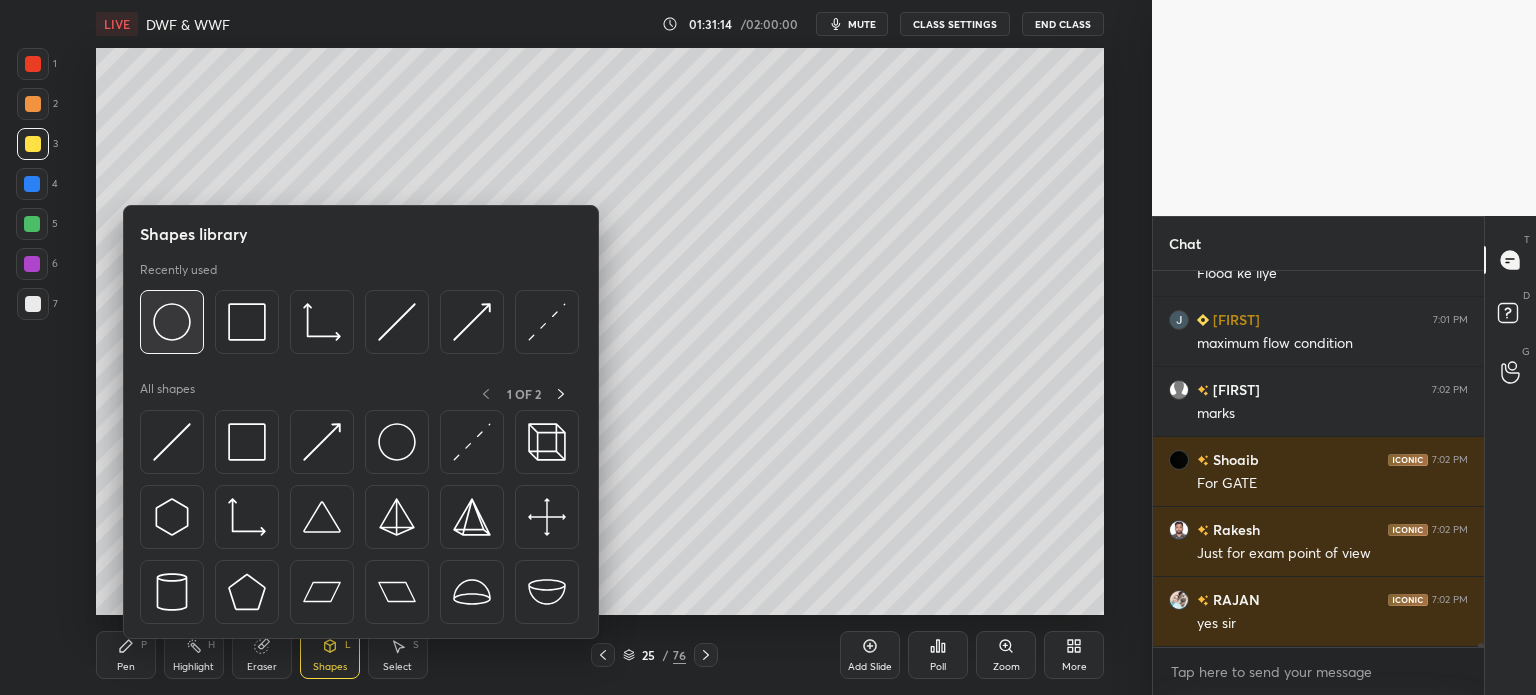 click at bounding box center (172, 322) 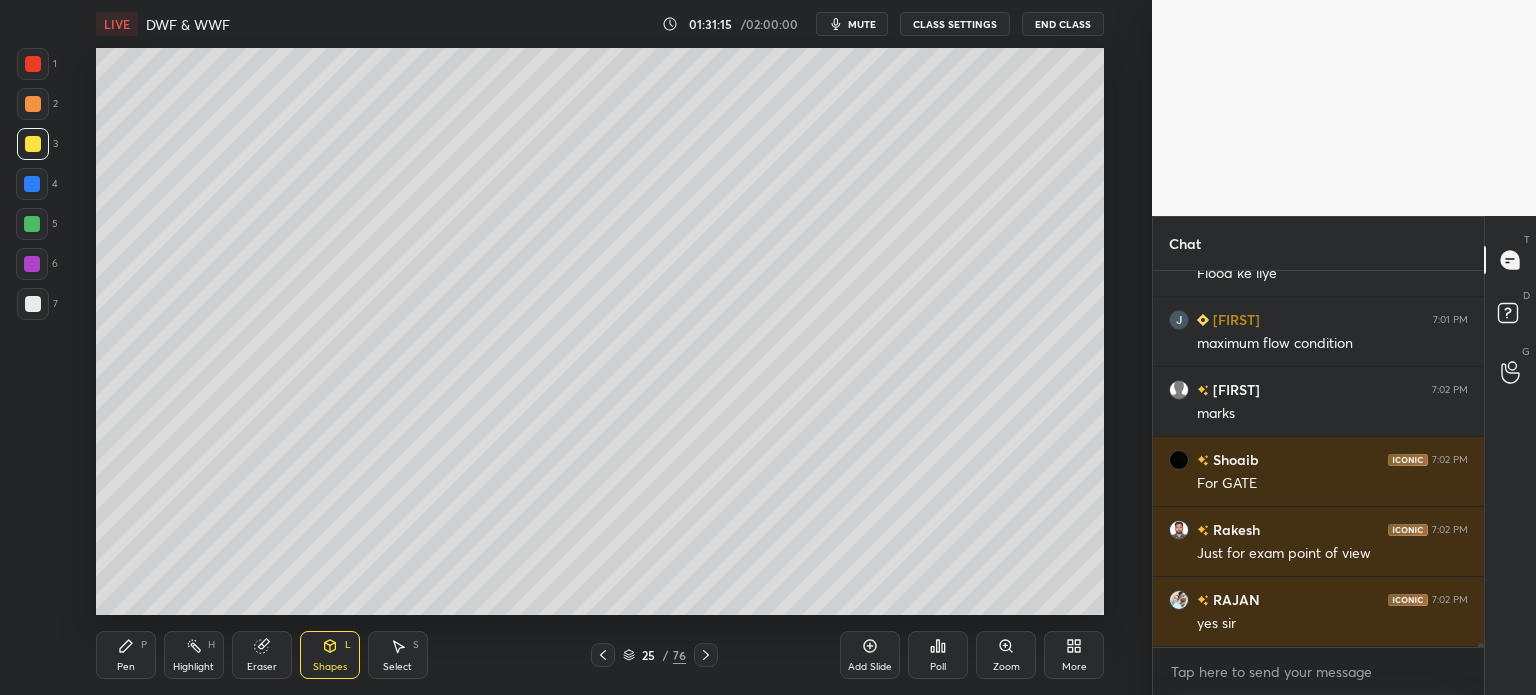 click at bounding box center (32, 184) 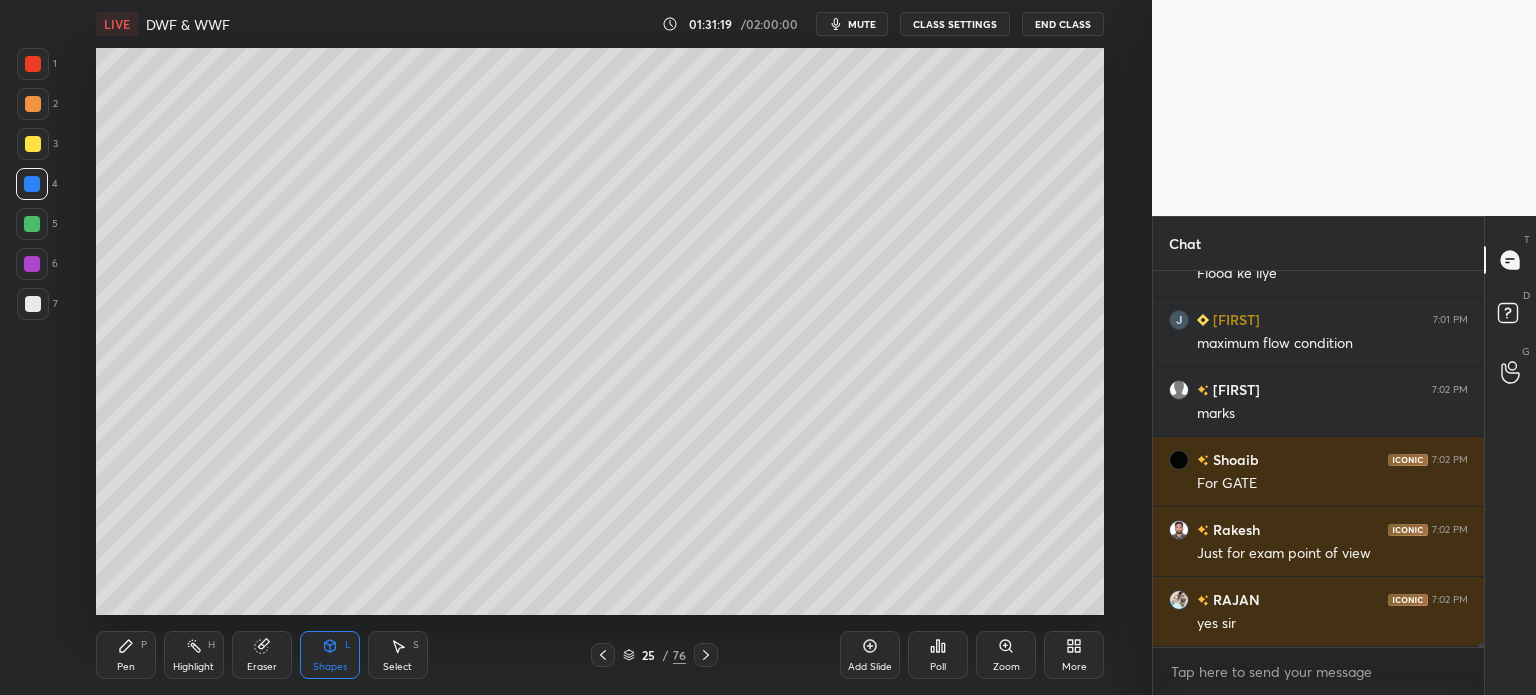 click on "Pen P" at bounding box center [126, 655] 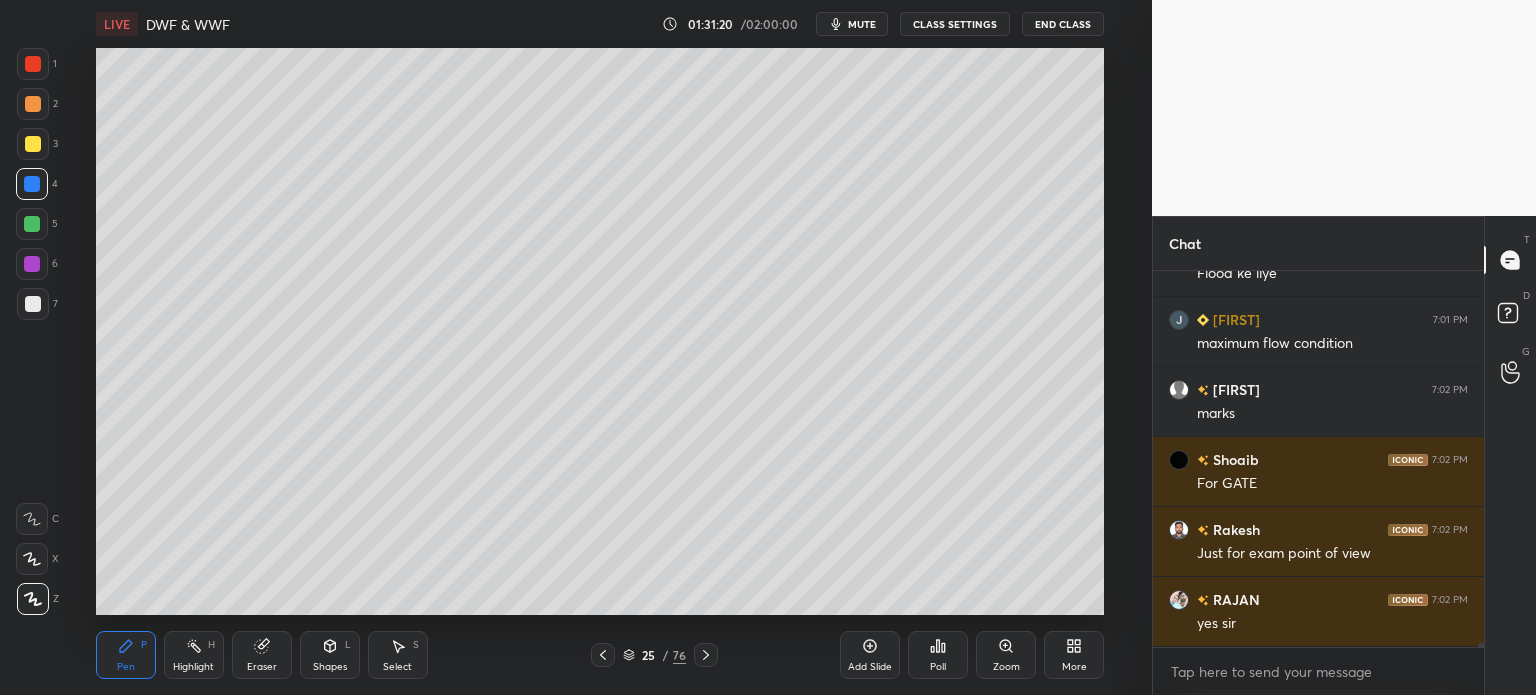 click at bounding box center [33, 144] 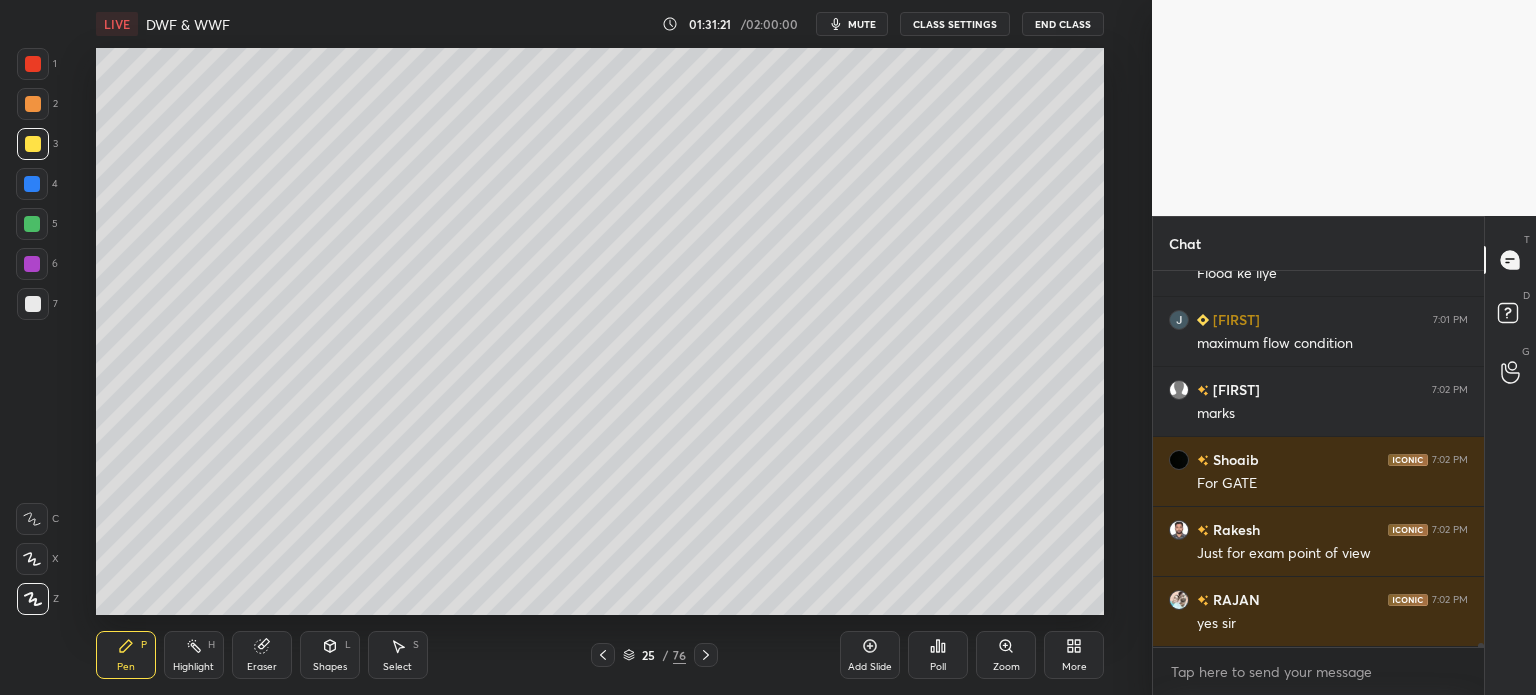 scroll, scrollTop: 33586, scrollLeft: 0, axis: vertical 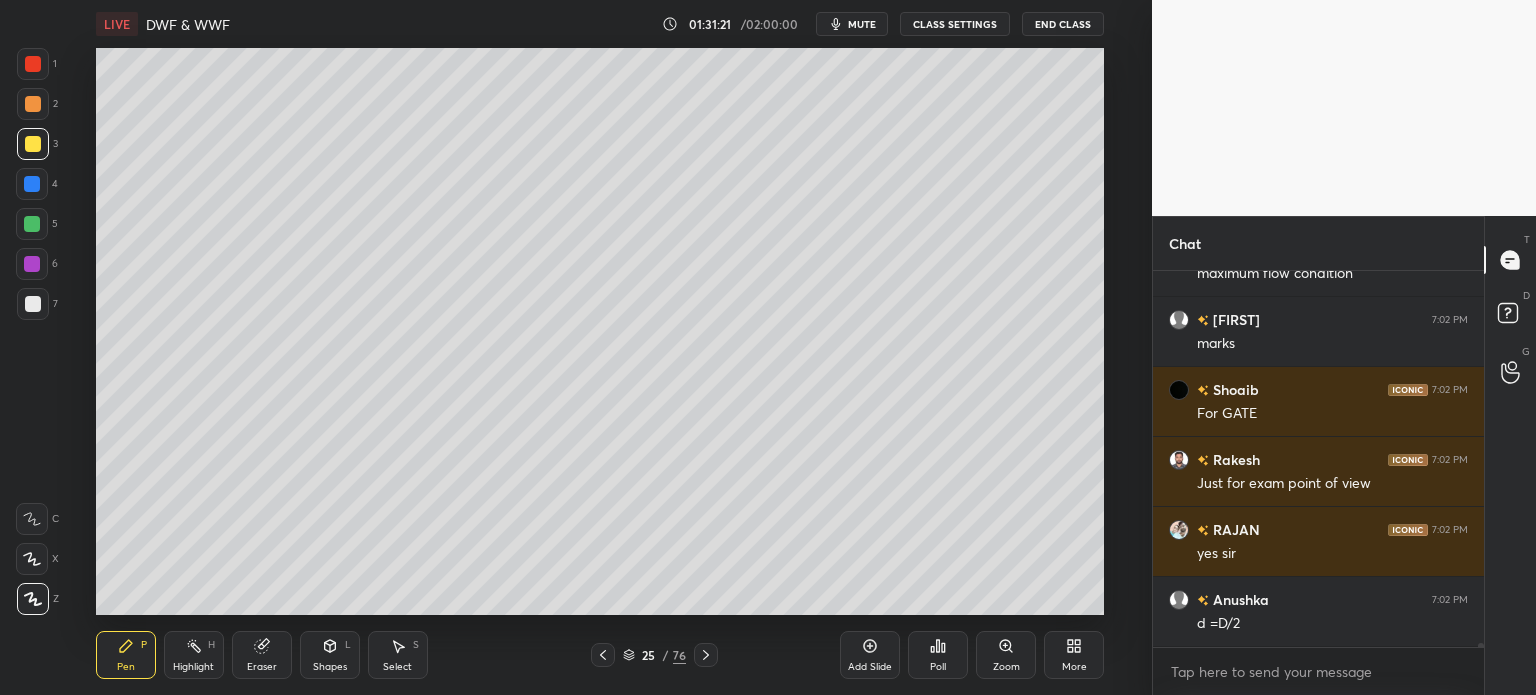 click at bounding box center [33, 304] 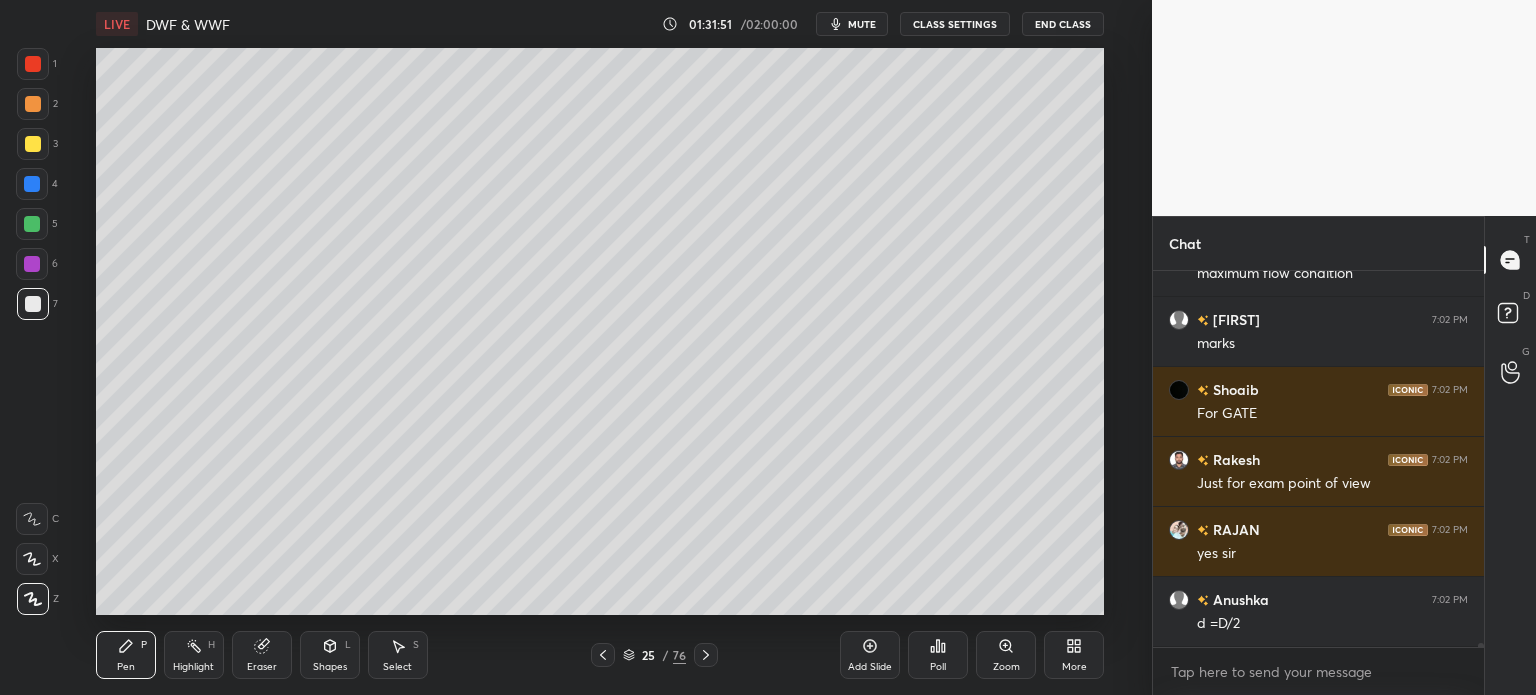 click at bounding box center [33, 144] 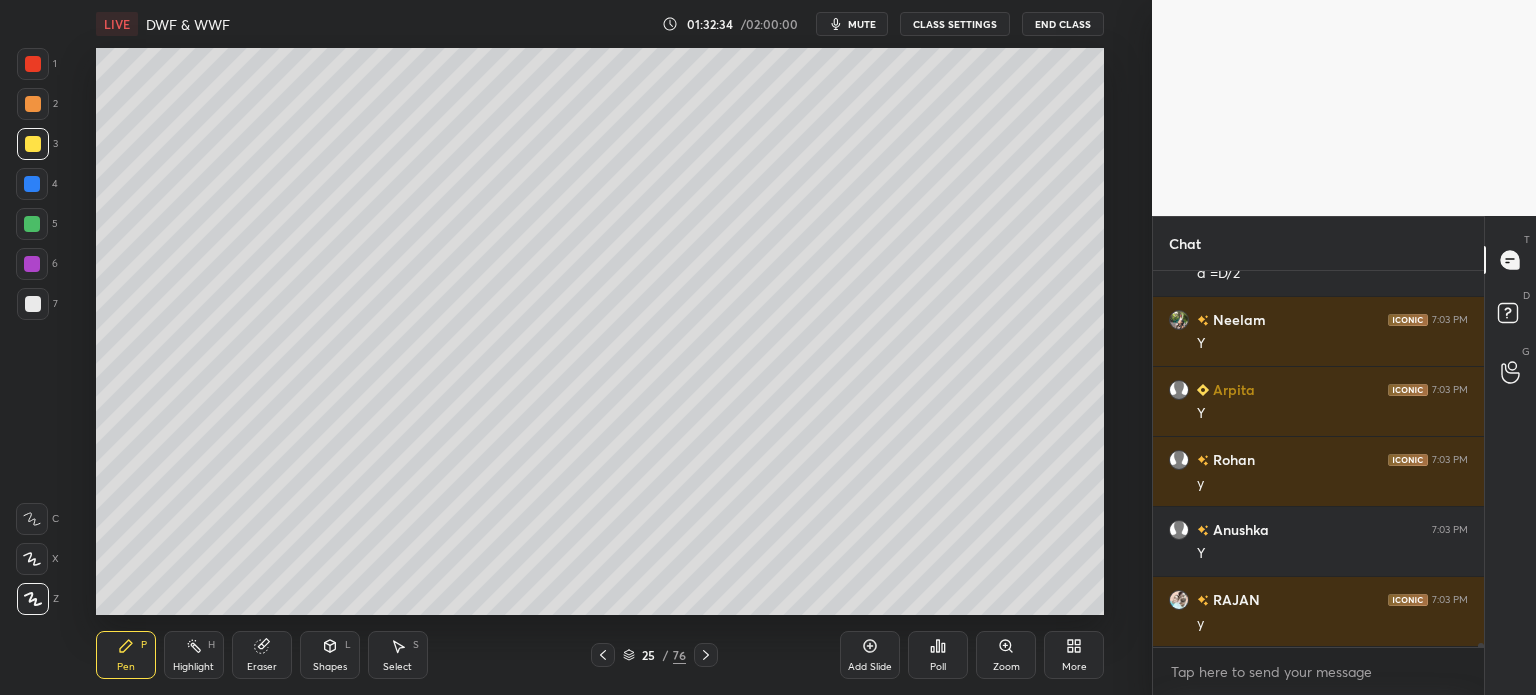 scroll, scrollTop: 34006, scrollLeft: 0, axis: vertical 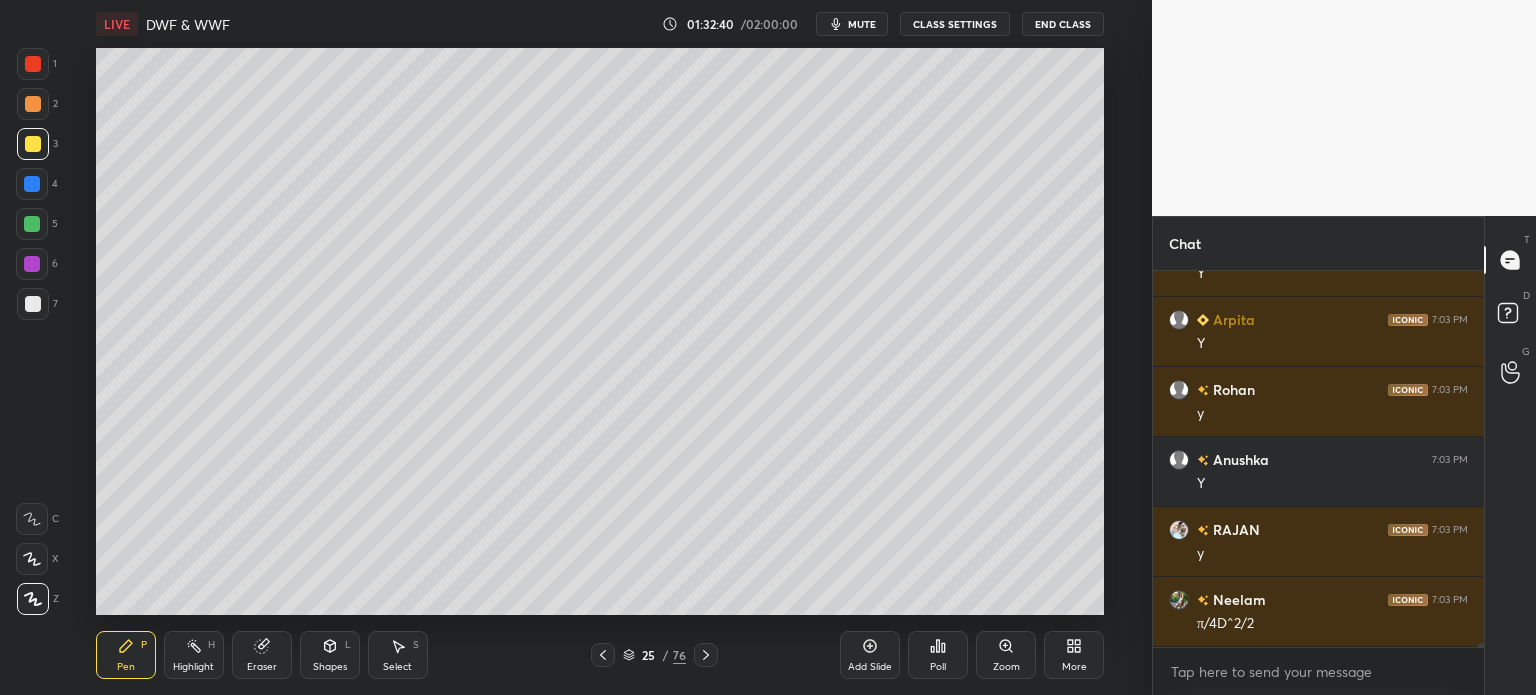 click on "Highlight" at bounding box center (193, 667) 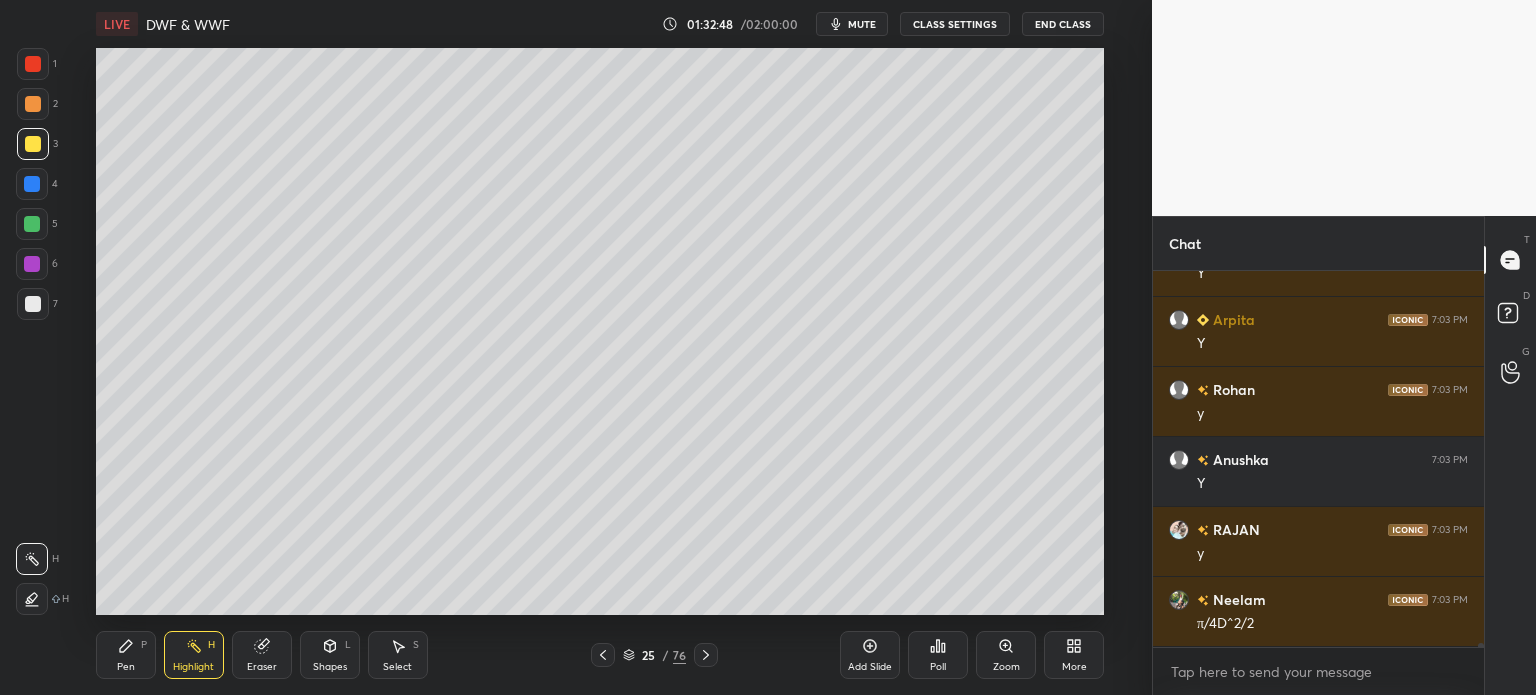 scroll, scrollTop: 34076, scrollLeft: 0, axis: vertical 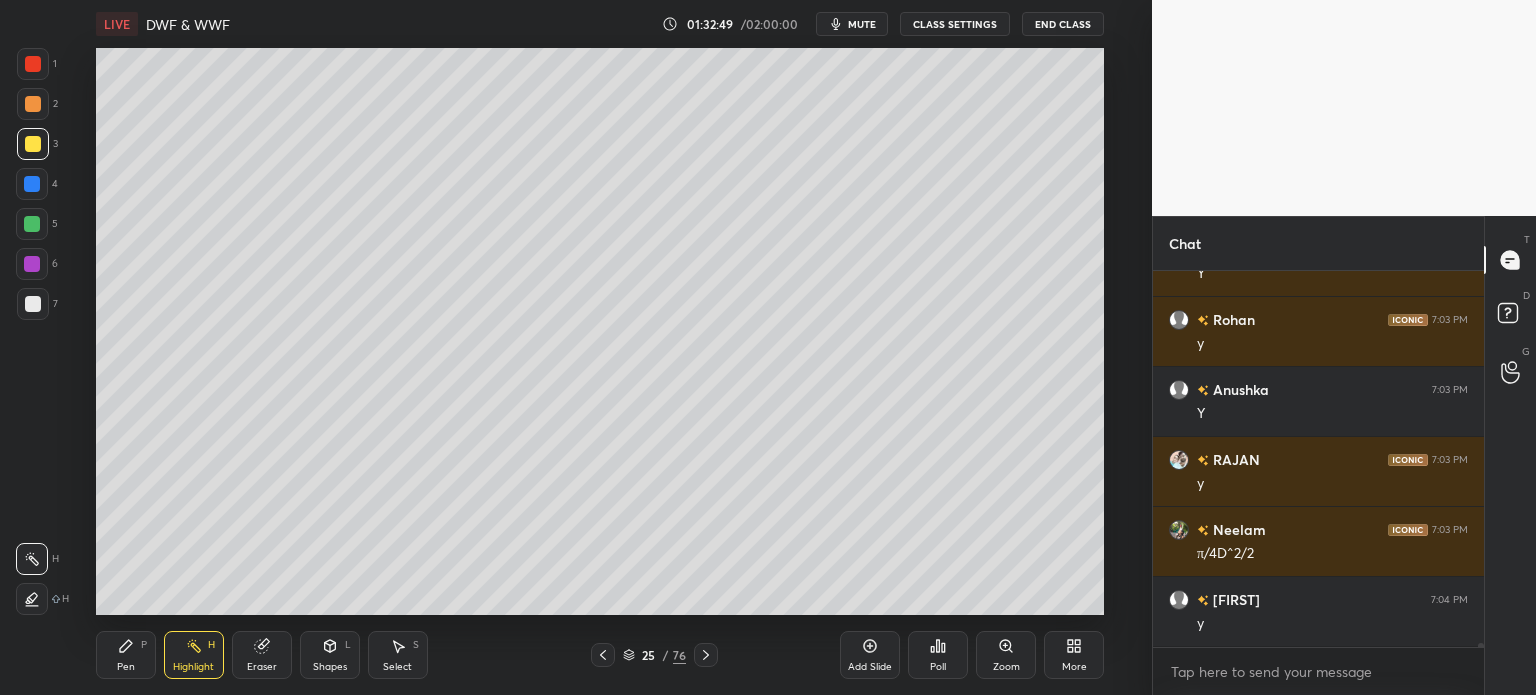 click on "Pen P" at bounding box center [126, 655] 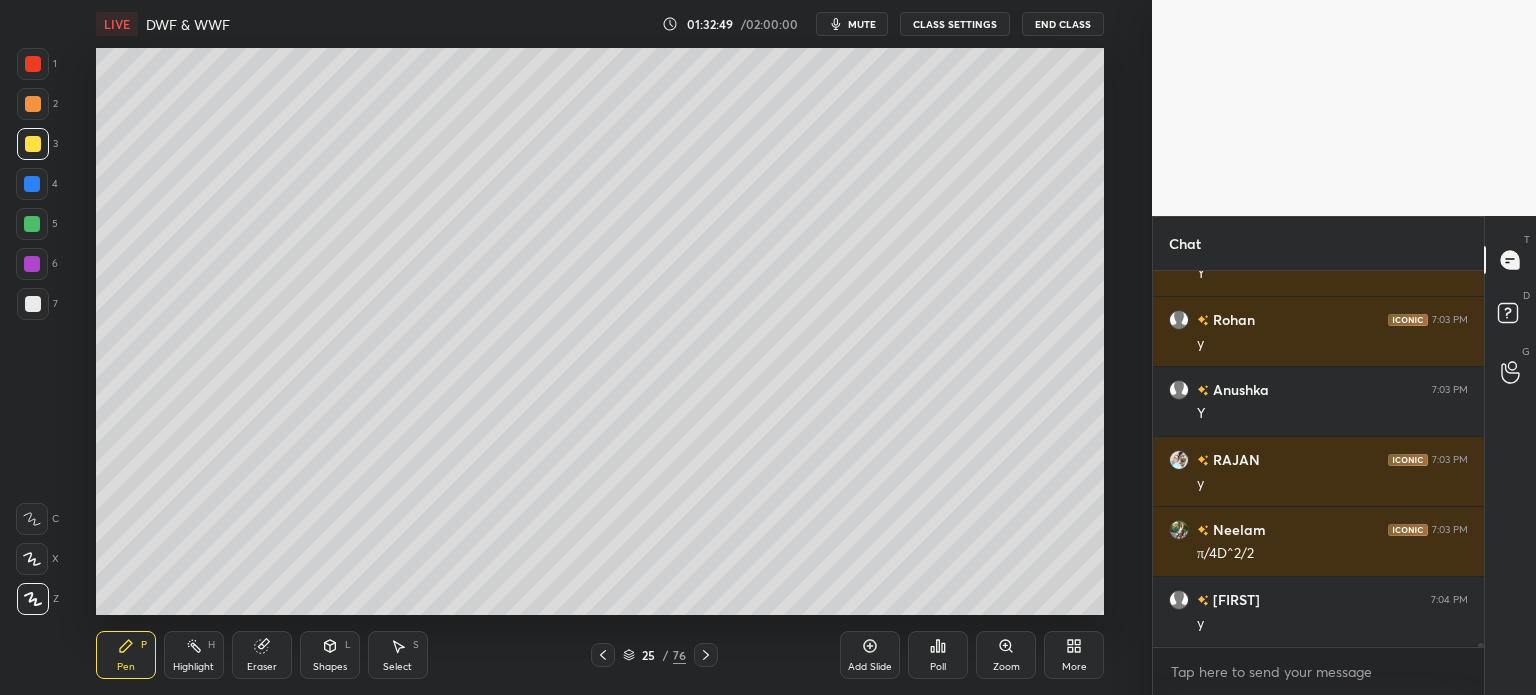 scroll, scrollTop: 34146, scrollLeft: 0, axis: vertical 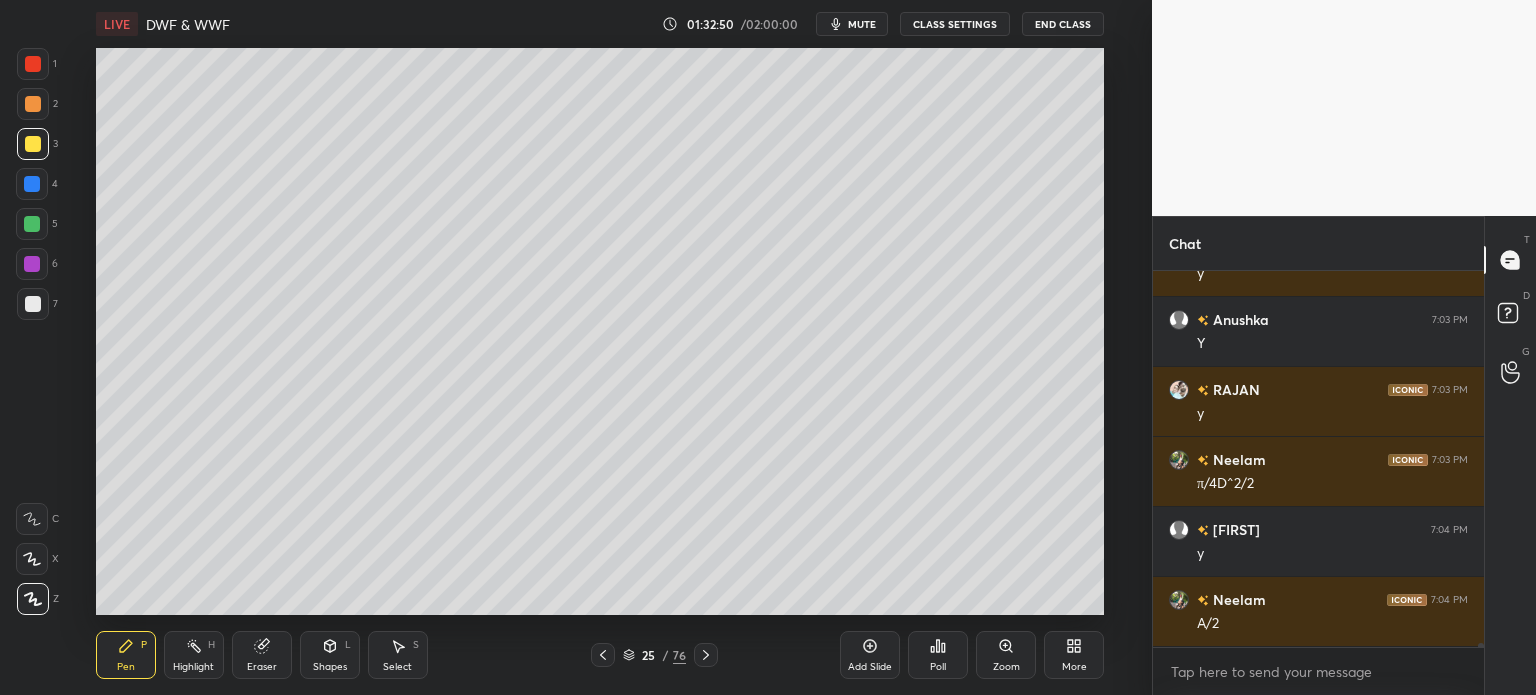click at bounding box center [33, 304] 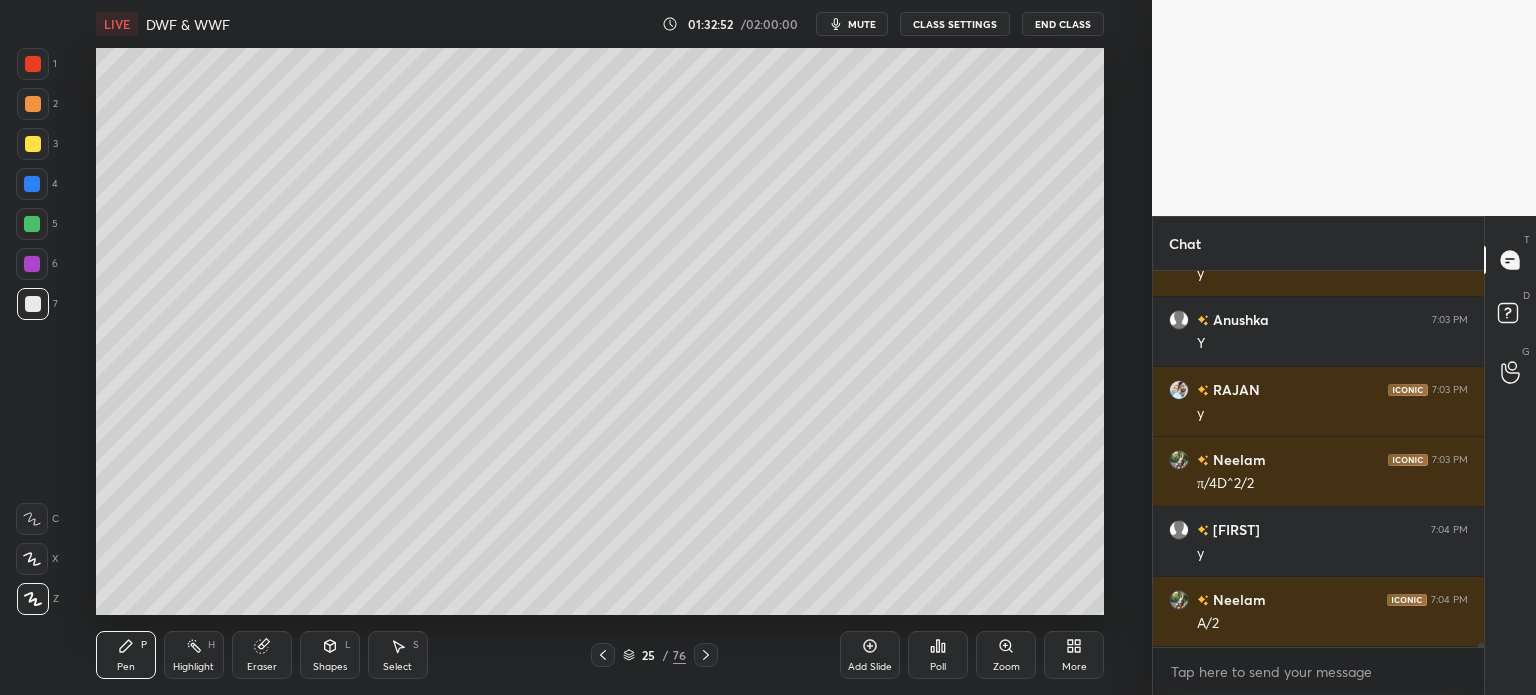 scroll, scrollTop: 34216, scrollLeft: 0, axis: vertical 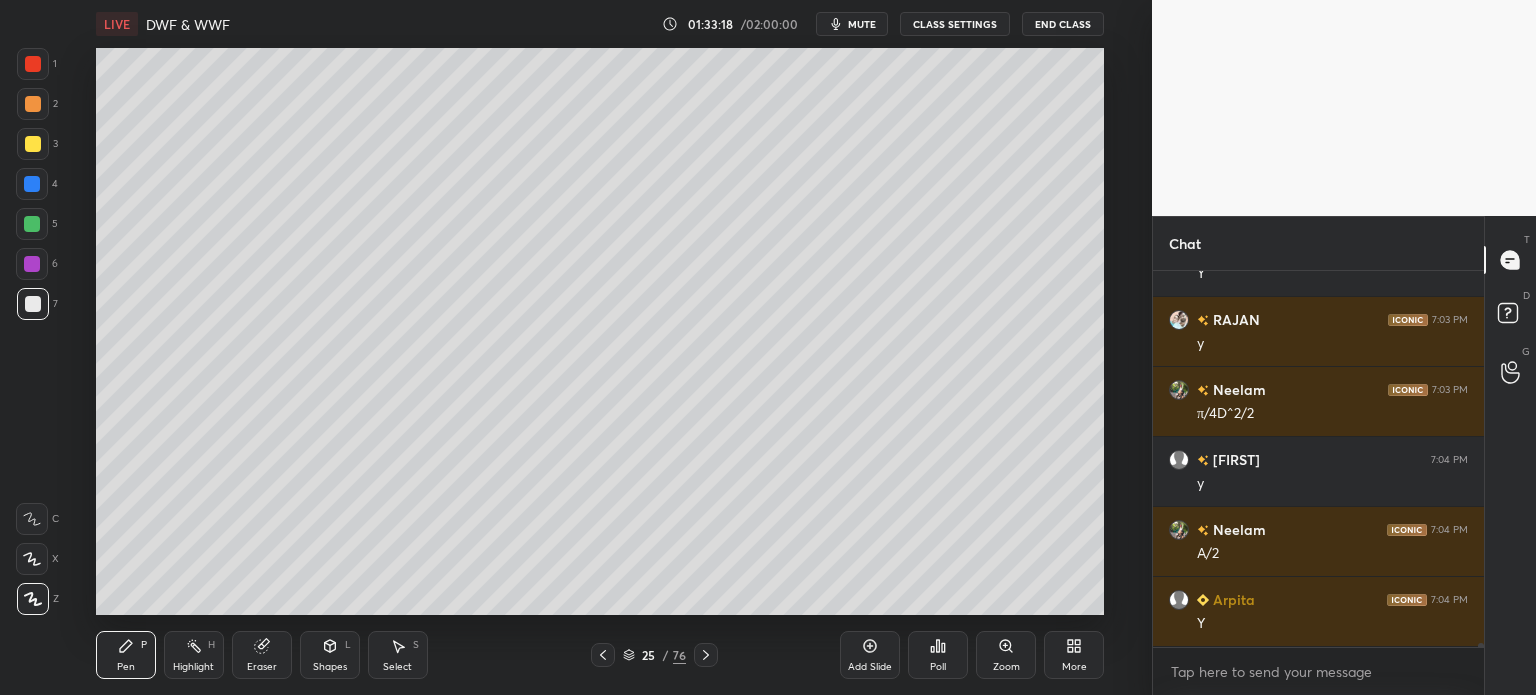 click at bounding box center (33, 144) 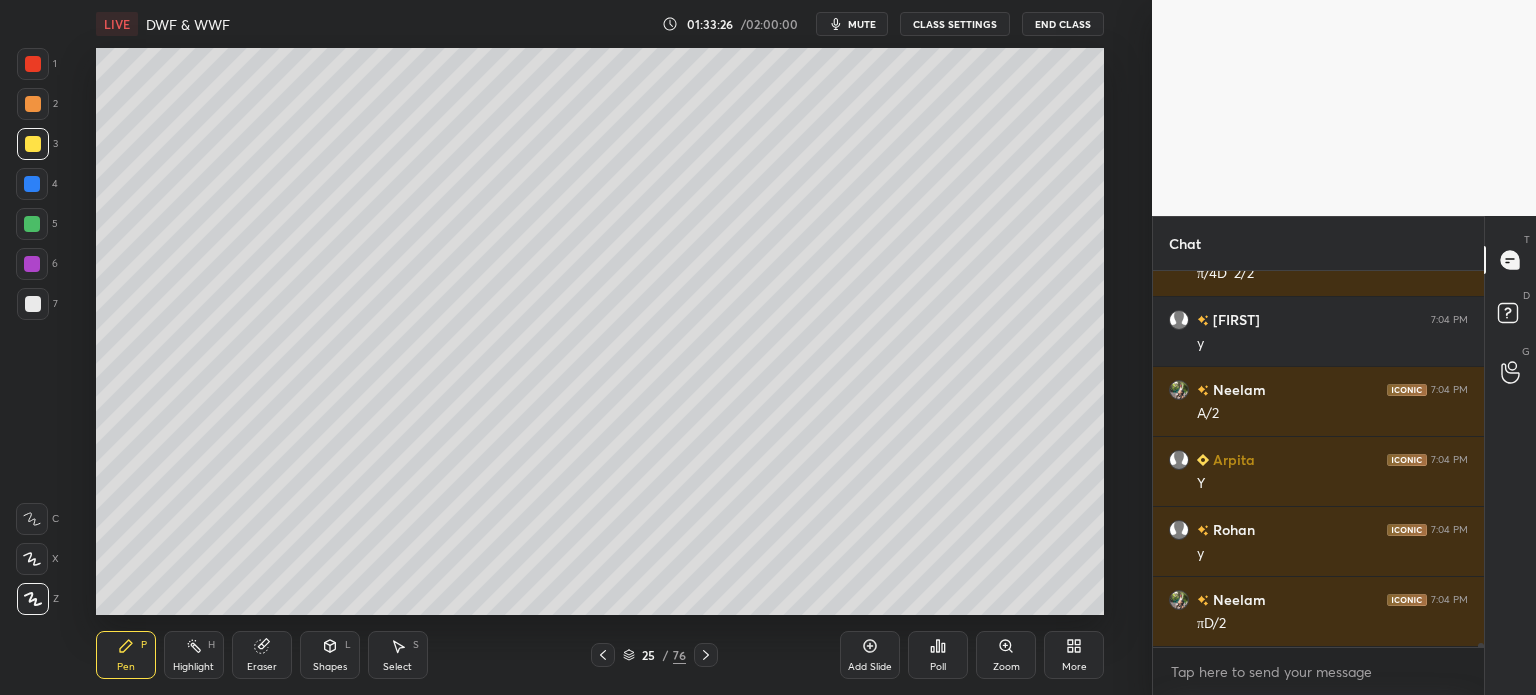 scroll, scrollTop: 34426, scrollLeft: 0, axis: vertical 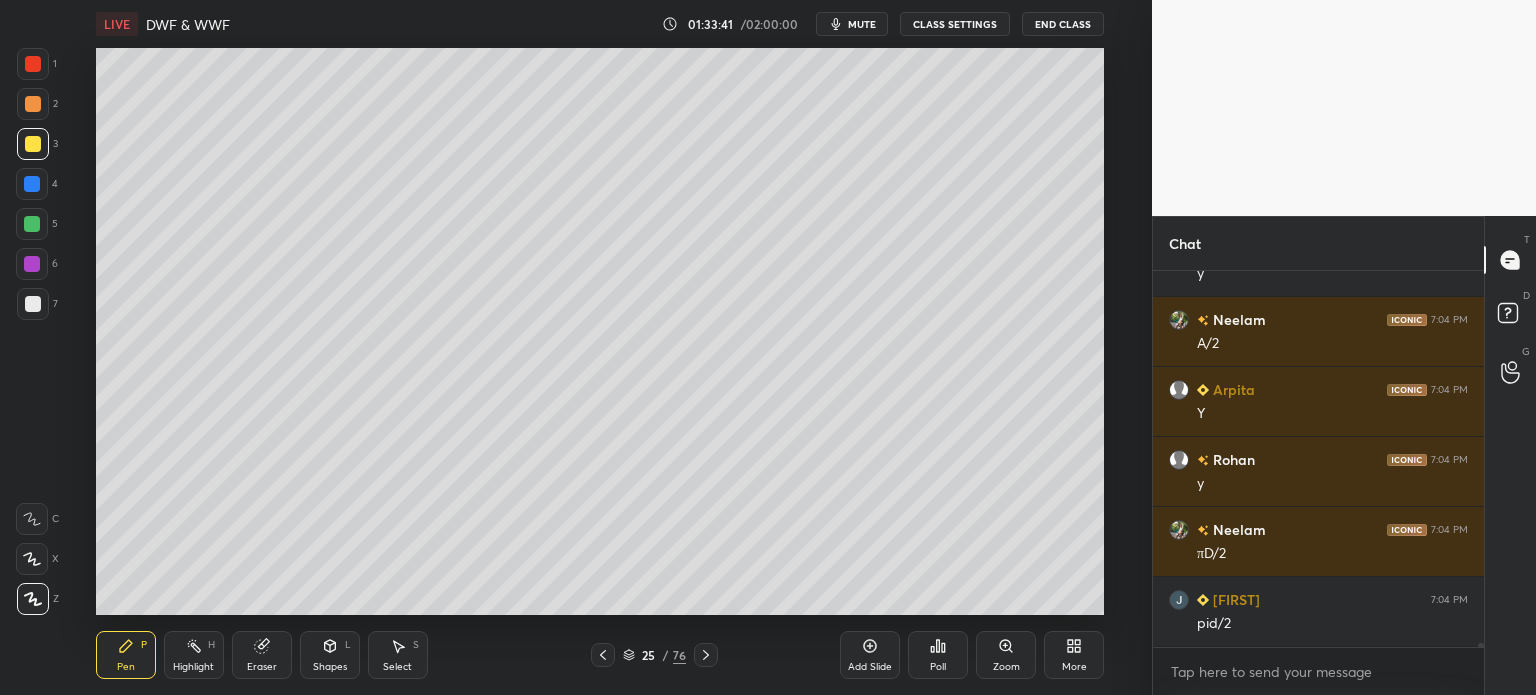 click at bounding box center (33, 304) 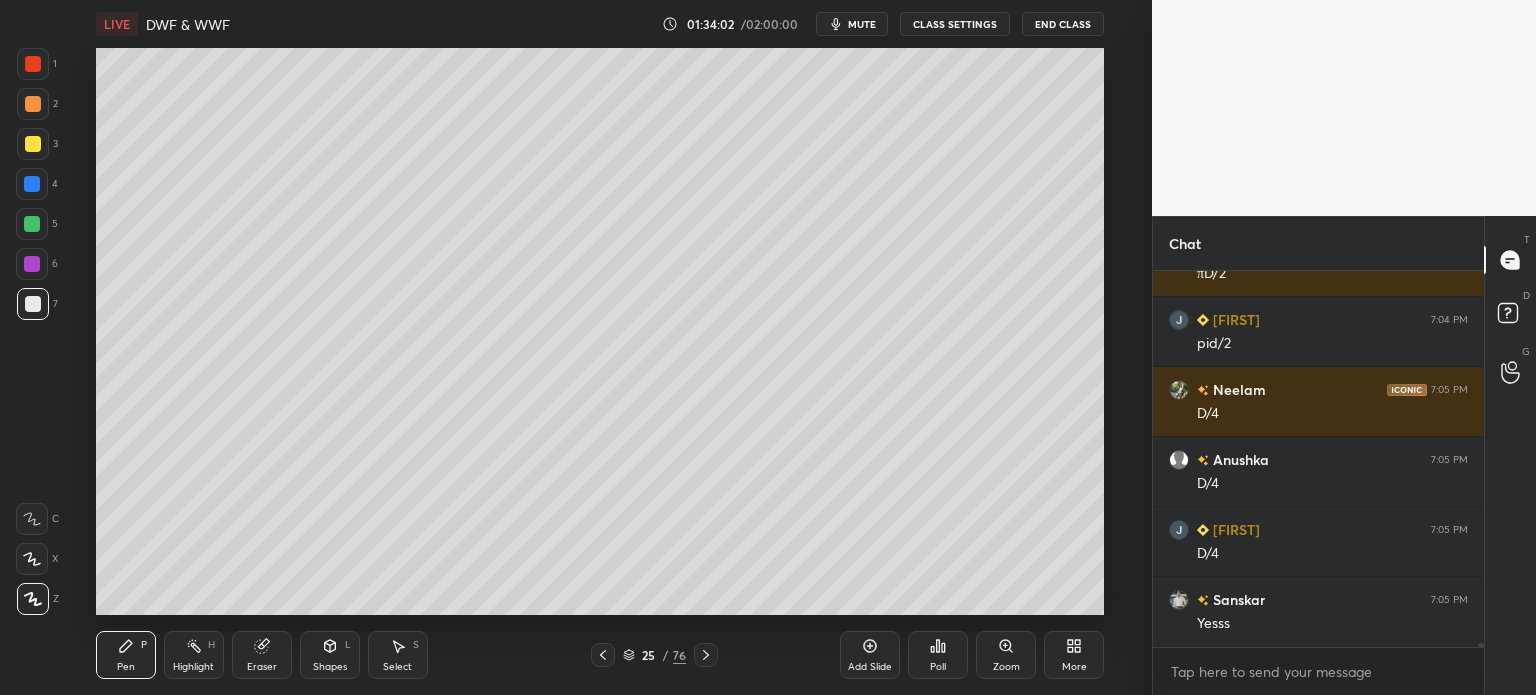 scroll, scrollTop: 34776, scrollLeft: 0, axis: vertical 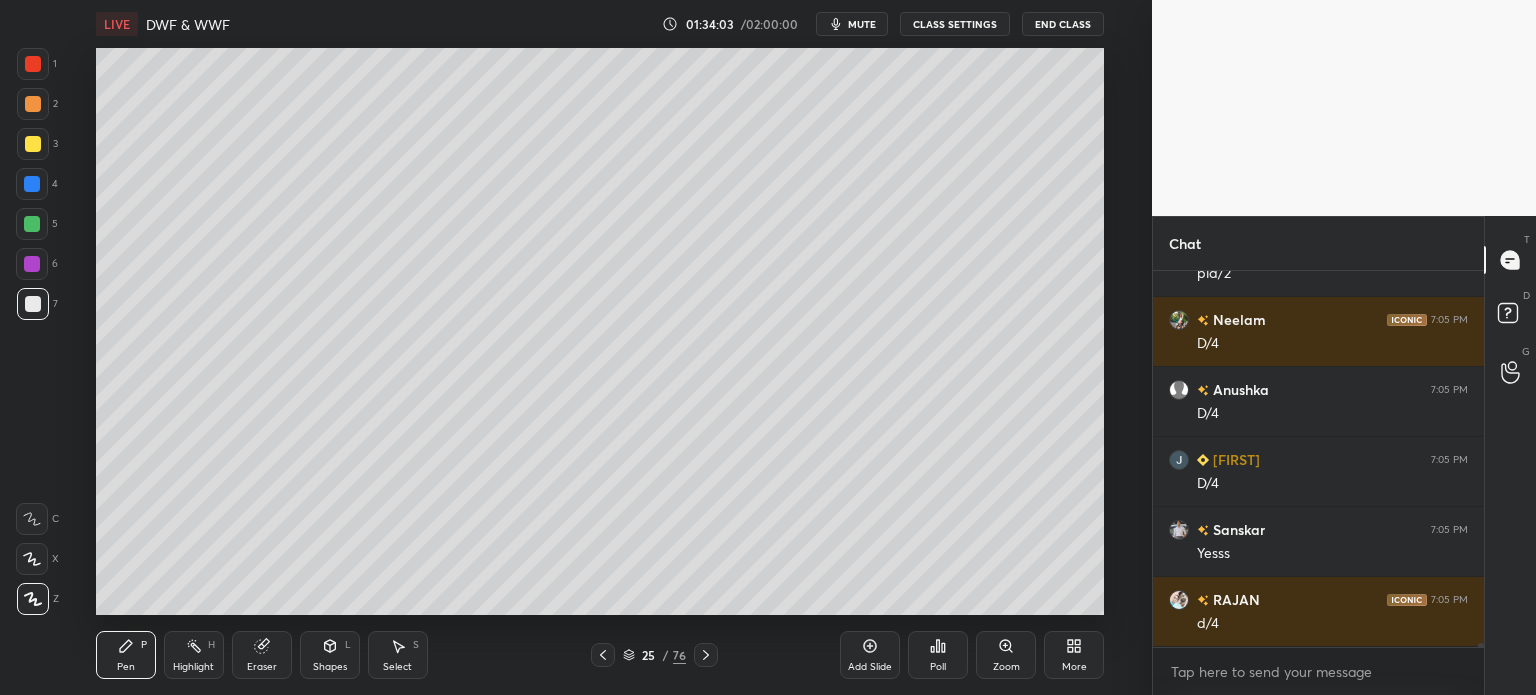 click at bounding box center [33, 144] 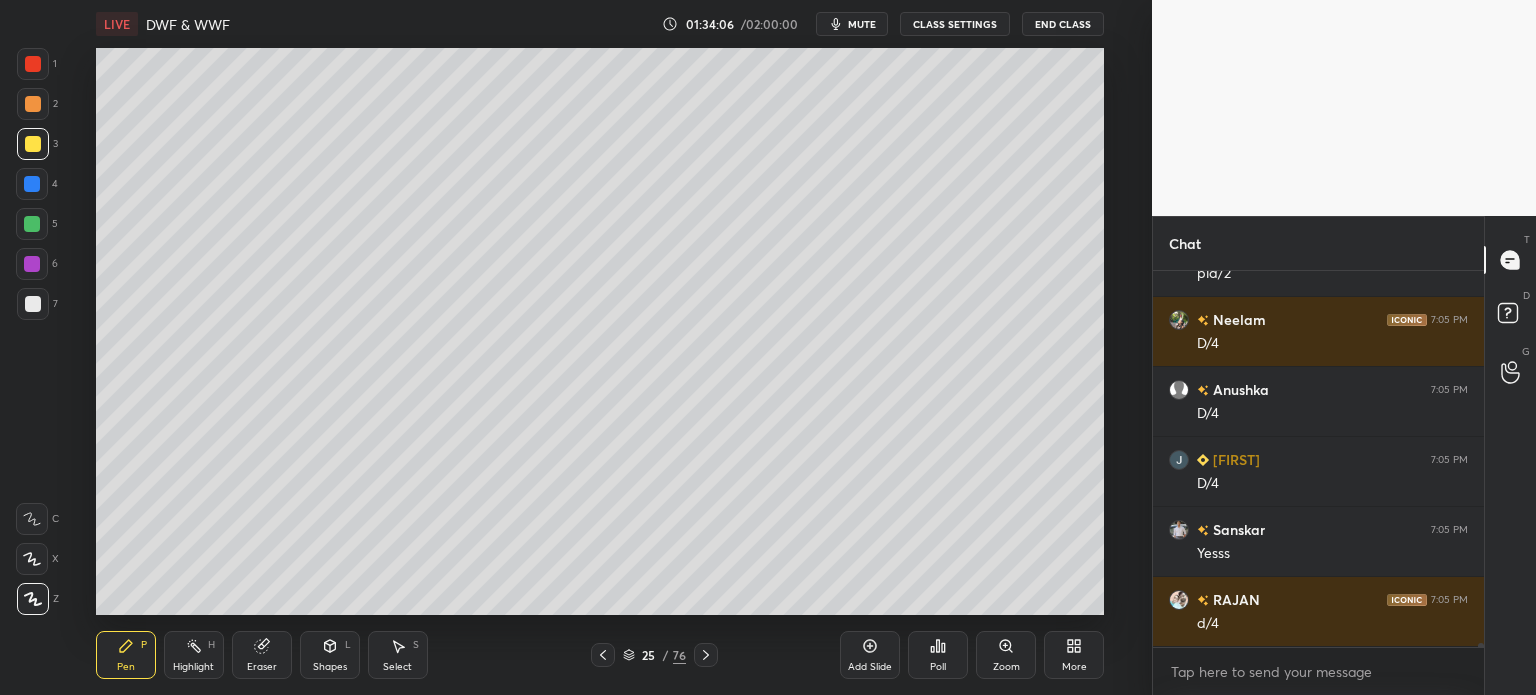 scroll, scrollTop: 34846, scrollLeft: 0, axis: vertical 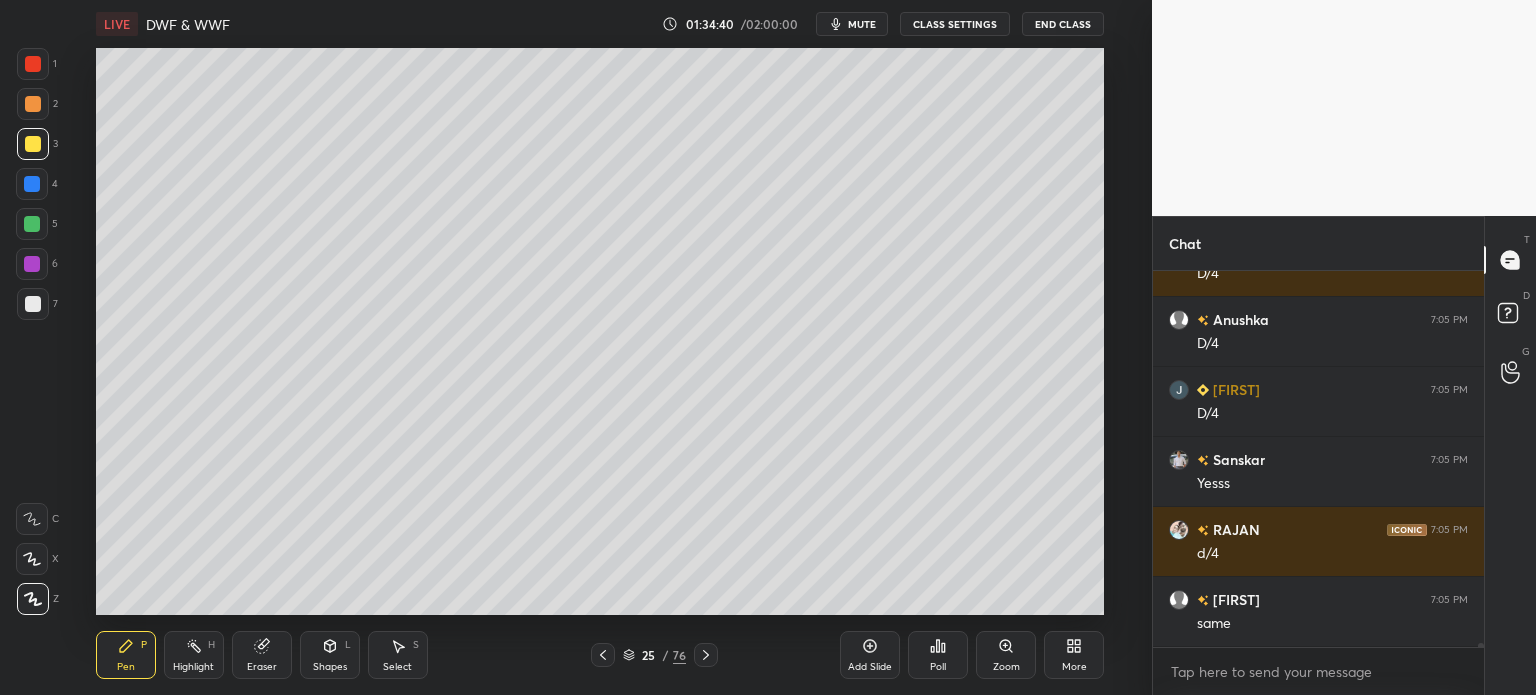 click at bounding box center (32, 184) 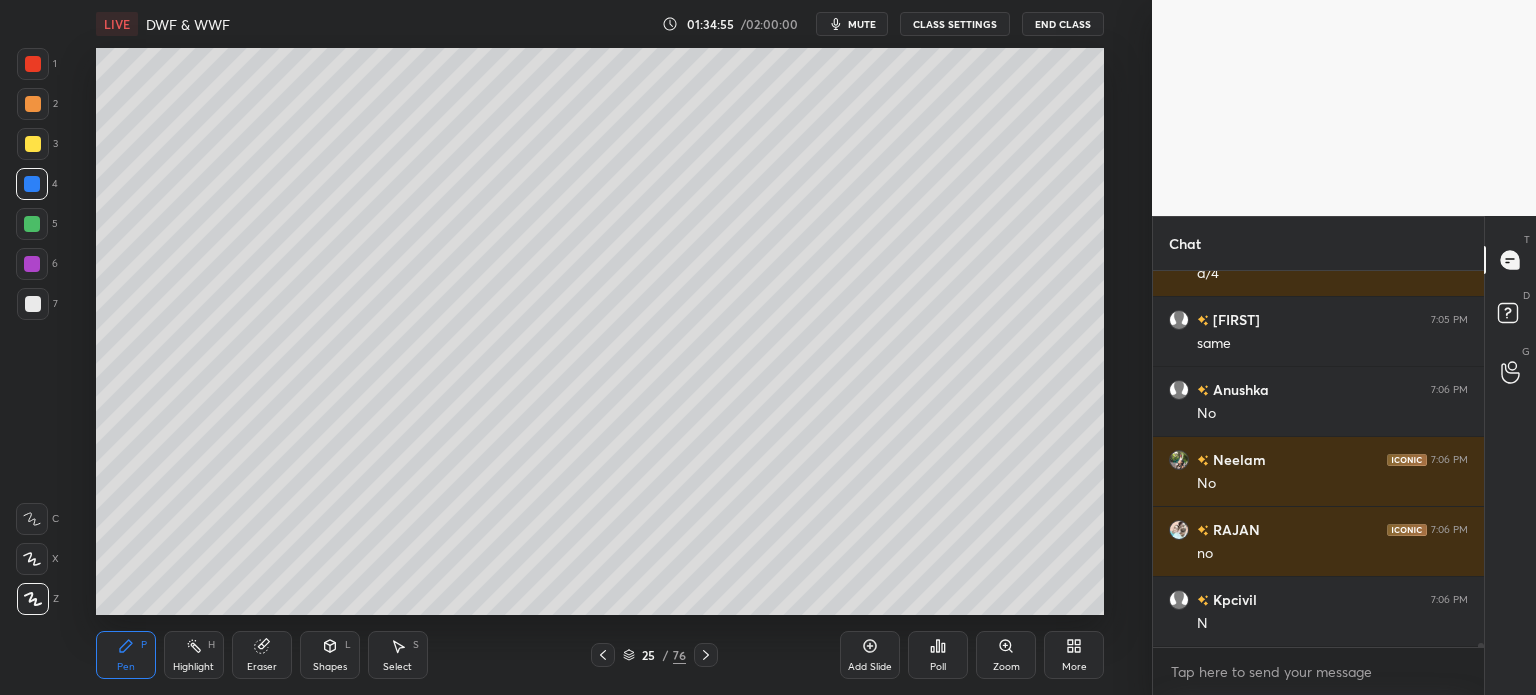 scroll, scrollTop: 35196, scrollLeft: 0, axis: vertical 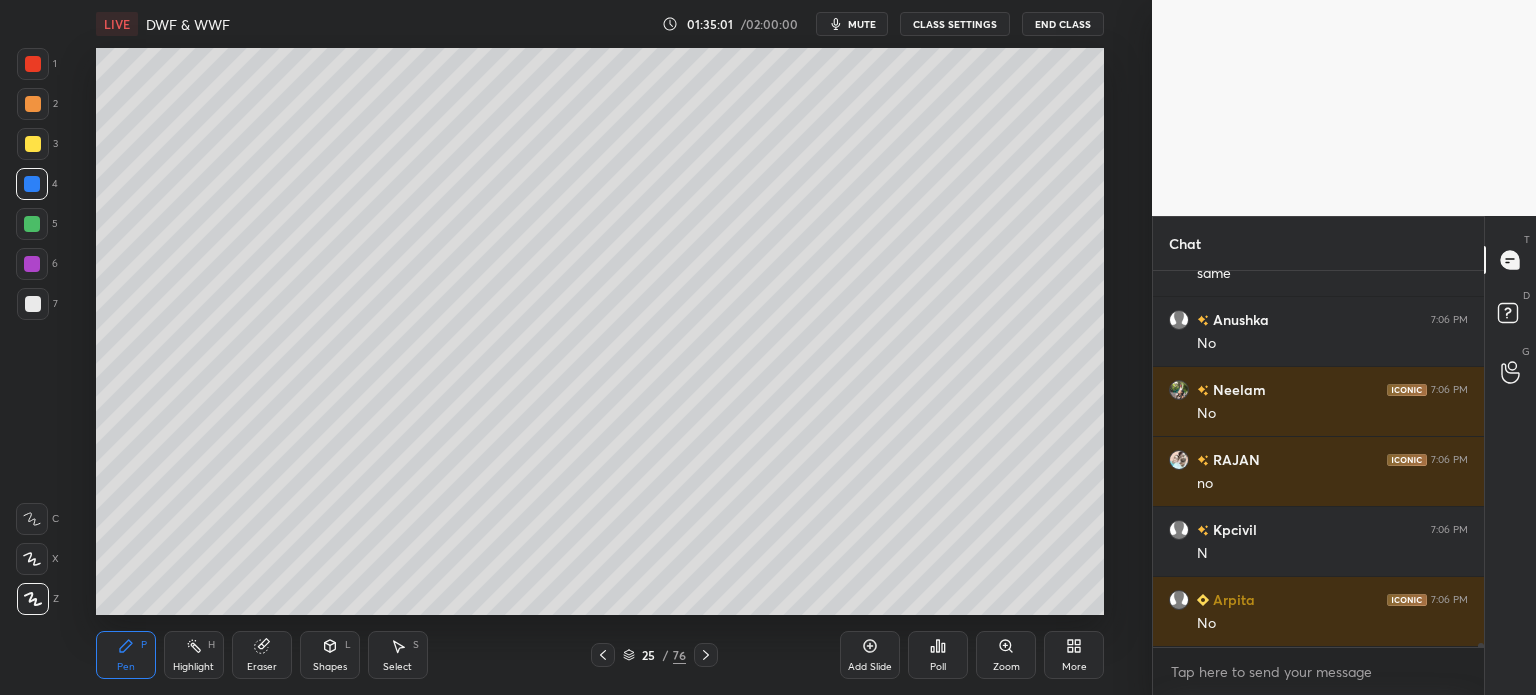 click at bounding box center [33, 104] 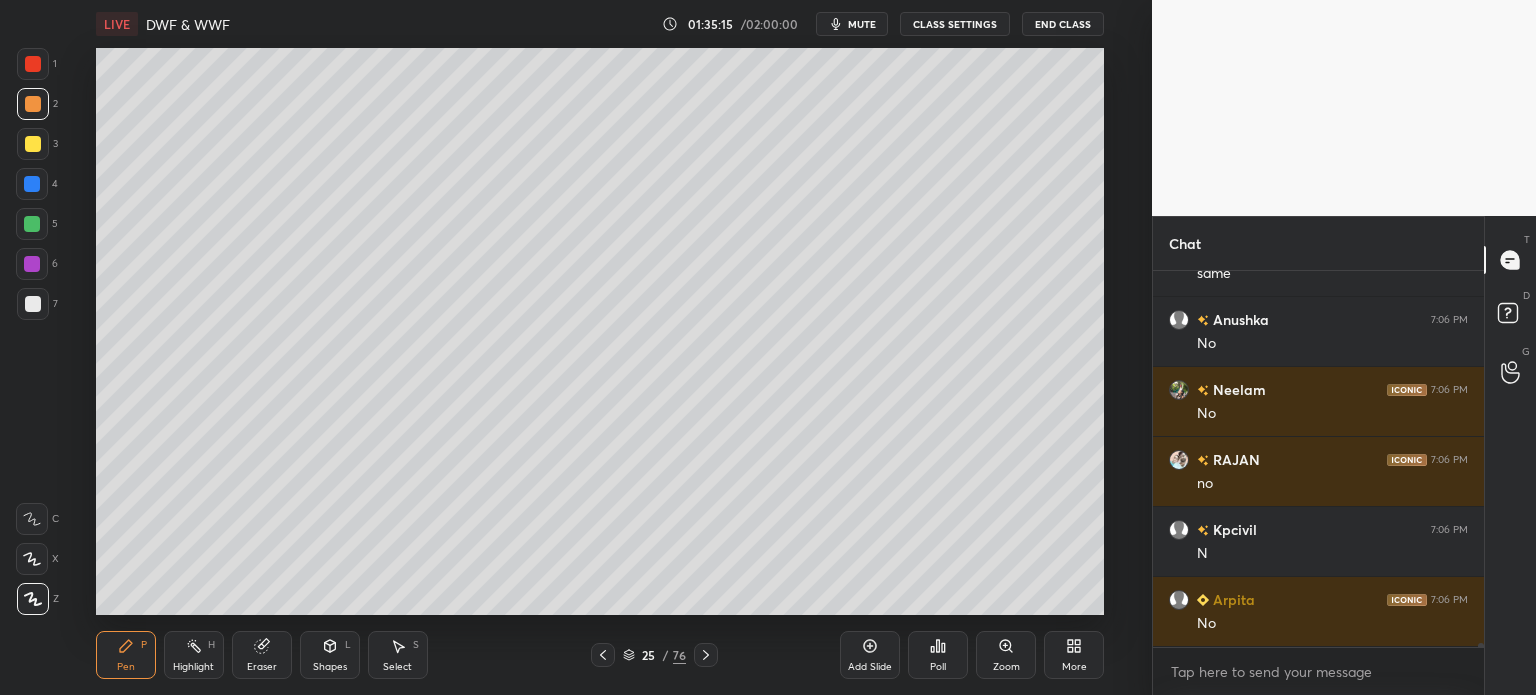 click on "Highlight" at bounding box center [193, 667] 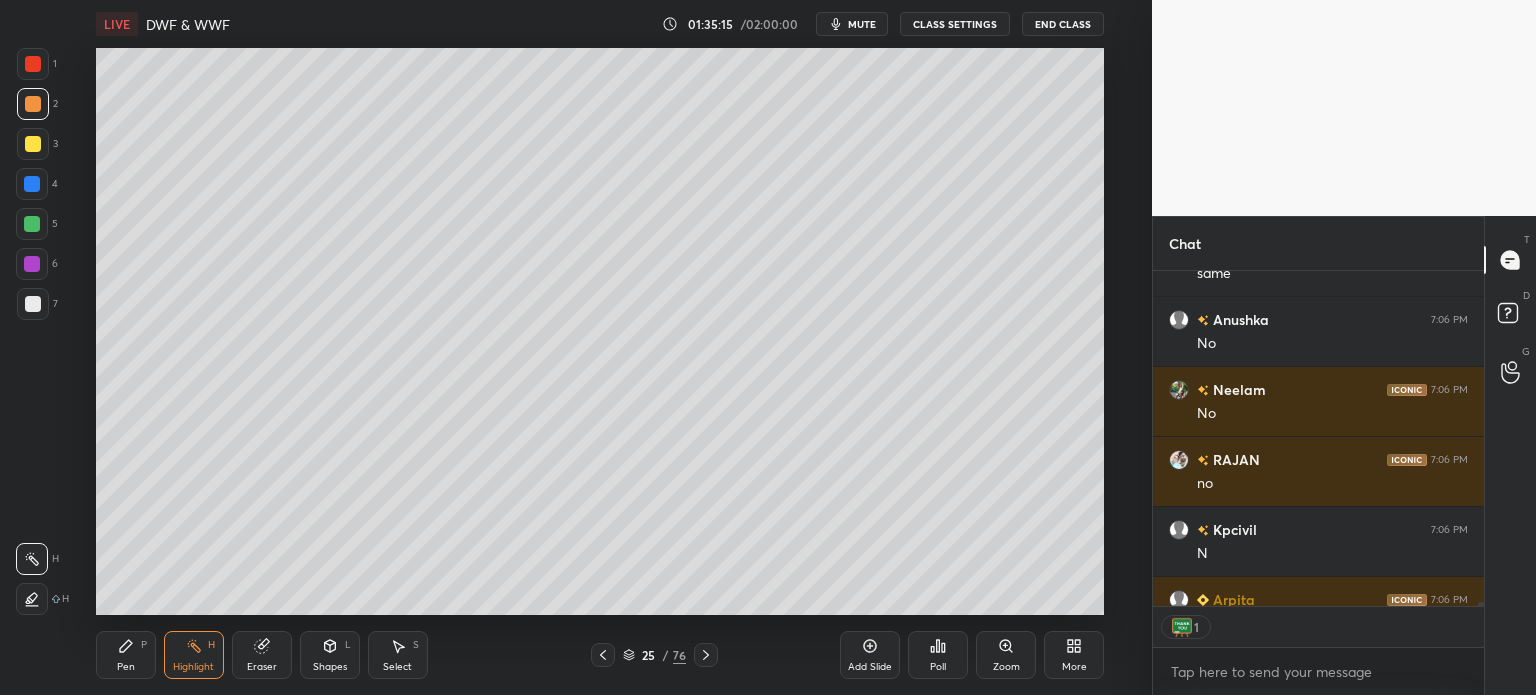 scroll, scrollTop: 7, scrollLeft: 6, axis: both 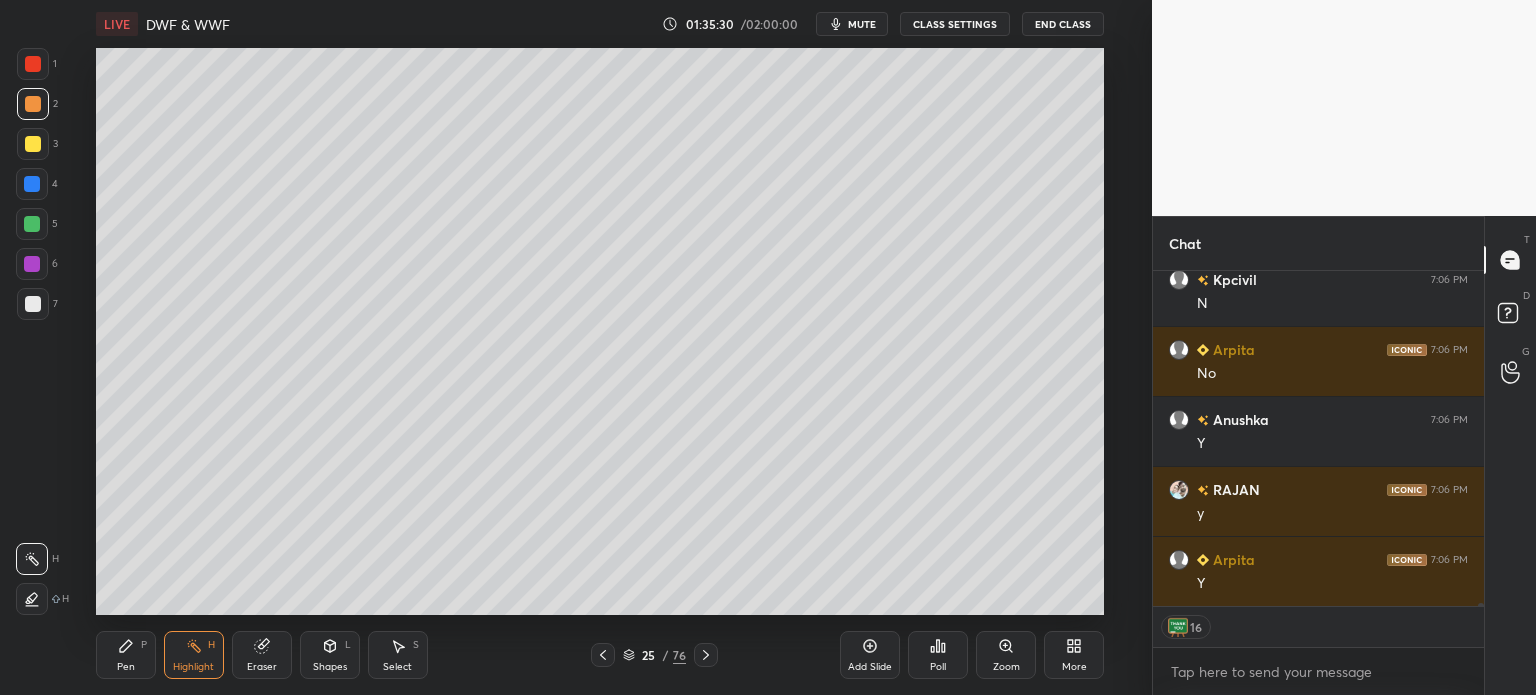 click 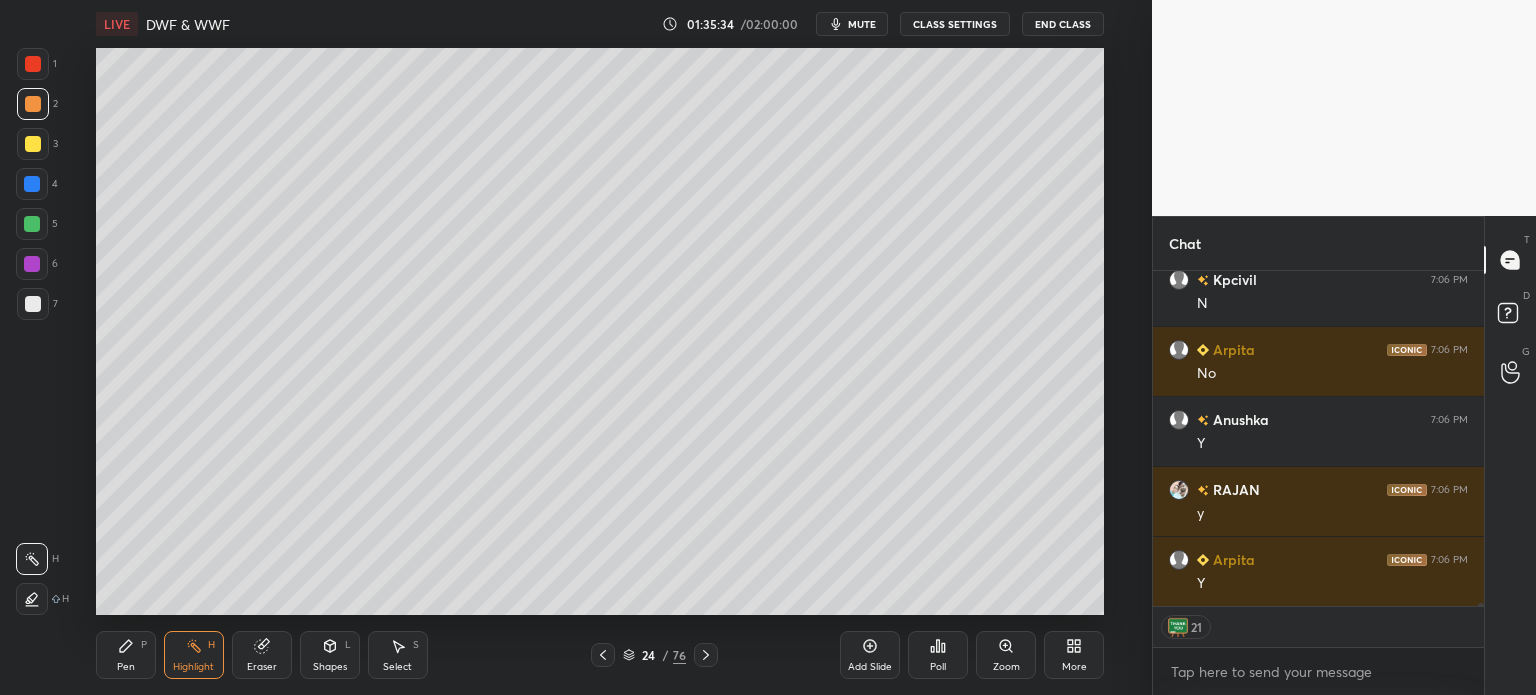 click 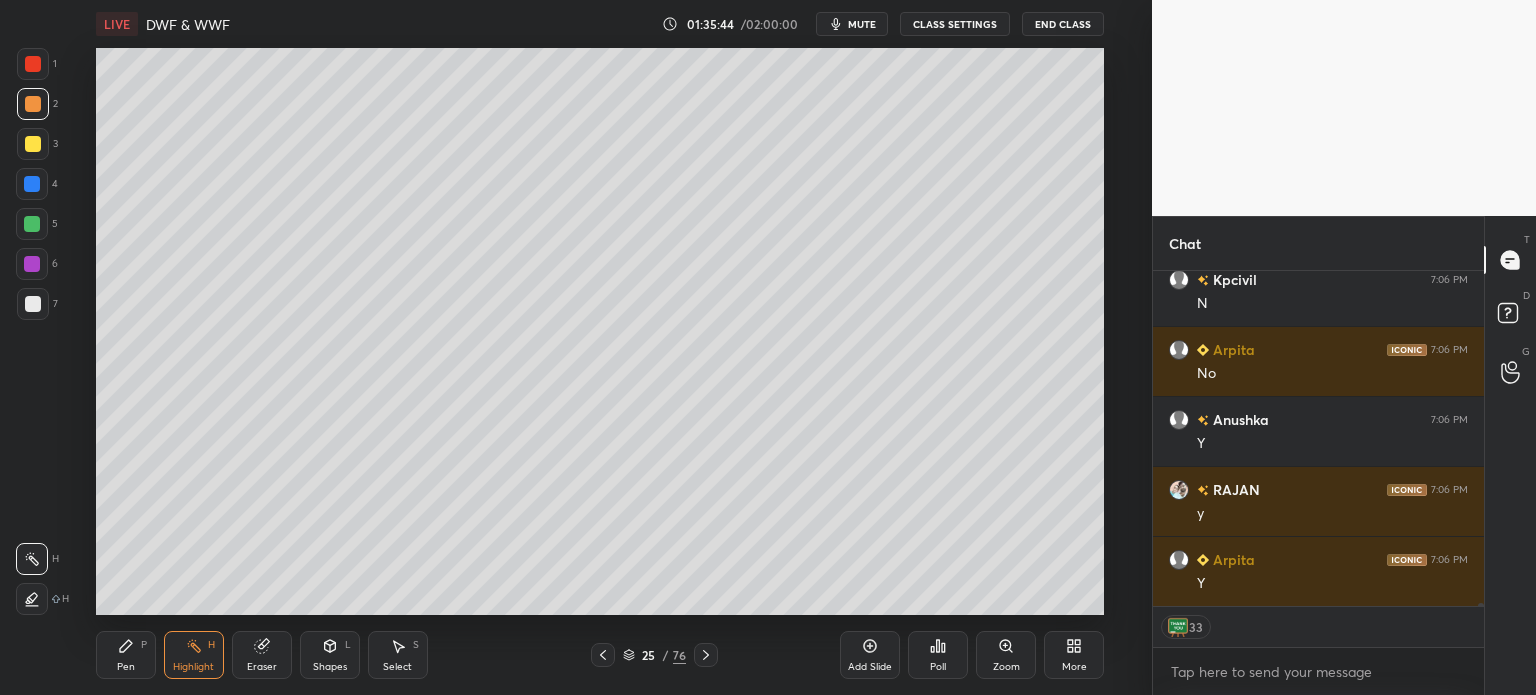 click on "Add Slide" at bounding box center [870, 655] 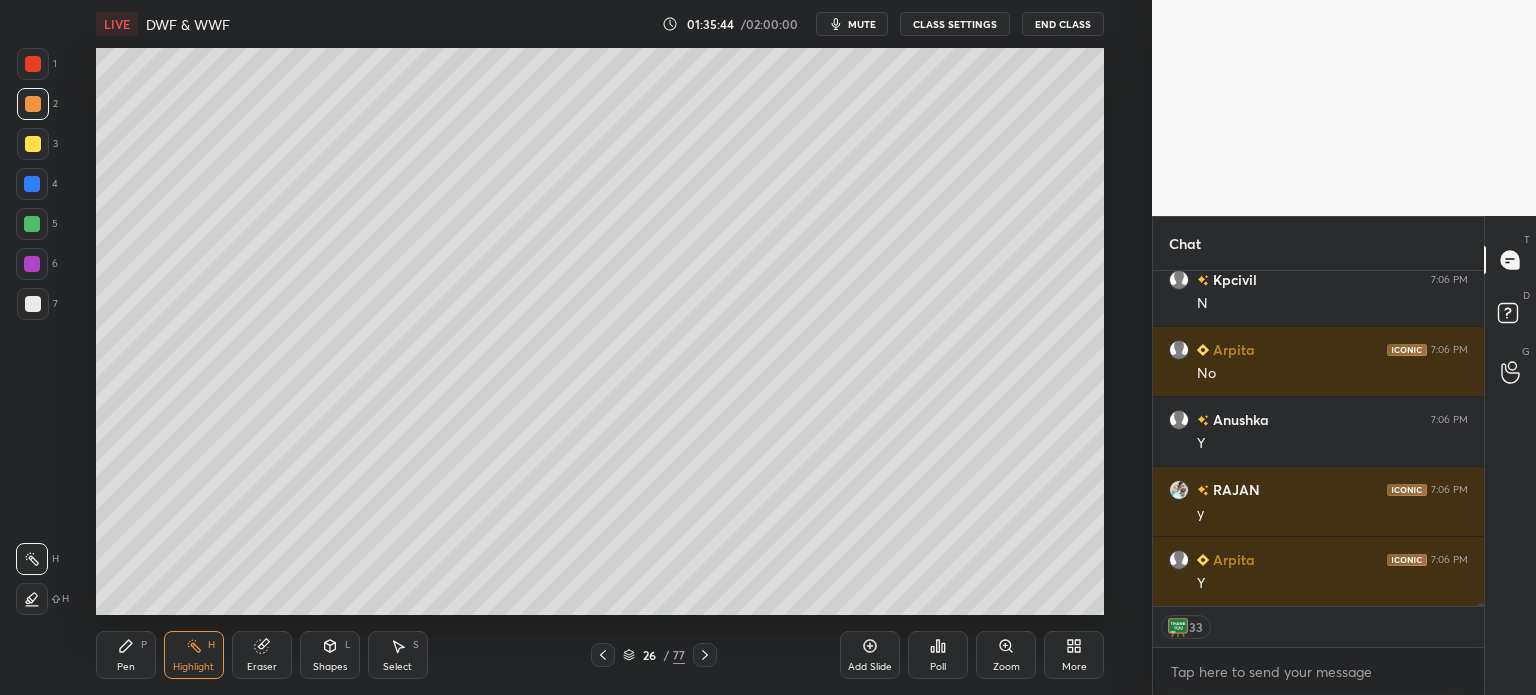 click on "Pen P" at bounding box center (126, 655) 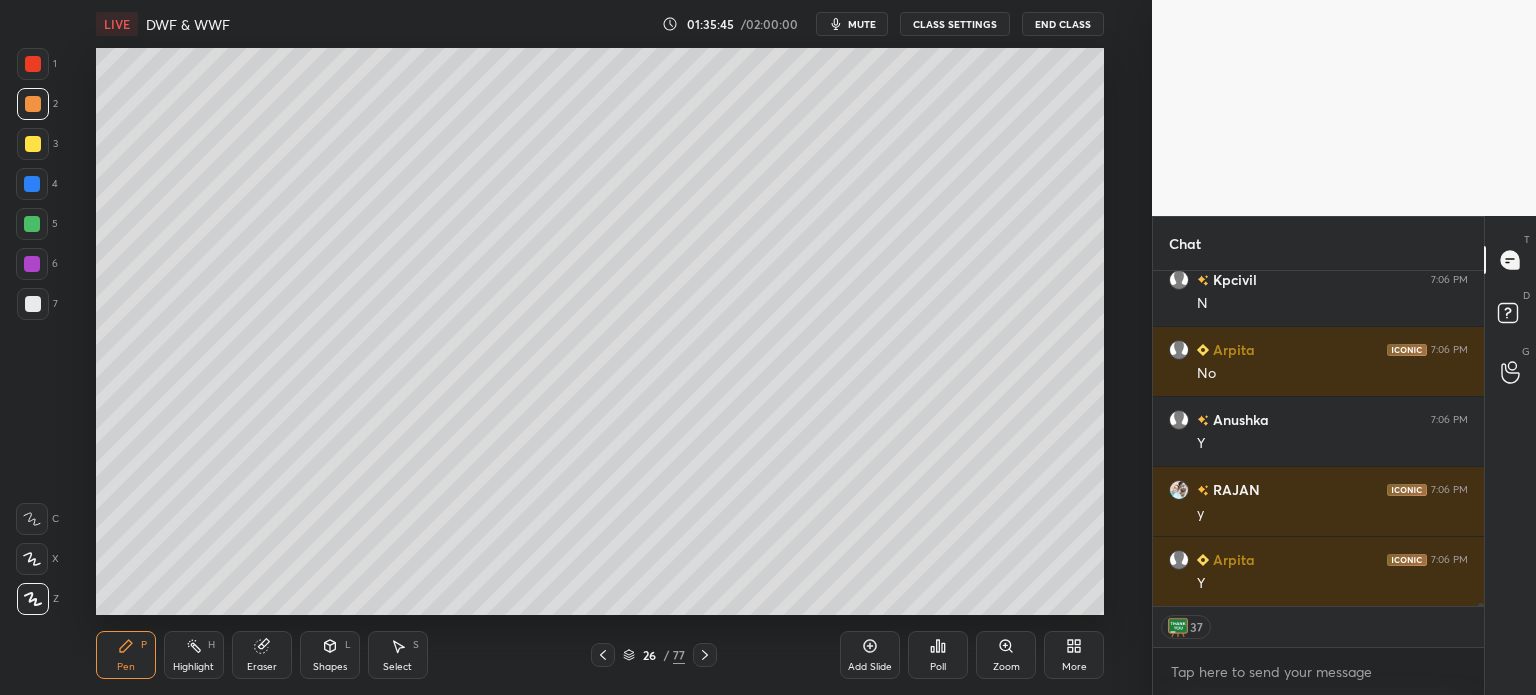 click at bounding box center (33, 304) 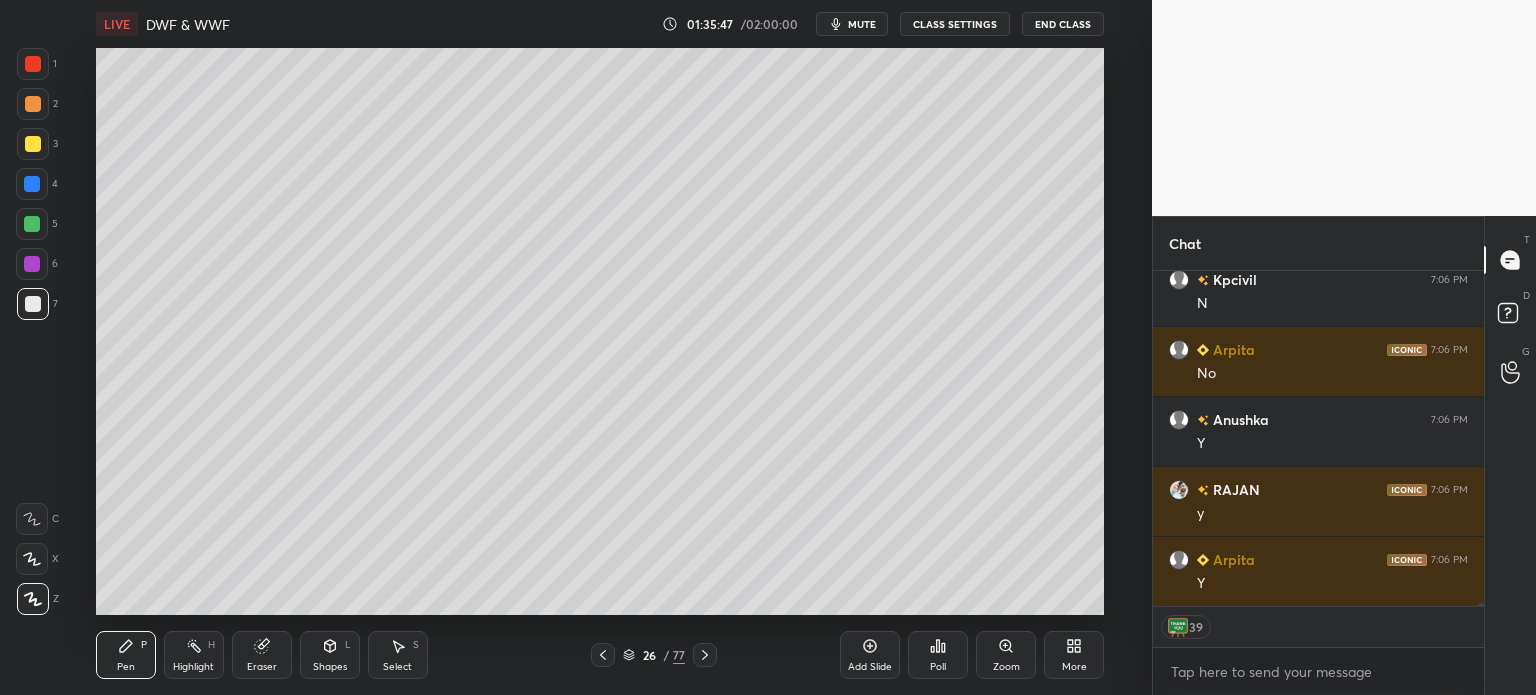 scroll, scrollTop: 35516, scrollLeft: 0, axis: vertical 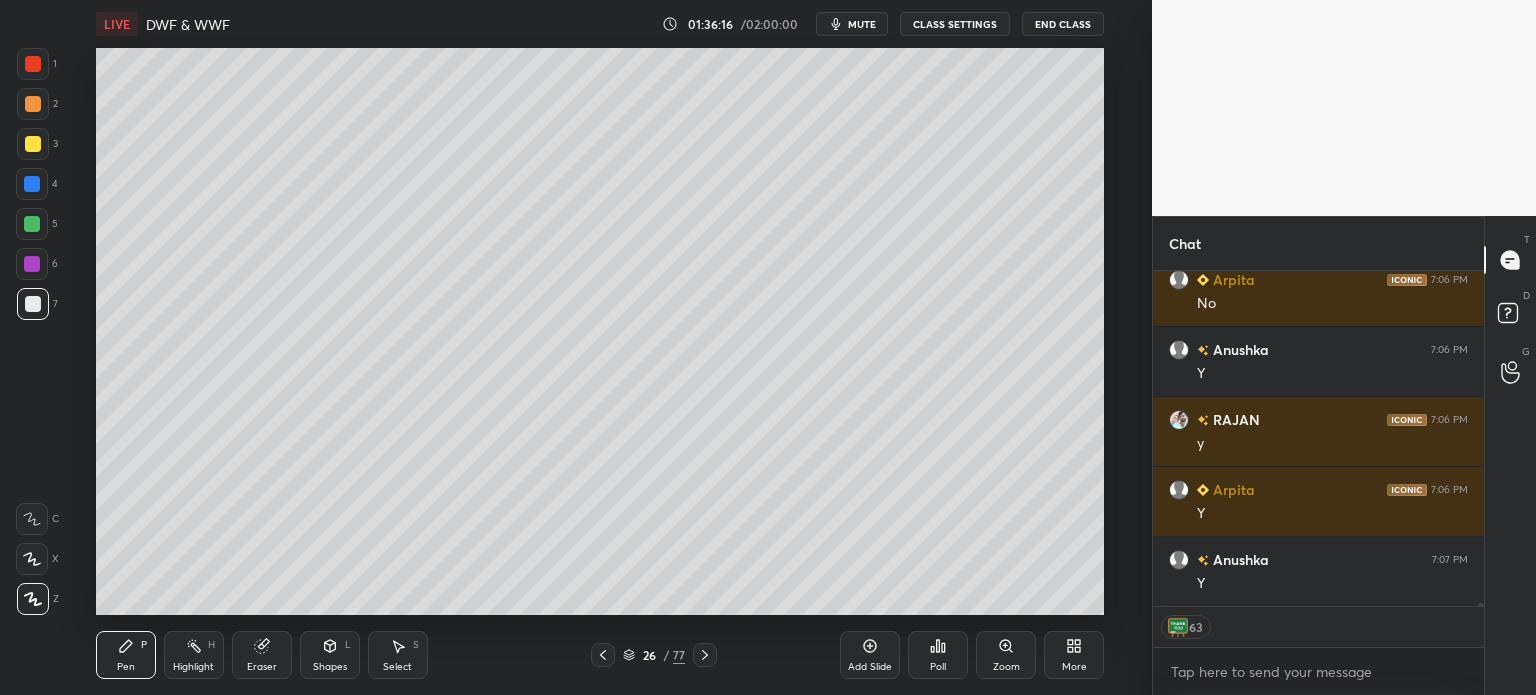 click on "Shapes" at bounding box center (330, 667) 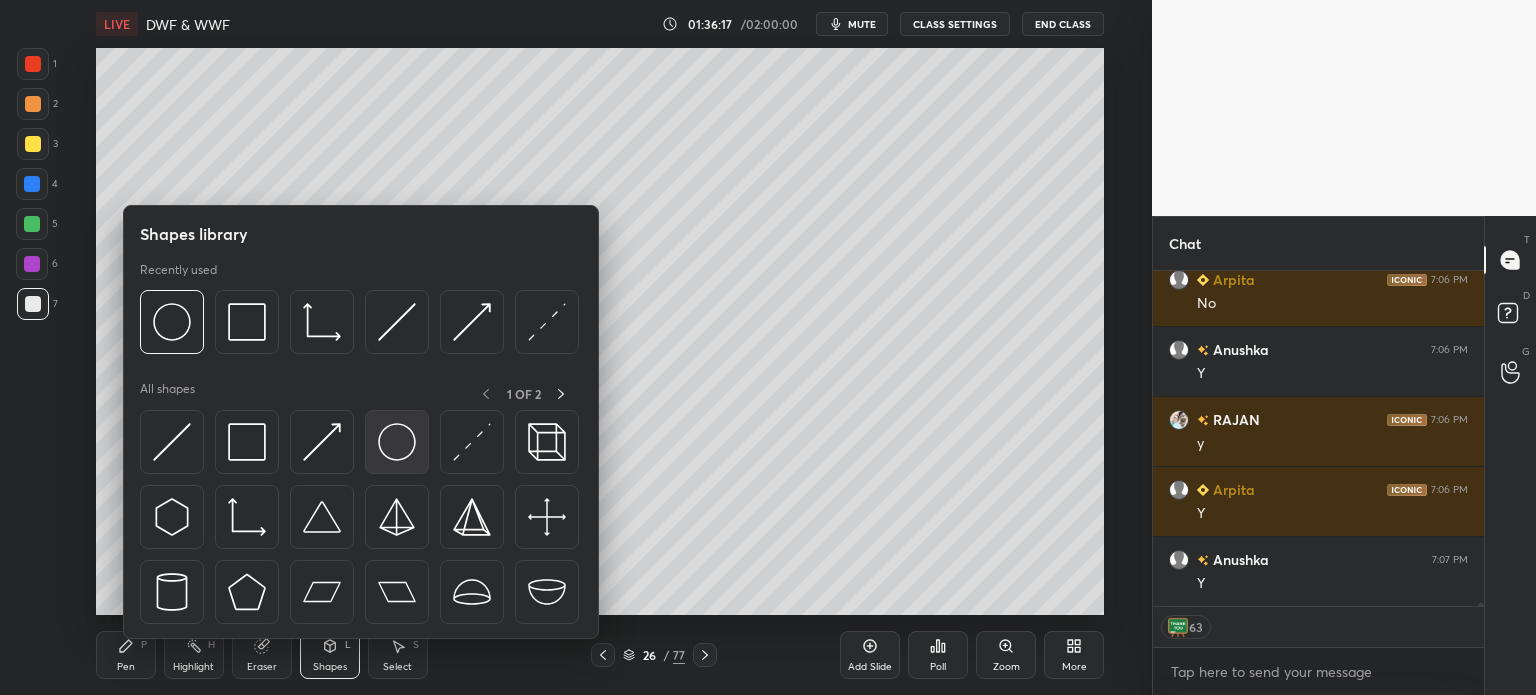click at bounding box center [397, 442] 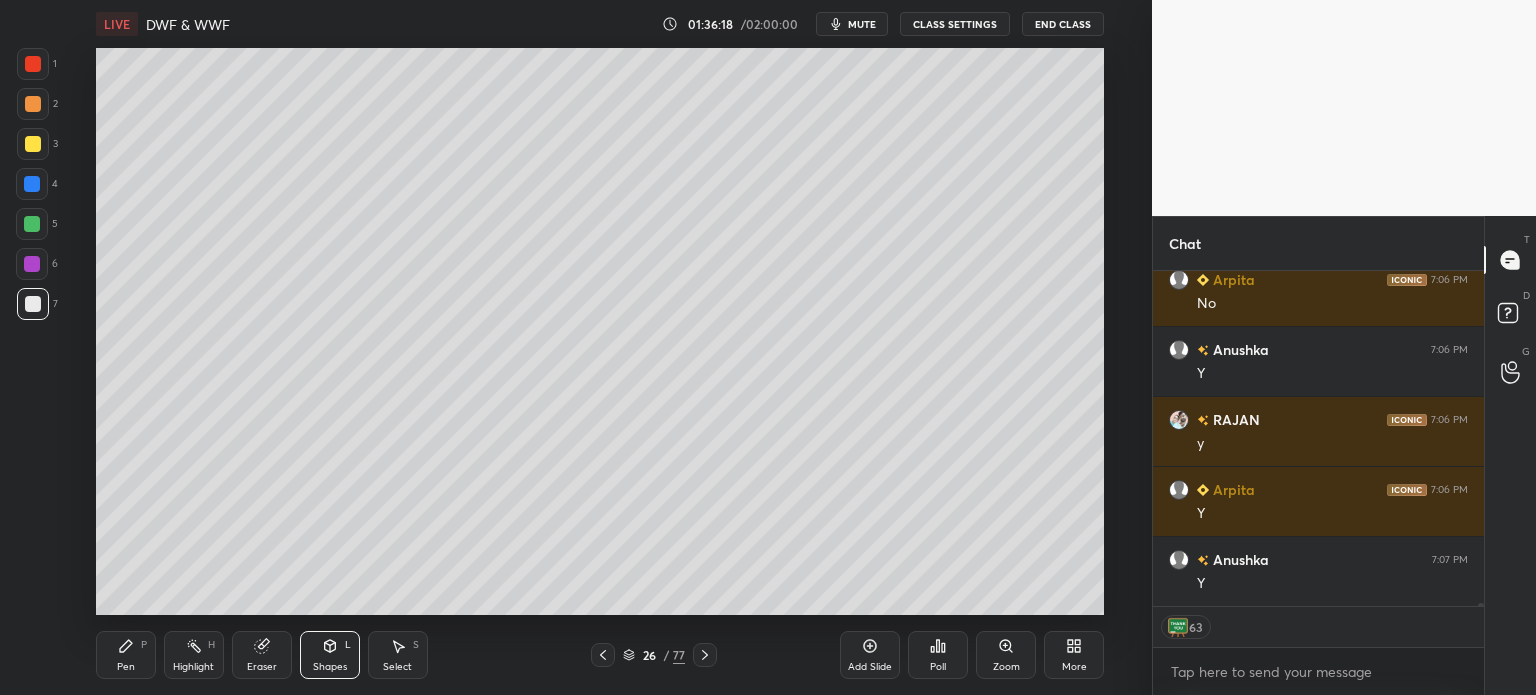 click at bounding box center (32, 184) 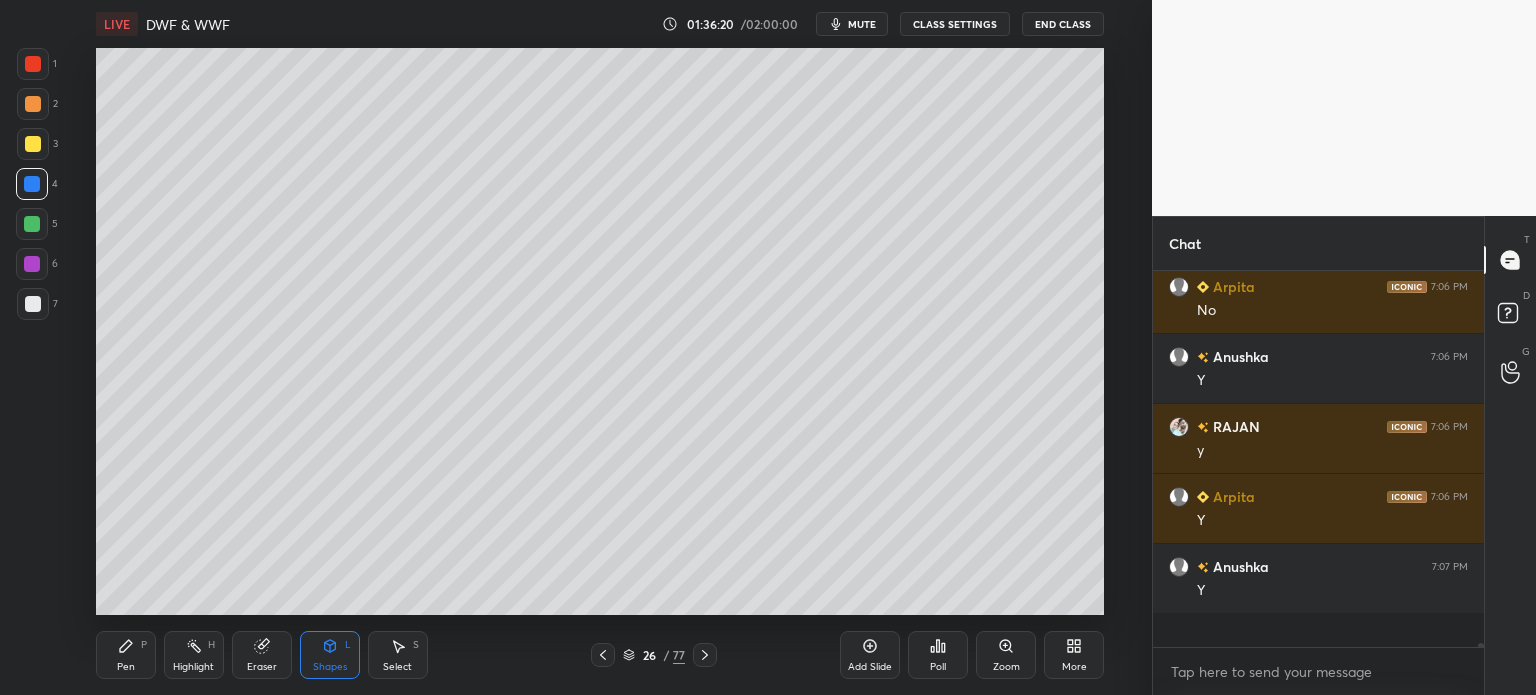 scroll, scrollTop: 5, scrollLeft: 6, axis: both 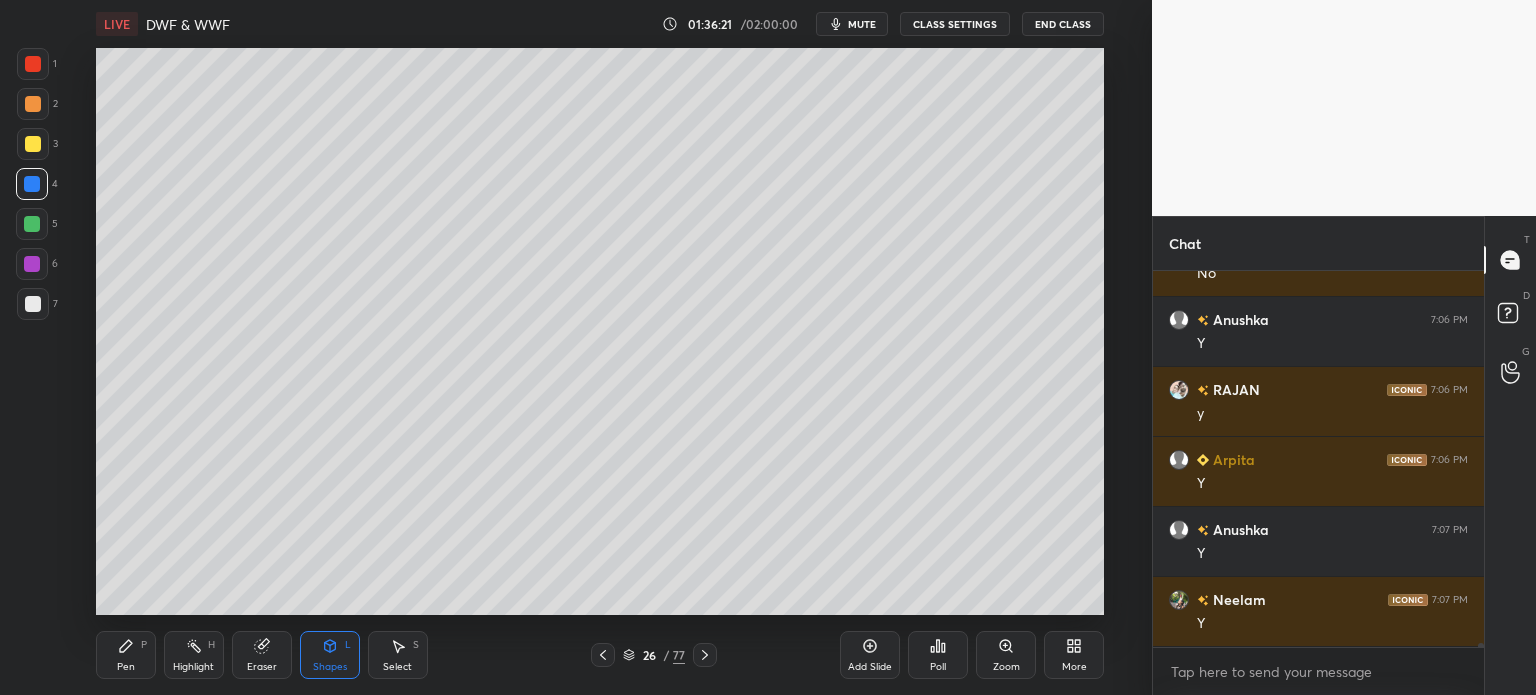 click on "Select S" at bounding box center (398, 655) 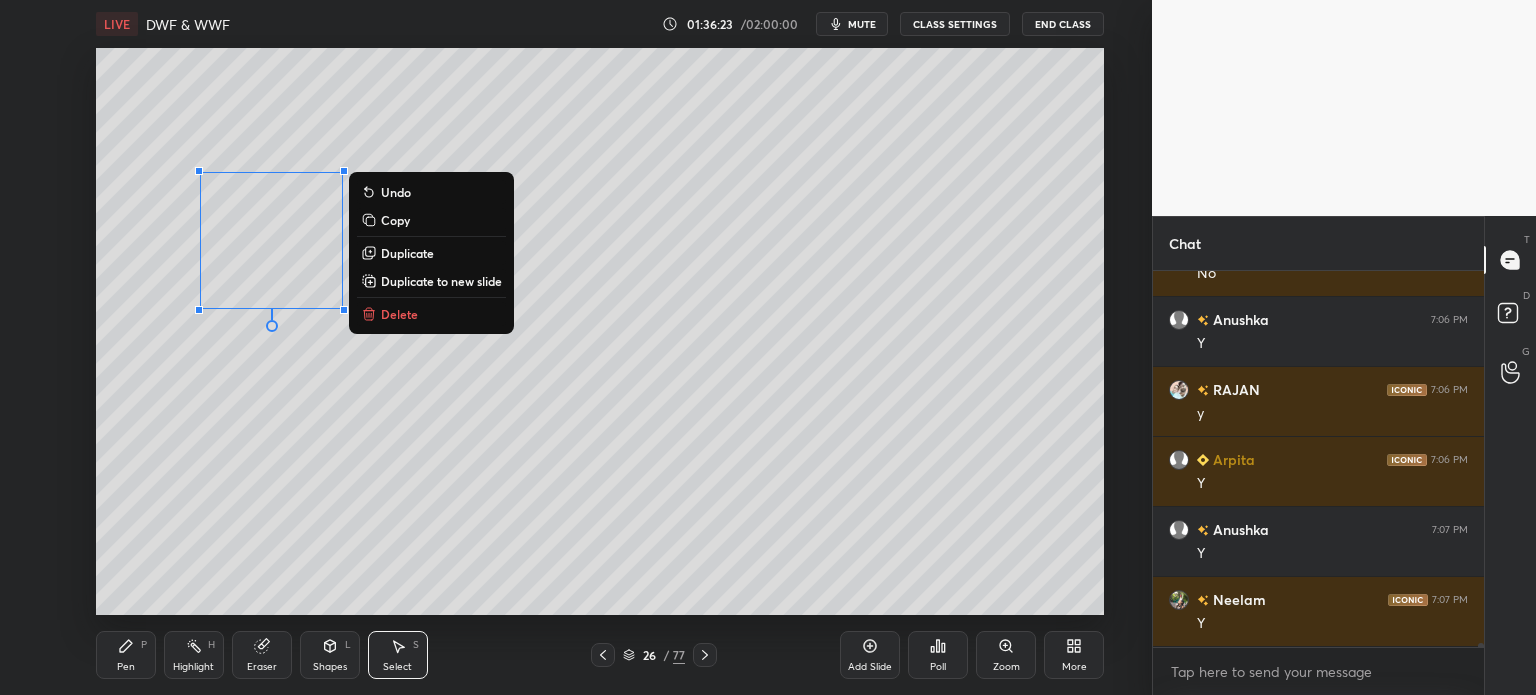 click on "Duplicate" at bounding box center (407, 253) 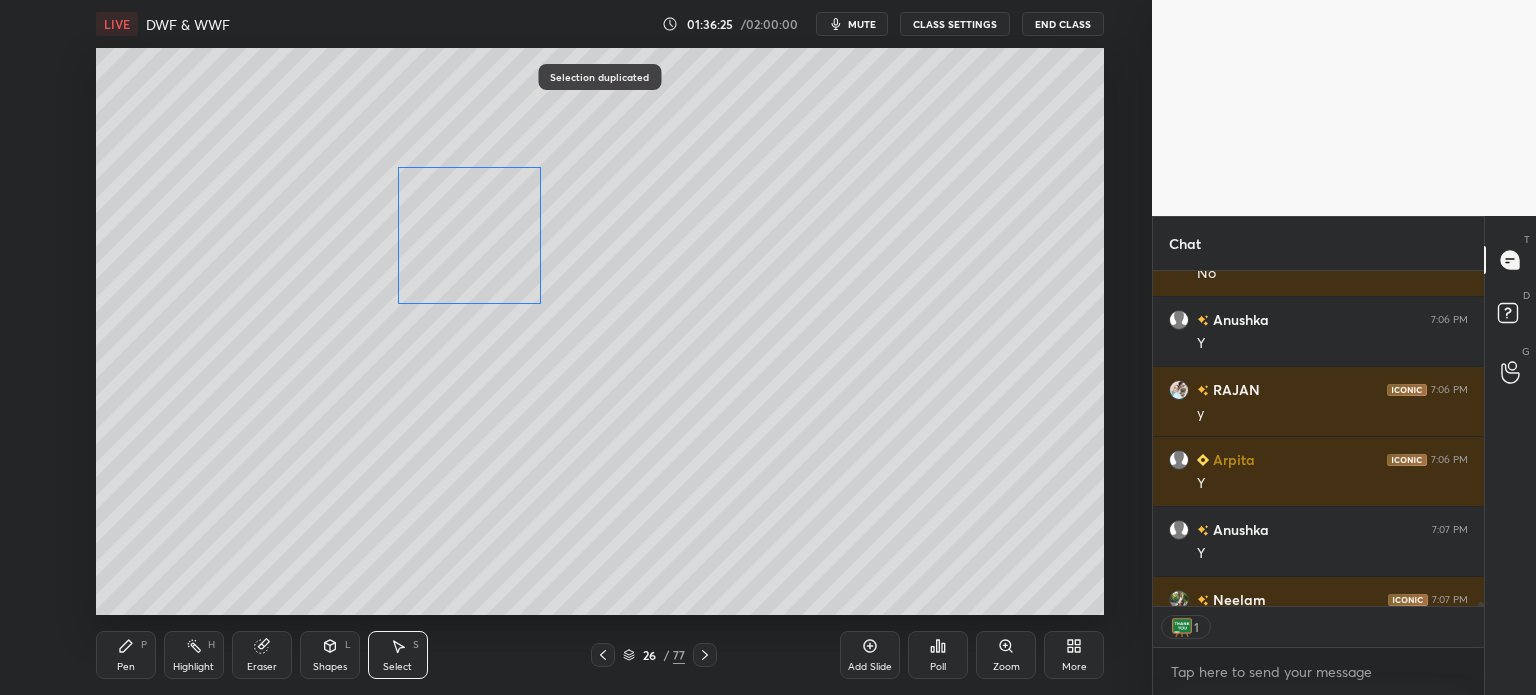 scroll, scrollTop: 330, scrollLeft: 325, axis: both 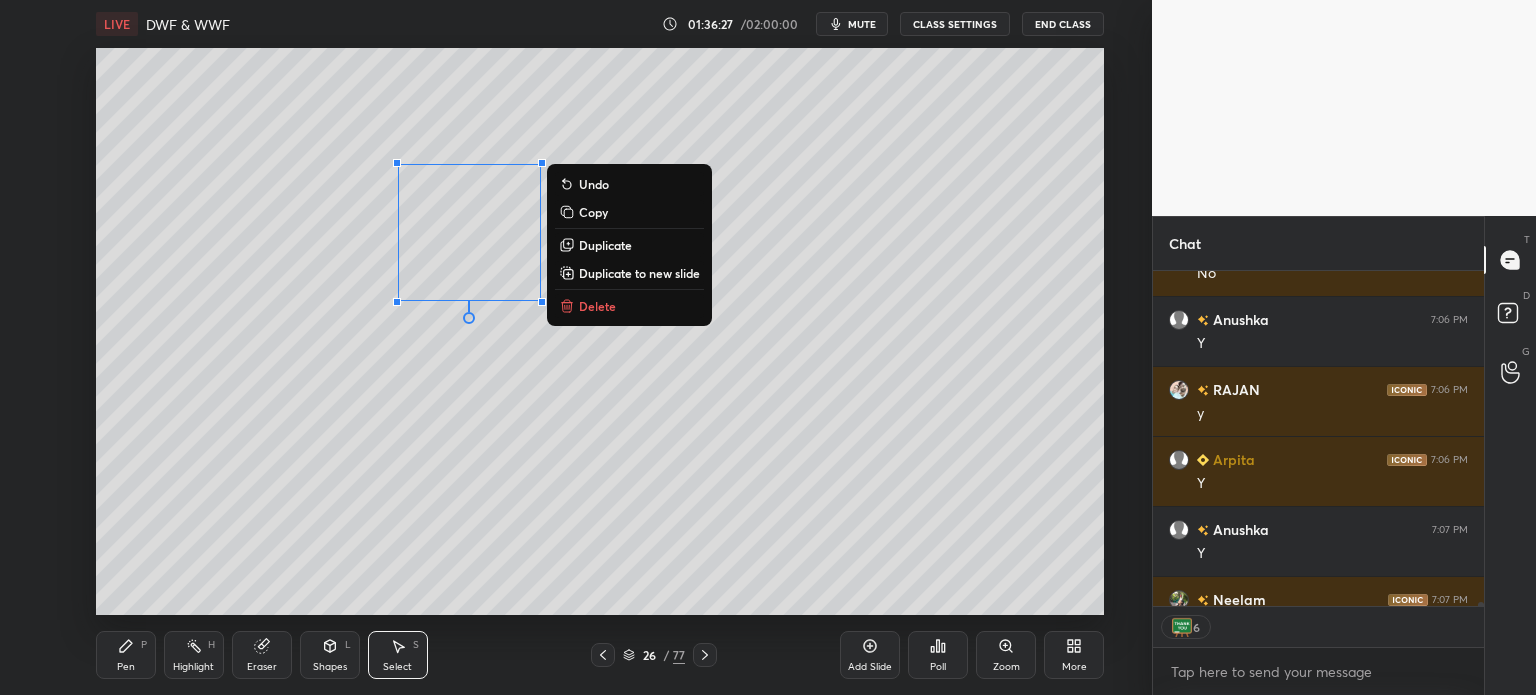 click on "Pen P" at bounding box center [126, 655] 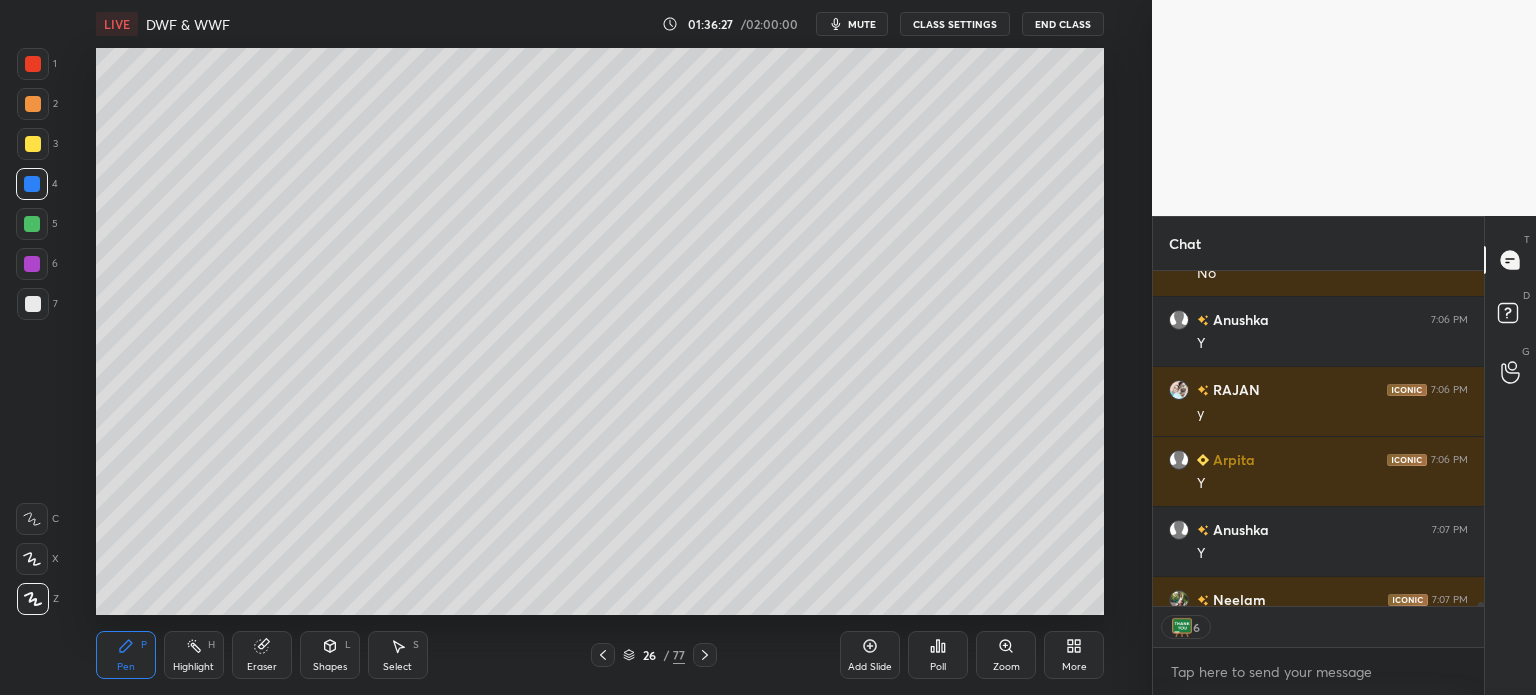 scroll, scrollTop: 35656, scrollLeft: 0, axis: vertical 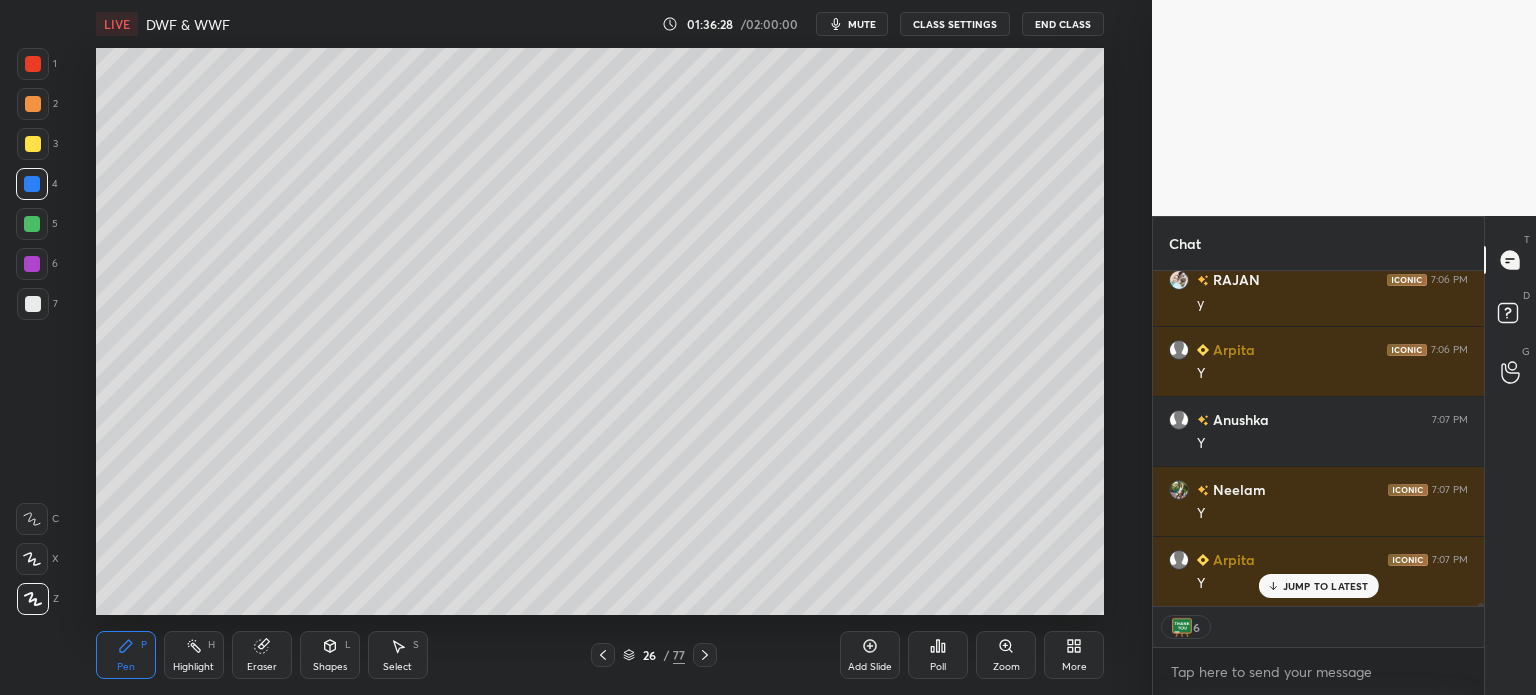 click at bounding box center [33, 104] 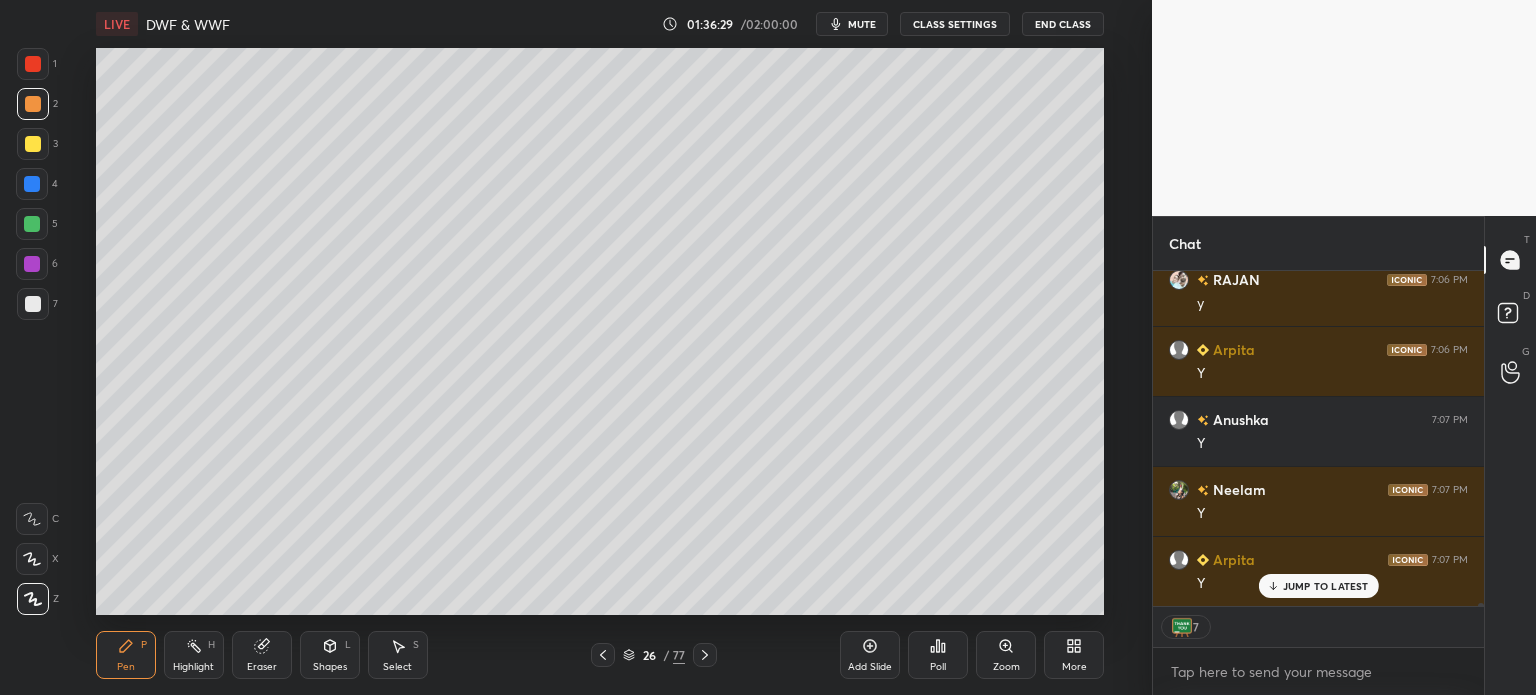 click at bounding box center [33, 304] 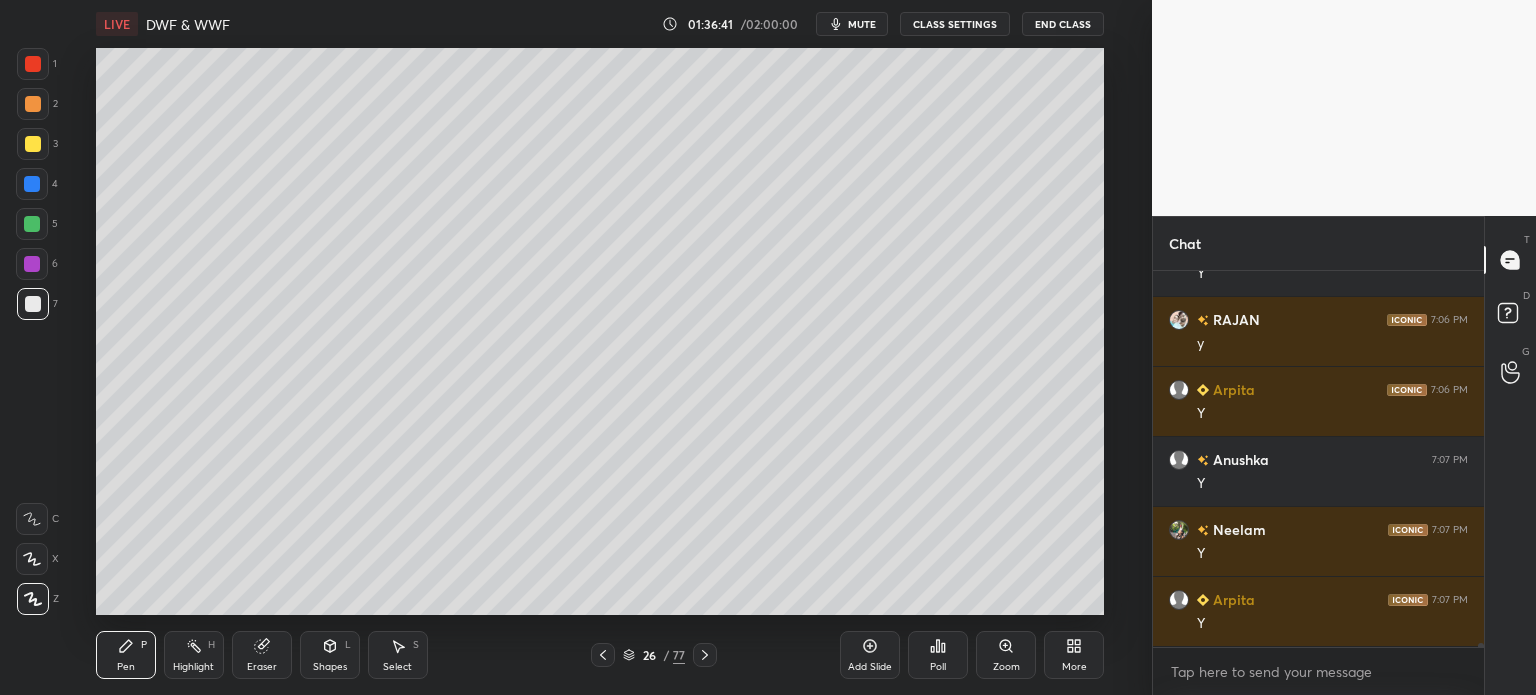 scroll, scrollTop: 5, scrollLeft: 6, axis: both 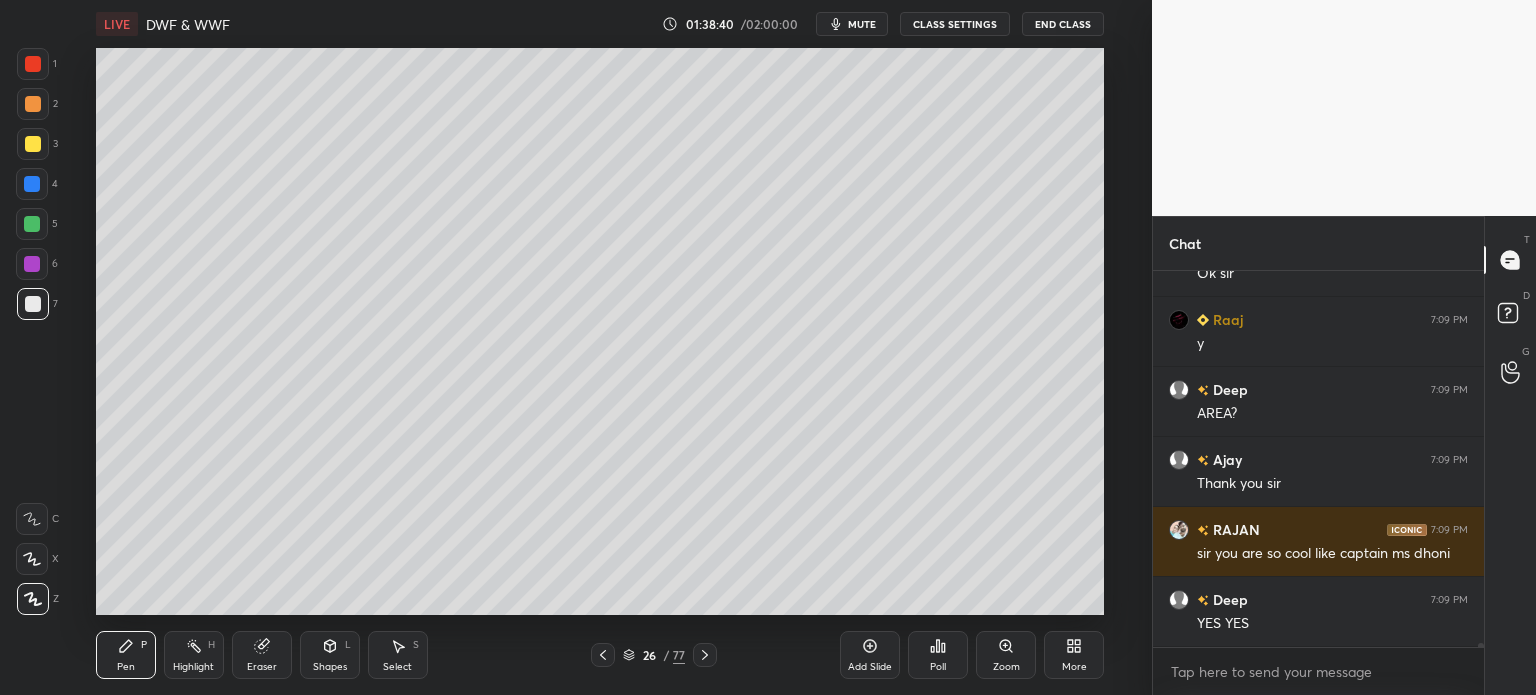 click 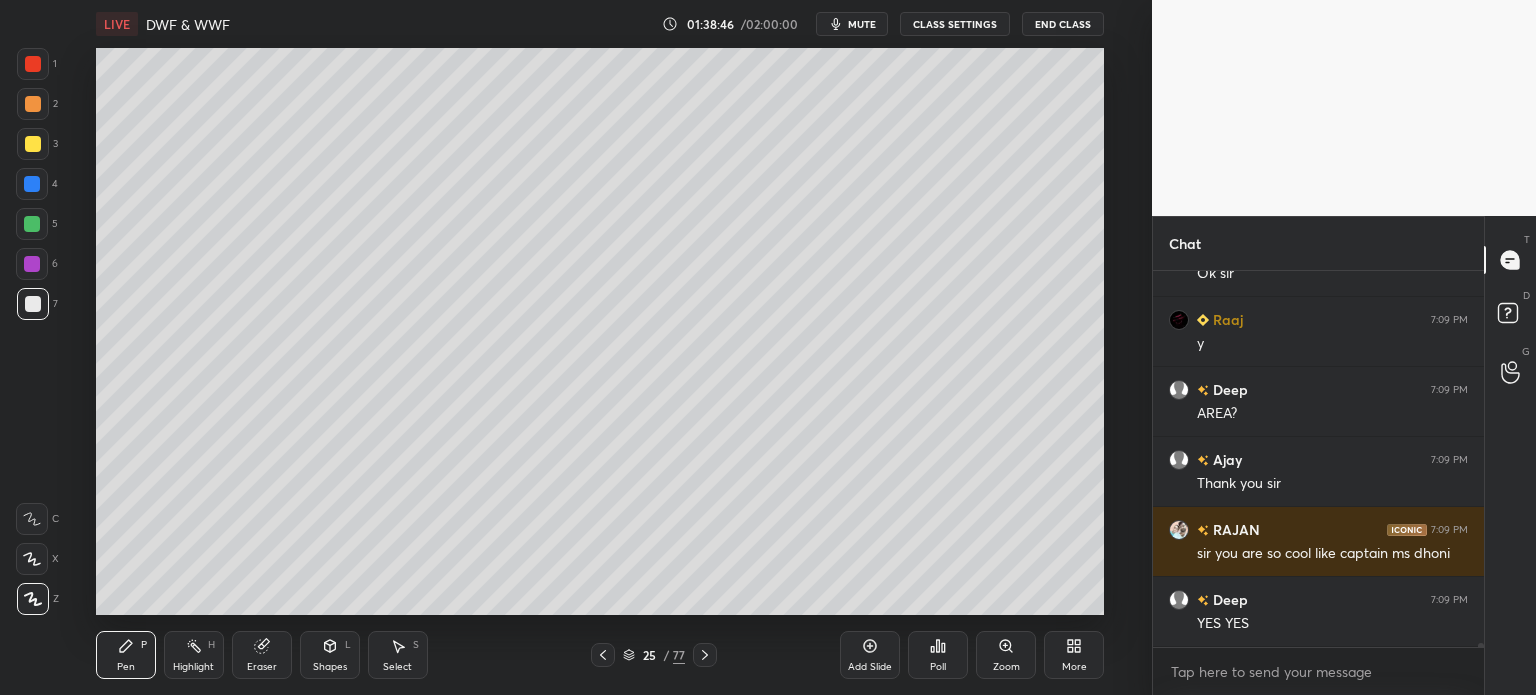 click at bounding box center (705, 655) 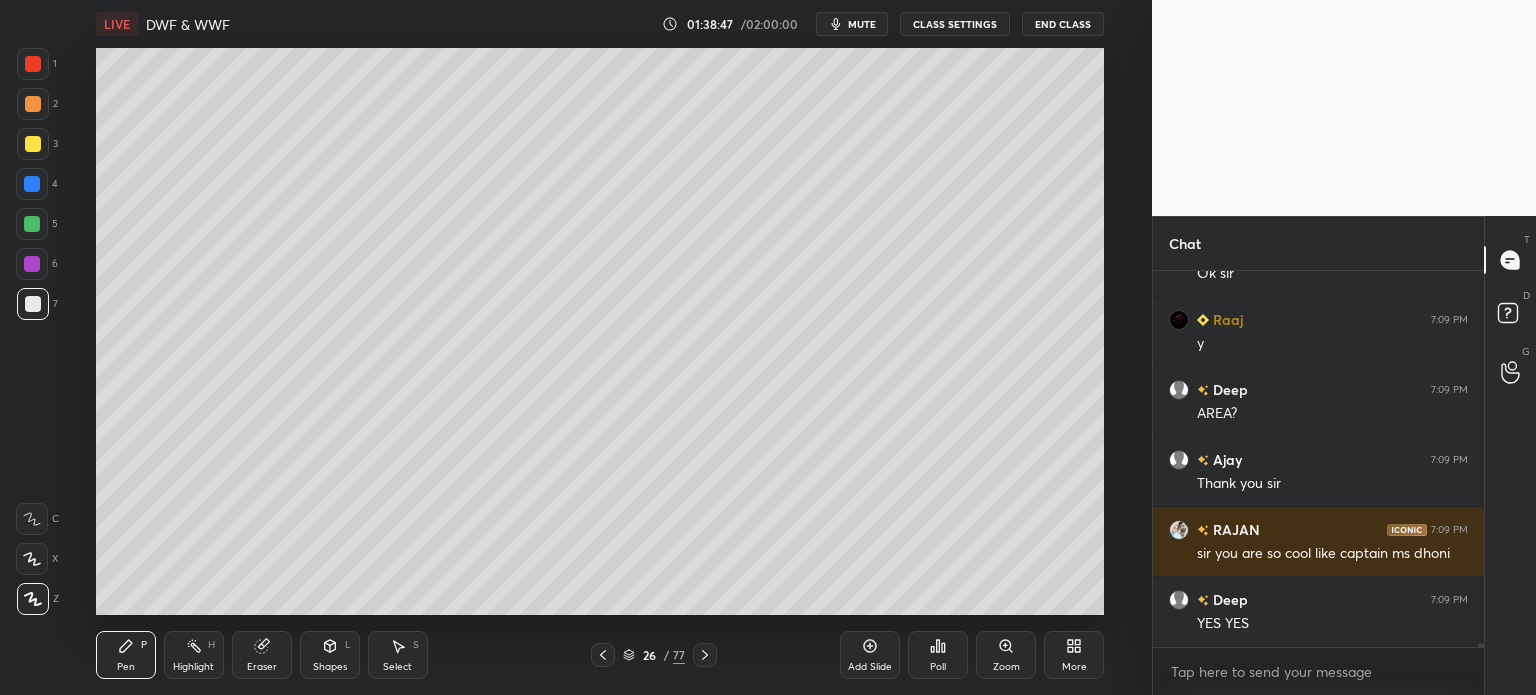 scroll, scrollTop: 330, scrollLeft: 325, axis: both 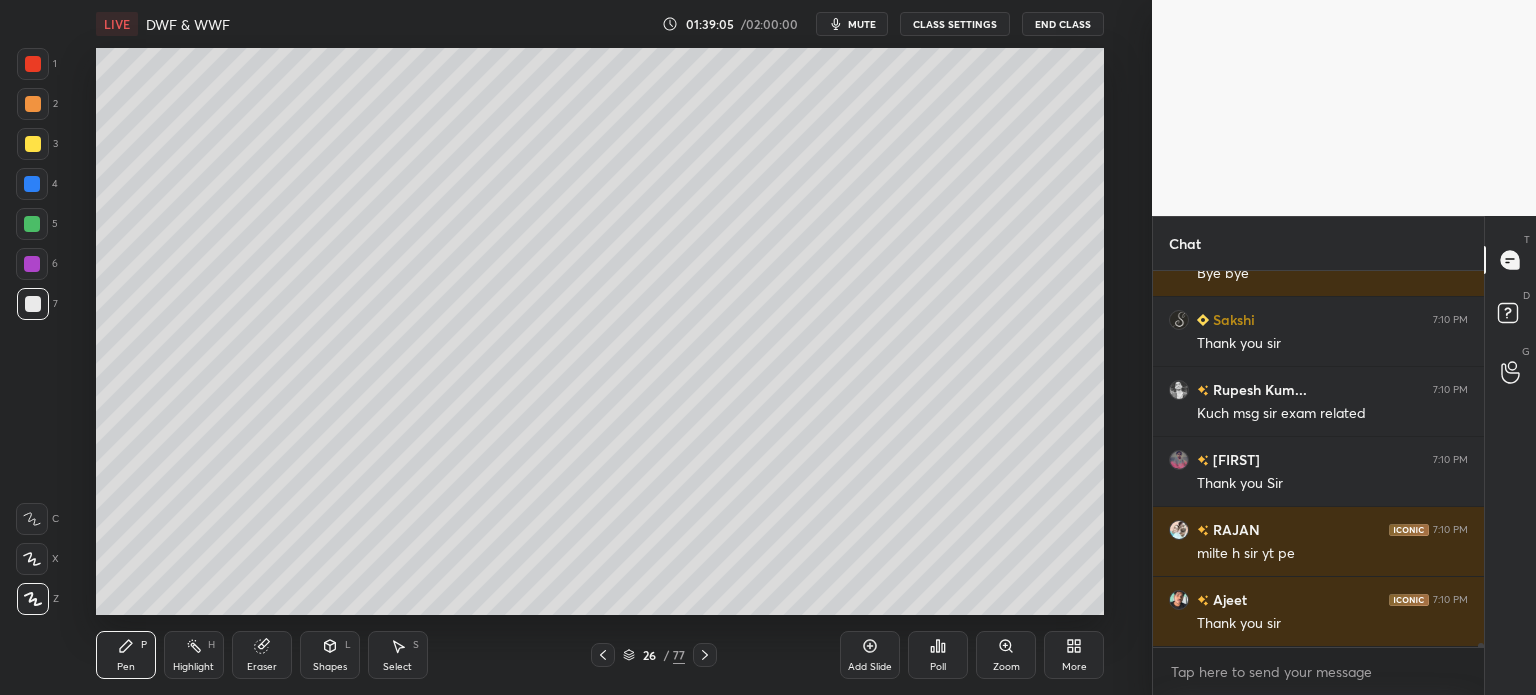 click on "End Class" at bounding box center [1063, 24] 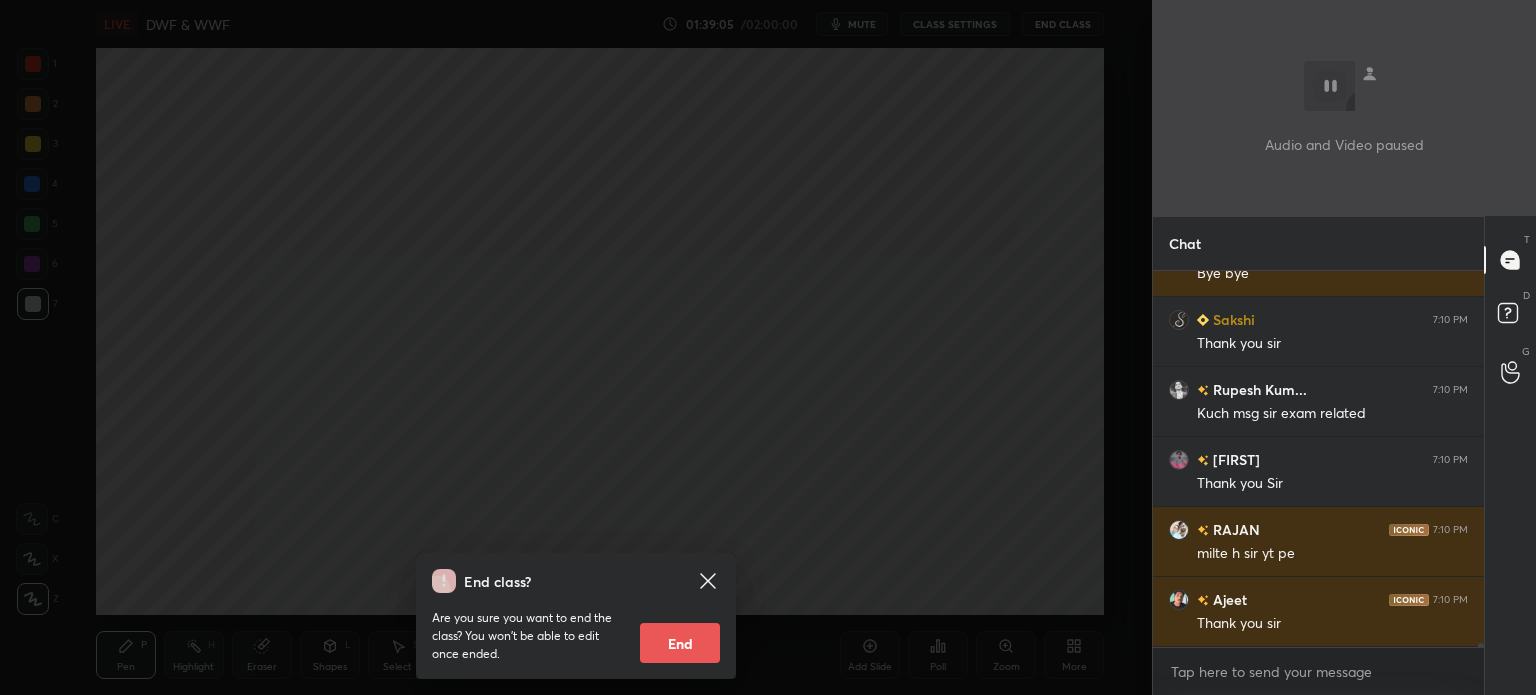 scroll, scrollTop: 38062, scrollLeft: 0, axis: vertical 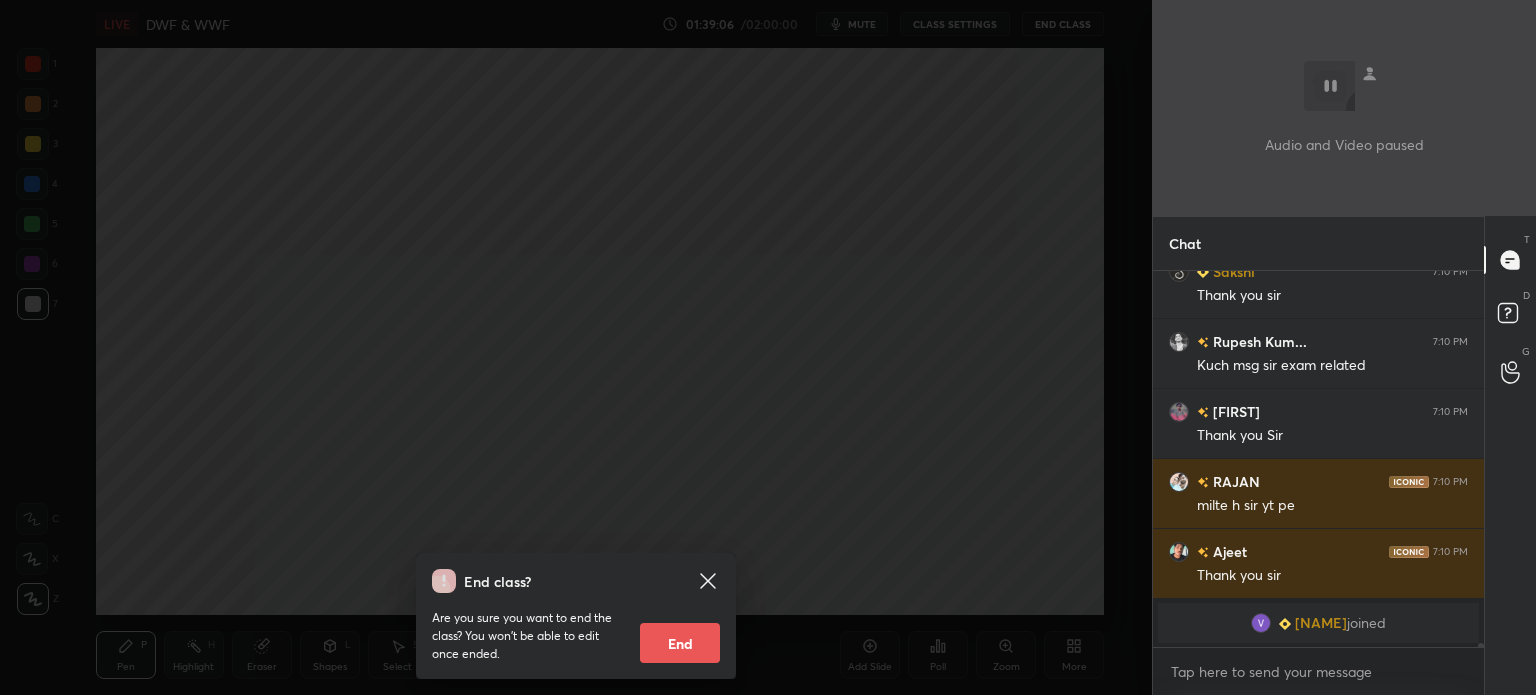 click on "End" at bounding box center (680, 643) 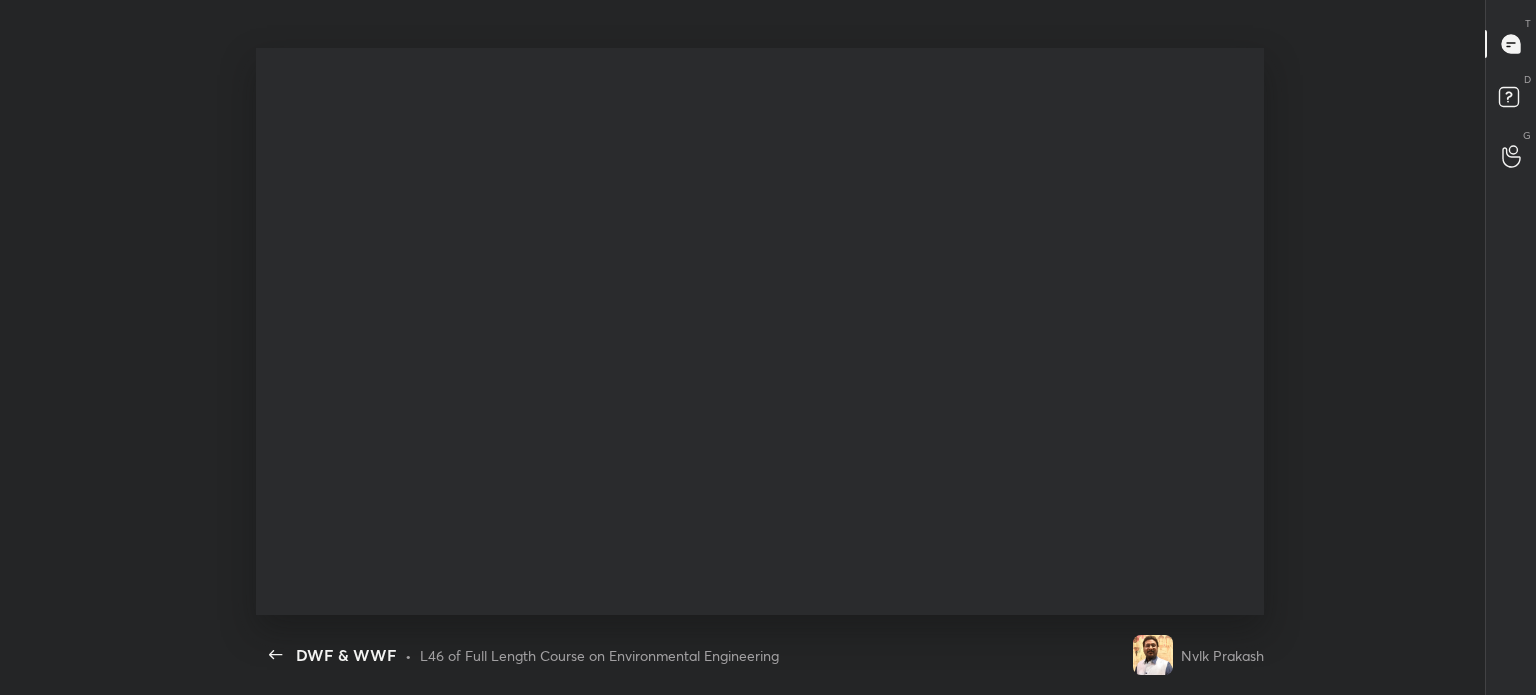 scroll, scrollTop: 99432, scrollLeft: 98850, axis: both 